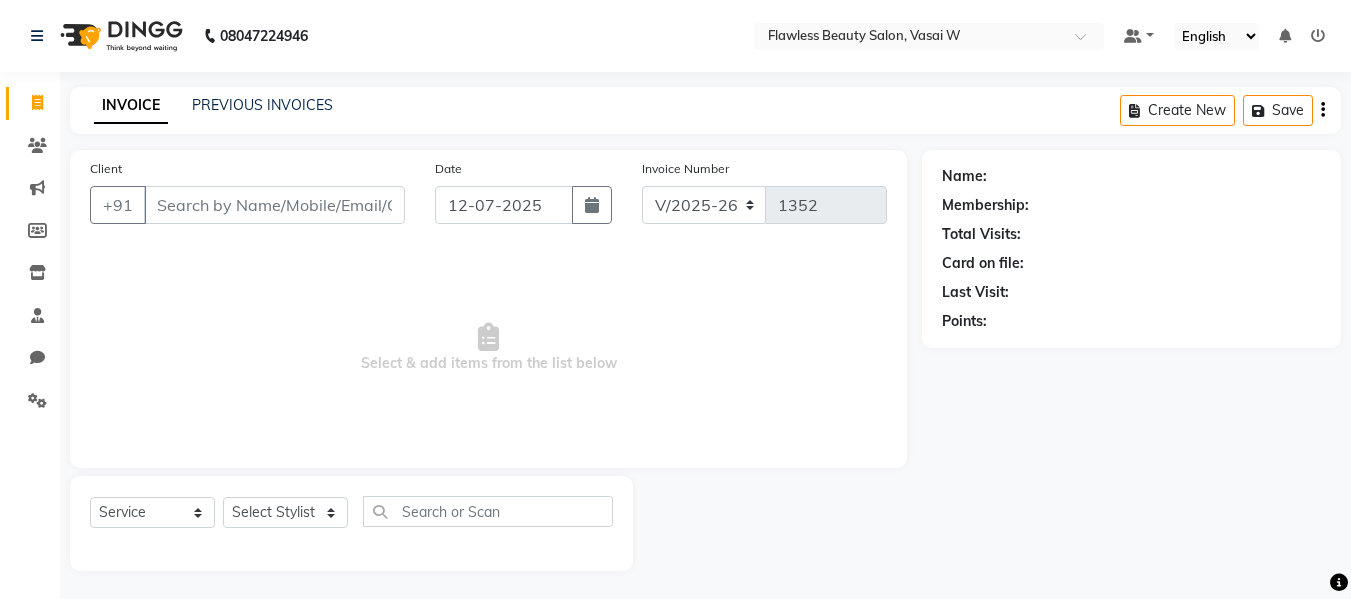 select on "8090" 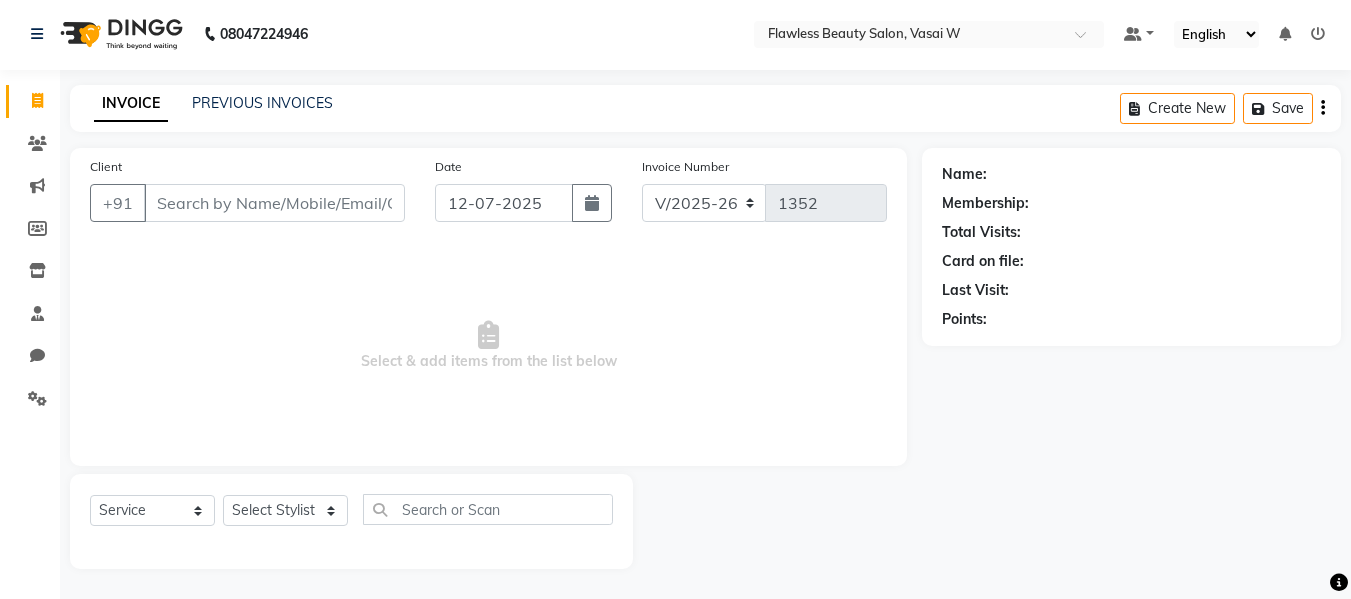 scroll, scrollTop: 0, scrollLeft: 0, axis: both 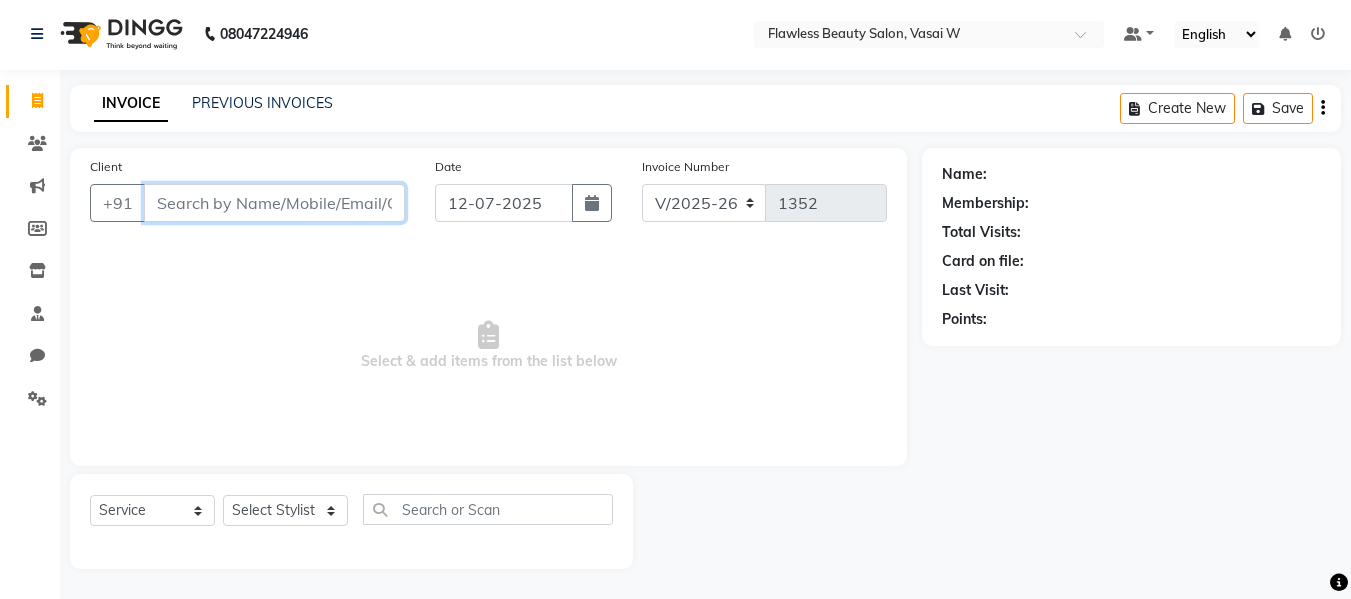 click on "Client" at bounding box center [274, 203] 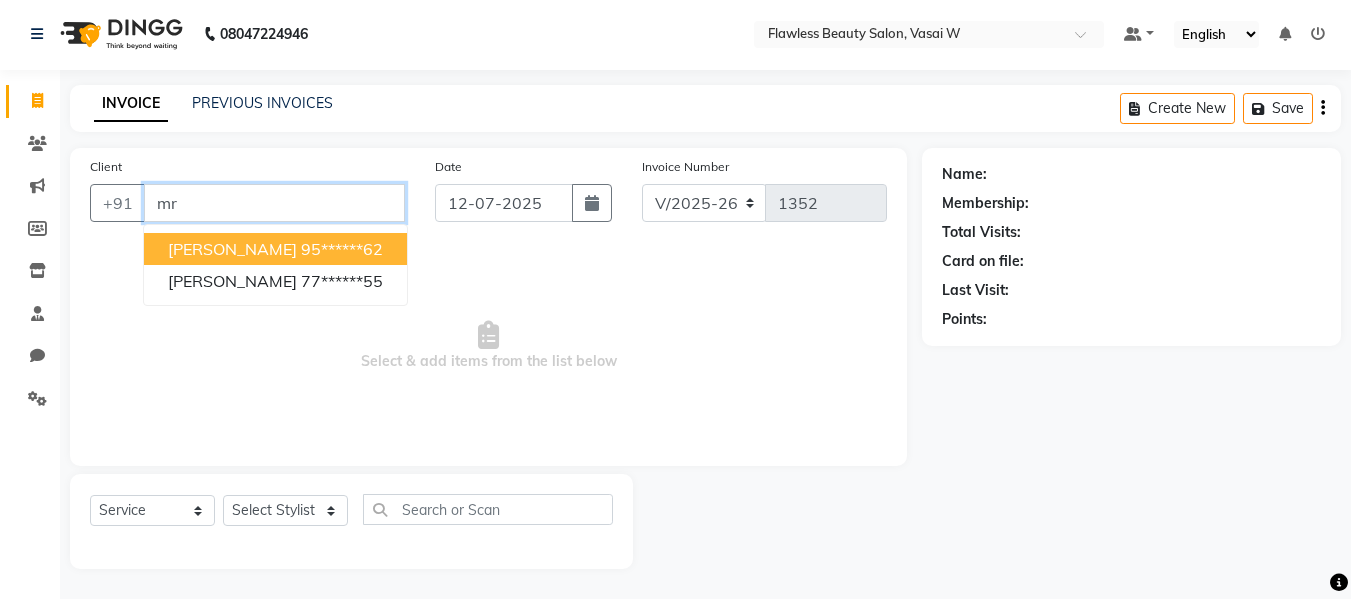 type on "m" 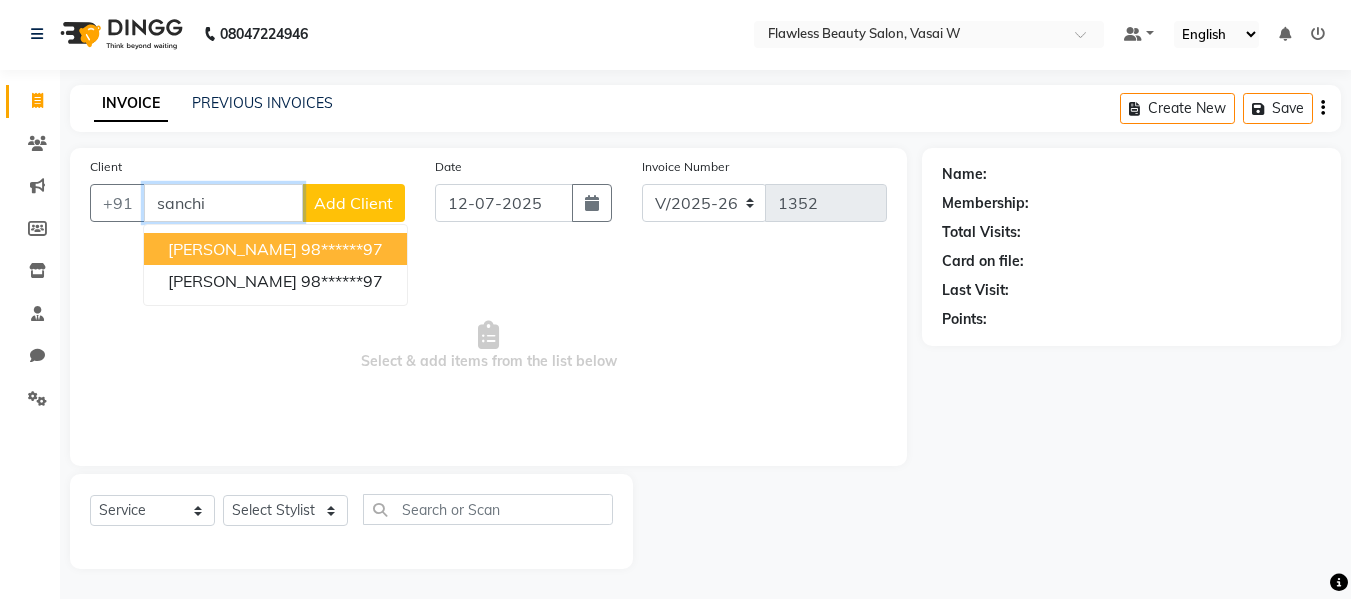 click on "[PERSON_NAME]" at bounding box center [232, 249] 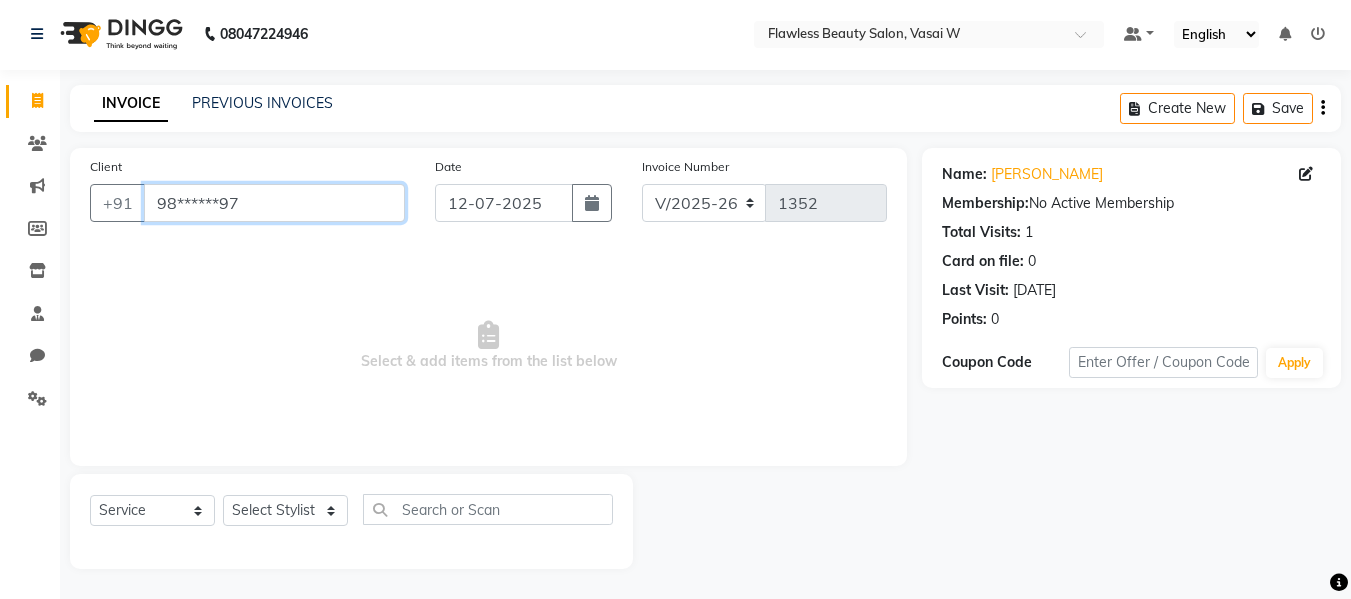 click on "98******97" at bounding box center [274, 203] 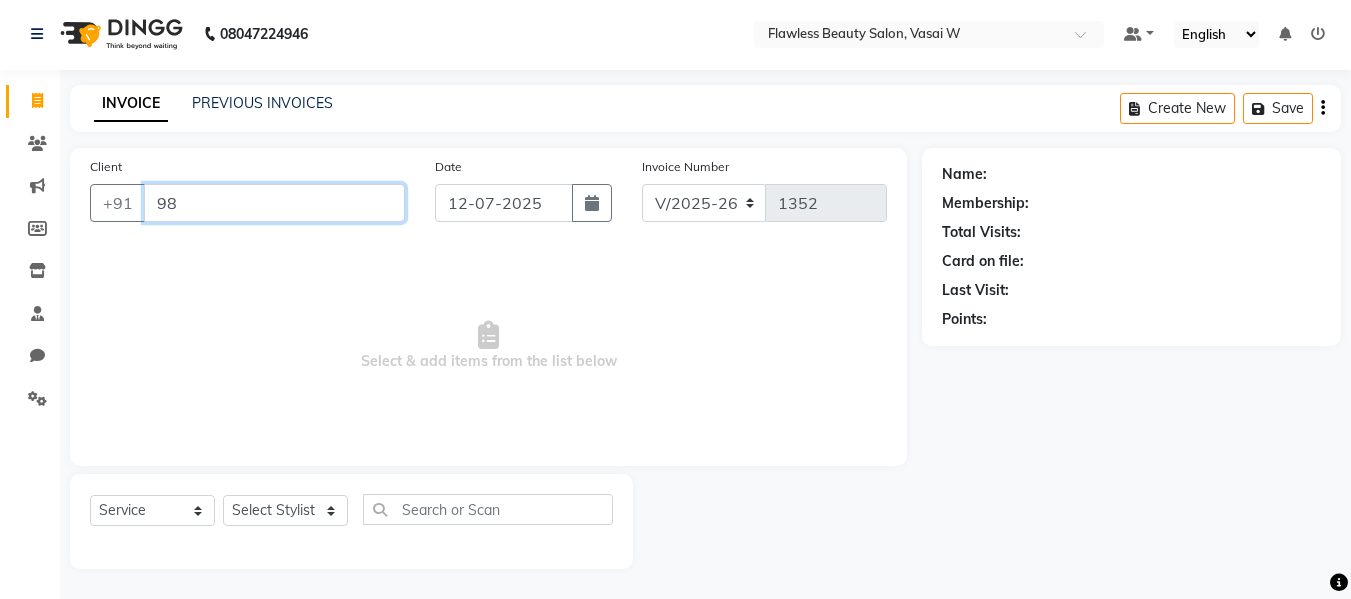 type on "9" 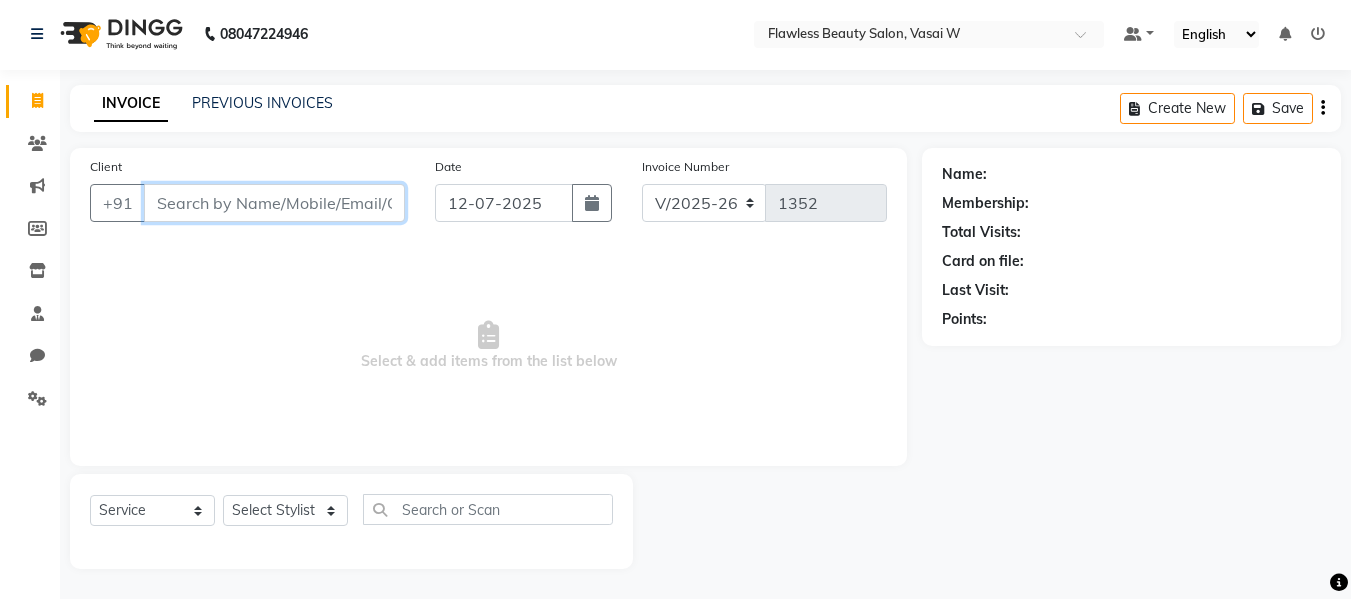 scroll, scrollTop: 0, scrollLeft: 0, axis: both 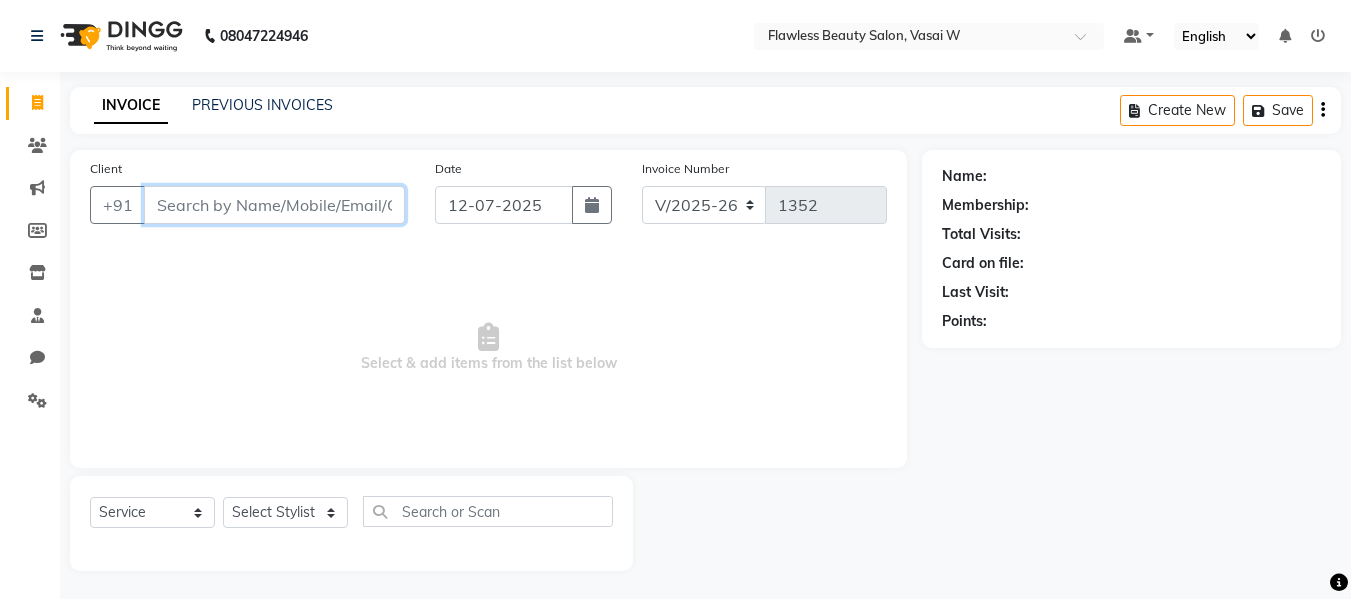 click on "Client" at bounding box center (274, 205) 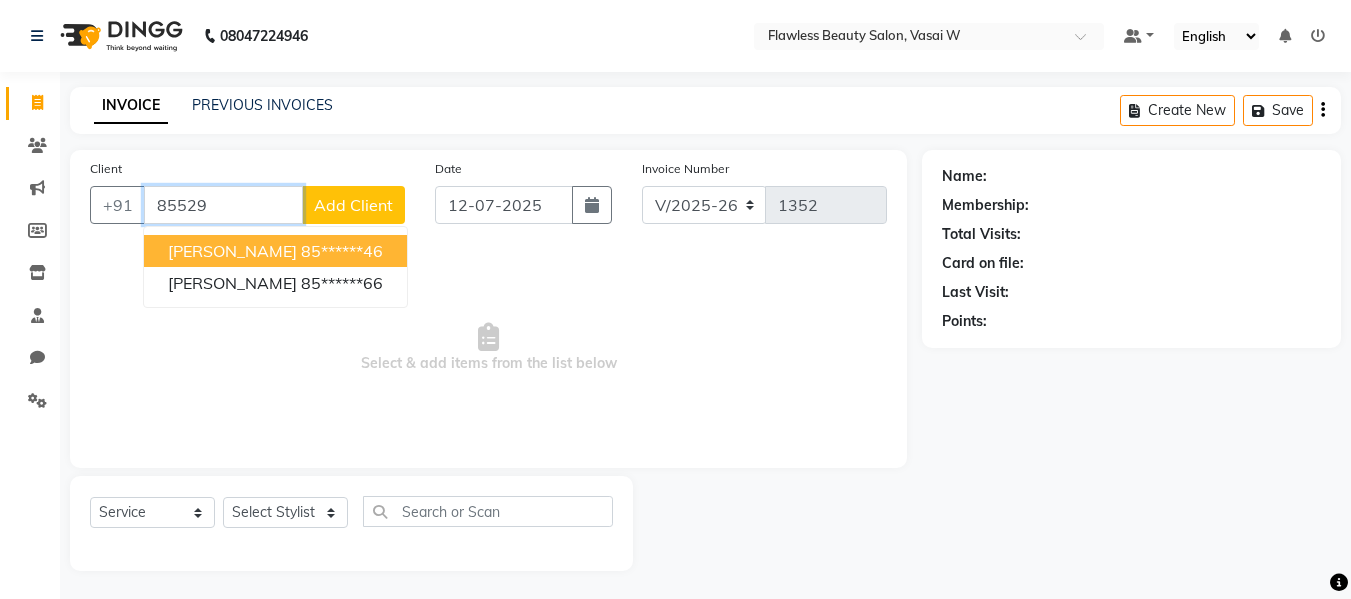 click on "Amelia Dmello" at bounding box center [232, 251] 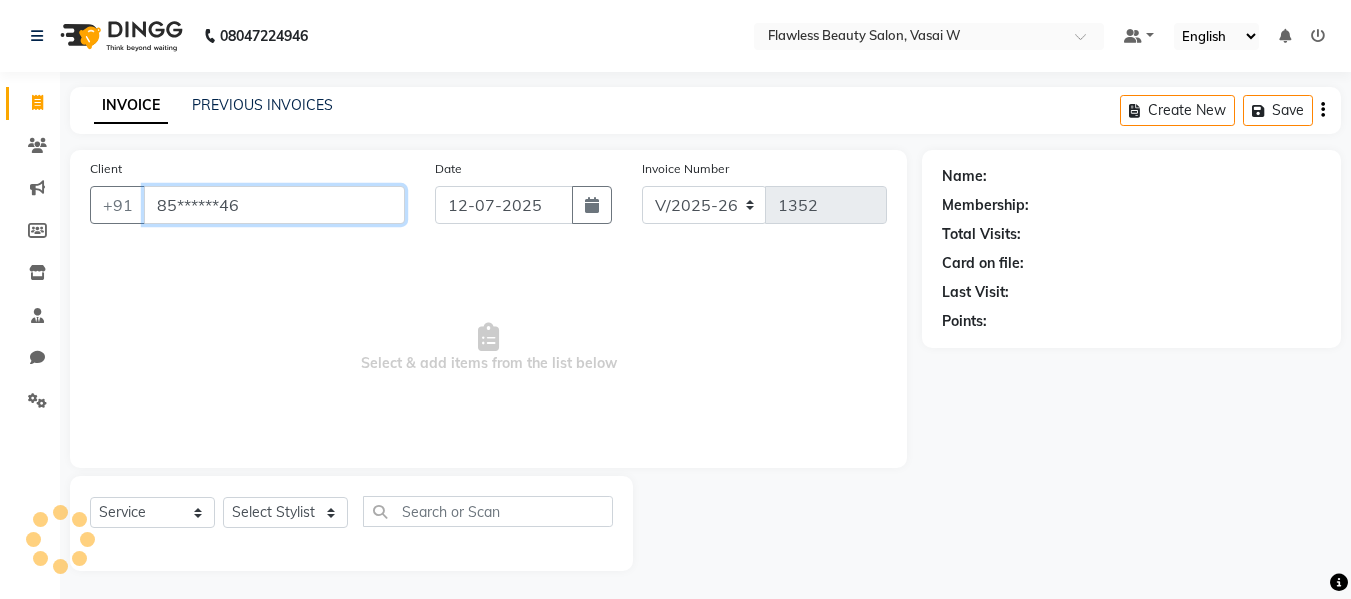 type on "85******46" 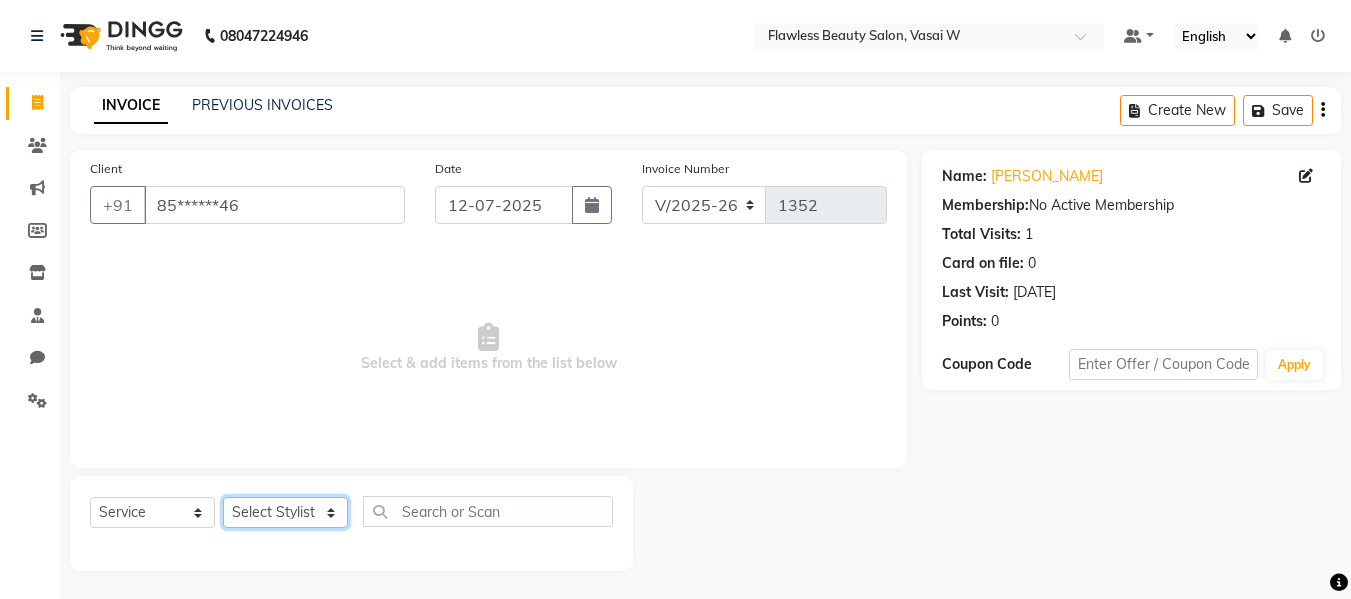 click on "Select Stylist Afsana [PERSON_NAME]  [PERSON_NAME] Maam Nisha  Pari [PERSON_NAME] [PERSON_NAME]" 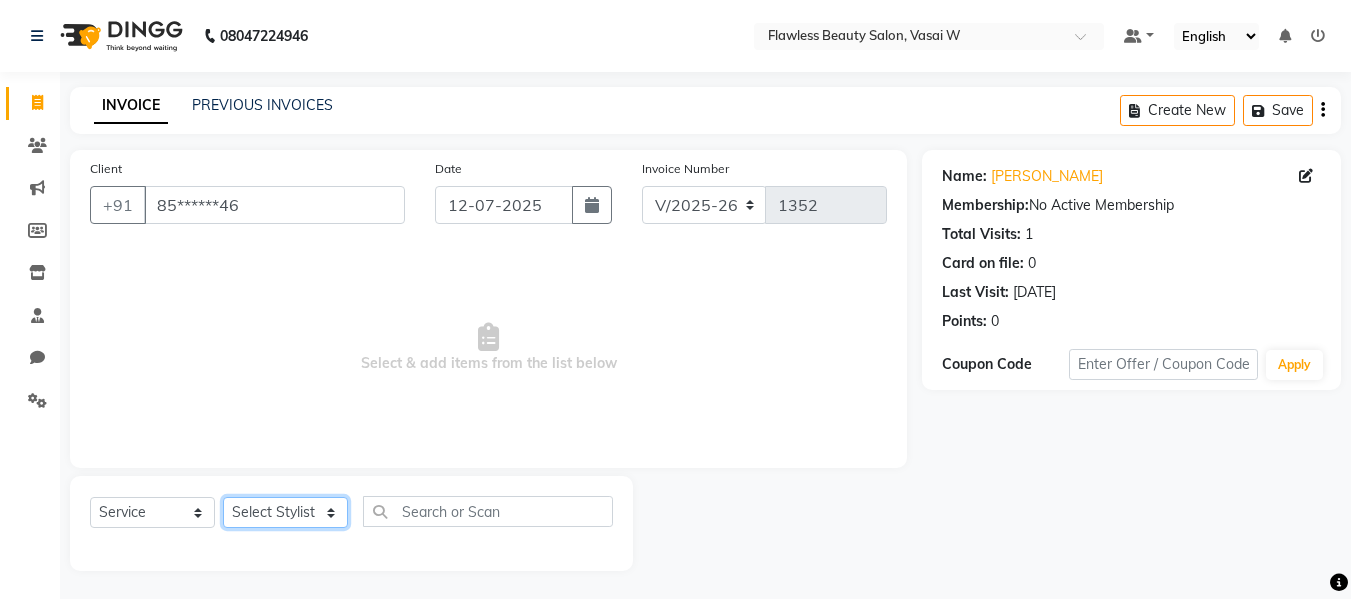 select on "76405" 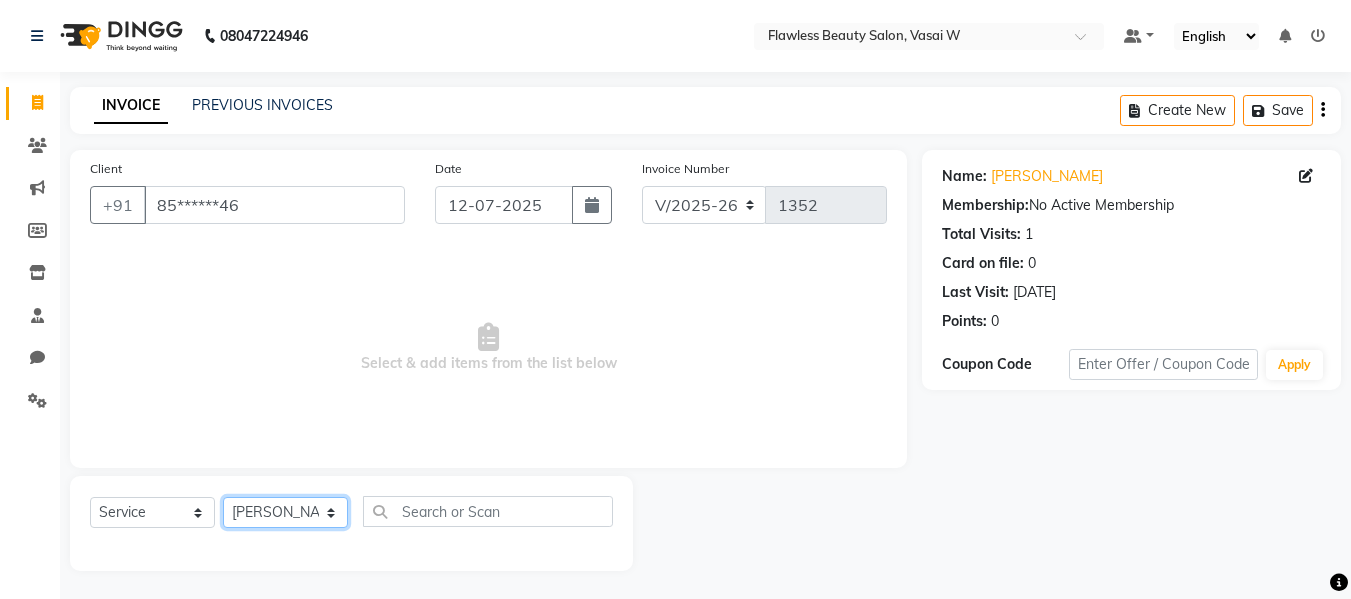 click on "Select Stylist Afsana [PERSON_NAME]  [PERSON_NAME] Maam Nisha  Pari [PERSON_NAME] [PERSON_NAME]" 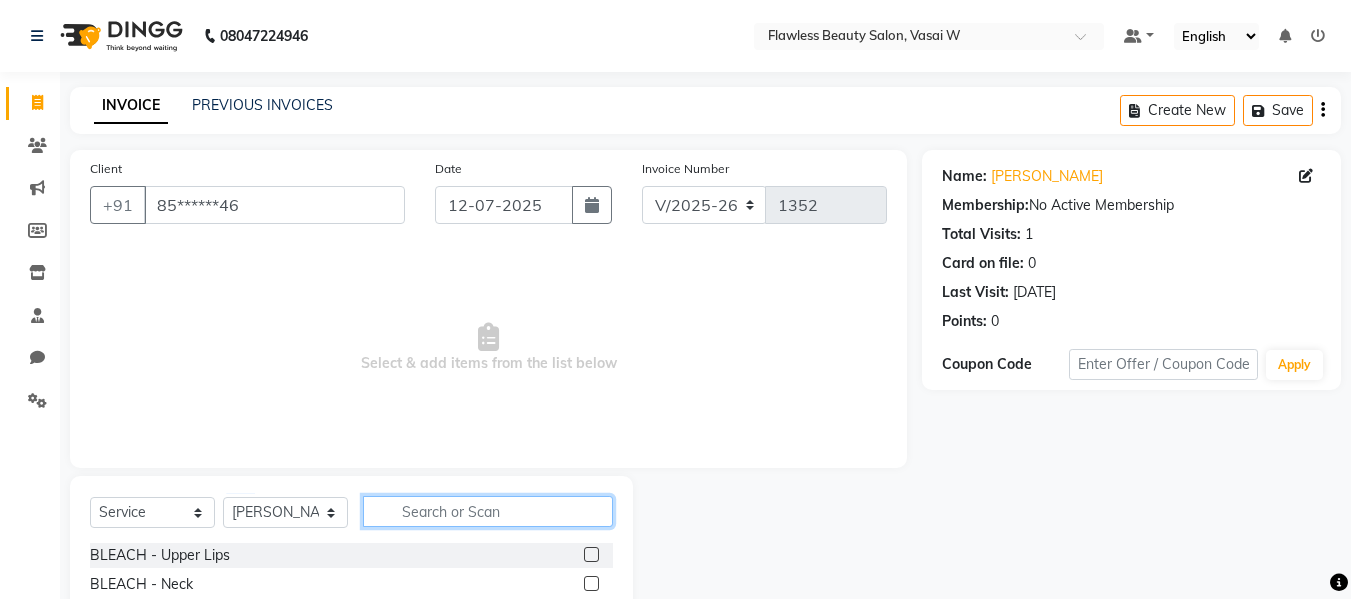 click 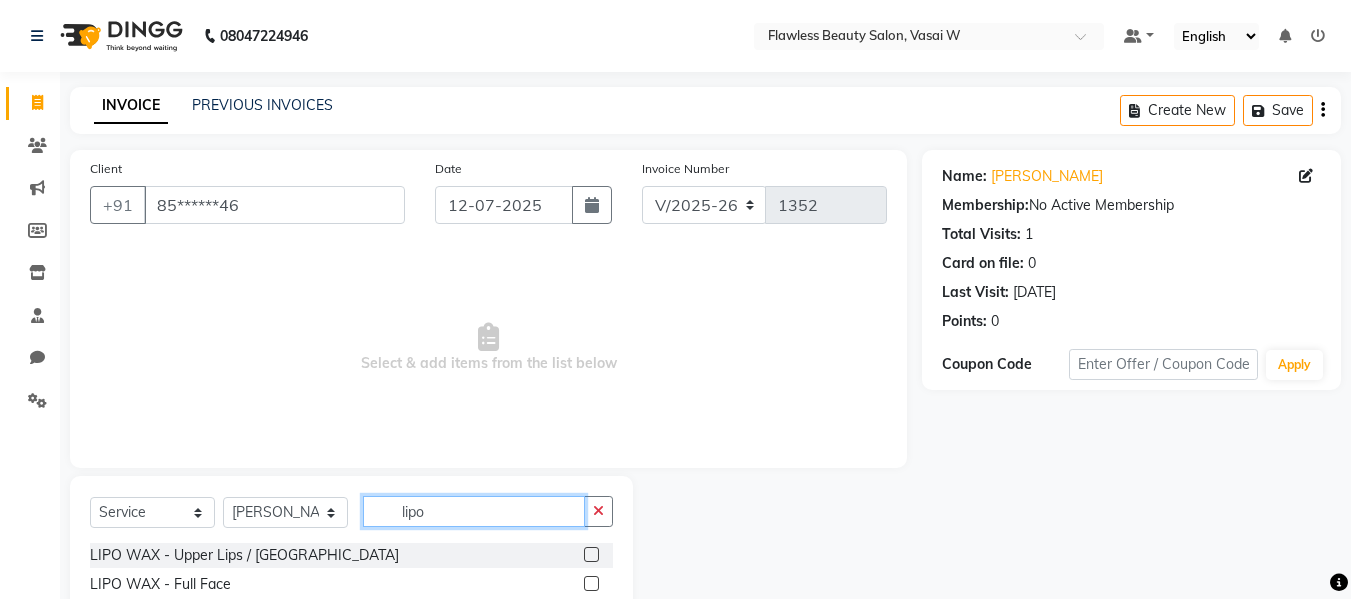 scroll, scrollTop: 201, scrollLeft: 0, axis: vertical 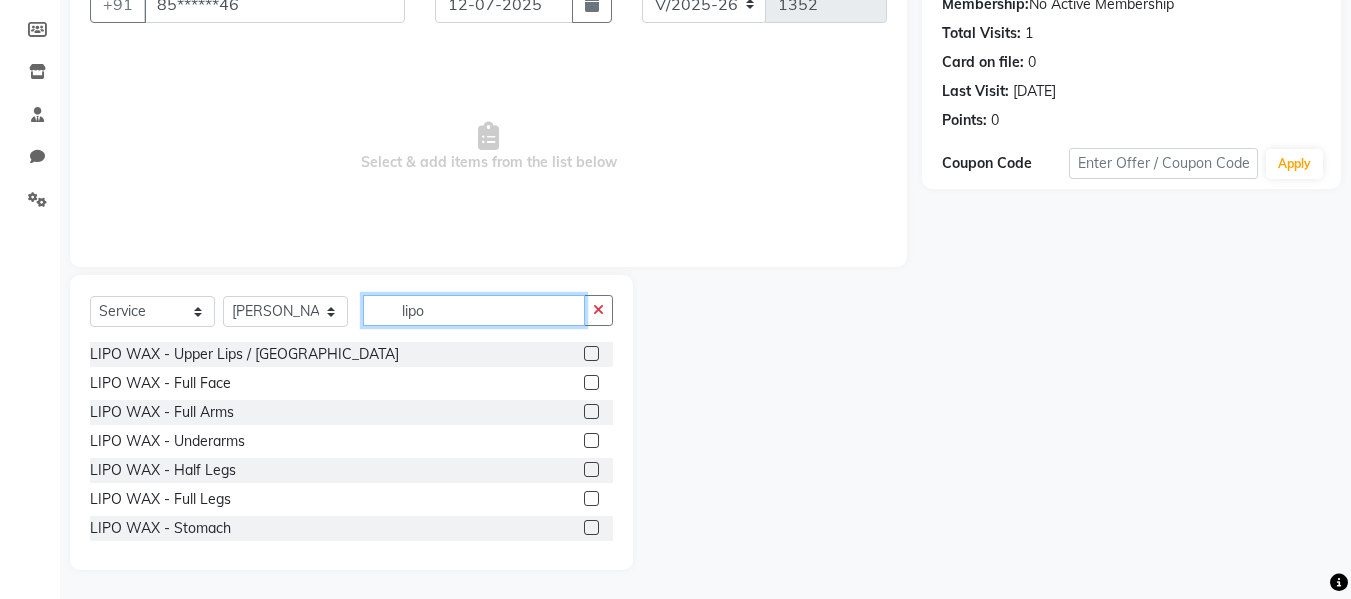 type on "lipo" 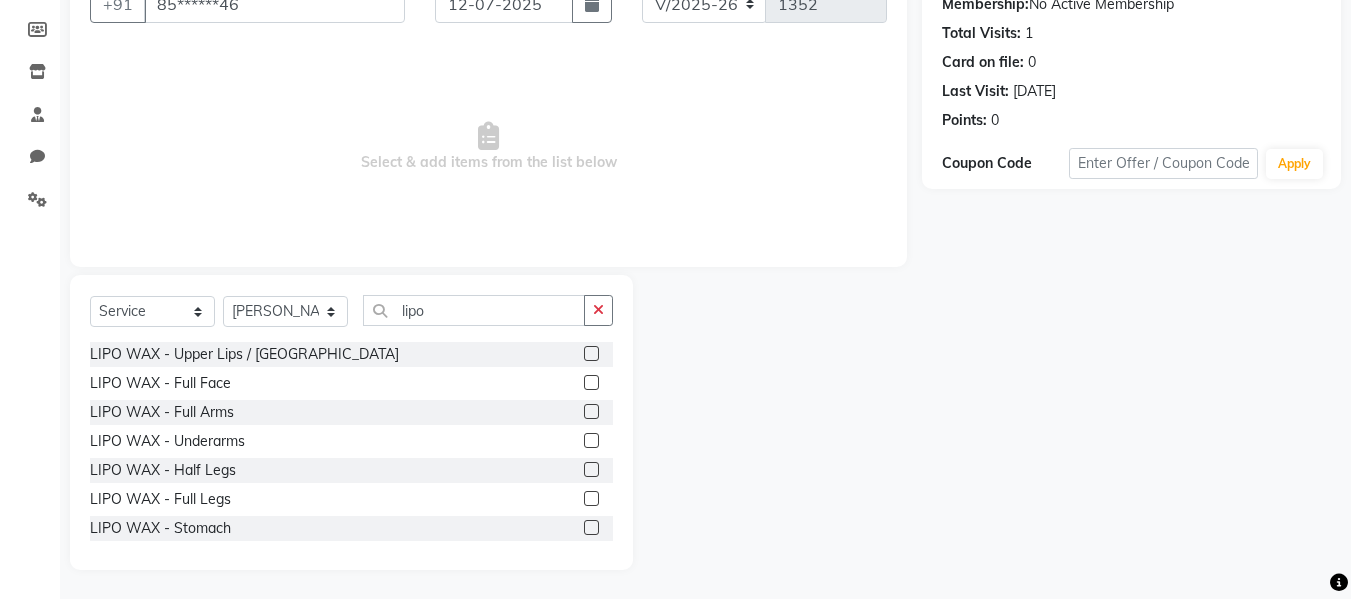 click 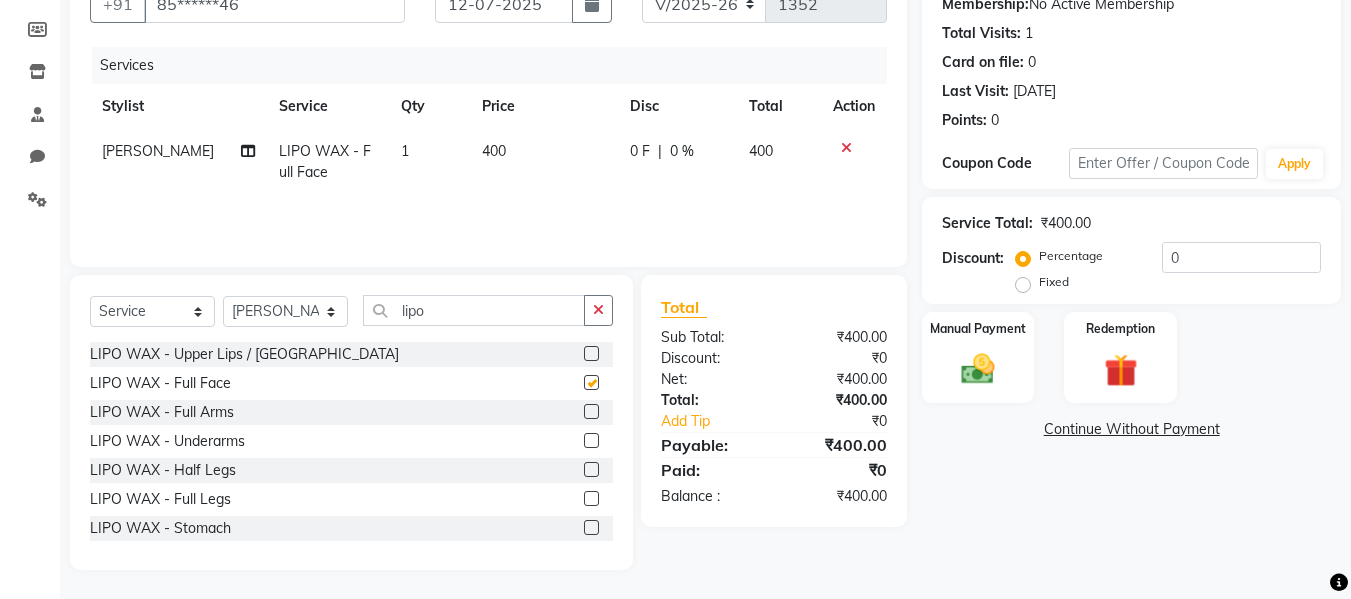 checkbox on "false" 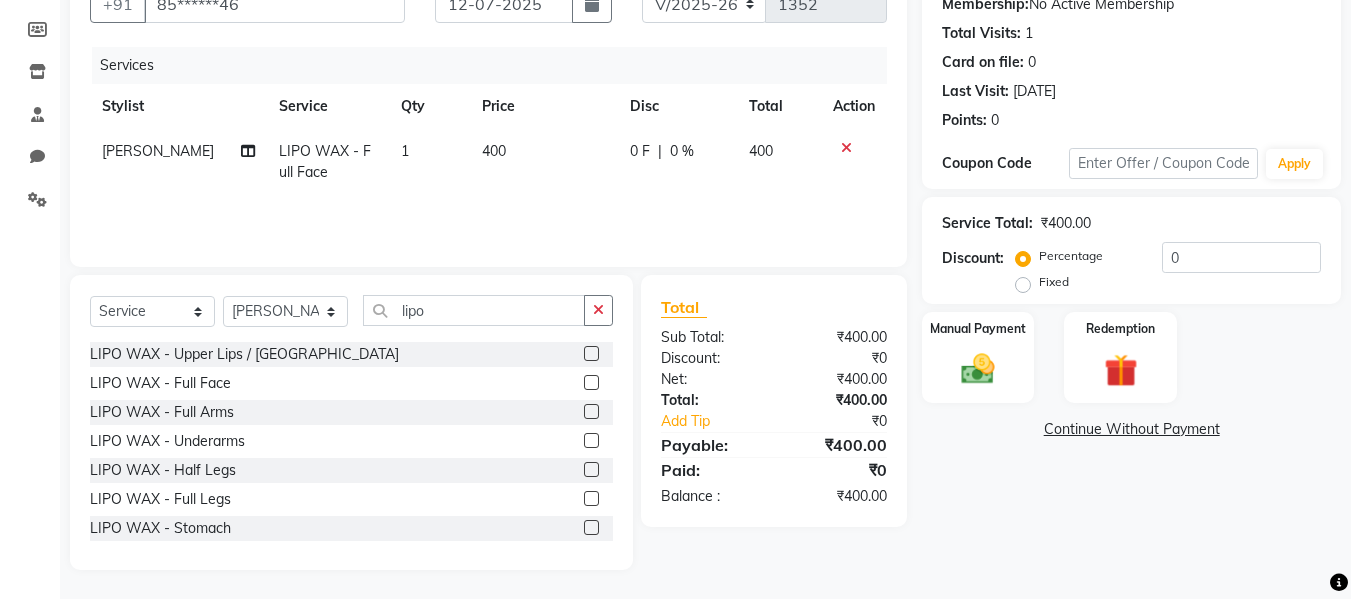 click 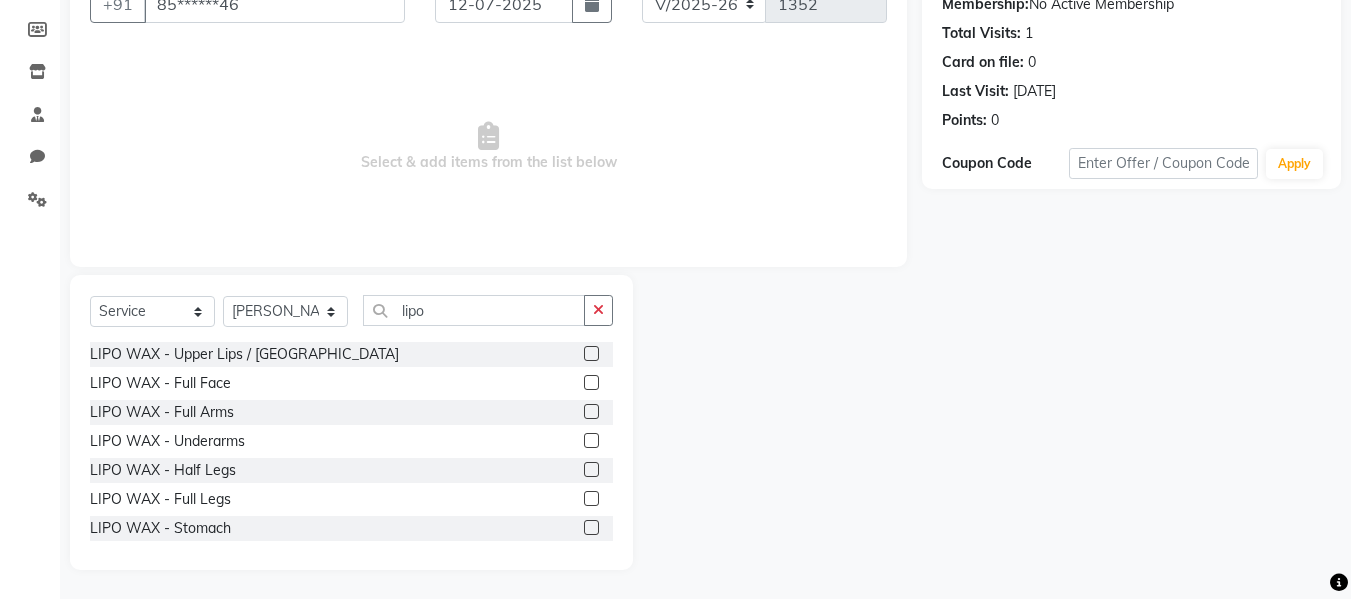 click 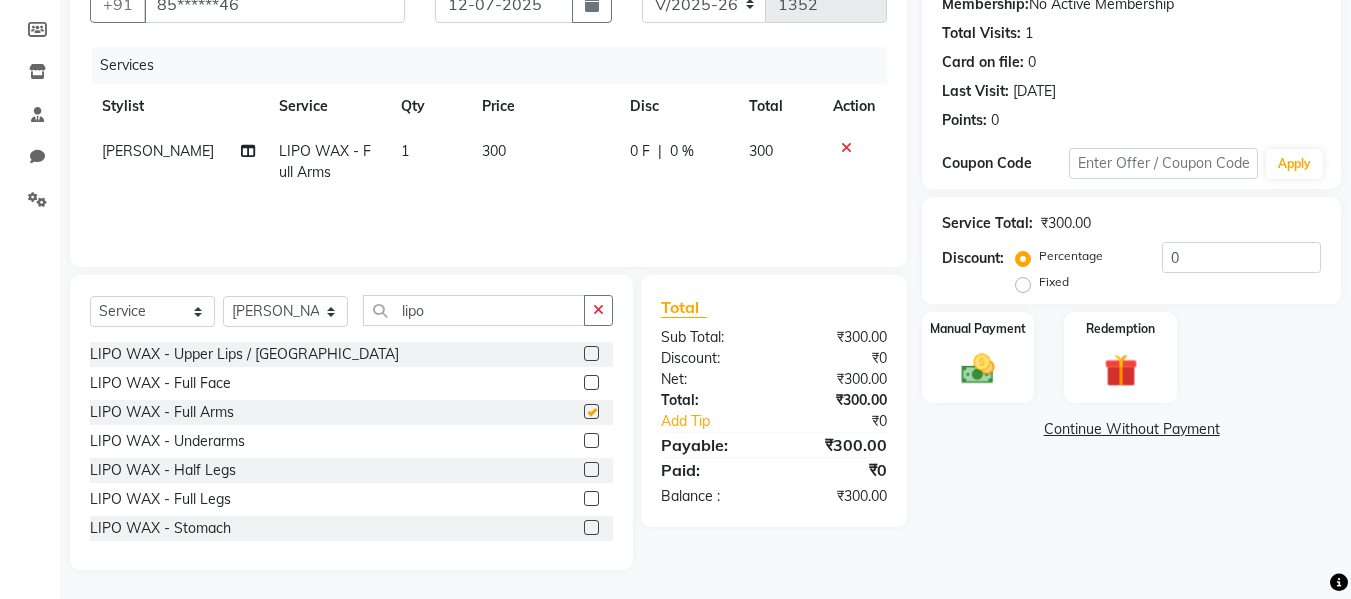 checkbox on "false" 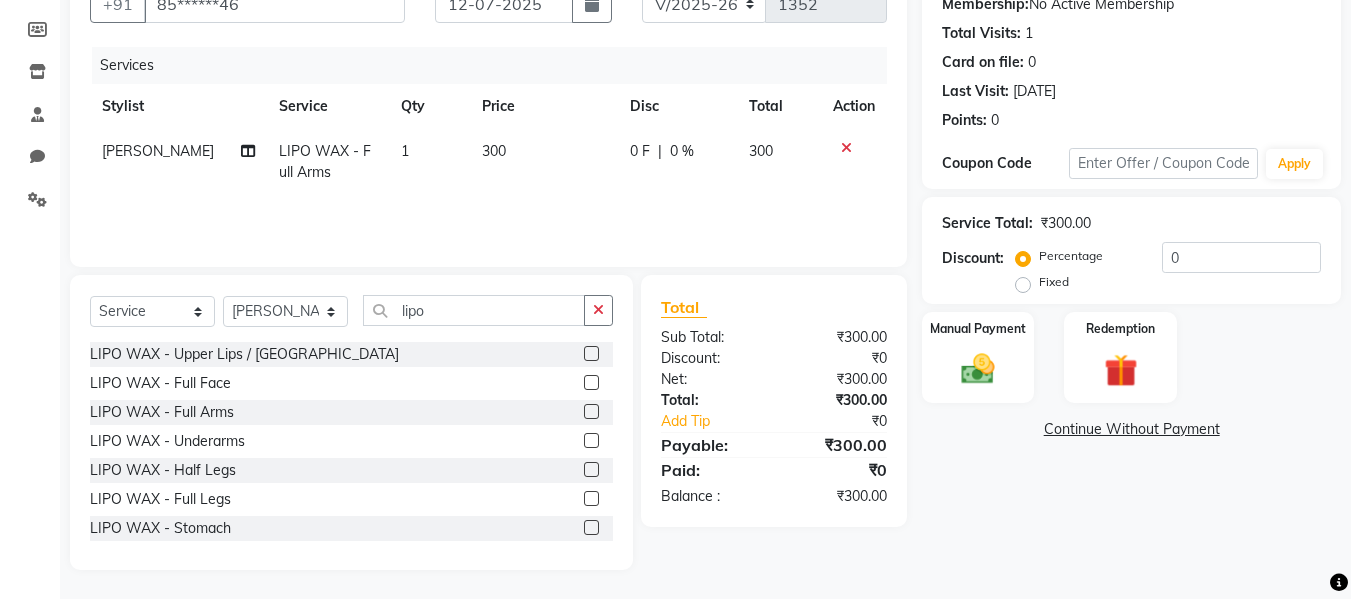click 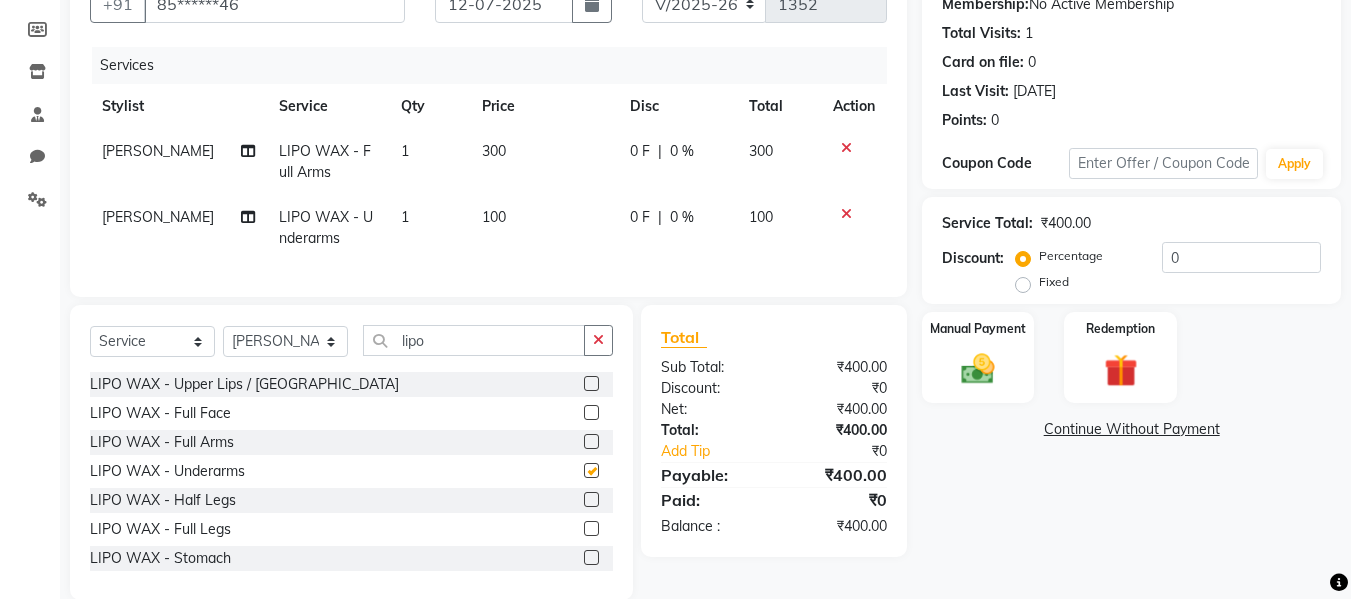 checkbox on "false" 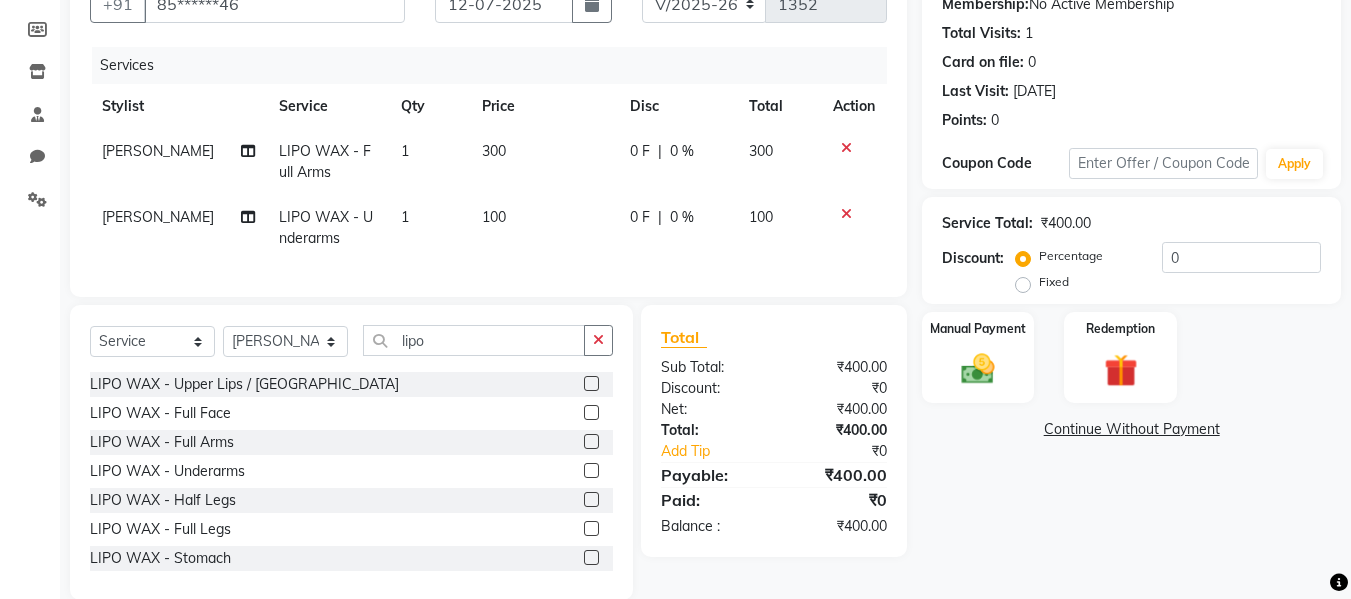 click 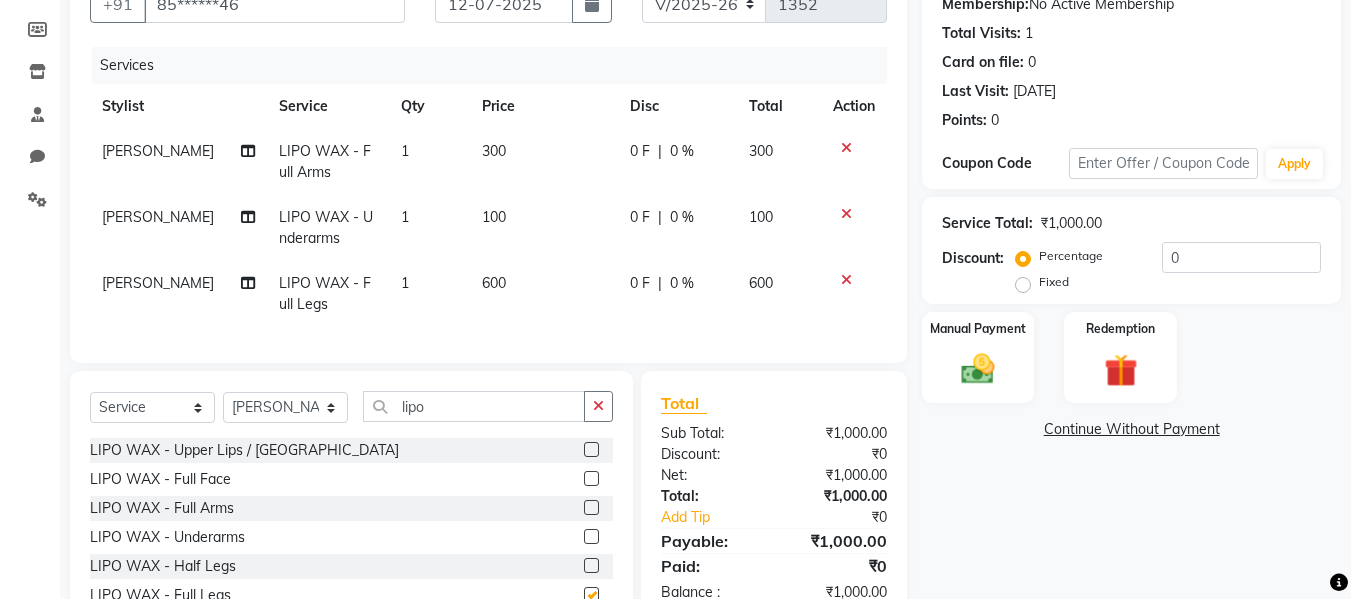 checkbox on "false" 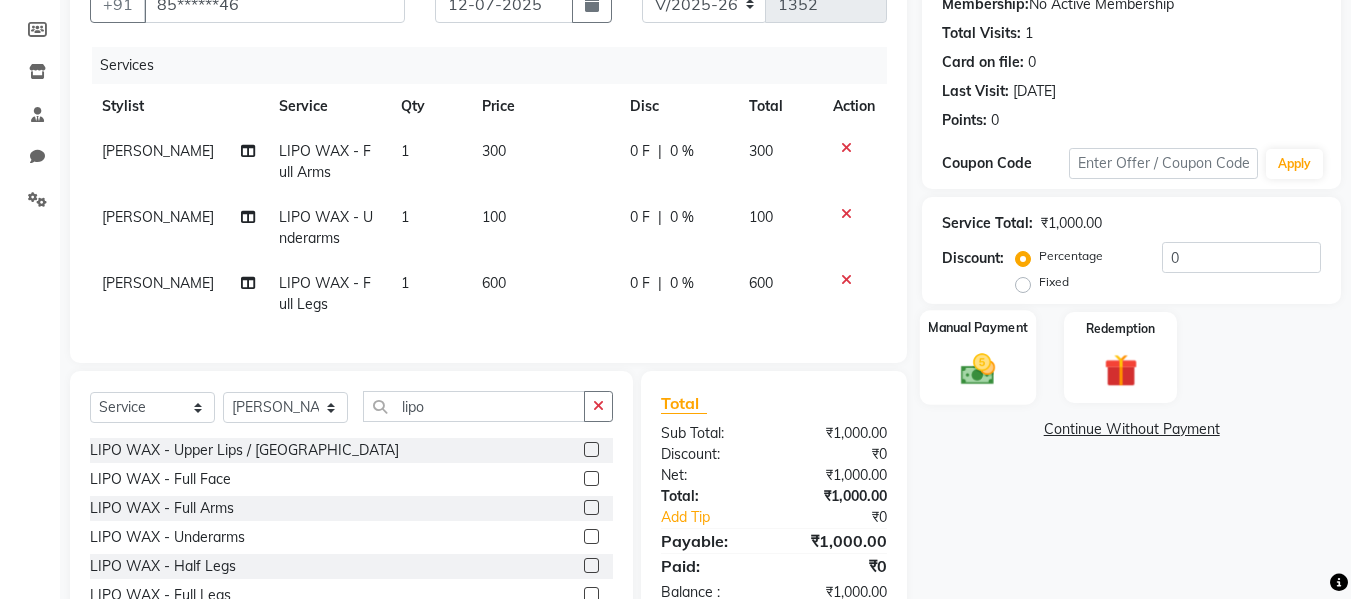 click 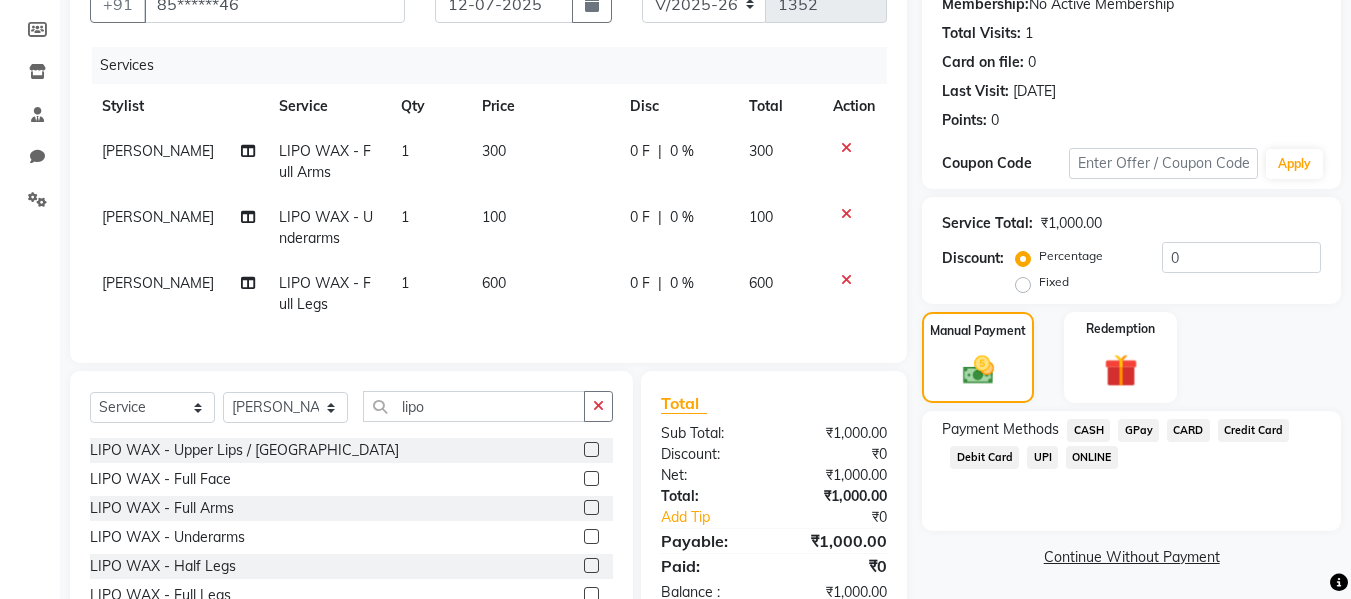 click on "GPay" 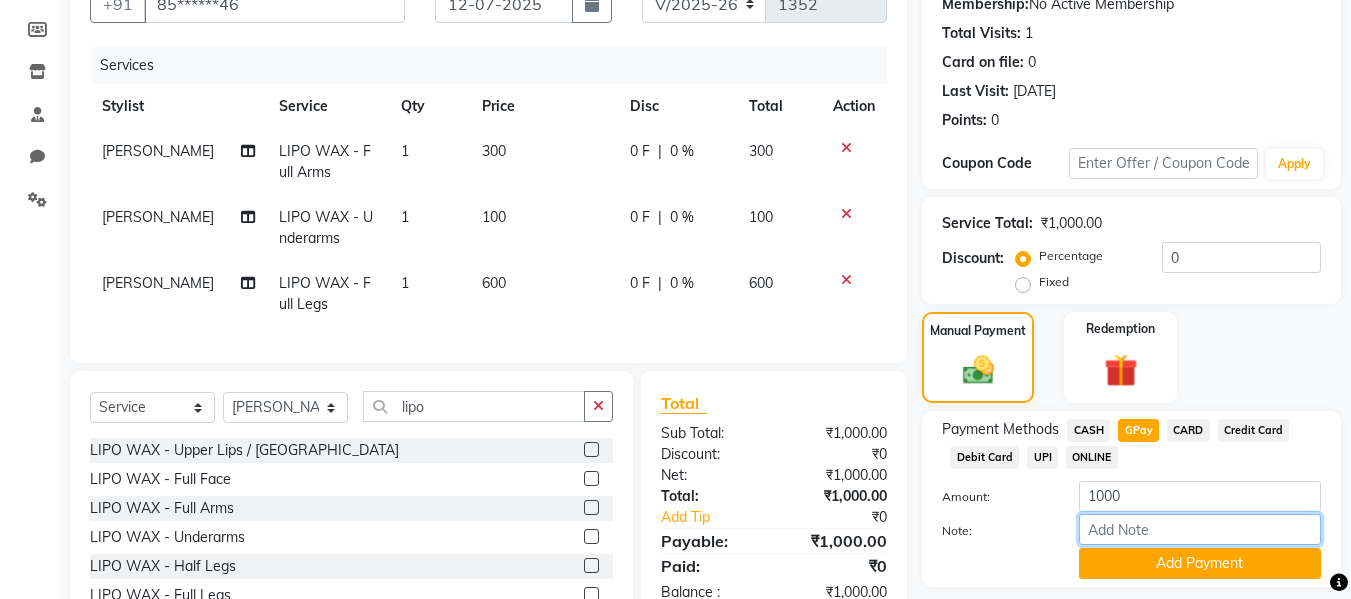 click on "Note:" at bounding box center (1200, 529) 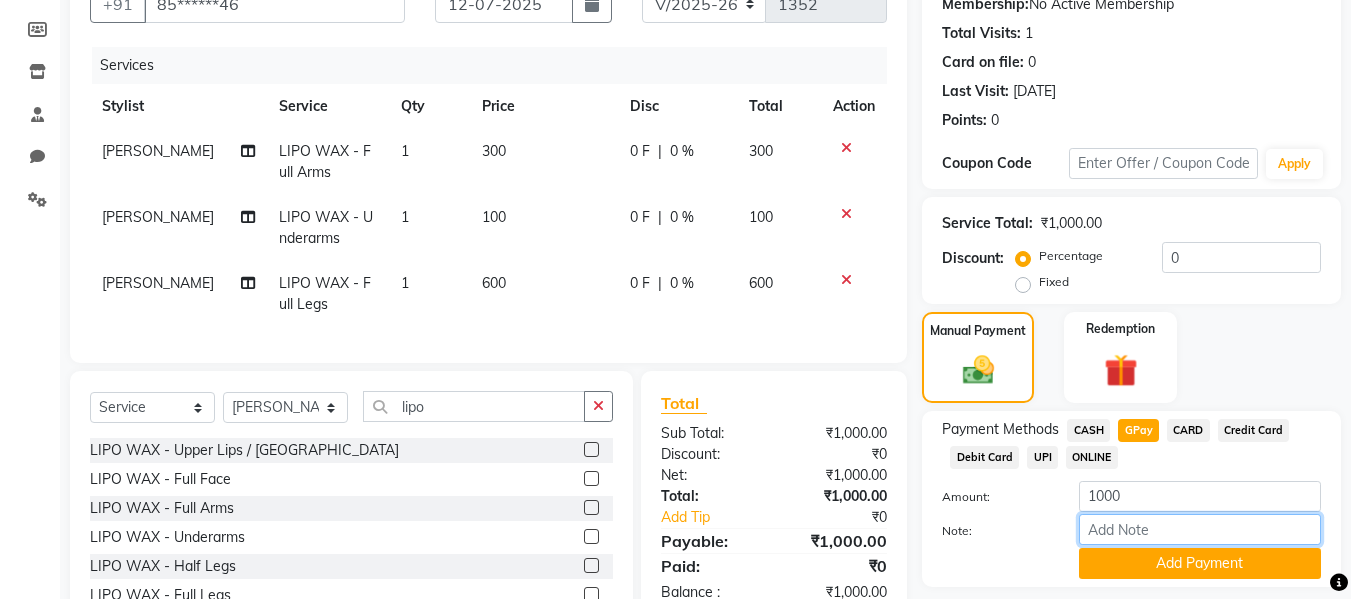 type on "fless" 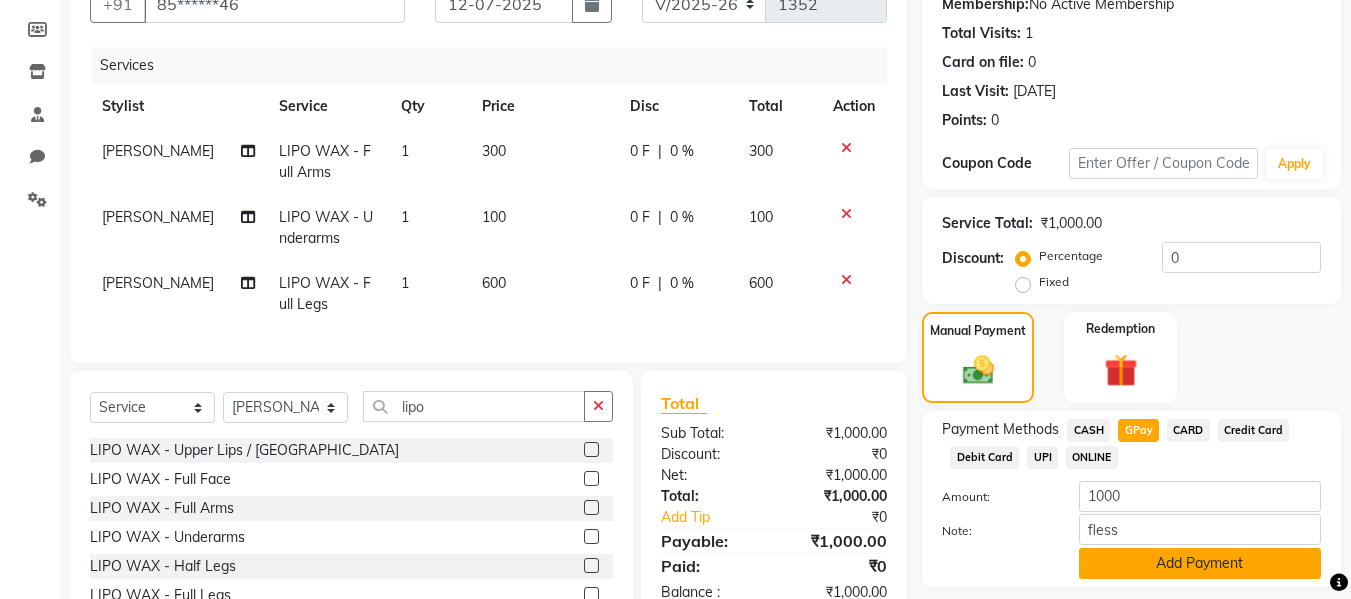 click on "Add Payment" 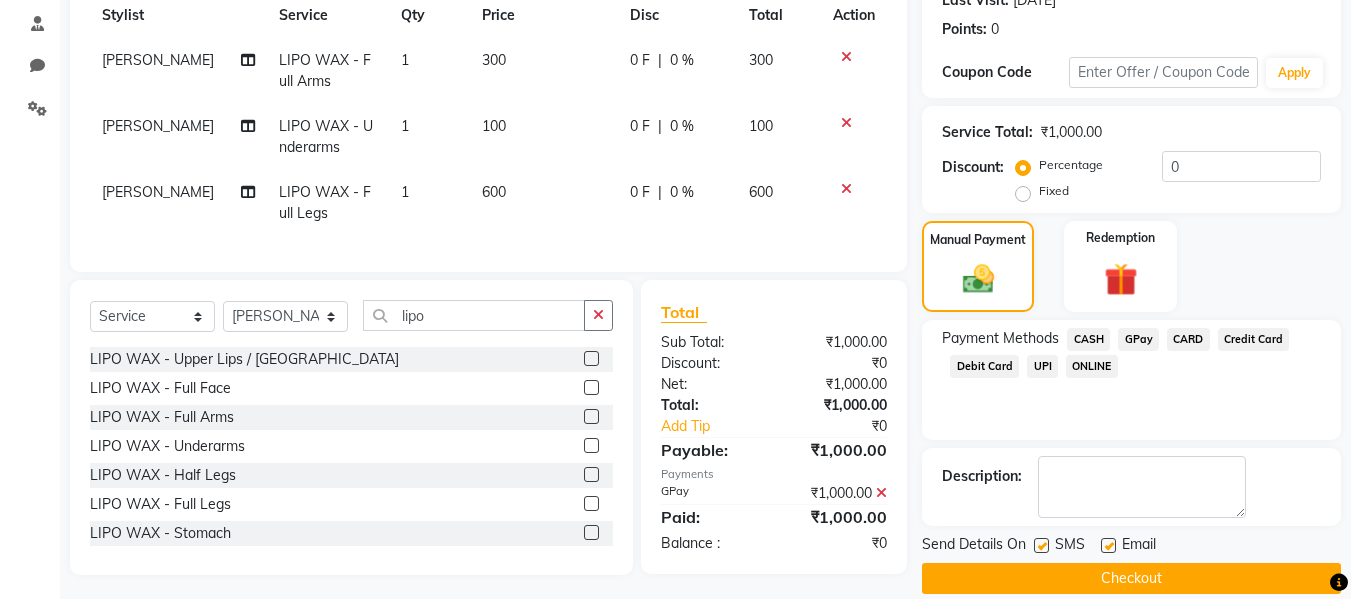 scroll, scrollTop: 317, scrollLeft: 0, axis: vertical 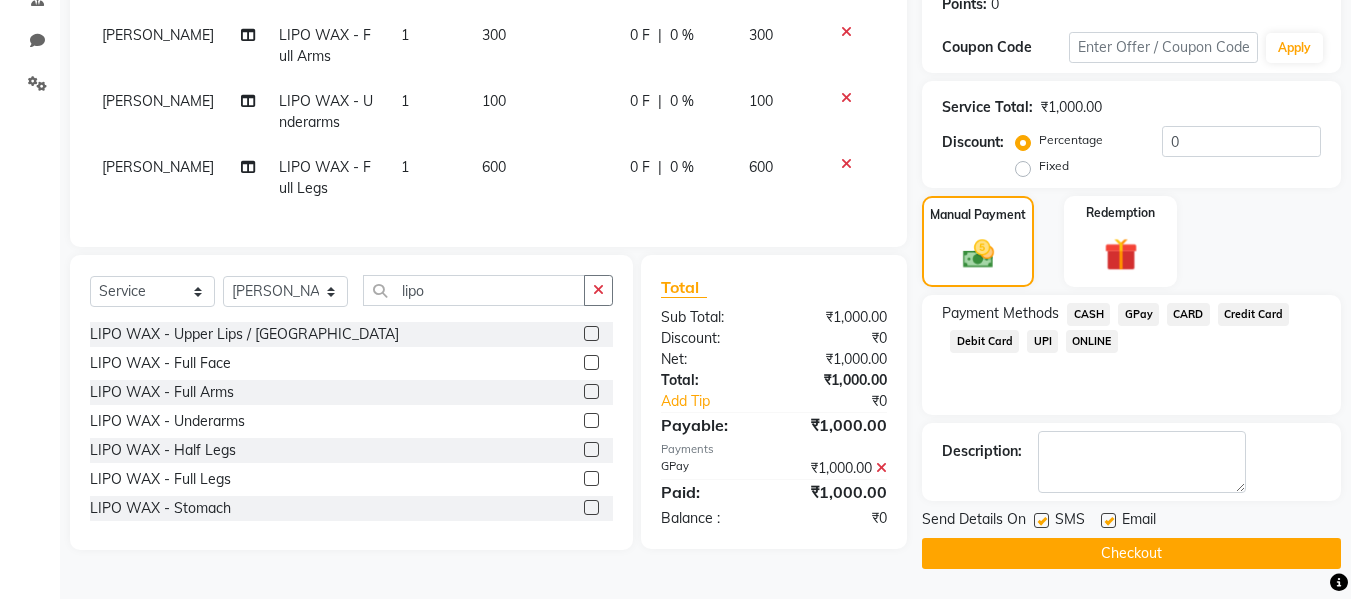 click on "Email" 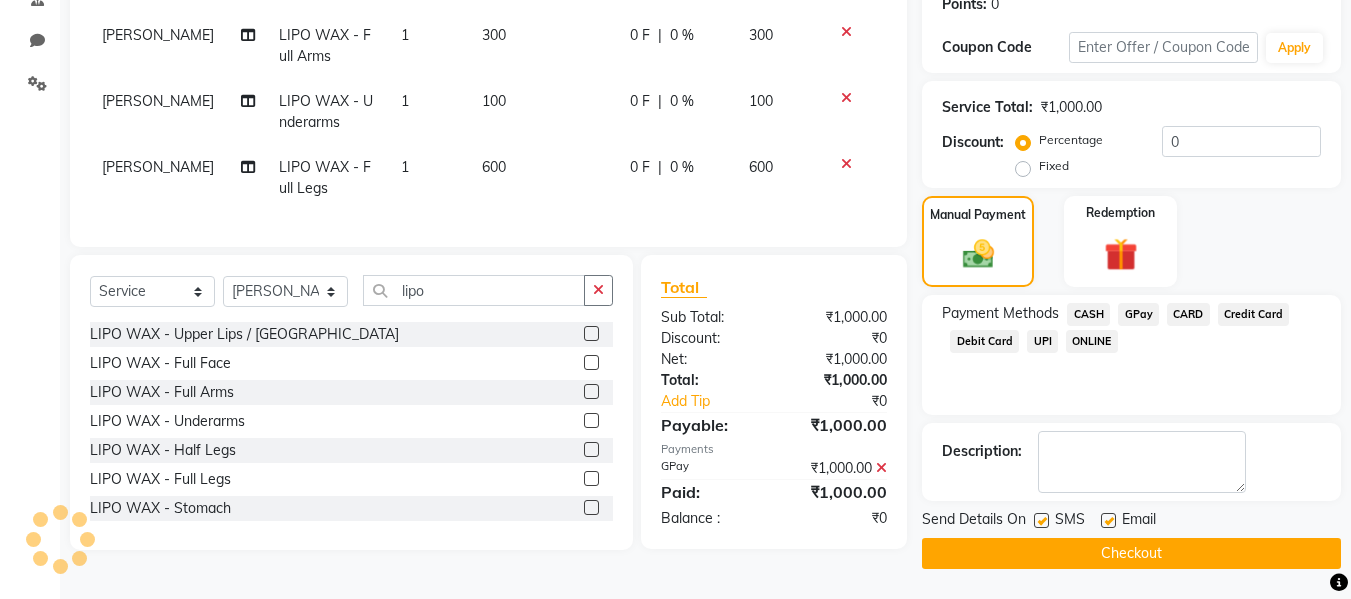 click 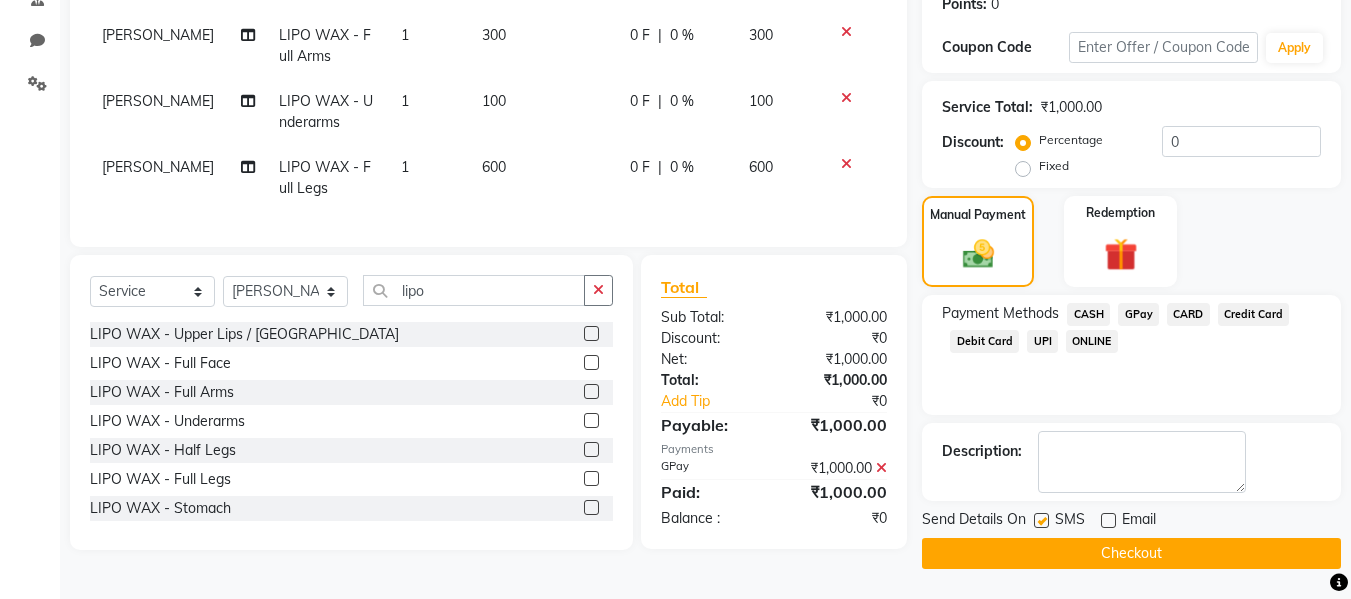 click 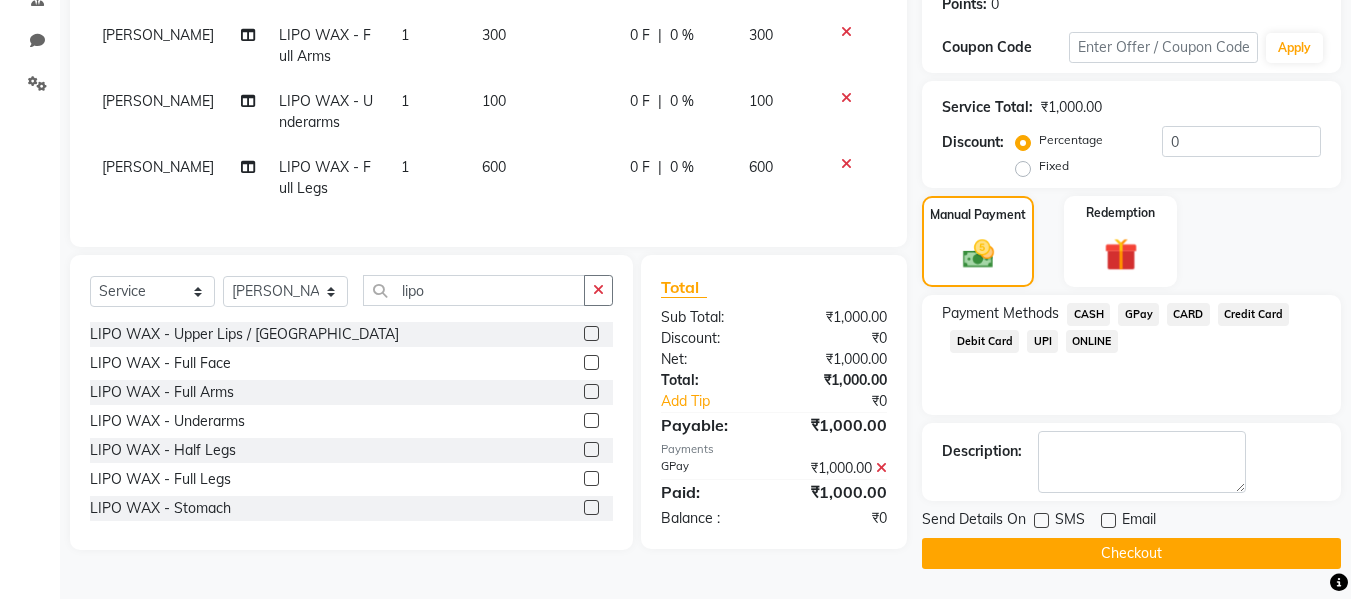 click on "Checkout" 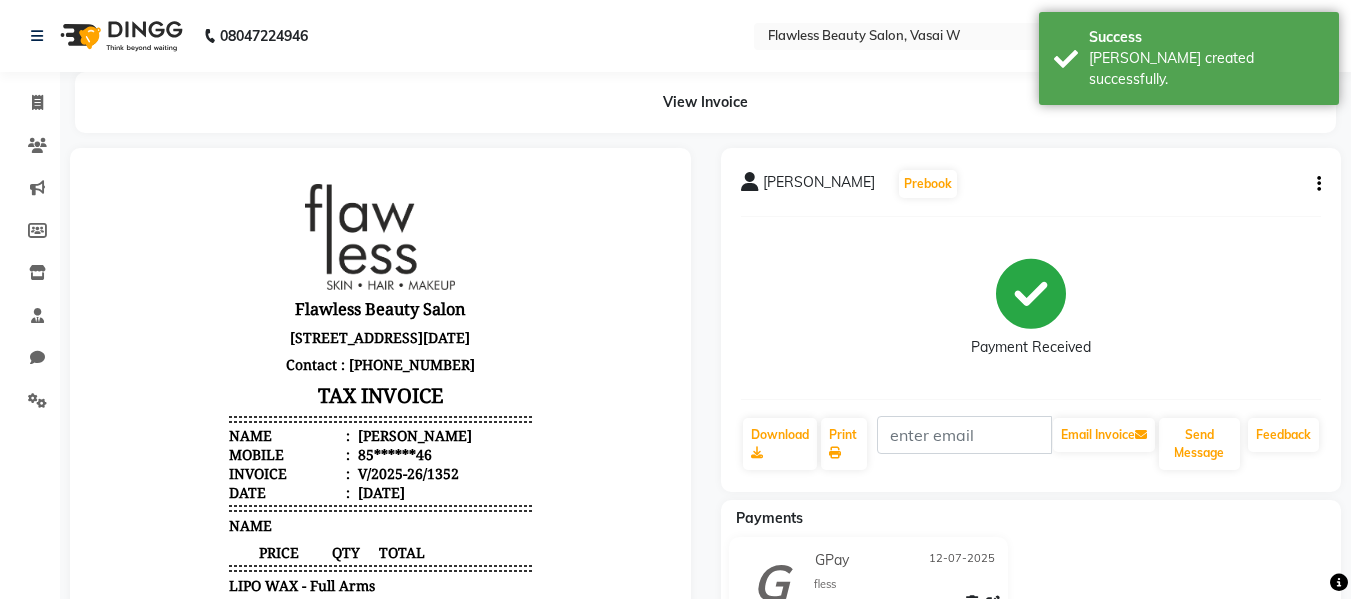 scroll, scrollTop: 0, scrollLeft: 0, axis: both 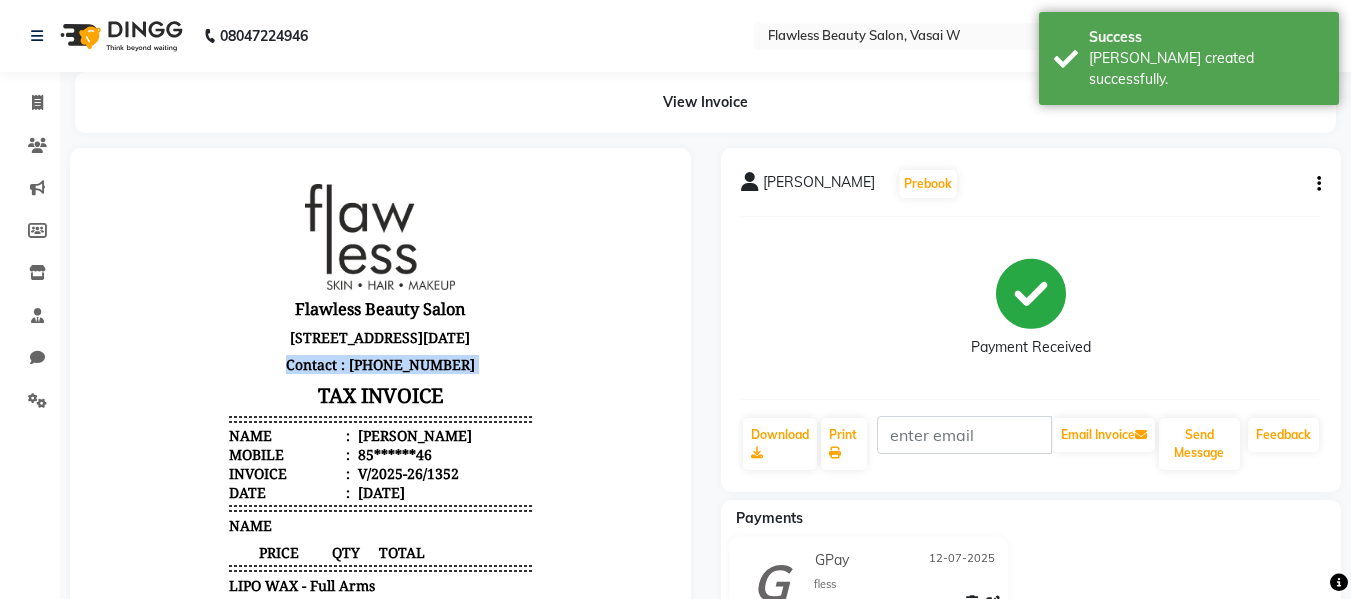 click on "Flawless Beauty Salon
Shop no 2,3,4 , Sirvel building, Near Holi market, Vasai W,Mumbai
Contact : 7738381825
TAX INVOICE
Name  :
Amelia Dmello
Mobile :
85******46
Invoice  :
V/2025-26/1352
Date  :
12/07/2025
1" at bounding box center [380, 535] 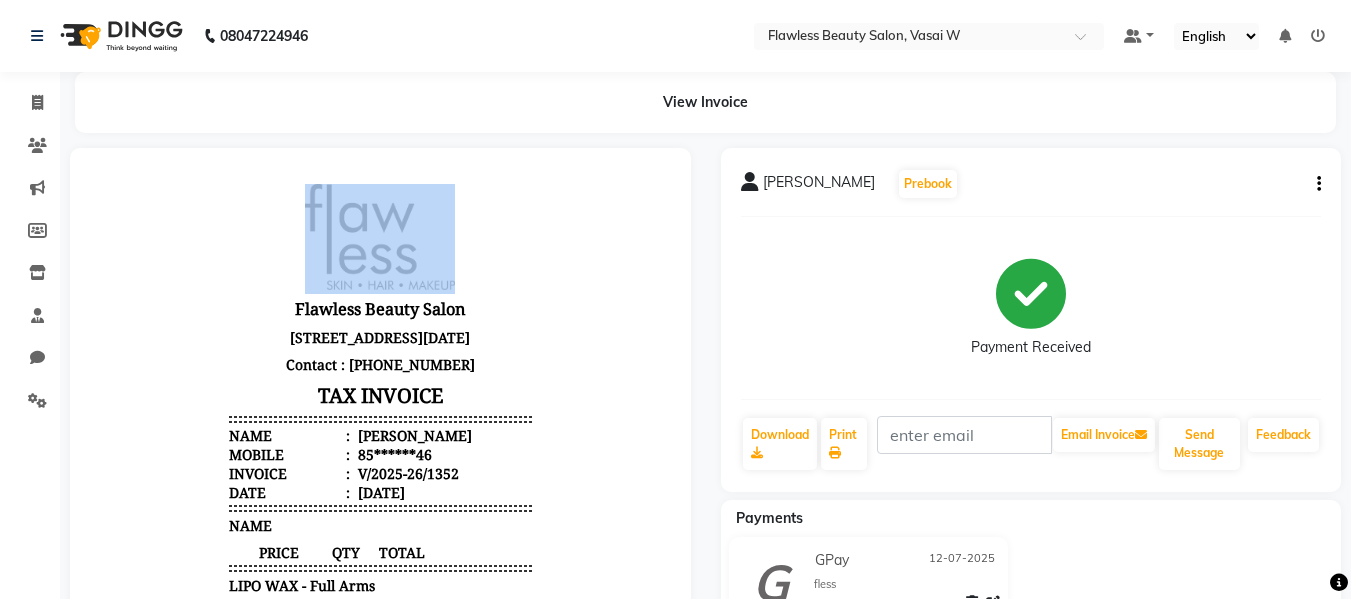 click on "Flawless Beauty Salon
Shop no 2,3,4 , Sirvel building, Near Holi market, Vasai W,Mumbai
Contact : 7738381825
TAX INVOICE
Name  :
Amelia Dmello
Mobile :
85******46
Invoice  :
V/2025-26/1352
Date  :
12/07/2025
1" at bounding box center [380, 535] 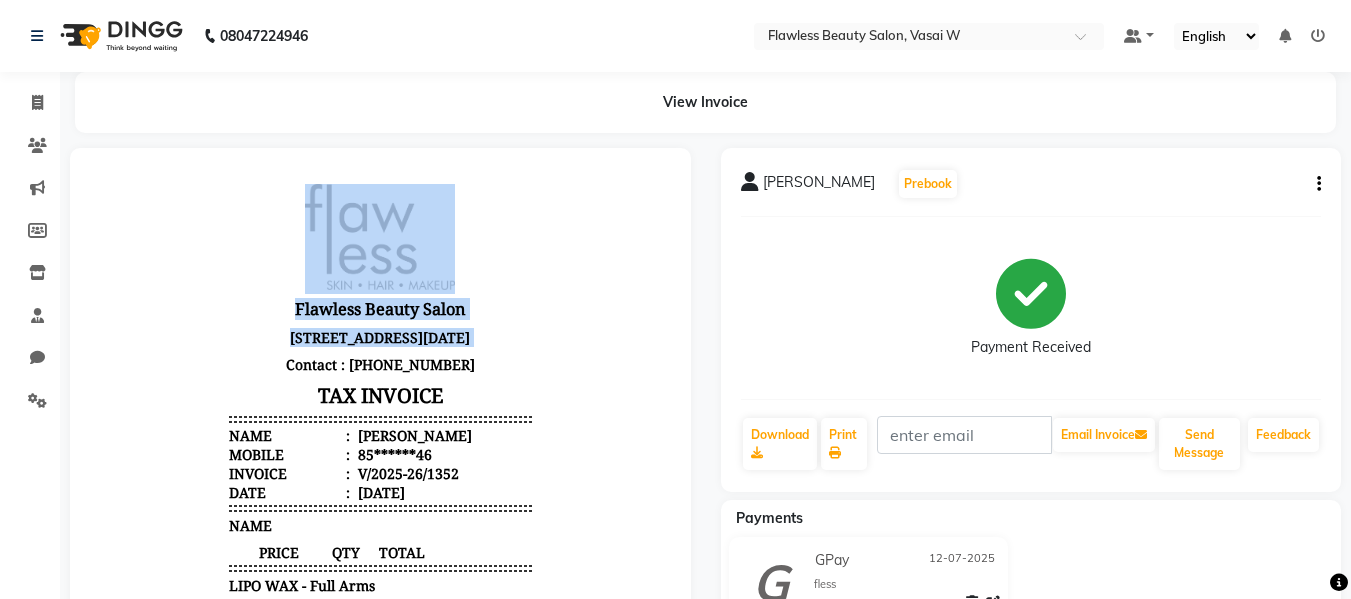 drag, startPoint x: 161, startPoint y: 178, endPoint x: 164, endPoint y: 252, distance: 74.06078 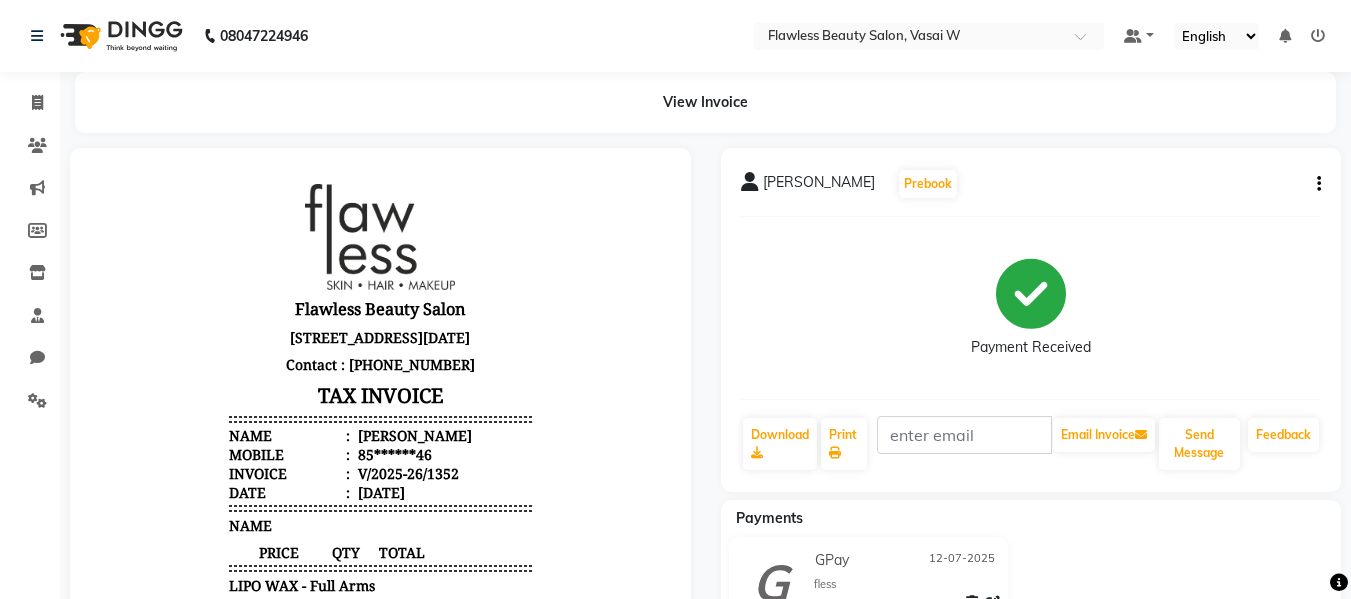 click on "Flawless Beauty Salon
Shop no 2,3,4 , Sirvel building, Near Holi market, Vasai W,Mumbai
Contact : 7738381825
TAX INVOICE
Name  :
Amelia Dmello
Mobile :
85******46
Invoice  :
V/2025-26/1352
Date  :
12/07/2025
1" at bounding box center [380, 535] 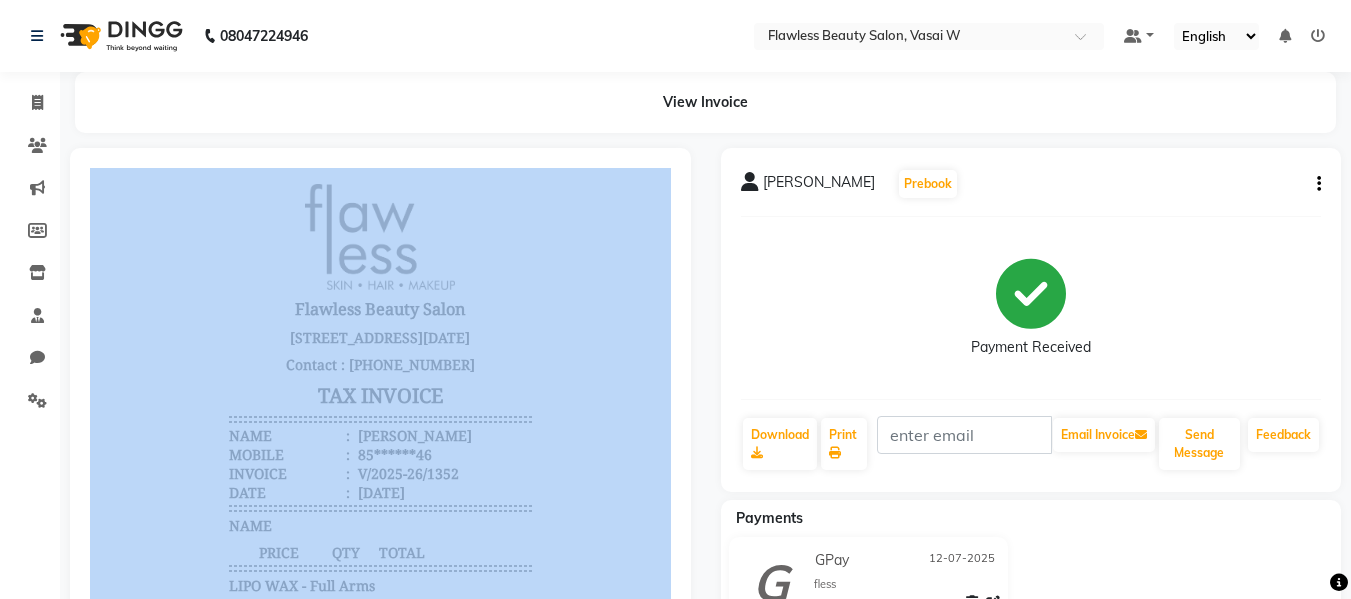 click at bounding box center [380, 539] 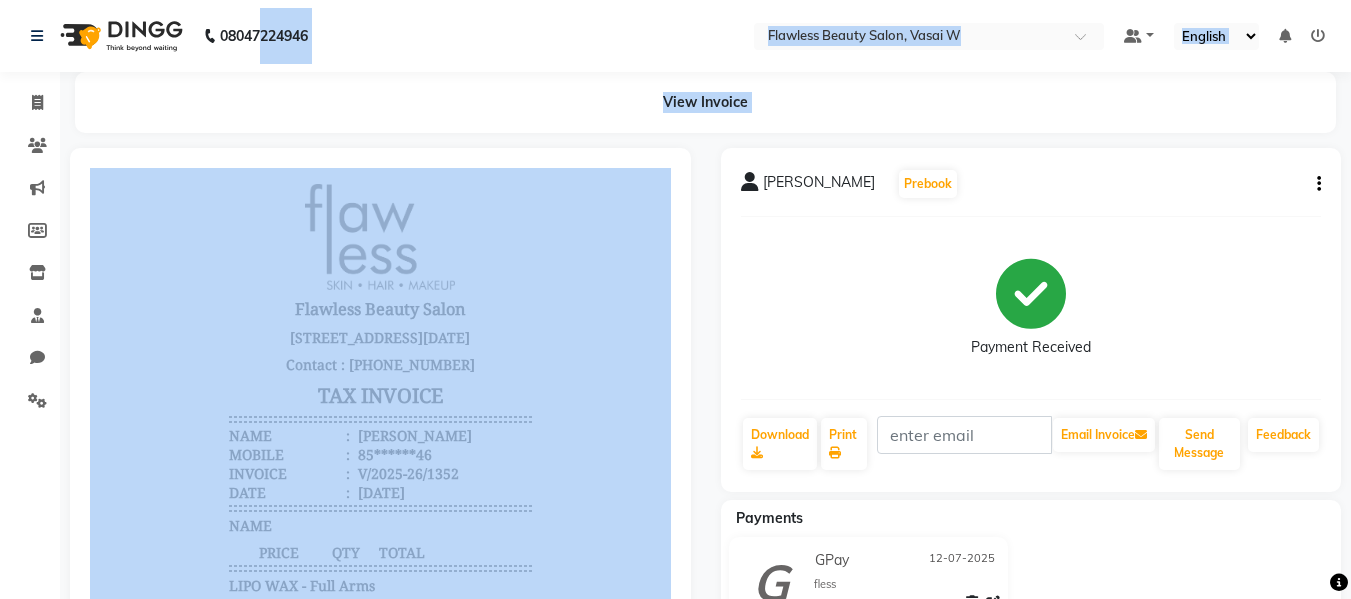 drag, startPoint x: 263, startPoint y: 145, endPoint x: 252, endPoint y: 161, distance: 19.416489 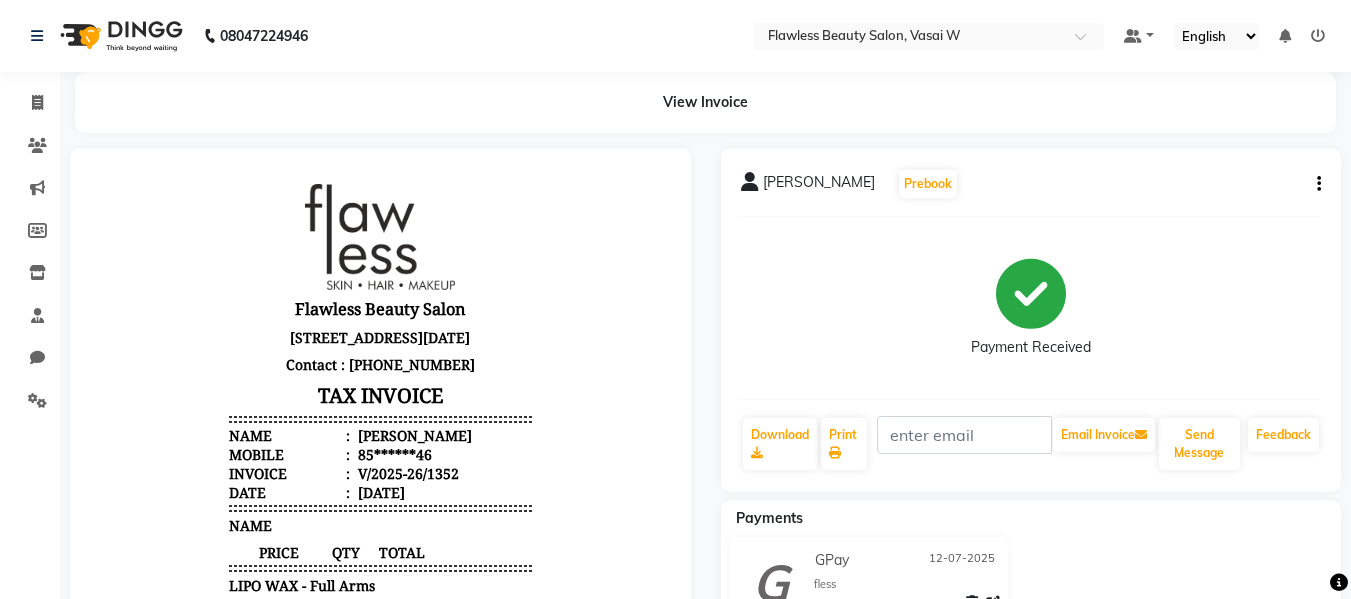 click on "Flawless Beauty Salon
Shop no 2,3,4 , Sirvel building, Near Holi market, Vasai W,Mumbai
Contact : 7738381825
TAX INVOICE
Name  :
Amelia Dmello
Mobile :
85******46
Invoice  :
V/2025-26/1352
Date  :
12/07/2025" at bounding box center [380, 343] 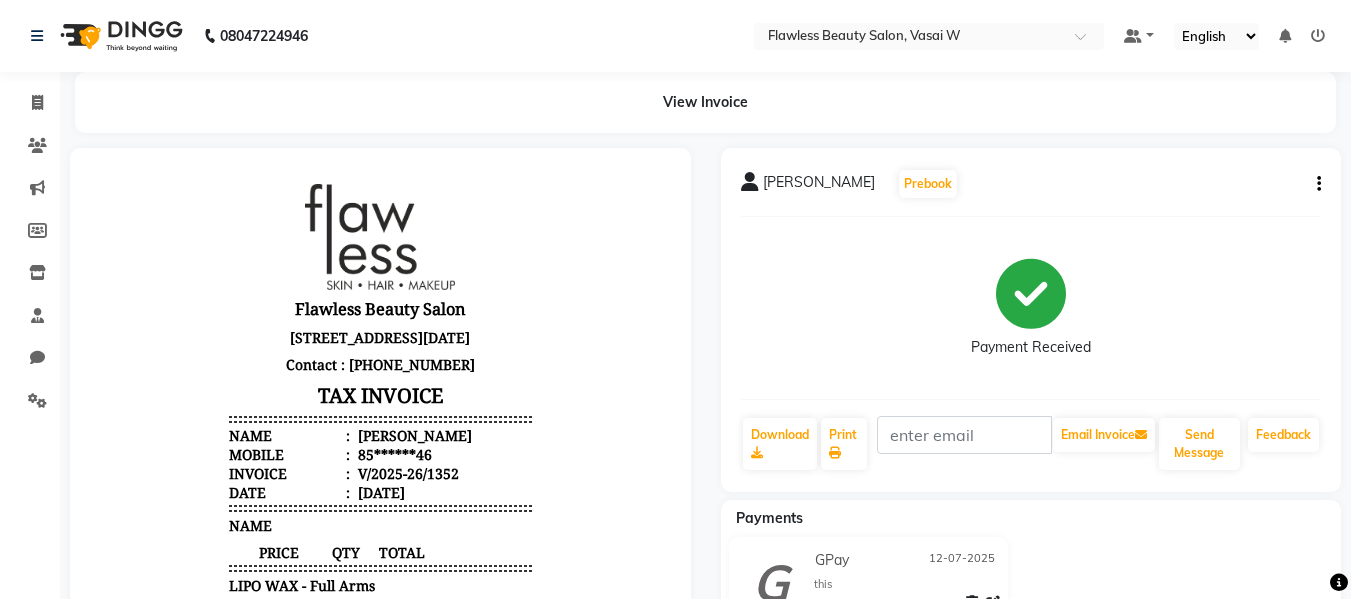 drag, startPoint x: 130, startPoint y: 517, endPoint x: 135, endPoint y: 503, distance: 14.866069 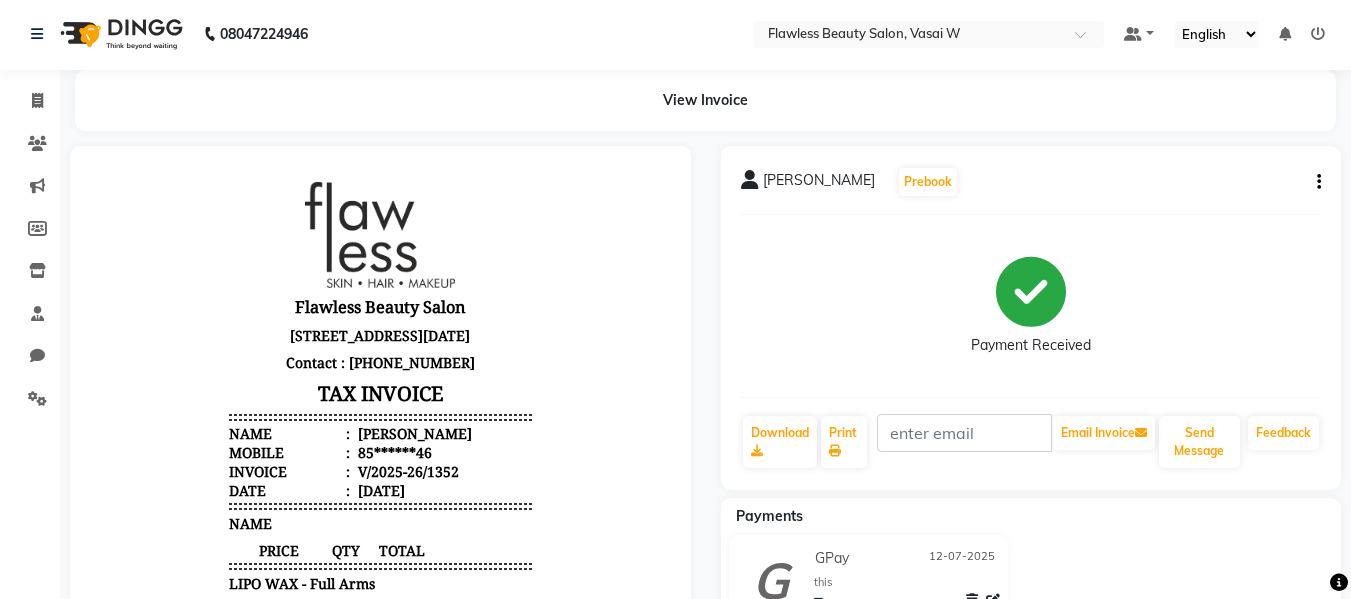 click on "Flawless Beauty Salon
Shop no 2,3,4 , Sirvel building, Near Holi market, Vasai W,Mumbai
Contact : 7738381825
TAX INVOICE
Name  :
Amelia Dmello
Mobile :
85******46
Invoice  :
V/2025-26/1352
Date  :
12/07/2025
1" at bounding box center [380, 533] 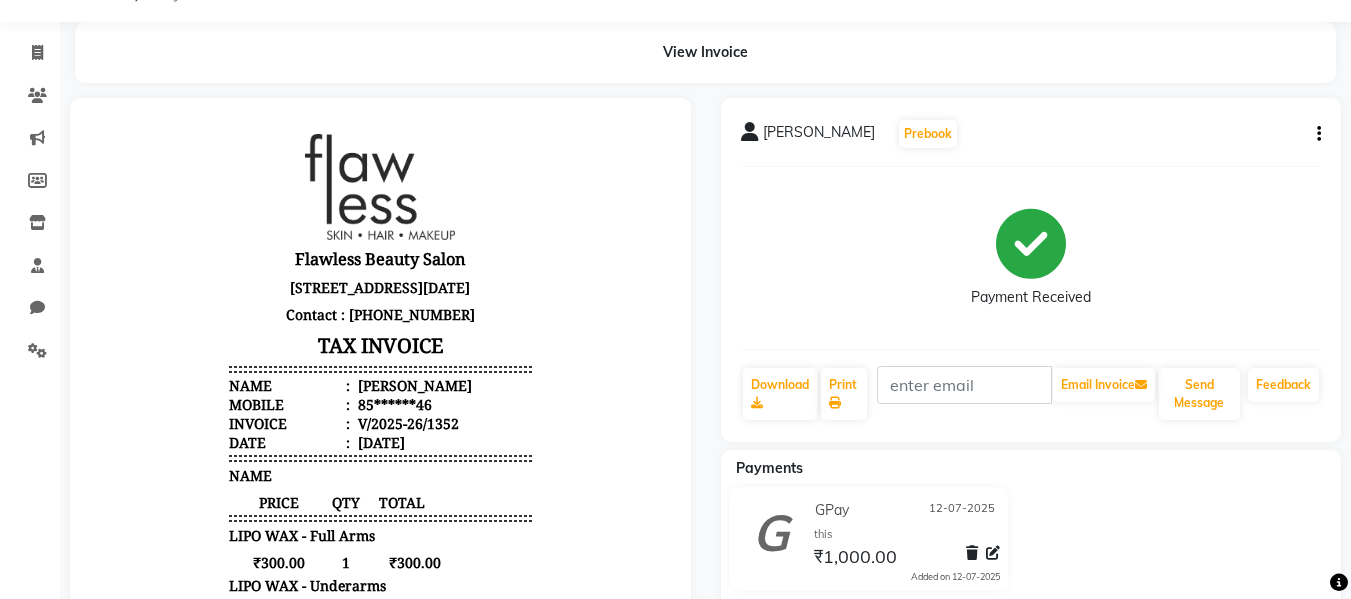 scroll, scrollTop: 0, scrollLeft: 0, axis: both 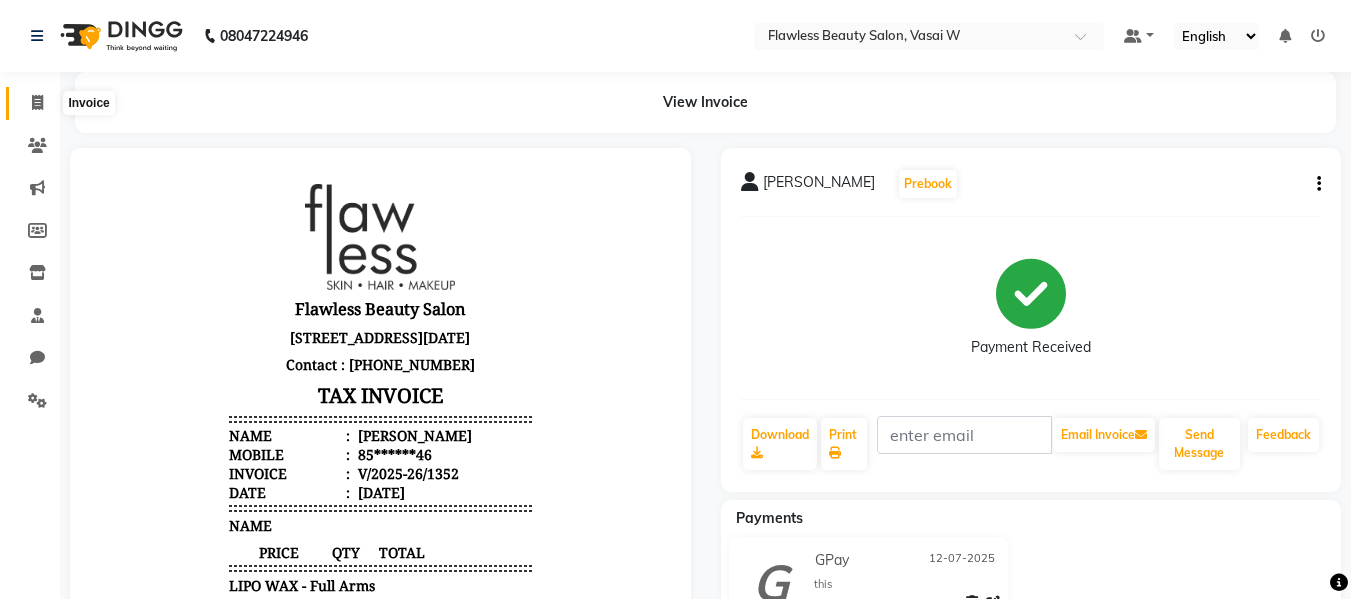 click 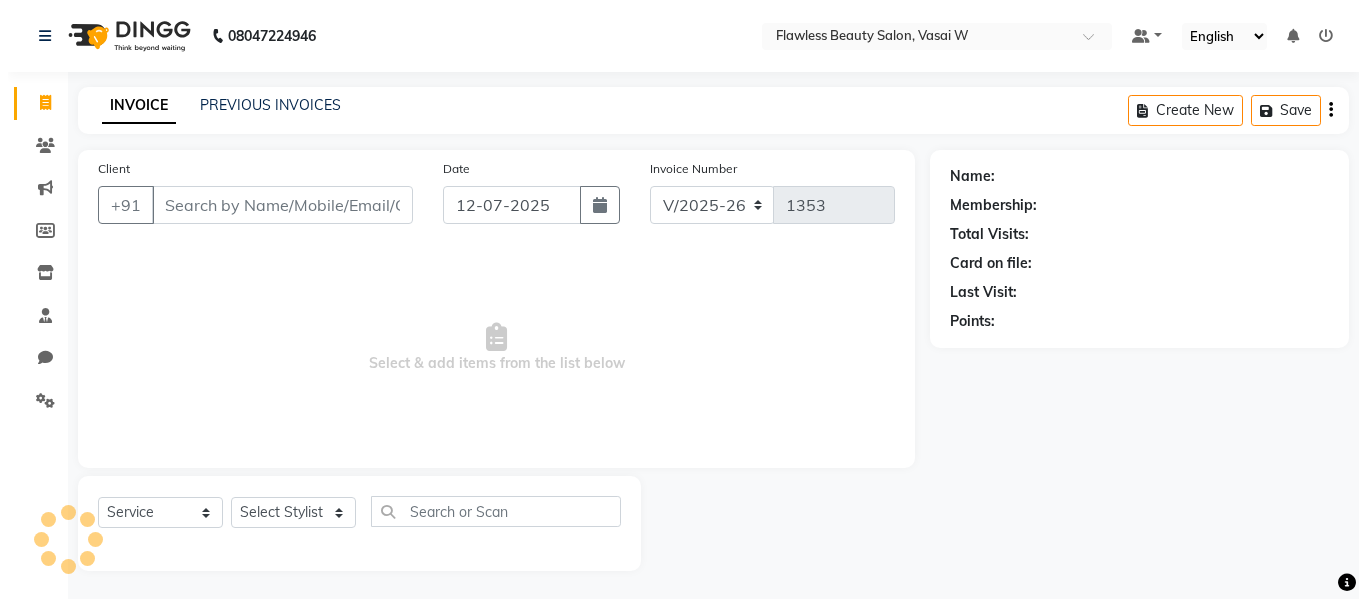 scroll, scrollTop: 2, scrollLeft: 0, axis: vertical 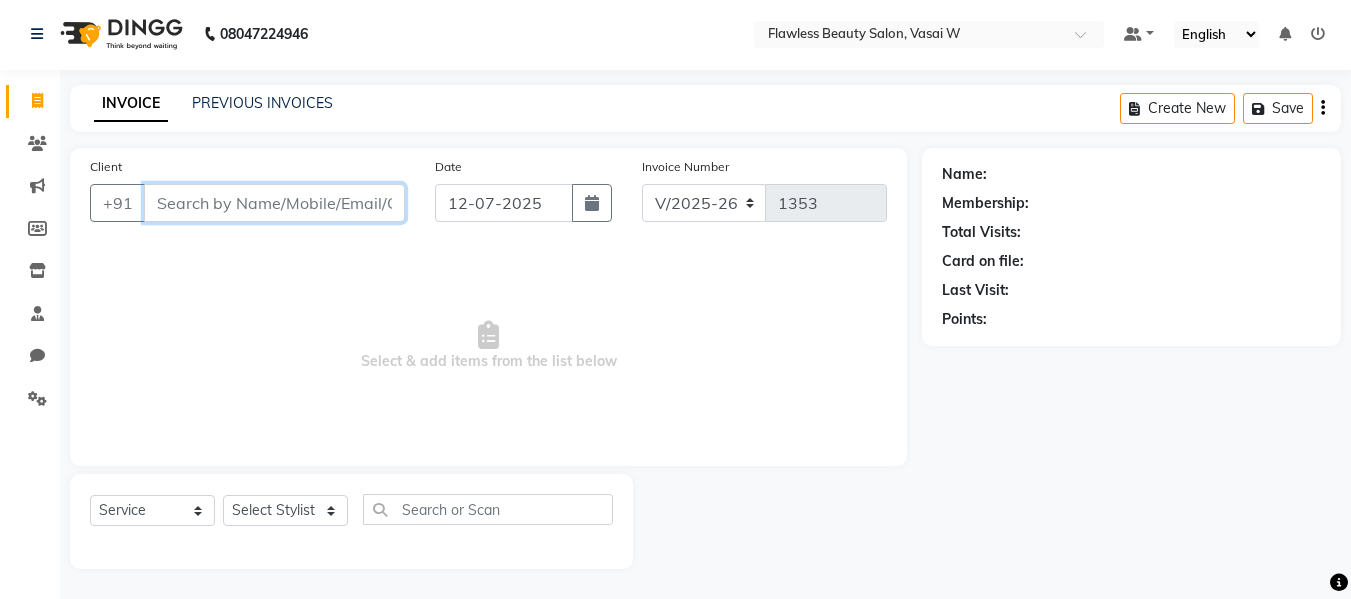 click on "Client" at bounding box center [274, 203] 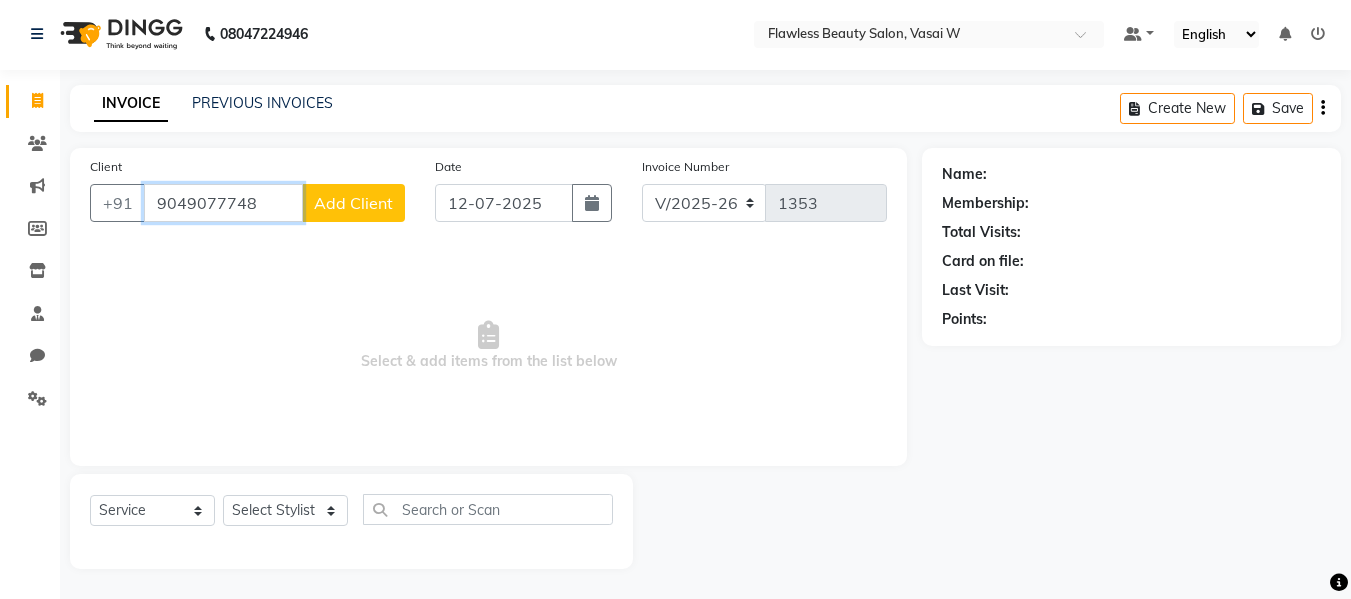 type on "9049077748" 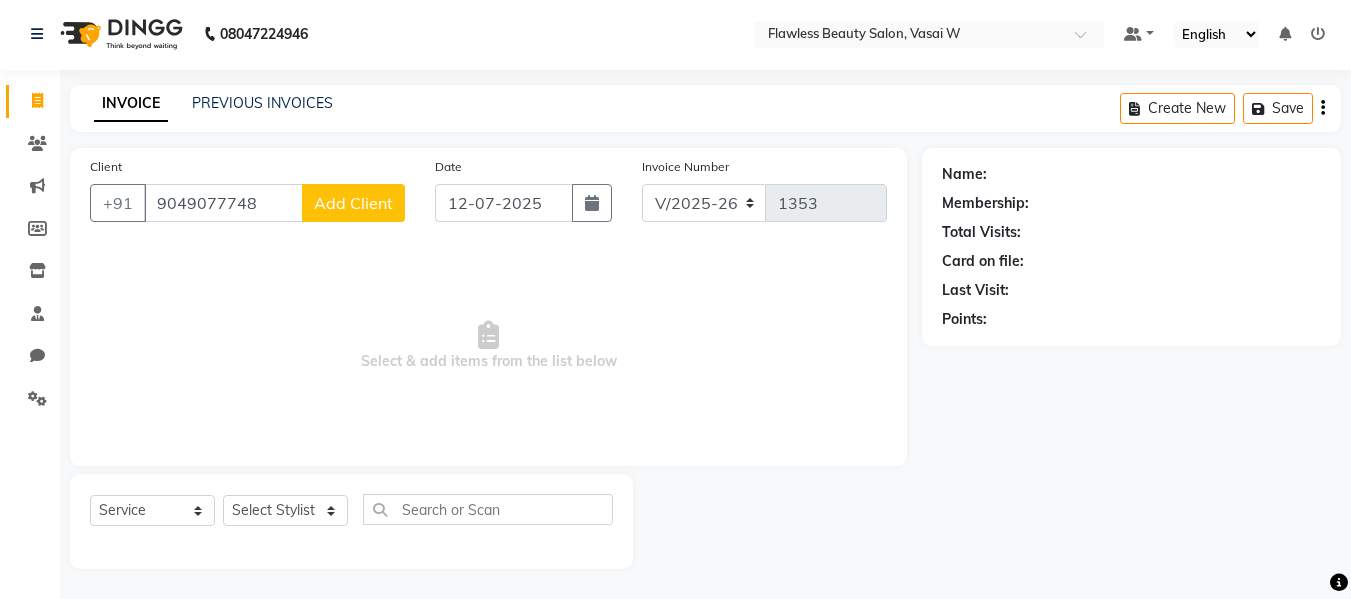 click on "Add Client" 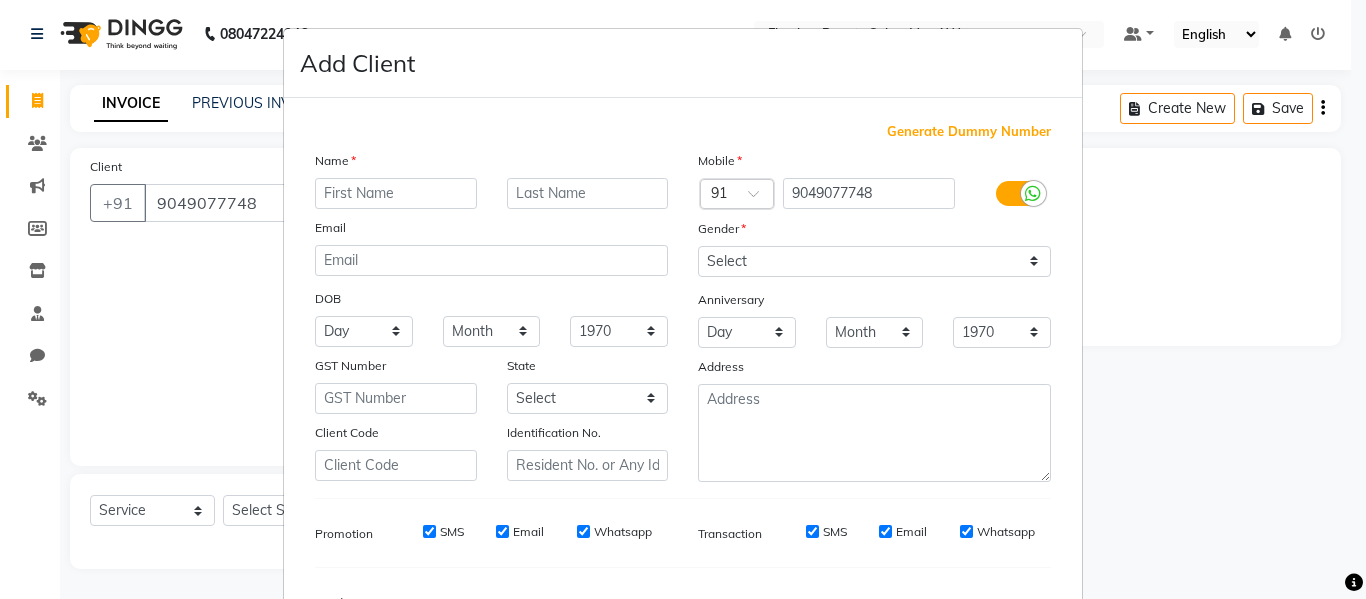 click at bounding box center (396, 193) 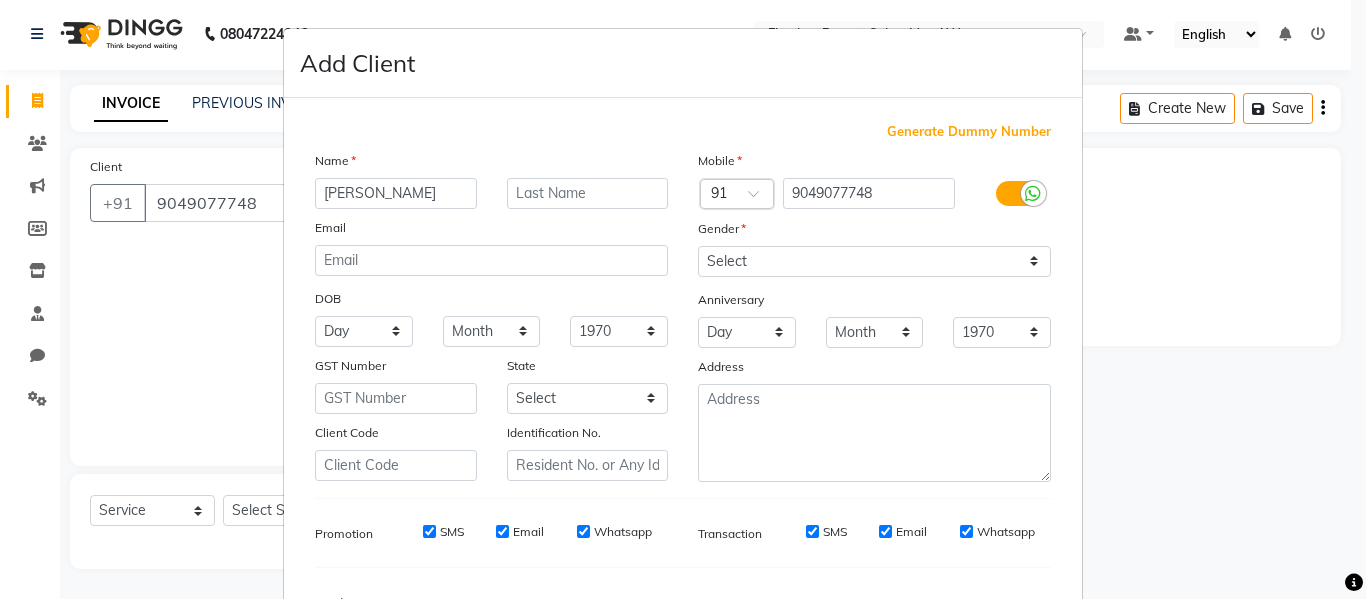 type on "[PERSON_NAME]" 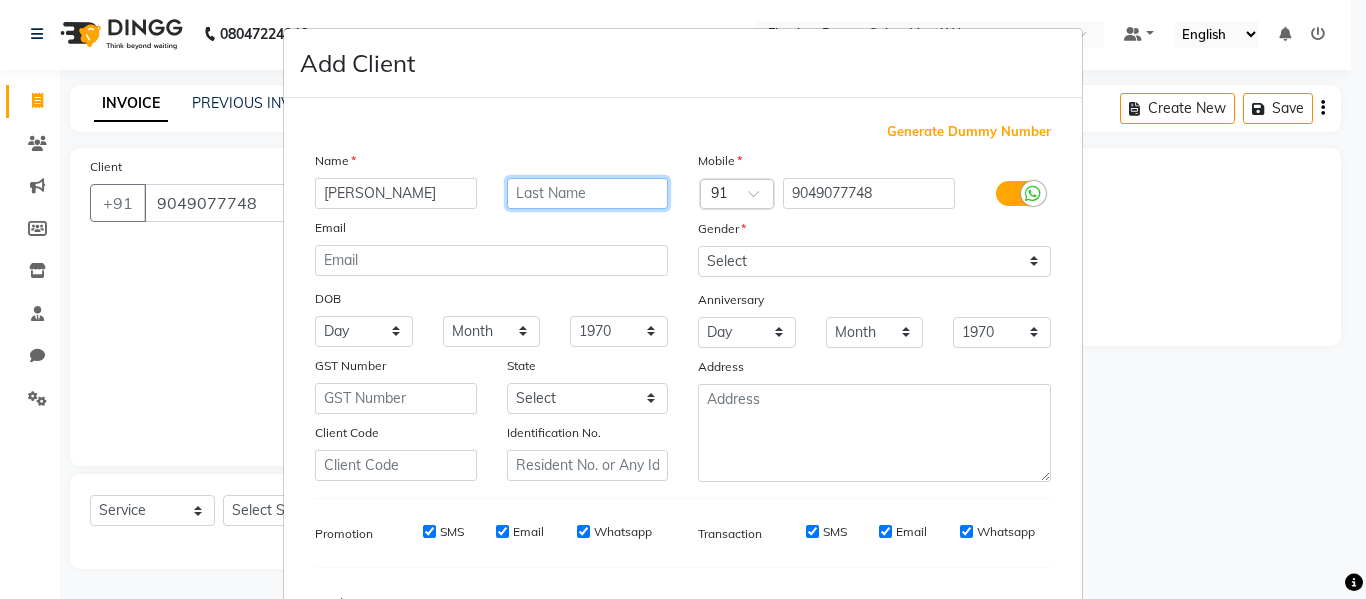 click at bounding box center (588, 193) 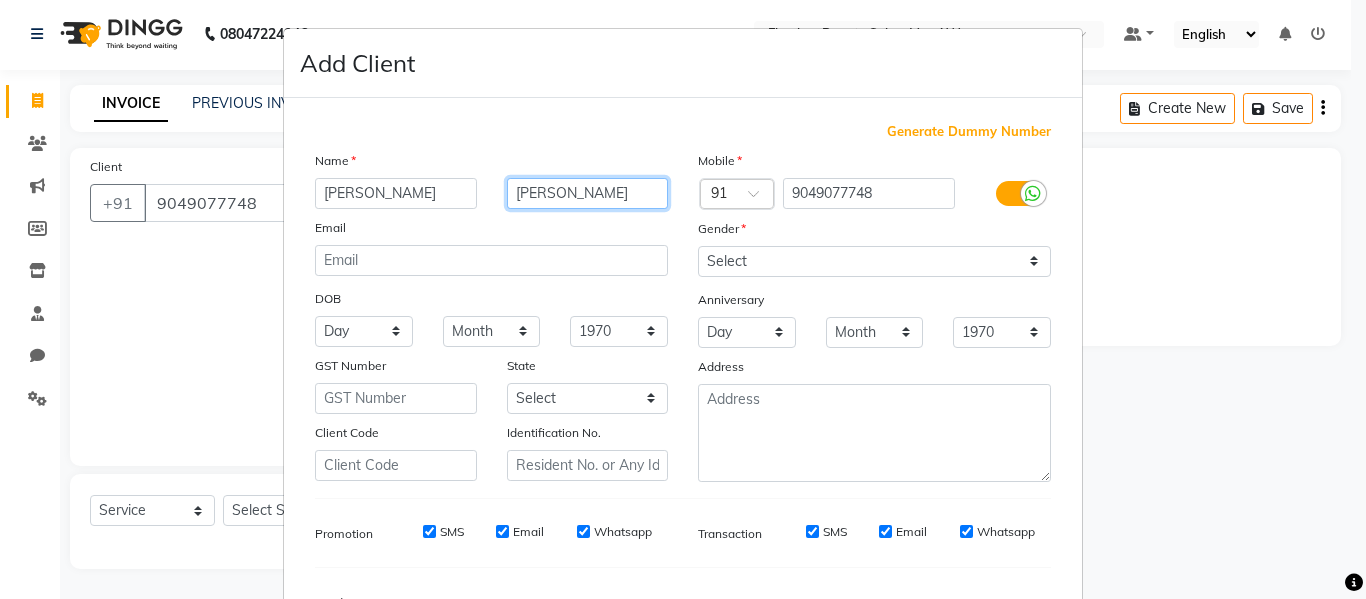 type on "[PERSON_NAME]" 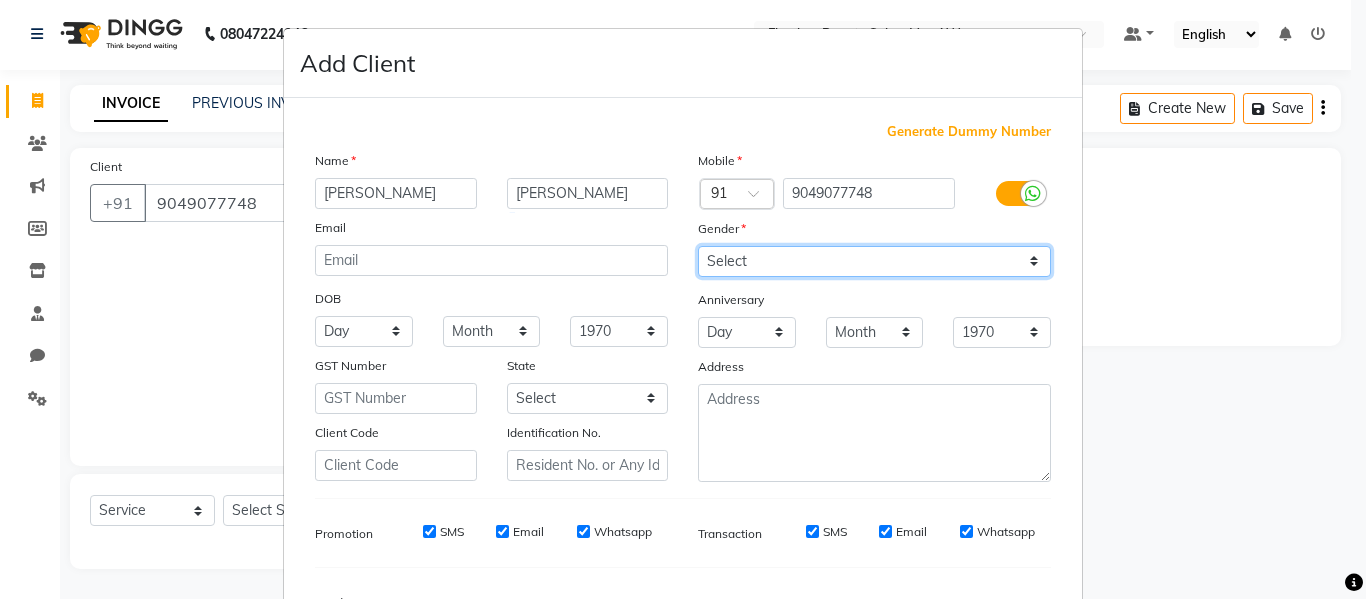 click on "Select Male Female Other Prefer Not To Say" at bounding box center (874, 261) 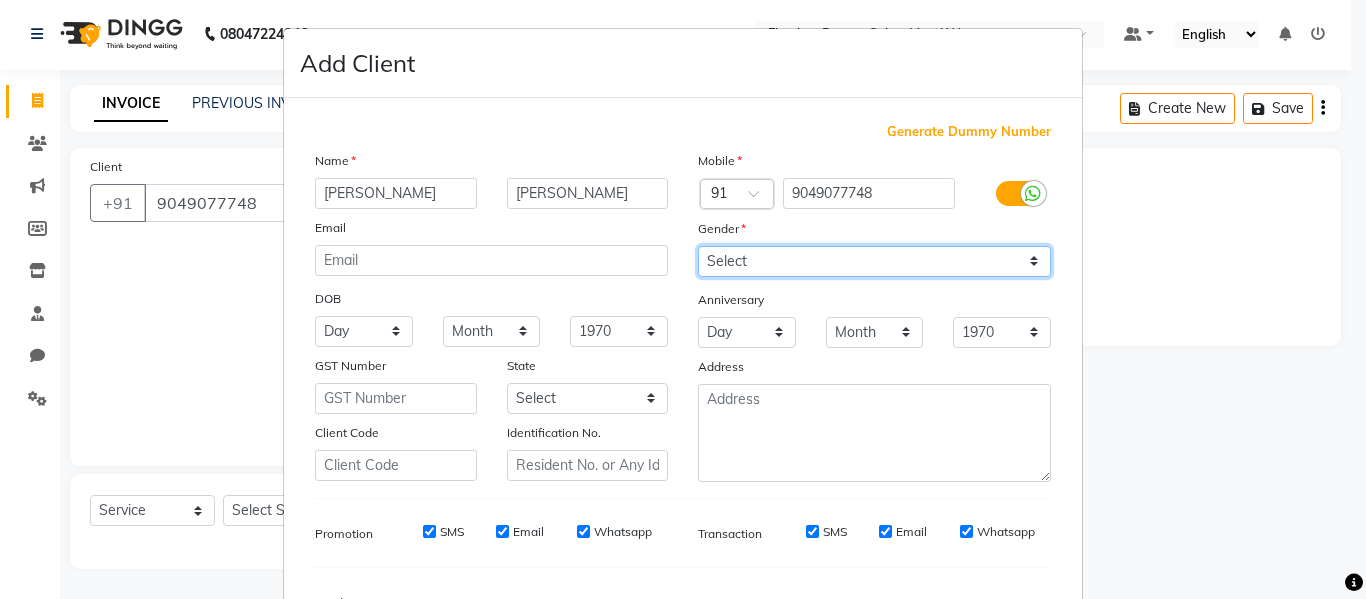 select on "[DEMOGRAPHIC_DATA]" 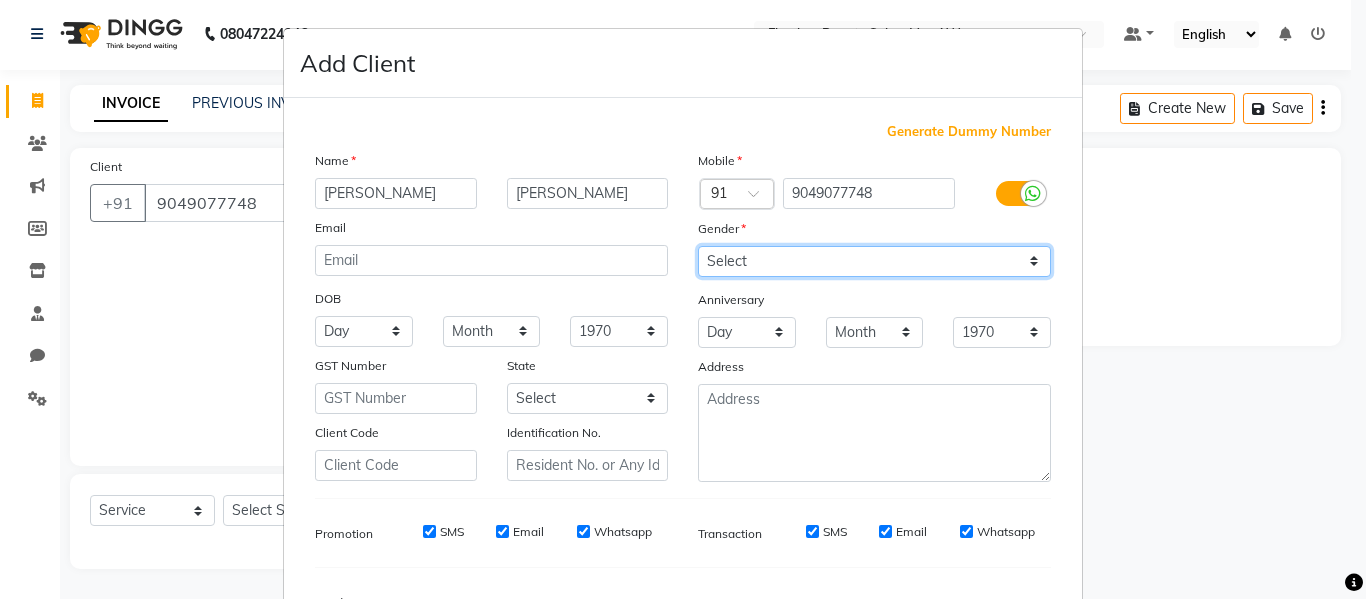click on "Select Male Female Other Prefer Not To Say" at bounding box center (874, 261) 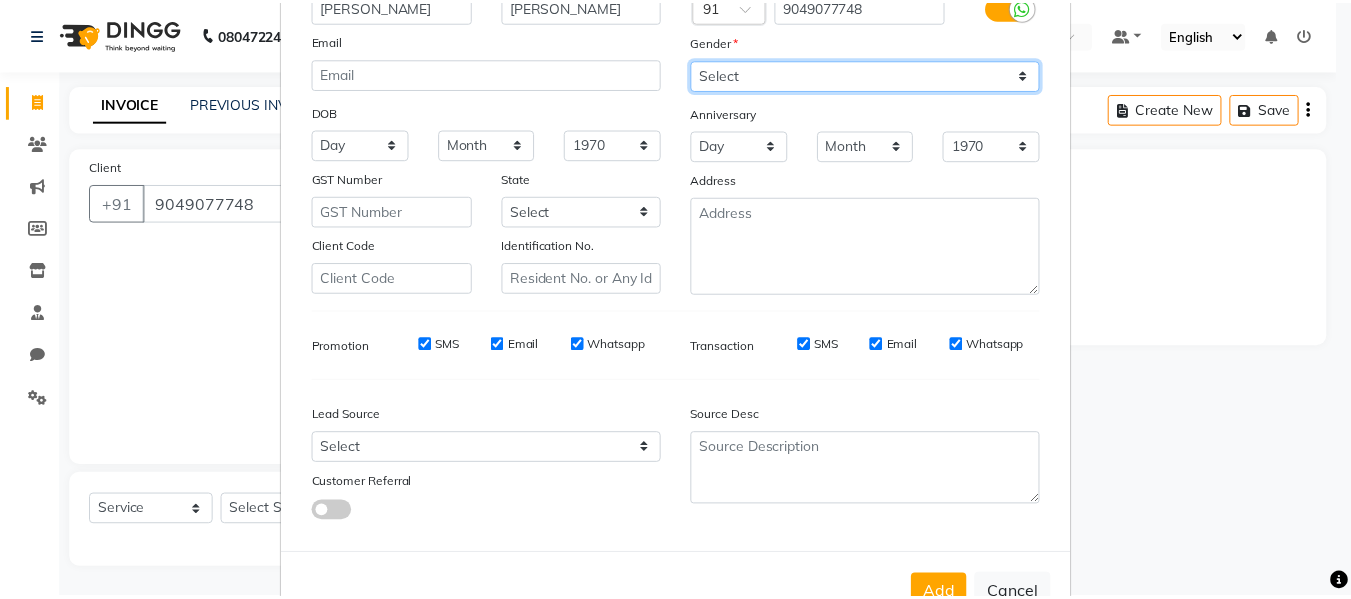 scroll, scrollTop: 217, scrollLeft: 0, axis: vertical 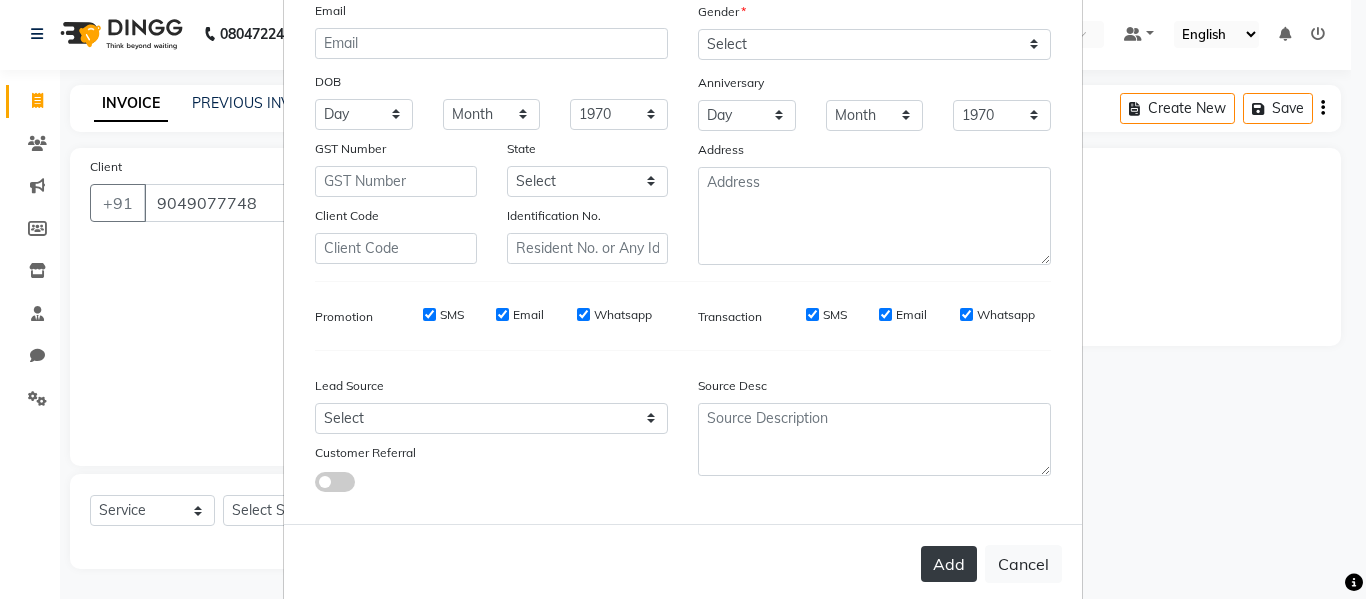 click on "Add" at bounding box center (949, 564) 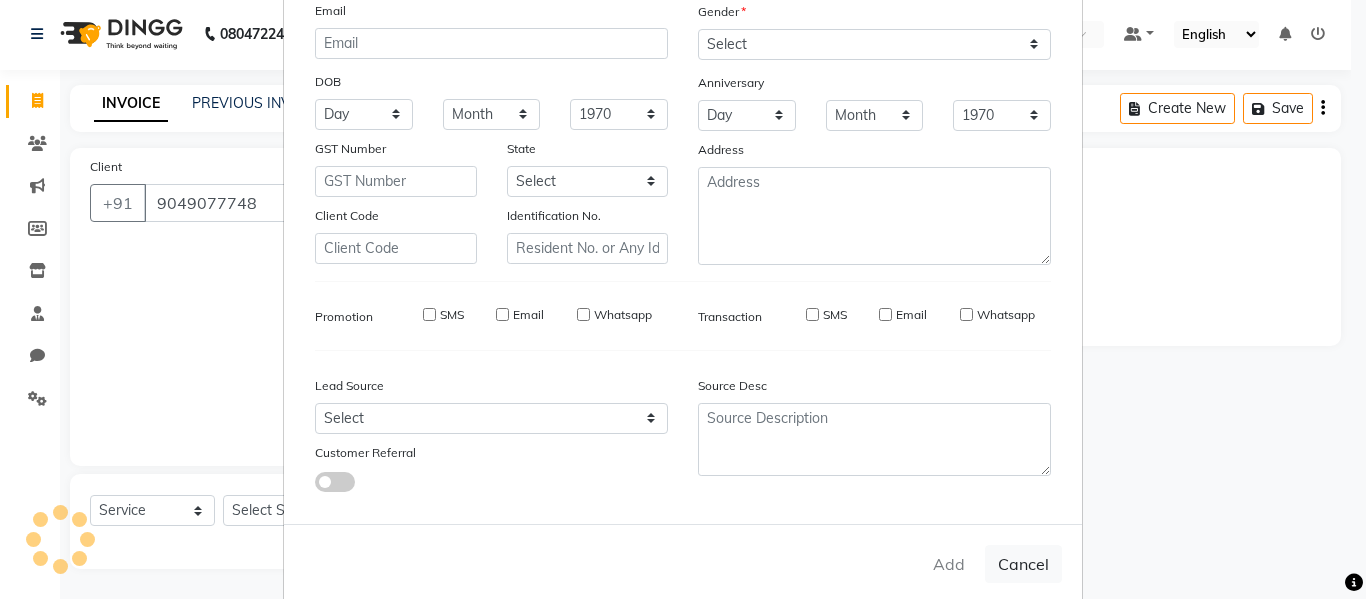 type on "90******48" 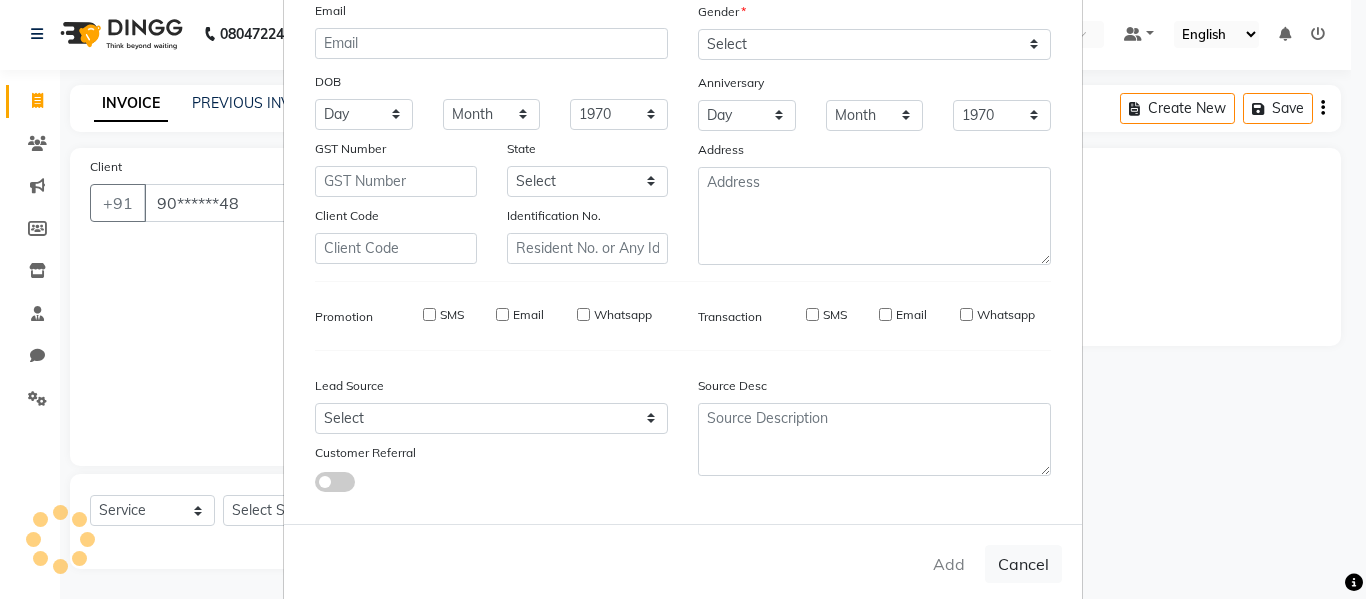select 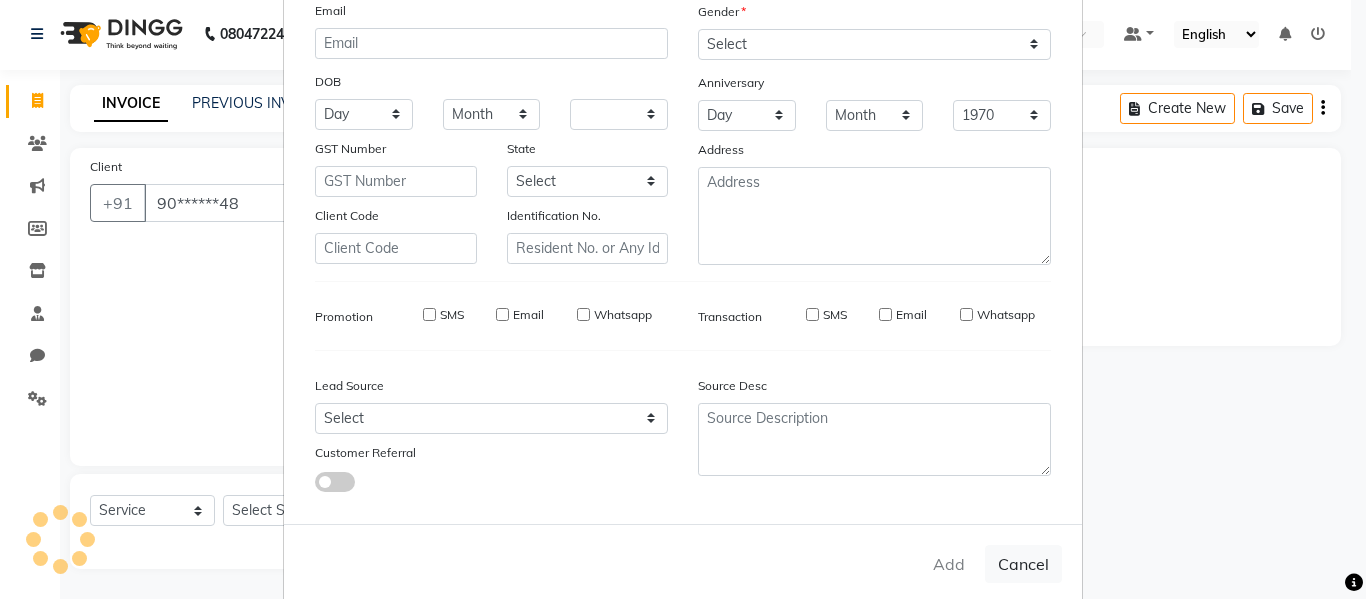select 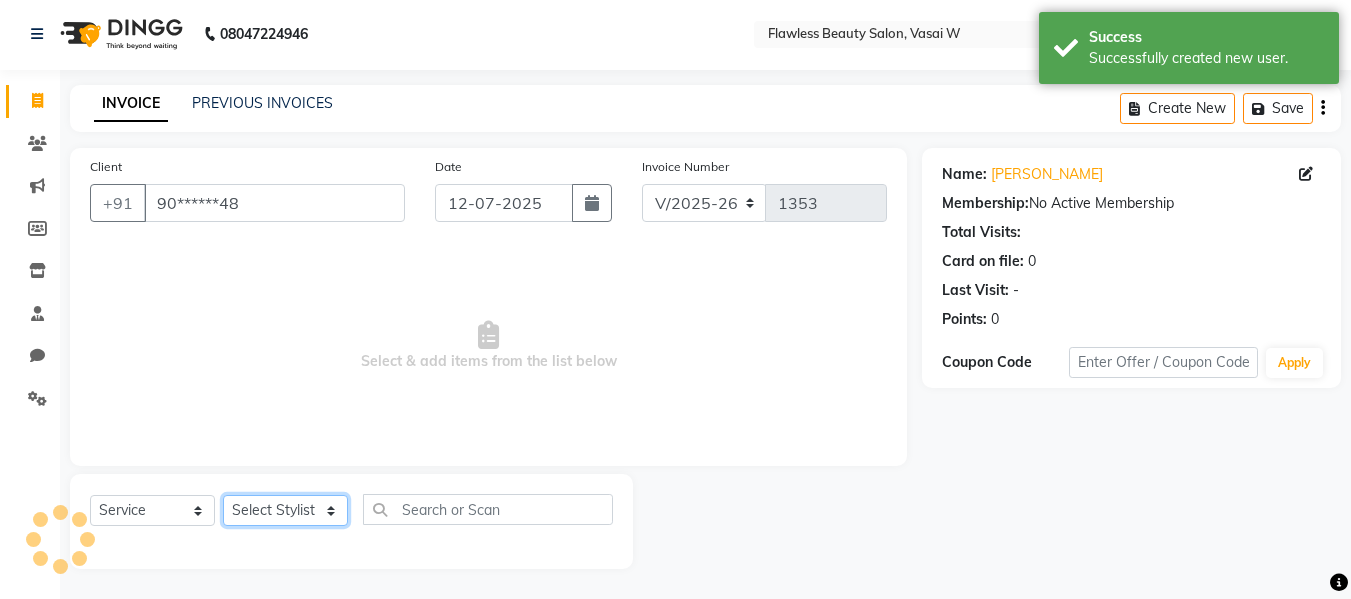 click on "Select Stylist Afsana [PERSON_NAME]  [PERSON_NAME] Maam Nisha  Pari [PERSON_NAME] [PERSON_NAME]" 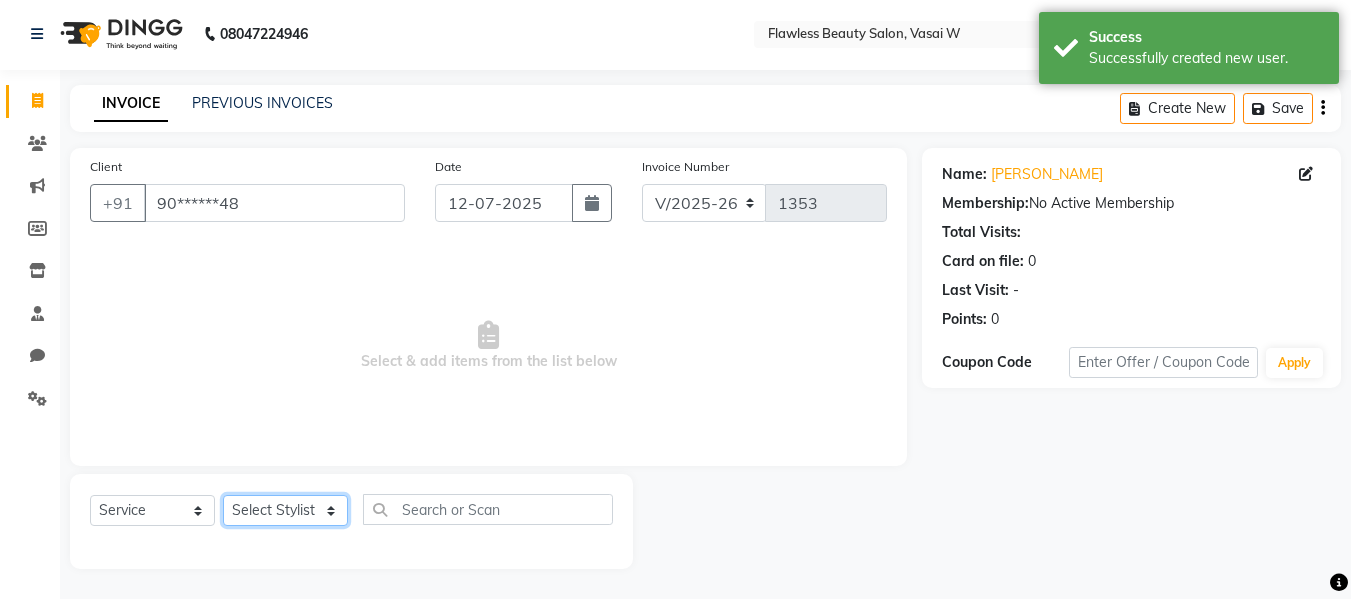 select on "76404" 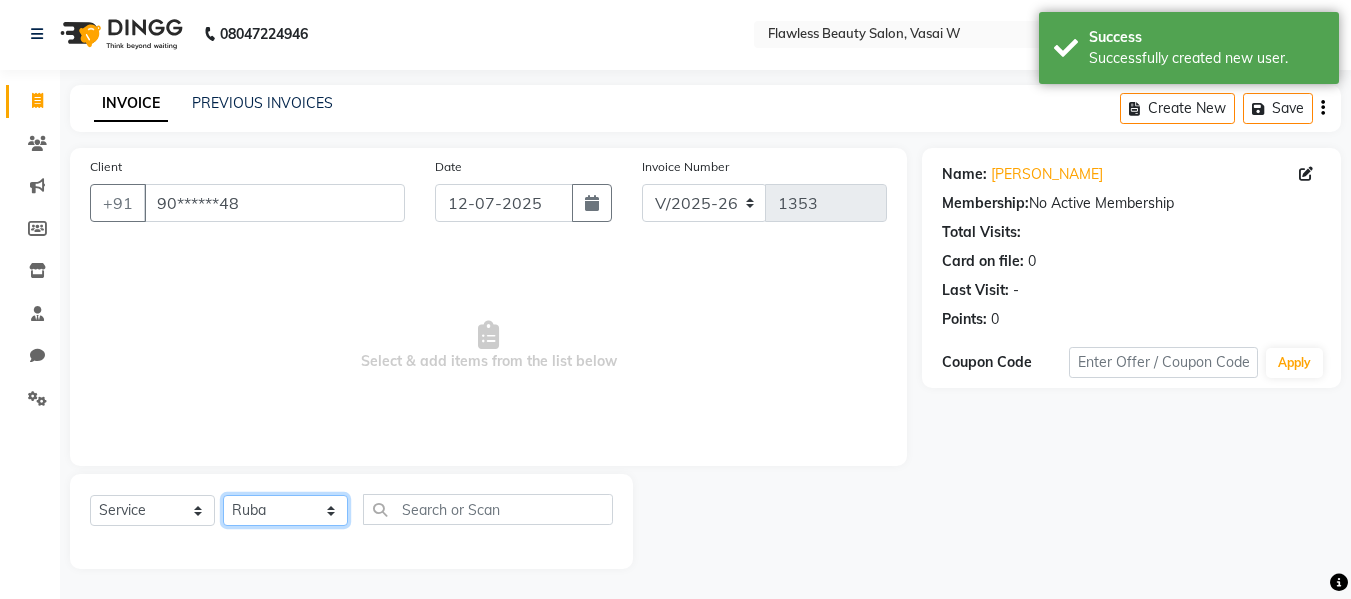 click on "Select Stylist Afsana [PERSON_NAME]  [PERSON_NAME] Maam Nisha  Pari [PERSON_NAME] [PERSON_NAME]" 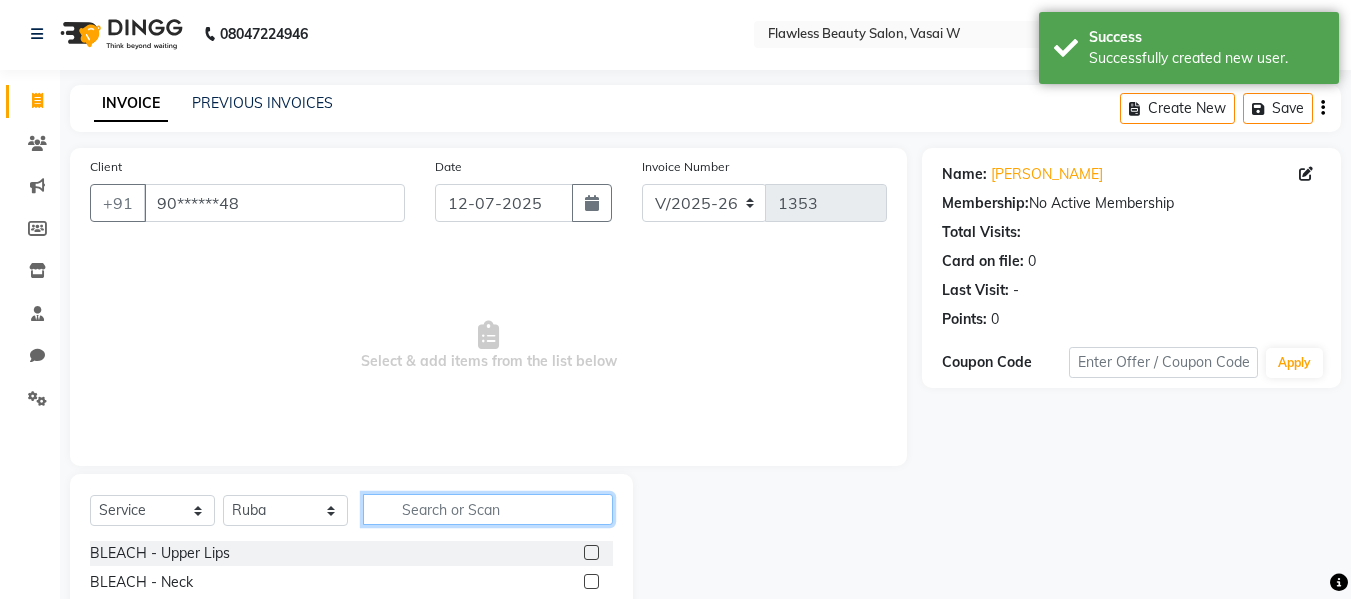 click 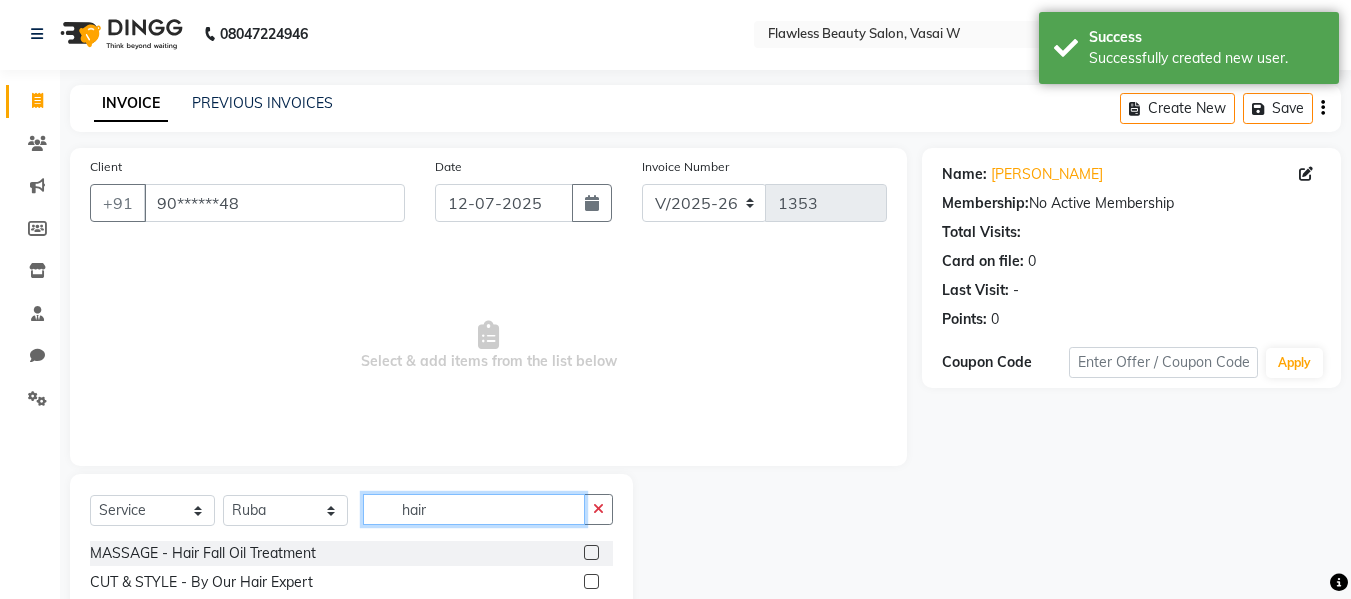 type on "hair" 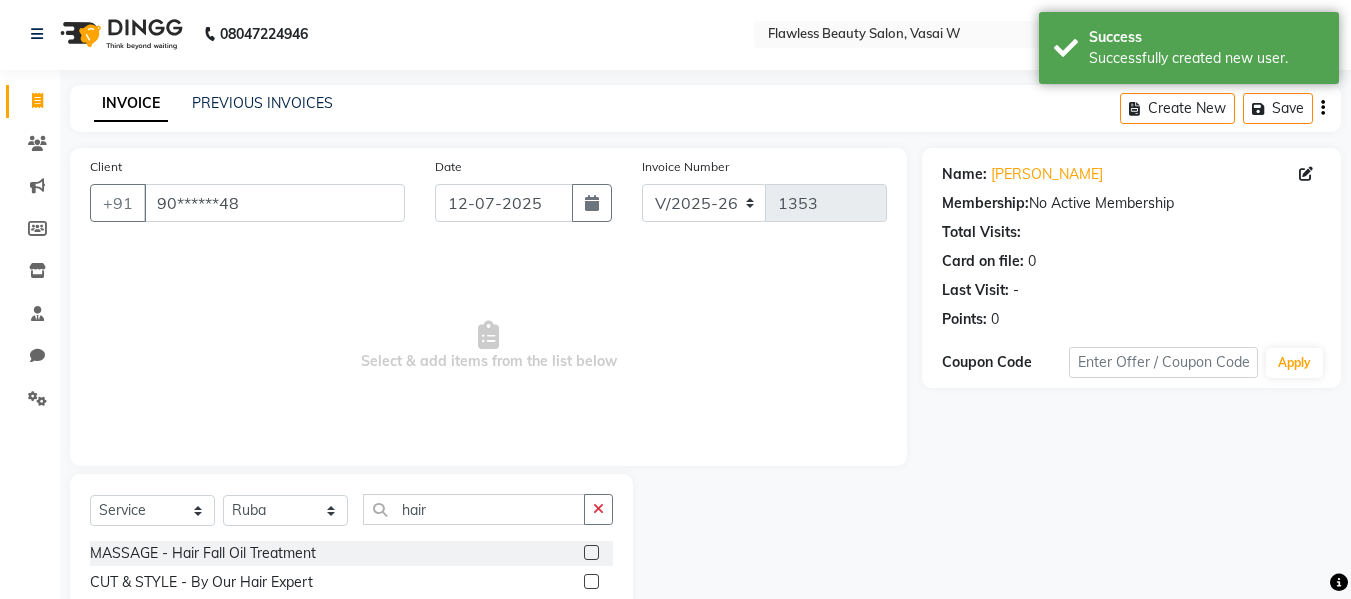click 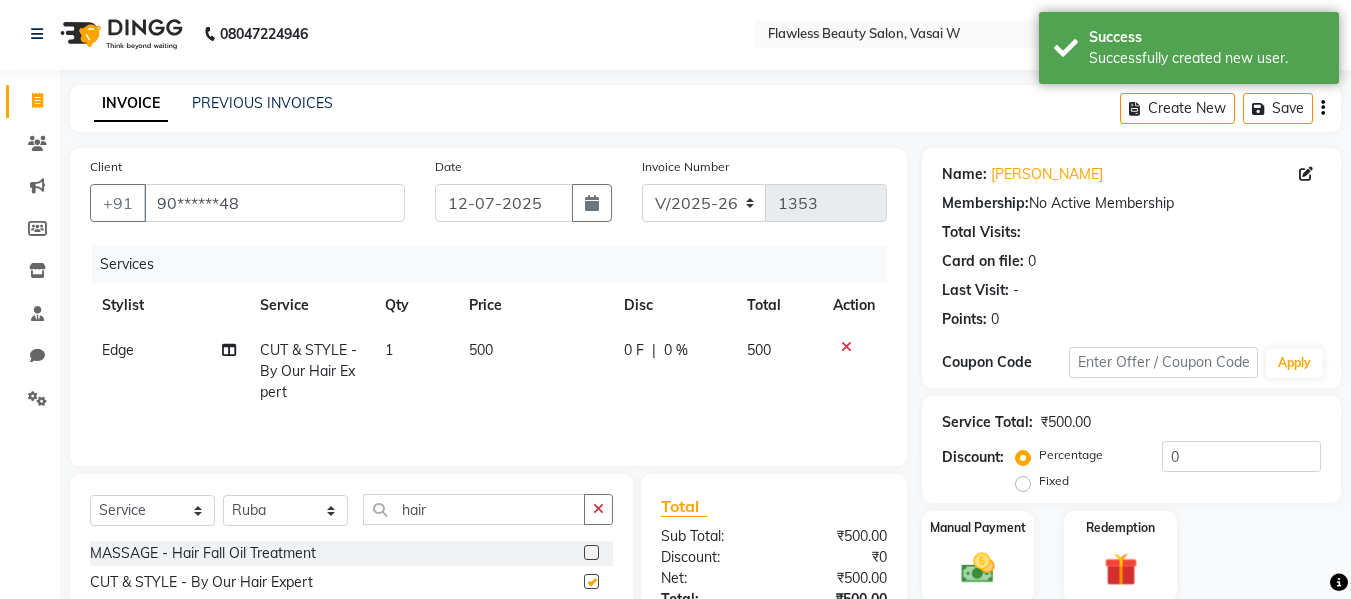 checkbox on "false" 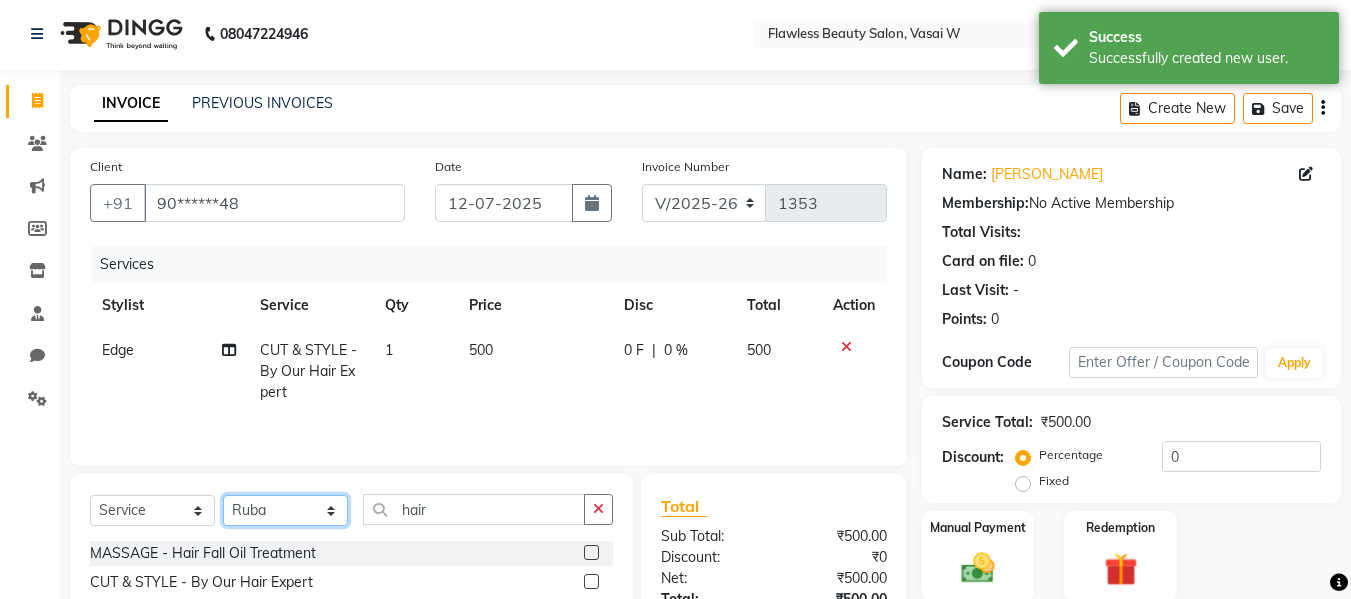 click on "Select Stylist Afsana [PERSON_NAME]  [PERSON_NAME] Maam Nisha  Pari [PERSON_NAME] [PERSON_NAME]" 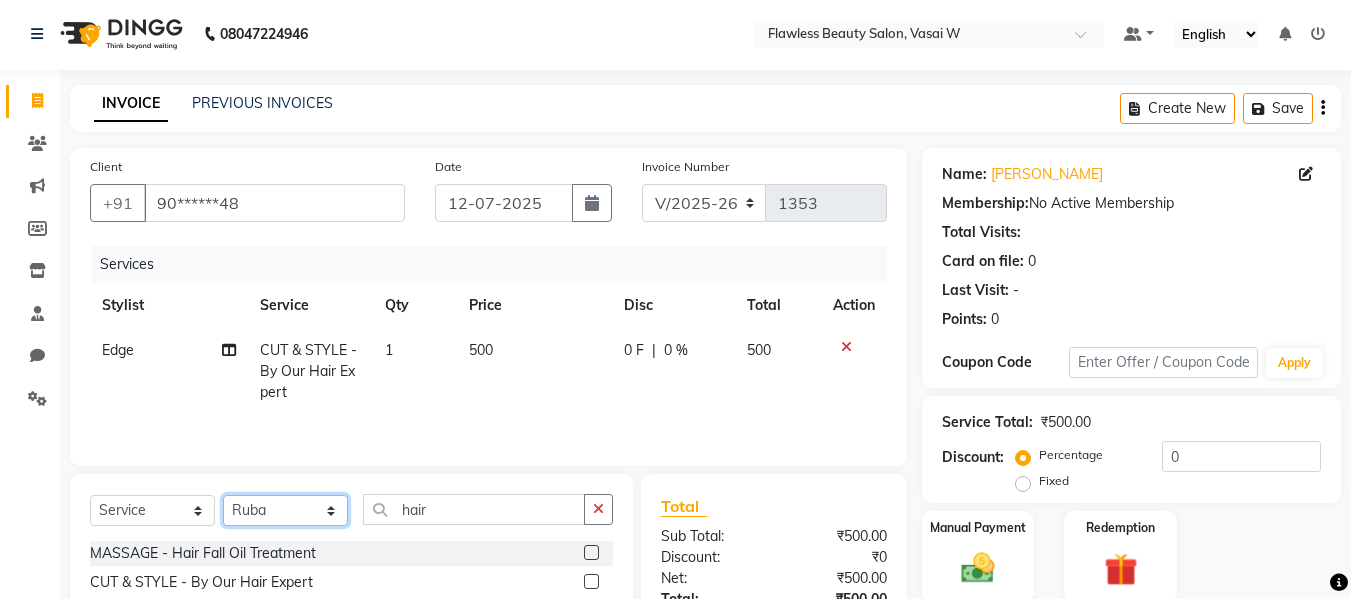 select on "76408" 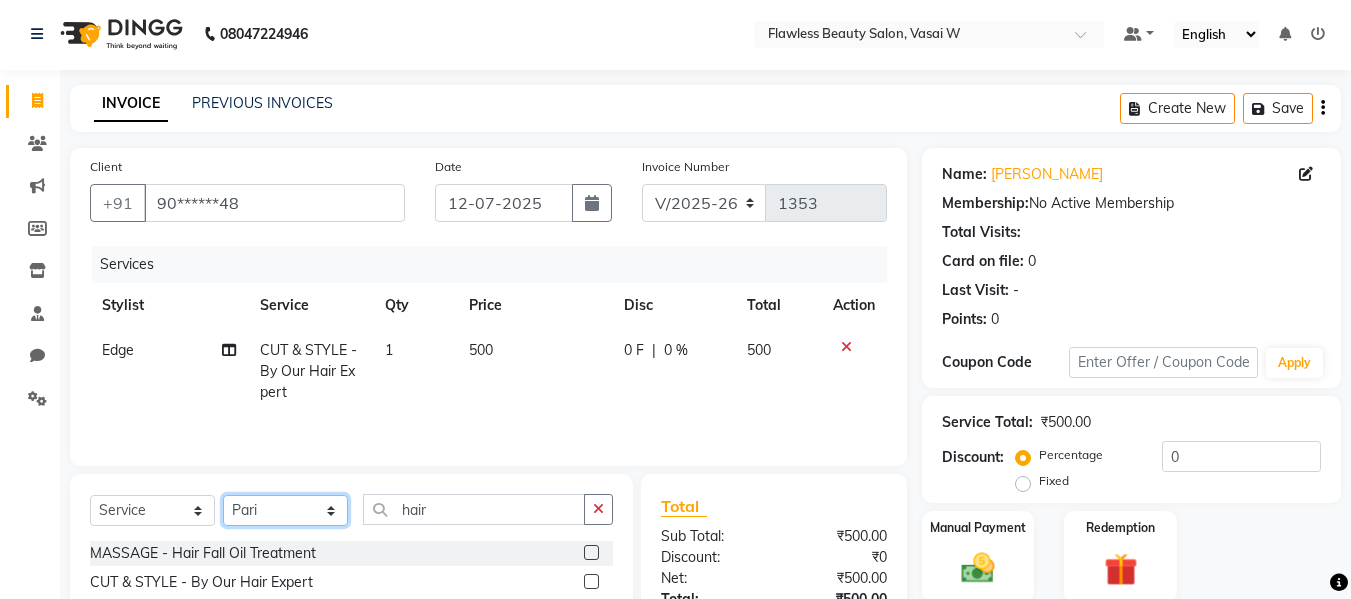 click on "Select Stylist Afsana [PERSON_NAME]  [PERSON_NAME] Maam Nisha  Pari [PERSON_NAME] [PERSON_NAME]" 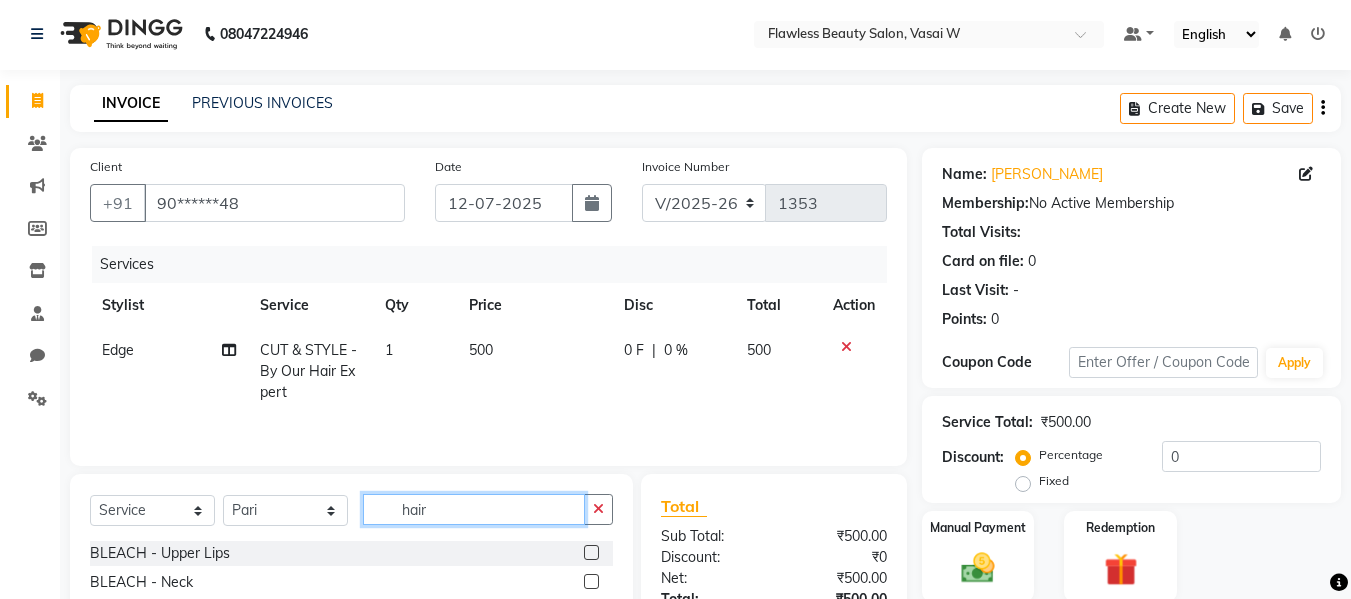 click on "hair" 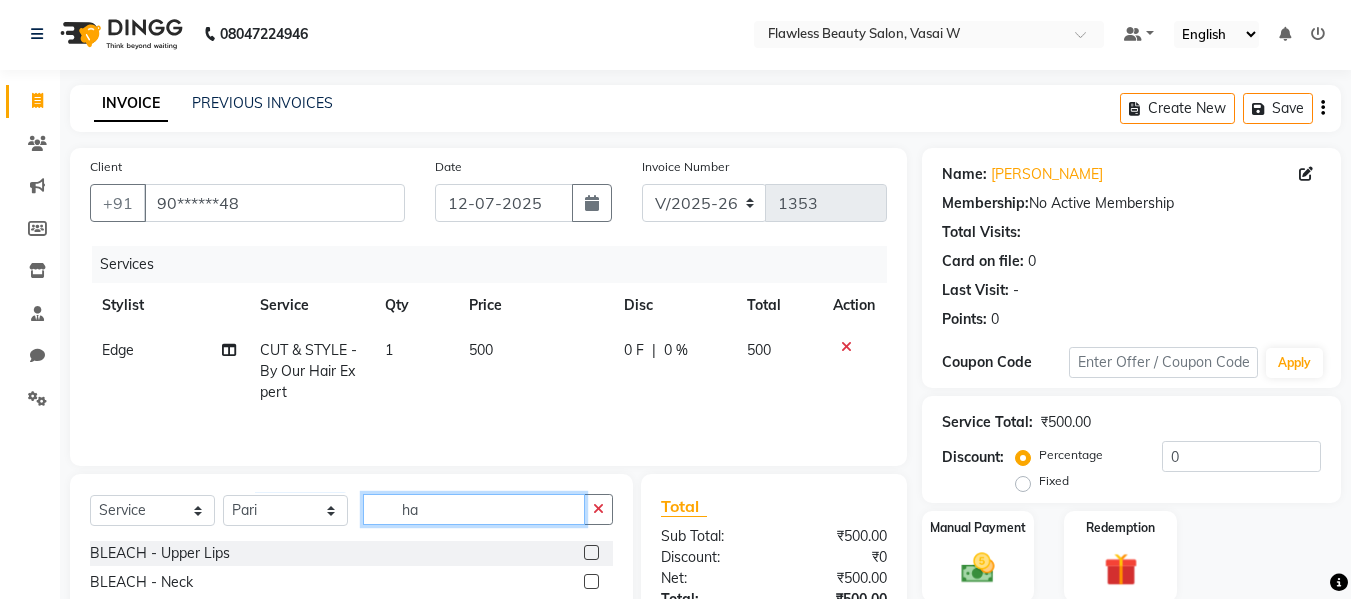 type on "h" 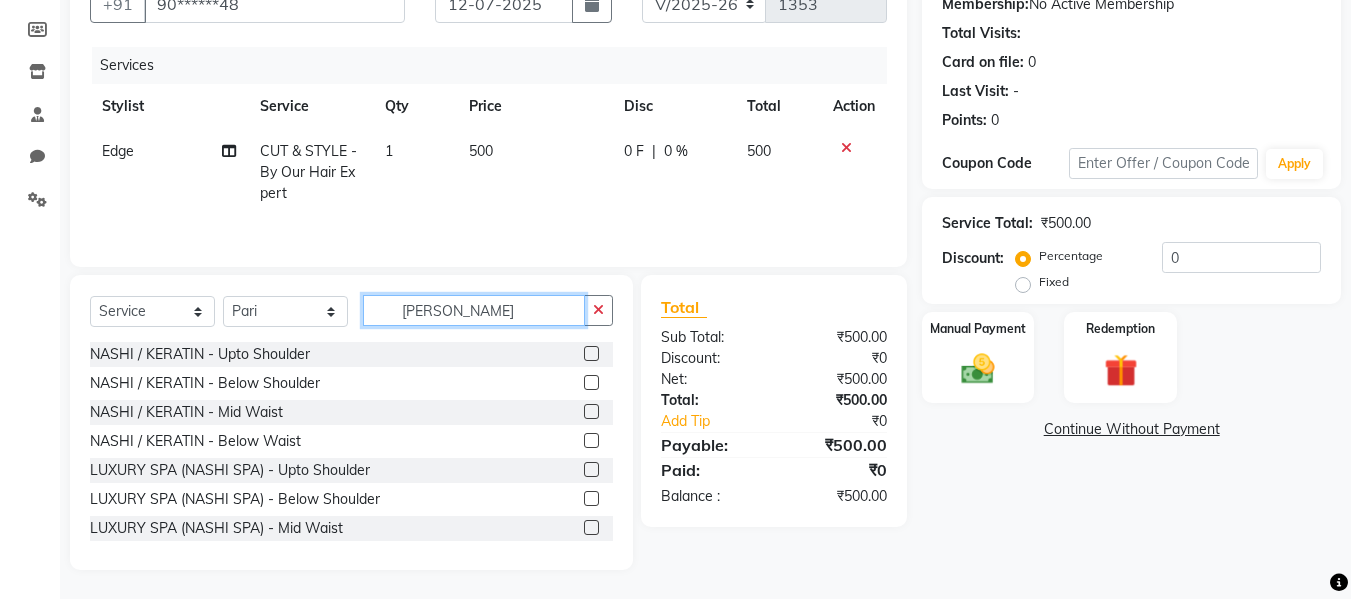 scroll, scrollTop: 202, scrollLeft: 0, axis: vertical 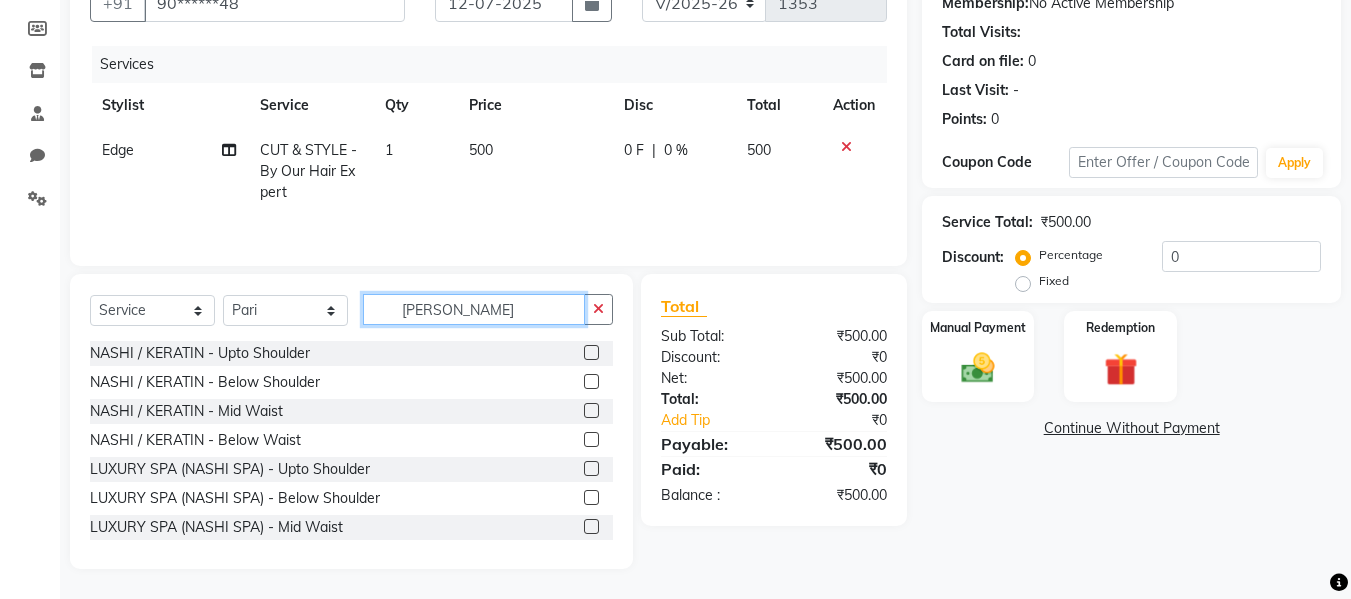 type on "[PERSON_NAME]" 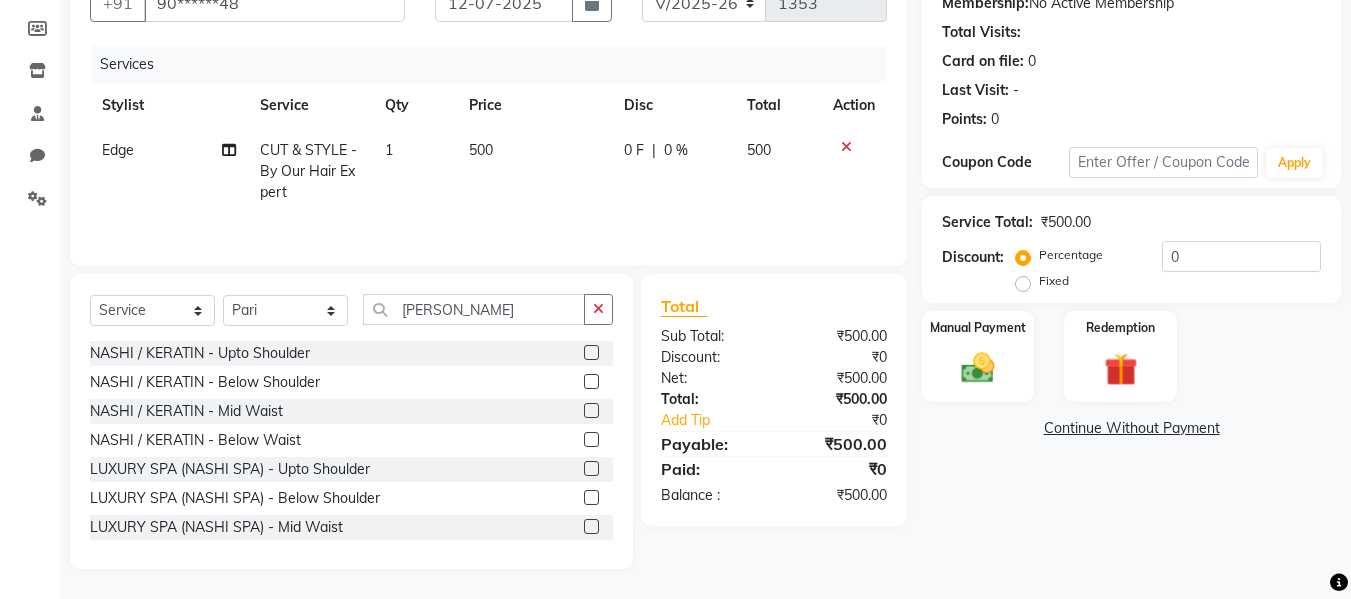 click 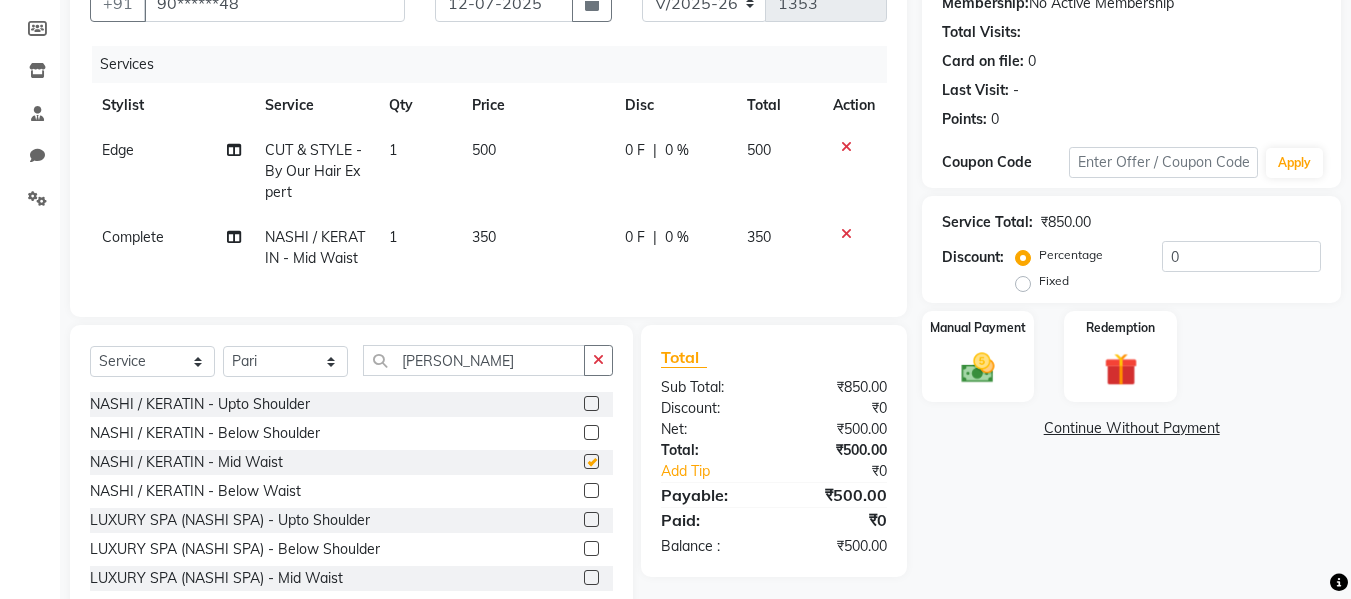 checkbox on "false" 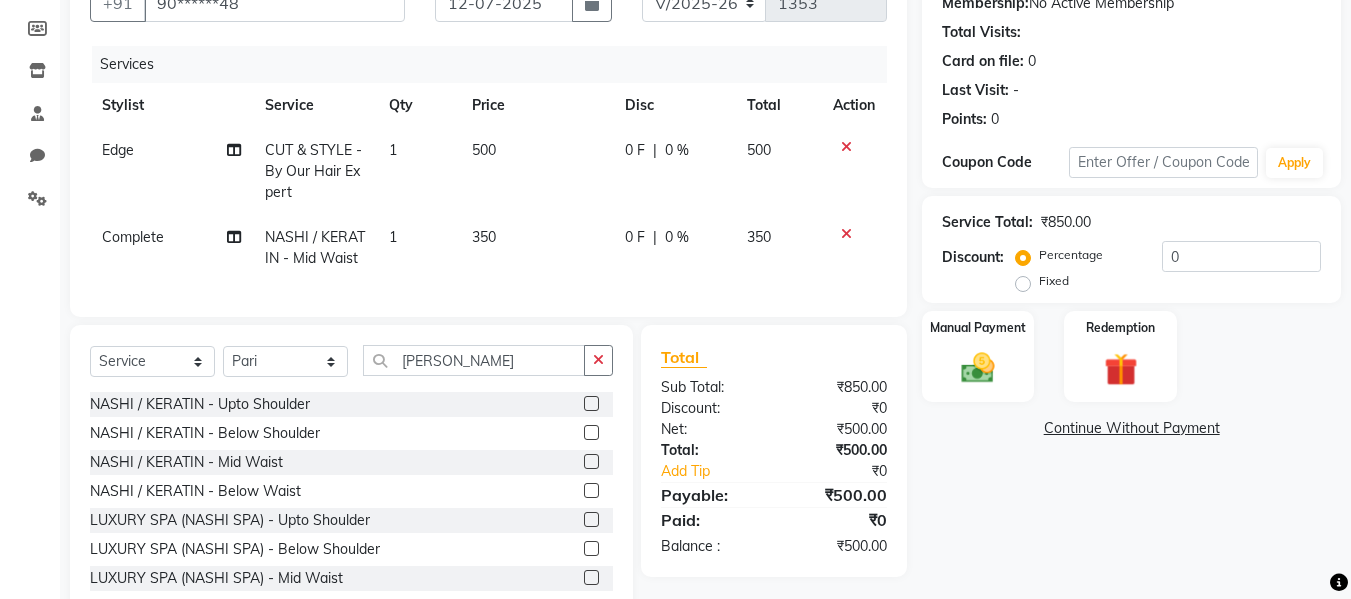 click on "350" 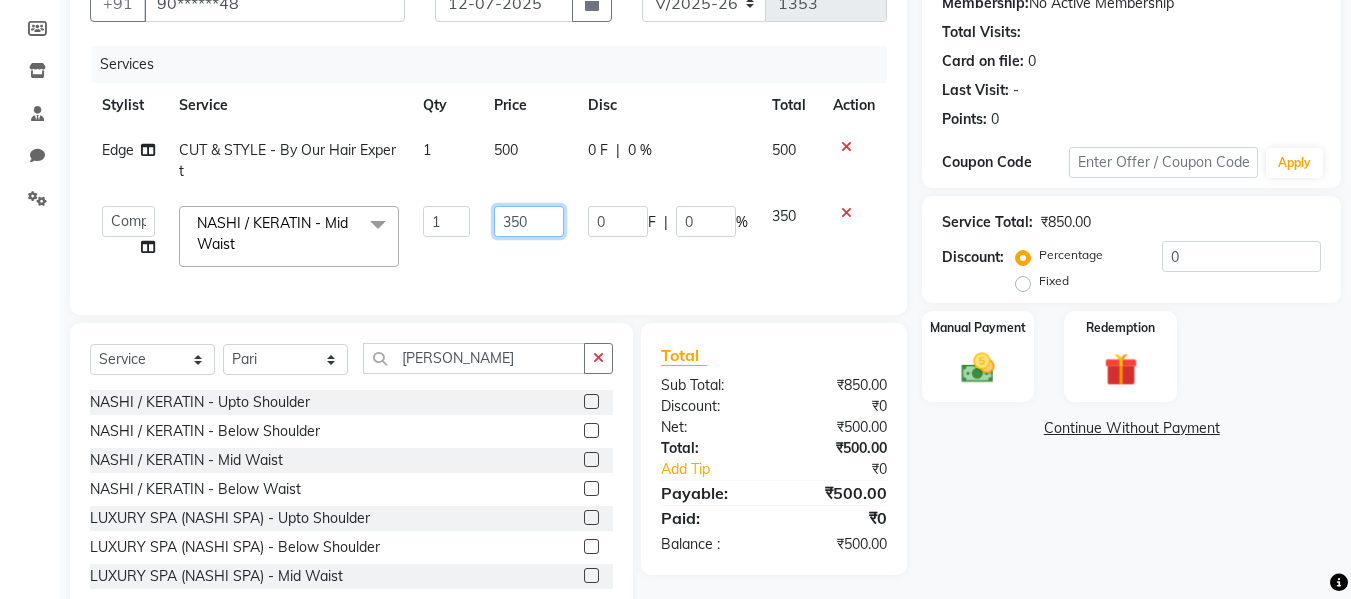 click on "350" 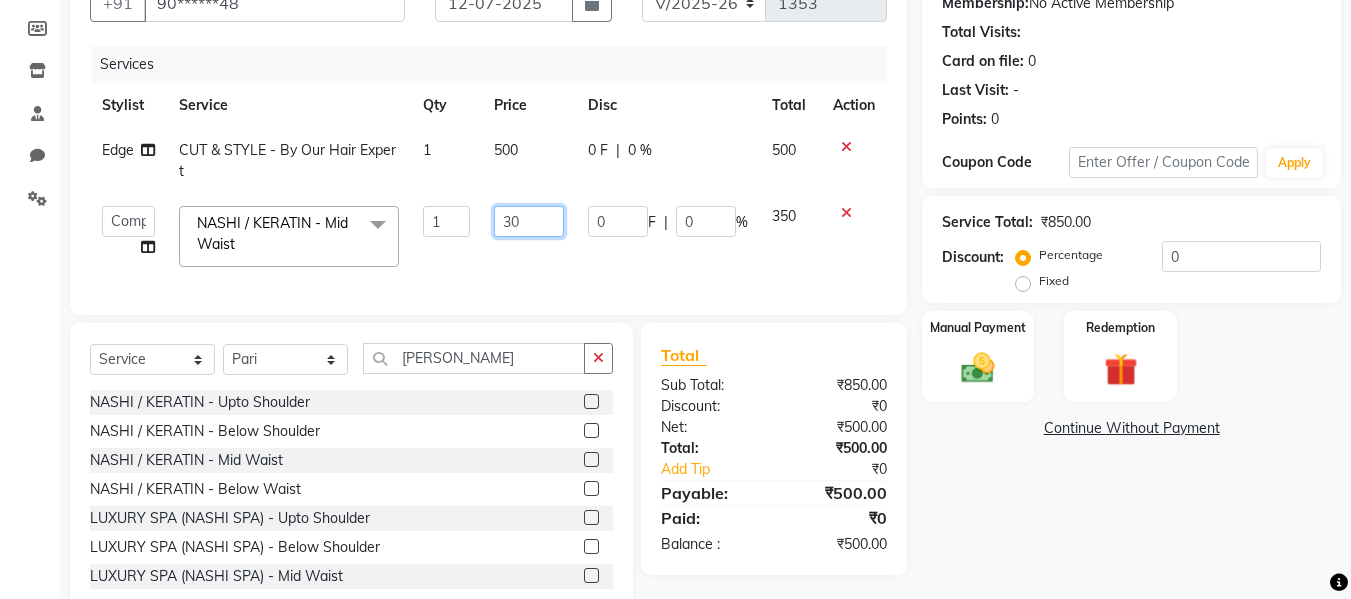 type on "300" 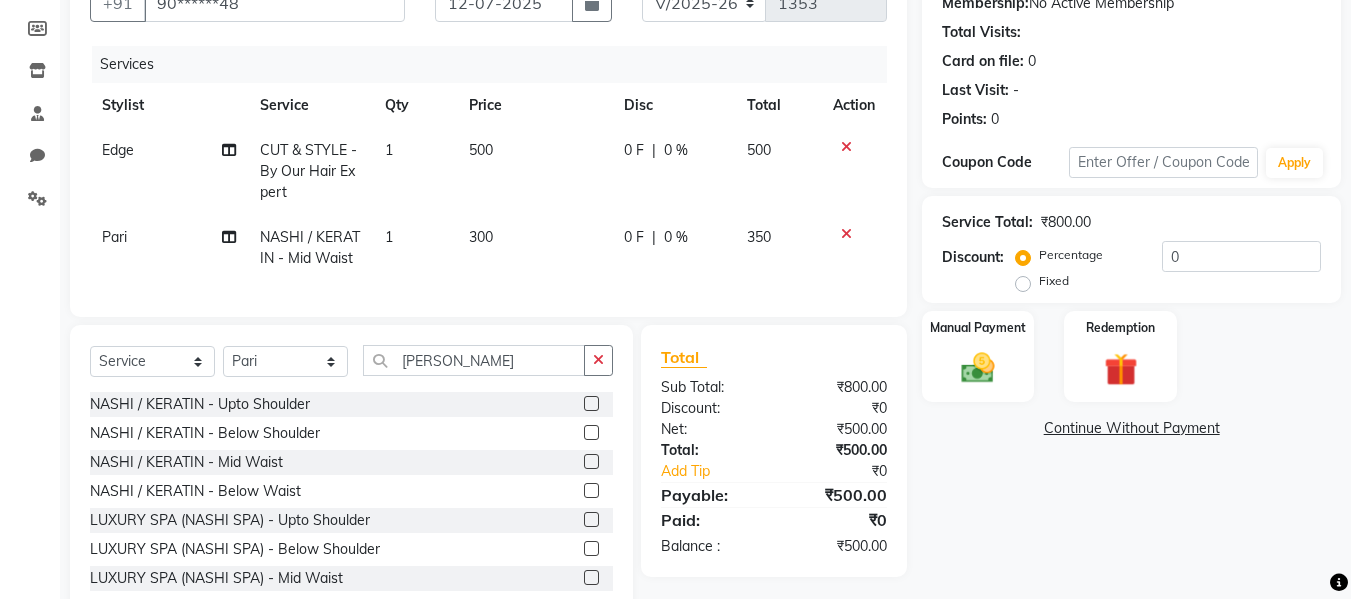 click on "500" 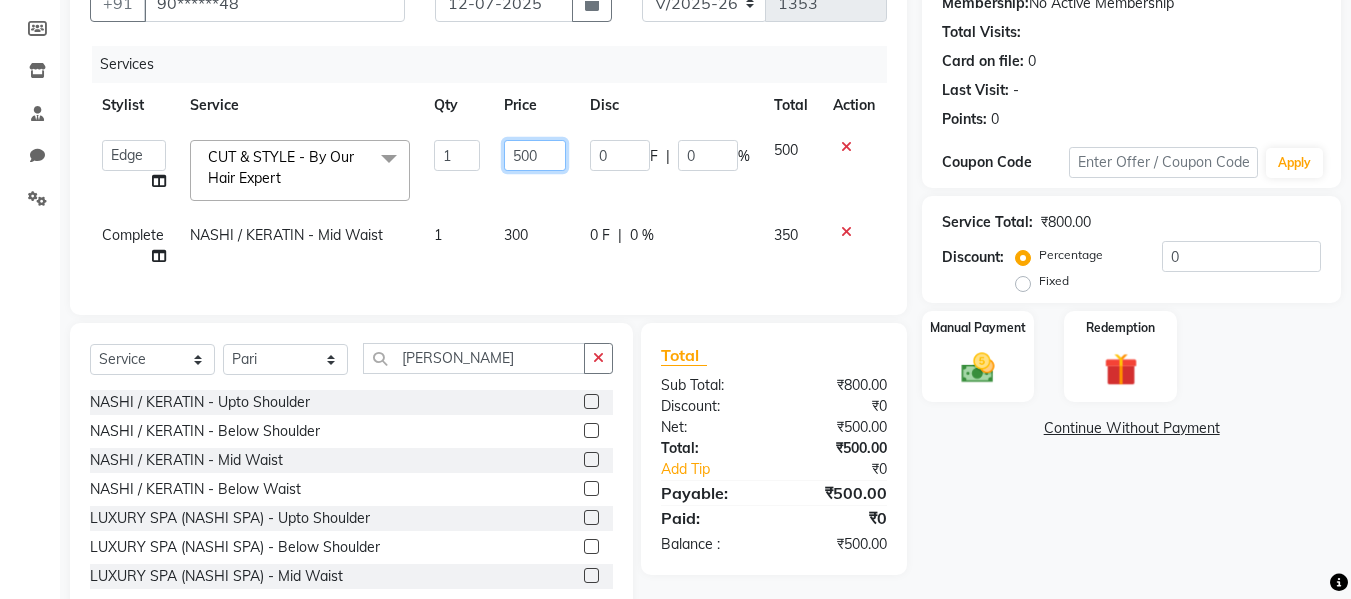 click on "500" 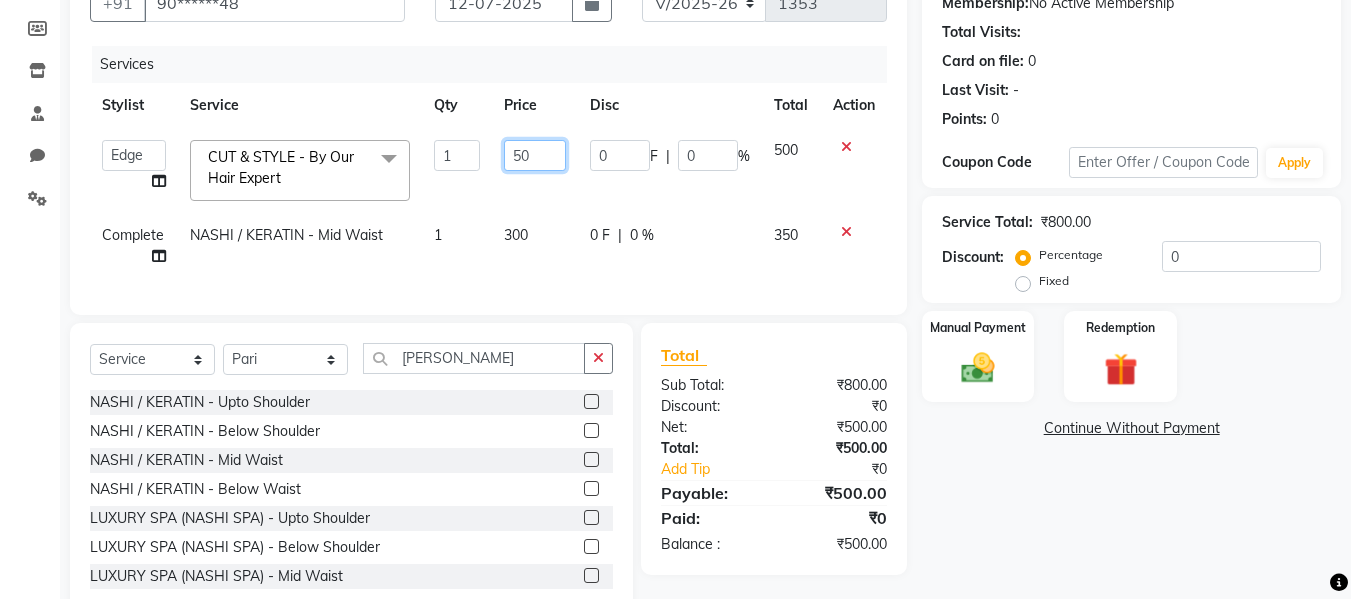 type on "5" 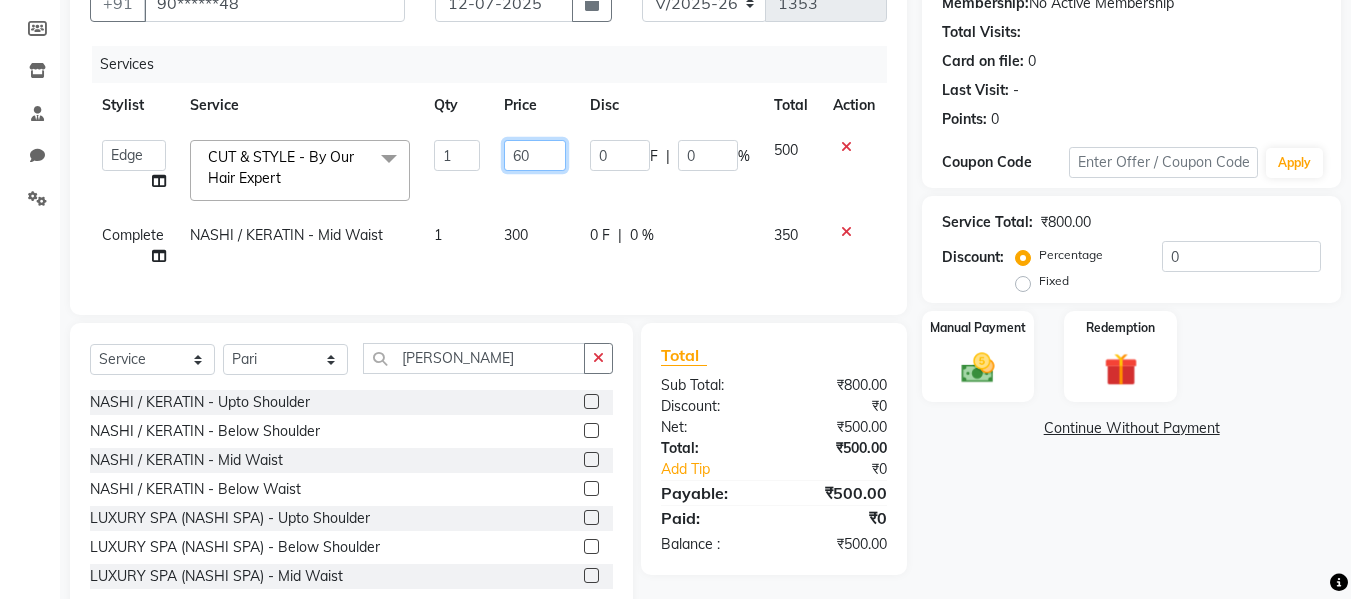type on "600" 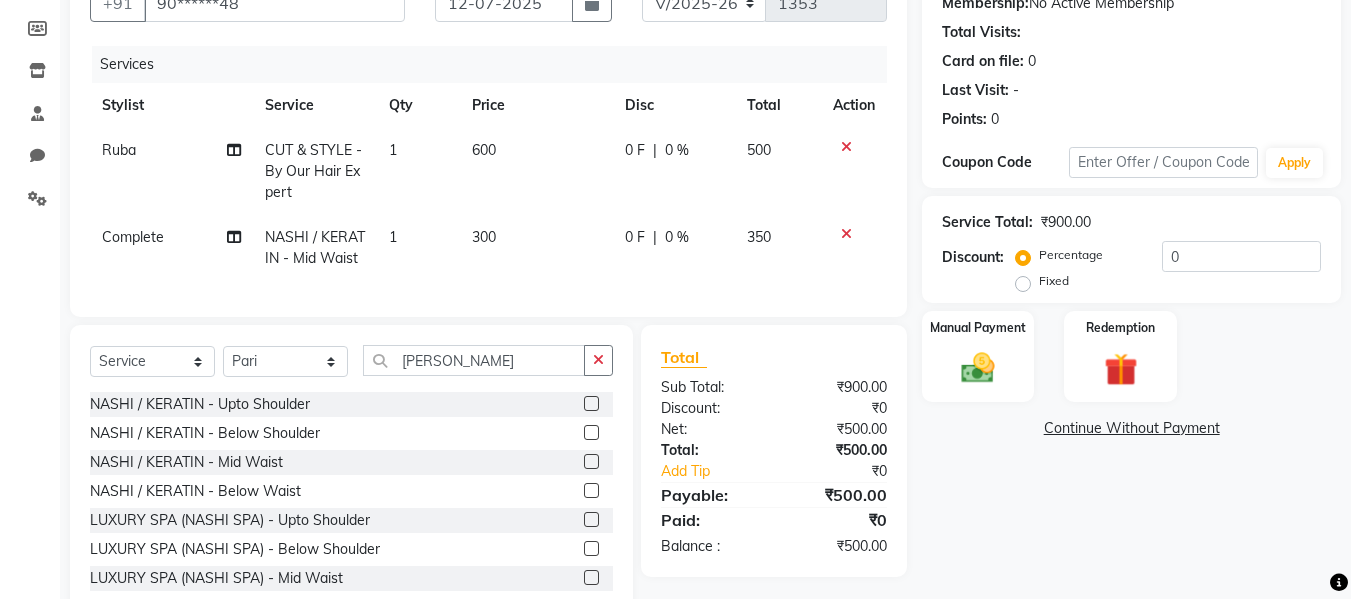 click on "Total" 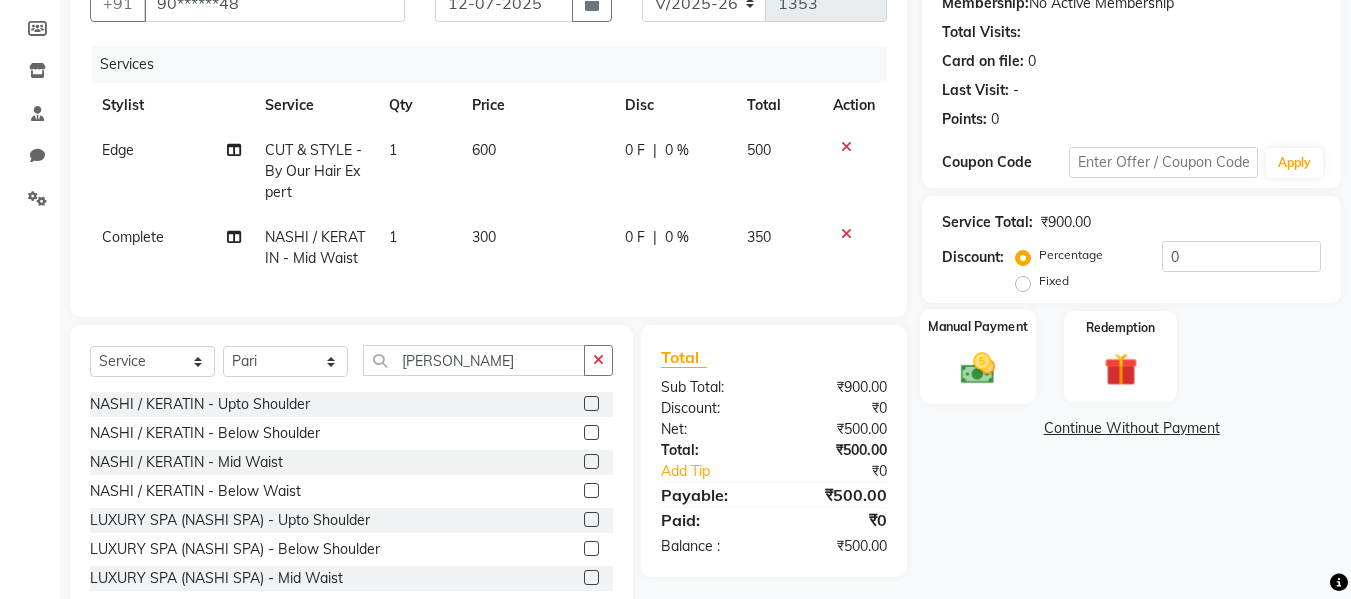 click on "Manual Payment" 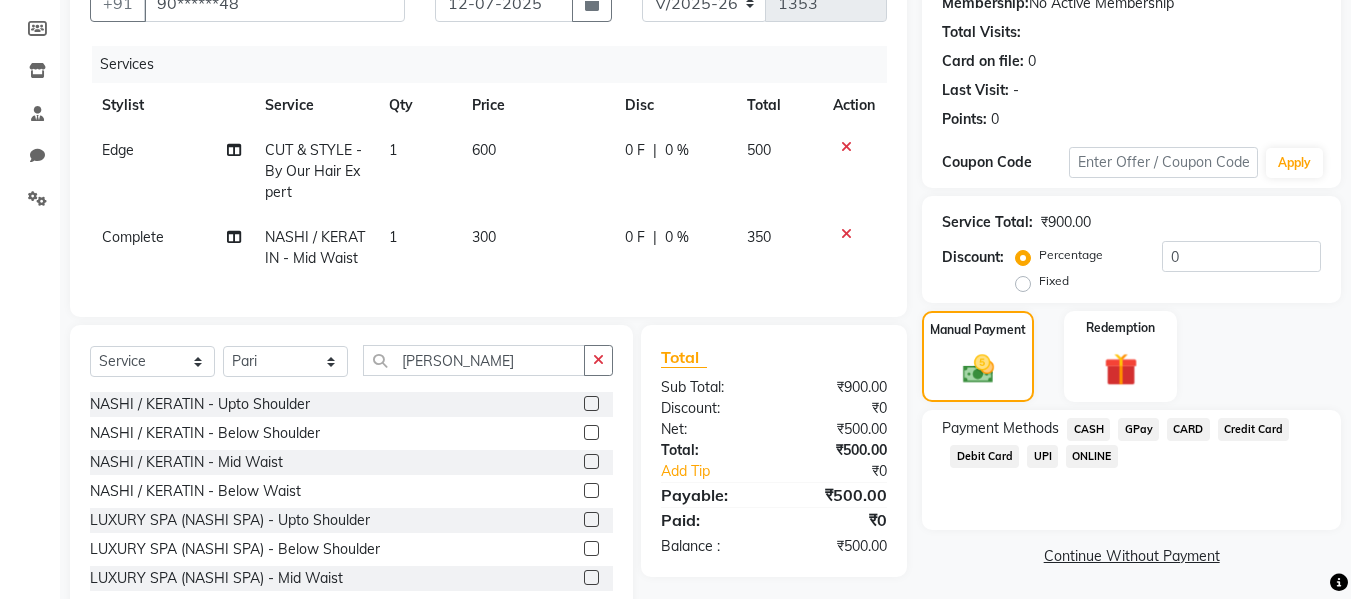 click on "GPay" 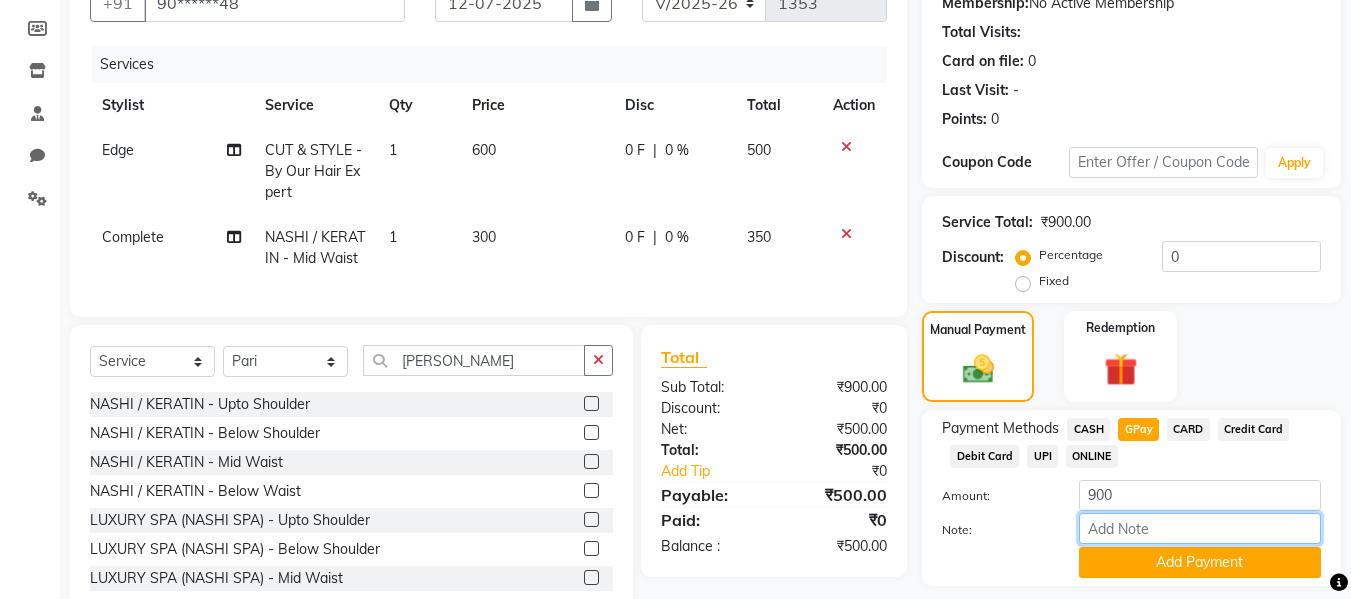 click on "Note:" at bounding box center [1200, 528] 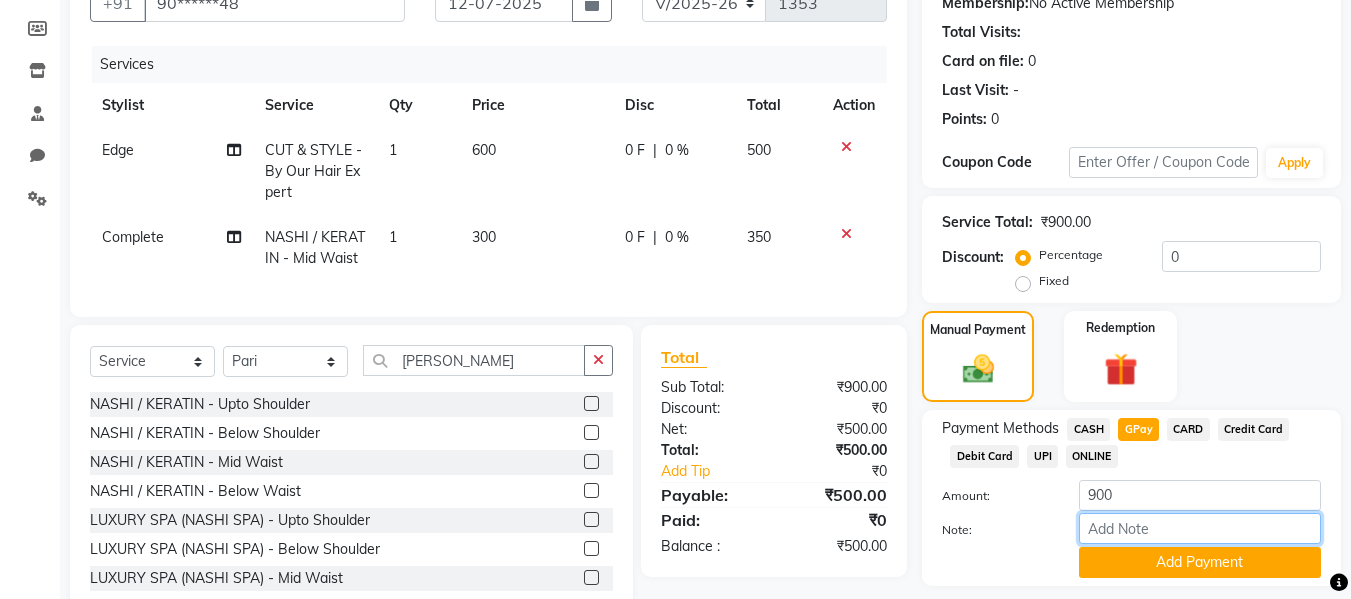 type on "fless" 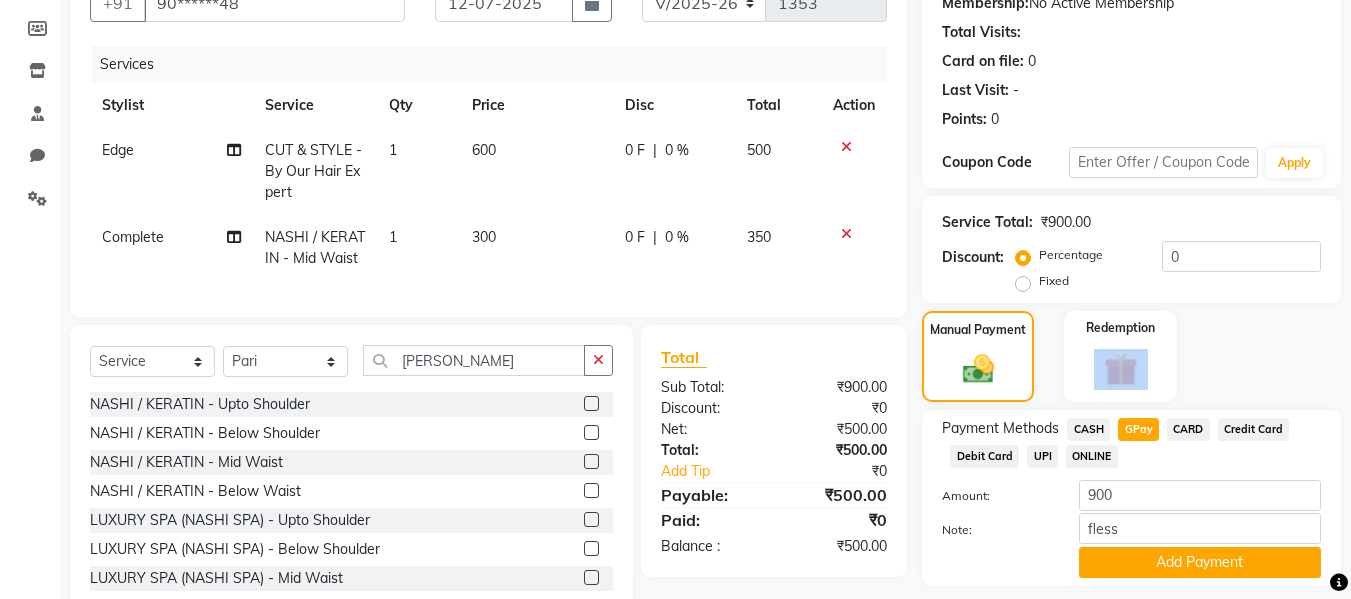scroll, scrollTop: 23, scrollLeft: 0, axis: vertical 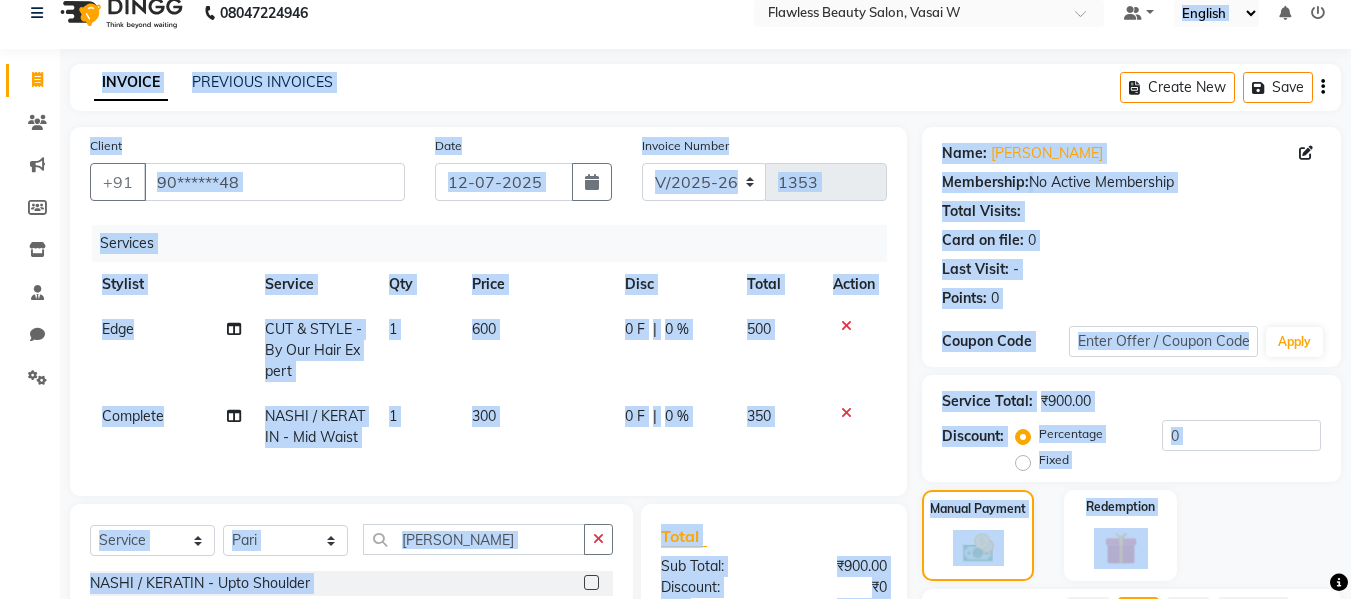 drag, startPoint x: 1135, startPoint y: -26, endPoint x: 1170, endPoint y: 226, distance: 254.41895 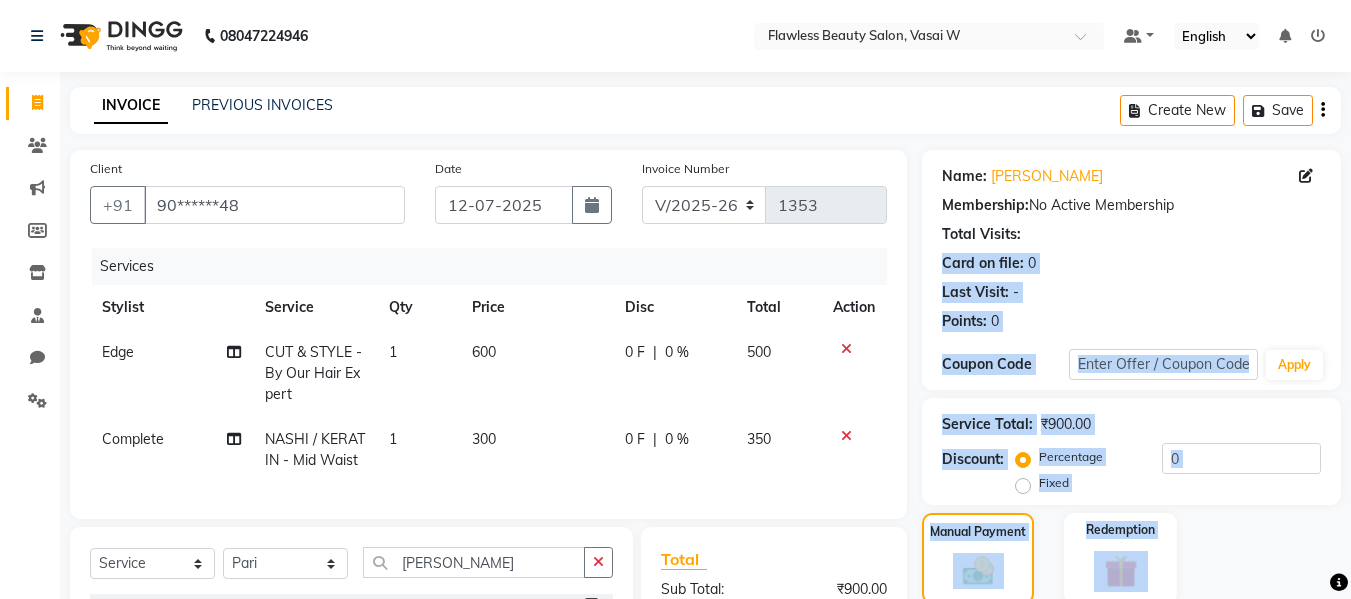 click on "Card on file:  0" 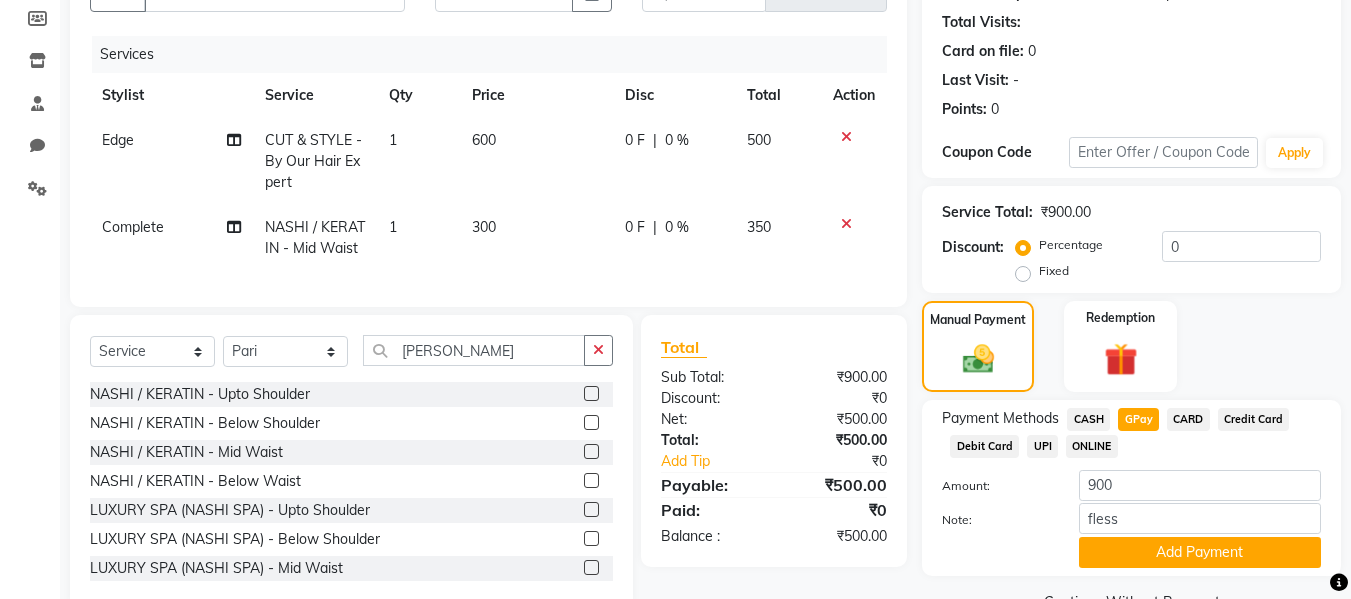 scroll, scrollTop: 268, scrollLeft: 0, axis: vertical 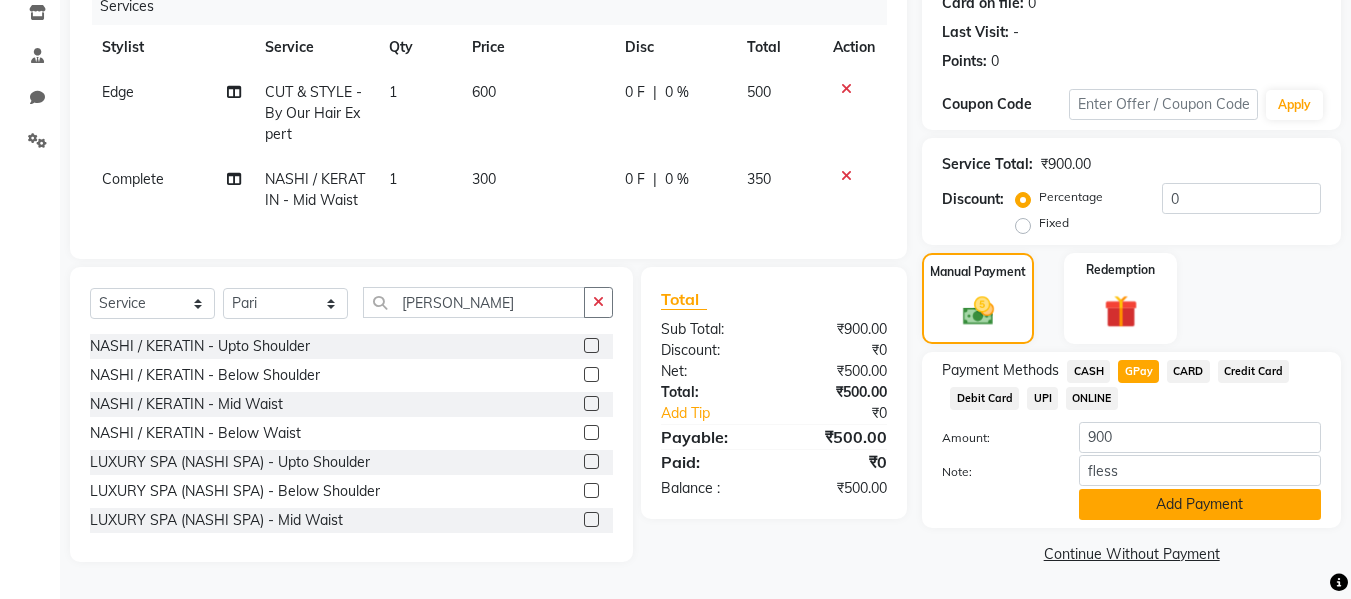 click on "Add Payment" 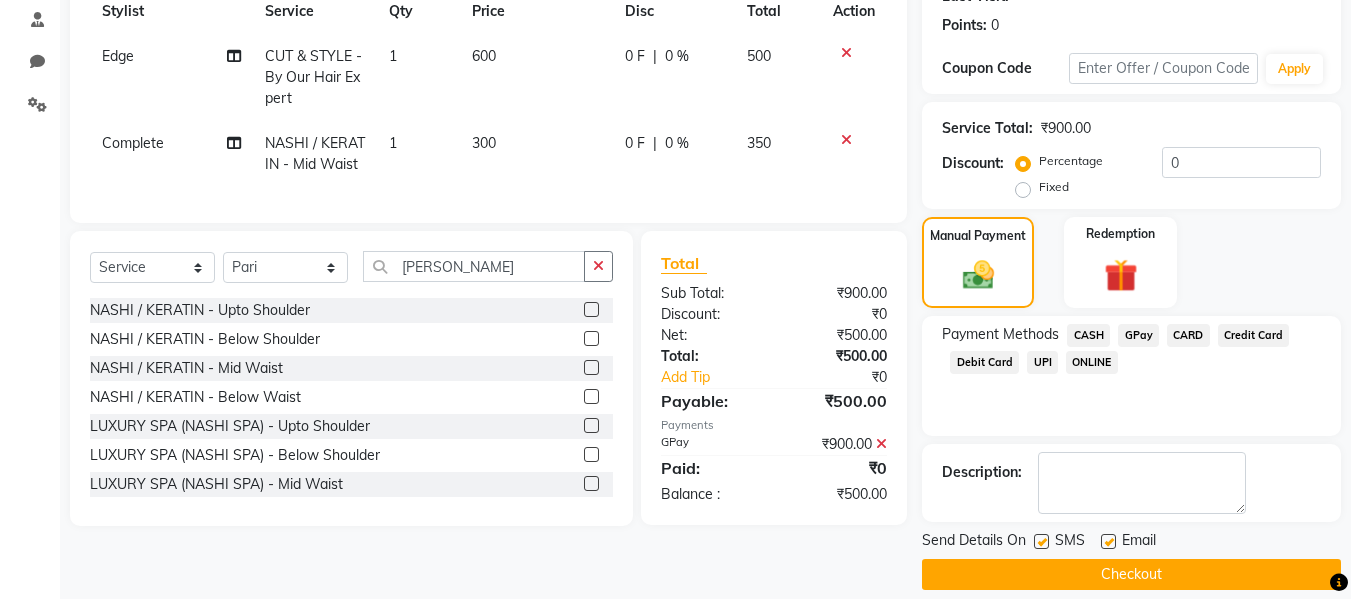 scroll, scrollTop: 317, scrollLeft: 0, axis: vertical 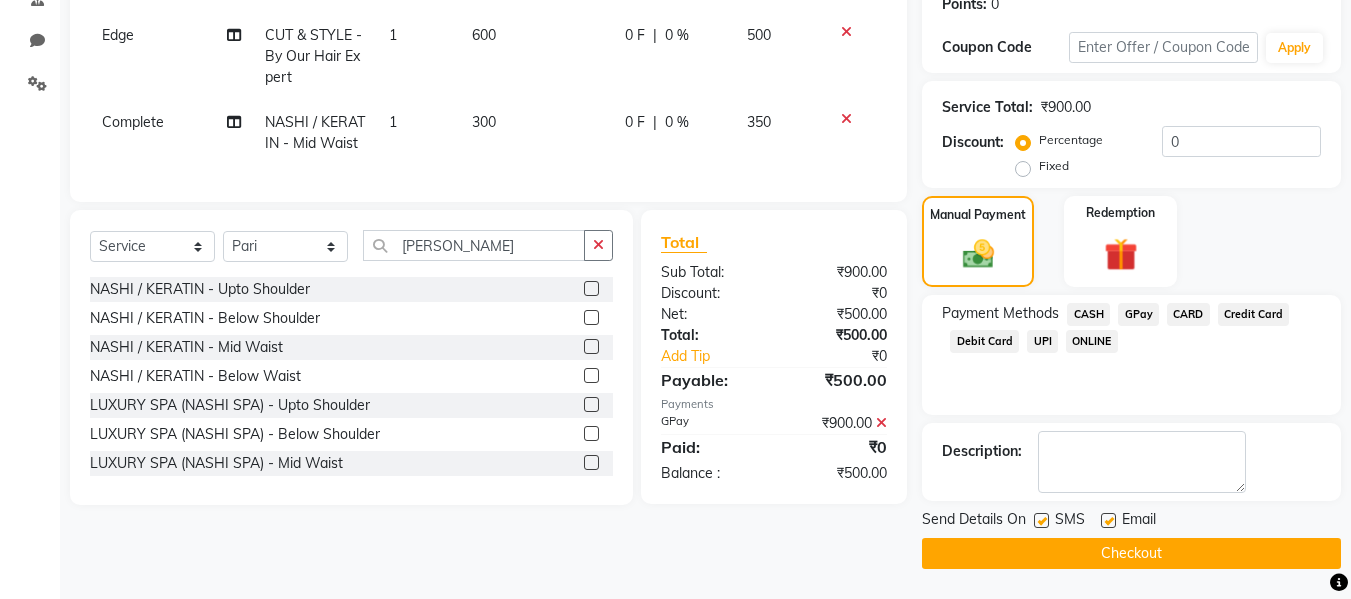 click 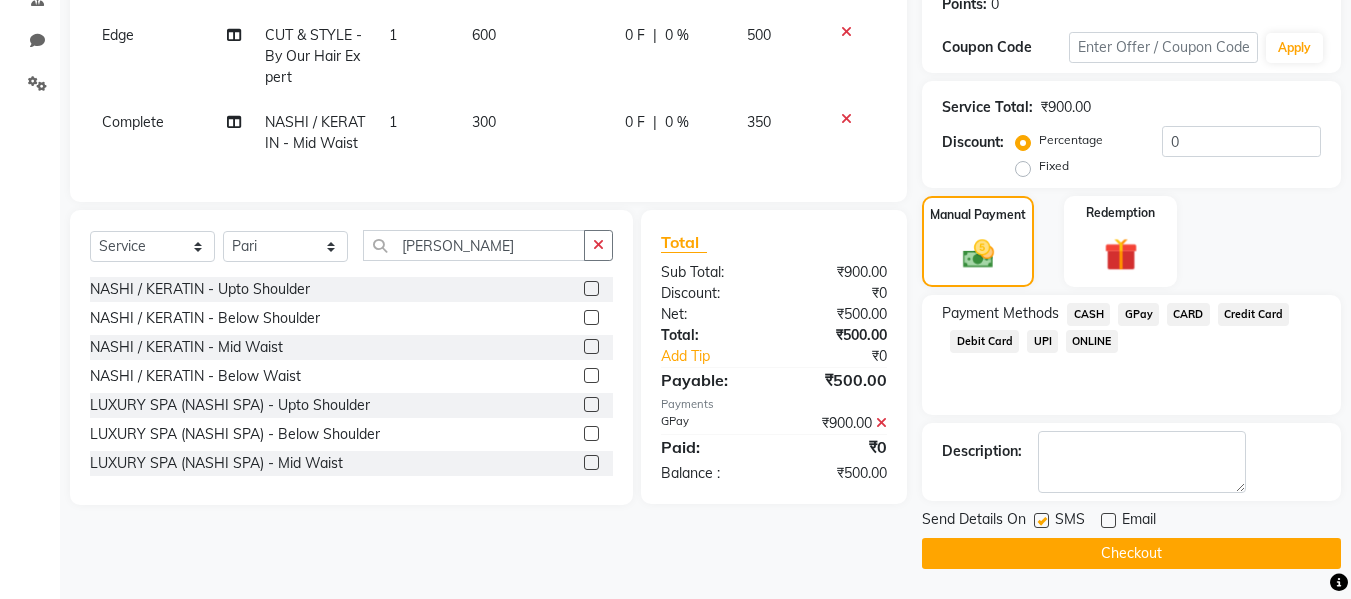 click 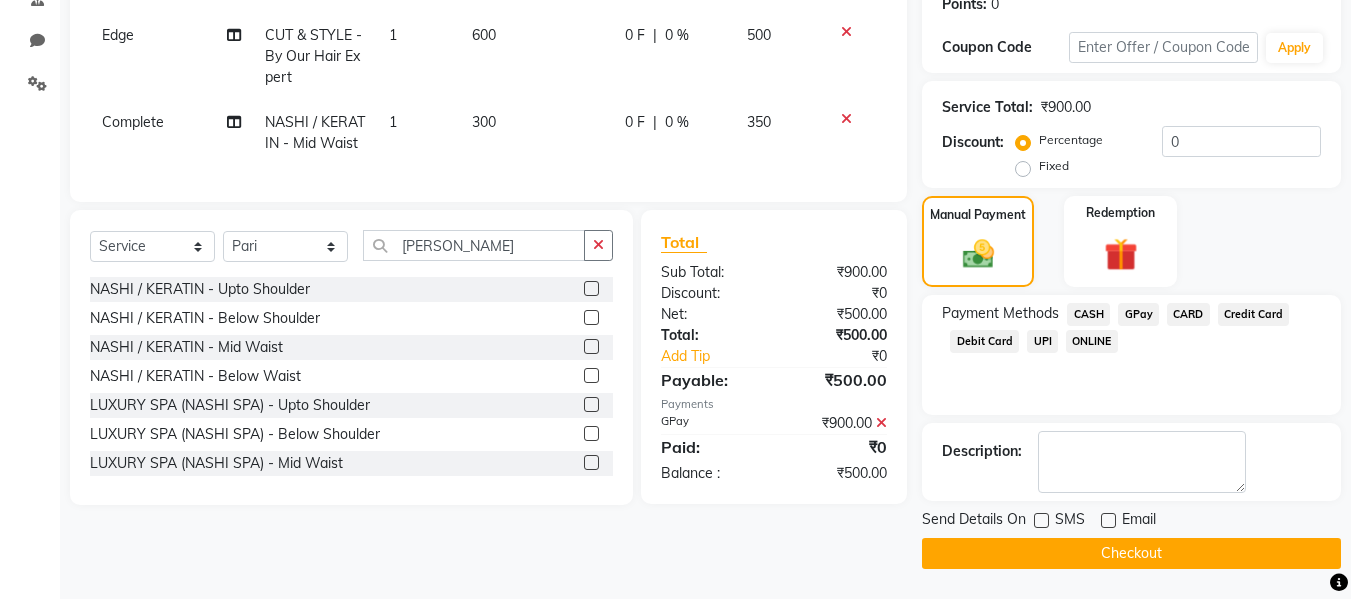 click on "Checkout" 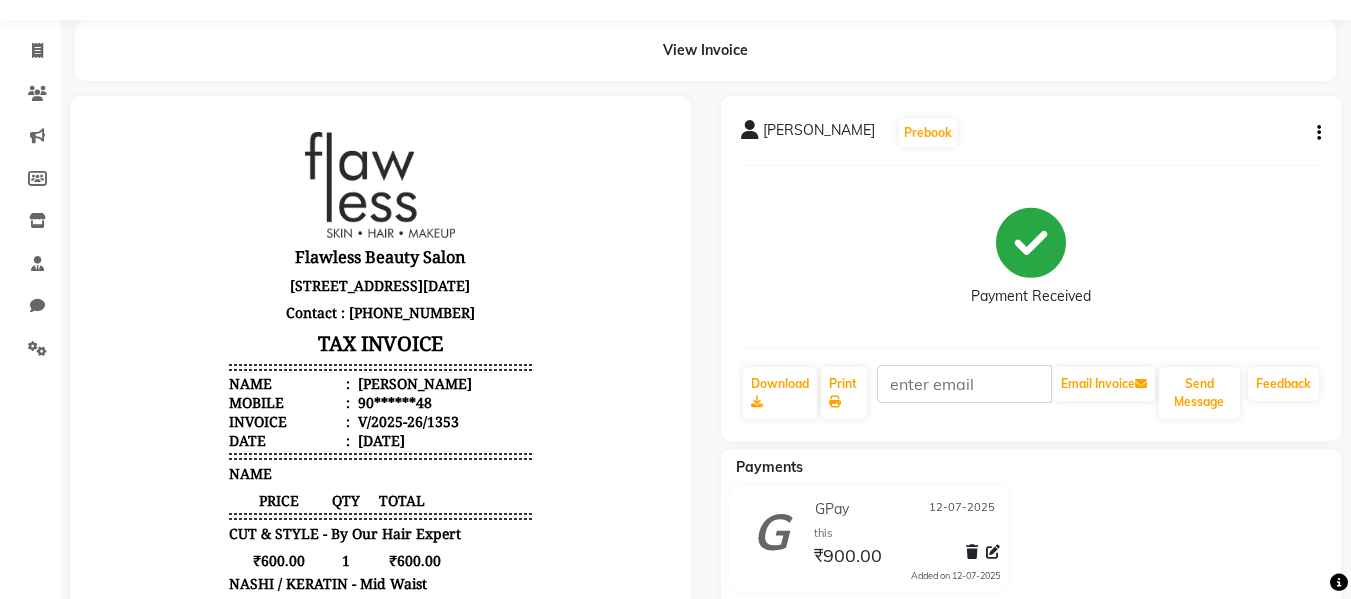 scroll, scrollTop: 0, scrollLeft: 0, axis: both 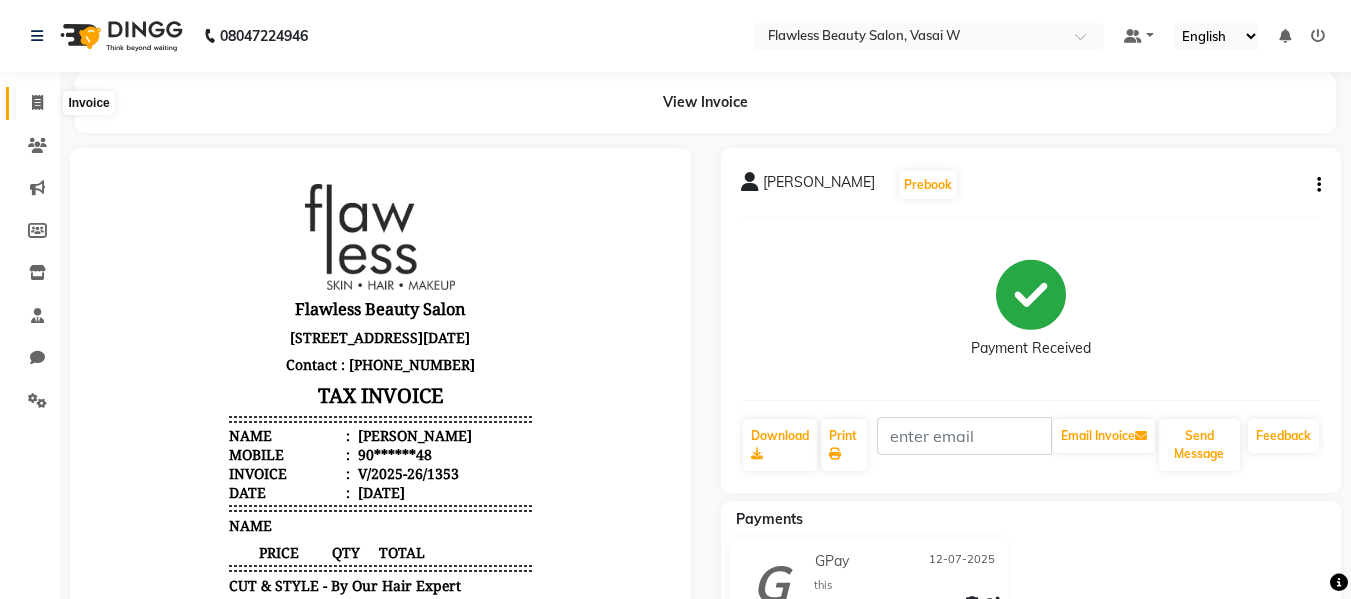 click 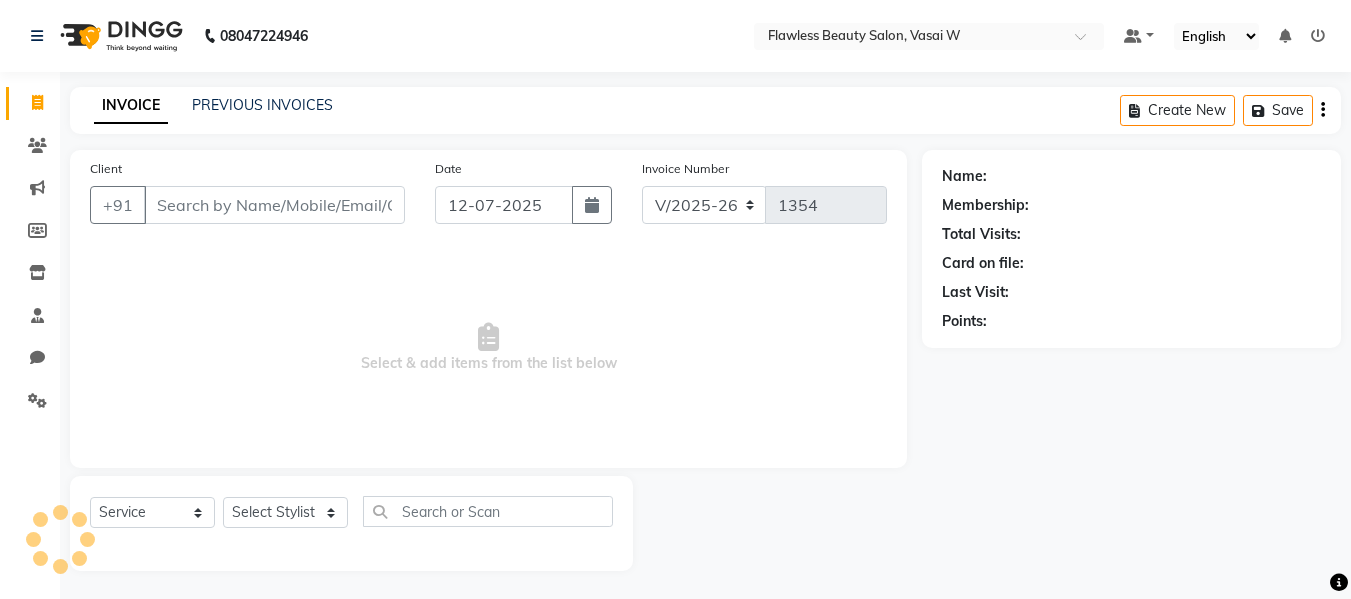 scroll, scrollTop: 2, scrollLeft: 0, axis: vertical 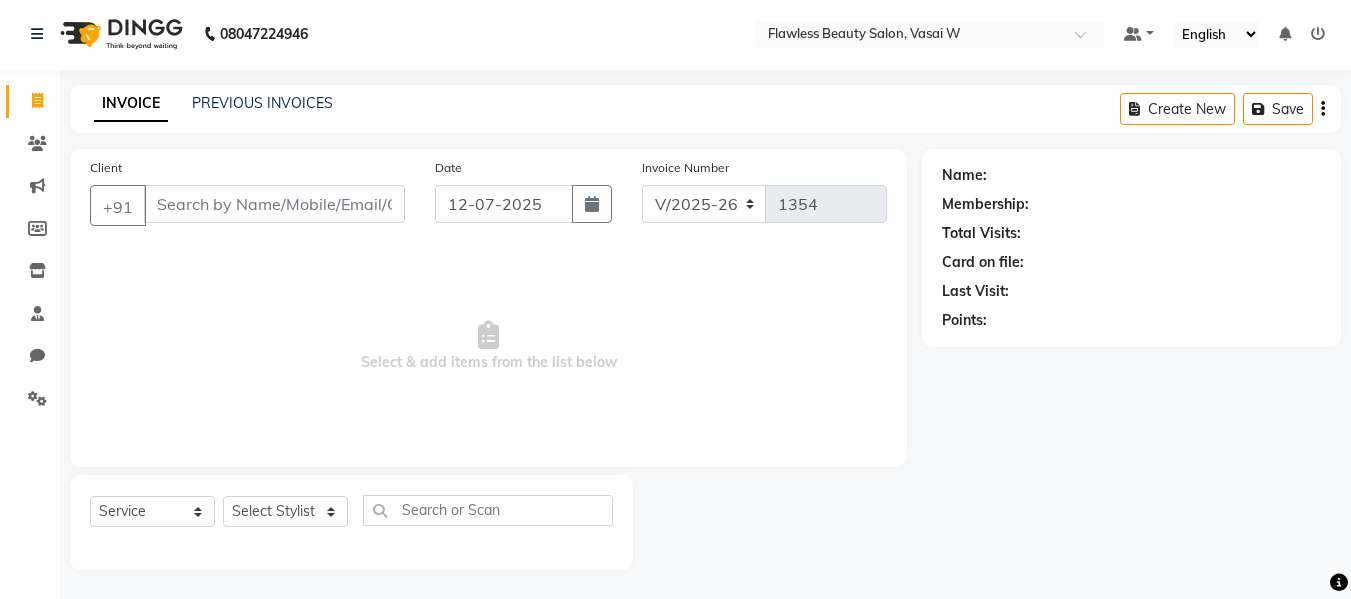 click on "Client" at bounding box center (274, 204) 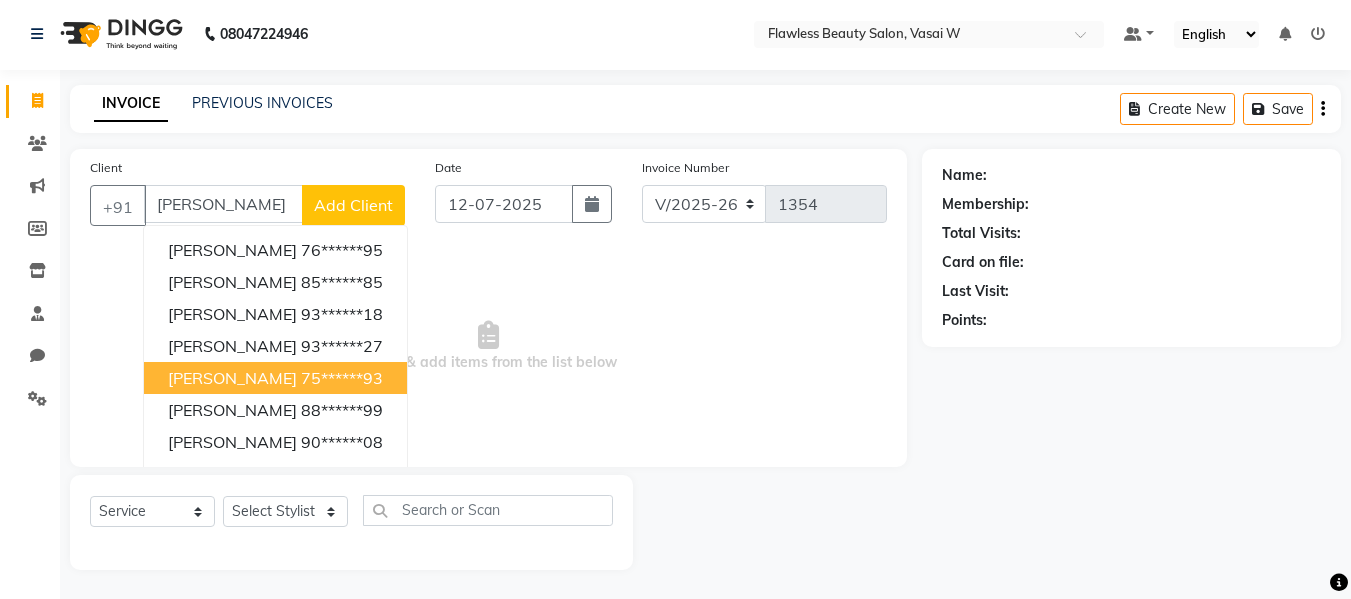 click on "sara sheikh" at bounding box center [232, 378] 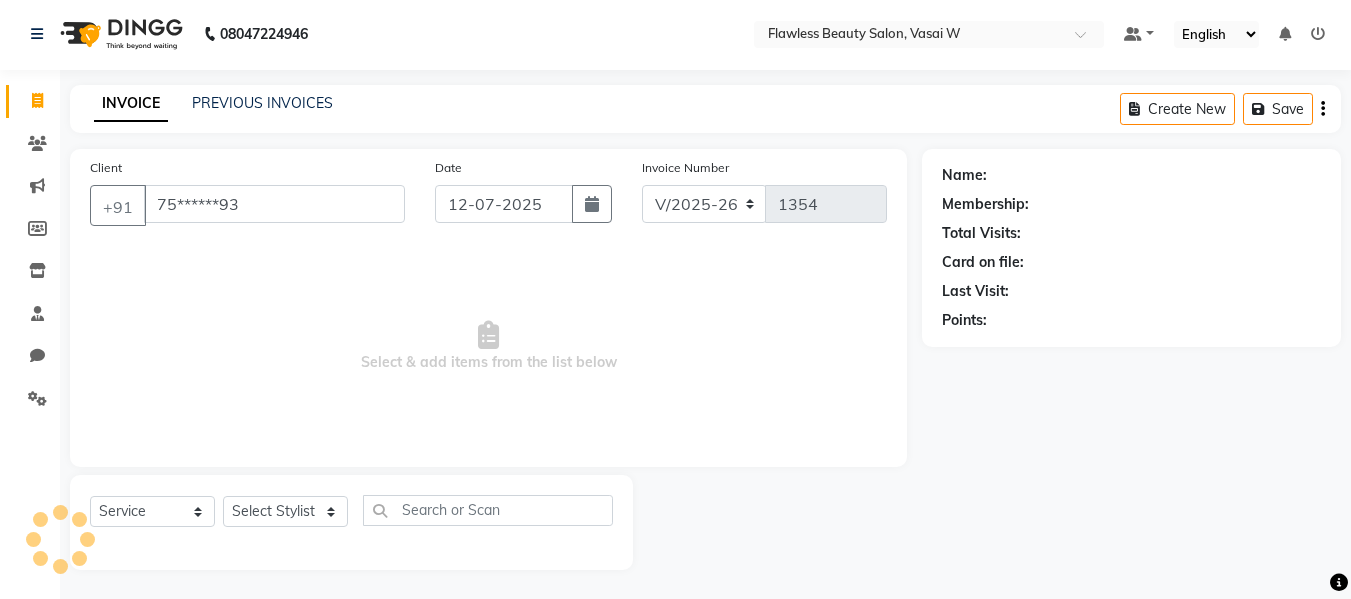type on "75******93" 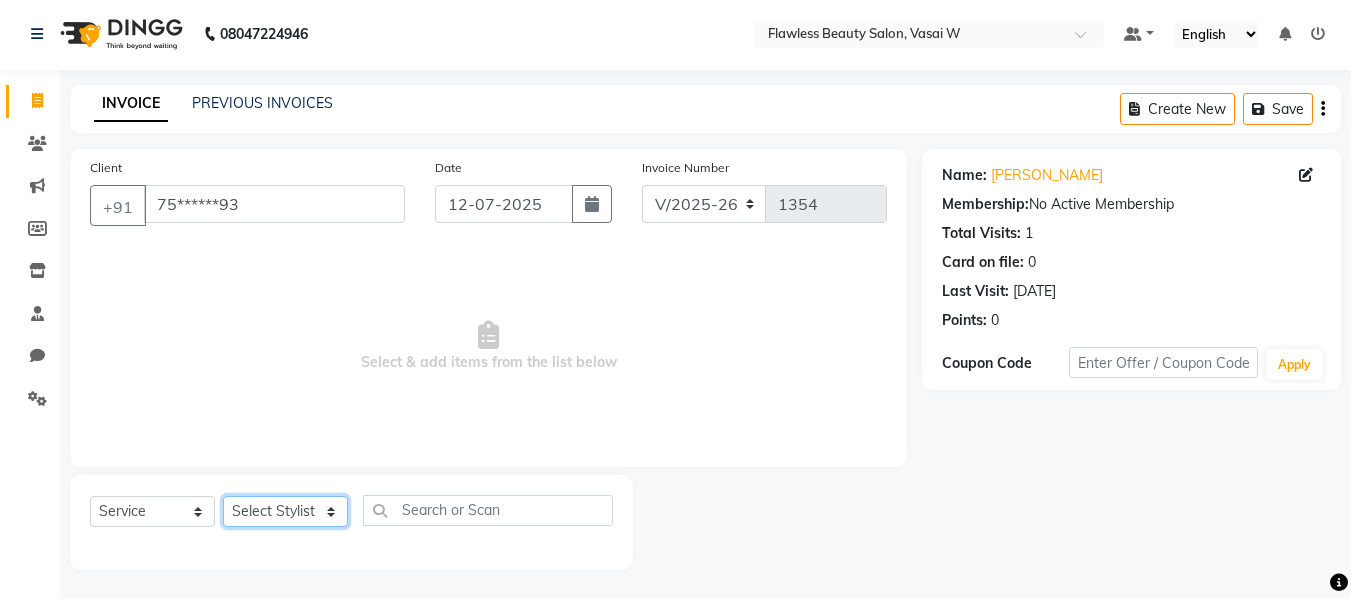 click on "Select Stylist Afsana [PERSON_NAME]  [PERSON_NAME] Maam Nisha  Pari [PERSON_NAME] [PERSON_NAME]" 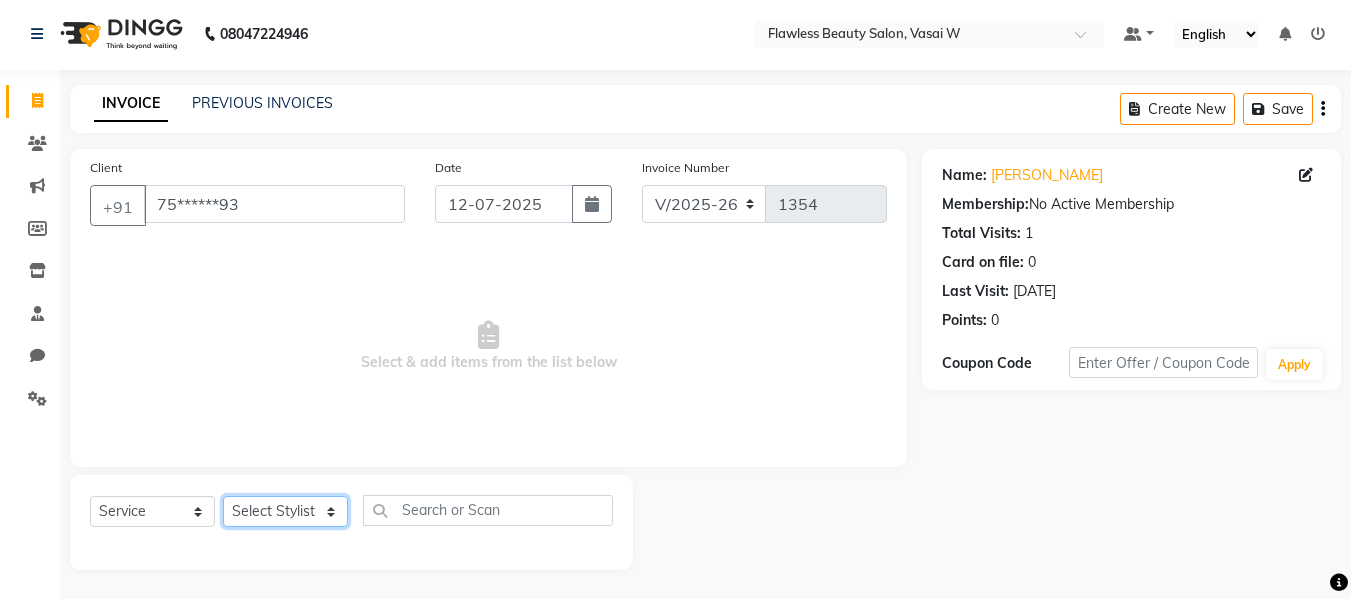 select on "76410" 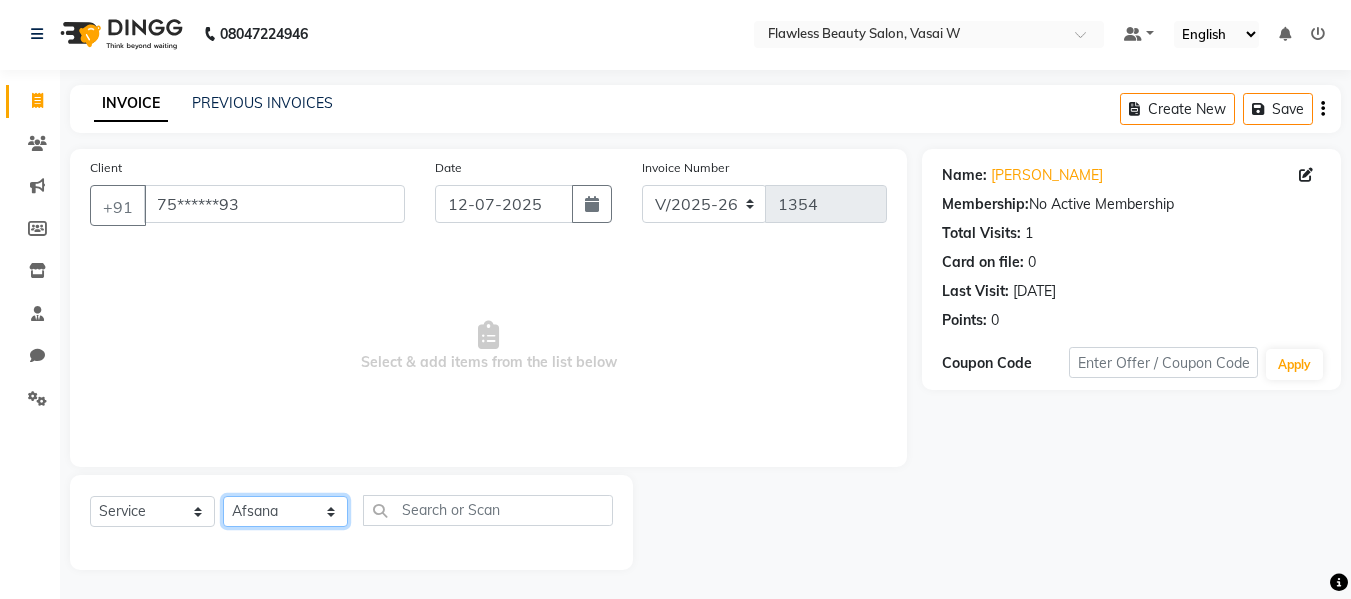 click on "Select Stylist Afsana [PERSON_NAME]  [PERSON_NAME] Maam Nisha  Pari [PERSON_NAME] [PERSON_NAME]" 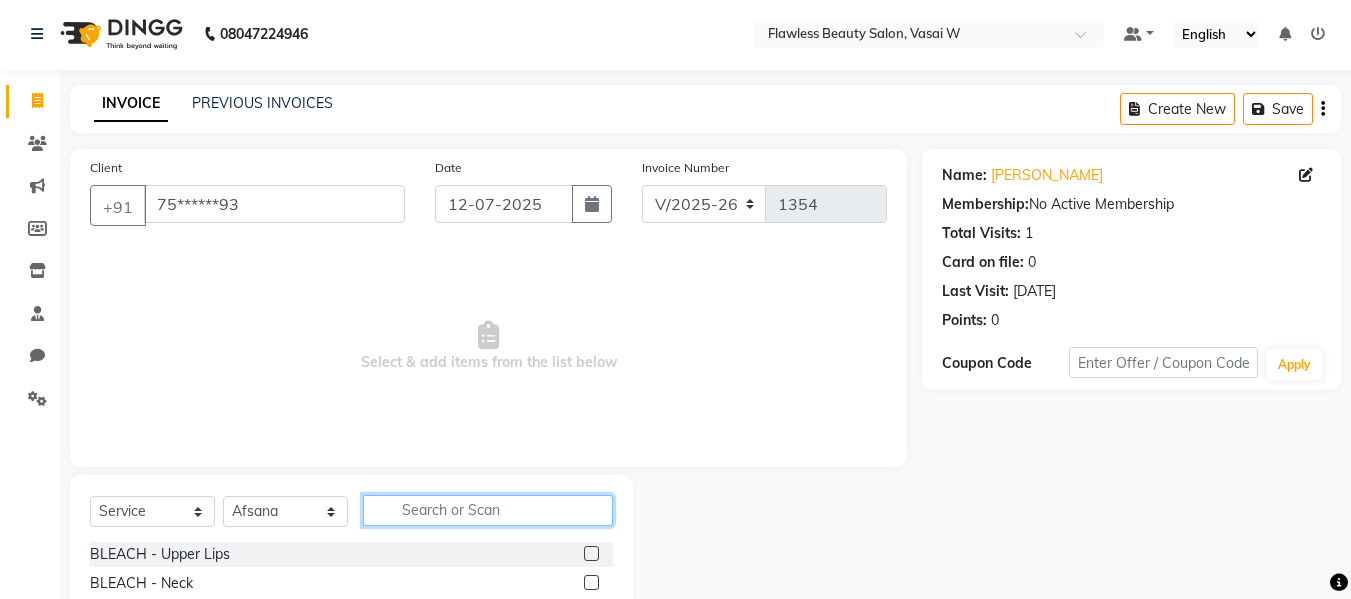 click 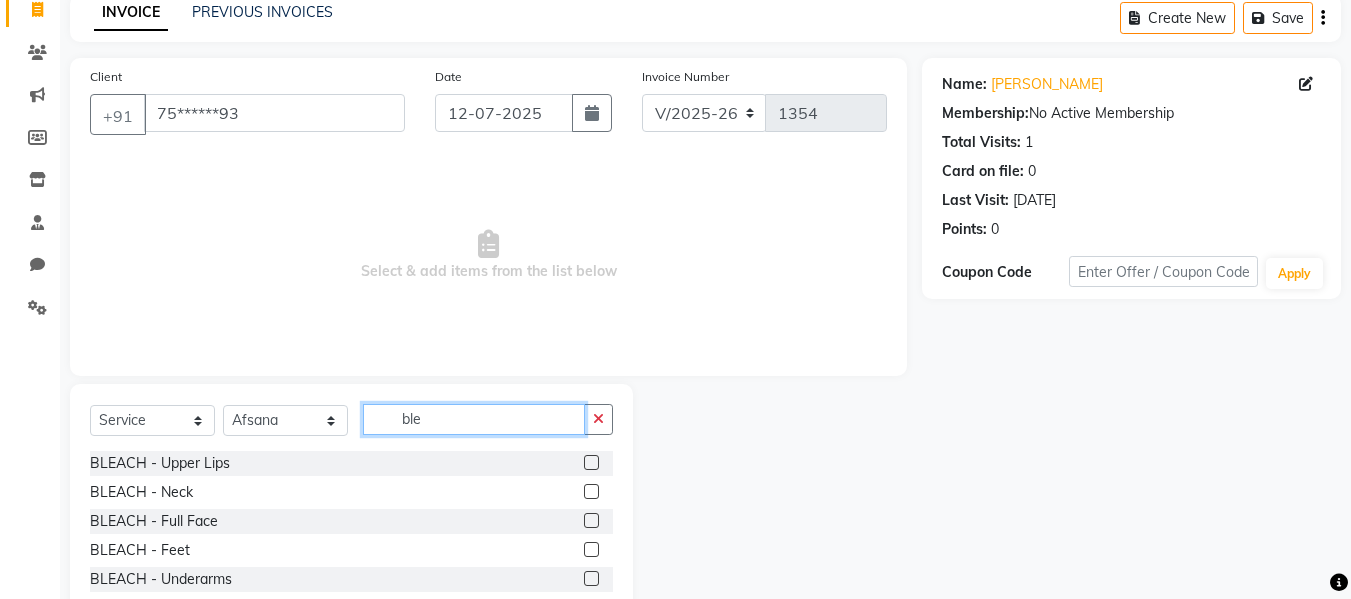 scroll, scrollTop: 203, scrollLeft: 0, axis: vertical 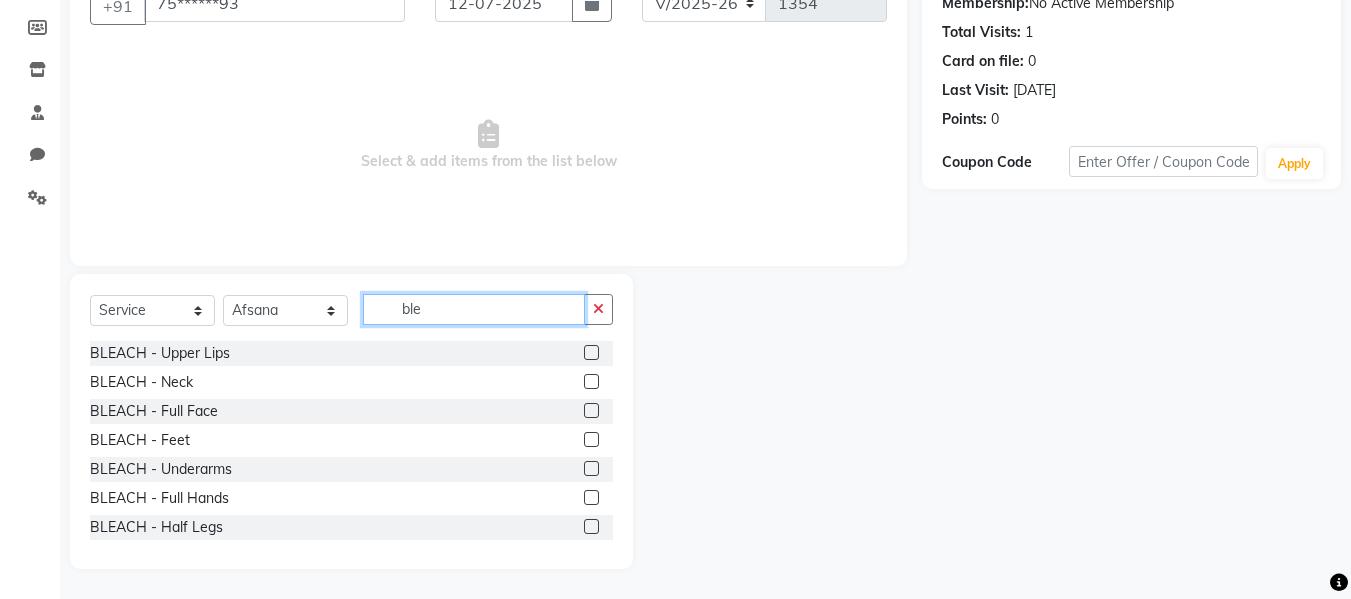 type on "ble" 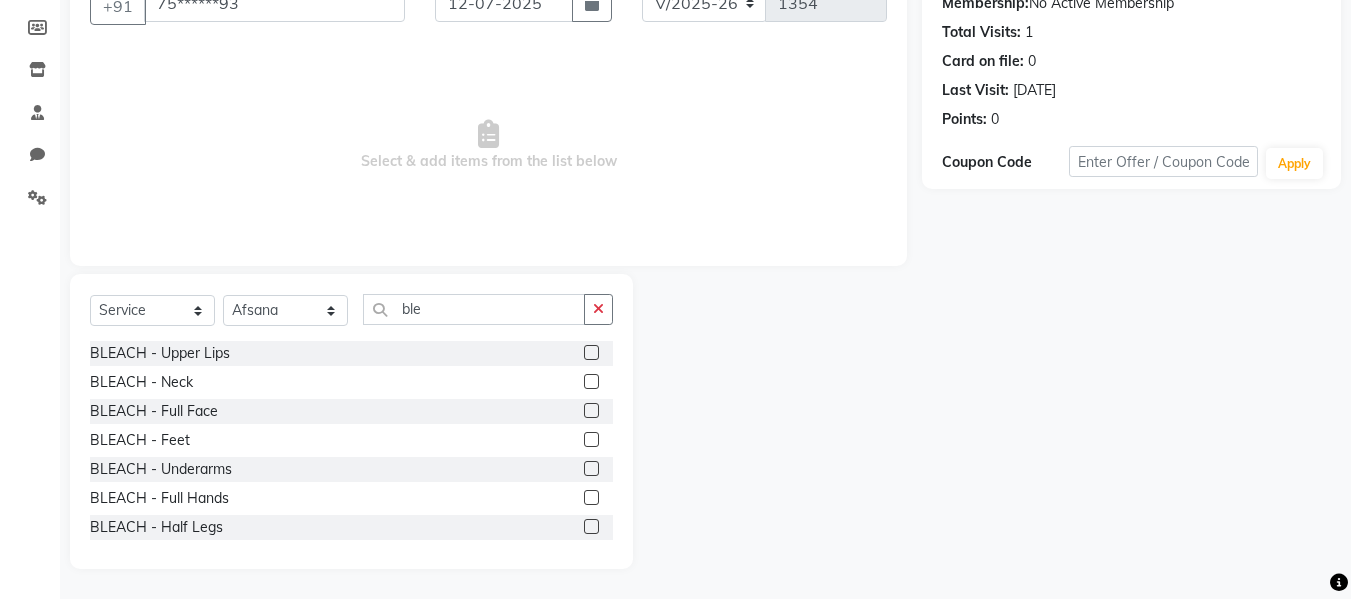 click 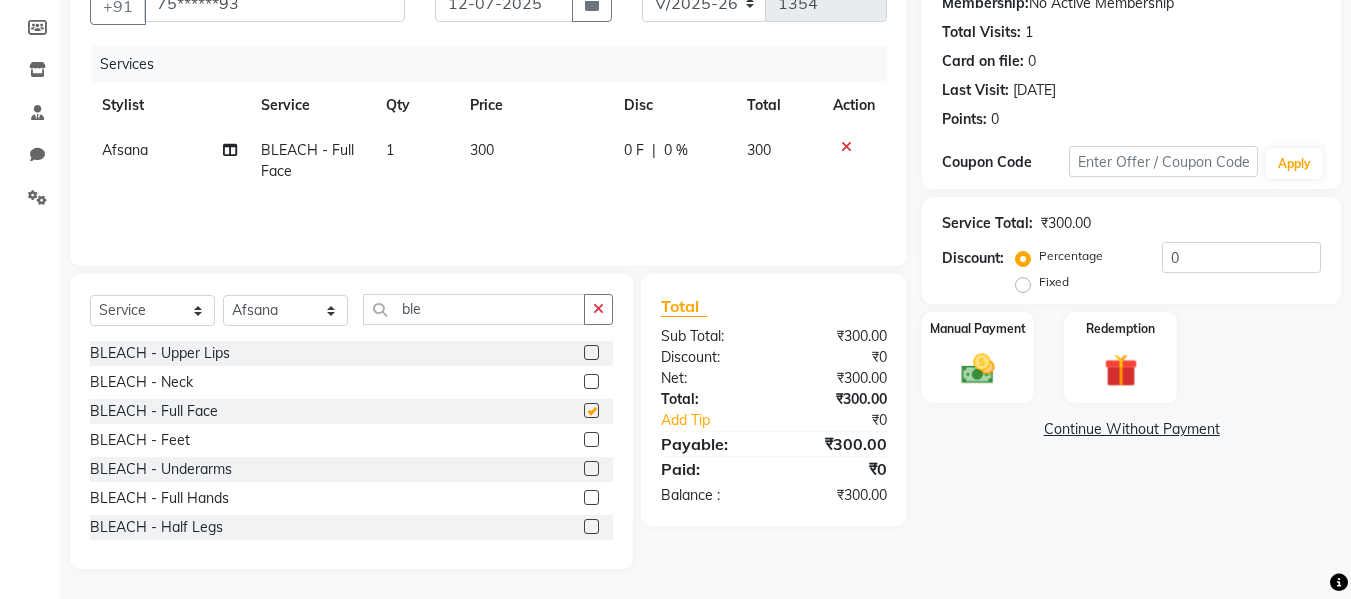 checkbox on "false" 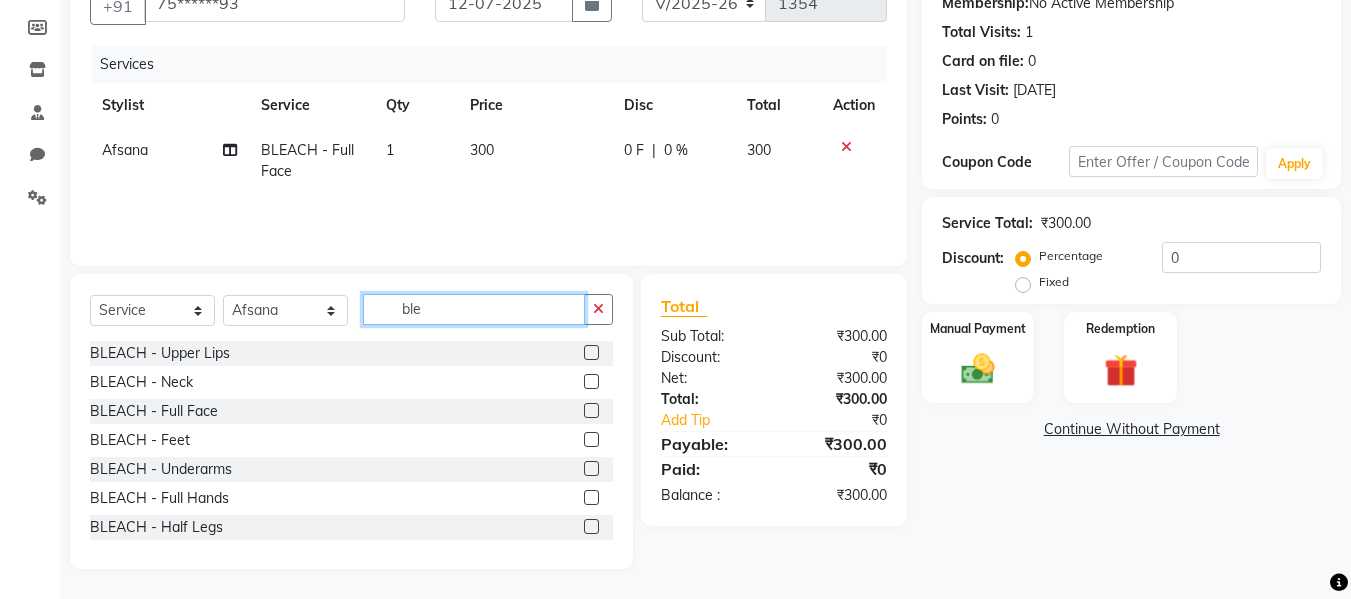 click on "ble" 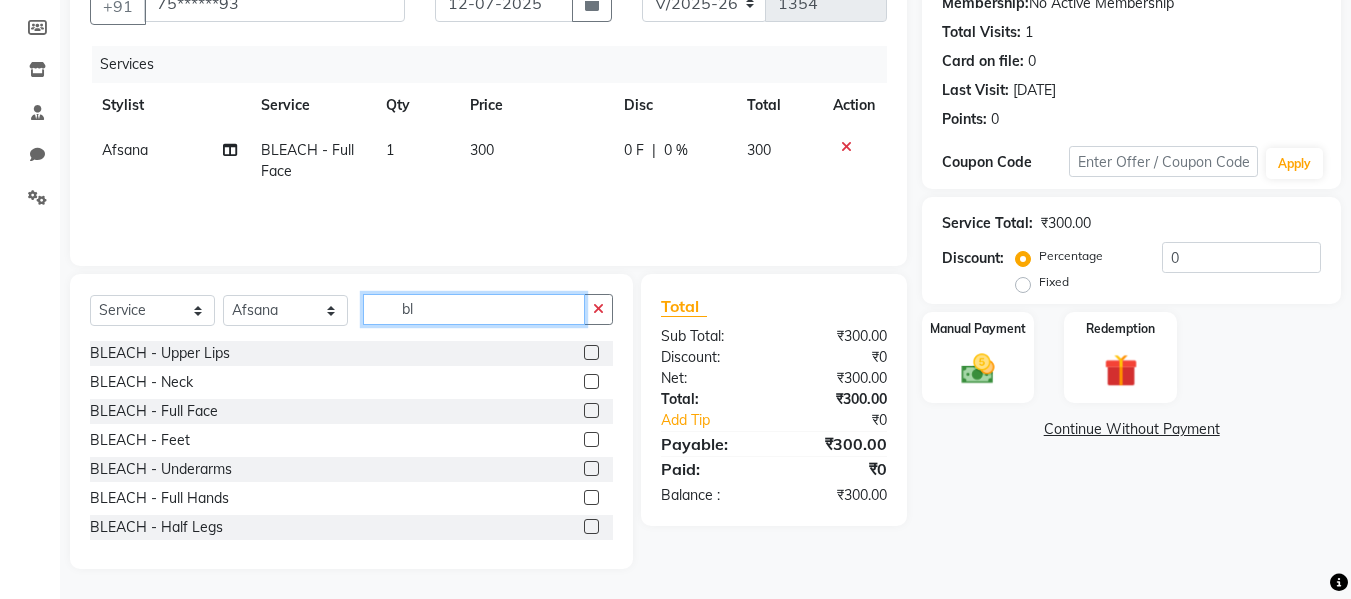 type on "b" 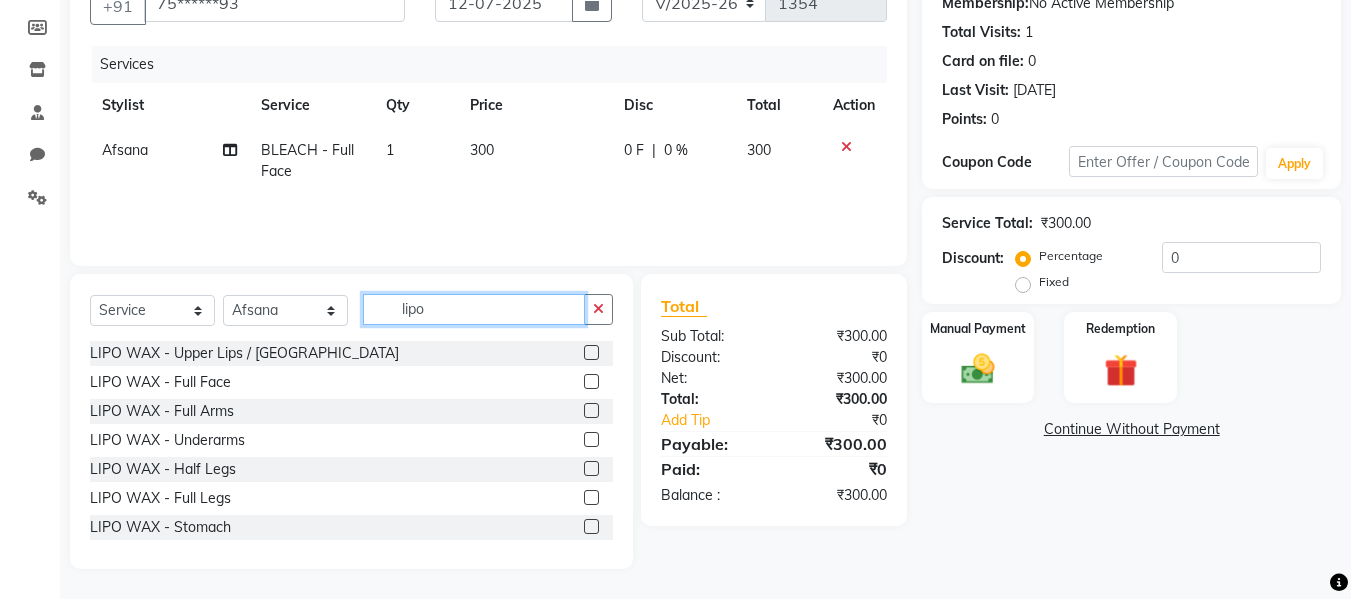 type on "lipo" 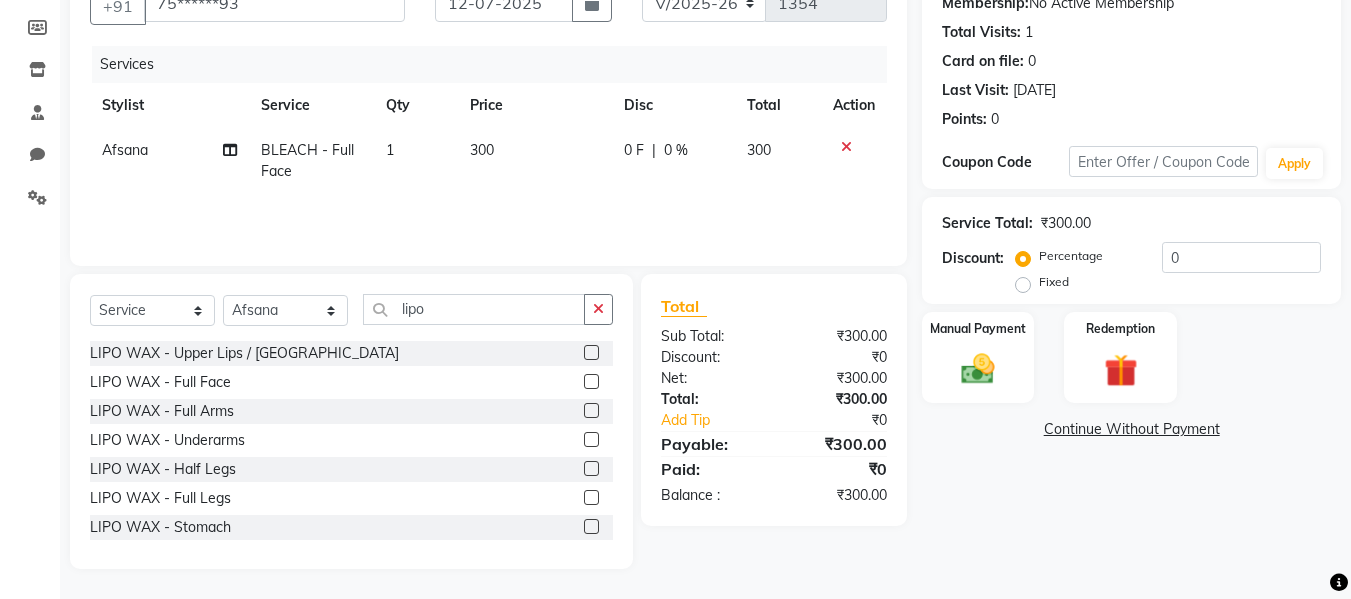 click 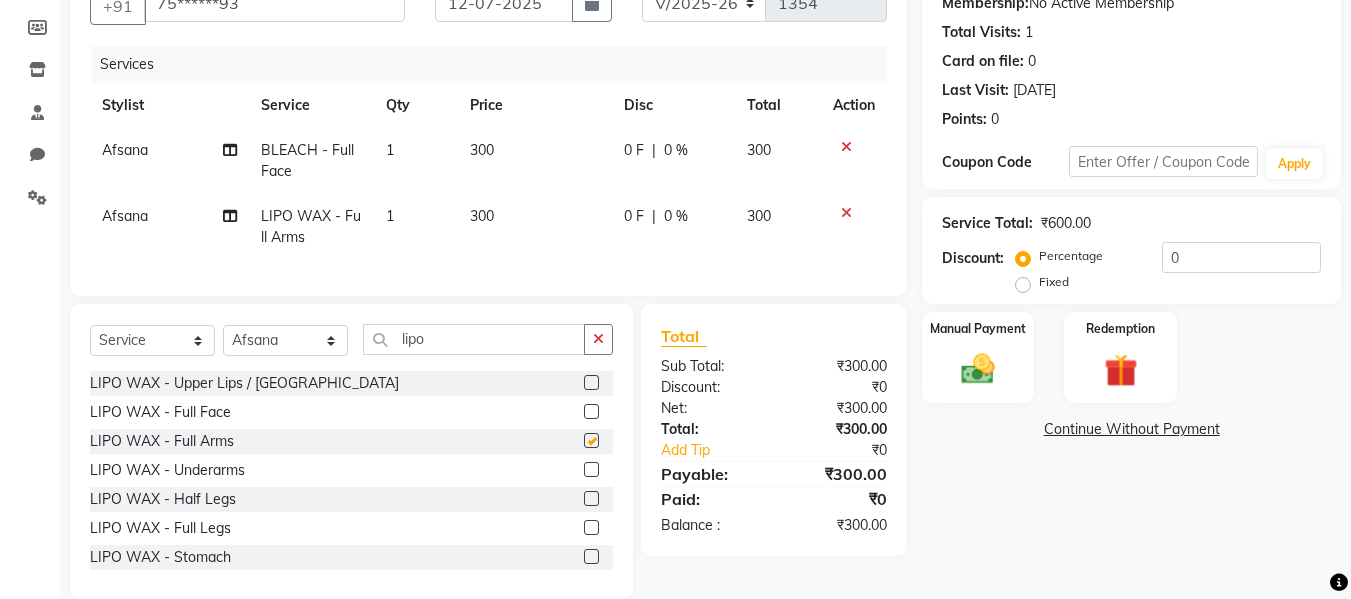 checkbox on "false" 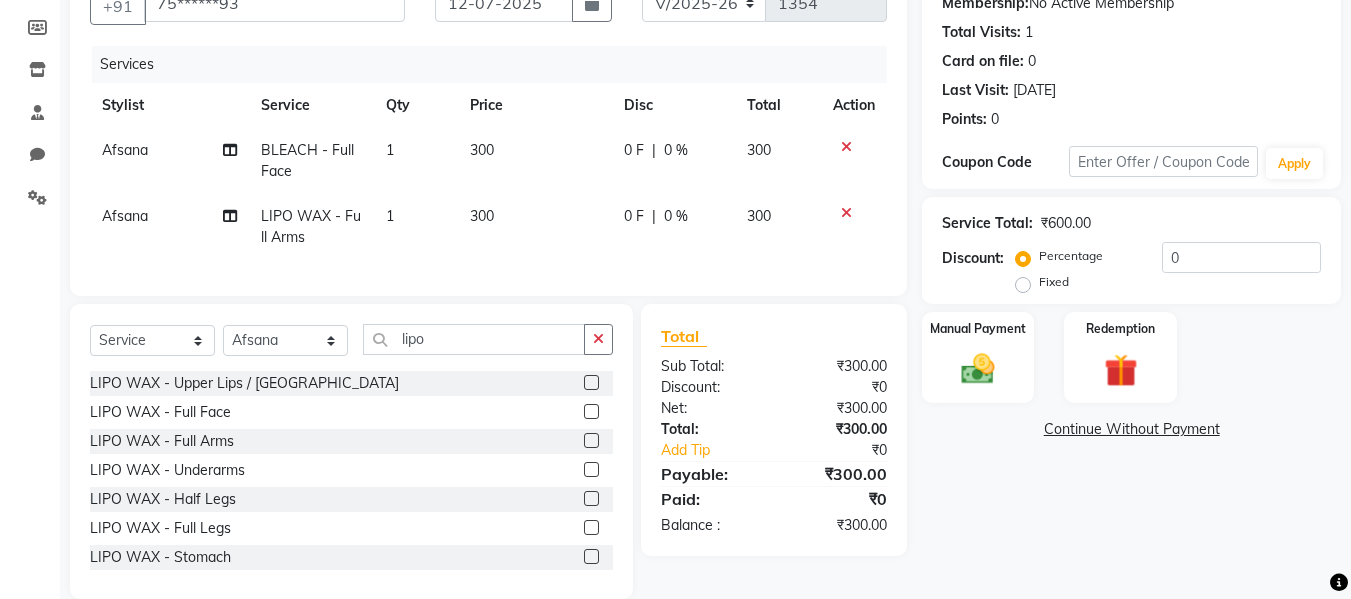click 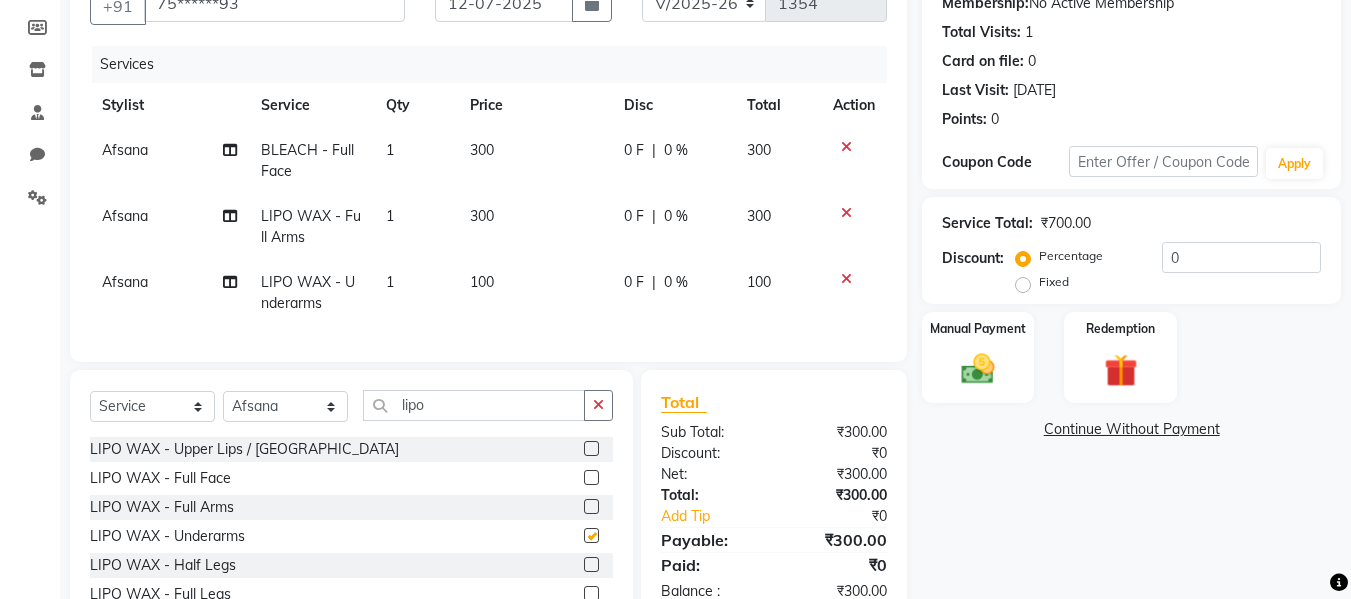 checkbox on "false" 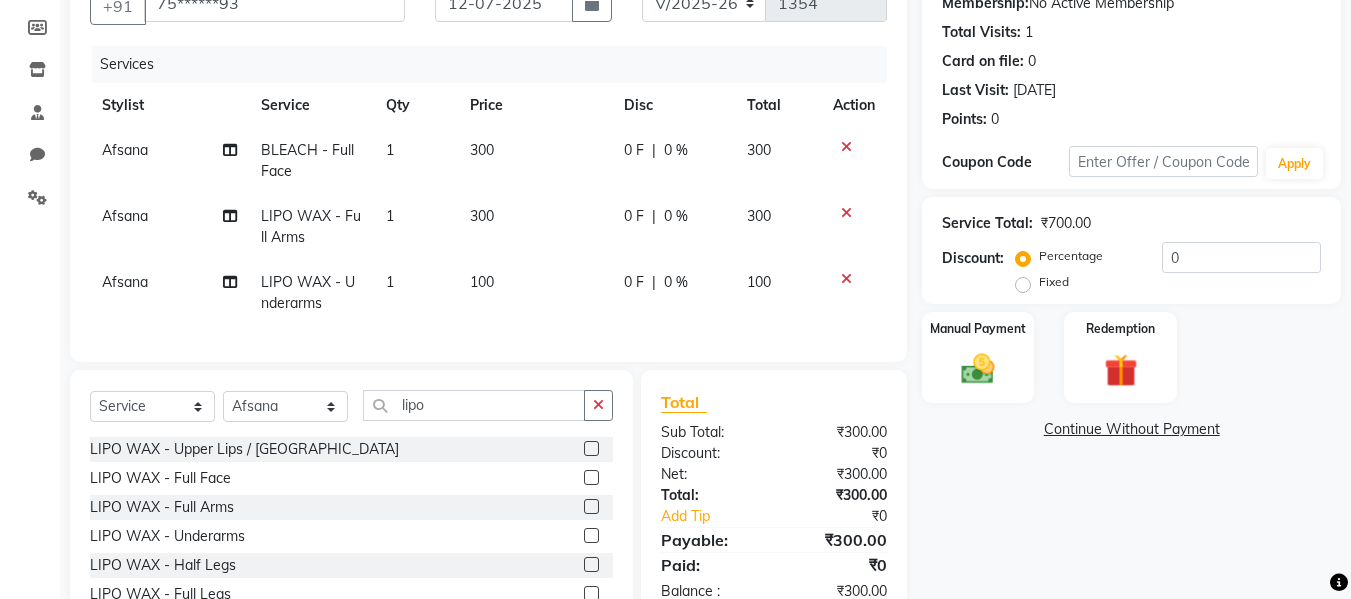 click 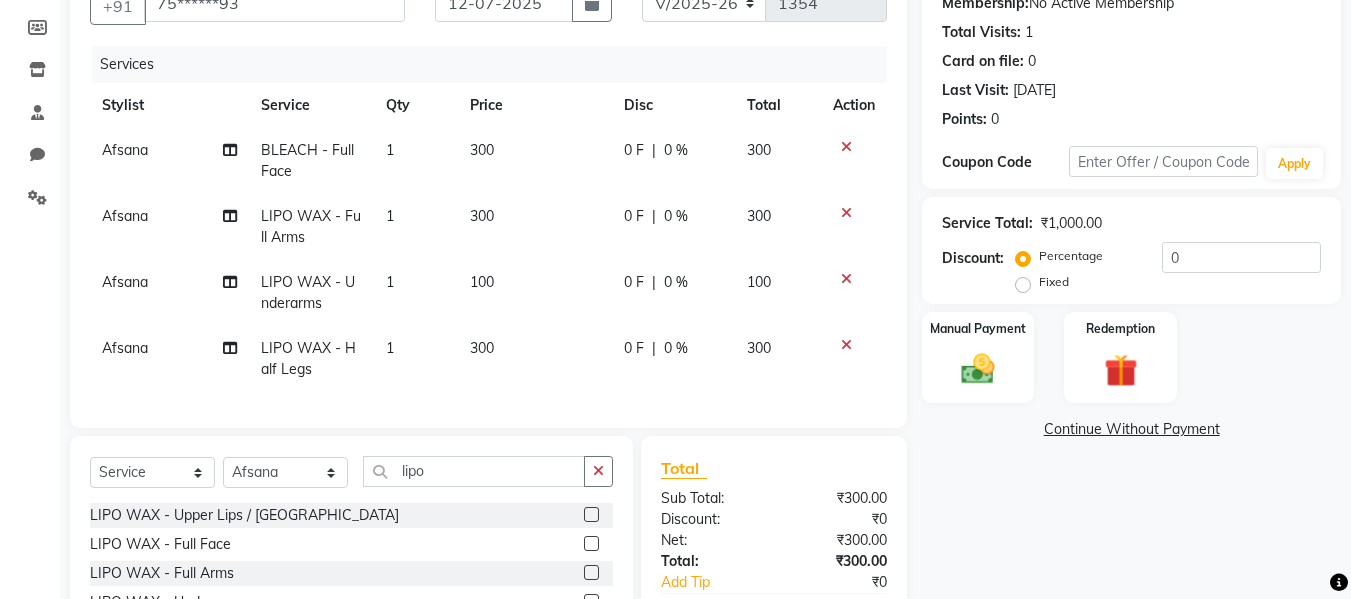checkbox on "false" 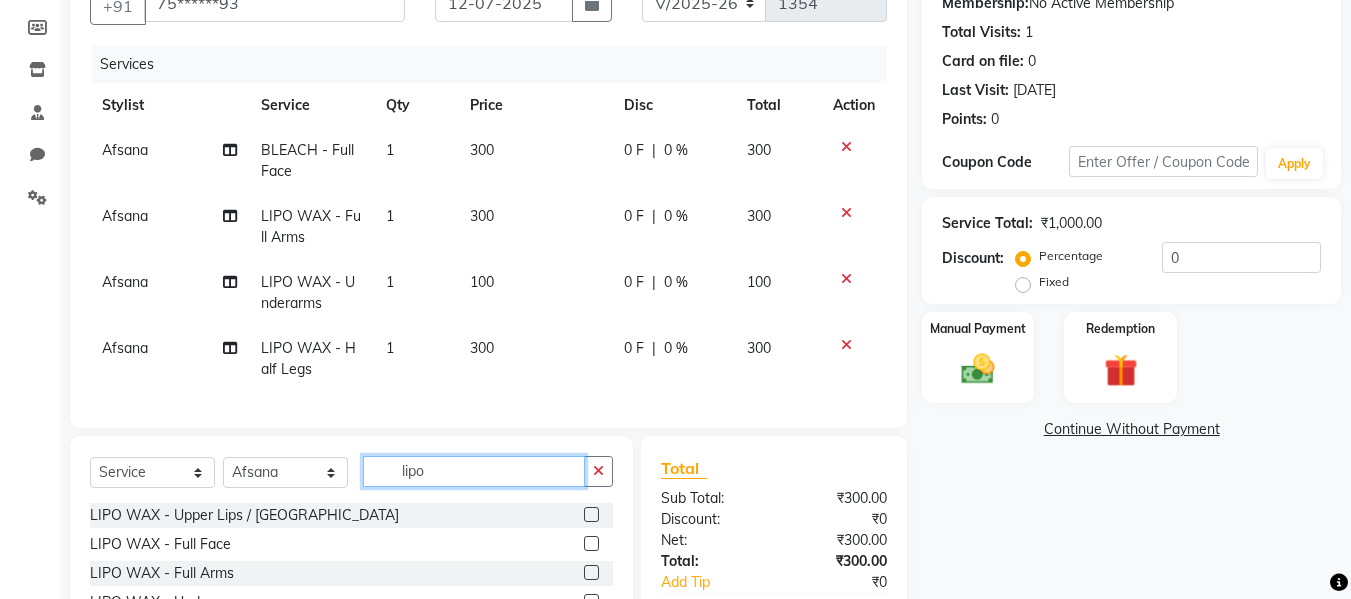 click on "lipo" 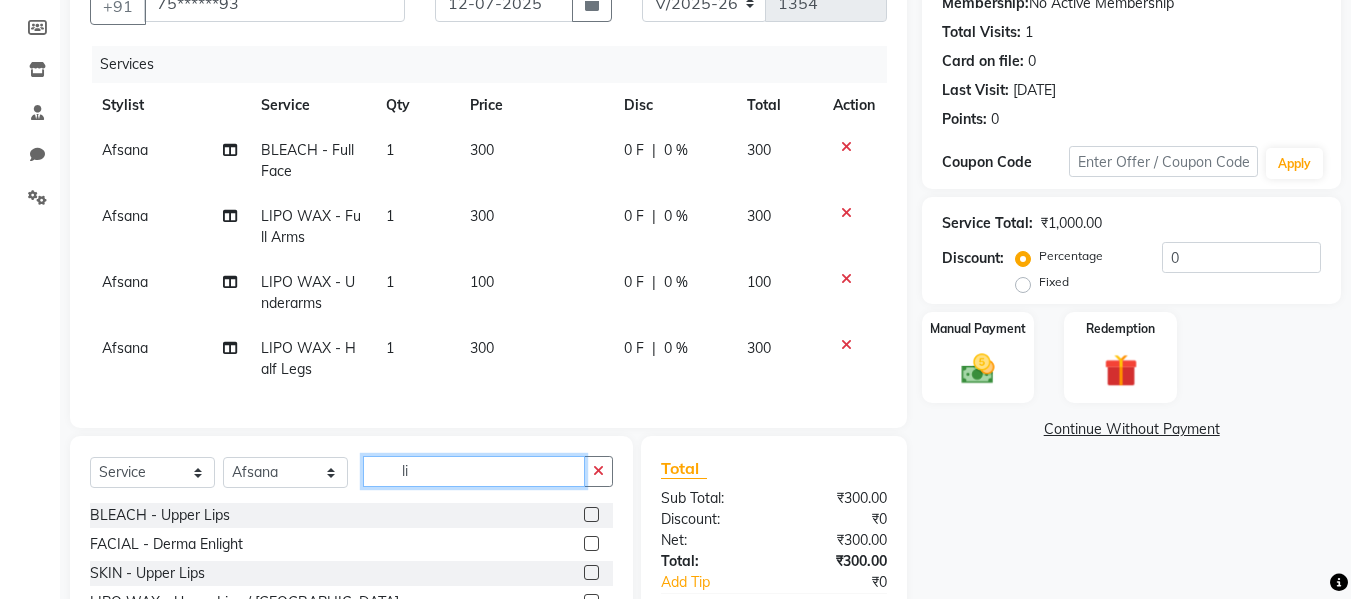 type on "l" 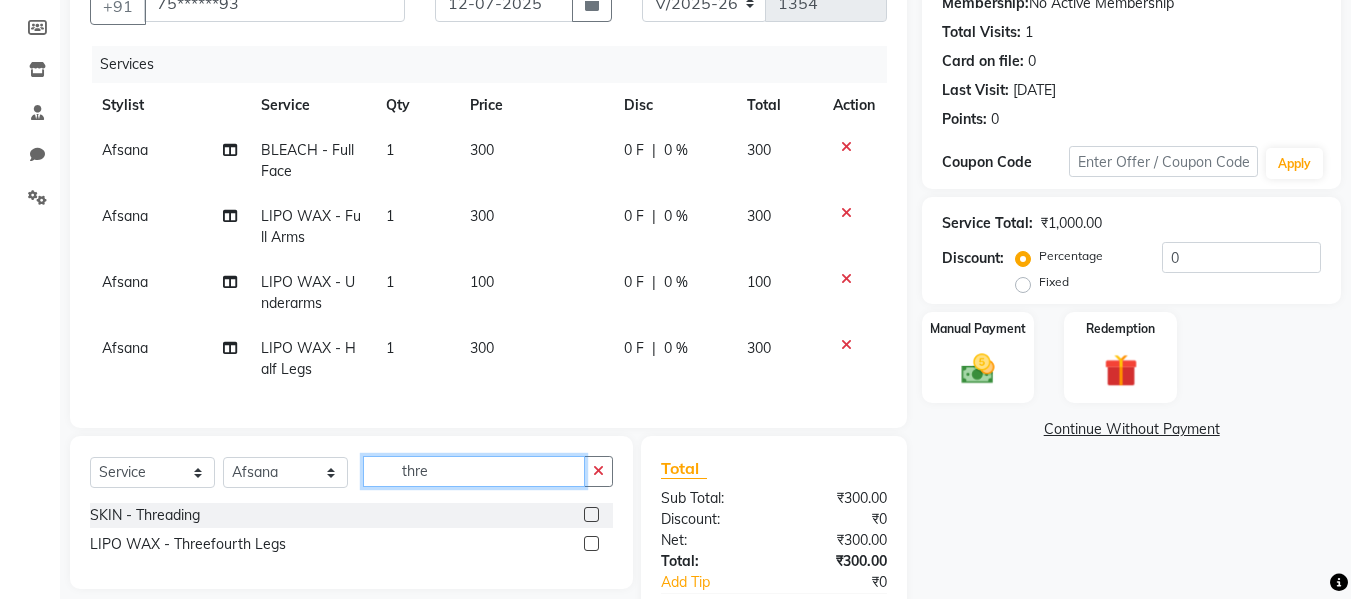 type on "thre" 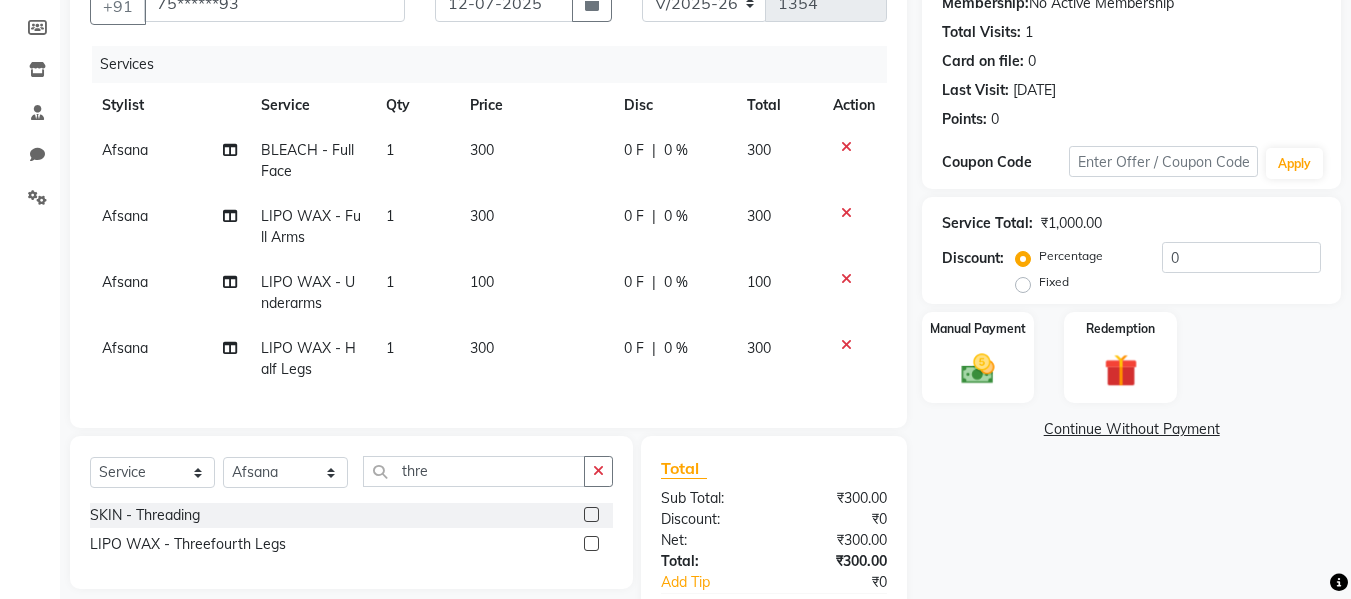 click 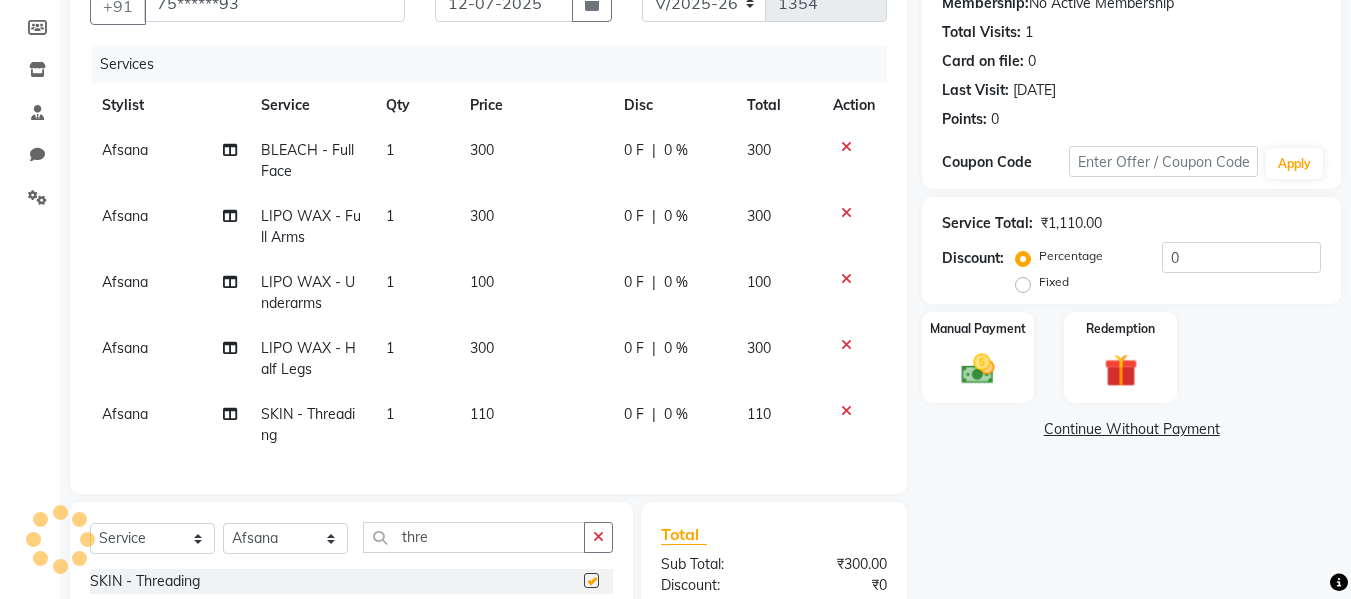 checkbox on "false" 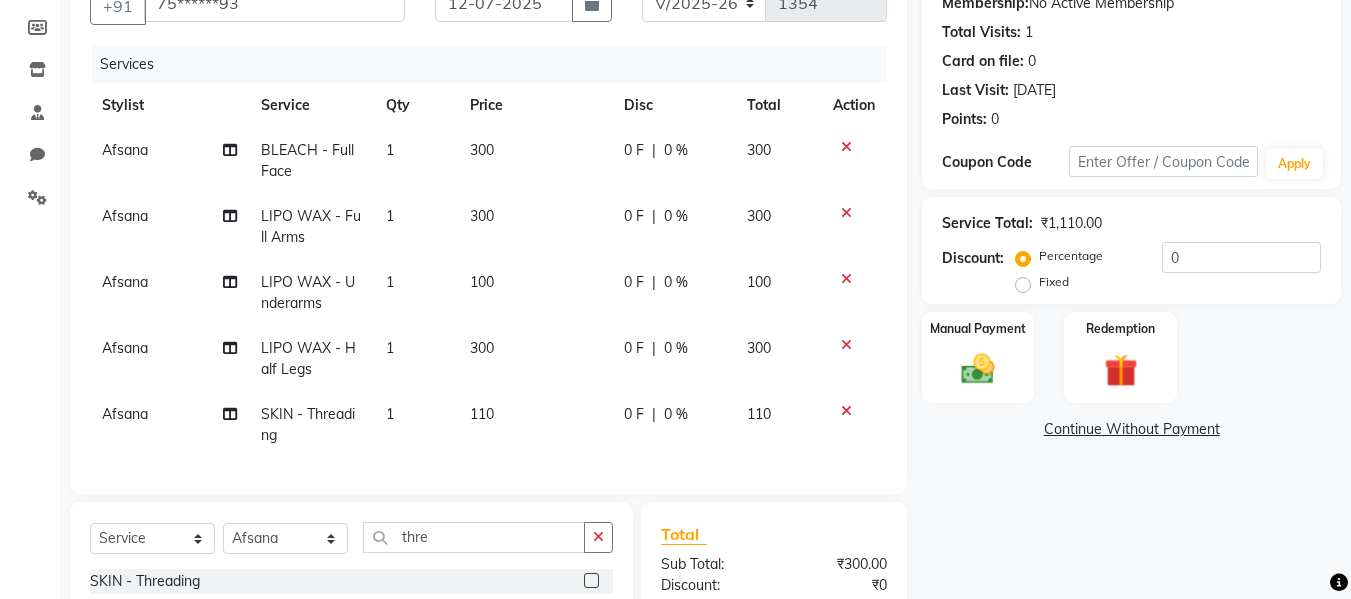 click on "110" 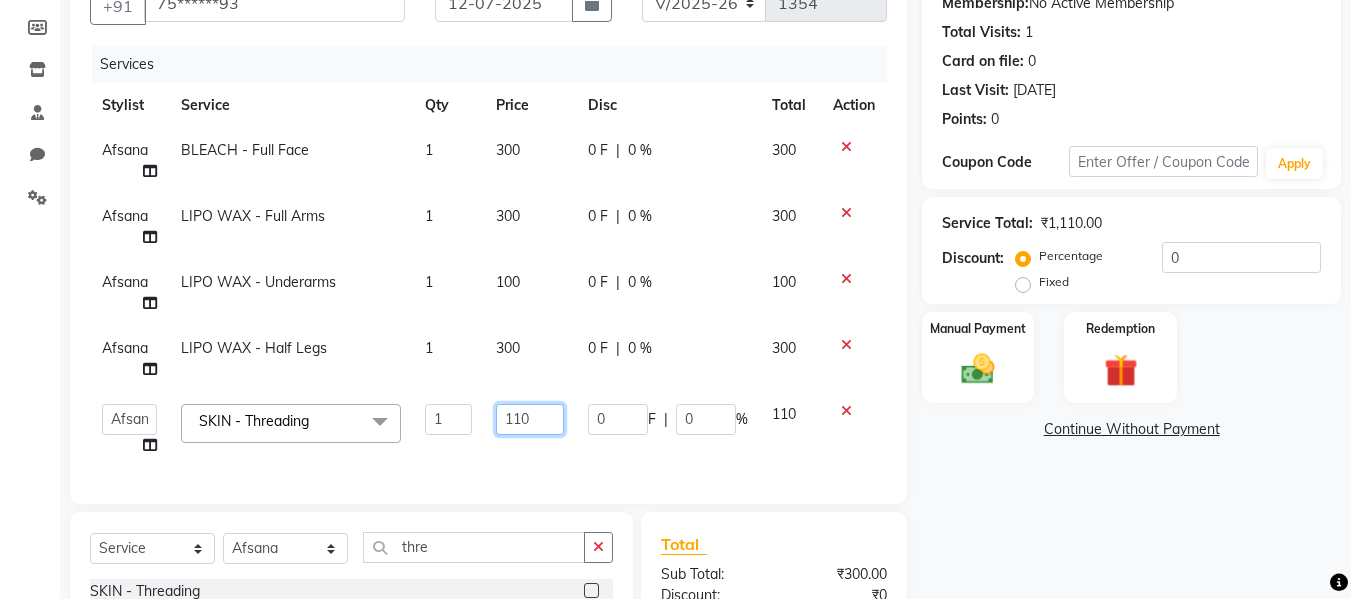 click on "110" 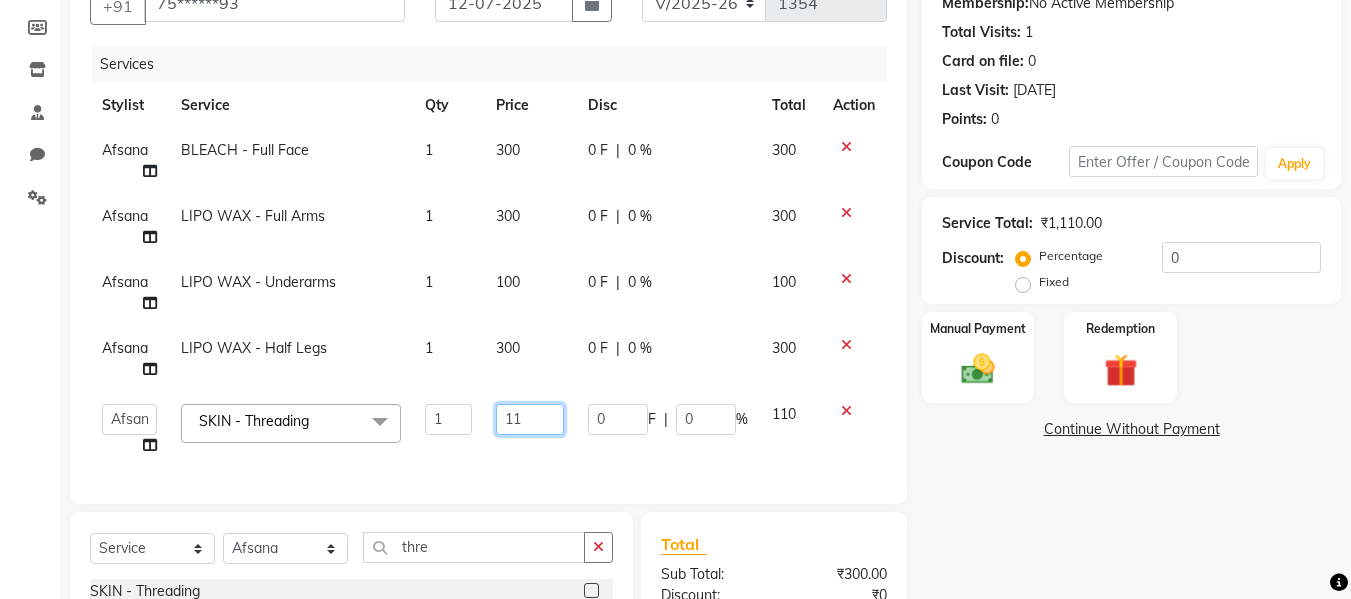 type on "1" 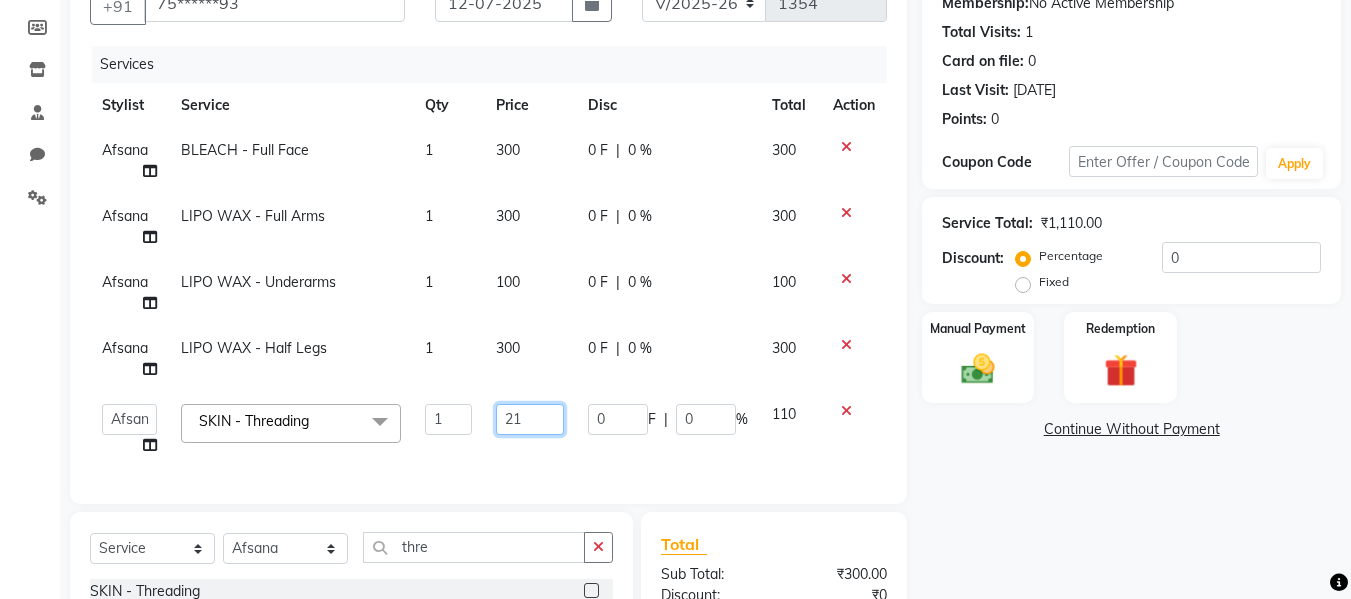 type on "210" 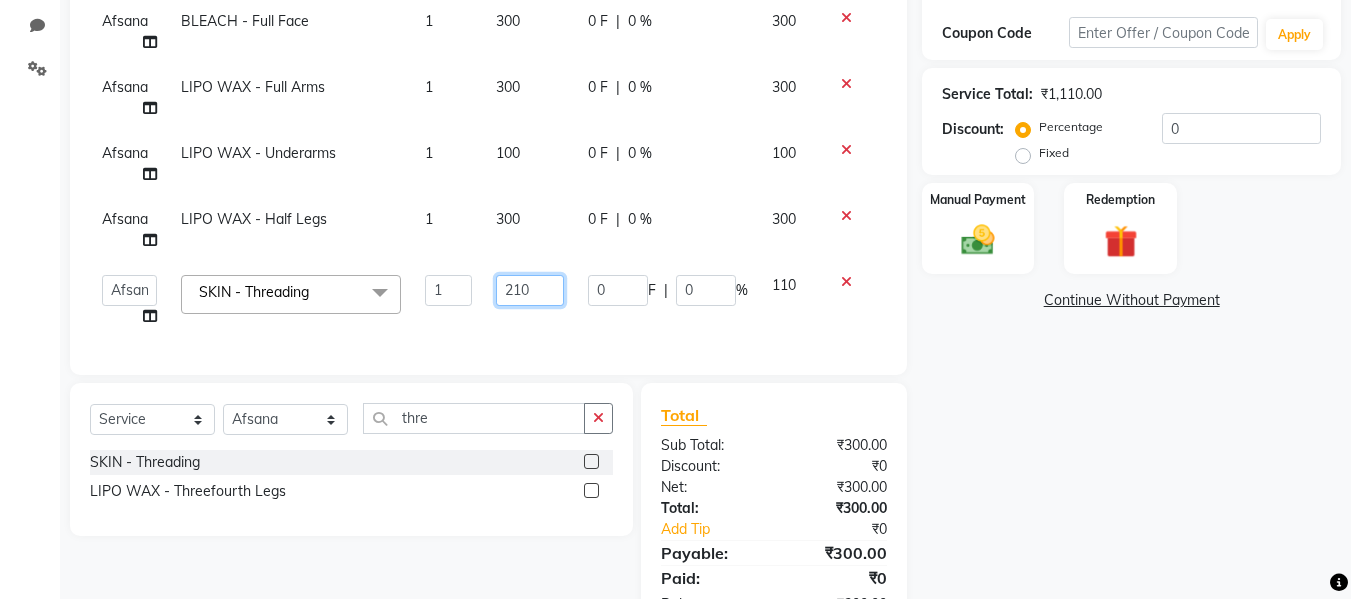 scroll, scrollTop: 408, scrollLeft: 0, axis: vertical 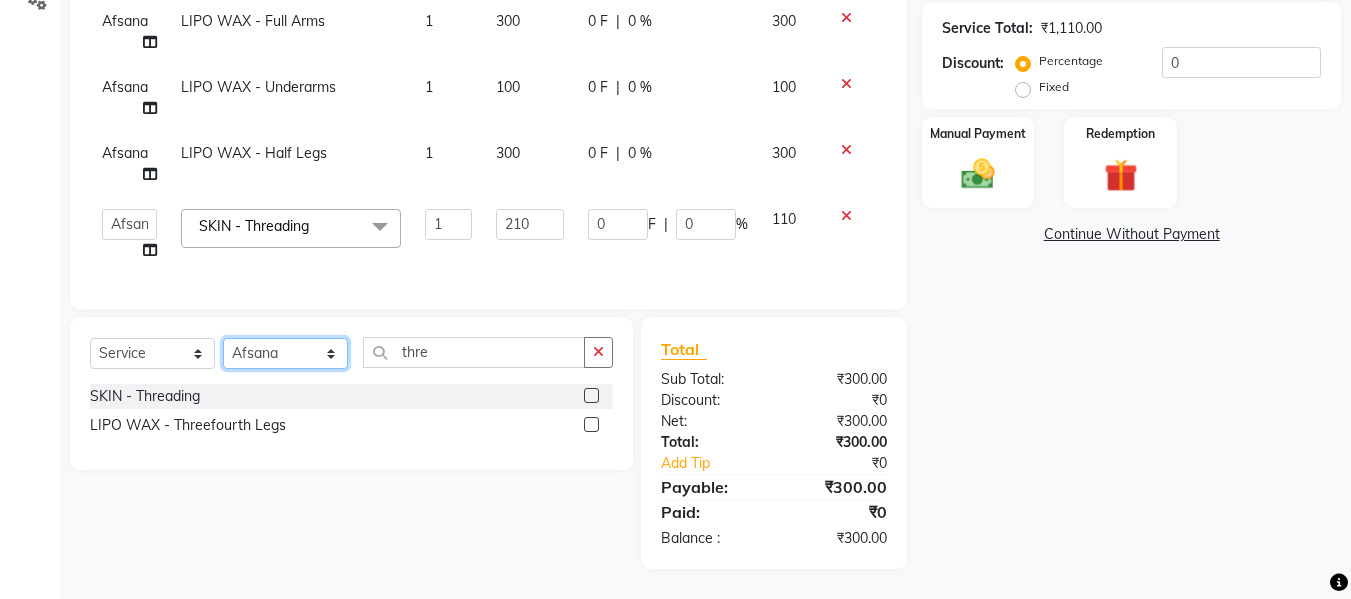 click on "Select Stylist Afsana [PERSON_NAME]  [PERSON_NAME] Maam Nisha  Pari [PERSON_NAME] [PERSON_NAME]" 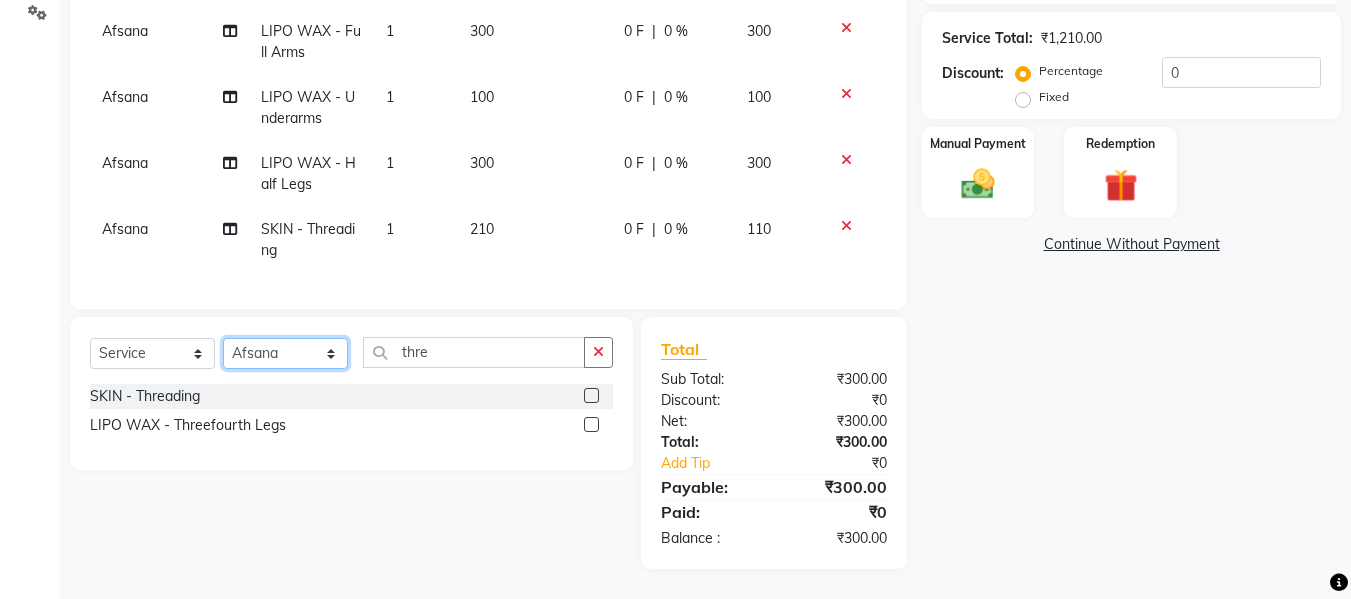 select on "76408" 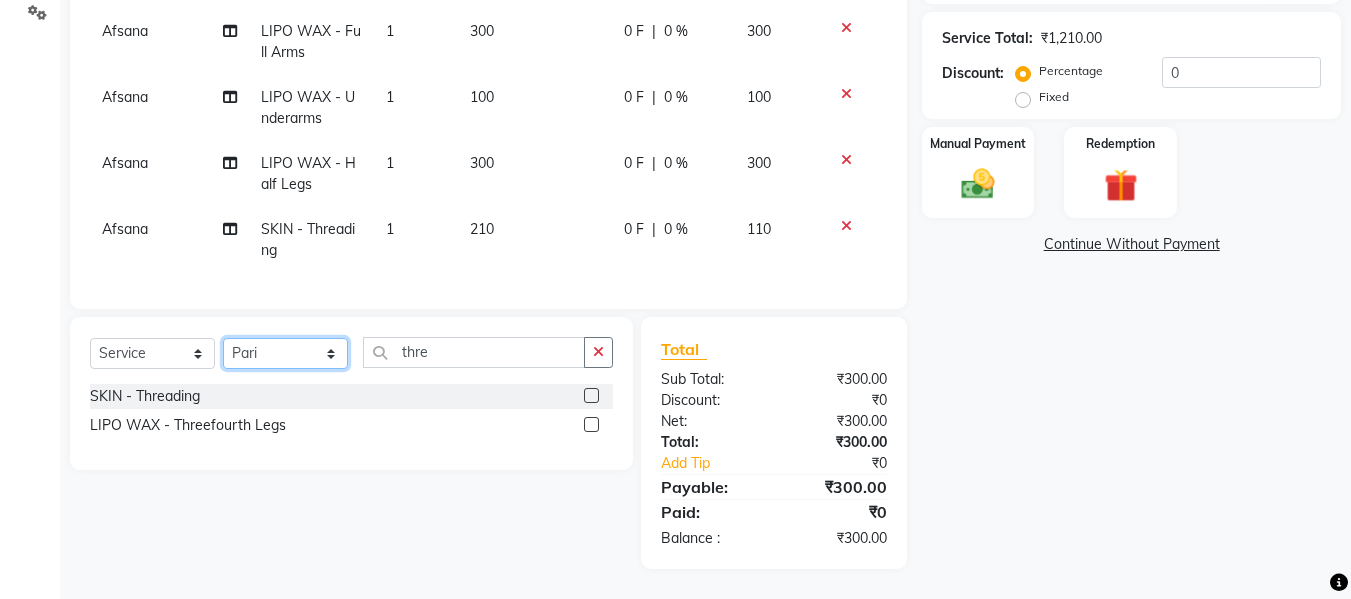 click on "Select Stylist Afsana [PERSON_NAME]  [PERSON_NAME] Maam Nisha  Pari [PERSON_NAME] [PERSON_NAME]" 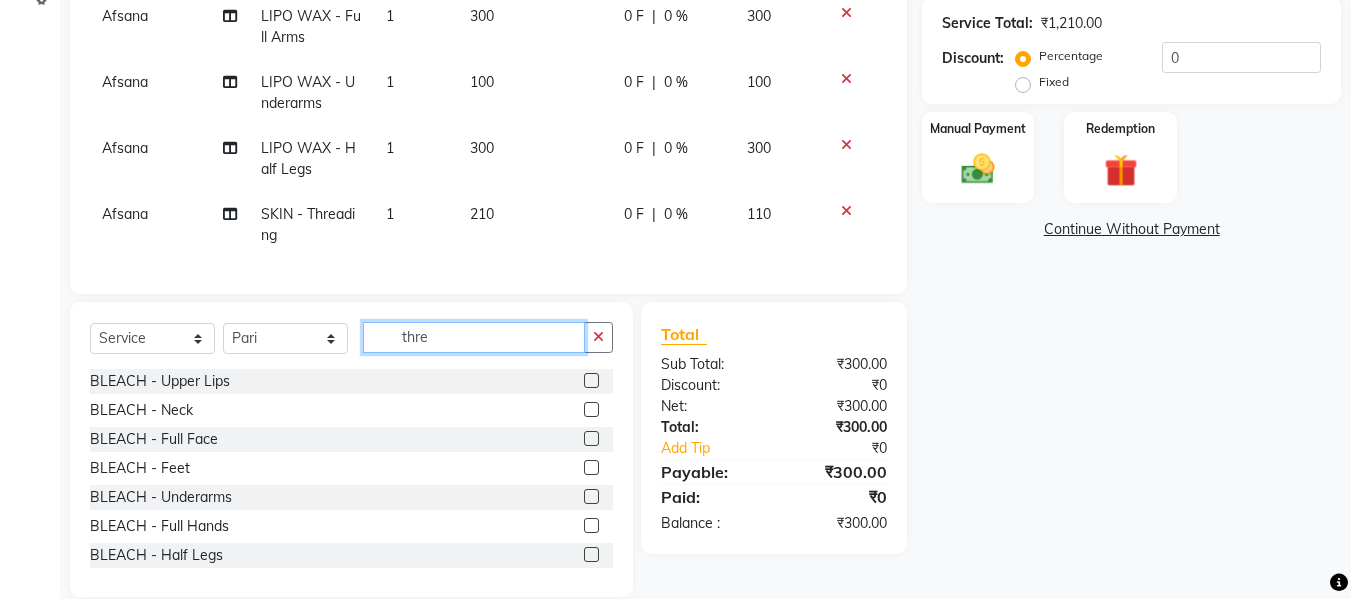 click on "thre" 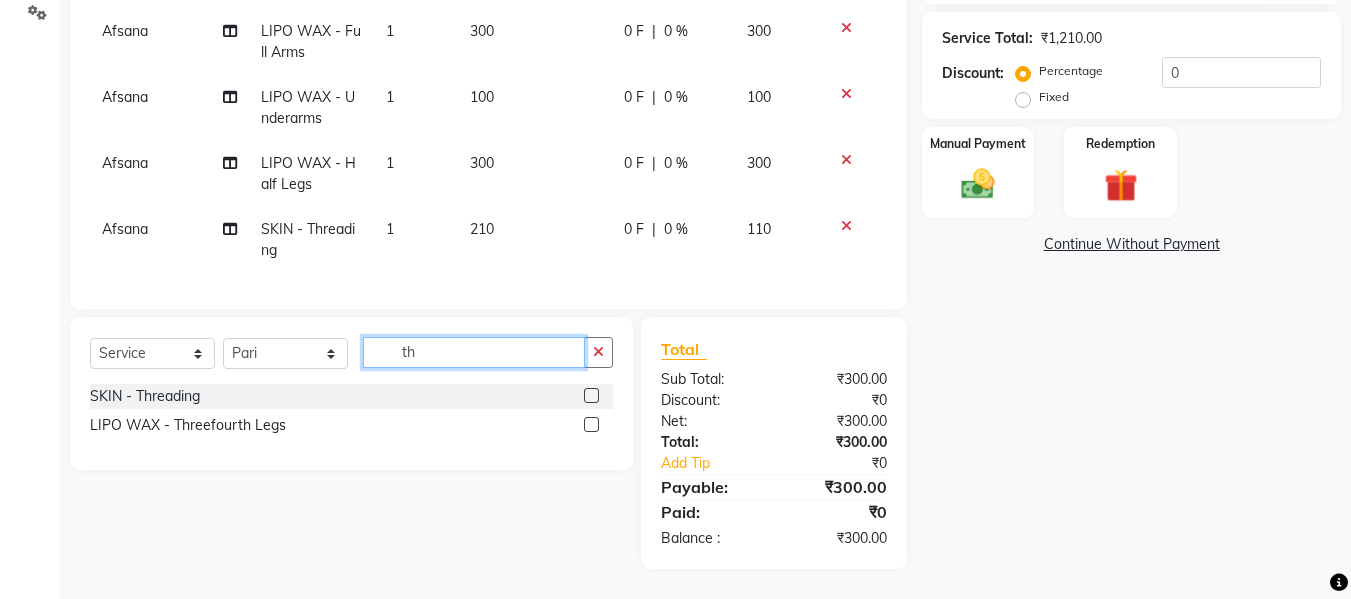 type on "t" 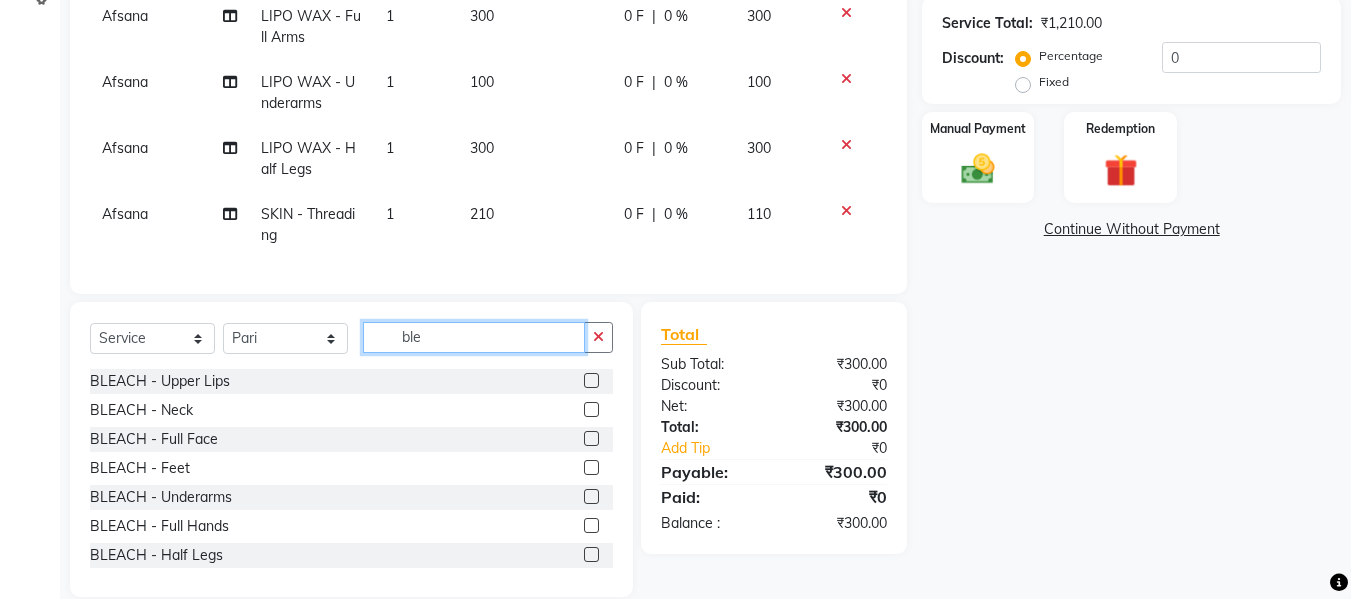 type on "ble" 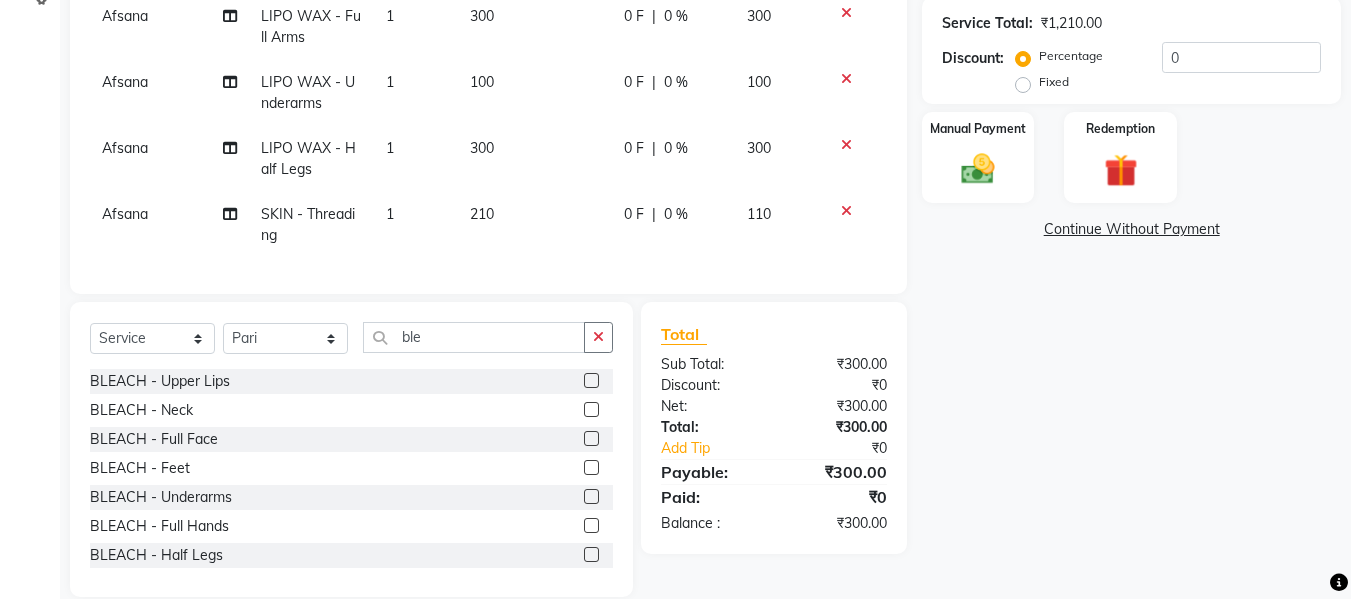 click 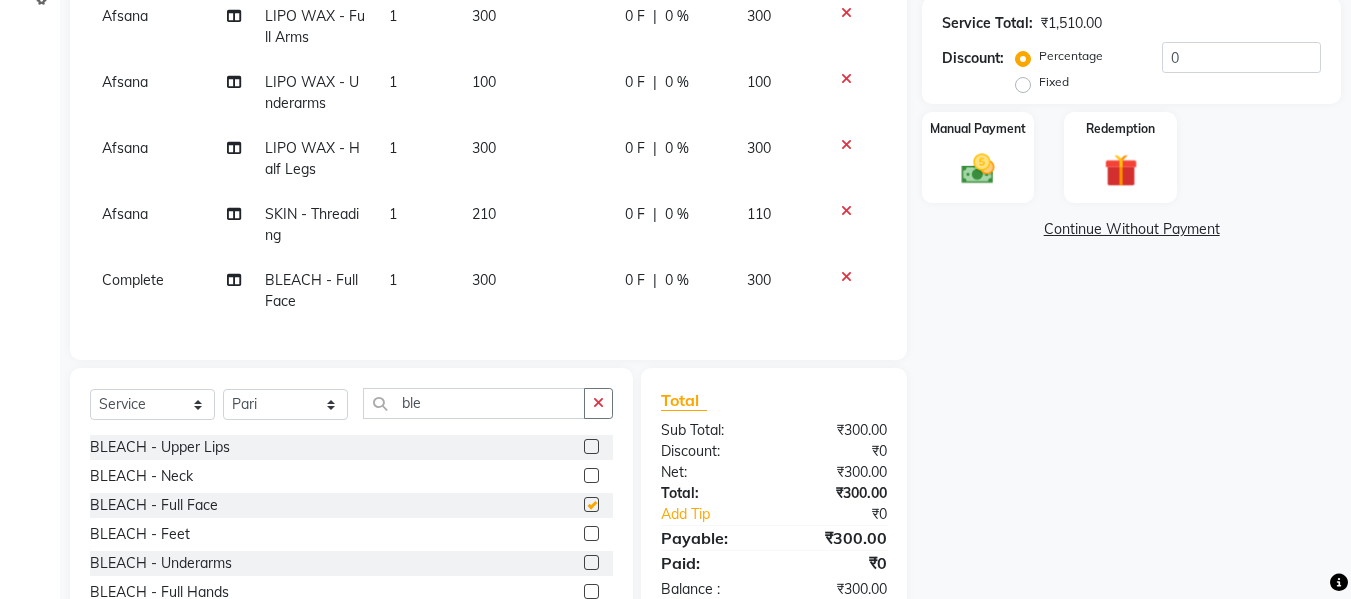 checkbox on "false" 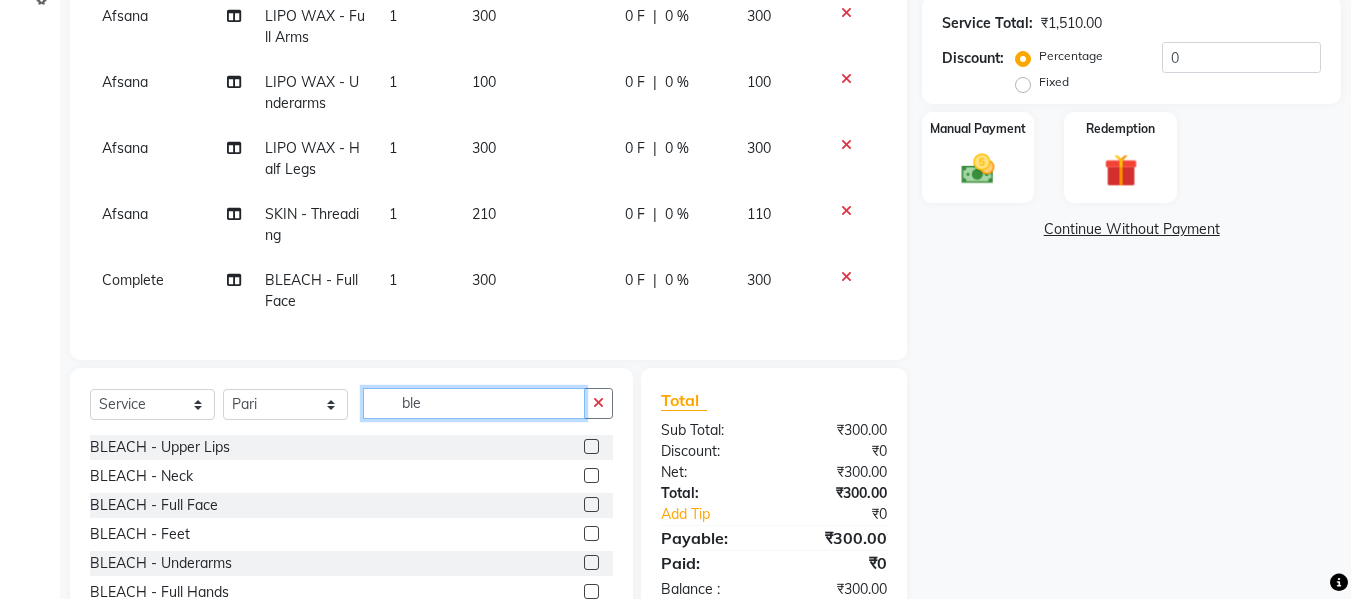 click on "ble" 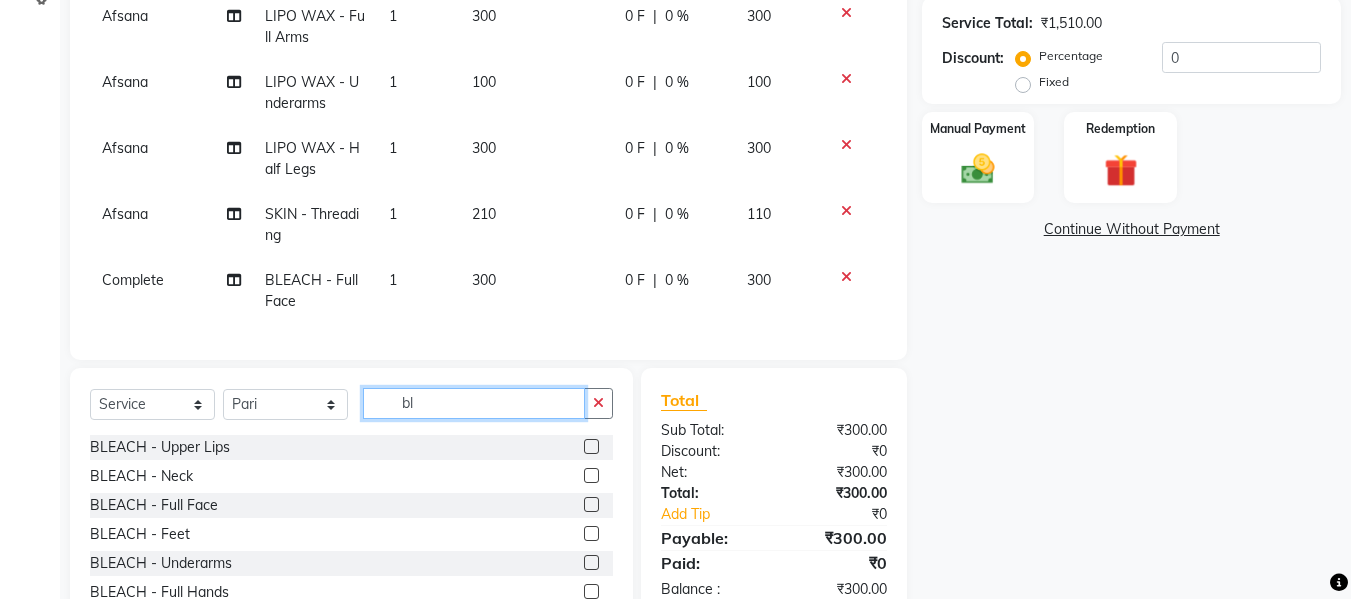 type on "b" 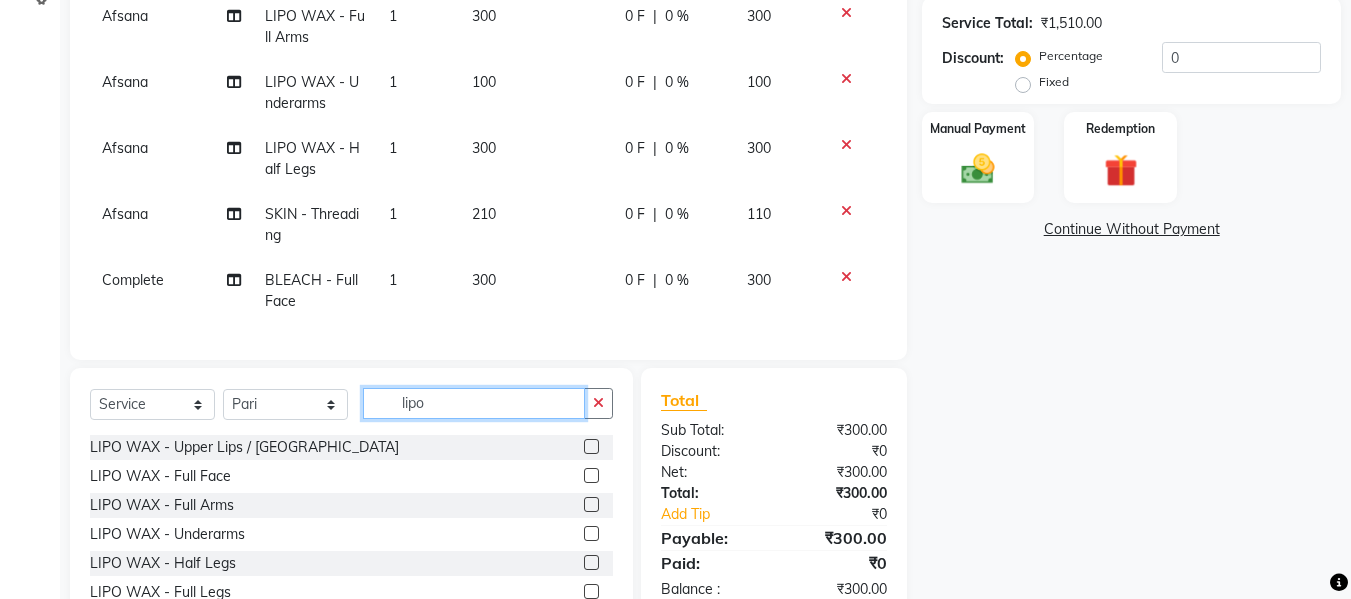 type on "lipo" 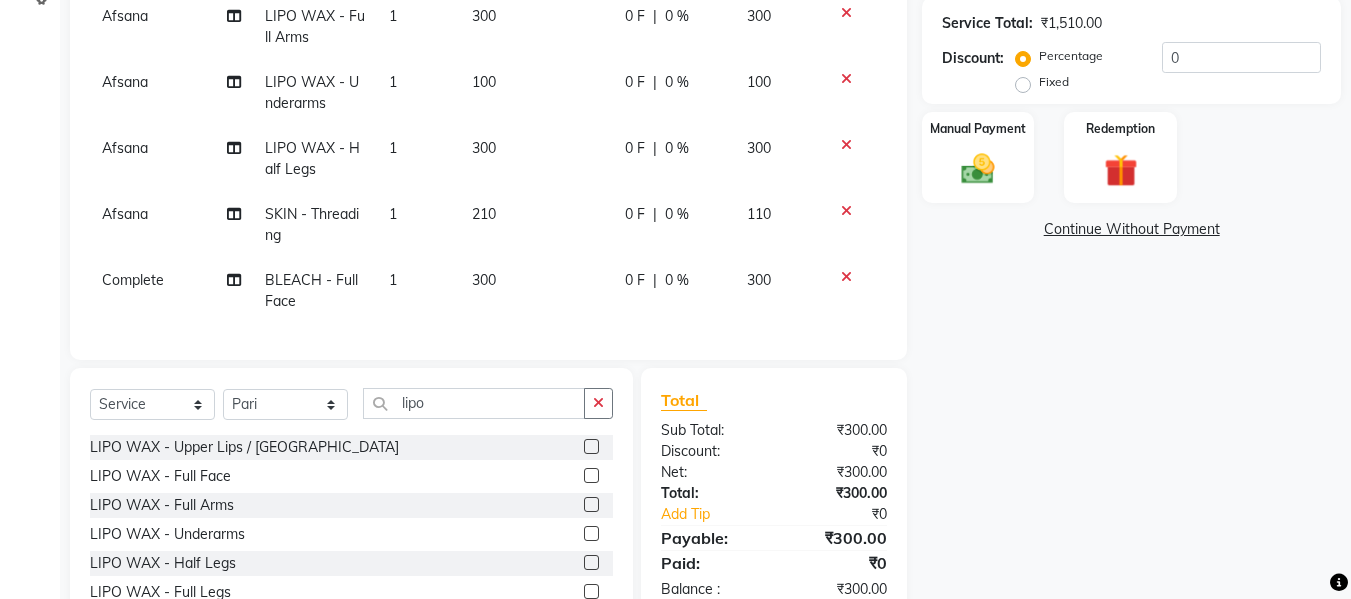 click 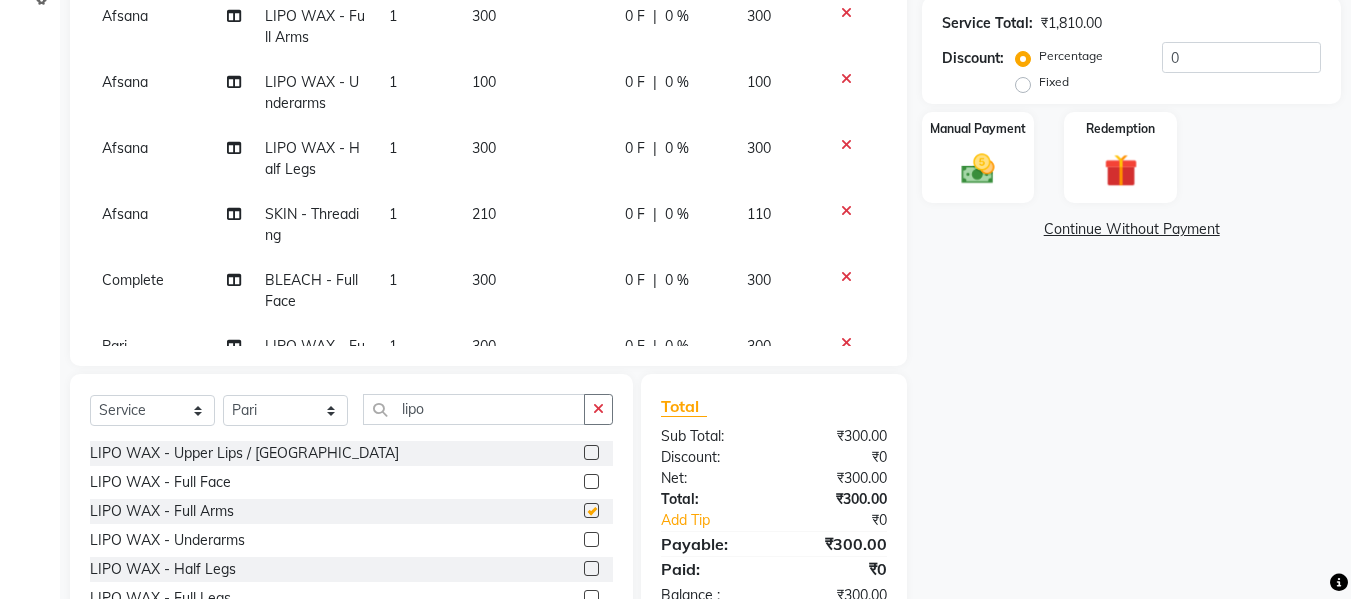 checkbox on "false" 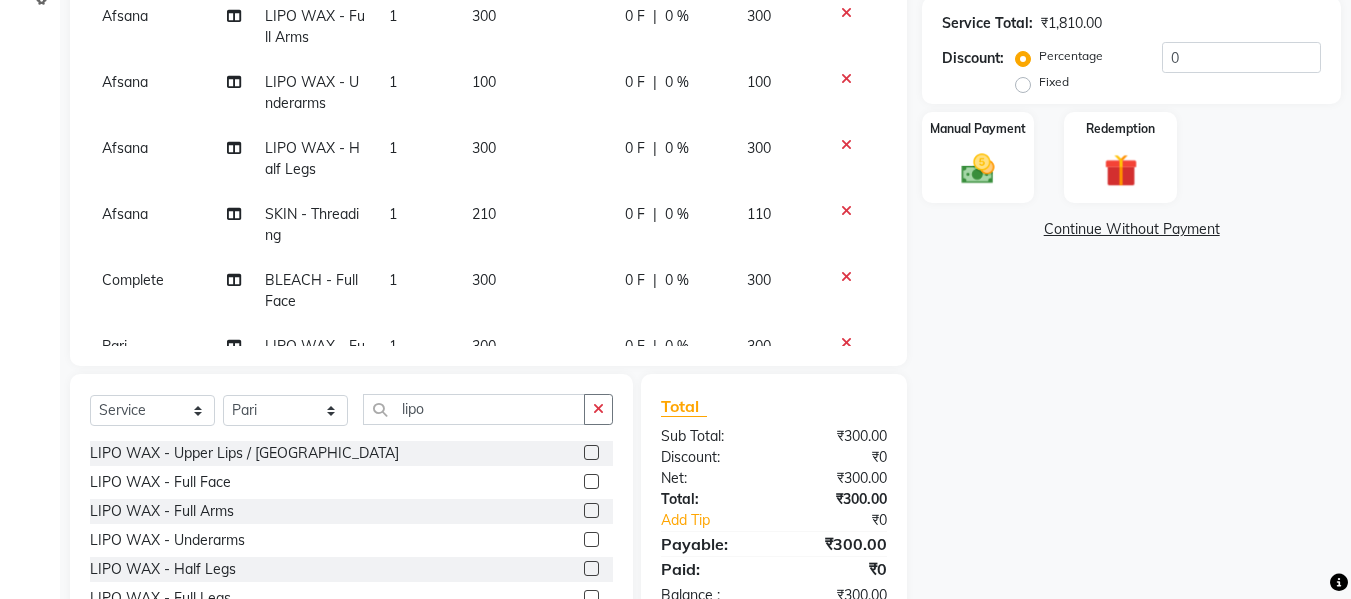 click 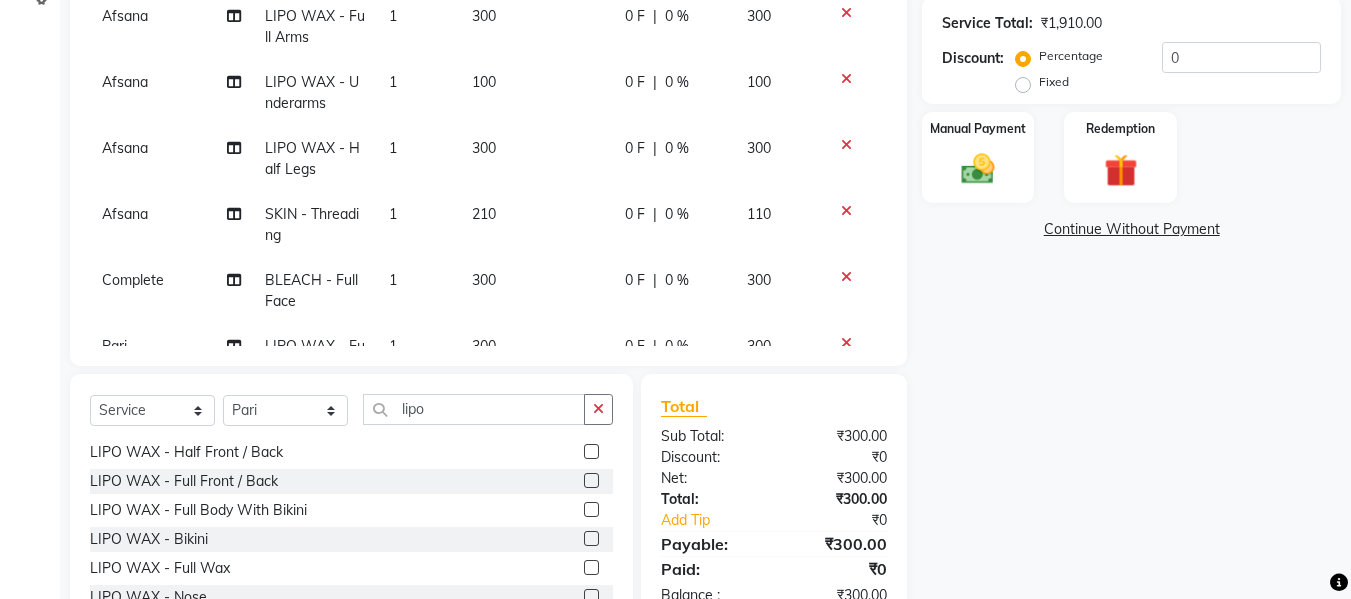 scroll, scrollTop: 235, scrollLeft: 0, axis: vertical 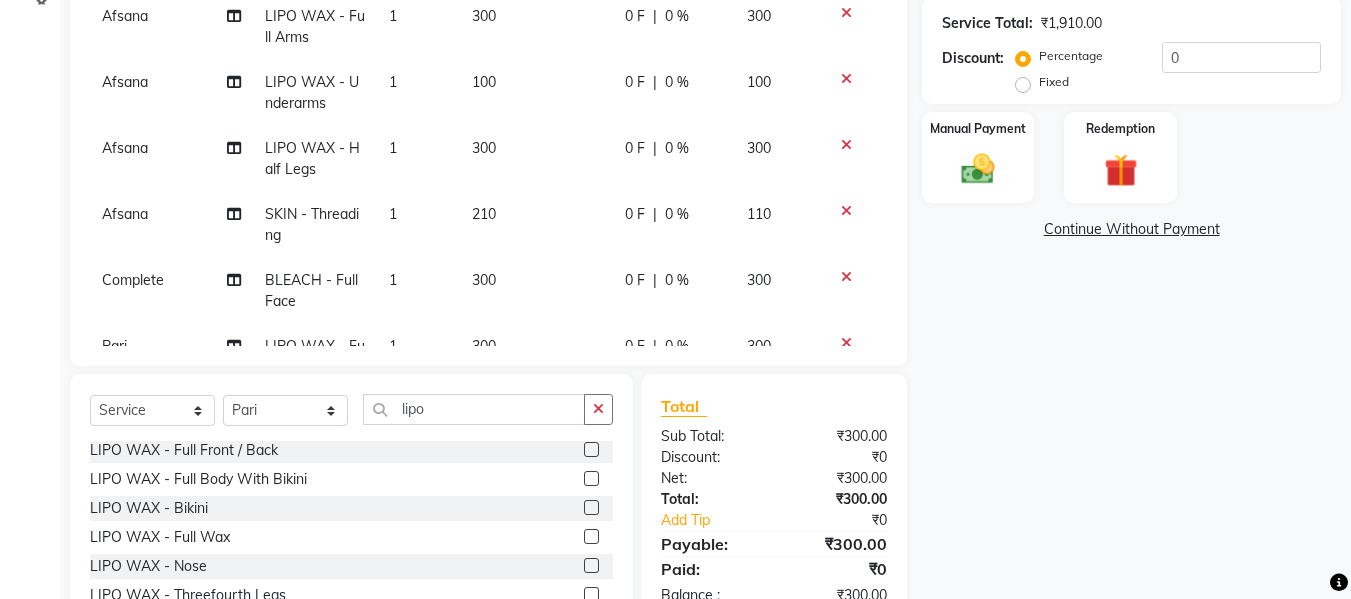 checkbox on "false" 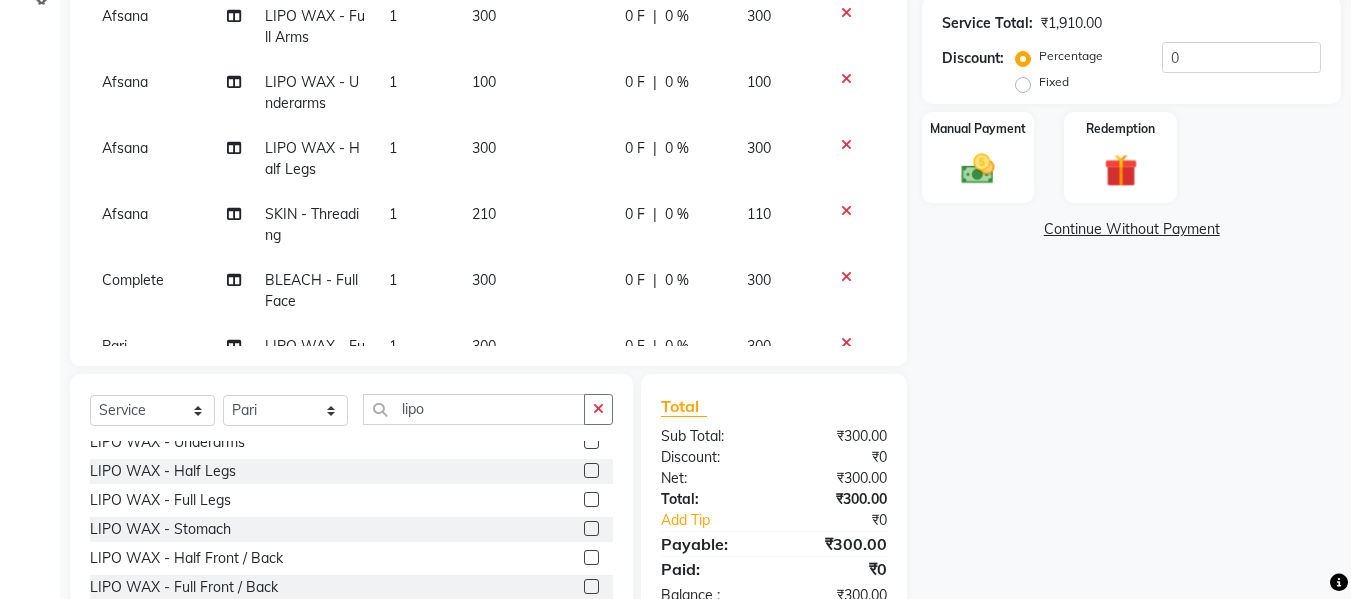scroll, scrollTop: 96, scrollLeft: 0, axis: vertical 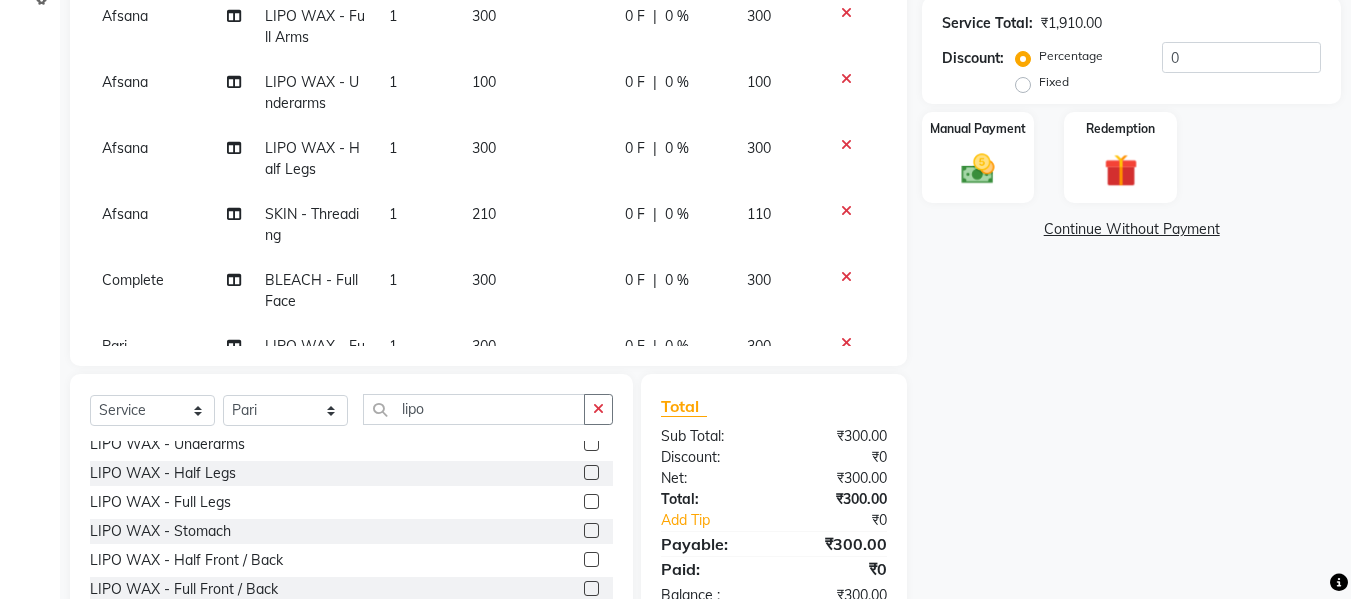 click 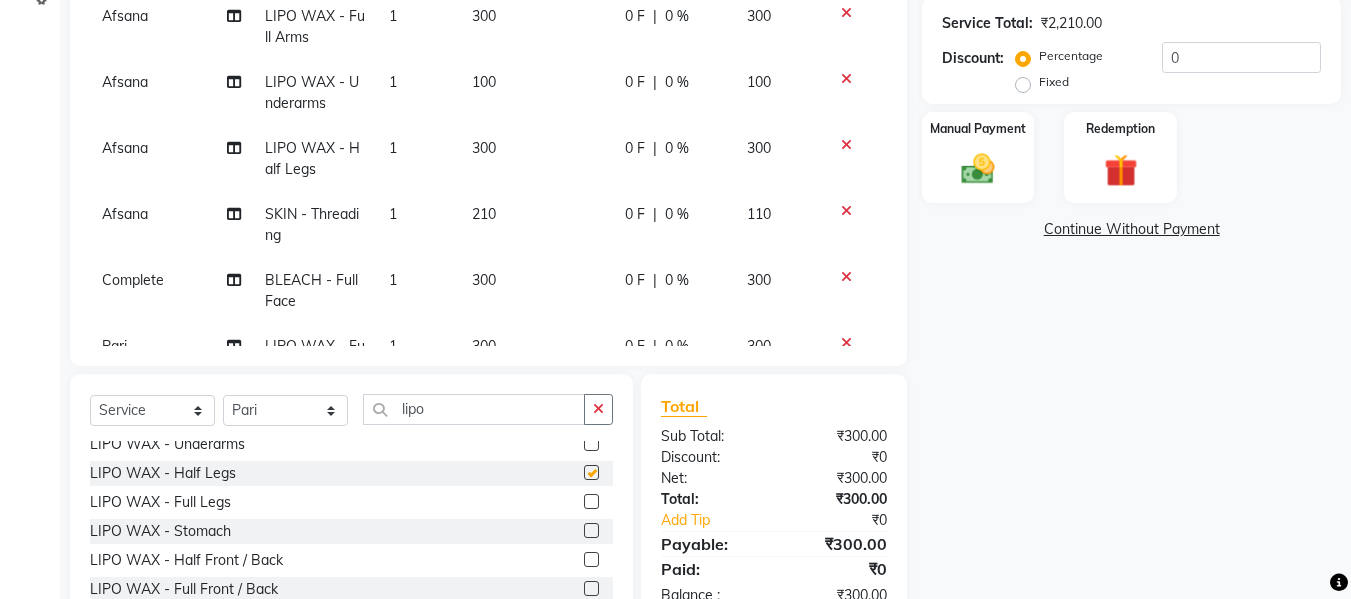 checkbox on "false" 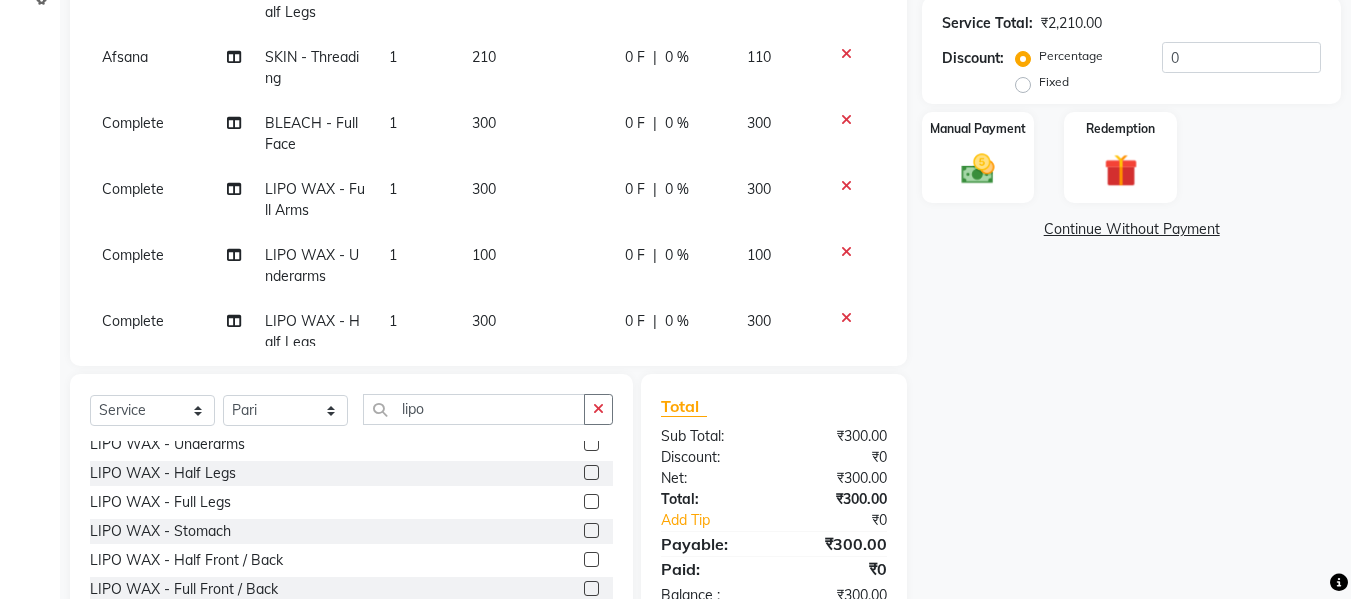 scroll, scrollTop: 207, scrollLeft: 0, axis: vertical 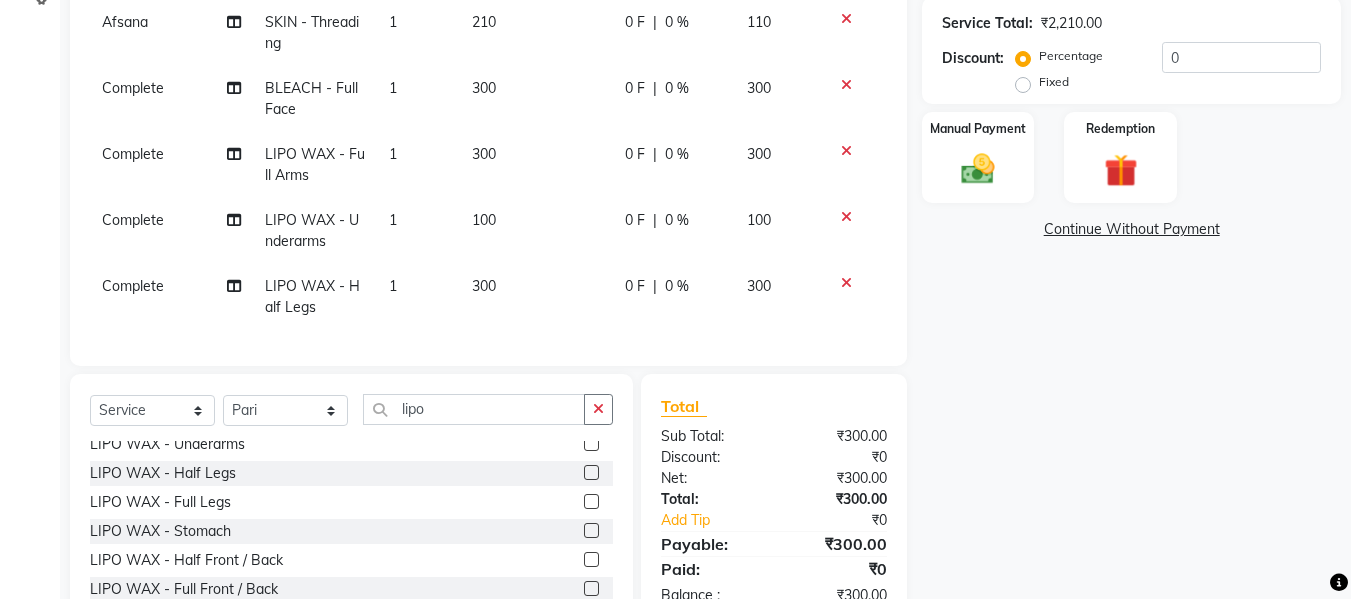 click on "Complete" 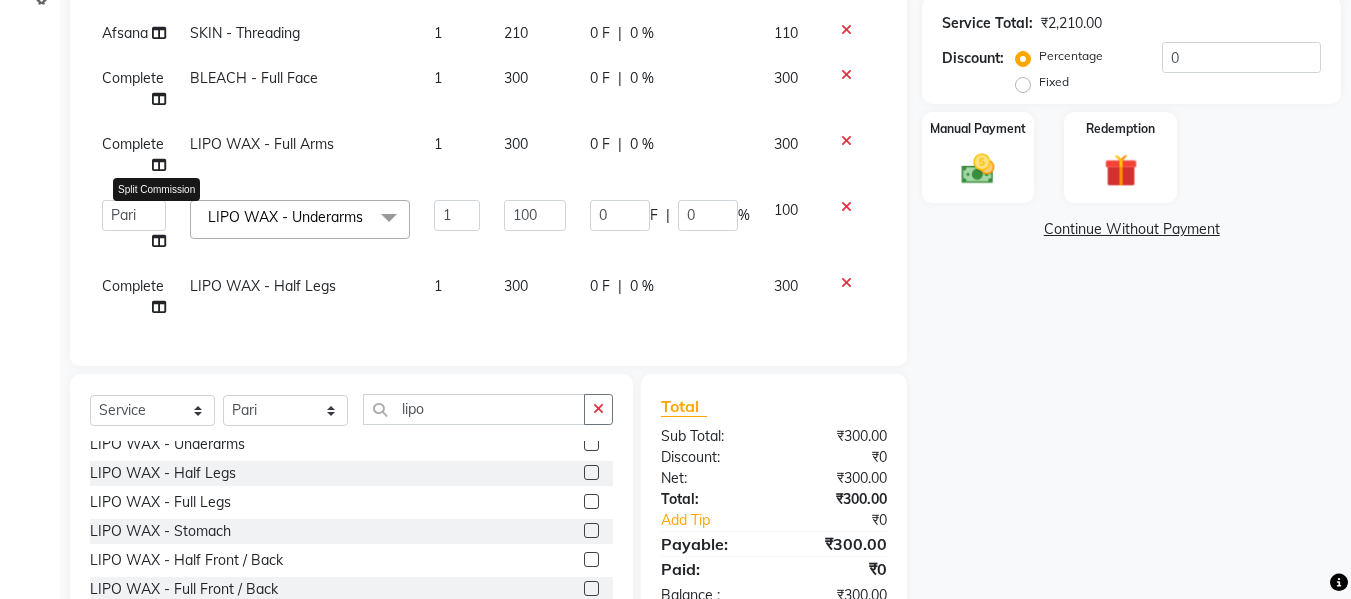 scroll, scrollTop: 121, scrollLeft: 0, axis: vertical 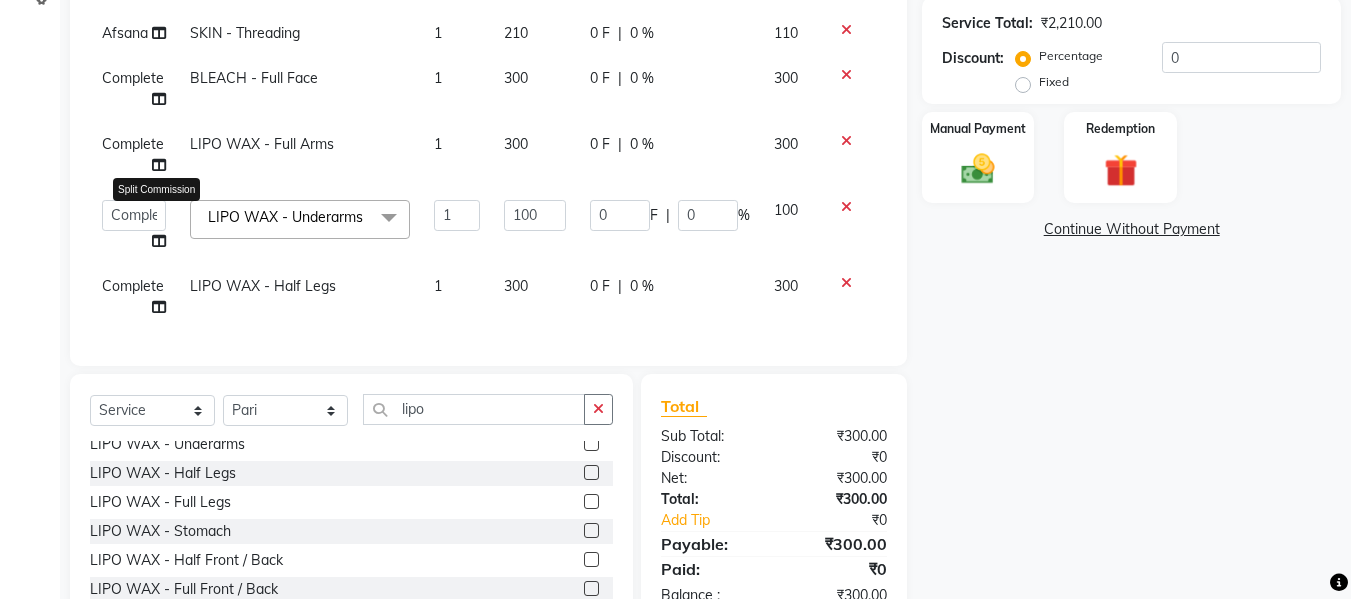 click 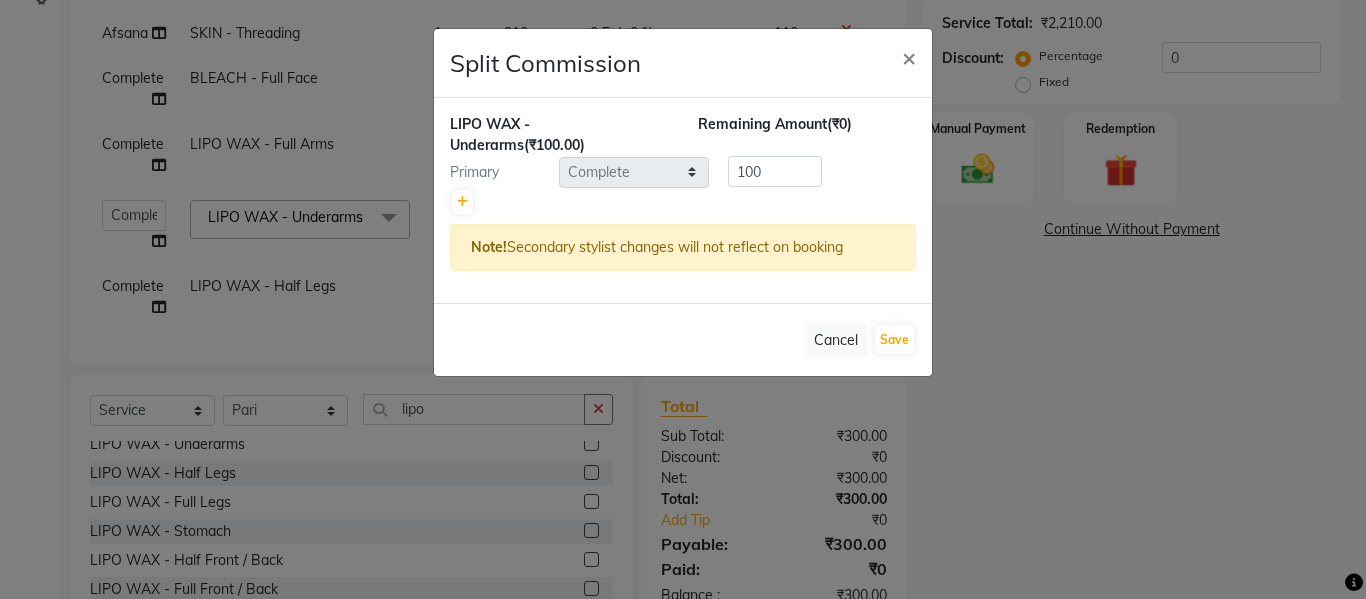 click on "Split Commission × LIPO WAX - Underarms  (₹100.00) Remaining Amount  (₹0) Primary Select Afsana Ankita   Krutika Maam Nisha   Complete Rasika Edge sara Vidya 100 Note!  Secondary stylist changes will not reflect on booking  Cancel Save" 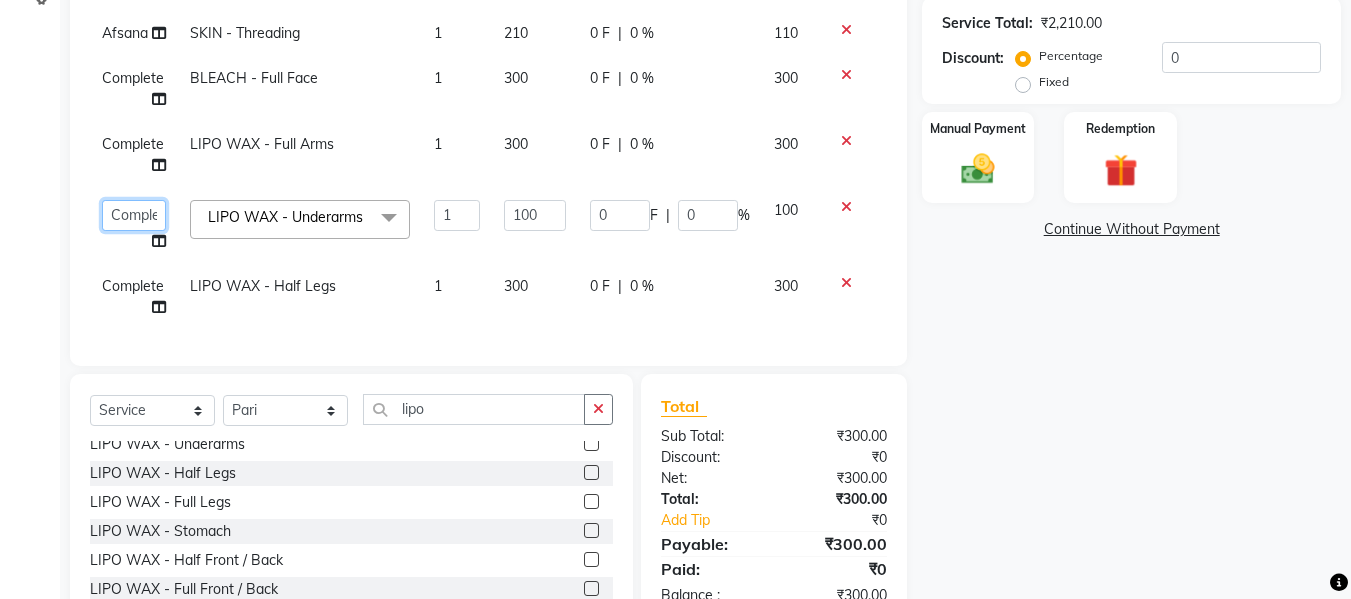 click on "Afsana Ankita   Krutika Maam Nisha   Complete Rasika Edge sara Vidya" 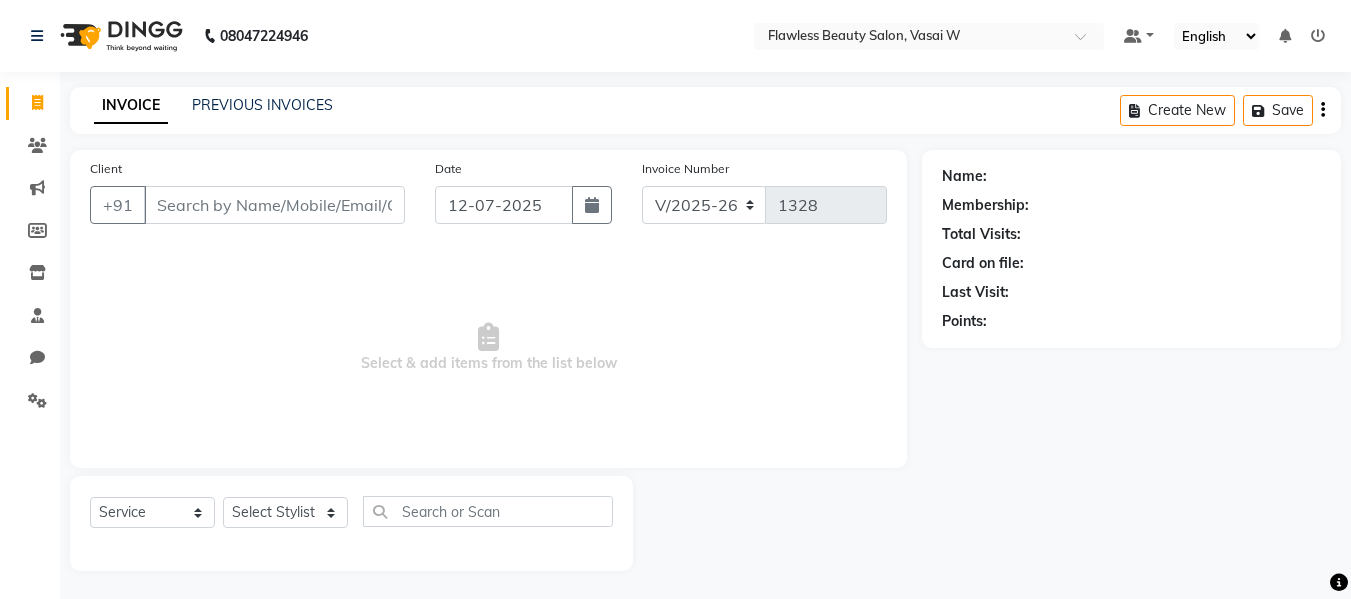 select on "8090" 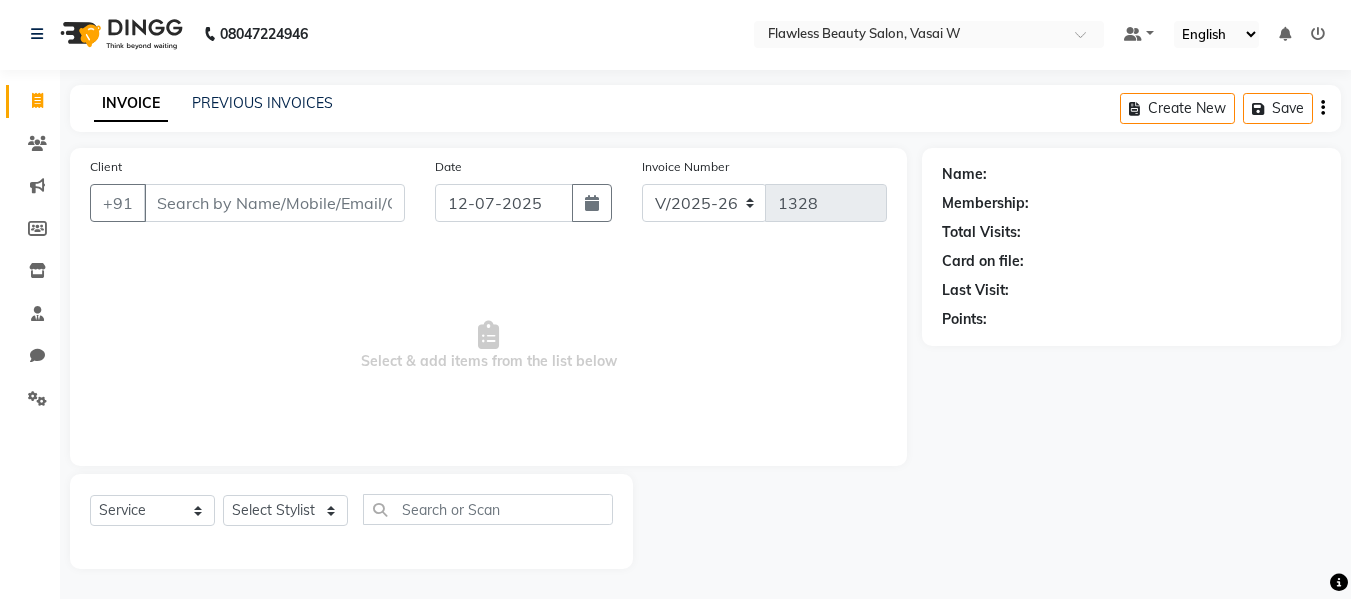 scroll, scrollTop: 0, scrollLeft: 0, axis: both 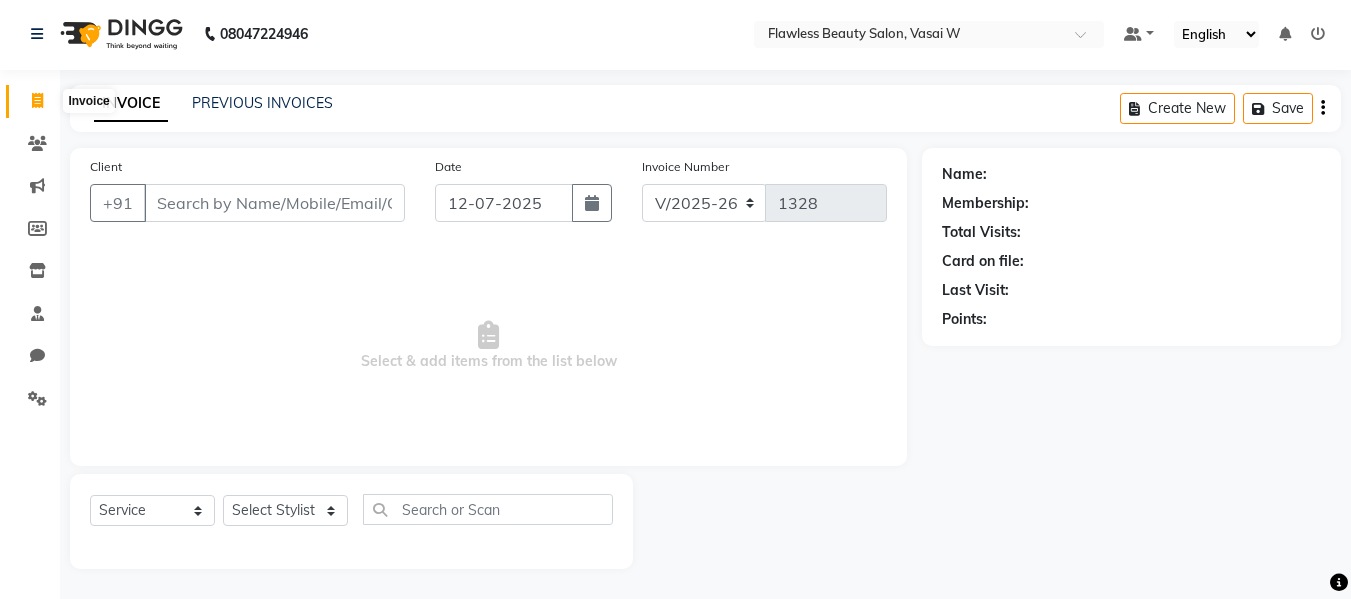 click 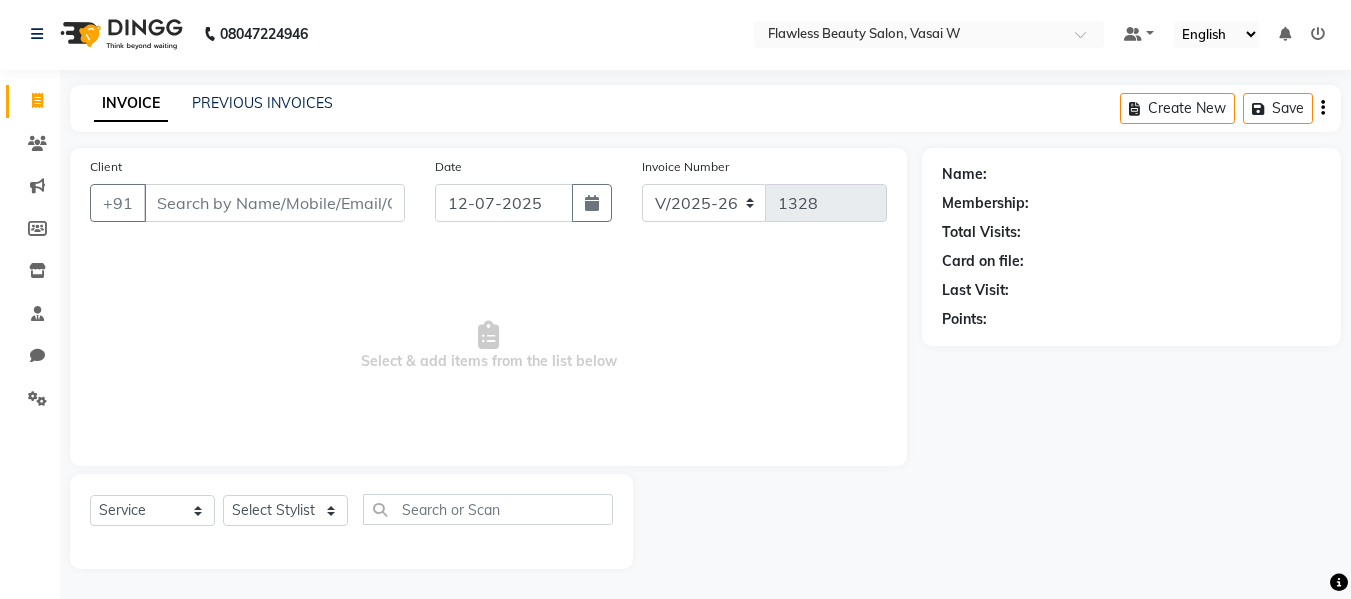click 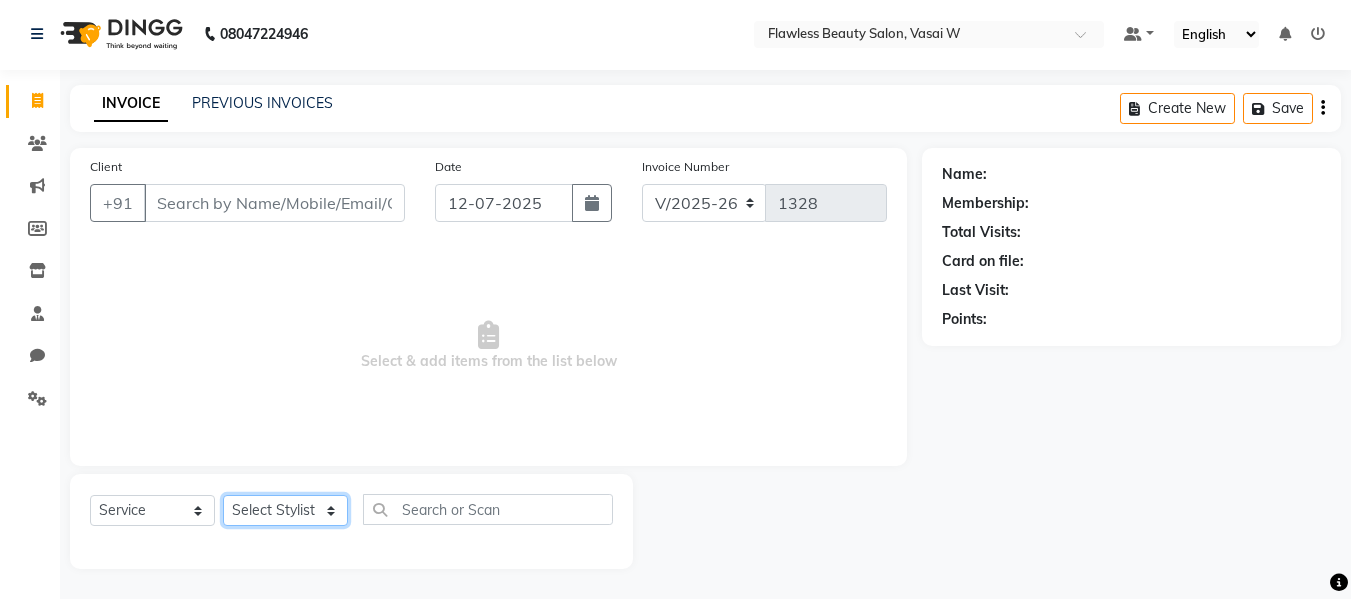 click on "Select Stylist Afsana [PERSON_NAME]  [PERSON_NAME] Maam Nisha  Pari [PERSON_NAME] [PERSON_NAME]" 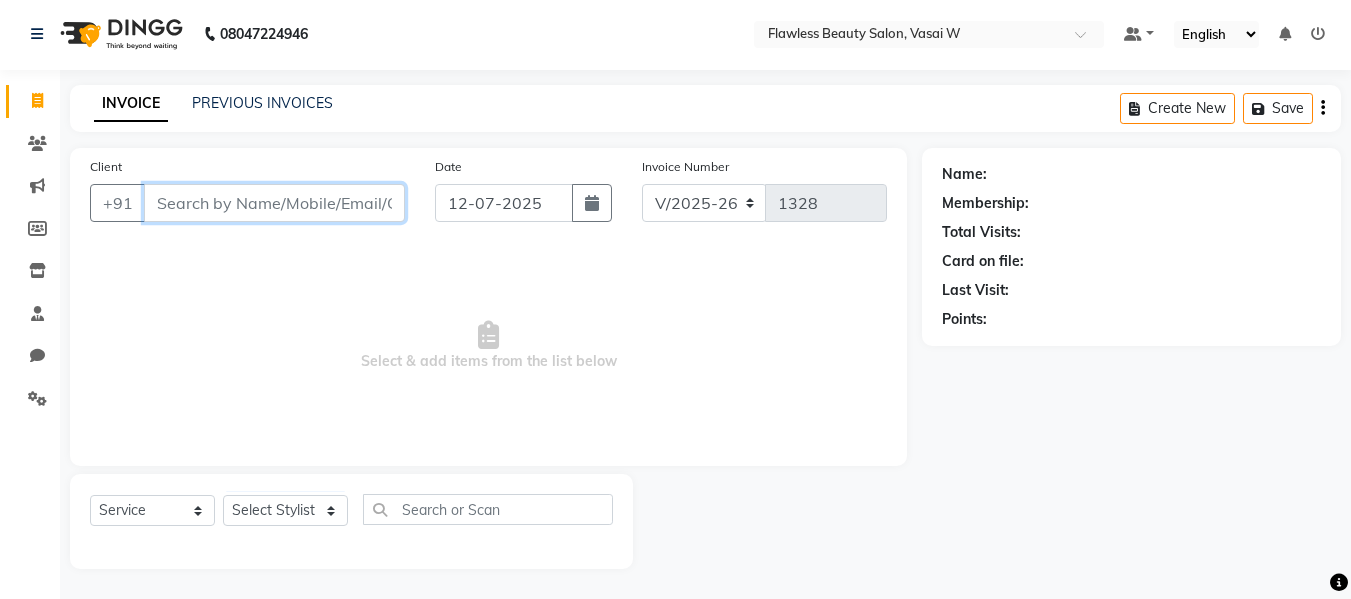 click on "Client" at bounding box center [274, 203] 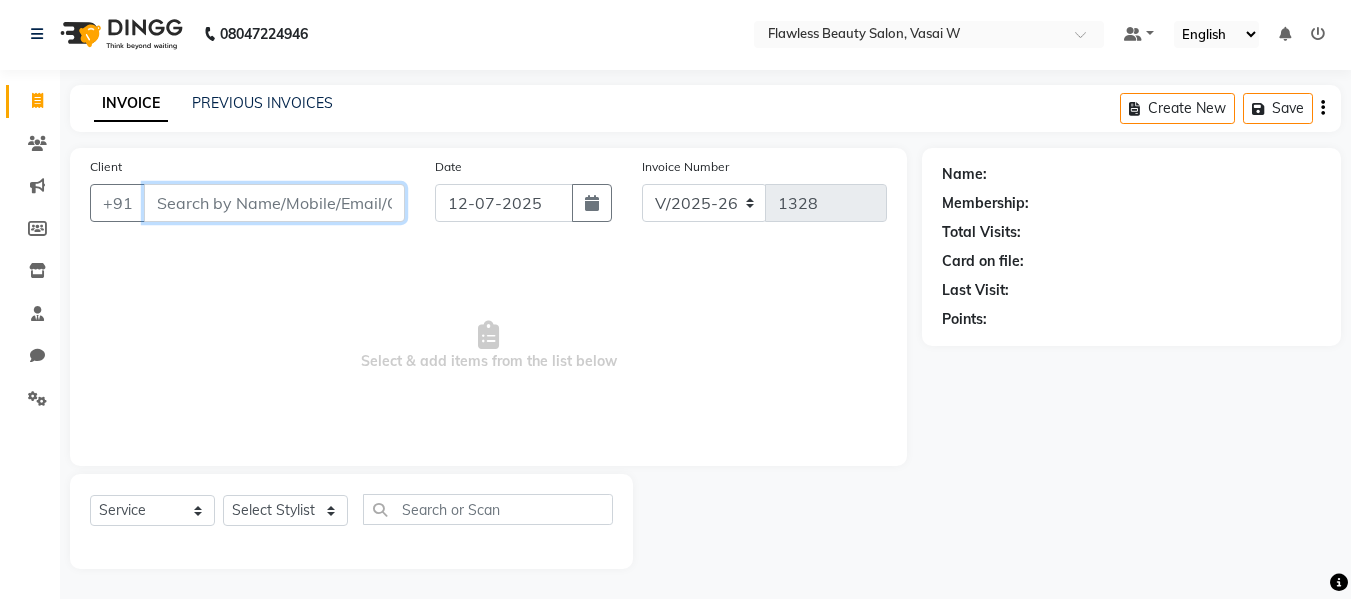 click on "Client" at bounding box center [274, 203] 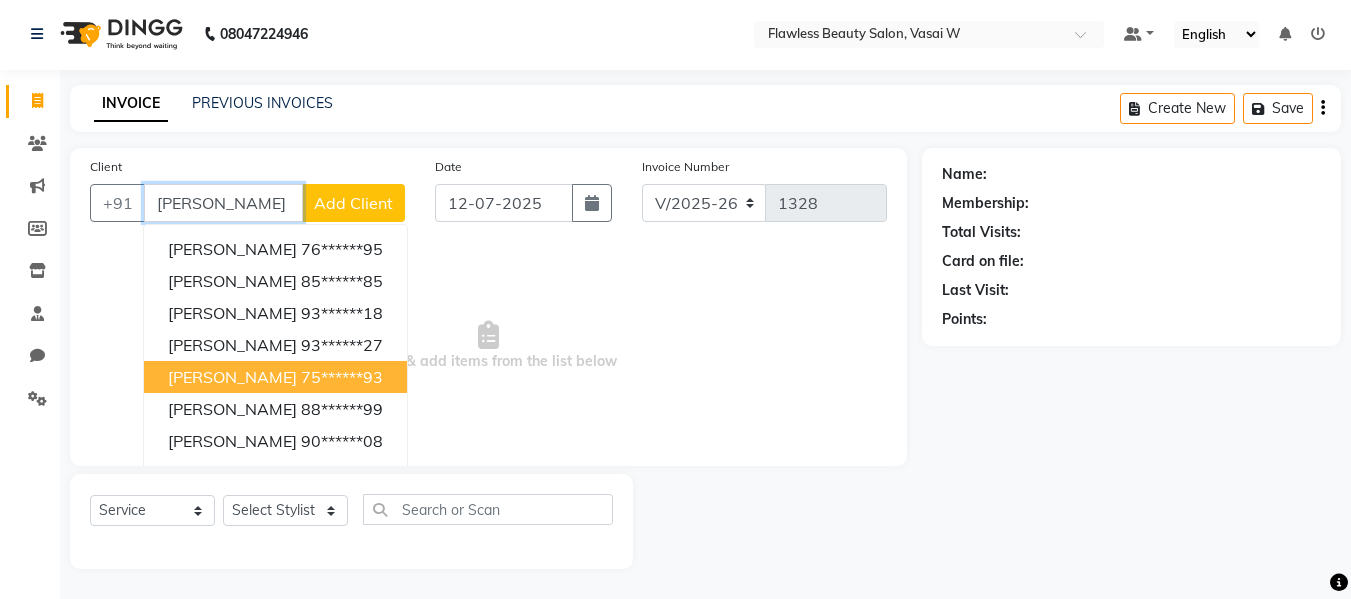 click on "[PERSON_NAME]" at bounding box center (232, 377) 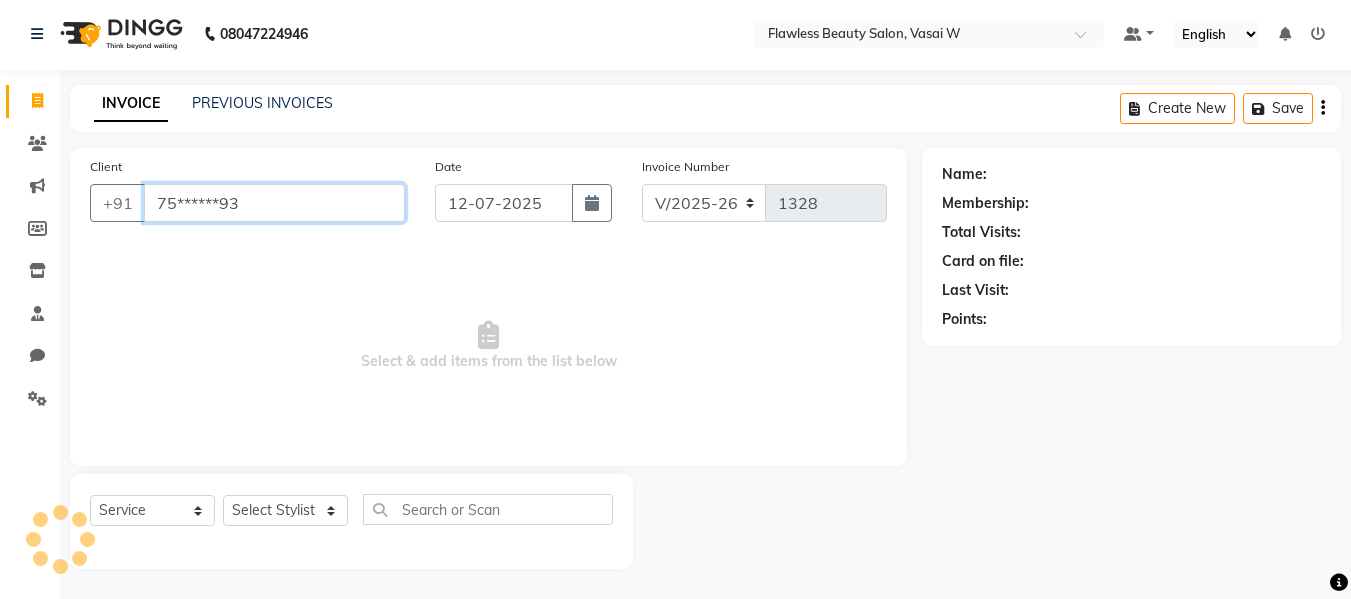 type on "75******93" 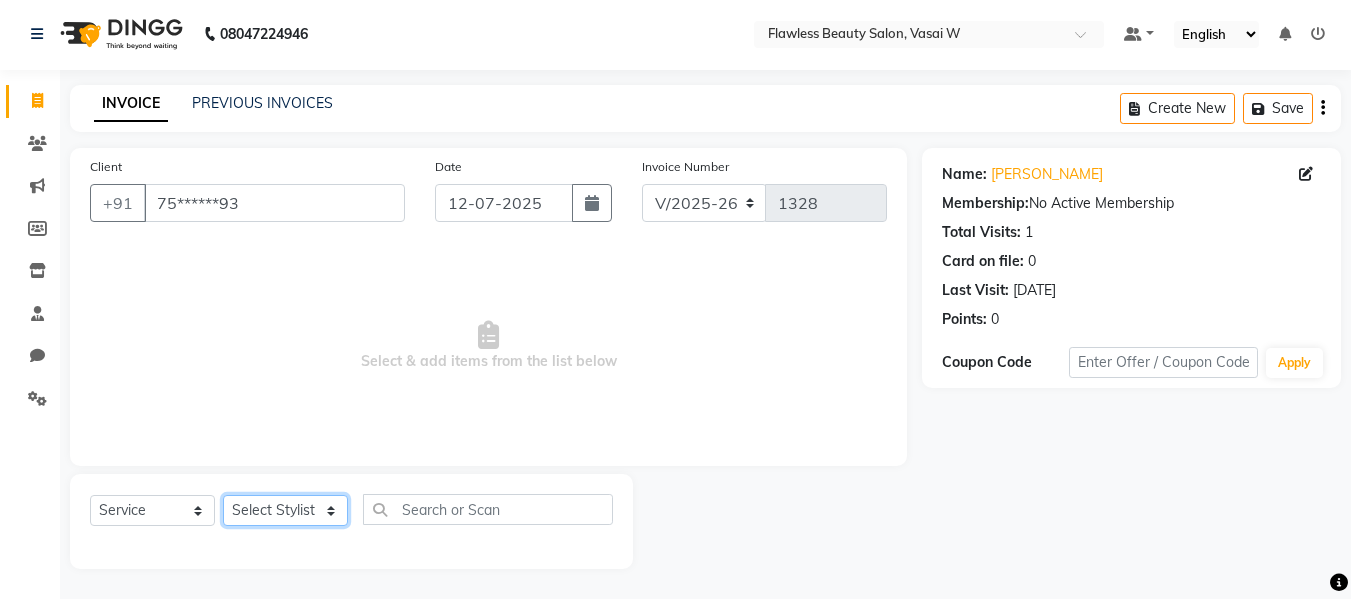 click on "Select Stylist Afsana [PERSON_NAME]  [PERSON_NAME] Maam Nisha  Pari [PERSON_NAME] [PERSON_NAME]" 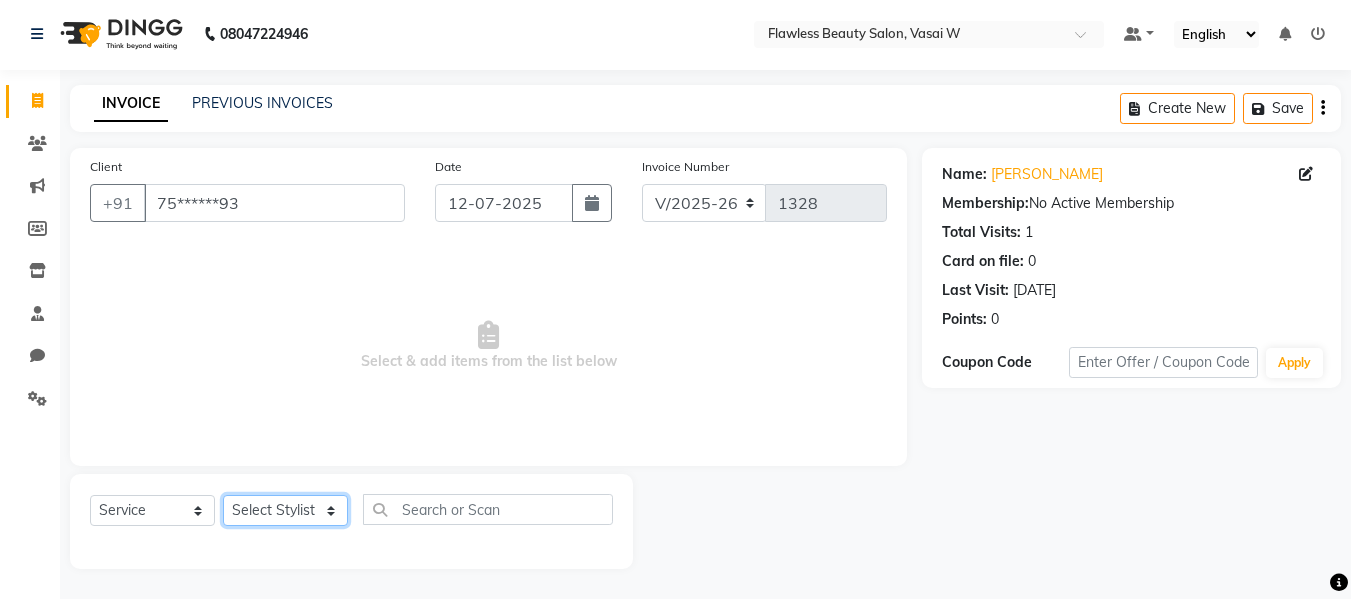select on "76410" 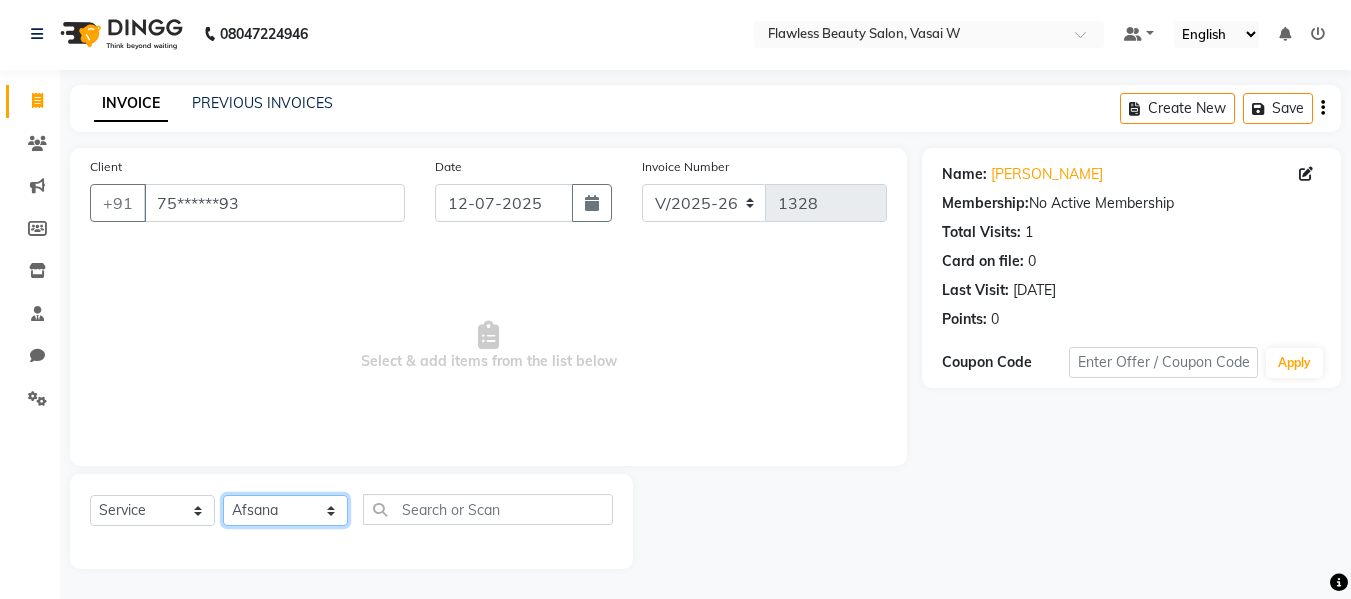 click on "Select Stylist Afsana [PERSON_NAME]  [PERSON_NAME] Maam Nisha  Pari [PERSON_NAME] [PERSON_NAME]" 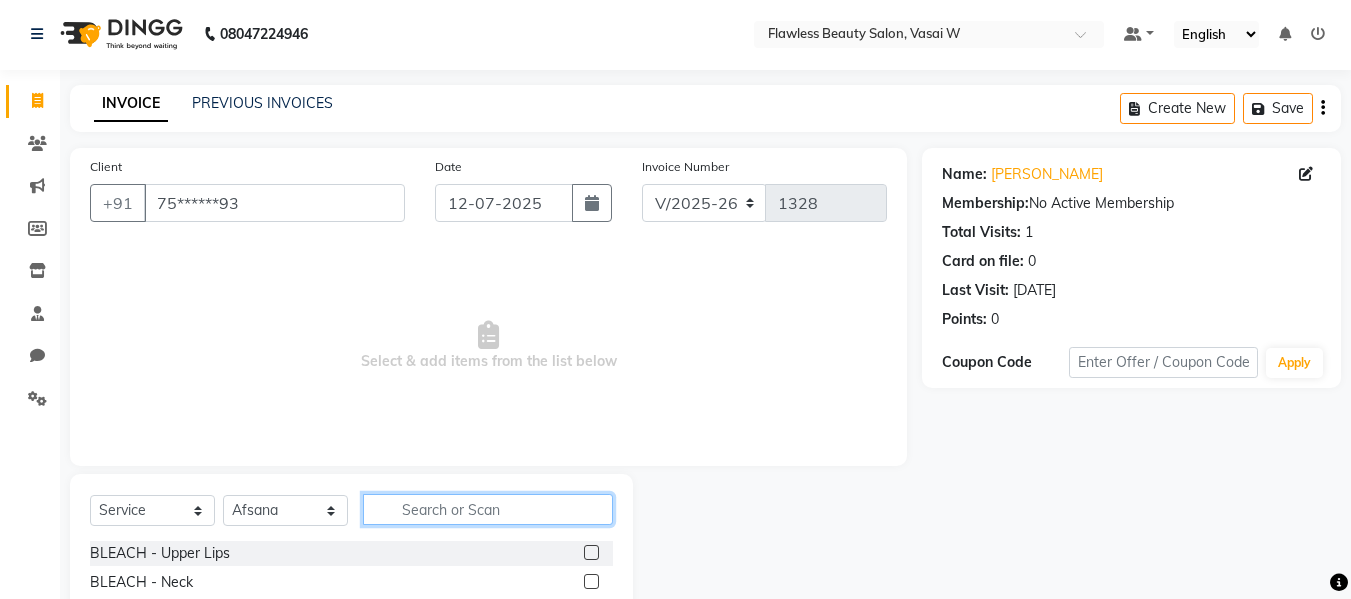 click 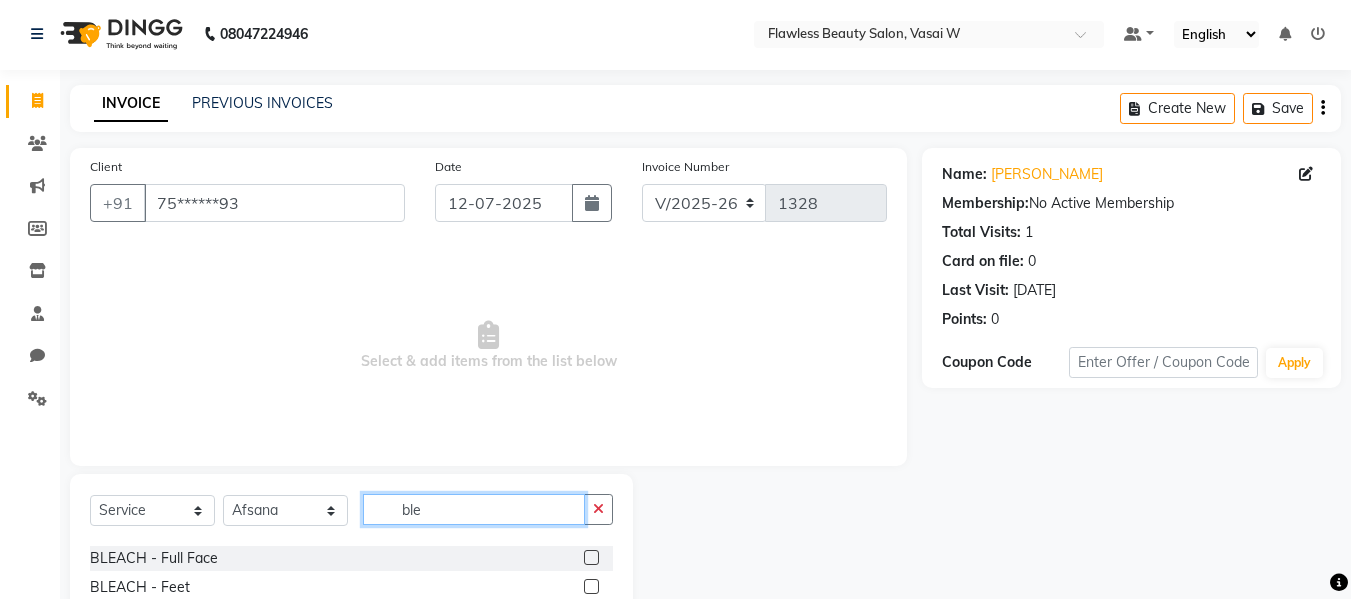 scroll, scrollTop: 61, scrollLeft: 0, axis: vertical 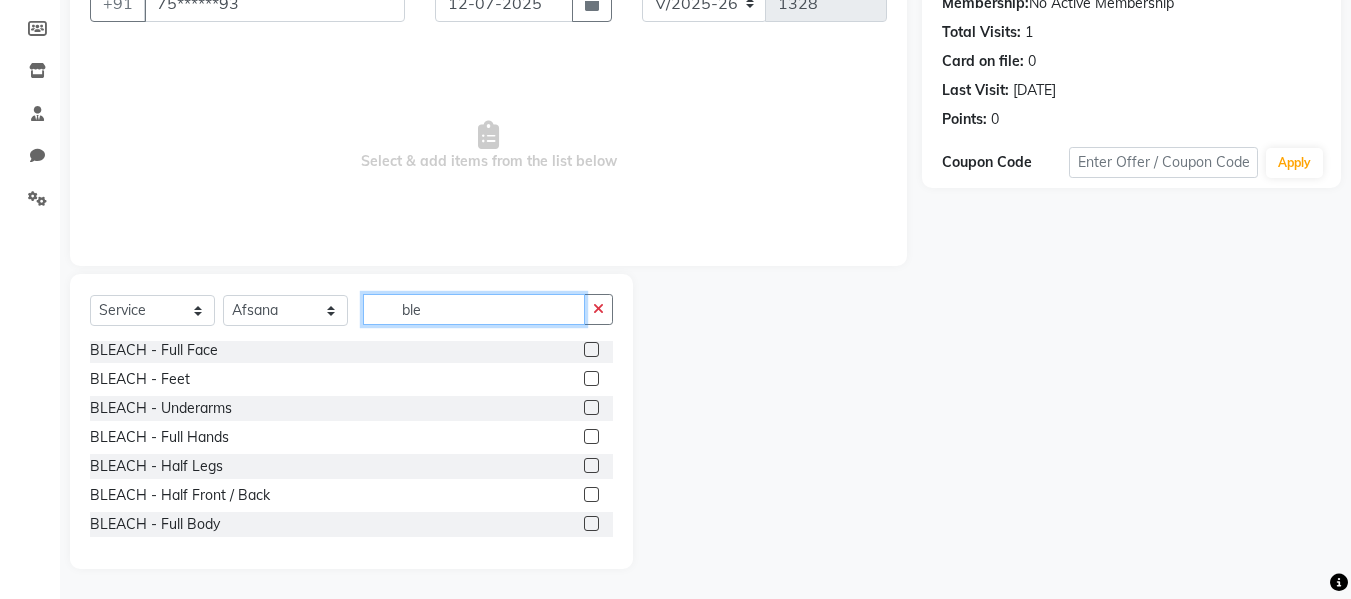 type on "ble" 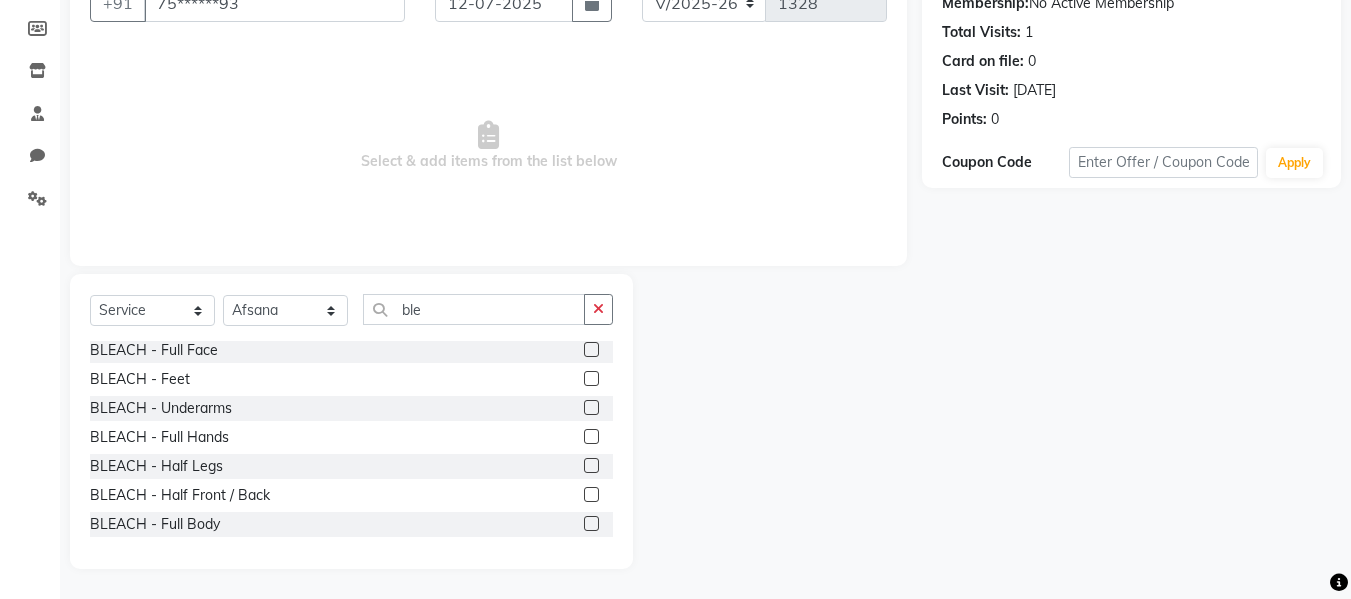 click 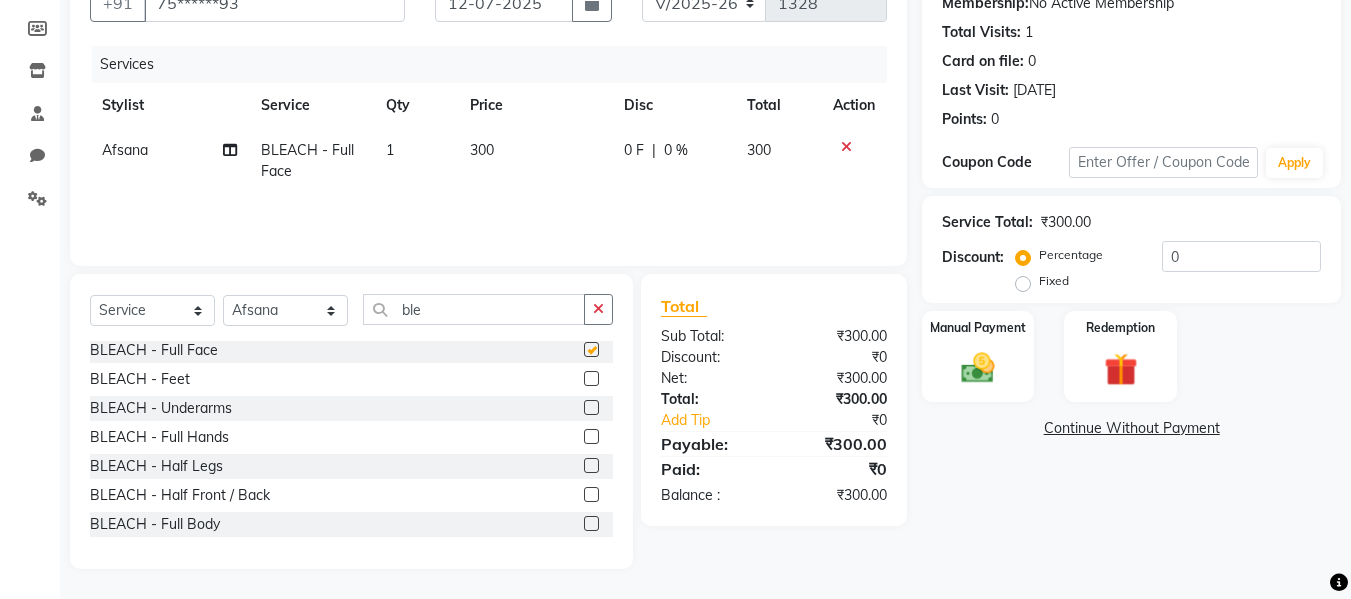 checkbox on "false" 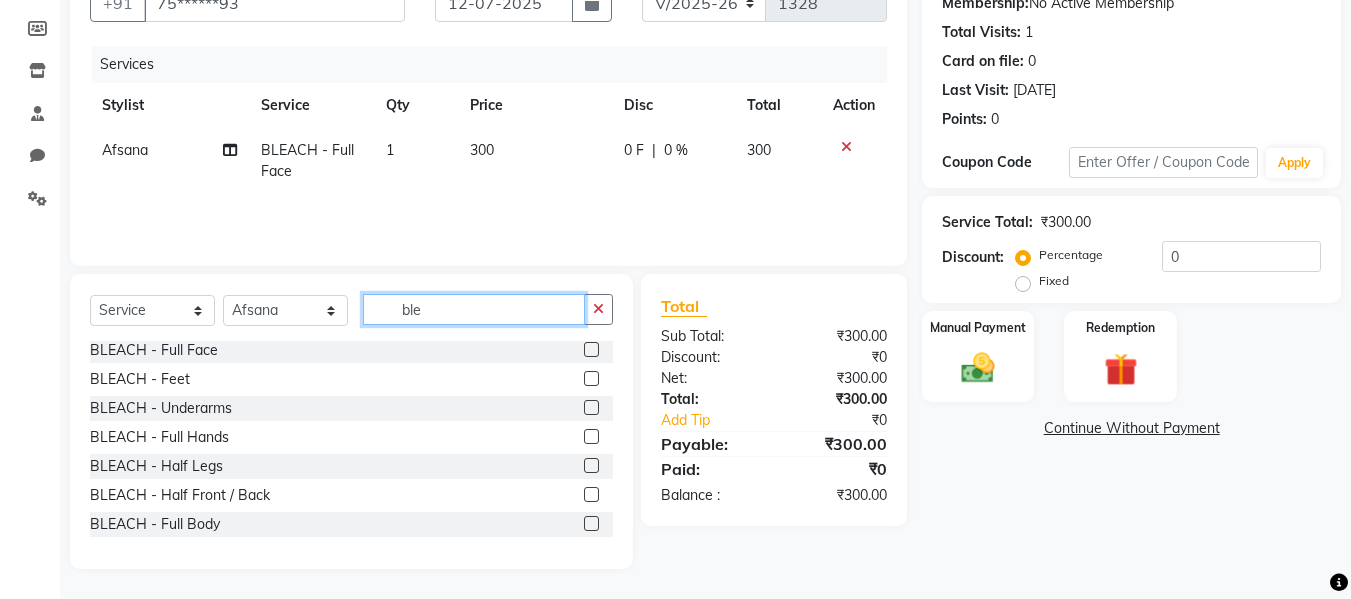 click on "ble" 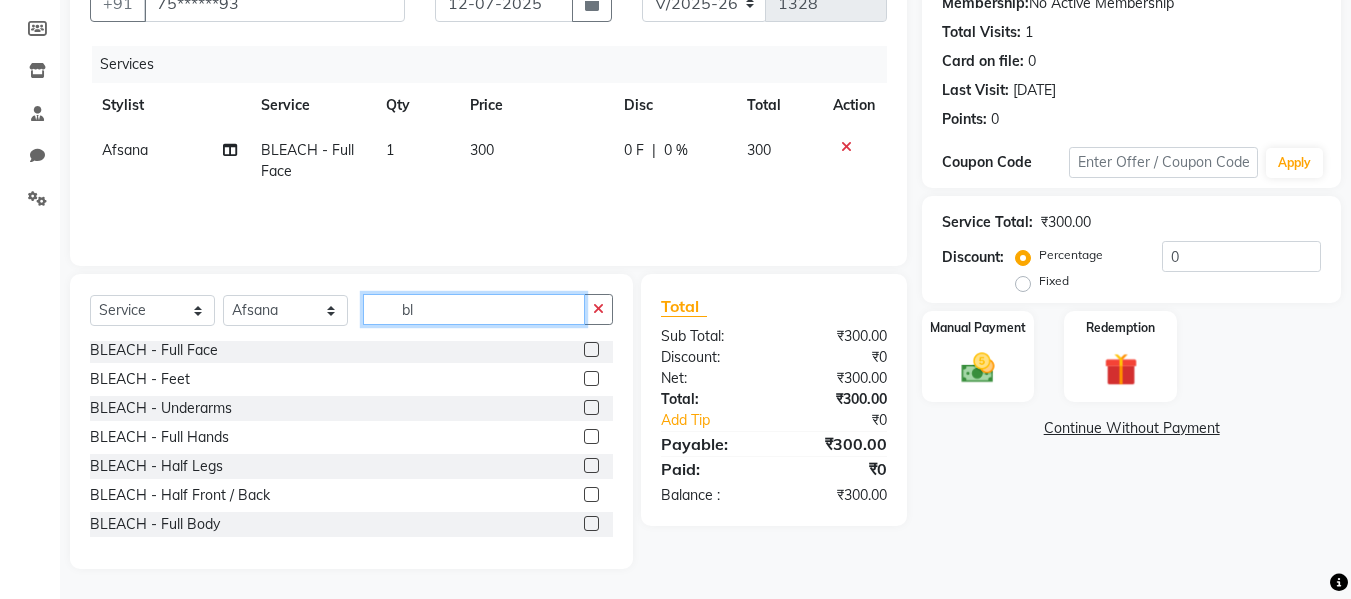 type on "b" 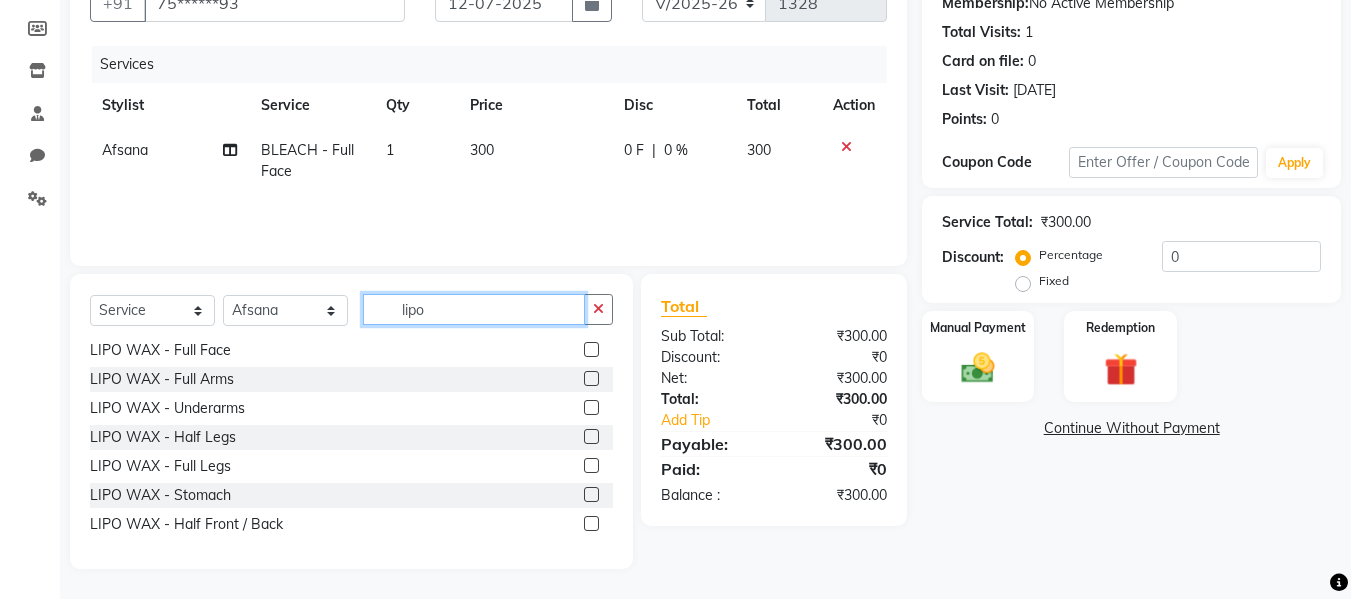 scroll, scrollTop: 0, scrollLeft: 0, axis: both 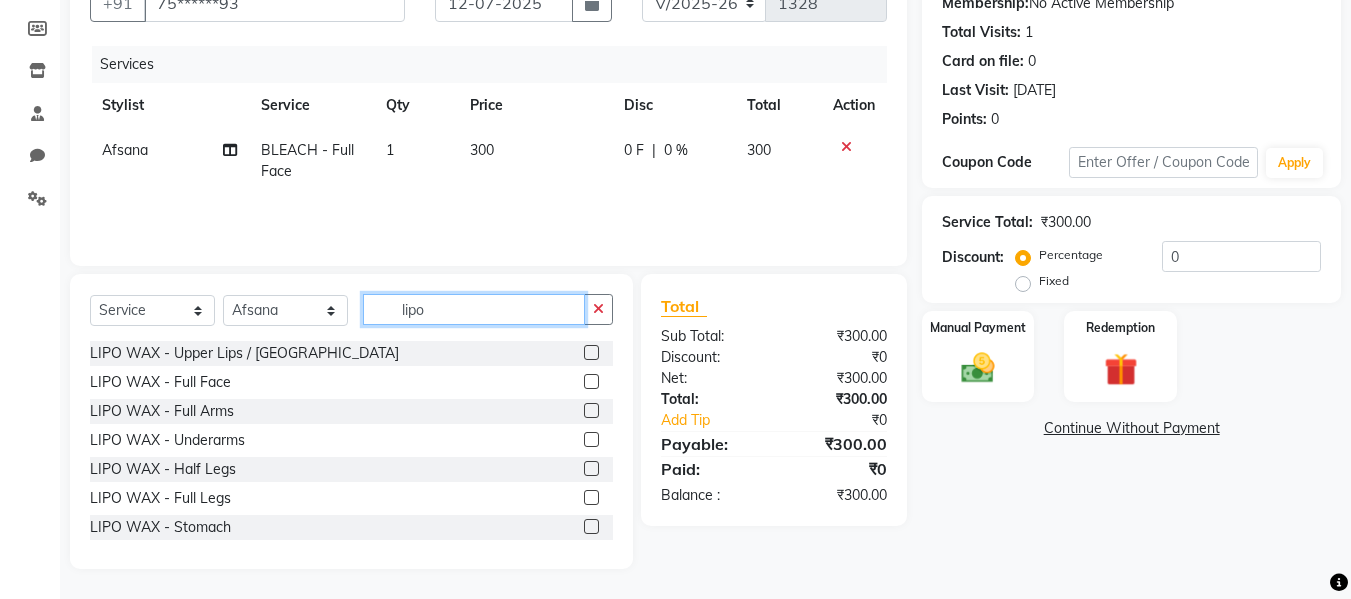 type on "lipo" 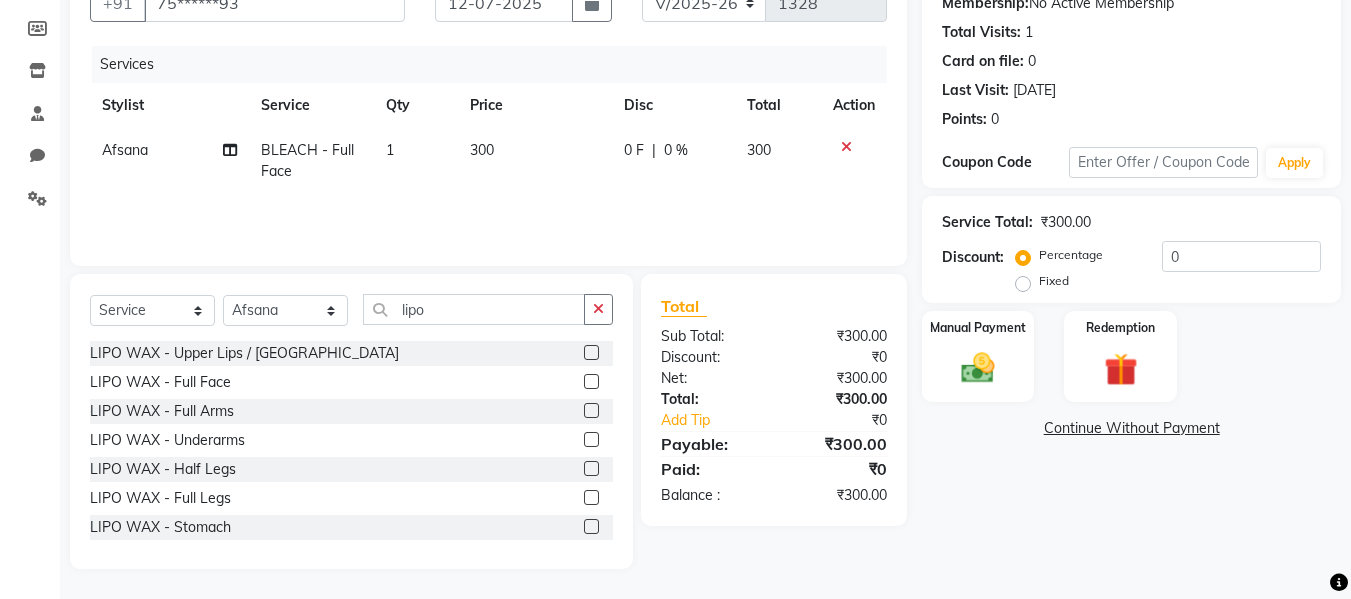 click 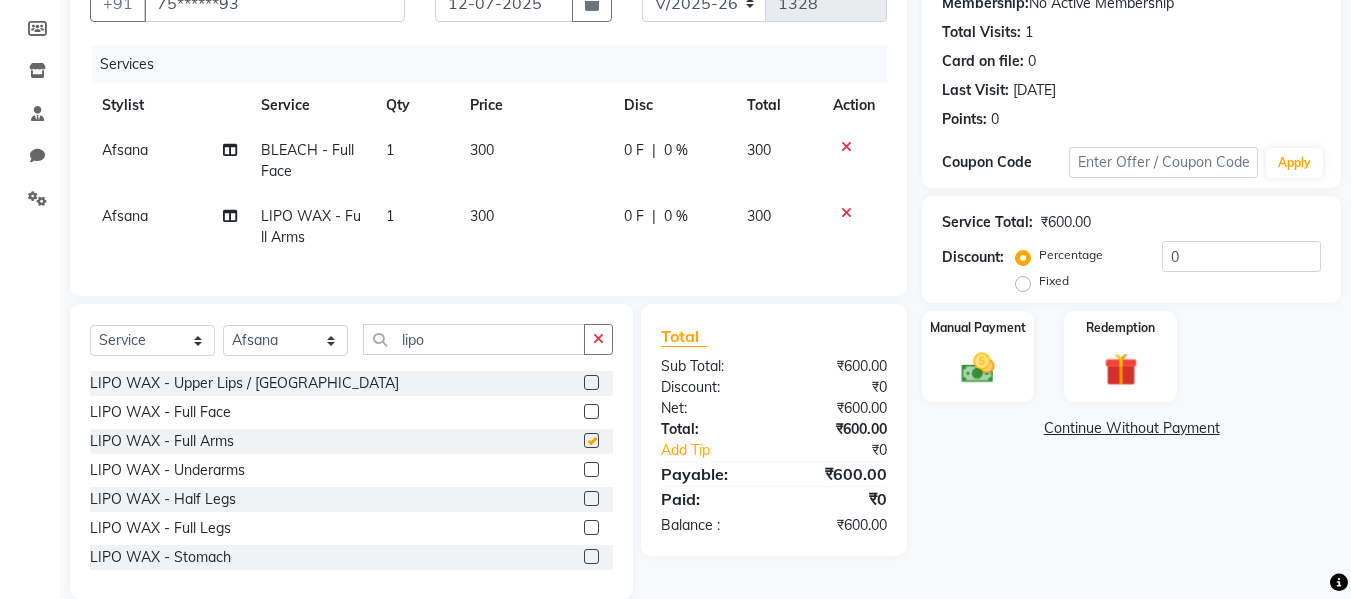 checkbox on "false" 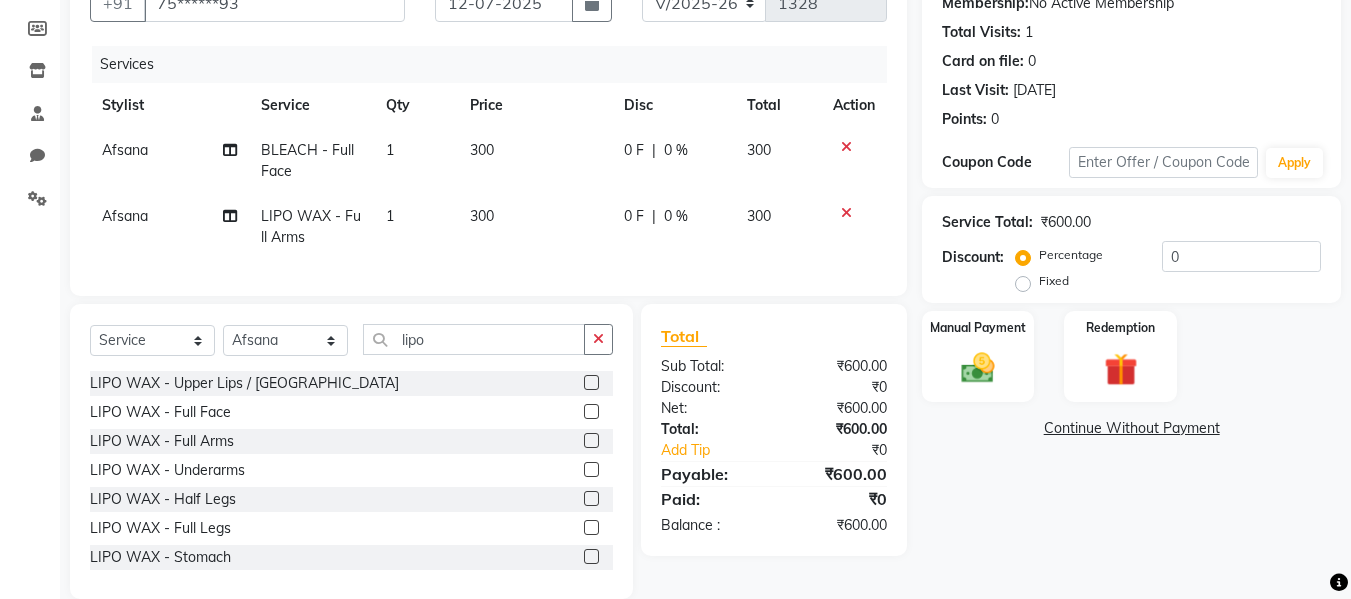click 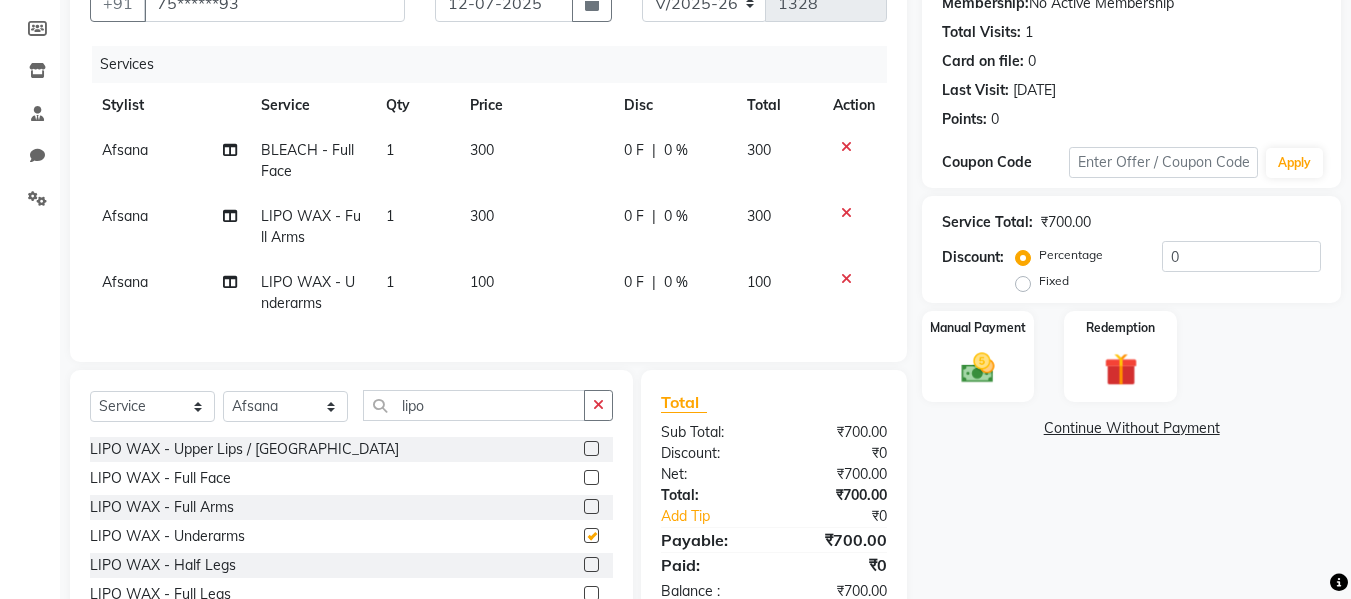 checkbox on "false" 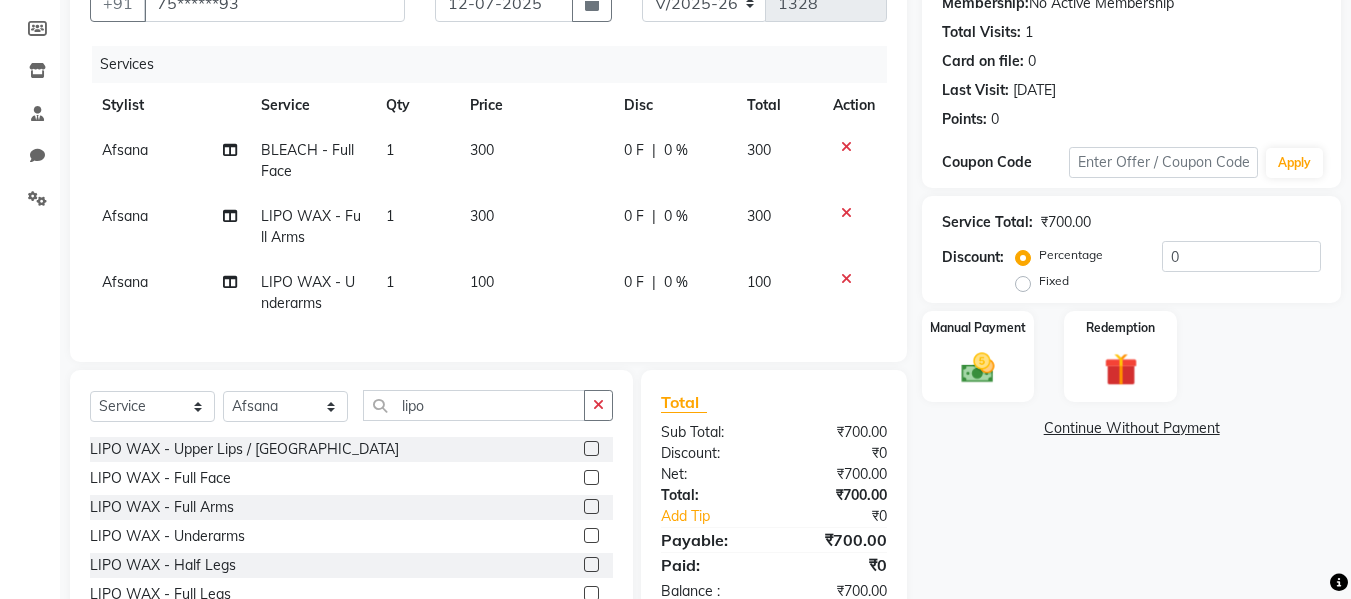 click 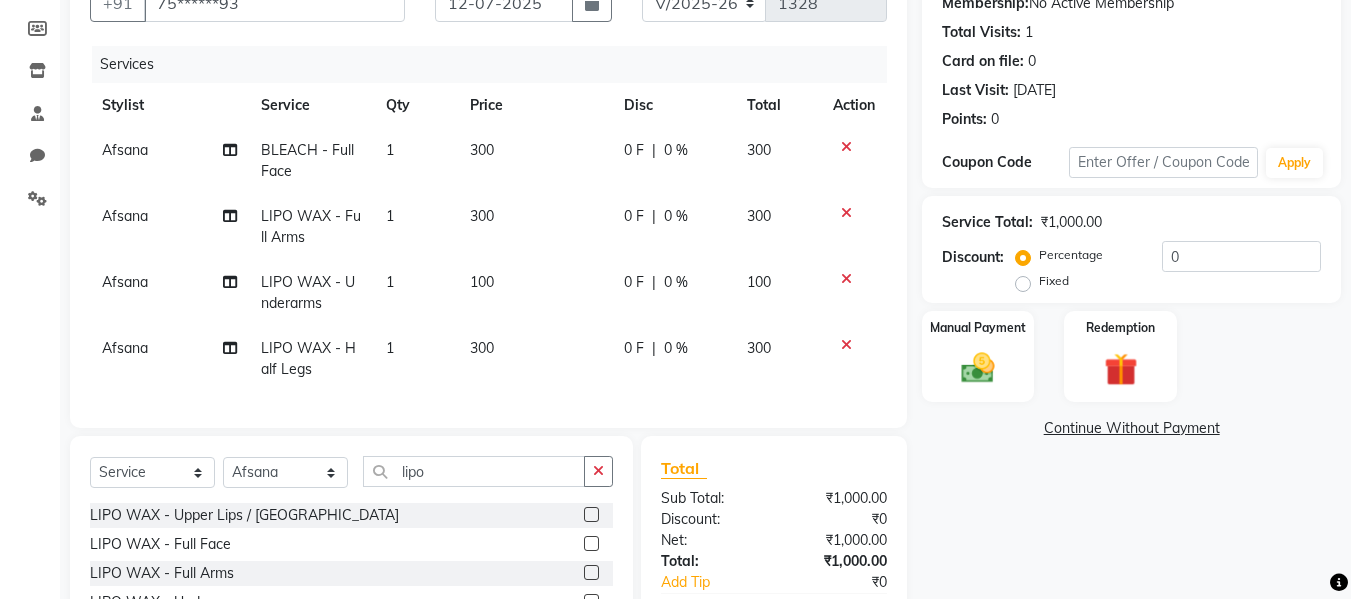 checkbox on "false" 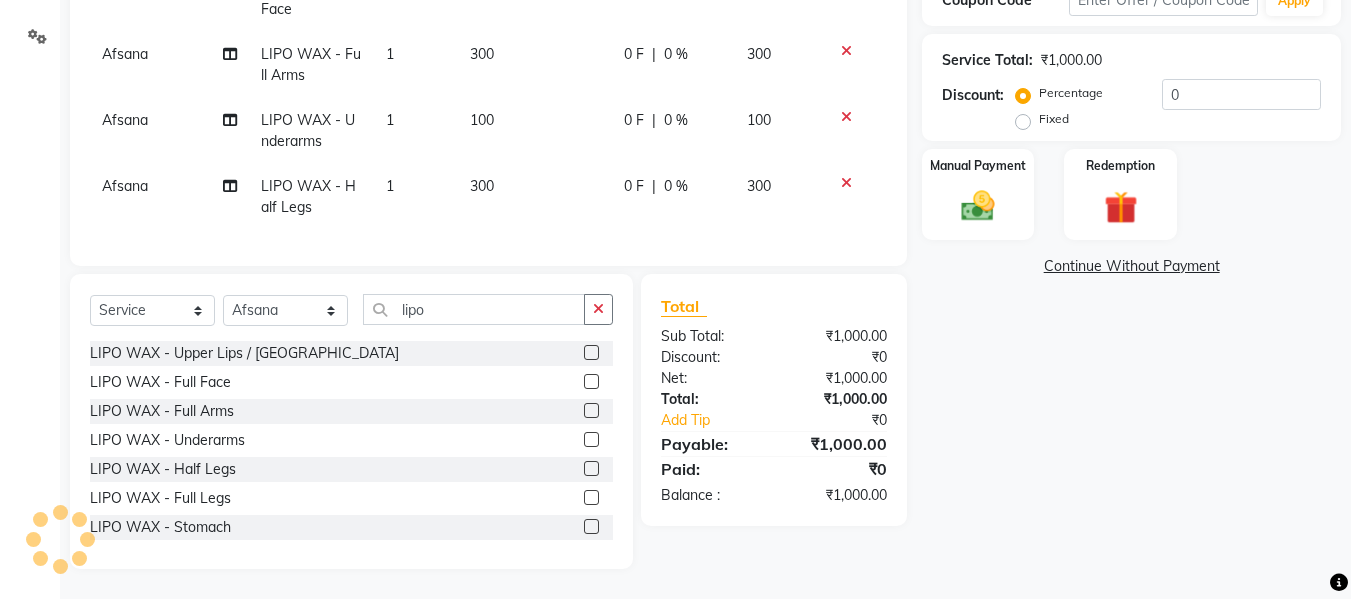 scroll, scrollTop: 379, scrollLeft: 0, axis: vertical 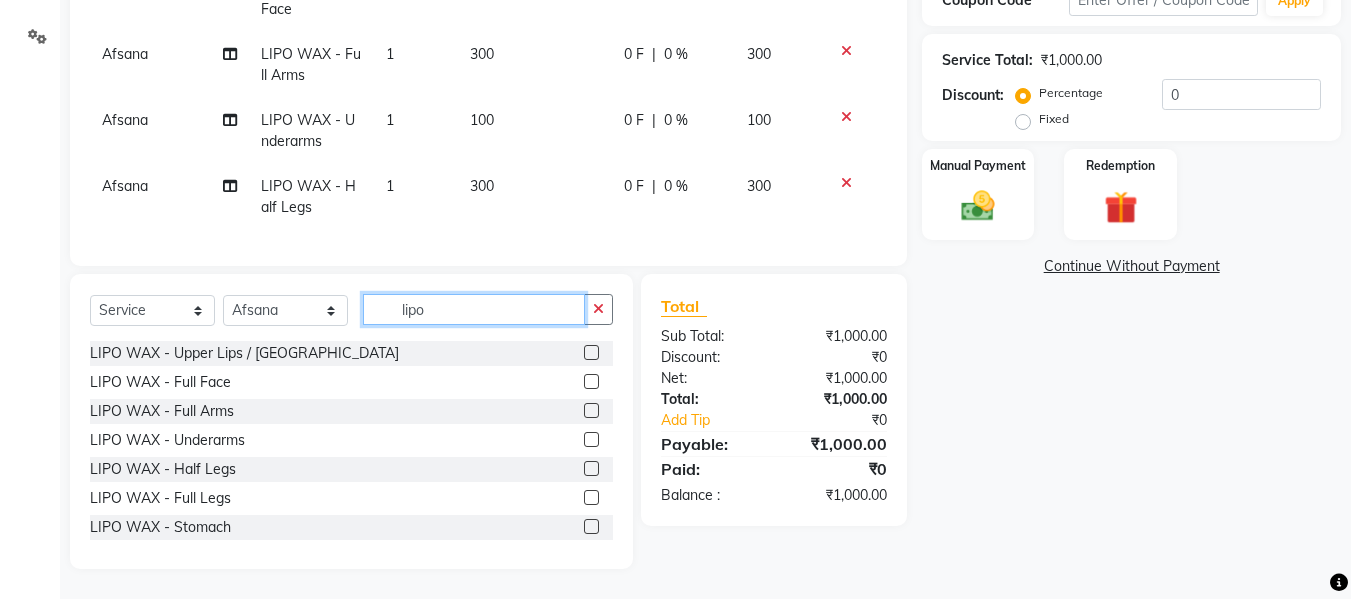 click on "lipo" 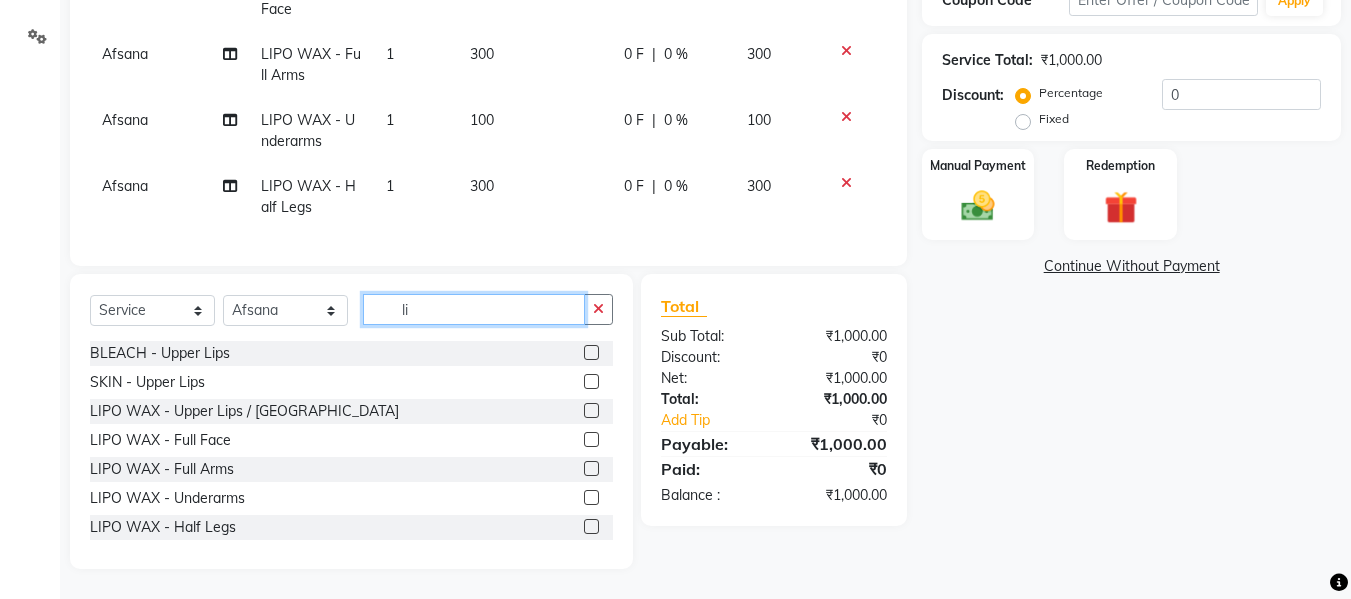 type on "l" 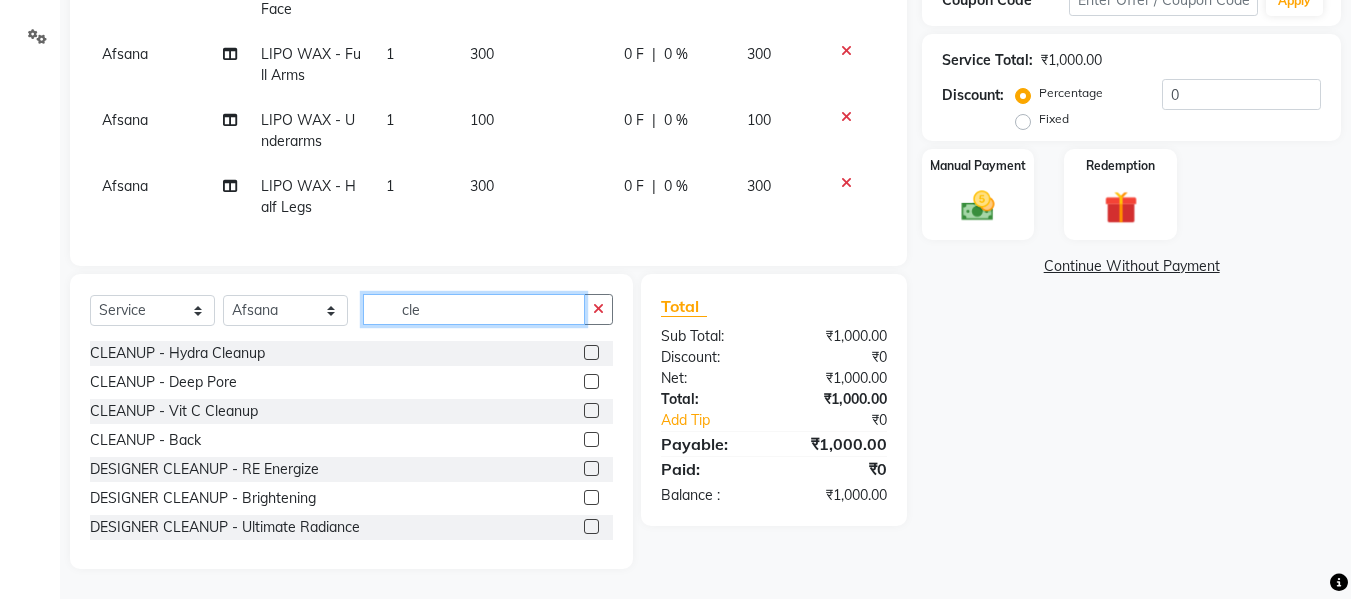 type on "cle" 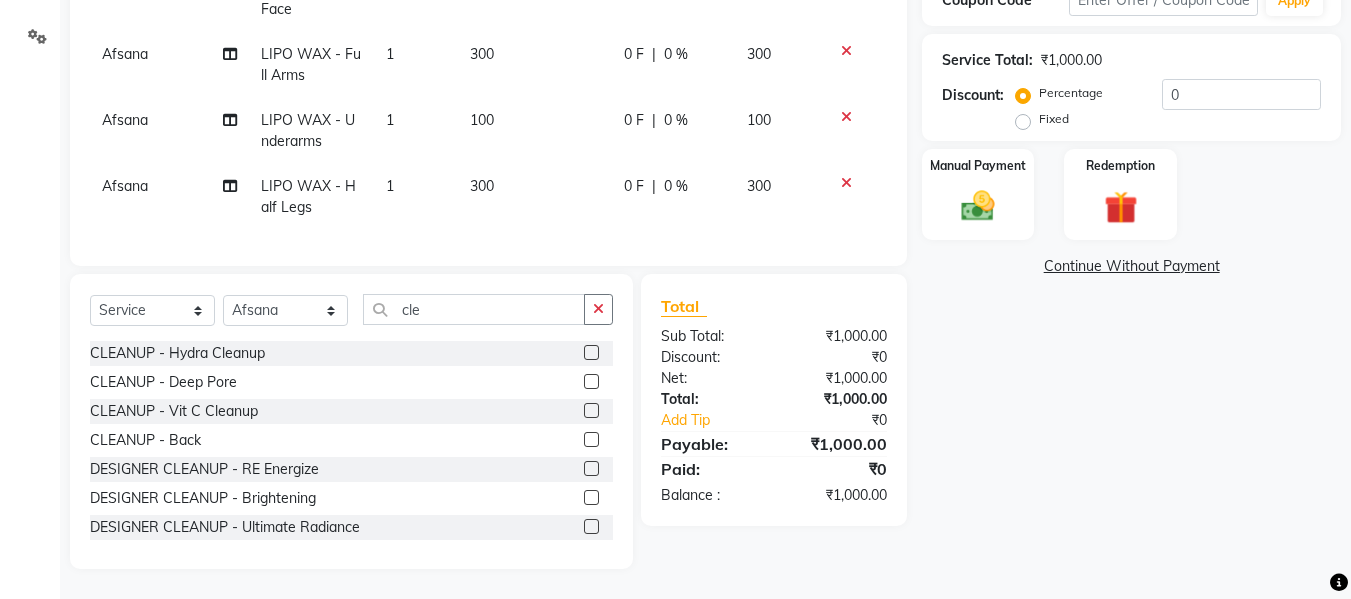 click 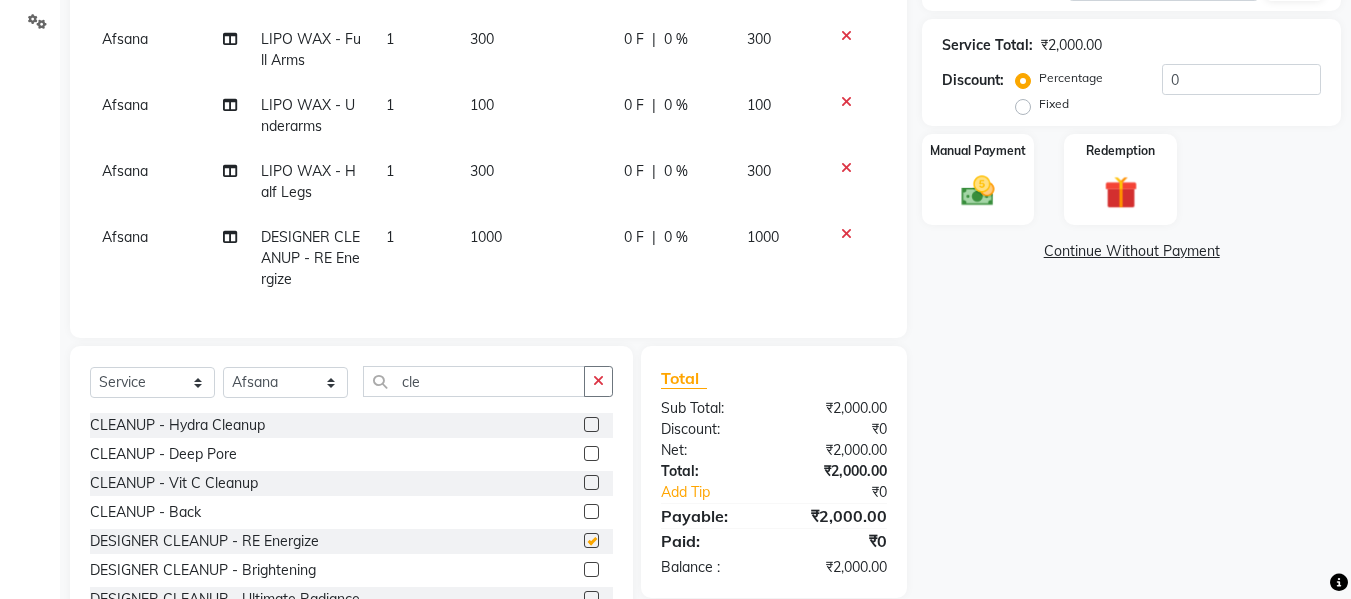 checkbox on "false" 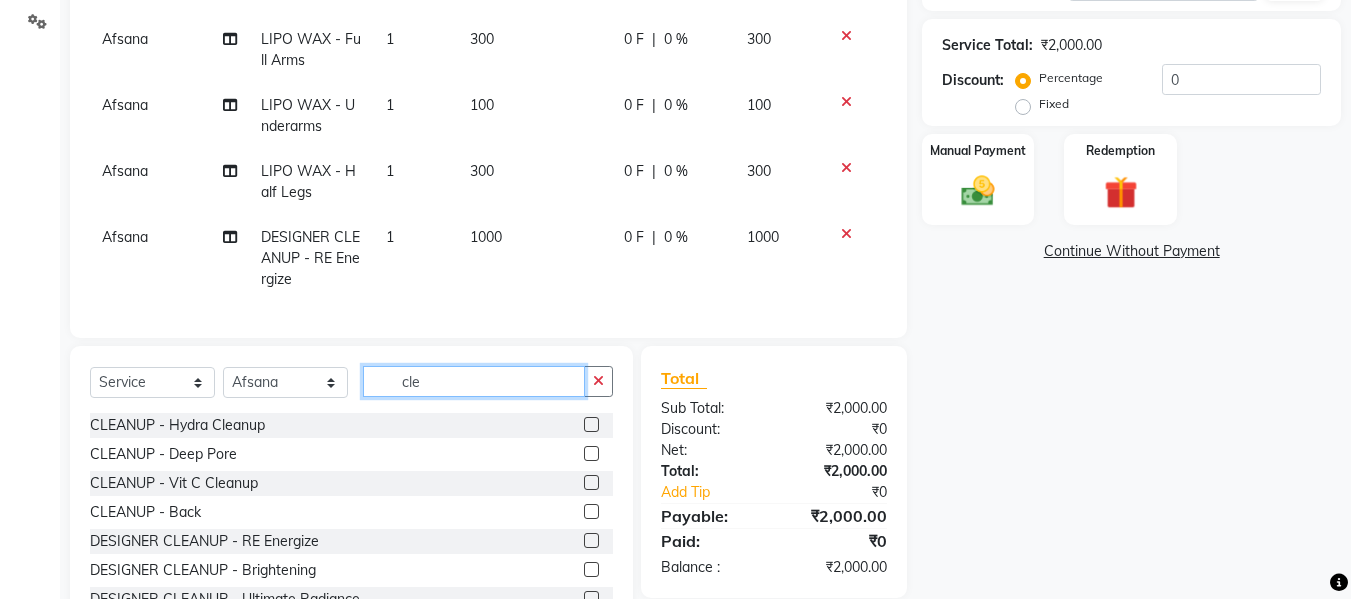 click on "cle" 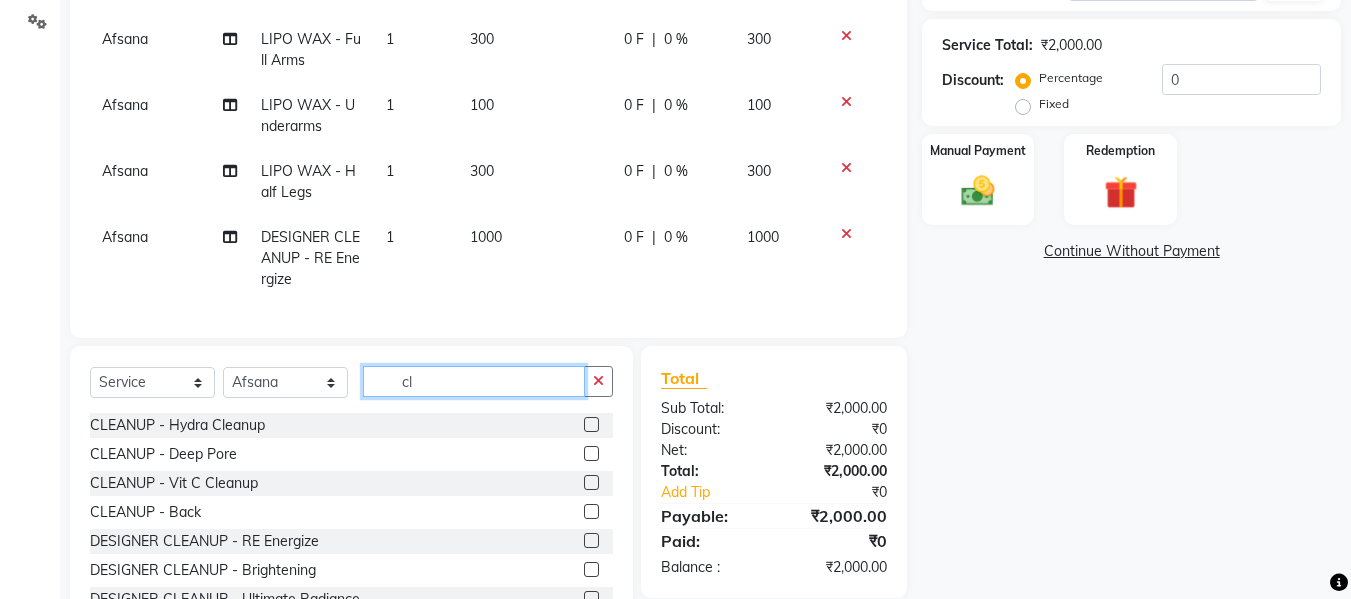 type on "c" 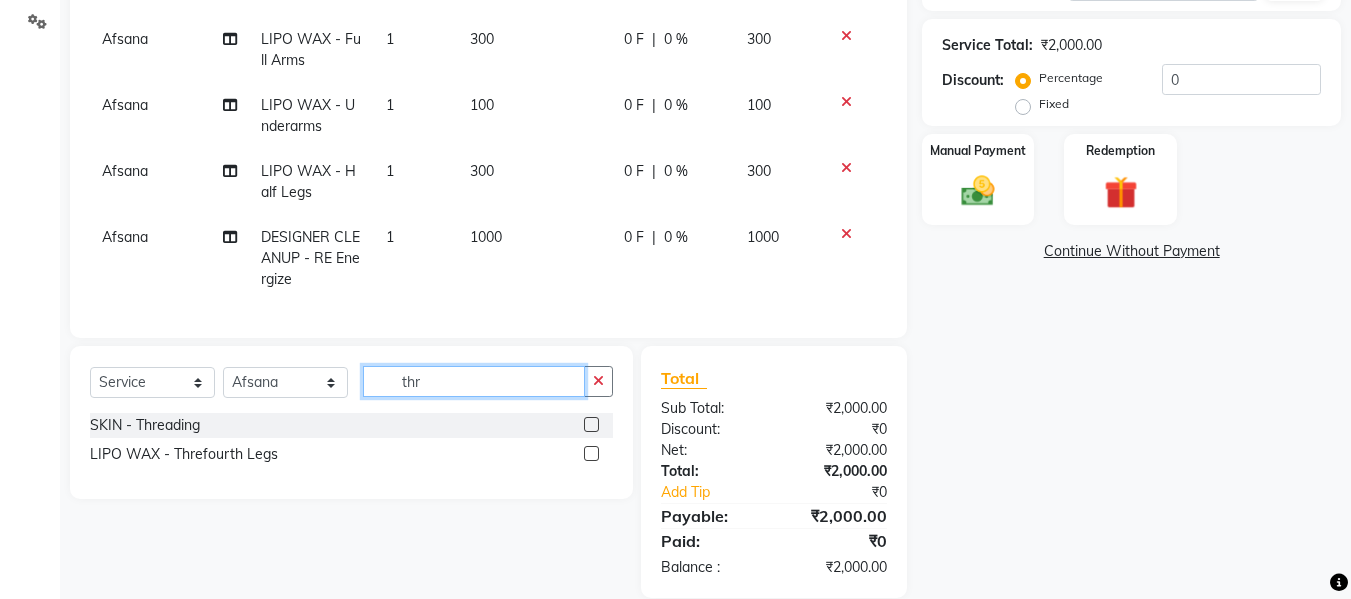 type on "thr" 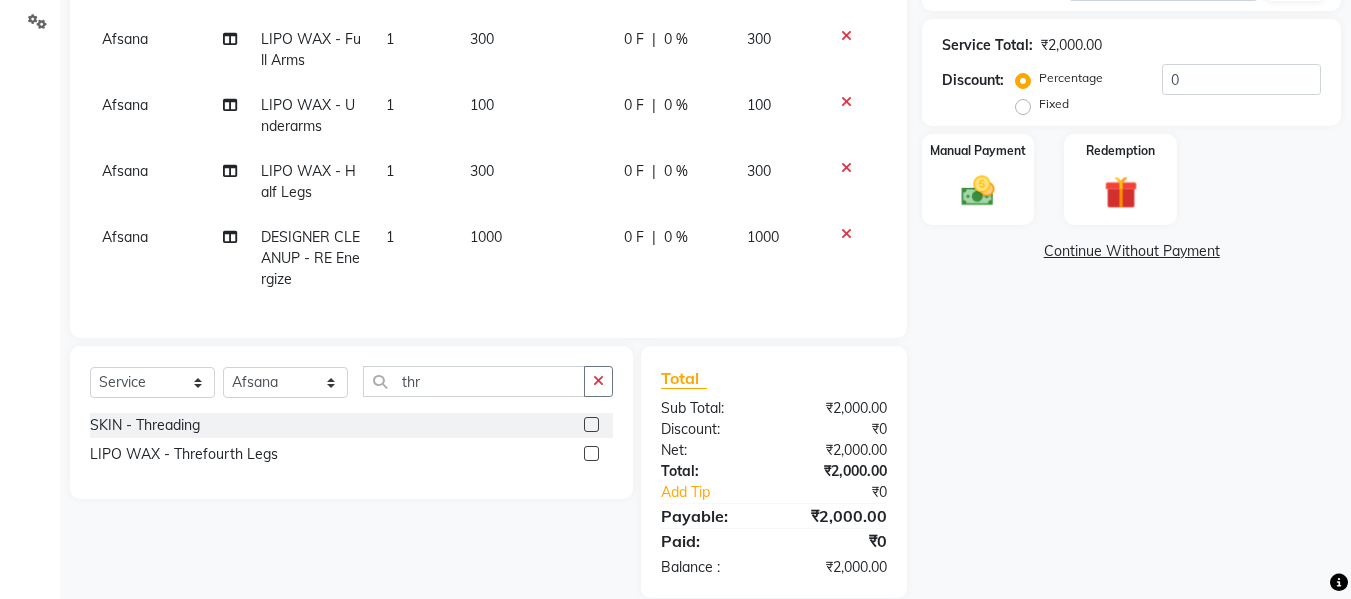 click 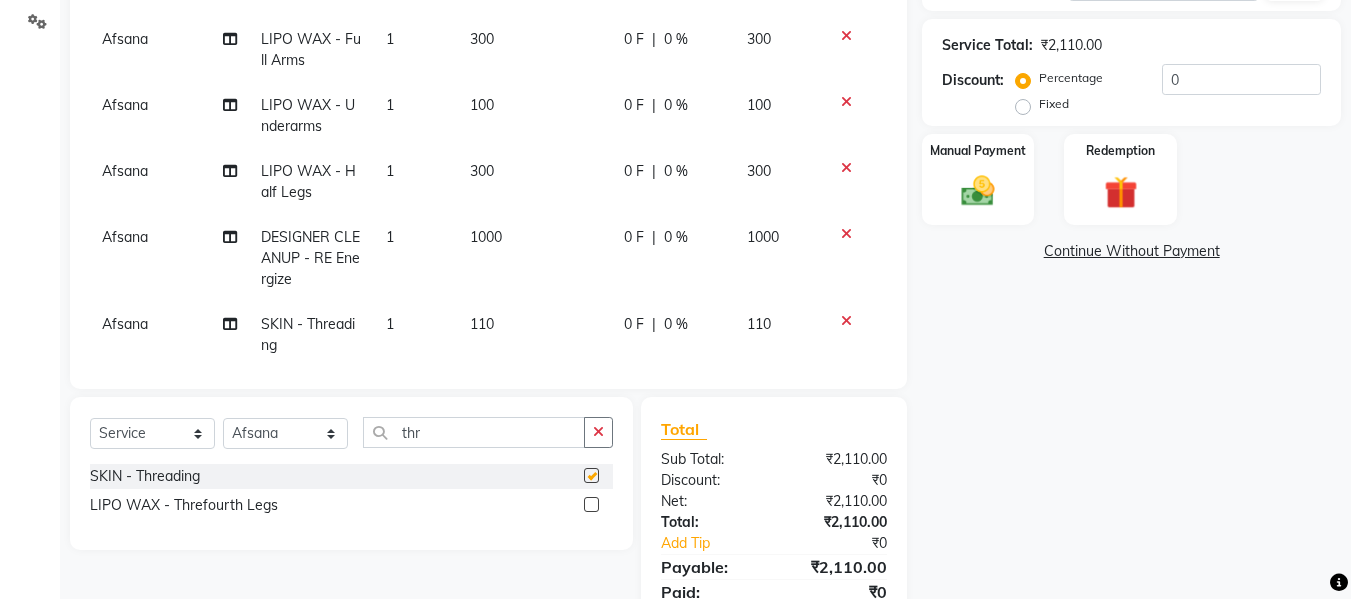 checkbox on "false" 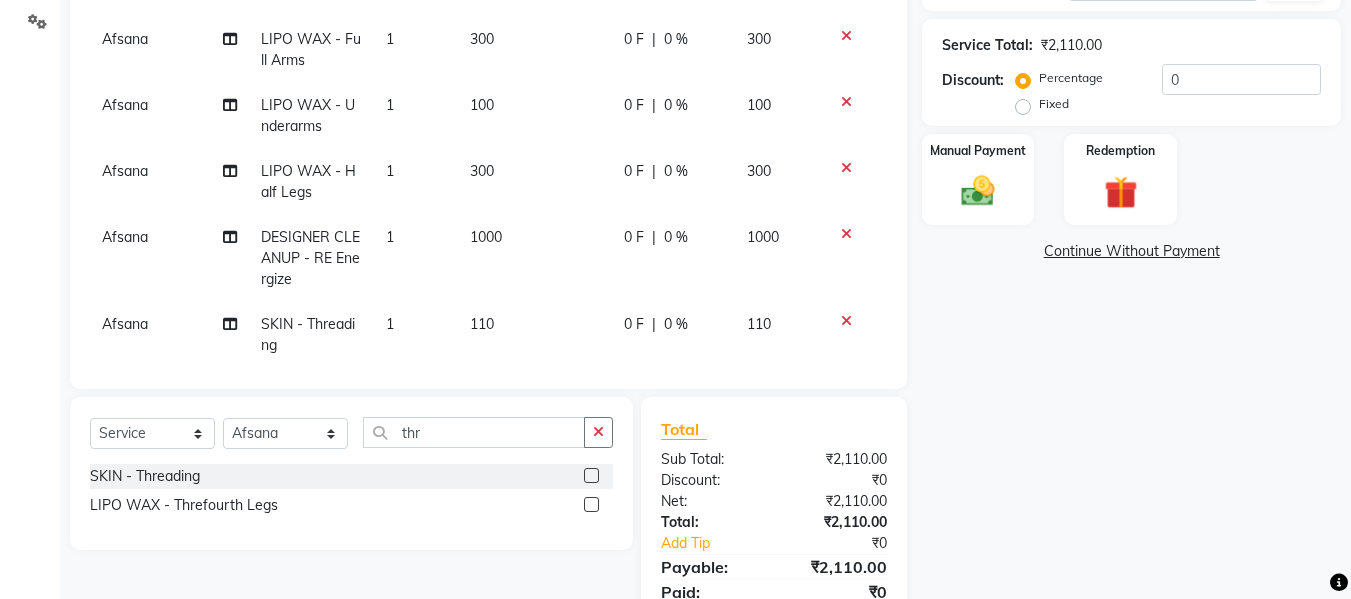 click on "110" 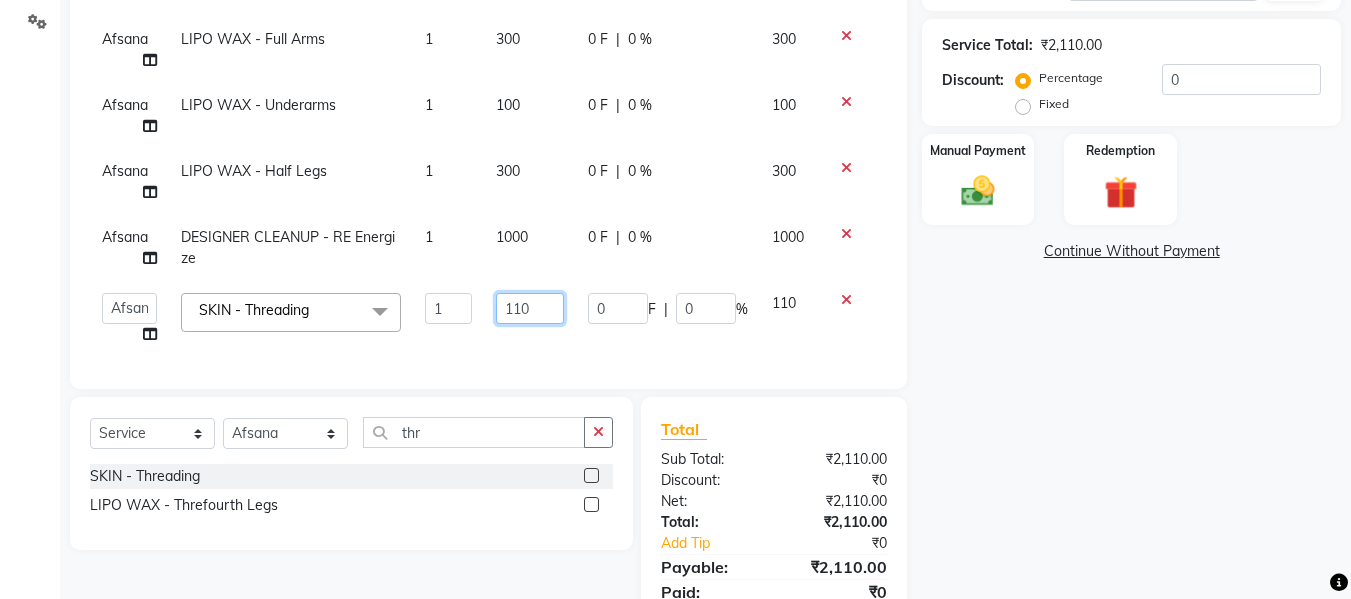 click on "110" 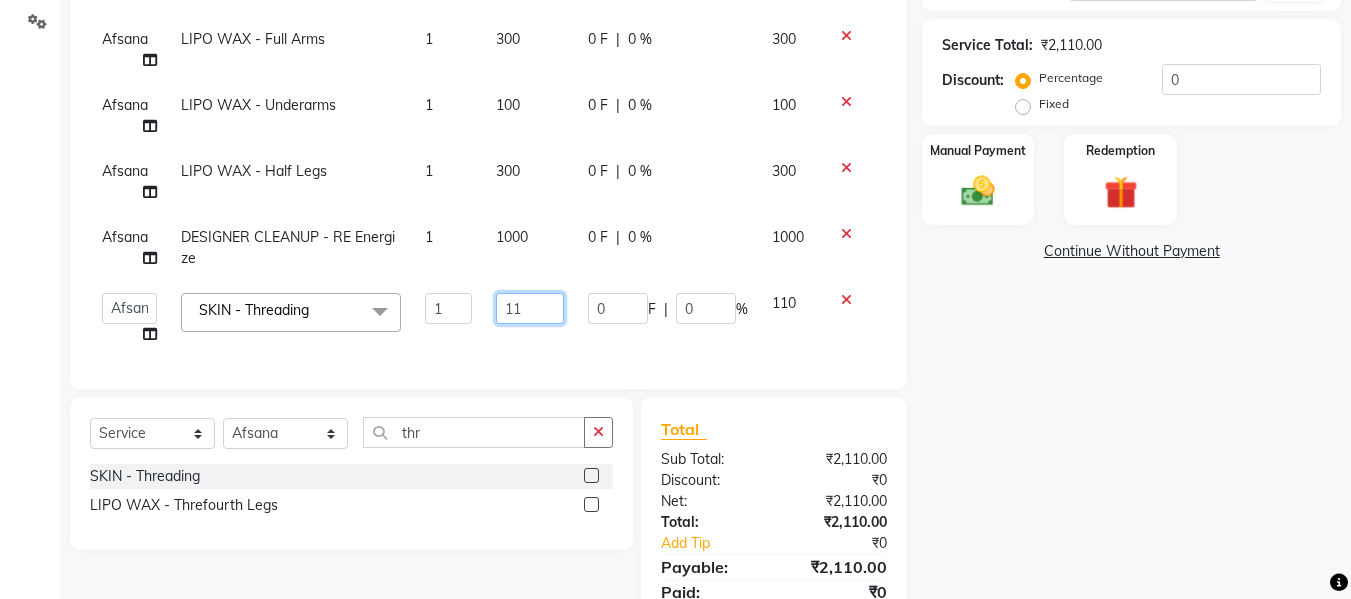 type on "1" 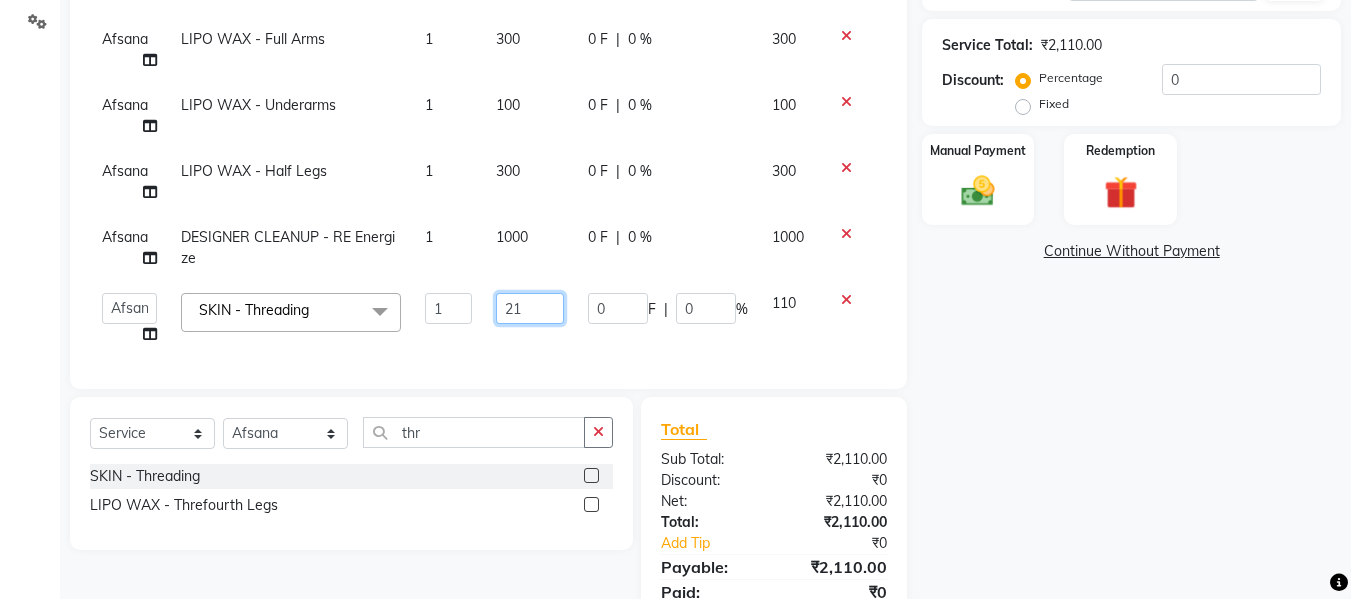 type on "210" 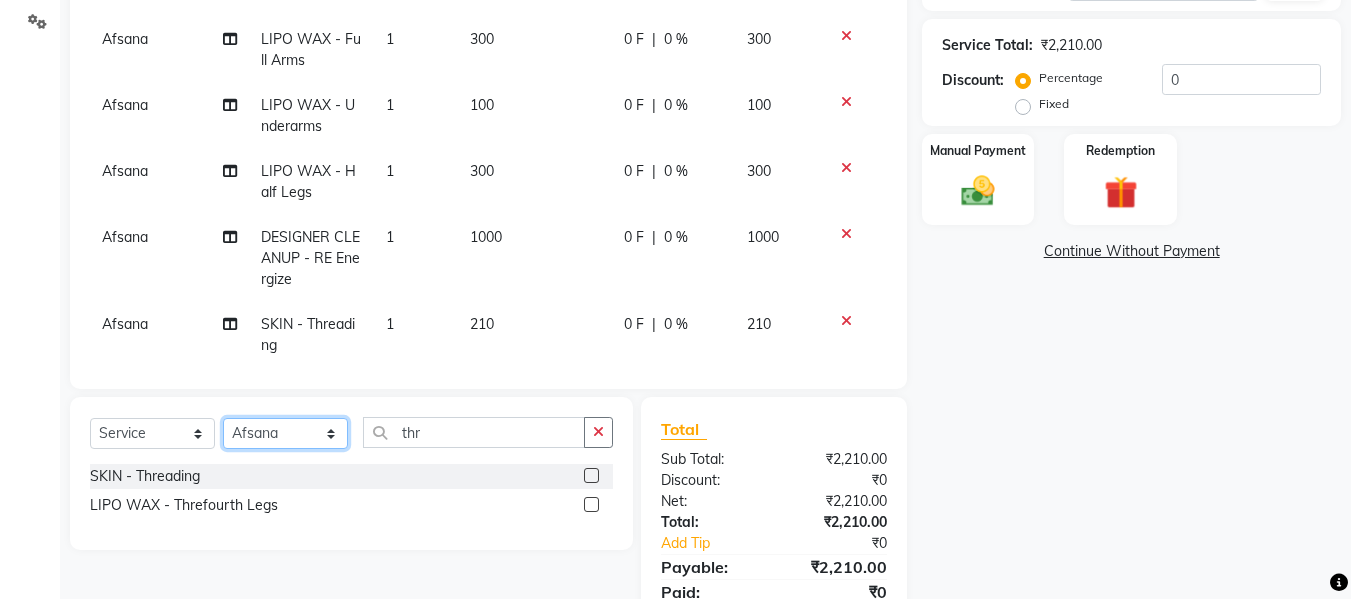 click on "Select Stylist Afsana [PERSON_NAME]  [PERSON_NAME] Maam Nisha  Pari [PERSON_NAME] [PERSON_NAME]" 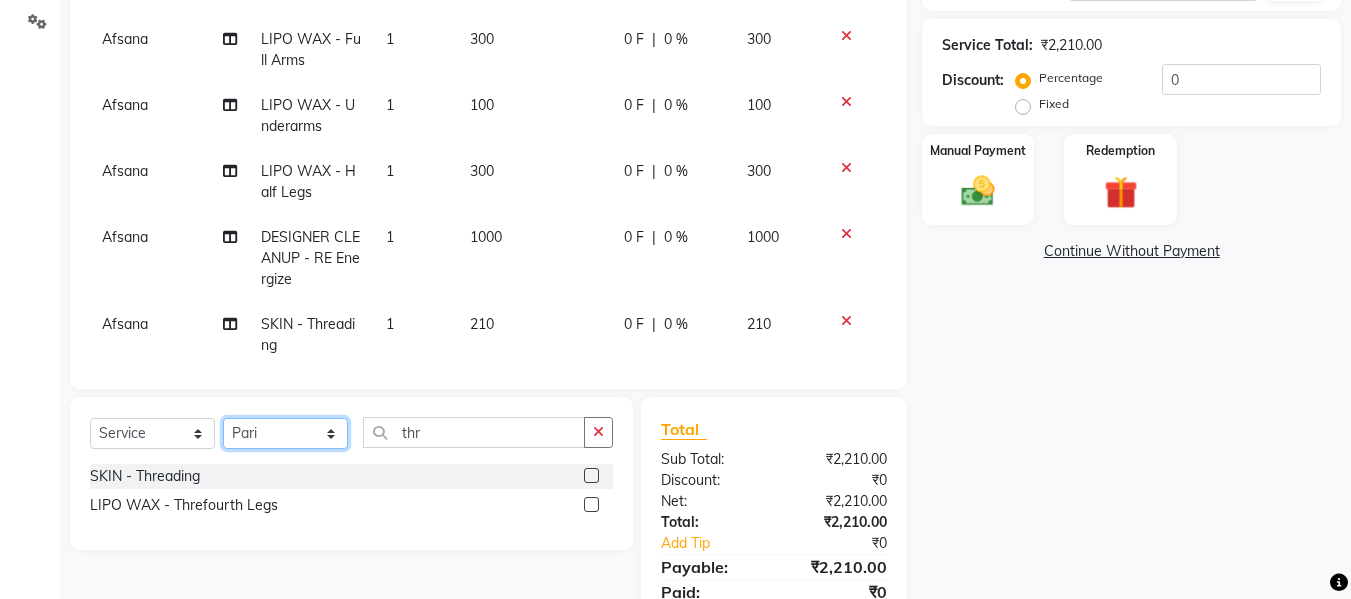 click on "Select Stylist Afsana [PERSON_NAME]  [PERSON_NAME] Maam Nisha  Pari [PERSON_NAME] [PERSON_NAME]" 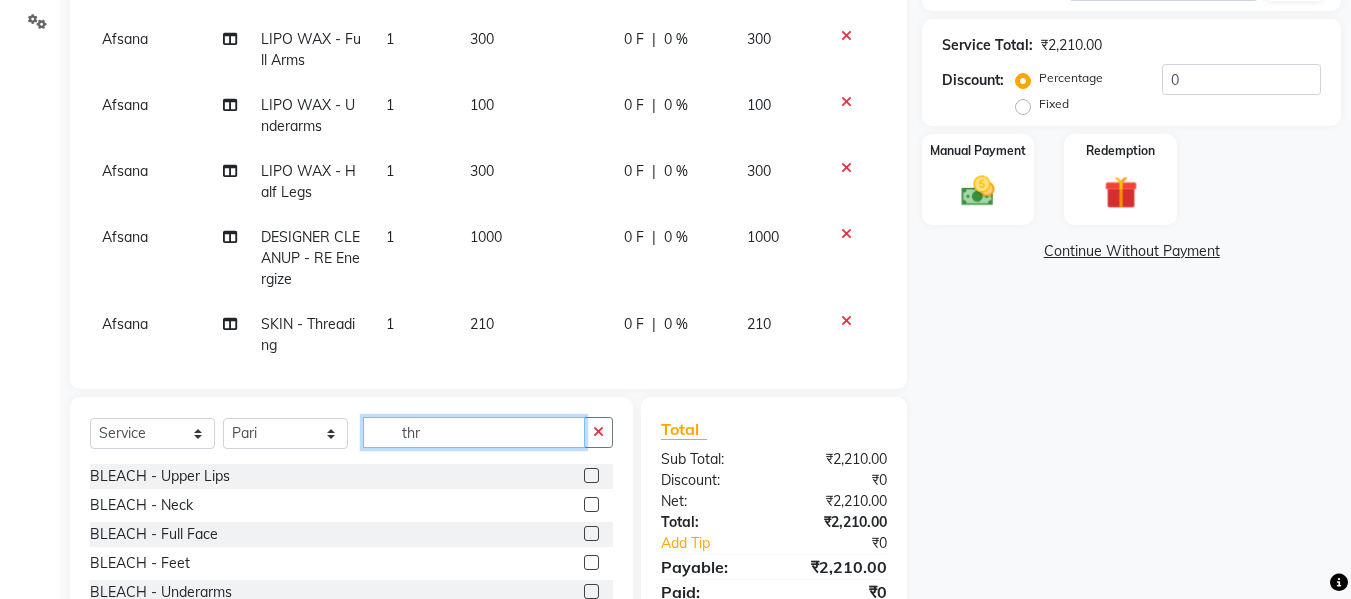 click on "thr" 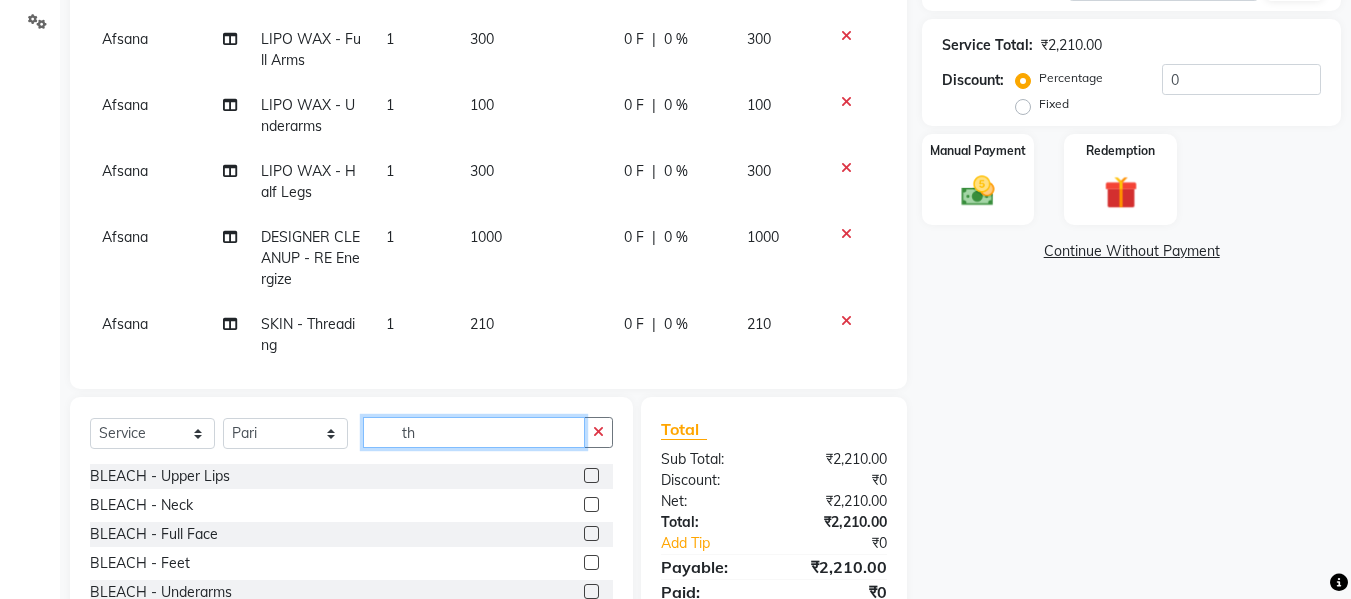 type on "t" 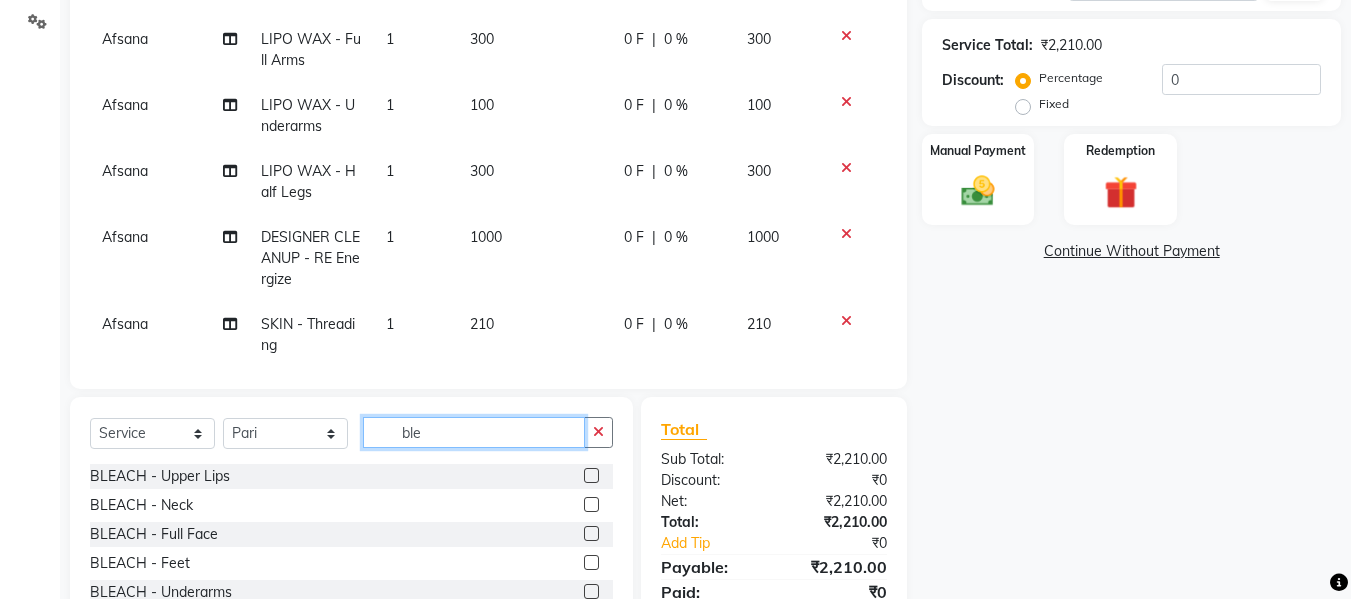 type on "ble" 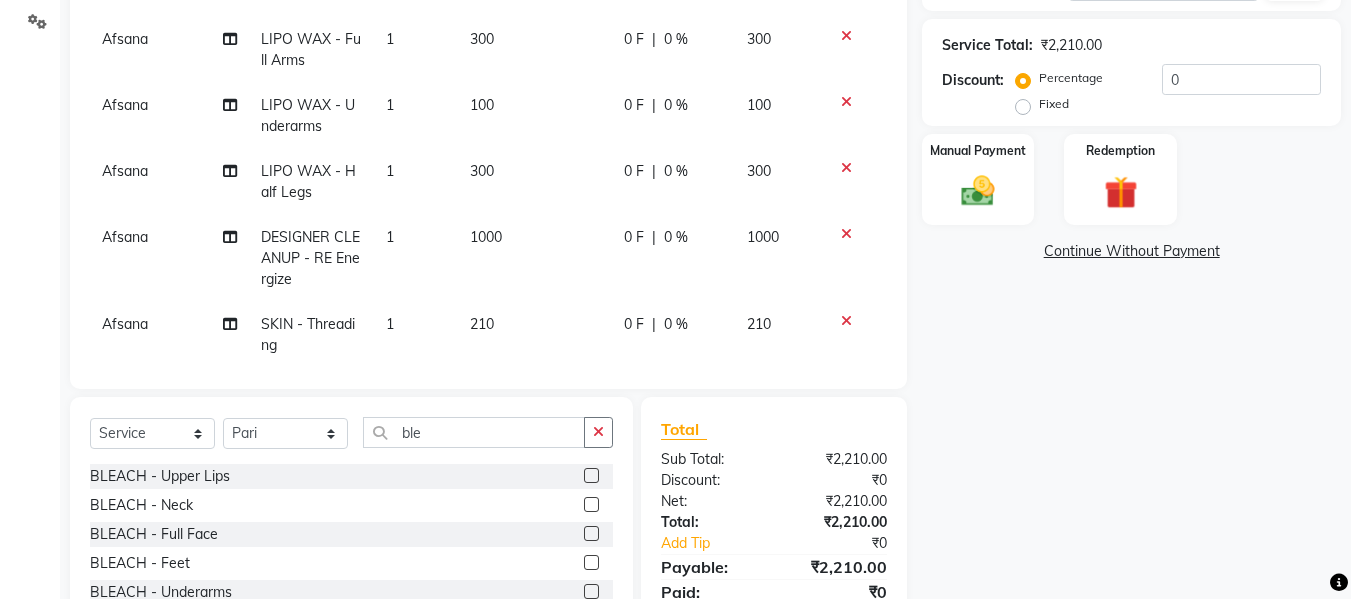 click 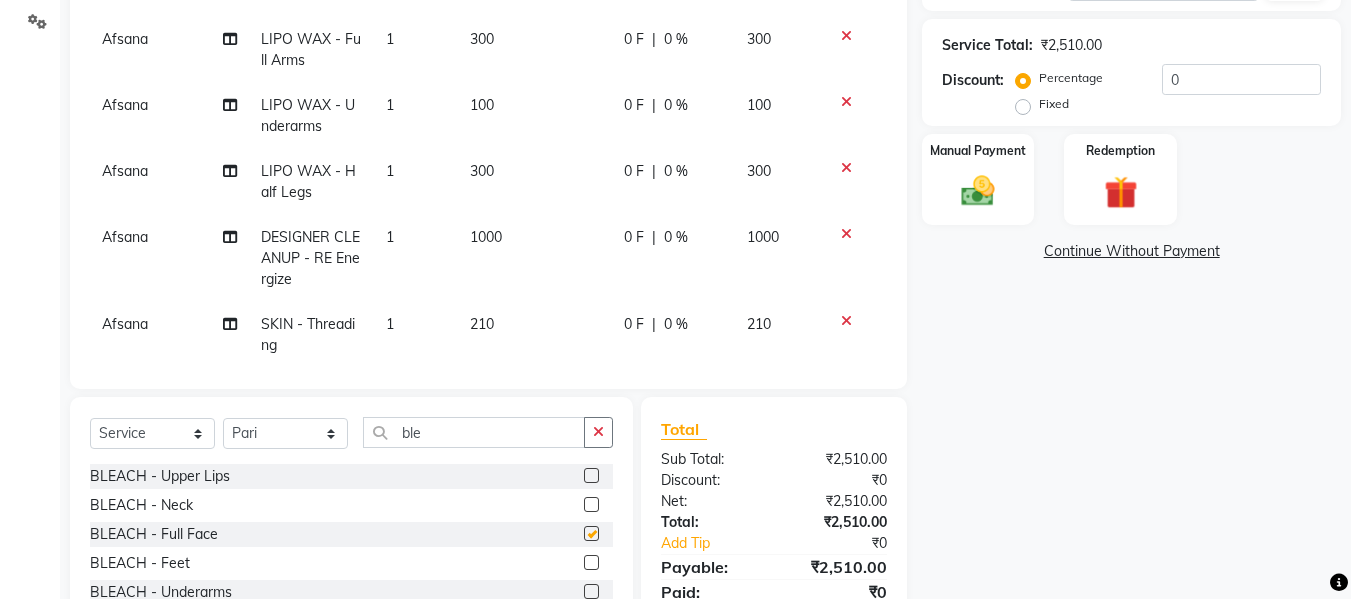 checkbox on "false" 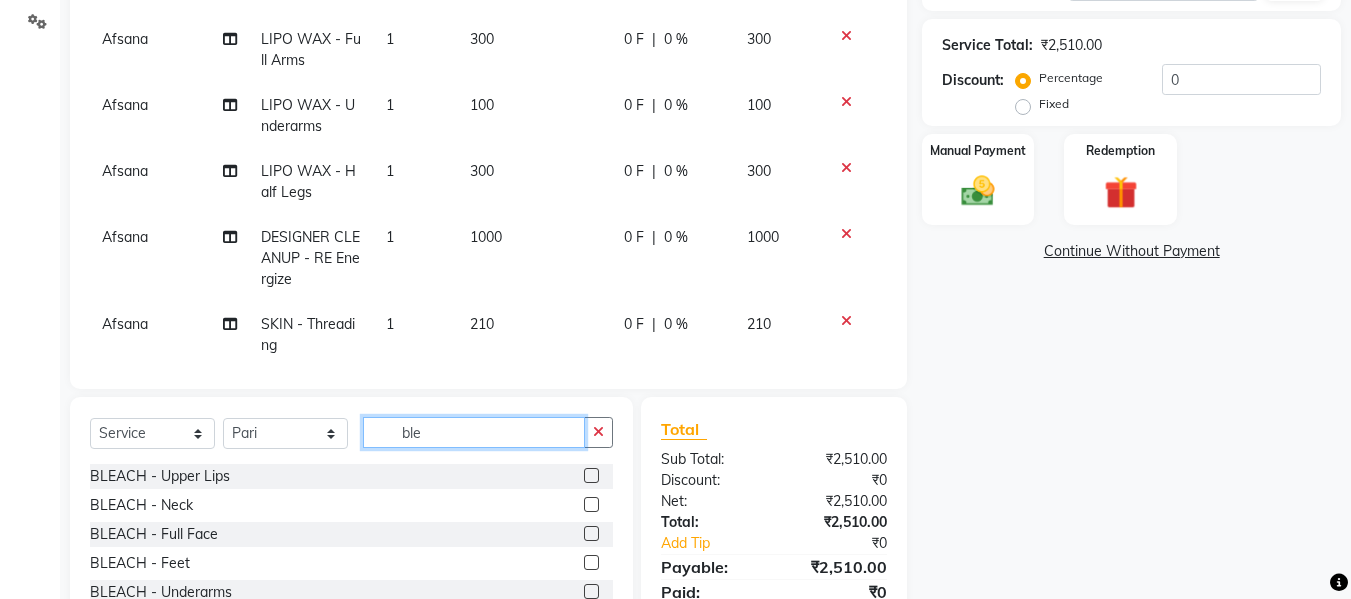 click on "ble" 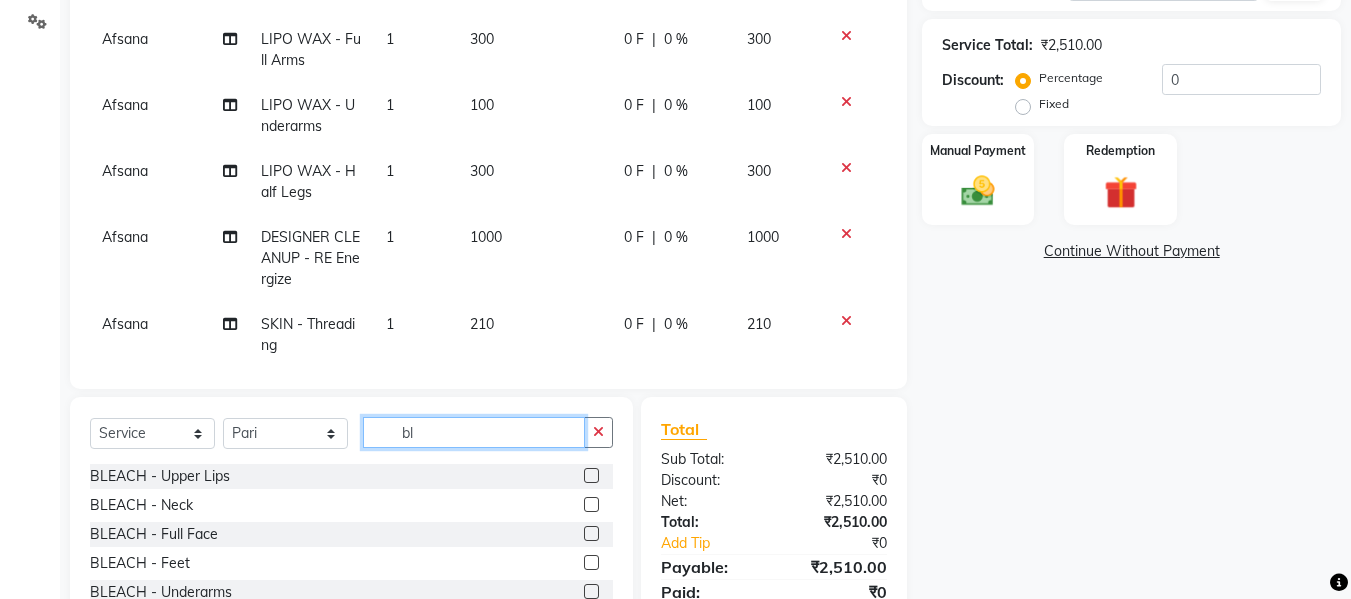 type on "b" 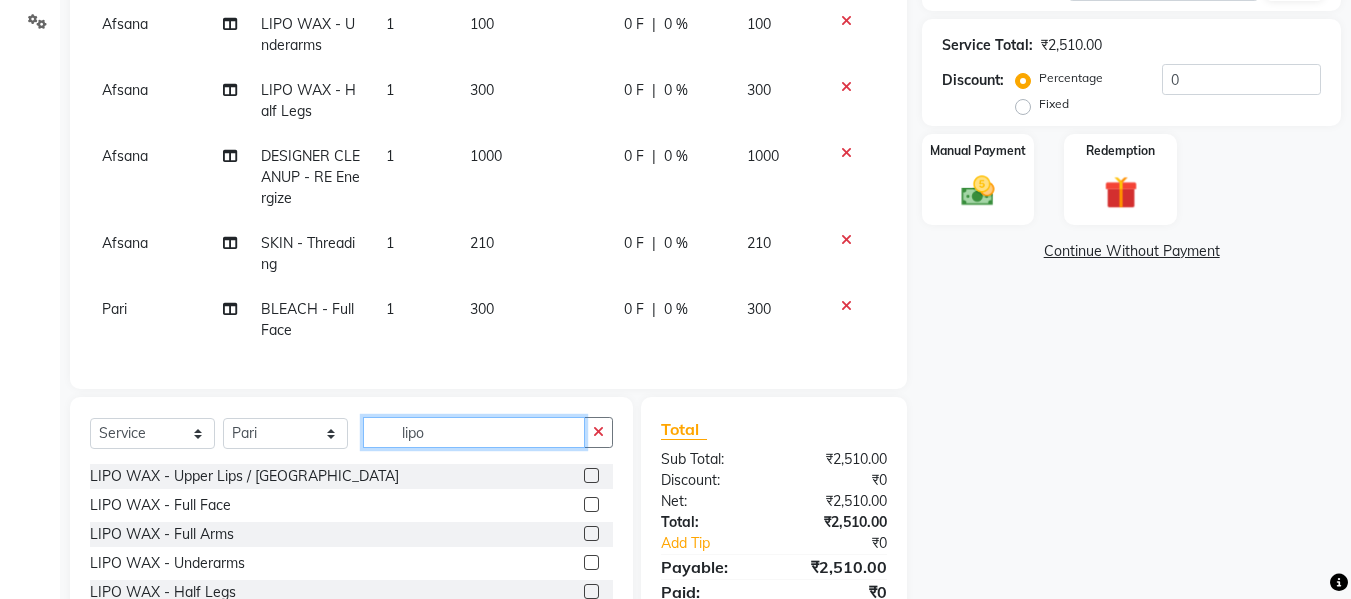 scroll, scrollTop: 96, scrollLeft: 0, axis: vertical 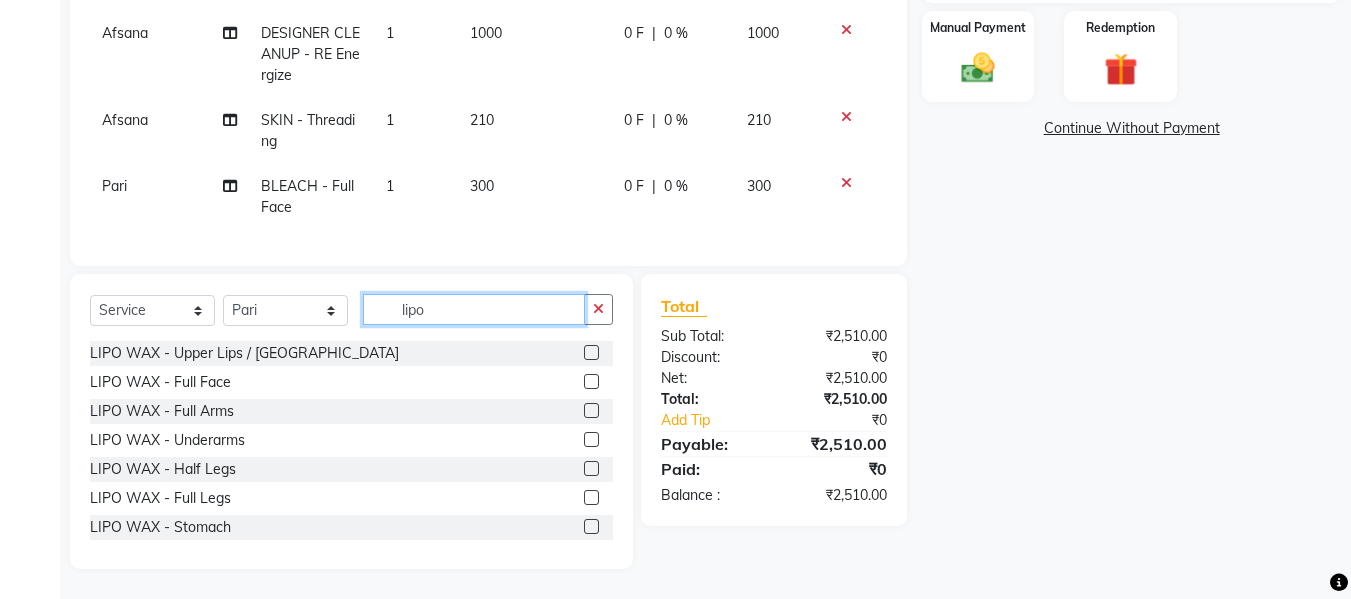 type on "lipo" 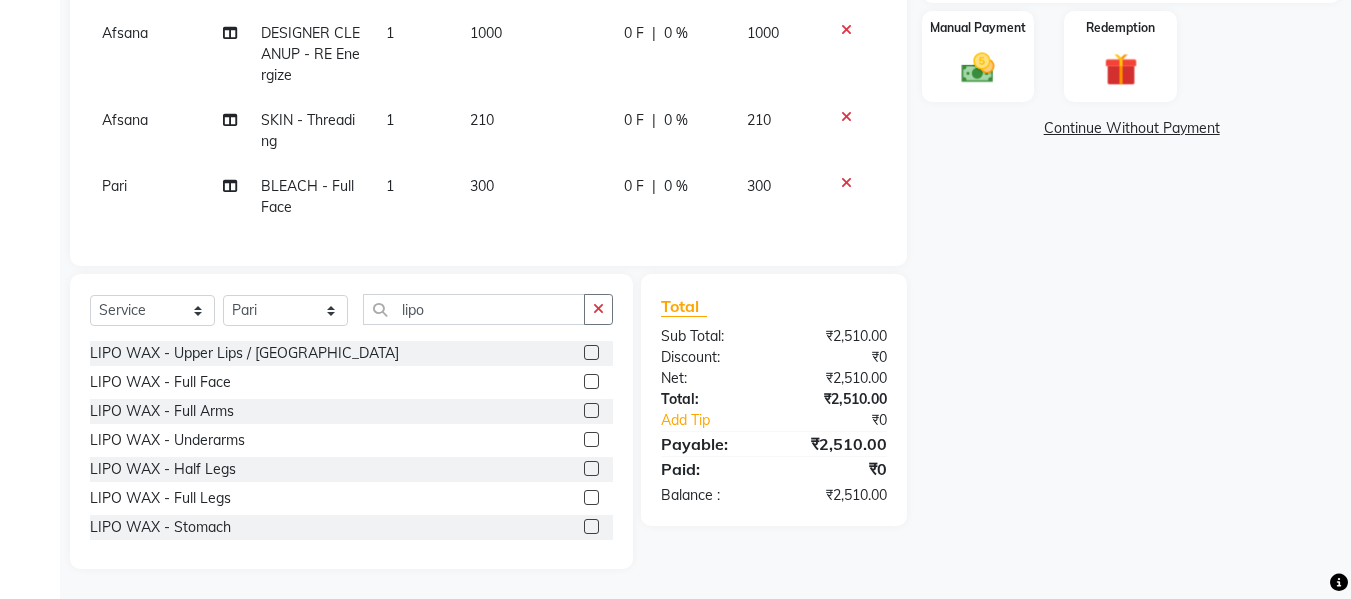 click 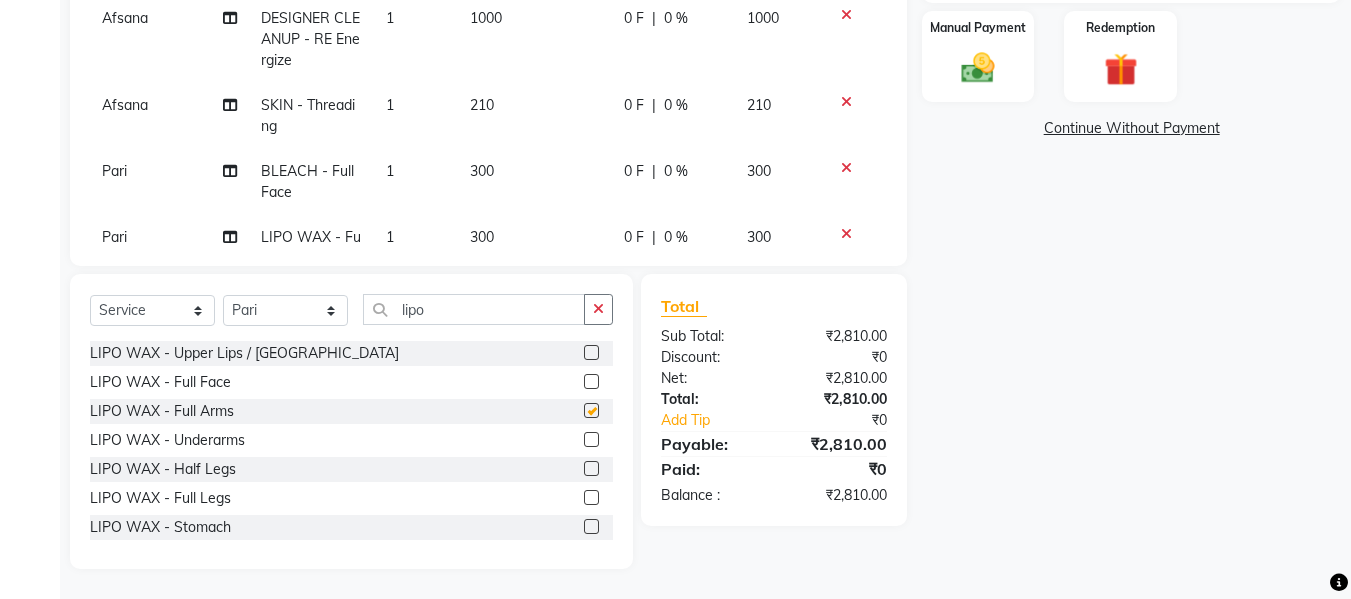 checkbox on "false" 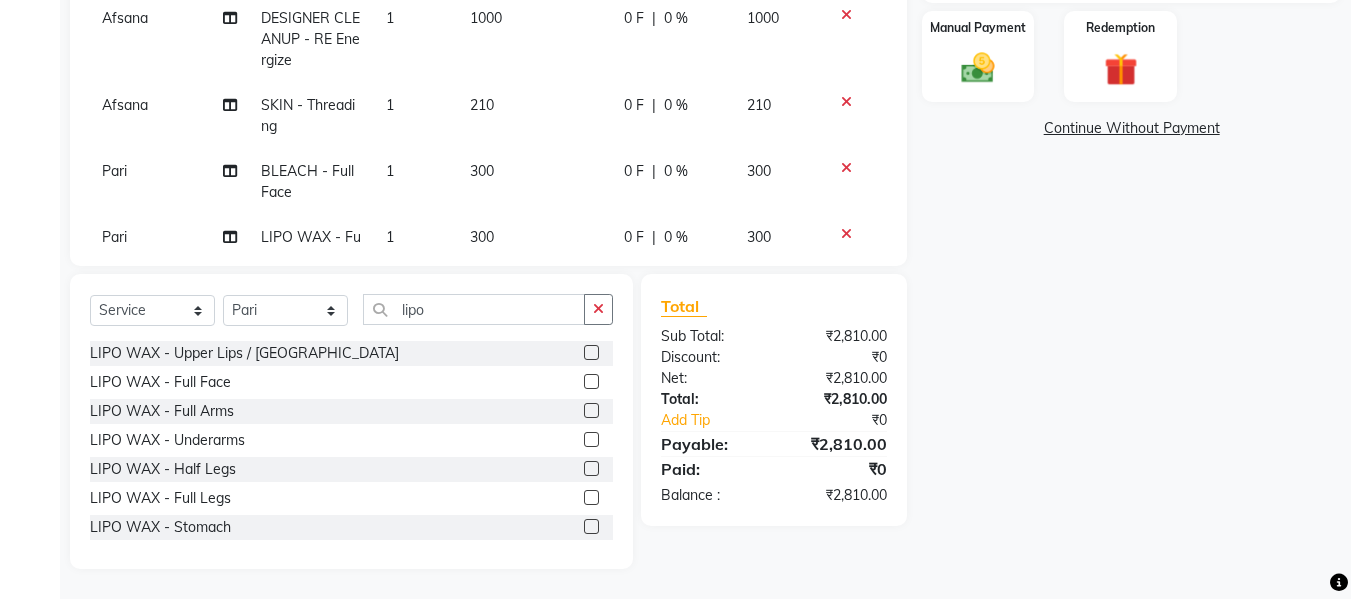 click 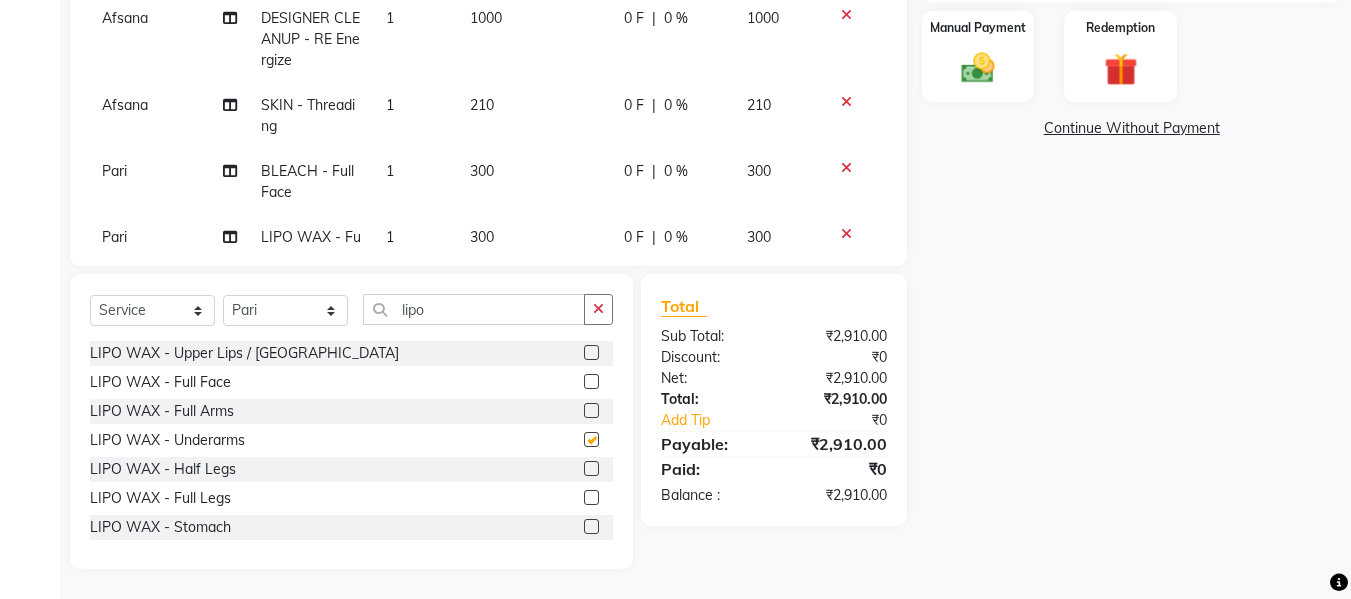 checkbox on "false" 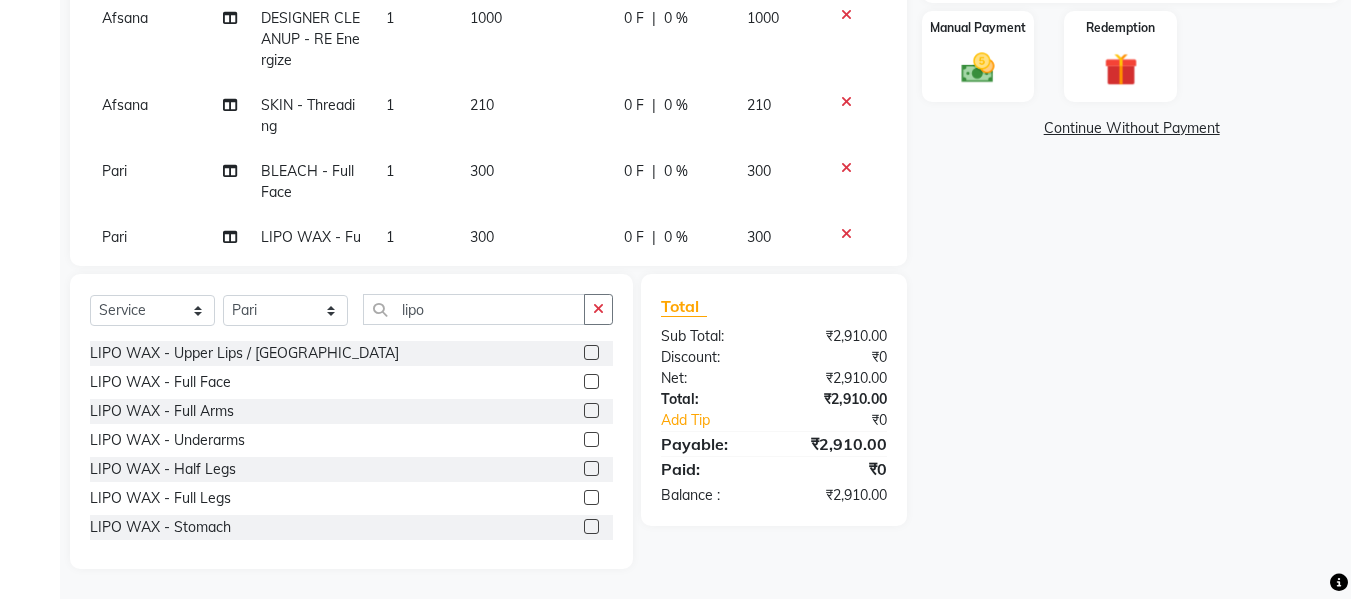 click 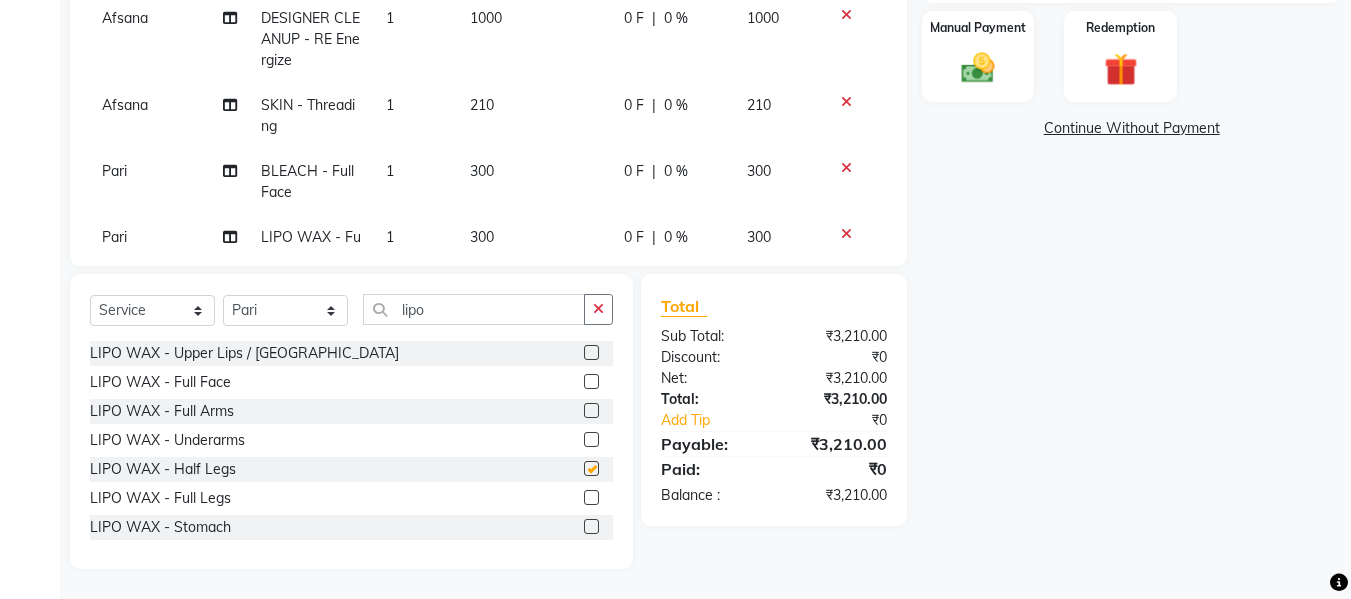 checkbox on "false" 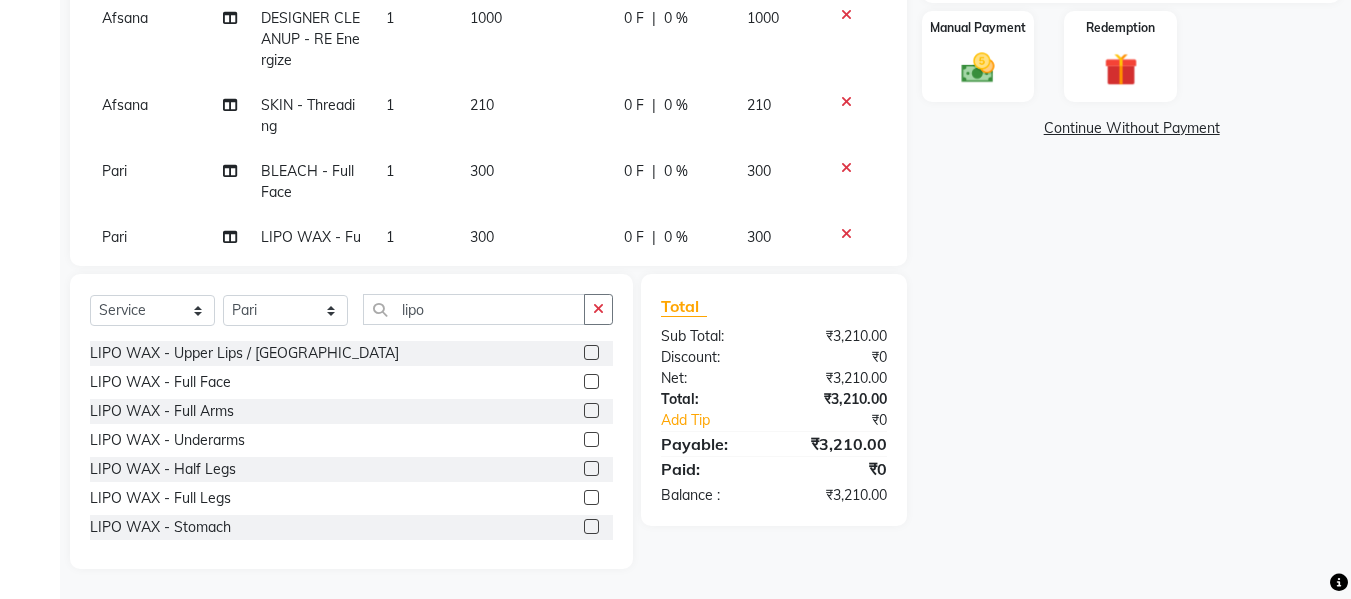click on "Select  Service  Product  Membership  Package Voucher Prepaid Gift Card  Select Stylist Afsana [PERSON_NAME]  [PERSON_NAME] Maam Nisha  Pari [PERSON_NAME] [PERSON_NAME] Vidya lipo" 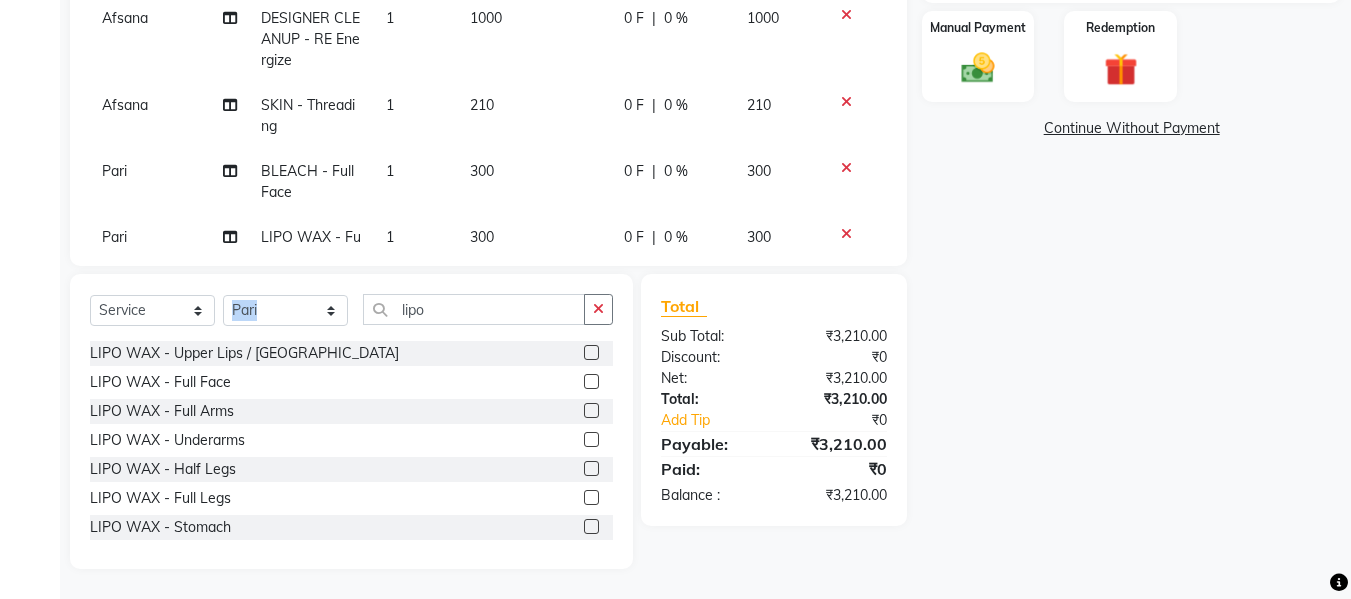 click on "Select  Service  Product  Membership  Package Voucher Prepaid Gift Card  Select Stylist Afsana [PERSON_NAME]  [PERSON_NAME] Maam Nisha  Pari [PERSON_NAME] [PERSON_NAME] Vidya lipo" 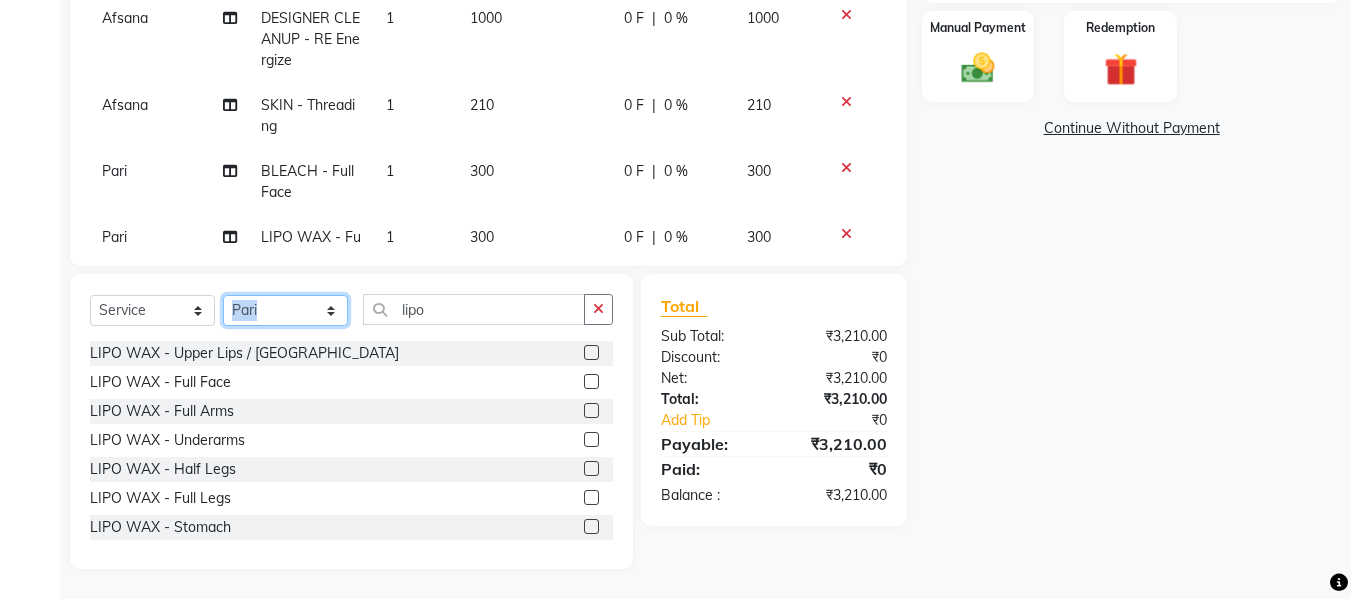 click on "Select Stylist Afsana [PERSON_NAME]  [PERSON_NAME] Maam Nisha  Pari [PERSON_NAME] [PERSON_NAME]" 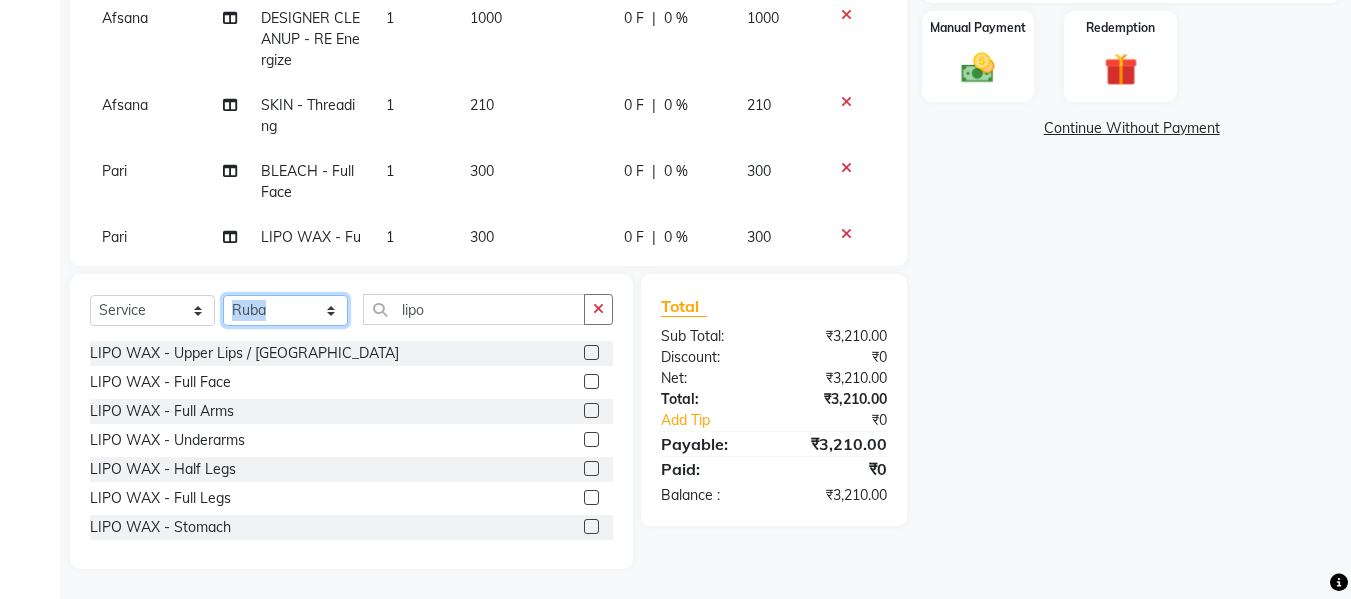 click on "Select Stylist Afsana [PERSON_NAME]  [PERSON_NAME] Maam Nisha  Pari [PERSON_NAME] [PERSON_NAME]" 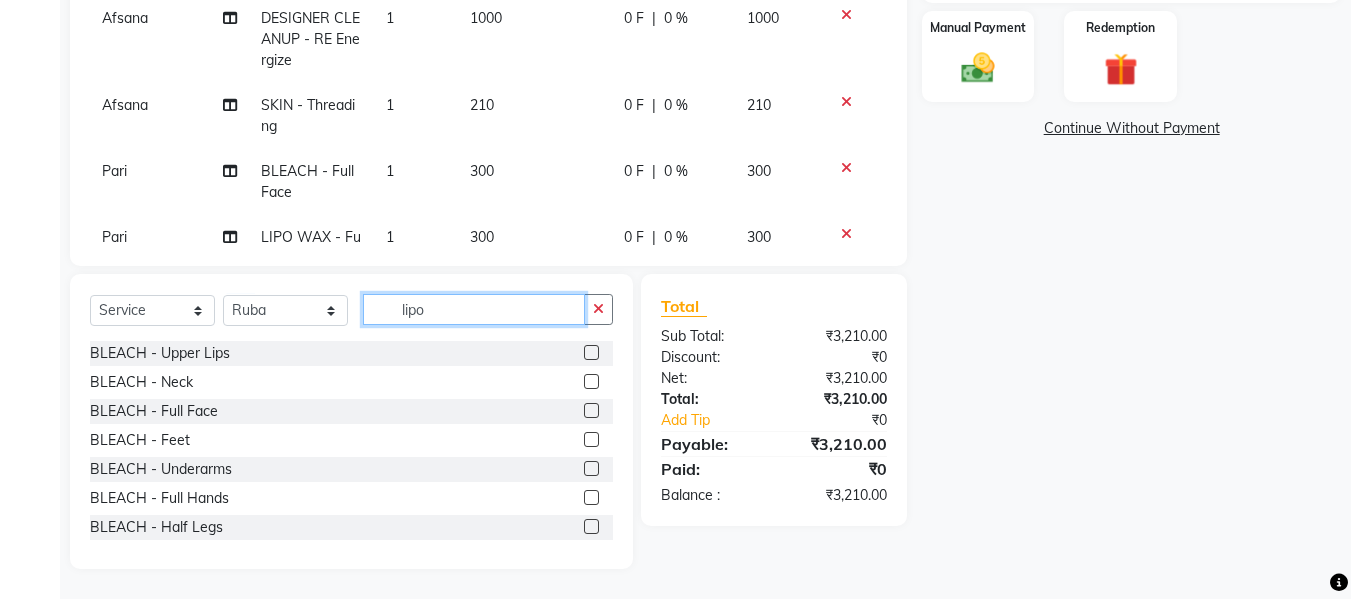 click on "lipo" 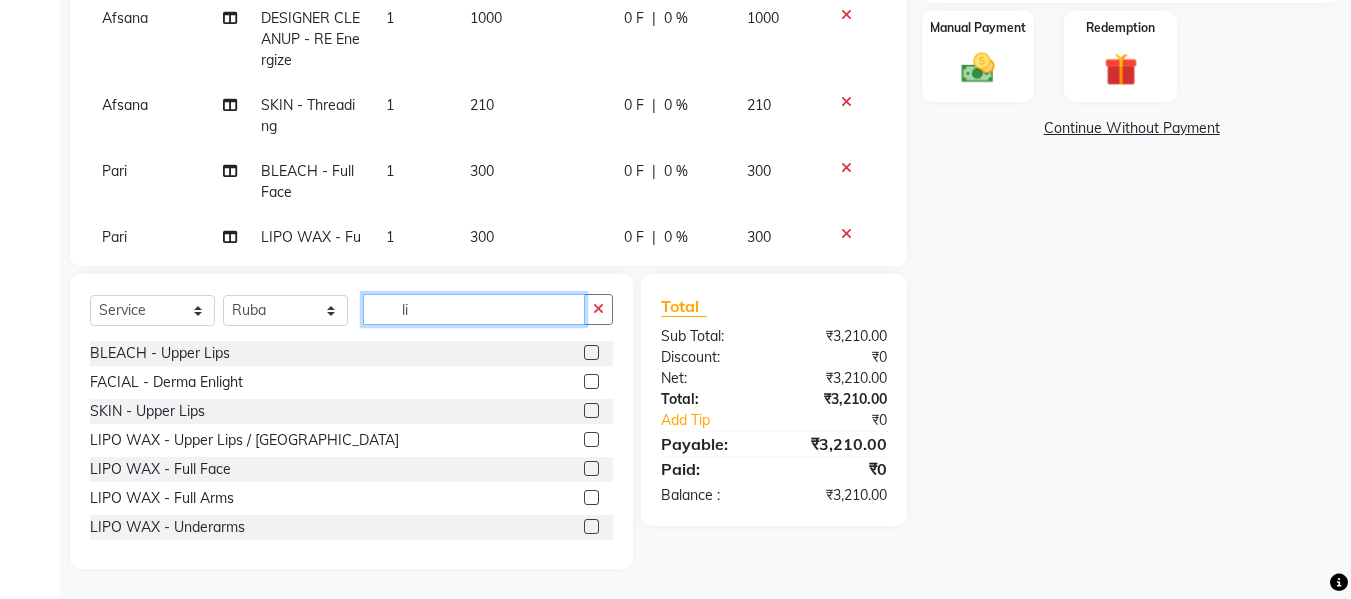 type on "l" 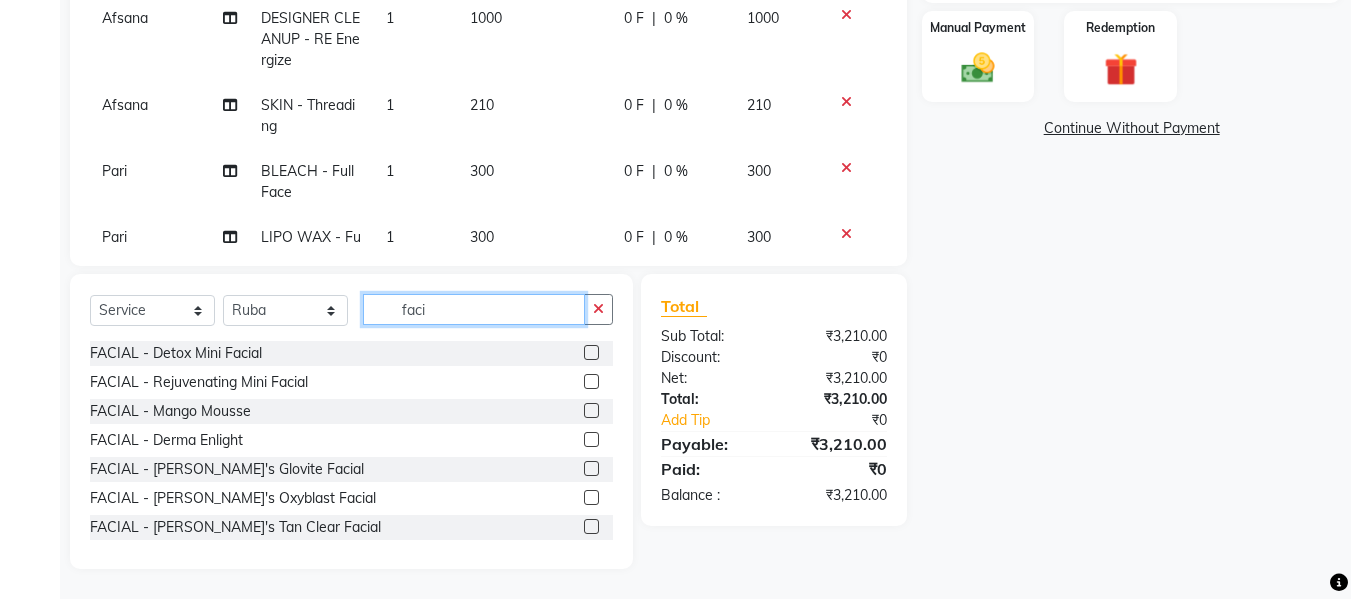 type on "faci" 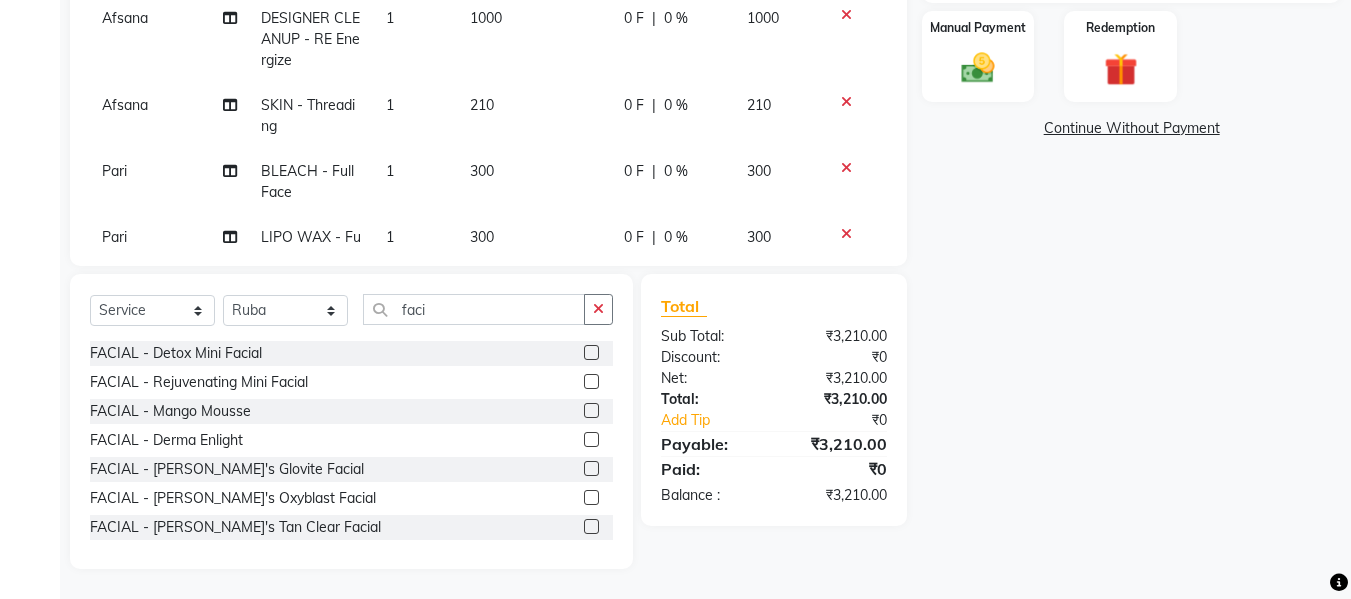 click 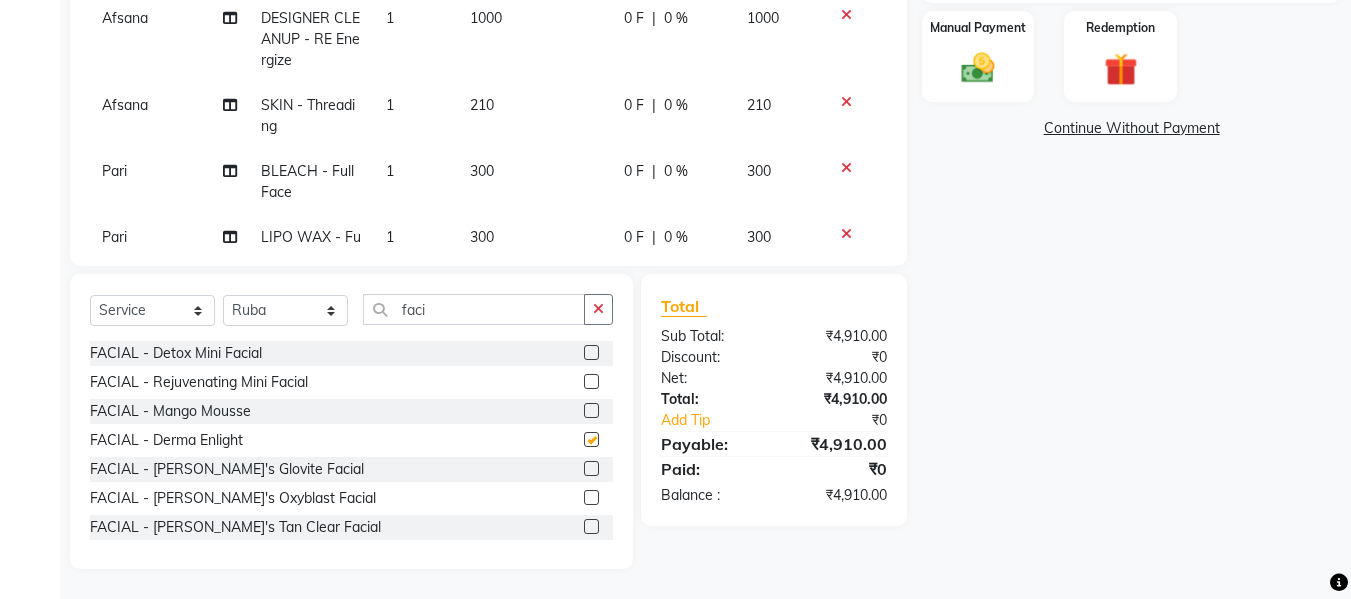 checkbox on "false" 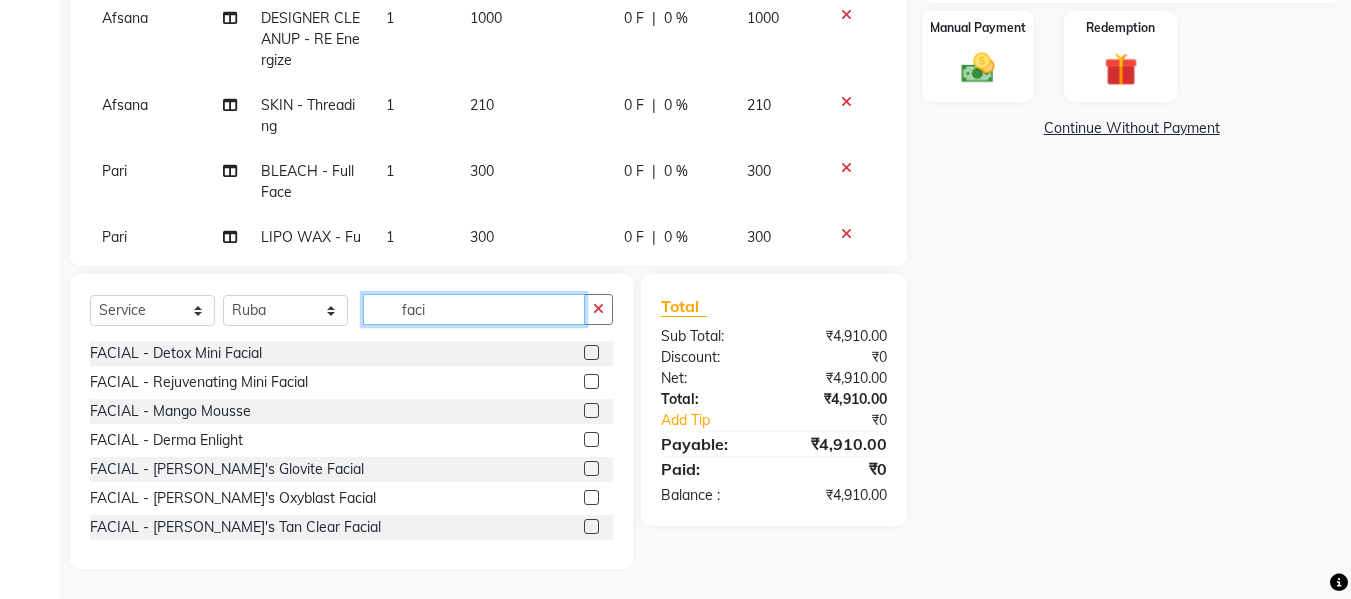 click on "faci" 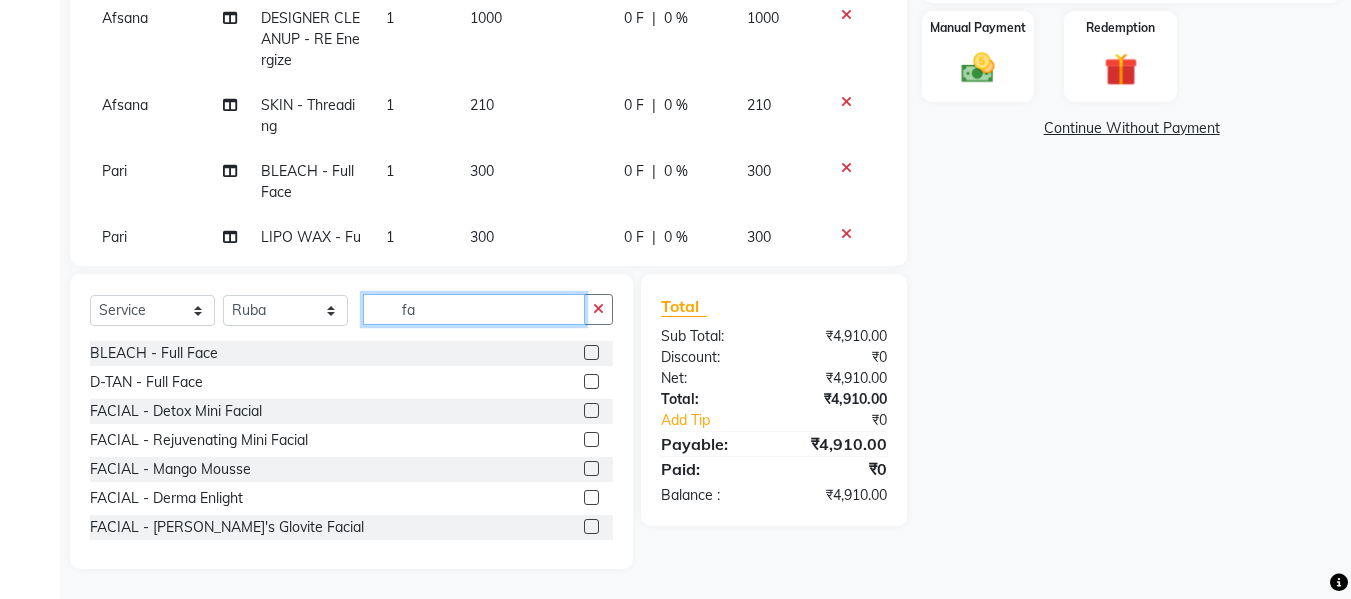 type on "f" 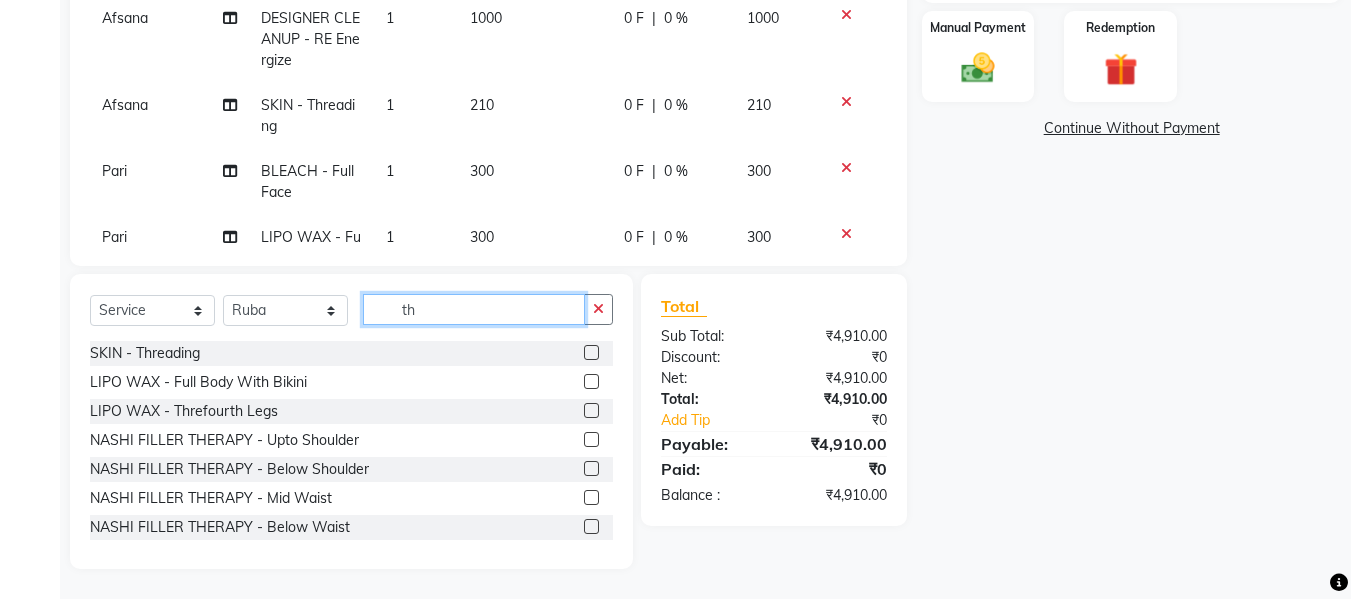 type on "th" 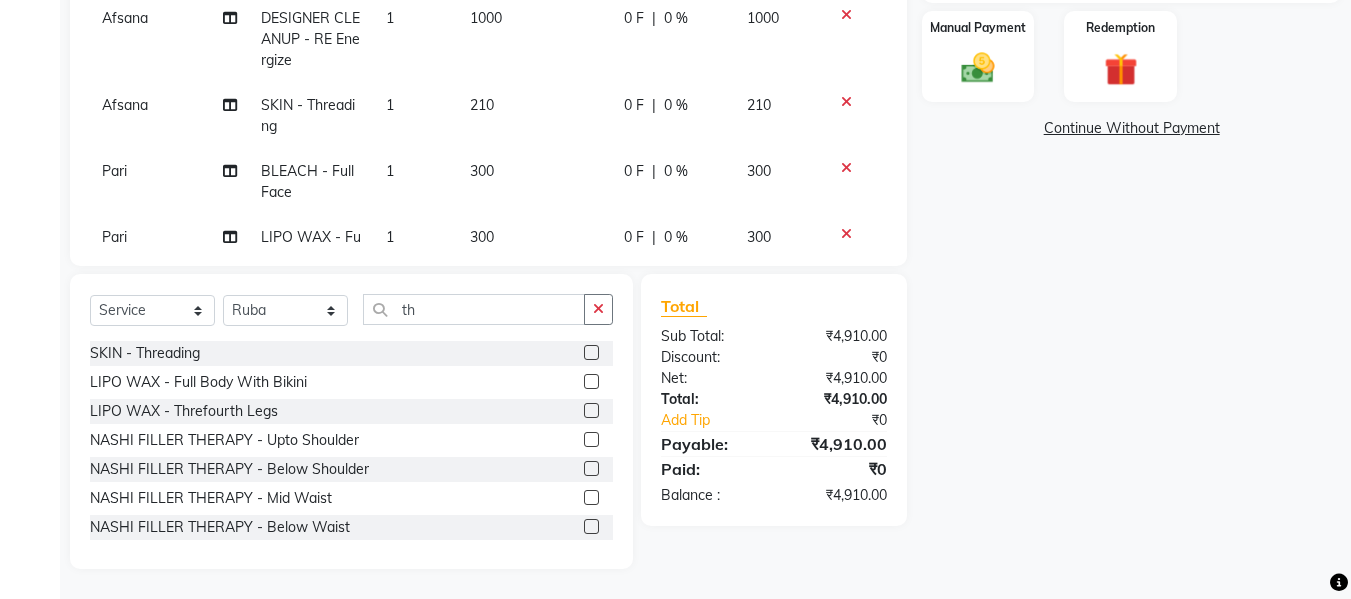 click 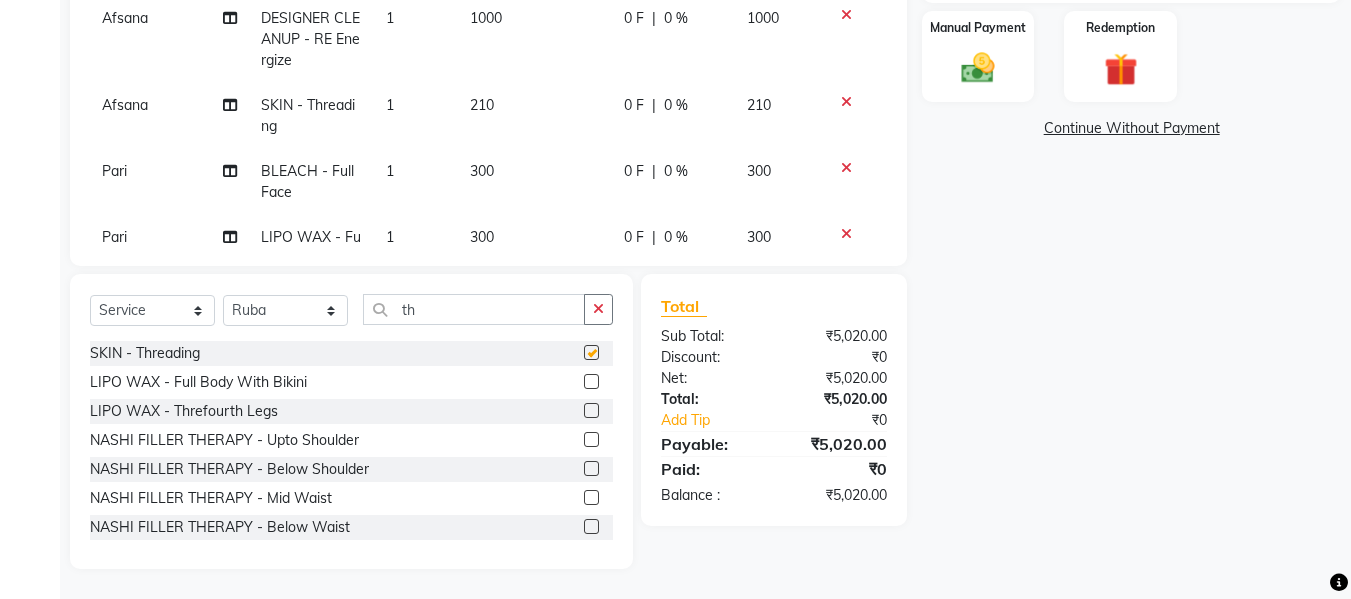 checkbox on "false" 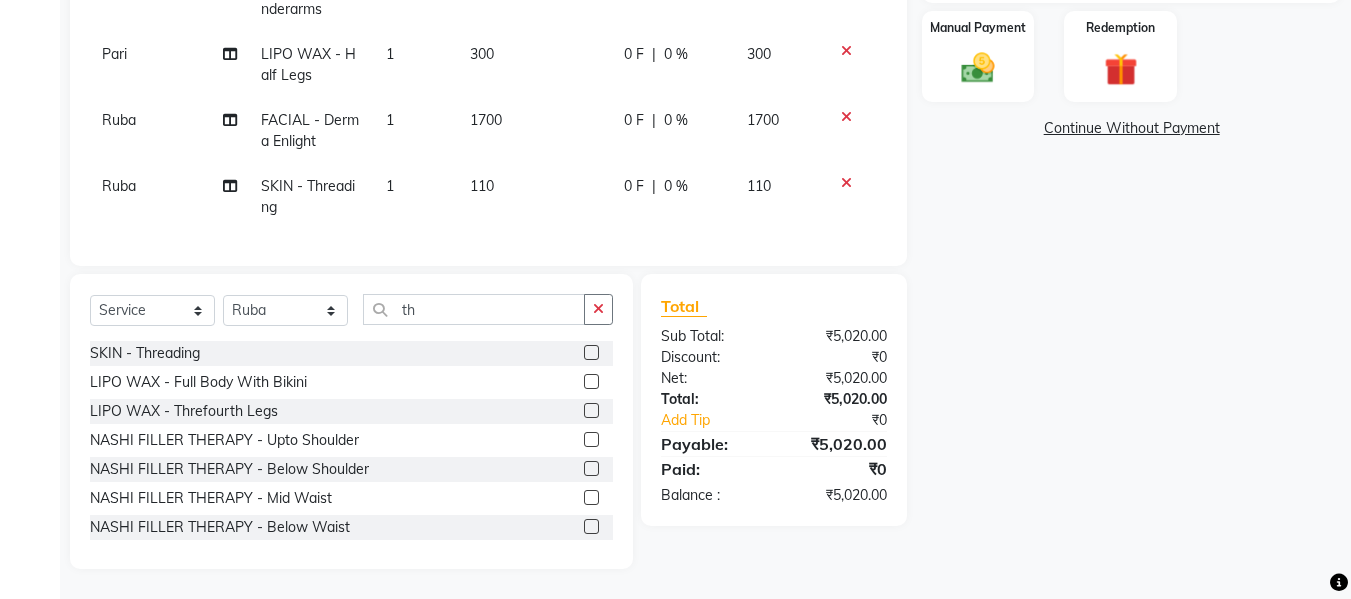 scroll, scrollTop: 426, scrollLeft: 0, axis: vertical 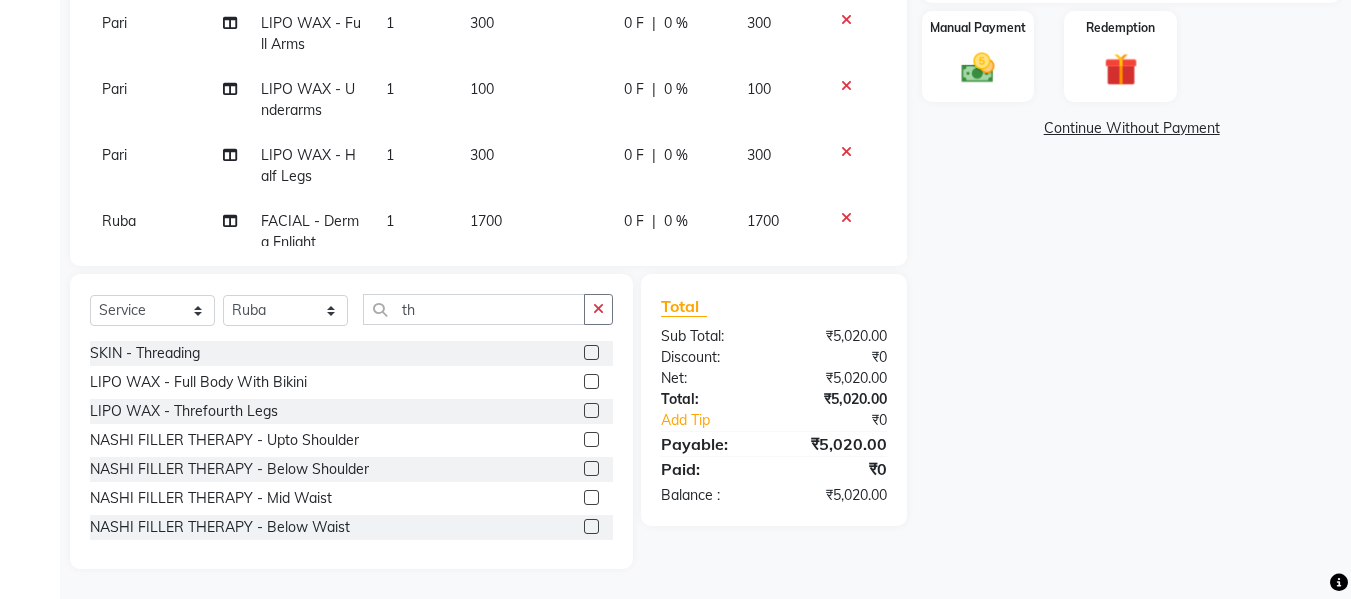 select on "76404" 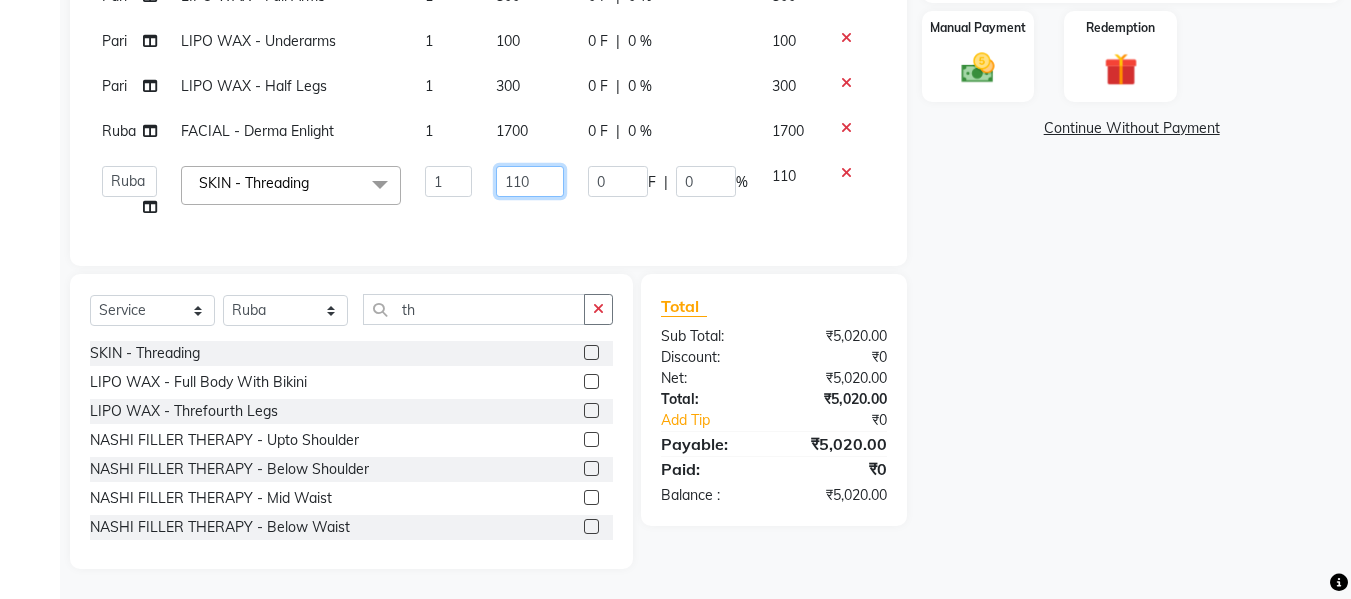 click on "110" 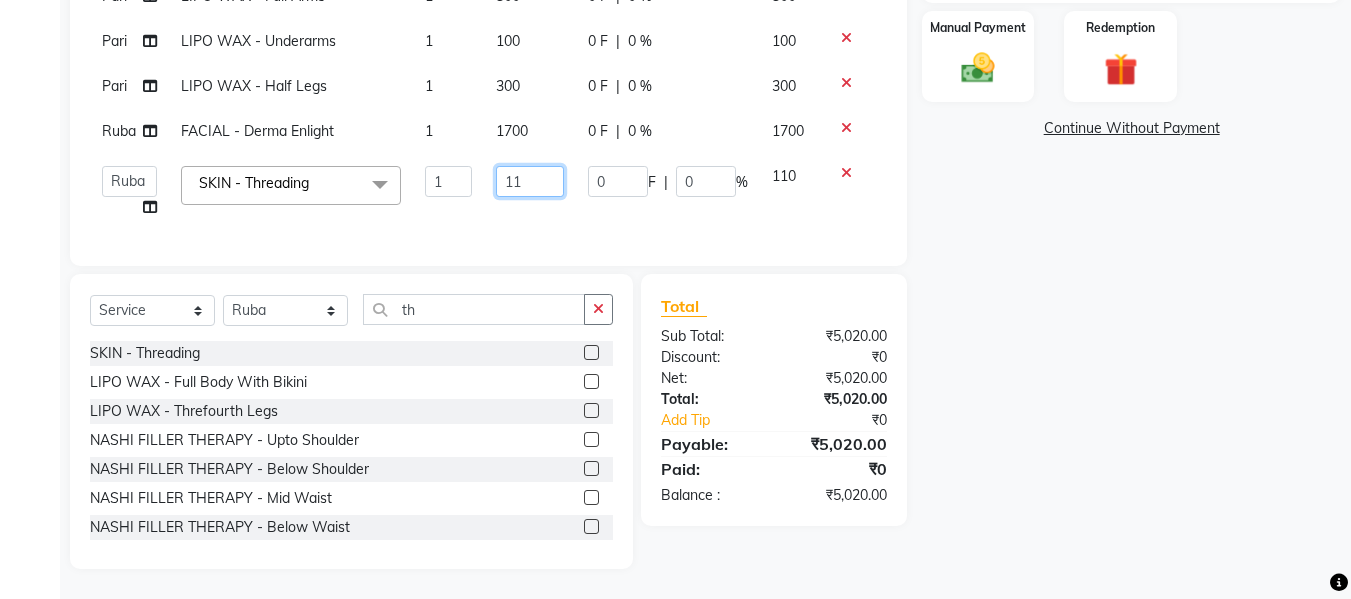 type on "1" 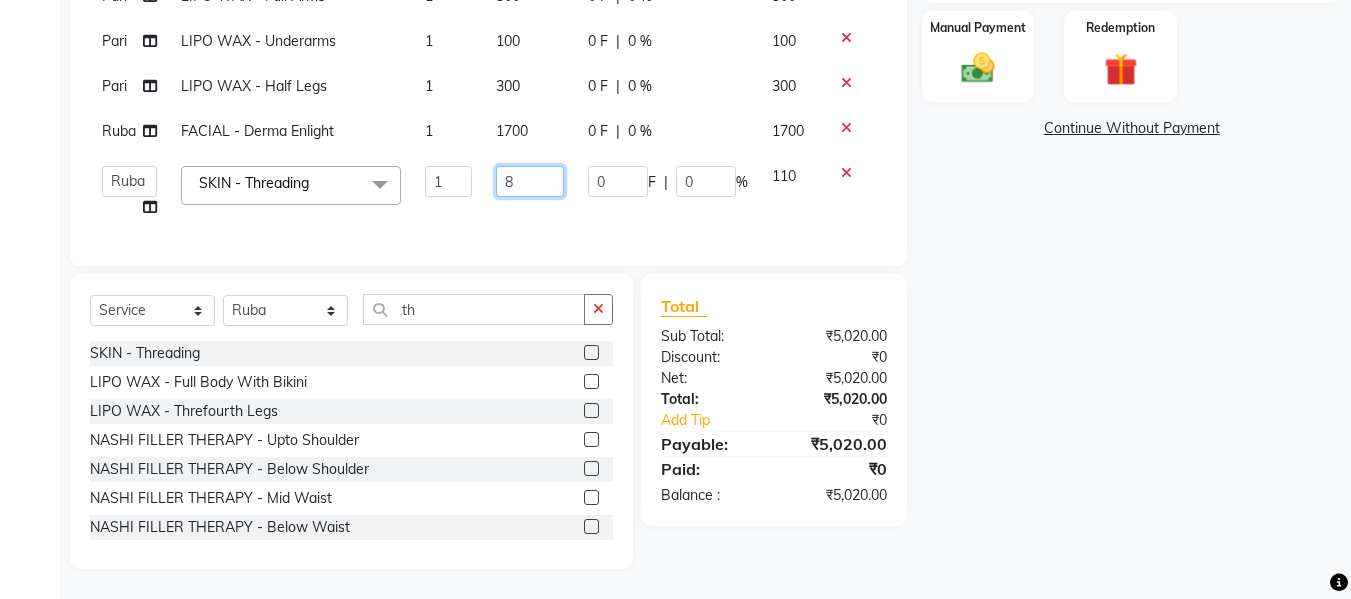 type on "80" 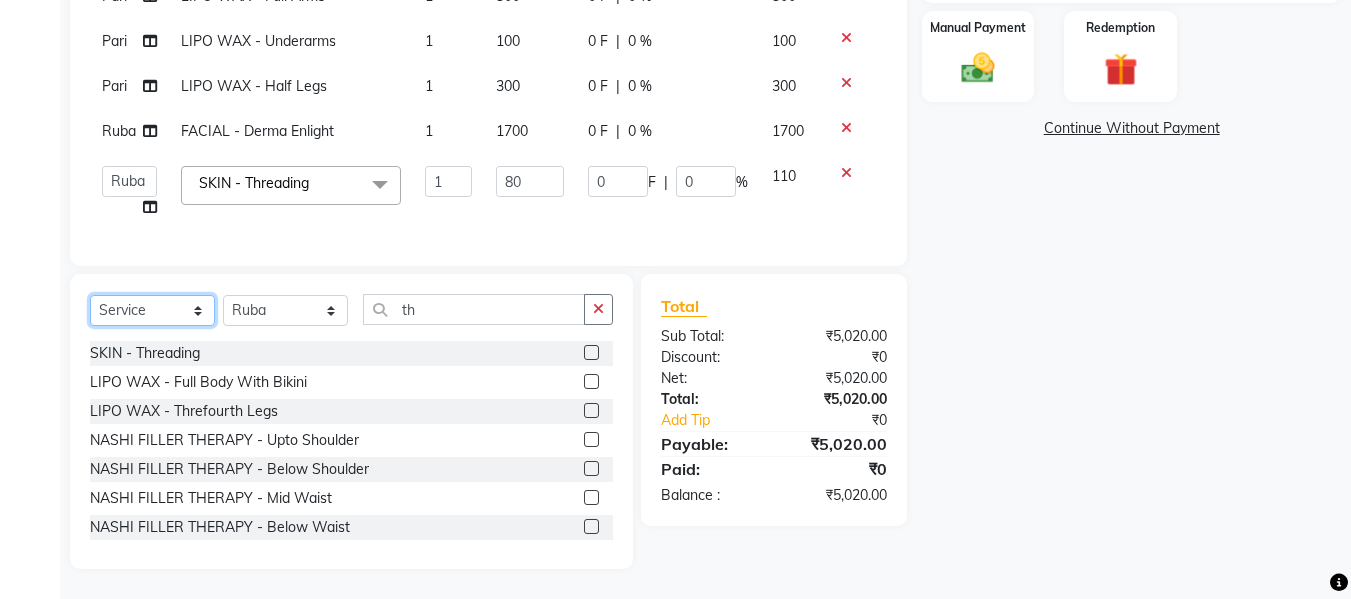 click on "Select  Service  Product  Membership  Package Voucher Prepaid Gift Card" 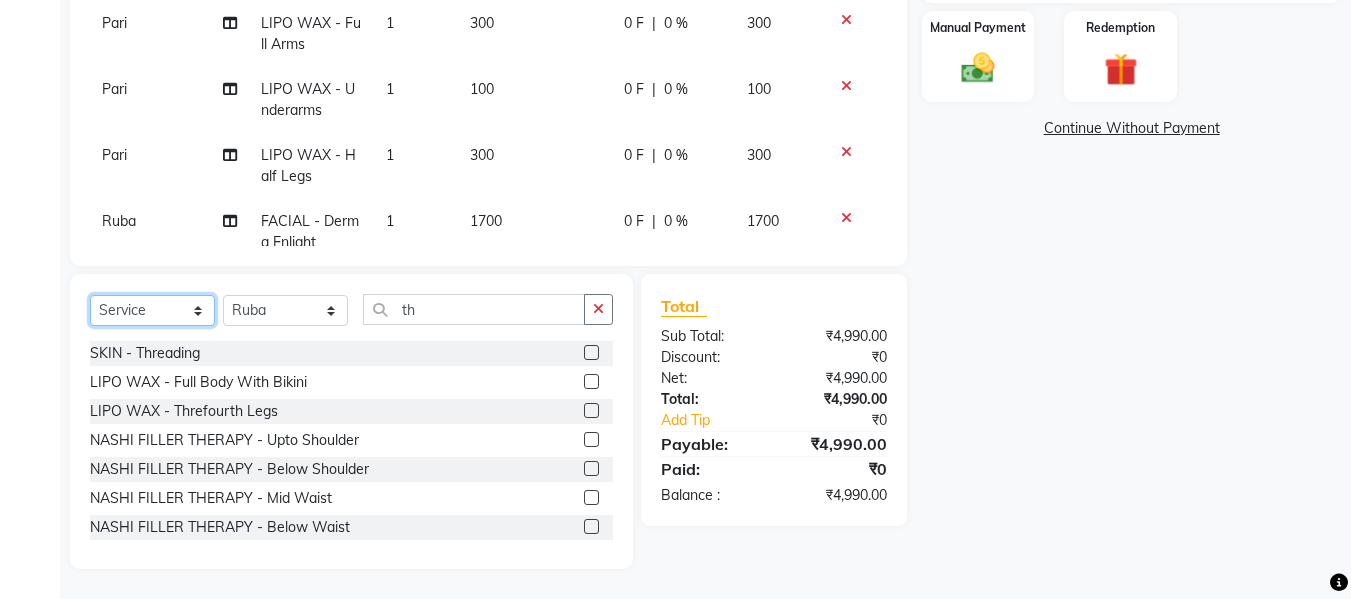 select on "product" 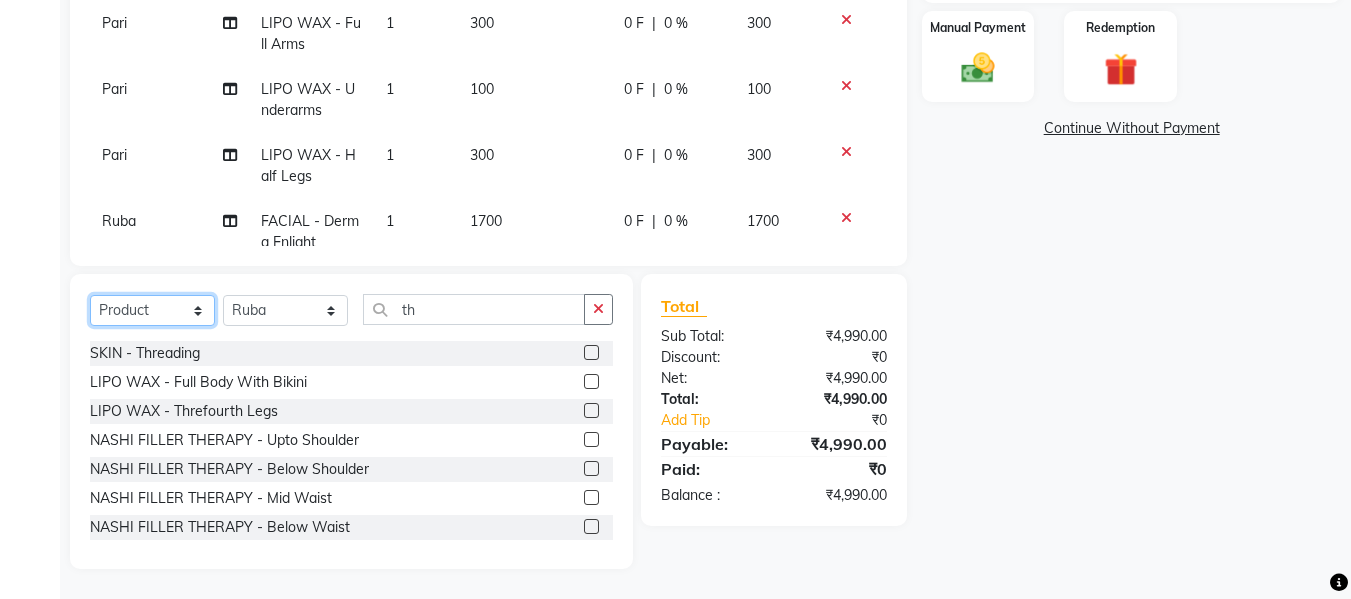 click on "Select  Service  Product  Membership  Package Voucher Prepaid Gift Card" 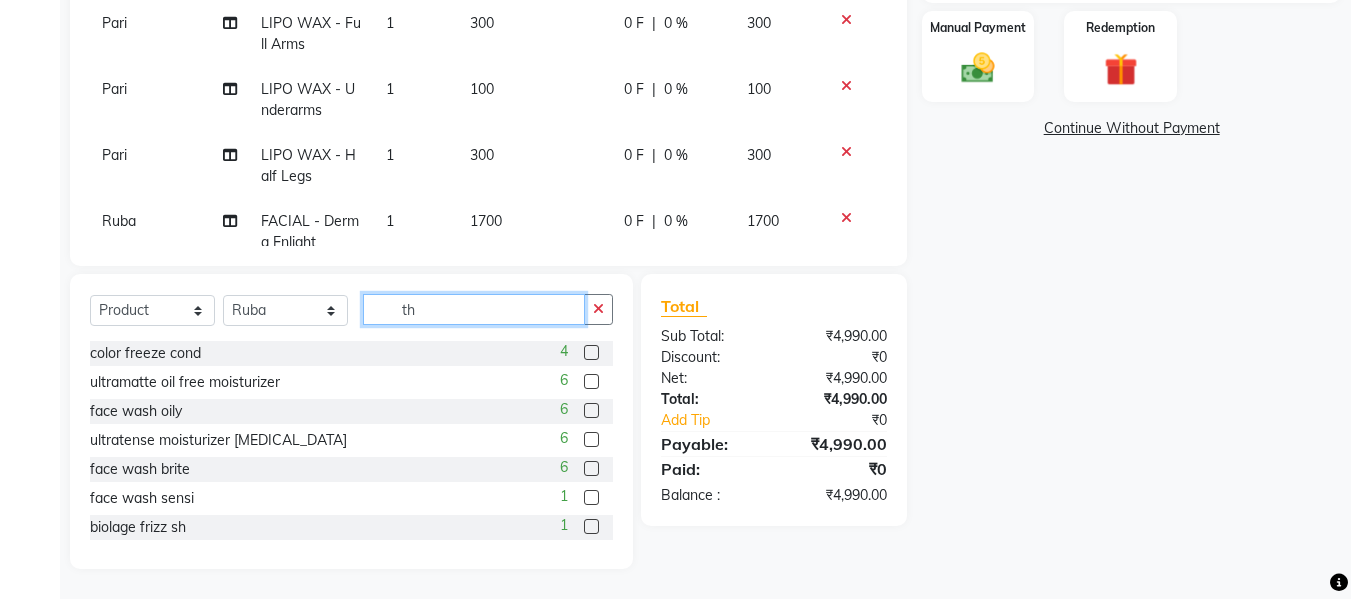 click on "th" 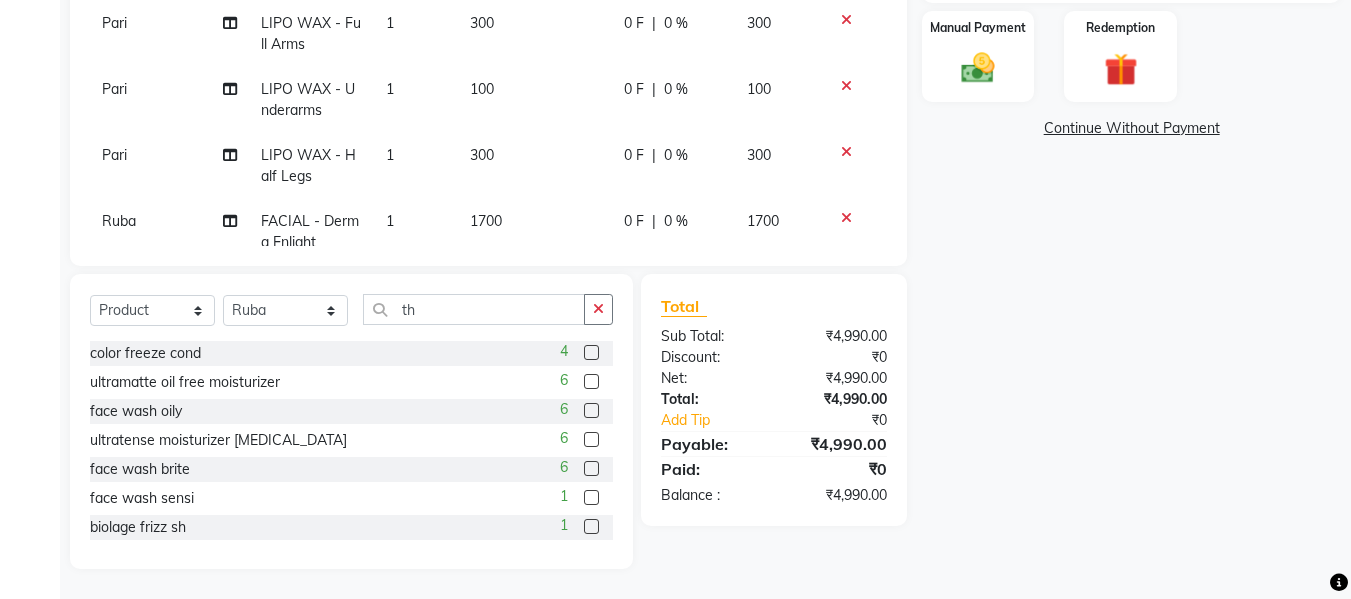 click 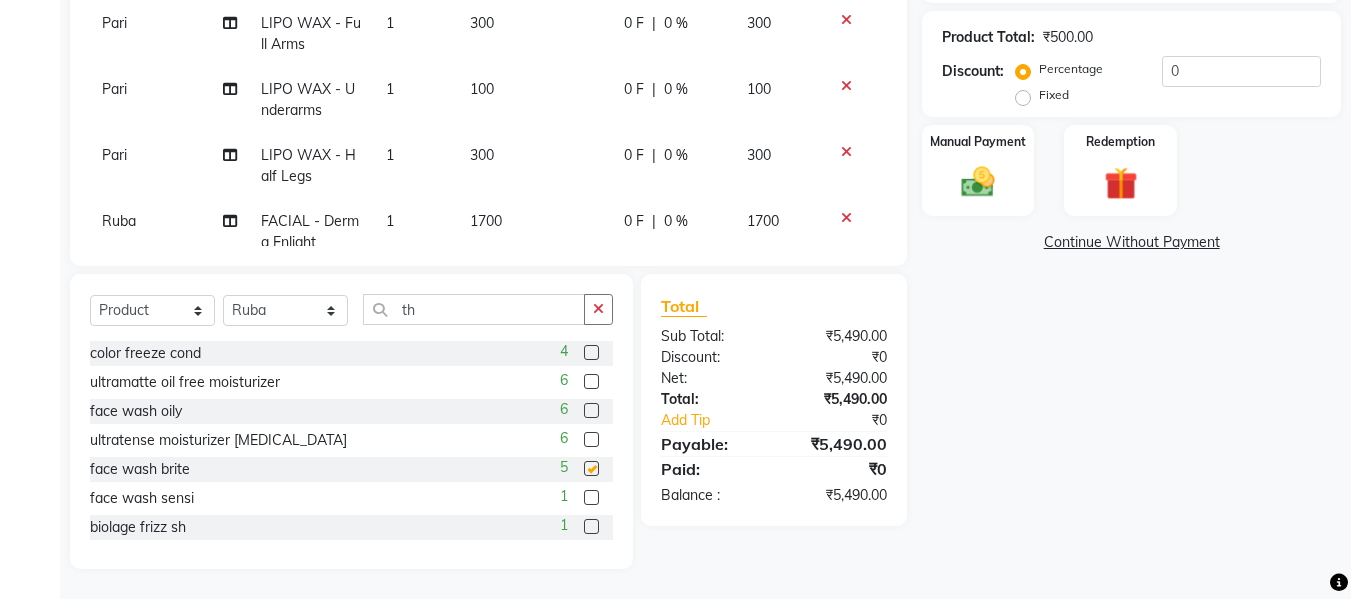 checkbox on "false" 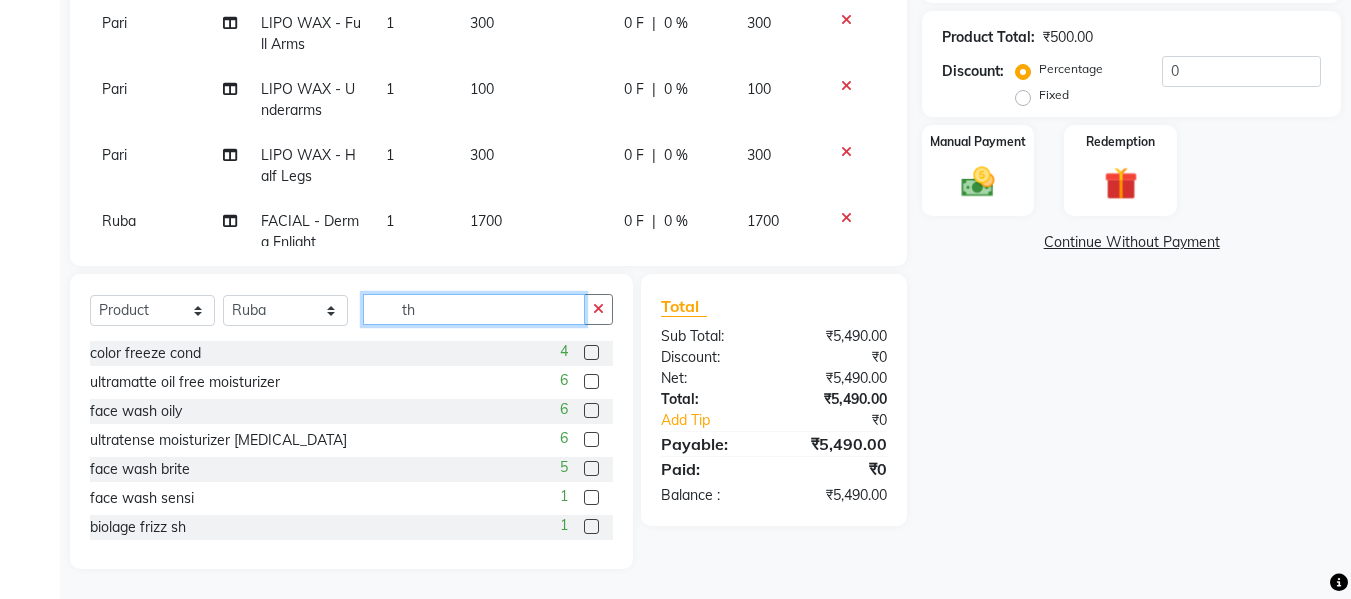 click on "th" 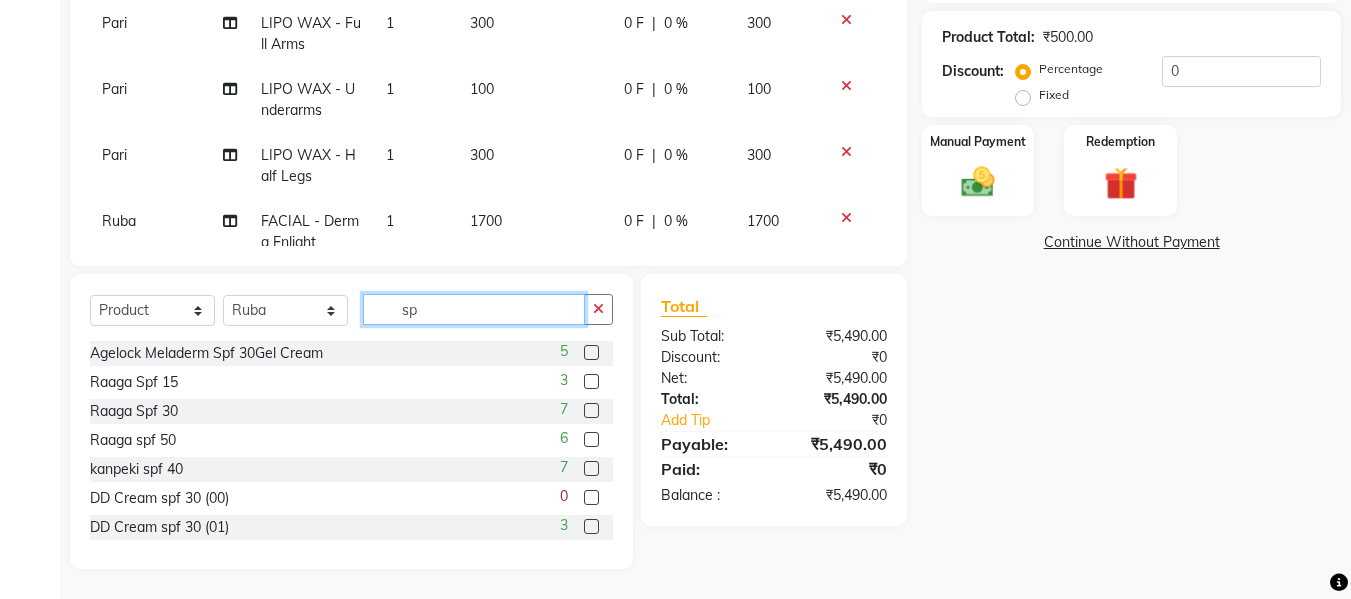 type on "sp" 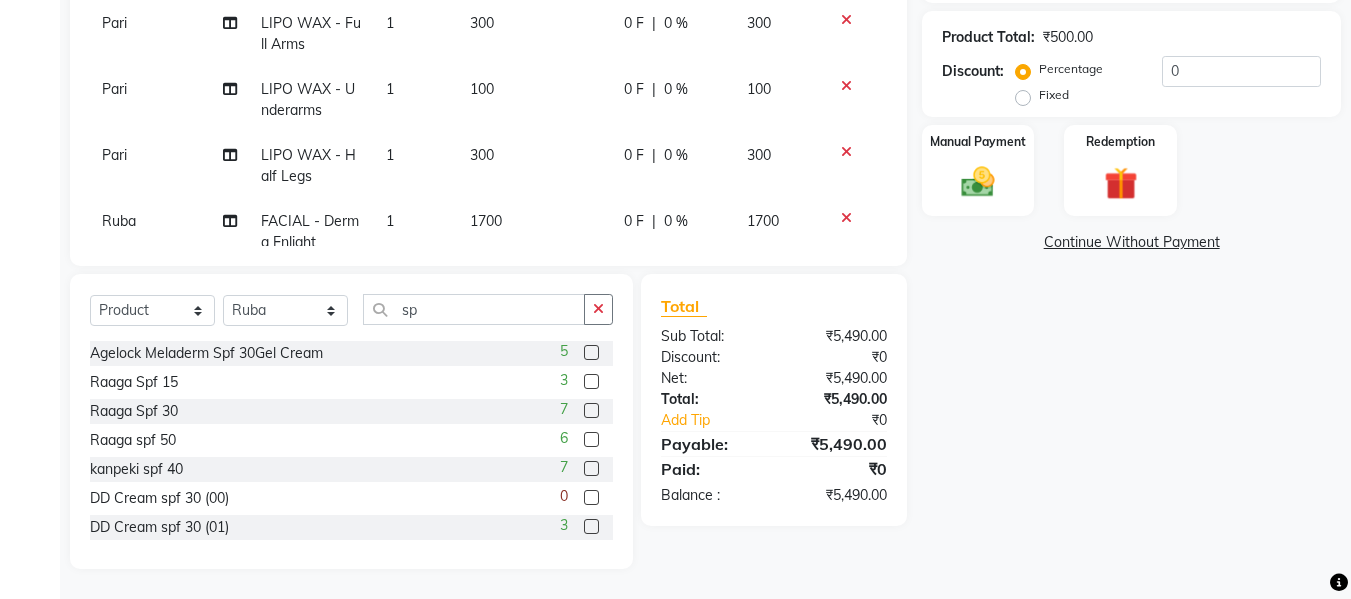 click 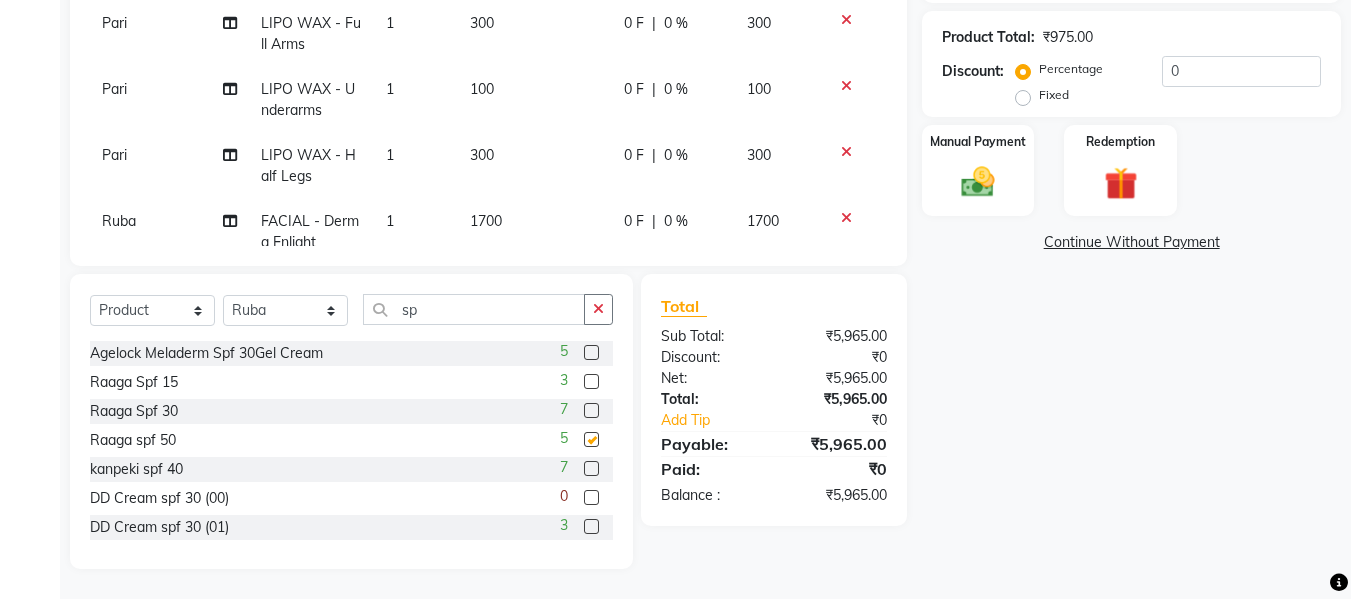 checkbox on "false" 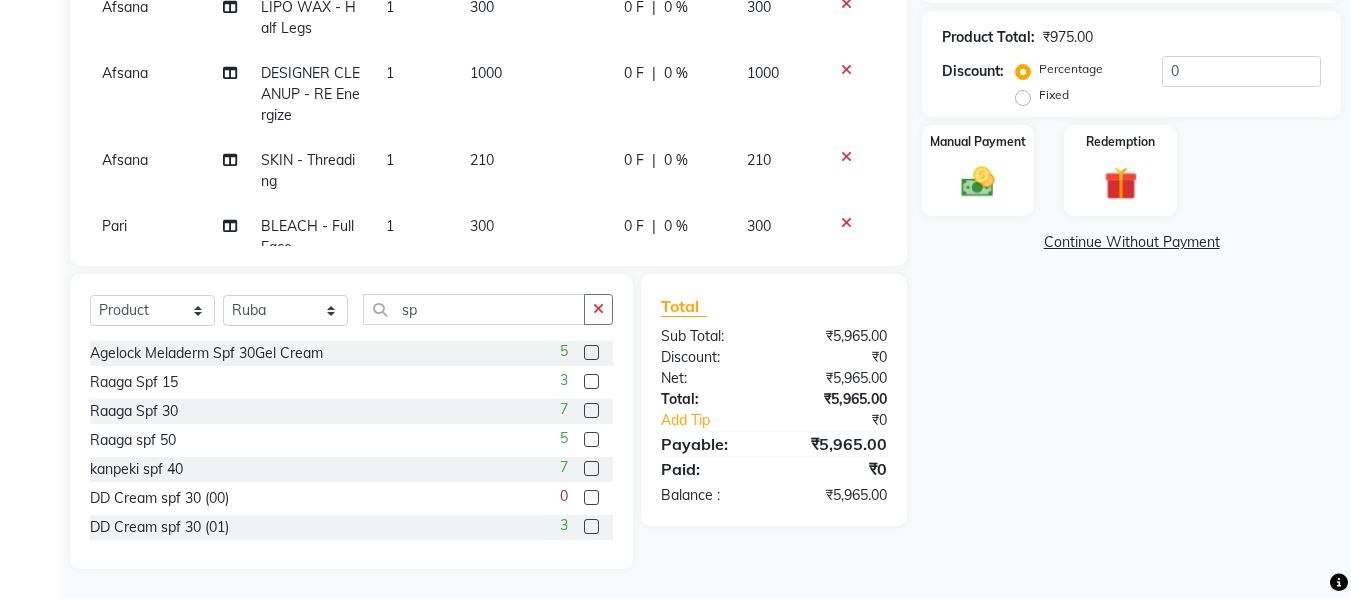 scroll, scrollTop: 0, scrollLeft: 0, axis: both 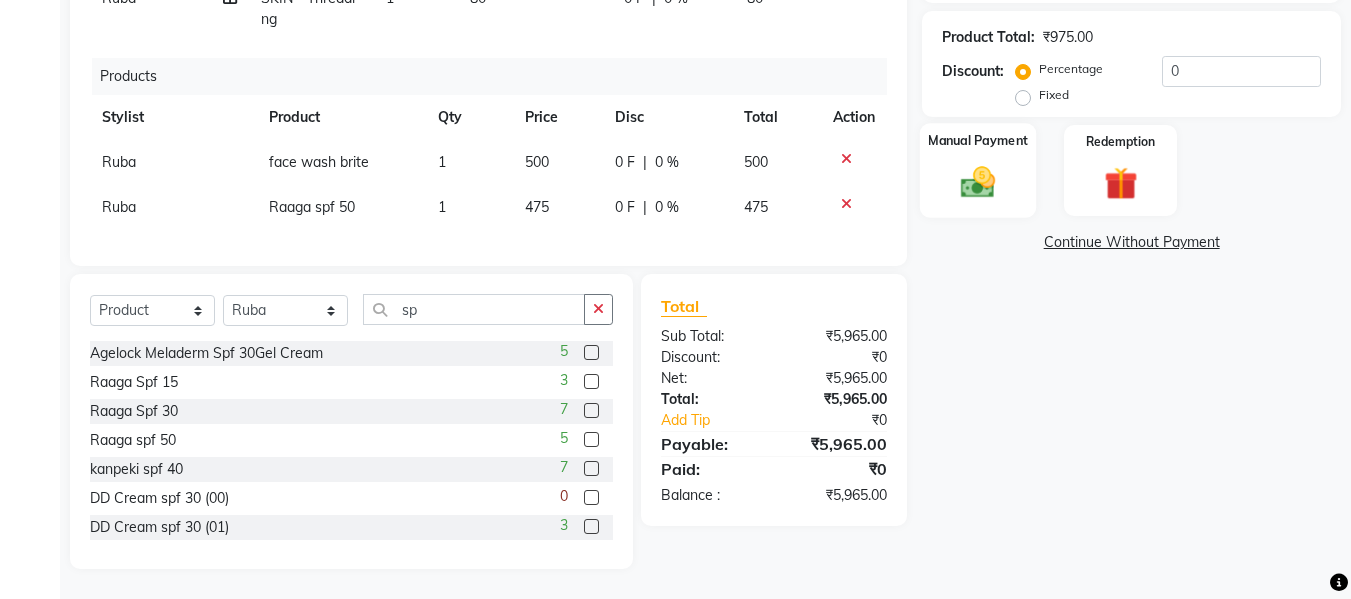 click on "Manual Payment" 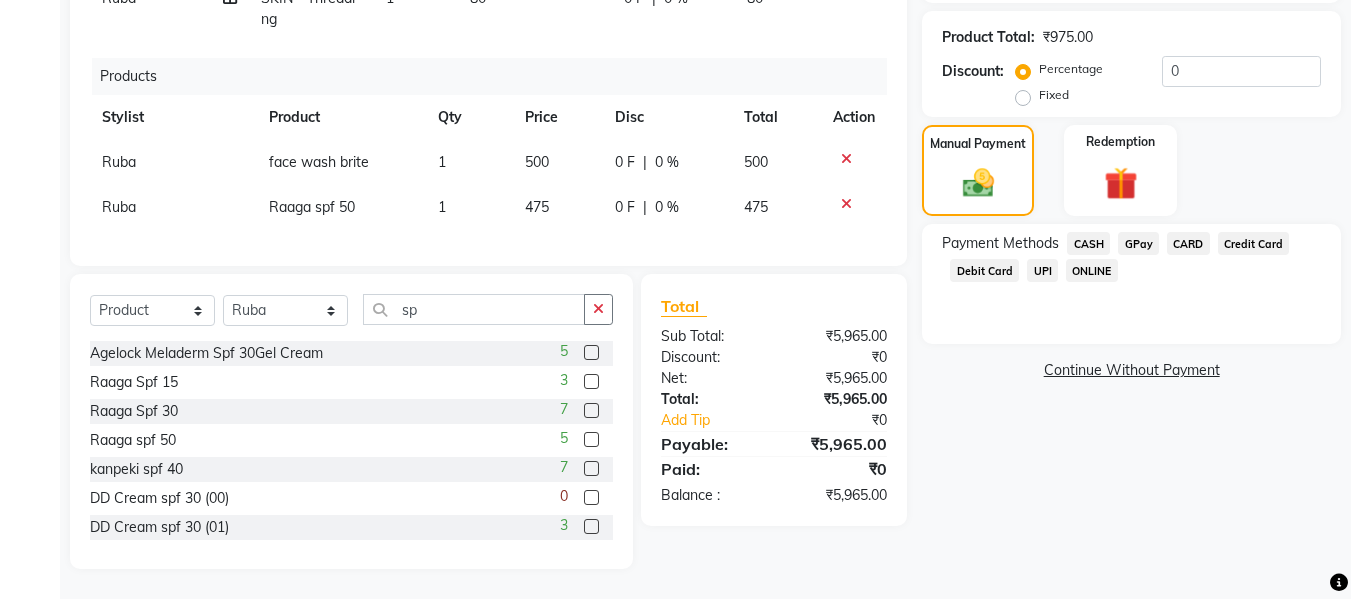 click on "GPay" 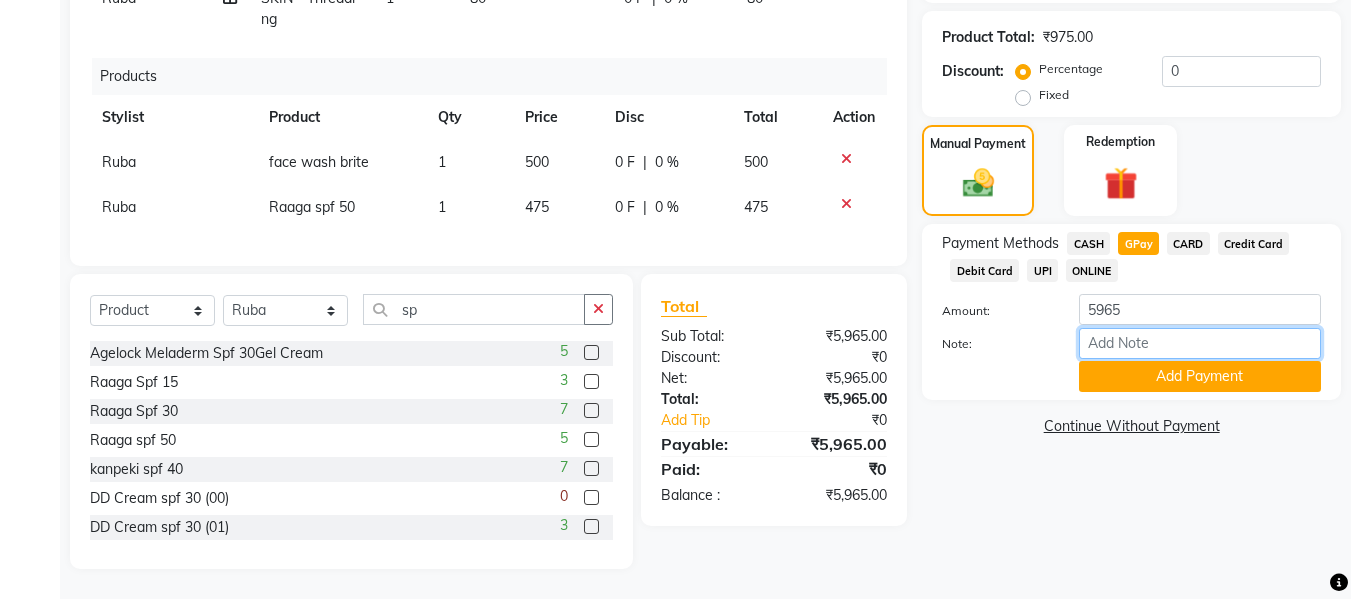 click on "Note:" at bounding box center (1200, 343) 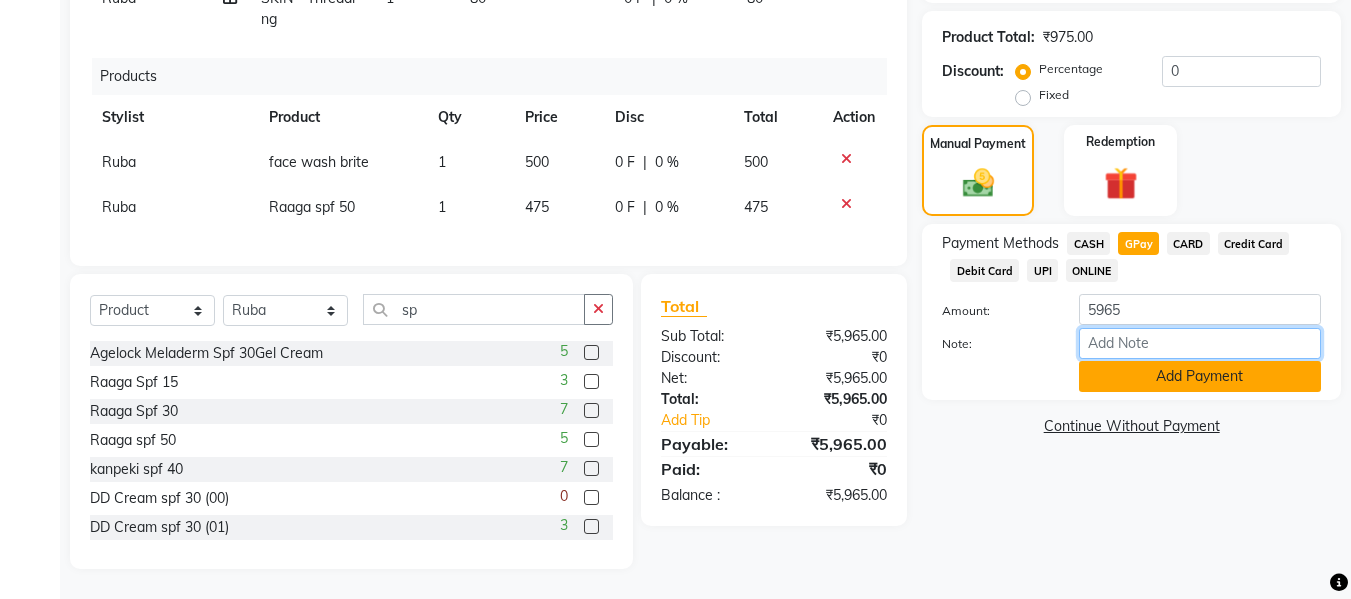 type on "fless" 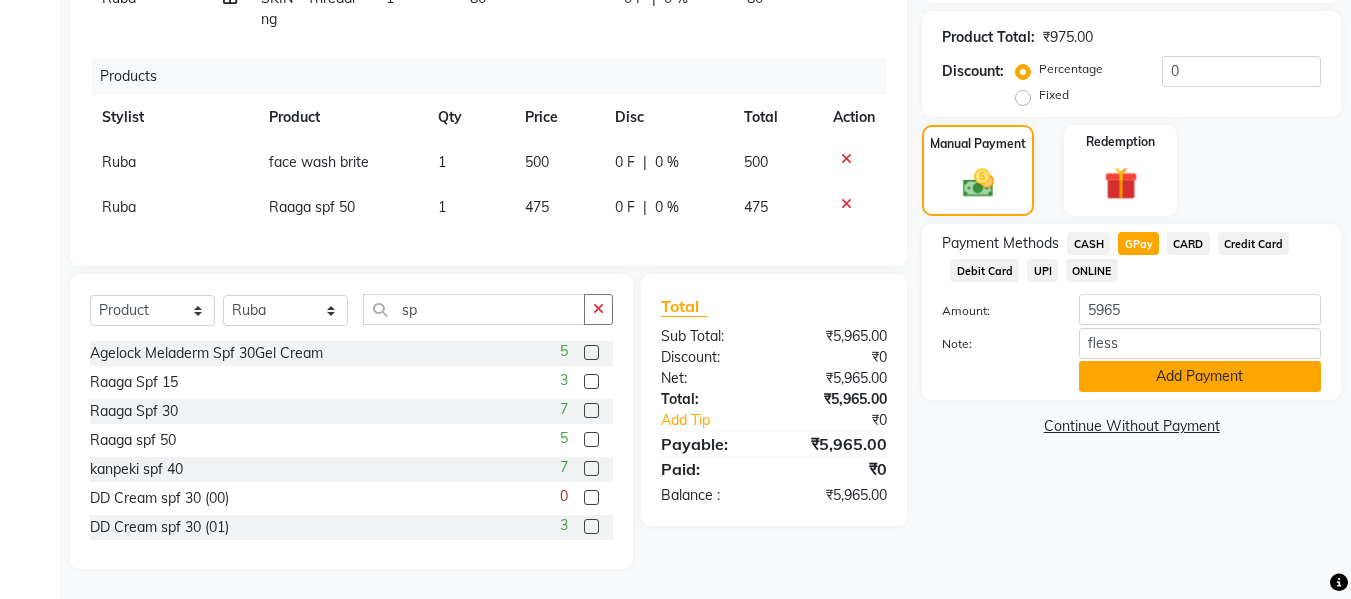 click on "Add Payment" 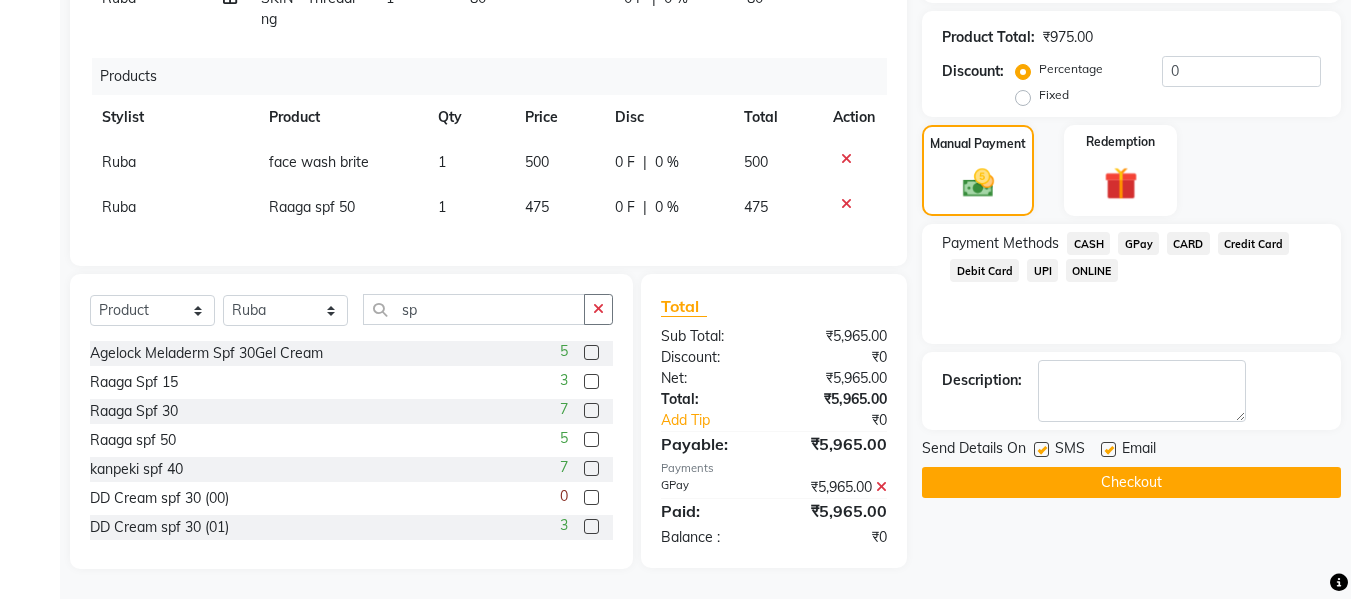 click 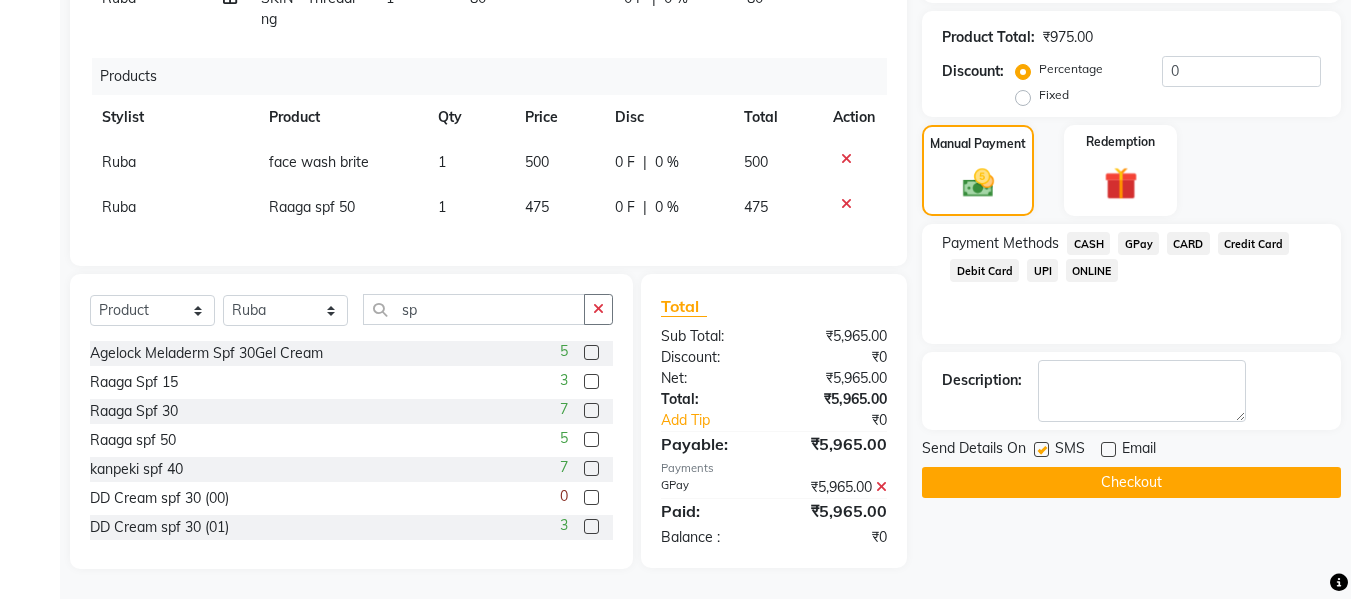 click 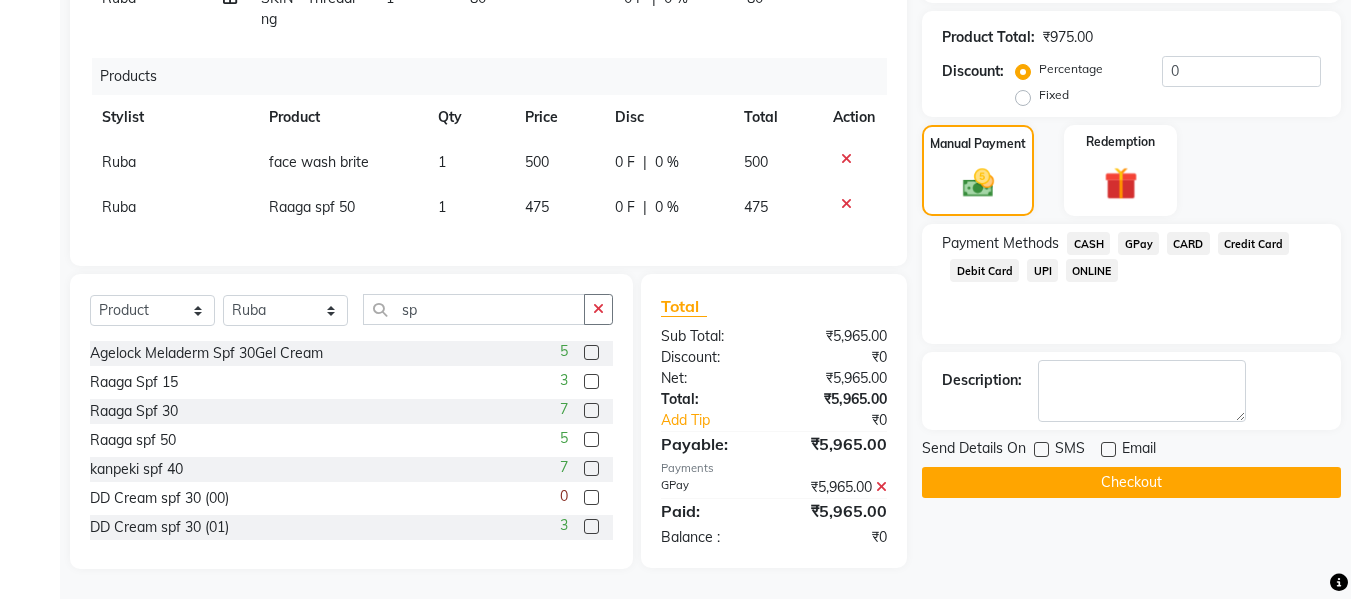 click on "Checkout" 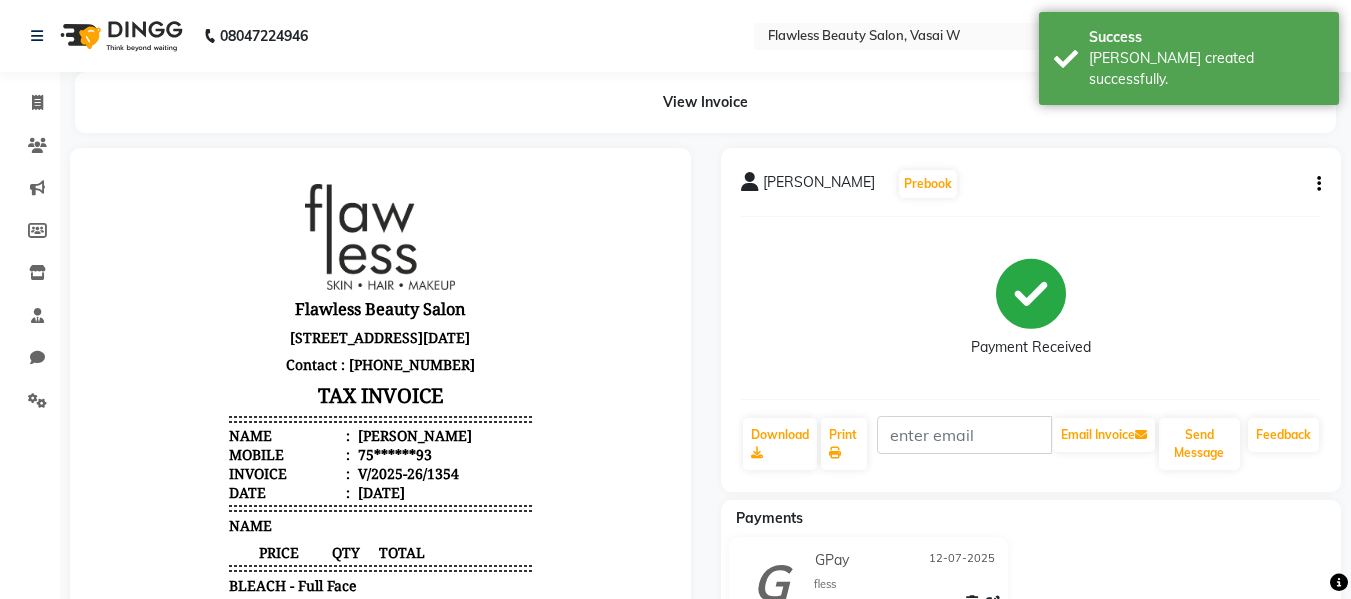 scroll, scrollTop: 0, scrollLeft: 0, axis: both 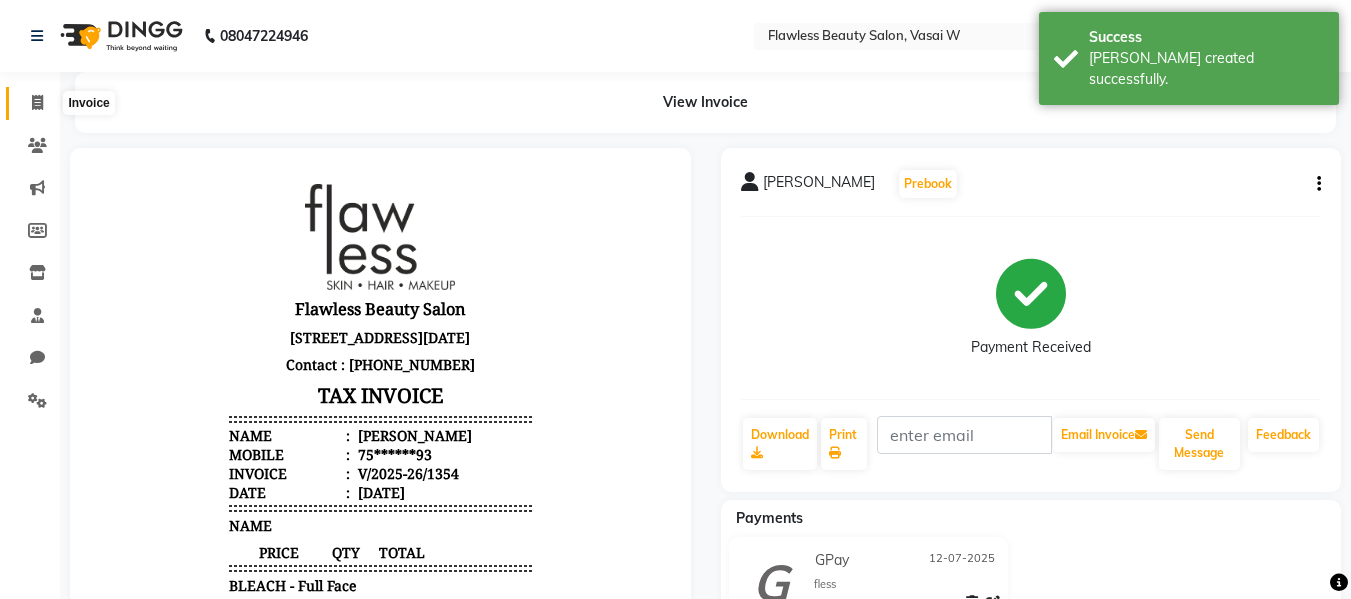 click 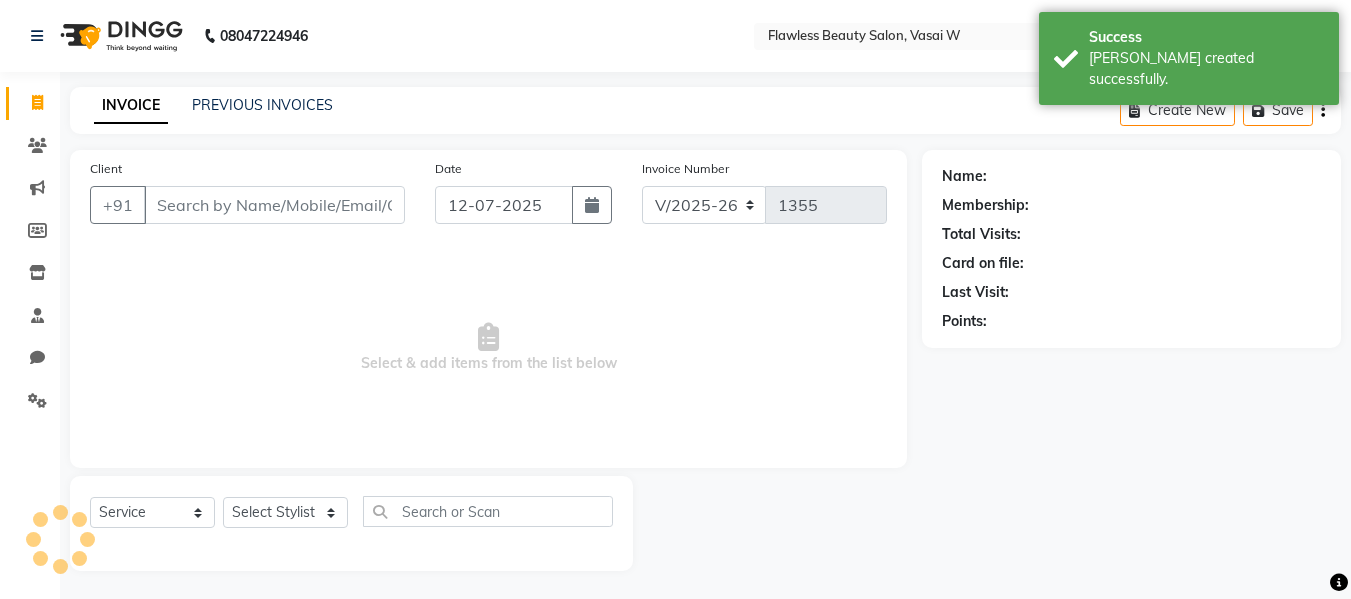 scroll, scrollTop: 2, scrollLeft: 0, axis: vertical 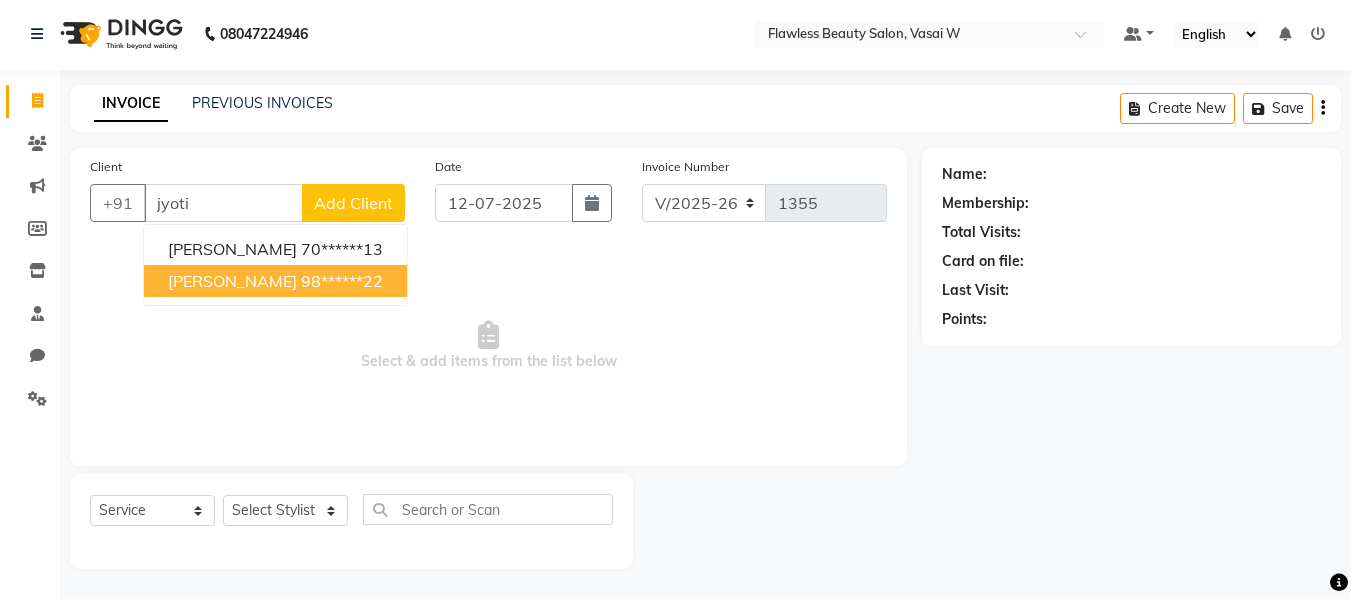 click on "[PERSON_NAME]" at bounding box center [232, 281] 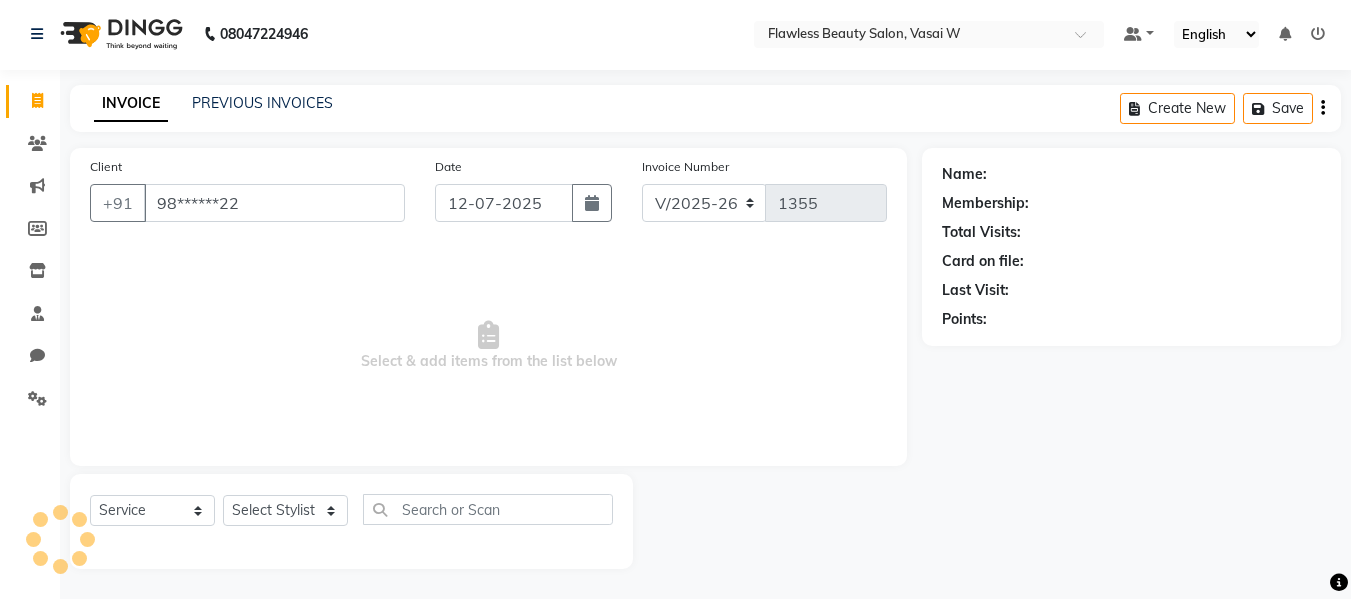 type on "98******22" 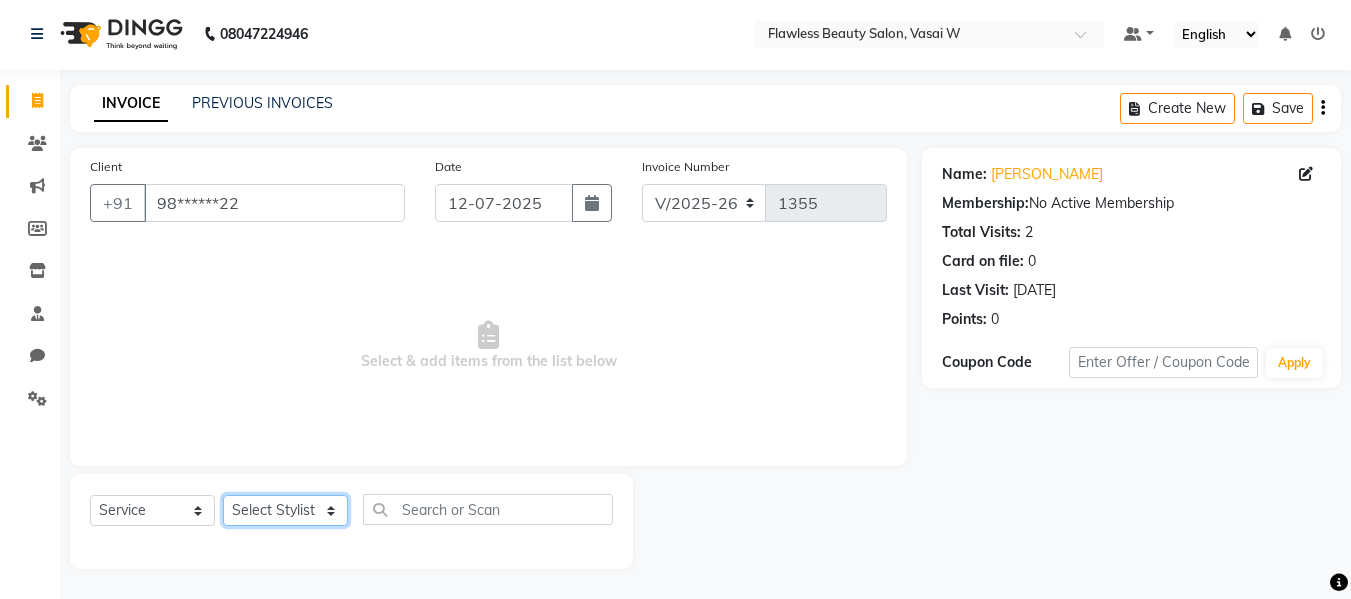 click on "Select Stylist Afsana [PERSON_NAME]  [PERSON_NAME] Maam Nisha  Pari [PERSON_NAME] [PERSON_NAME]" 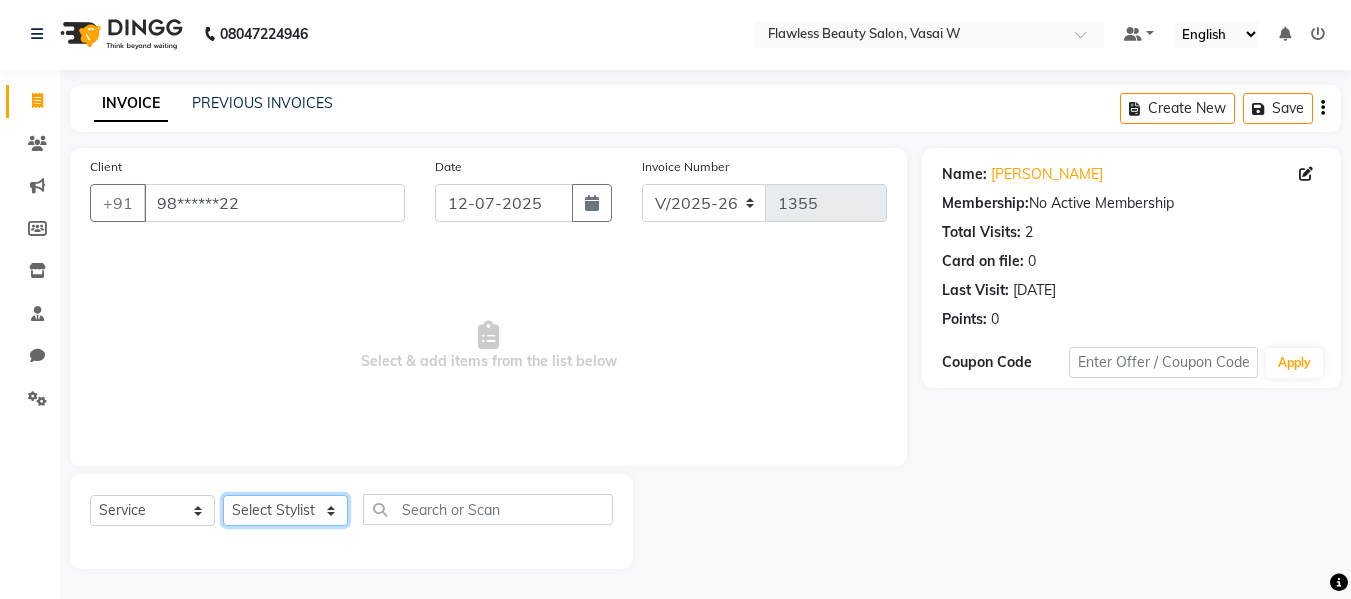 select on "76406" 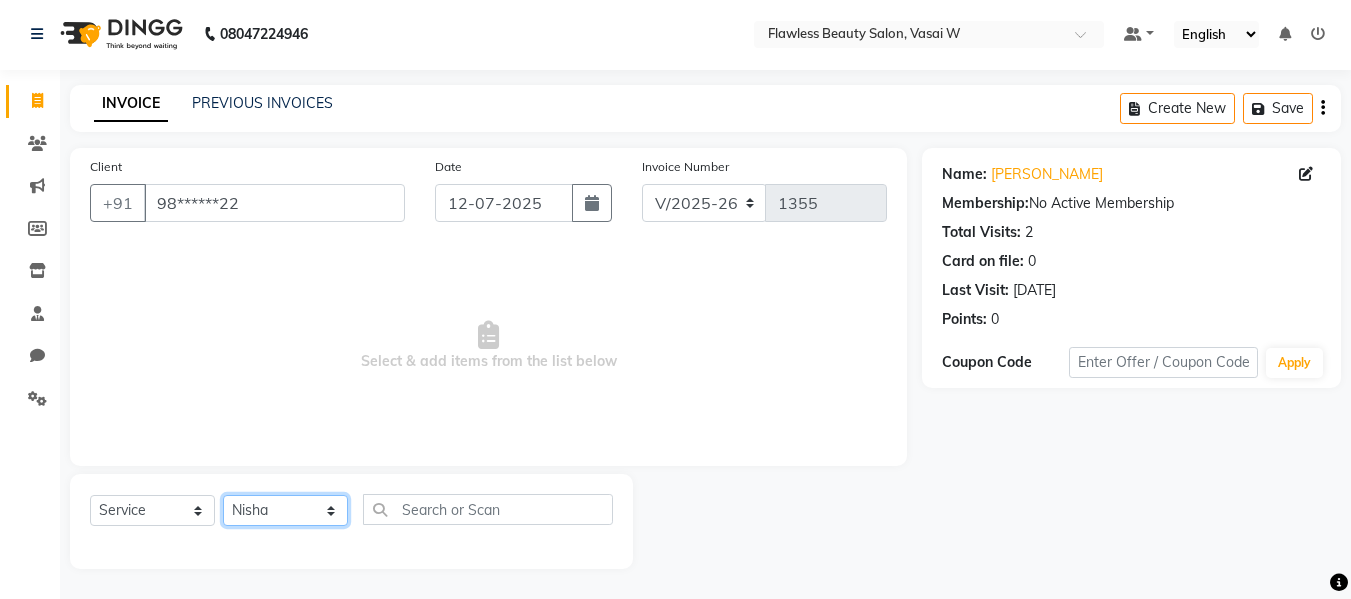 click on "Select Stylist Afsana [PERSON_NAME]  [PERSON_NAME] Maam Nisha  Pari [PERSON_NAME] [PERSON_NAME]" 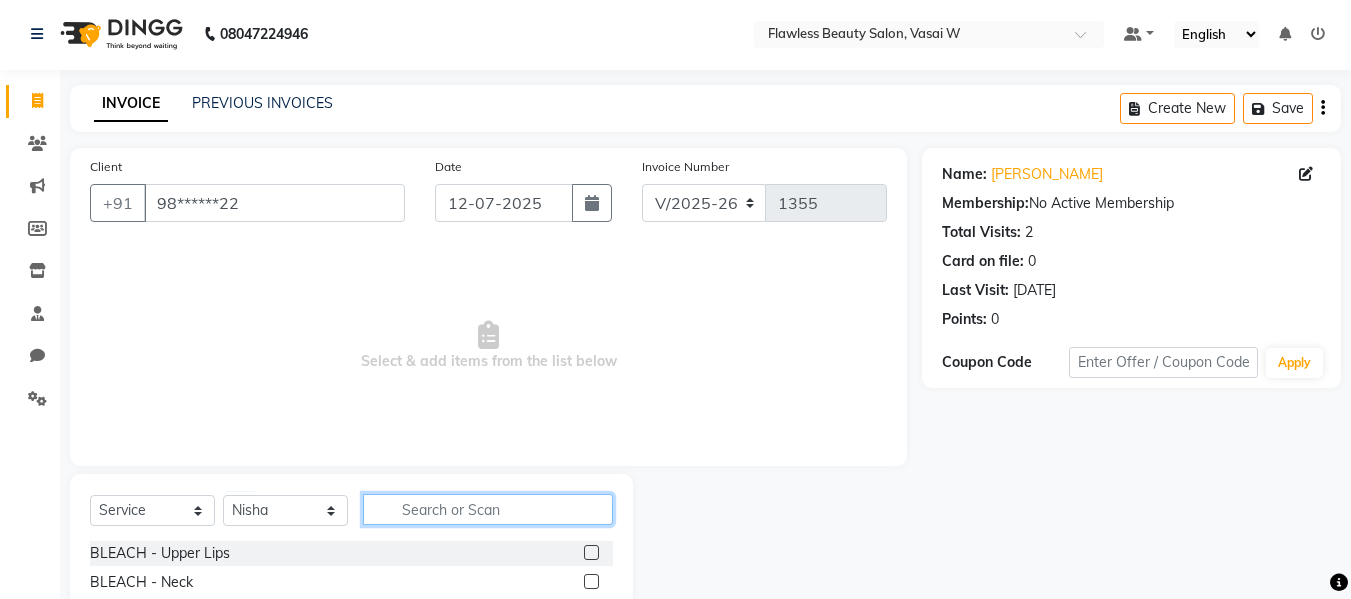 click 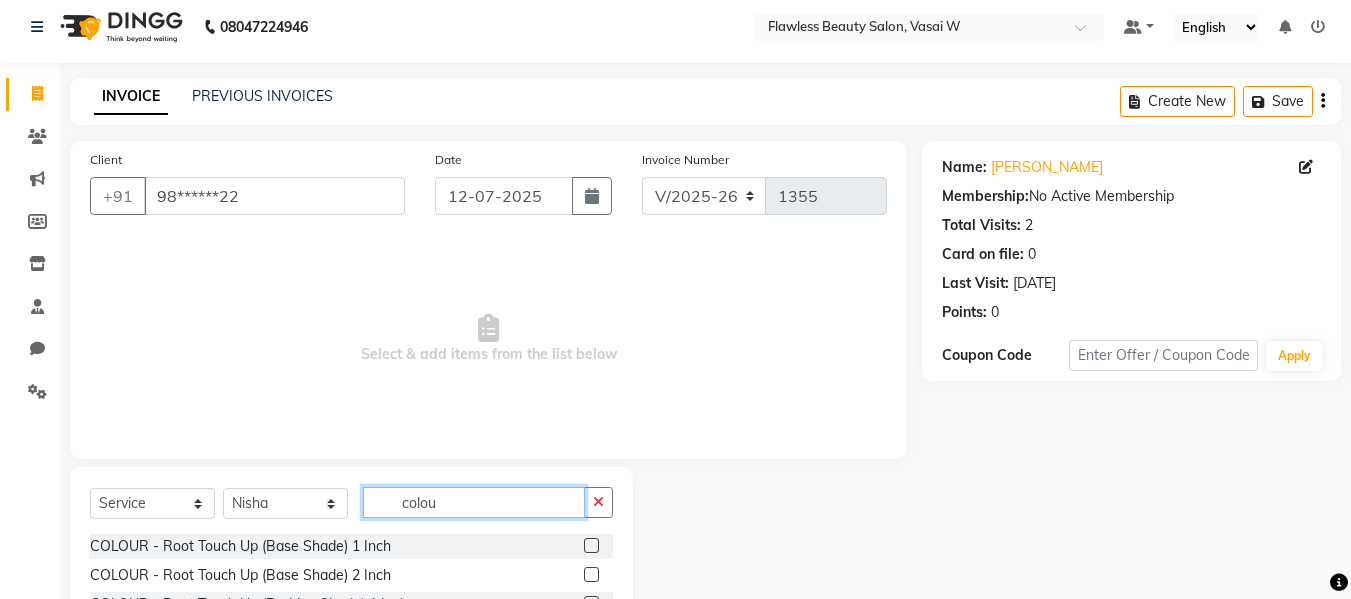 scroll, scrollTop: 10, scrollLeft: 0, axis: vertical 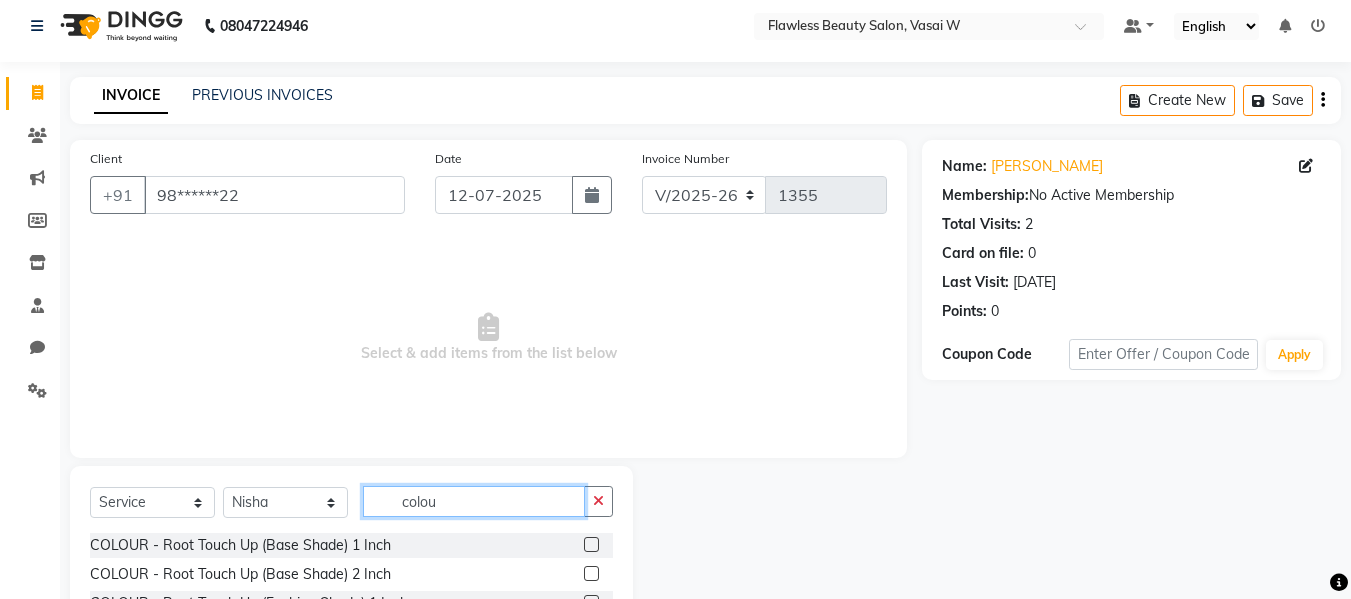 type on "colou" 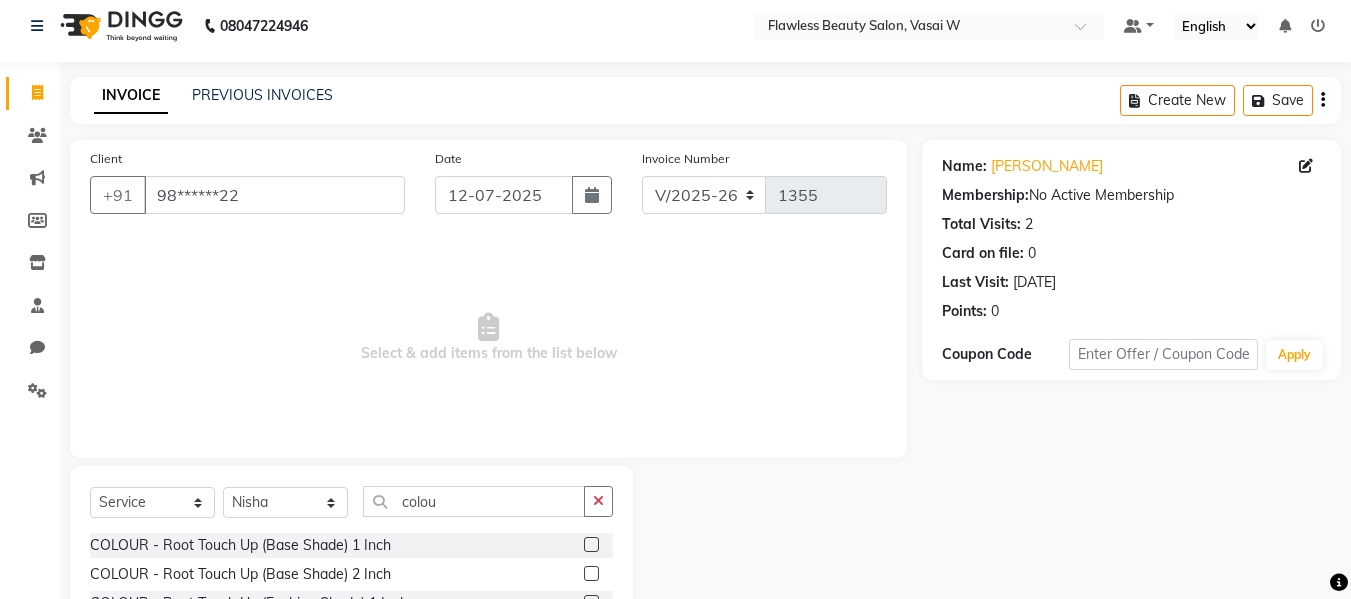 click 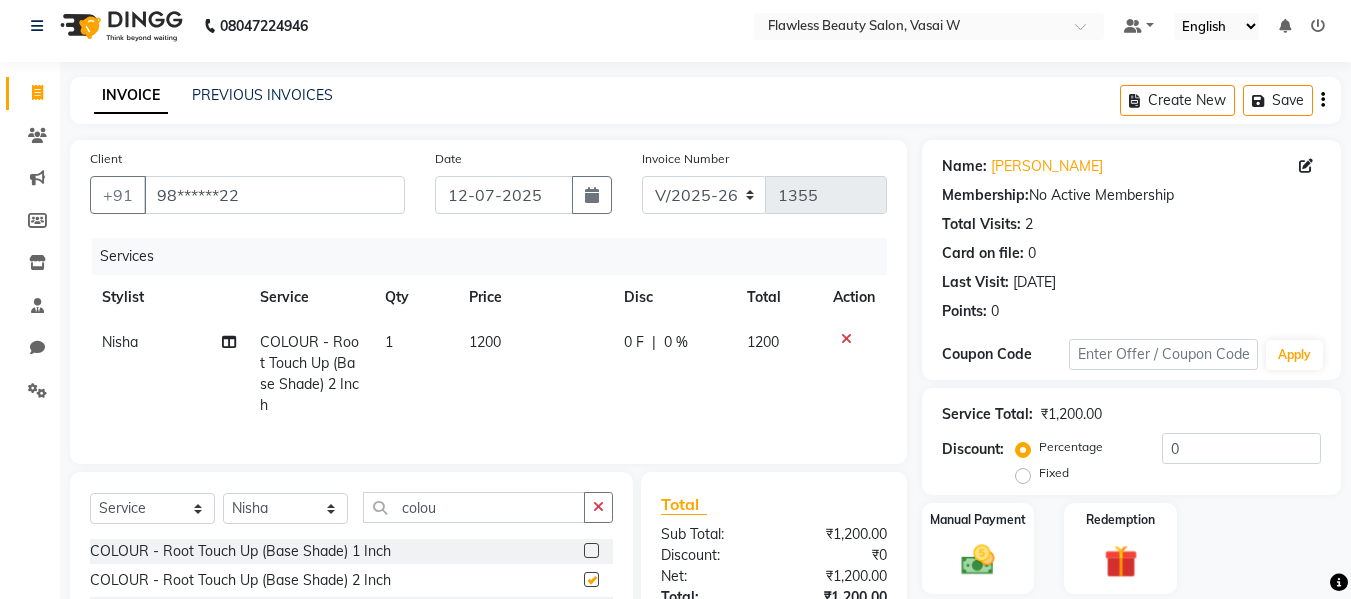 checkbox on "false" 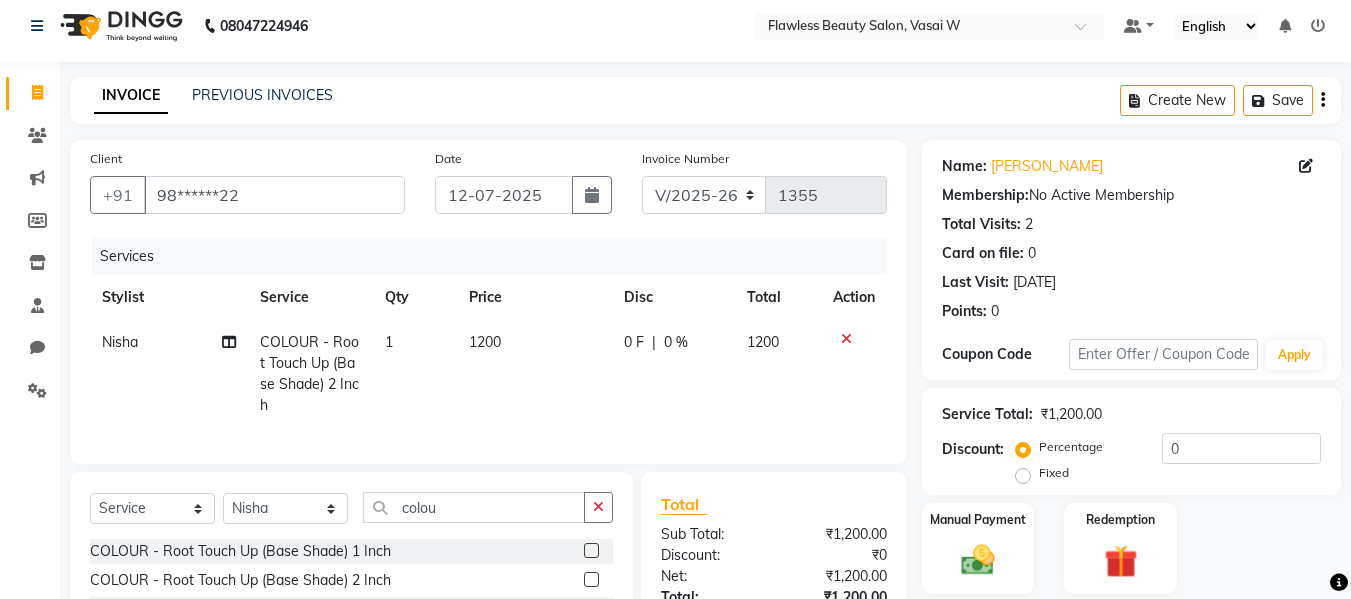 click on "1200" 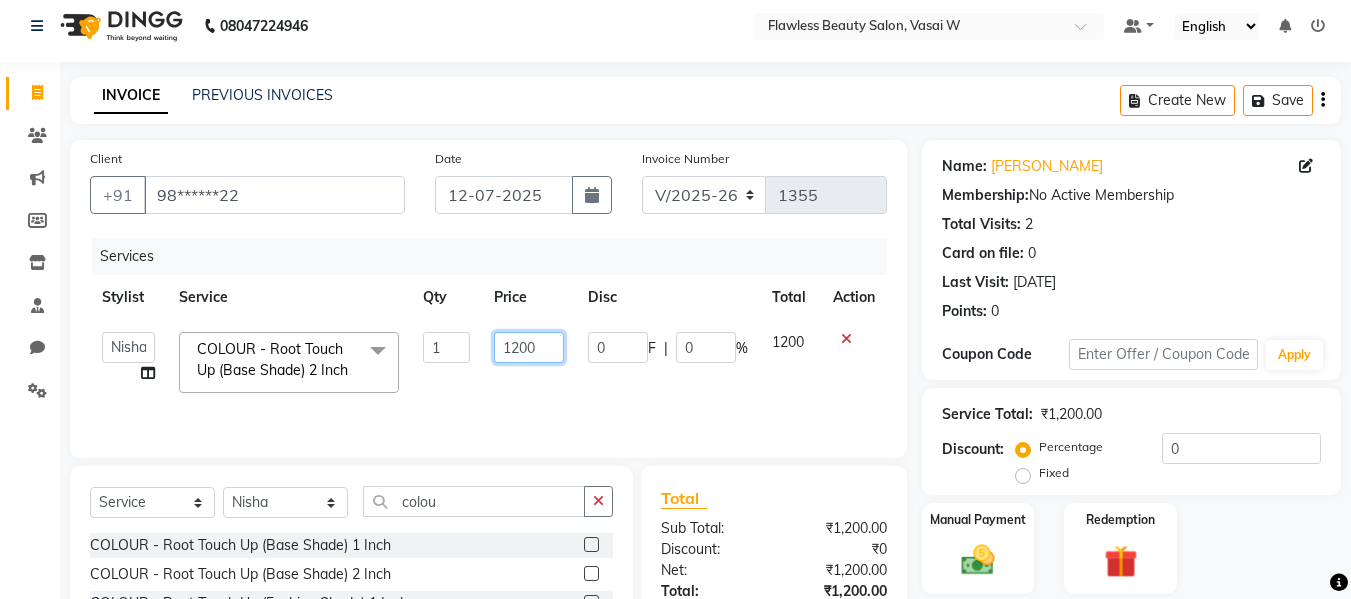 click on "1200" 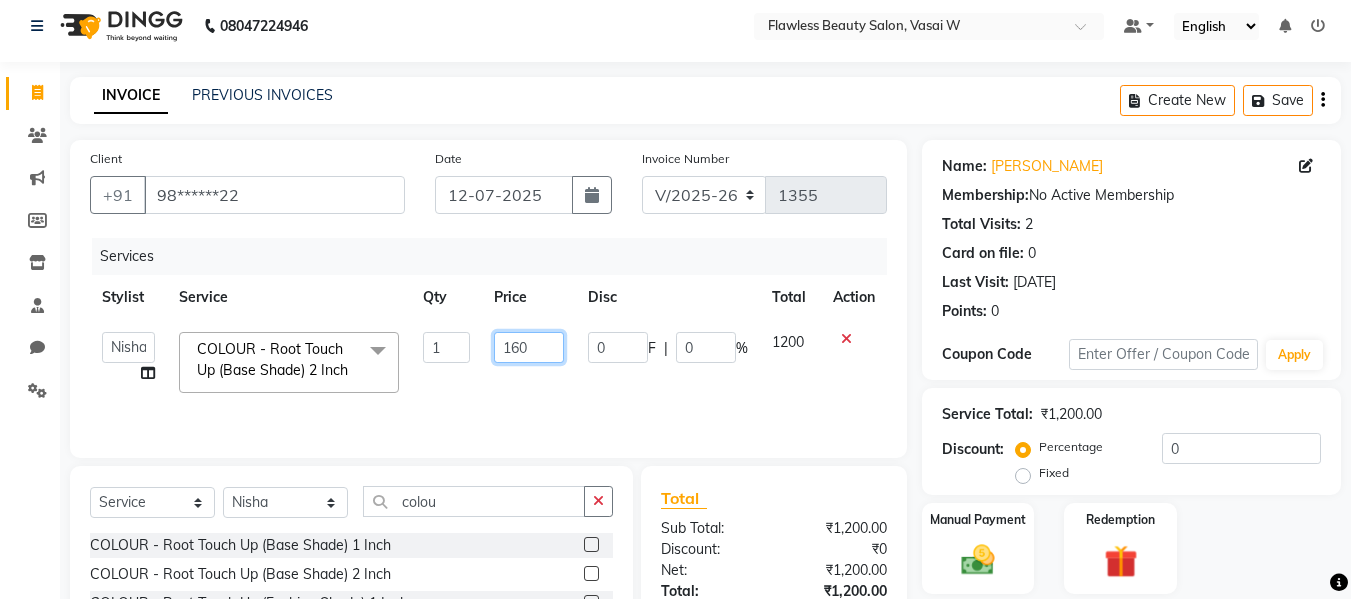 type on "1600" 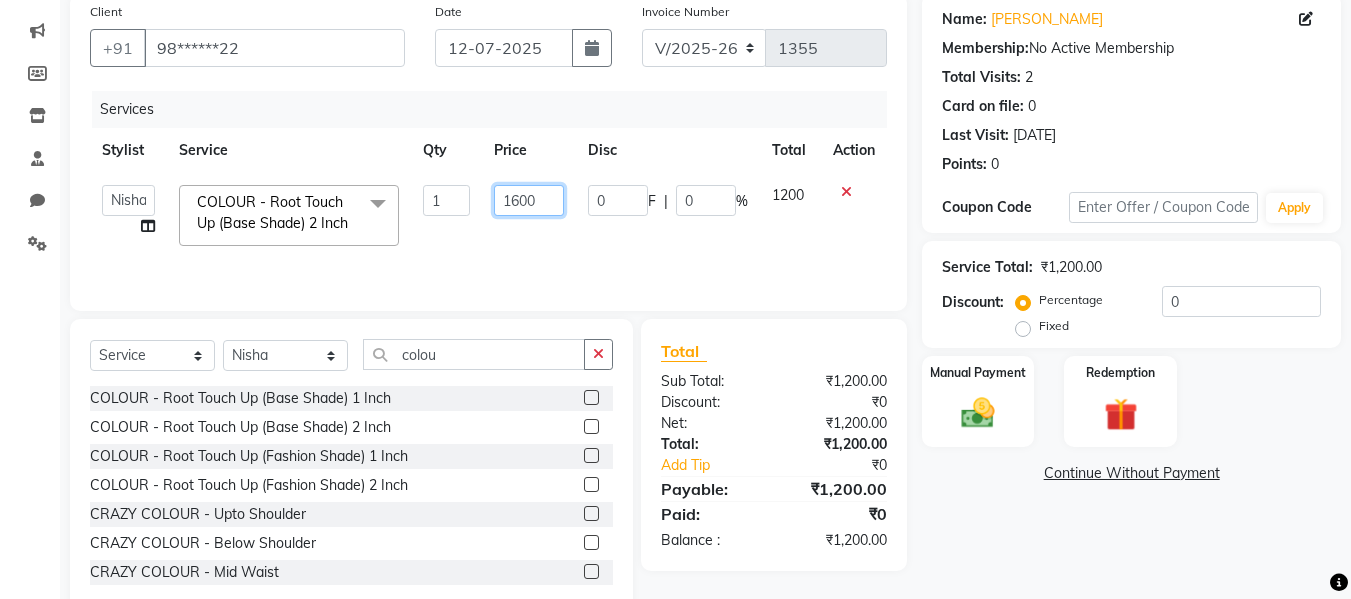 scroll, scrollTop: 202, scrollLeft: 0, axis: vertical 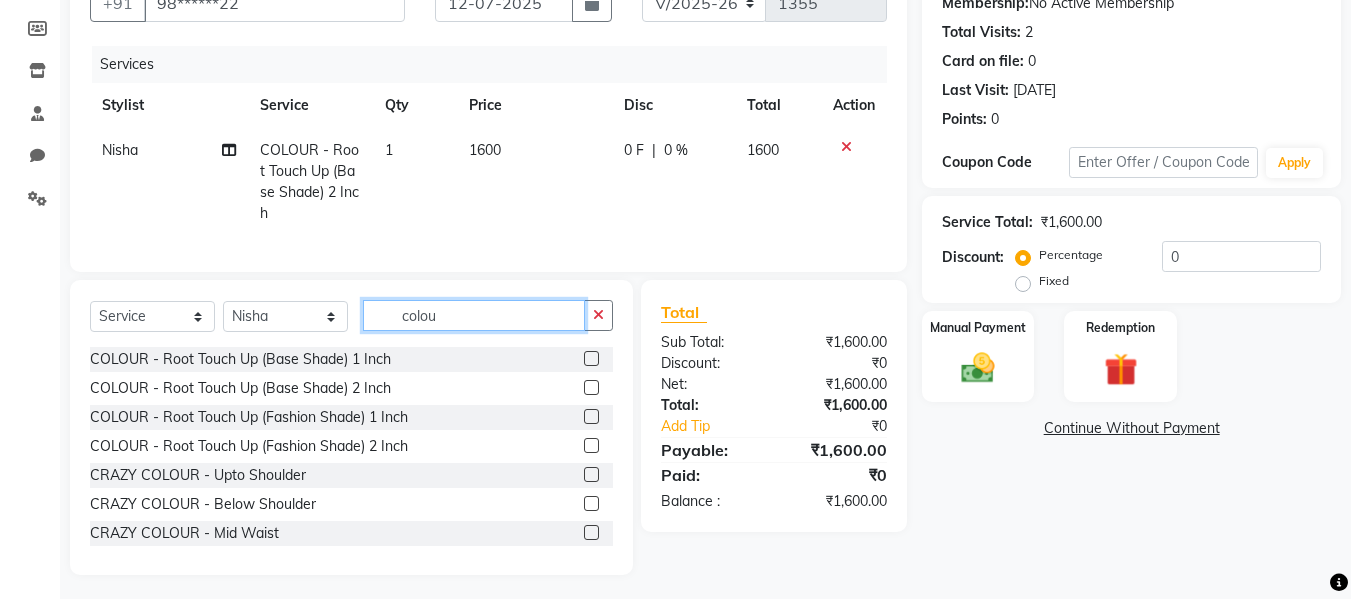 click on "colou" 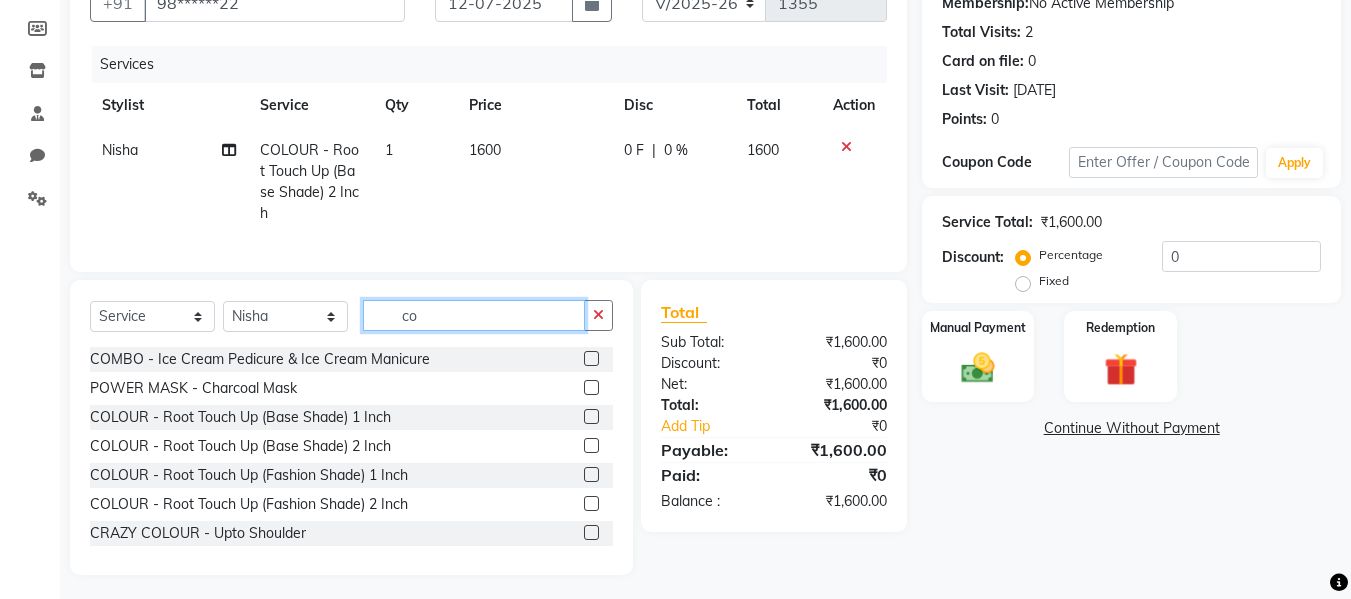 type on "c" 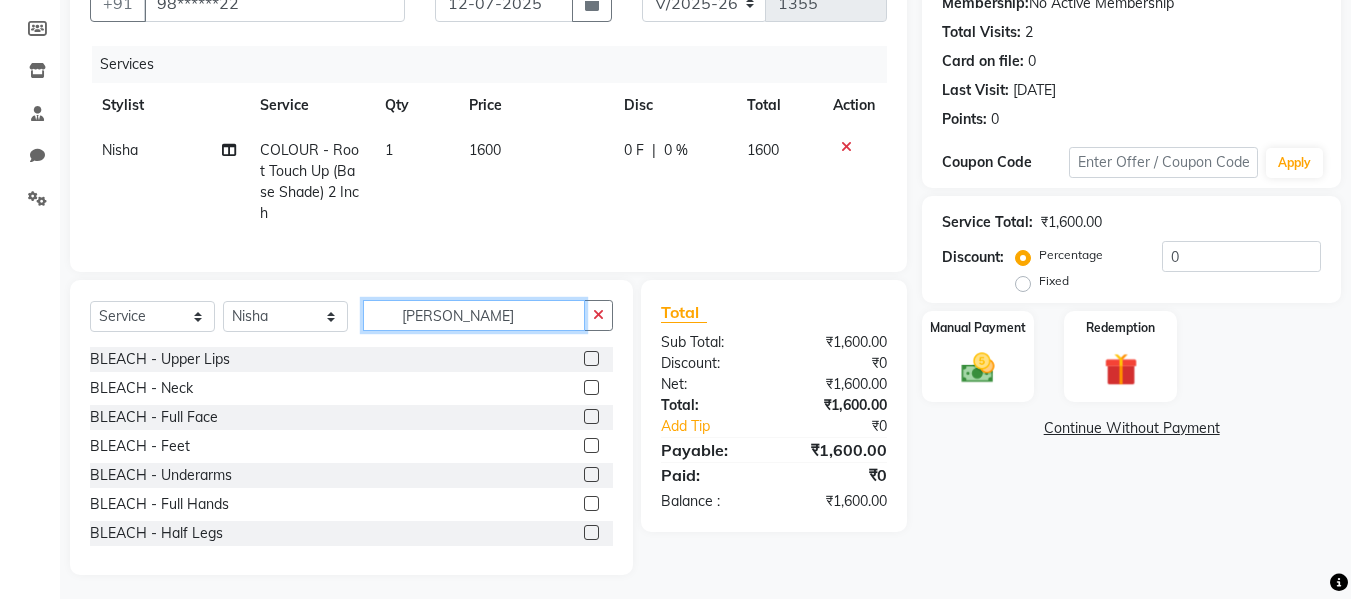 type on "[PERSON_NAME]" 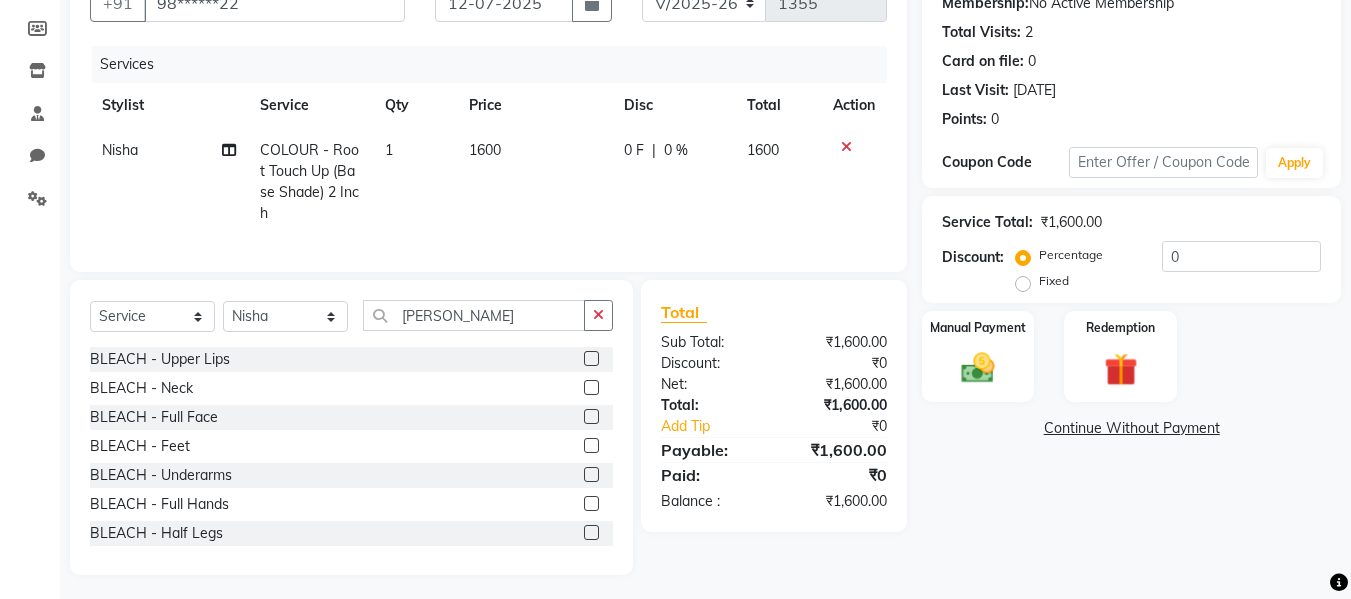 click 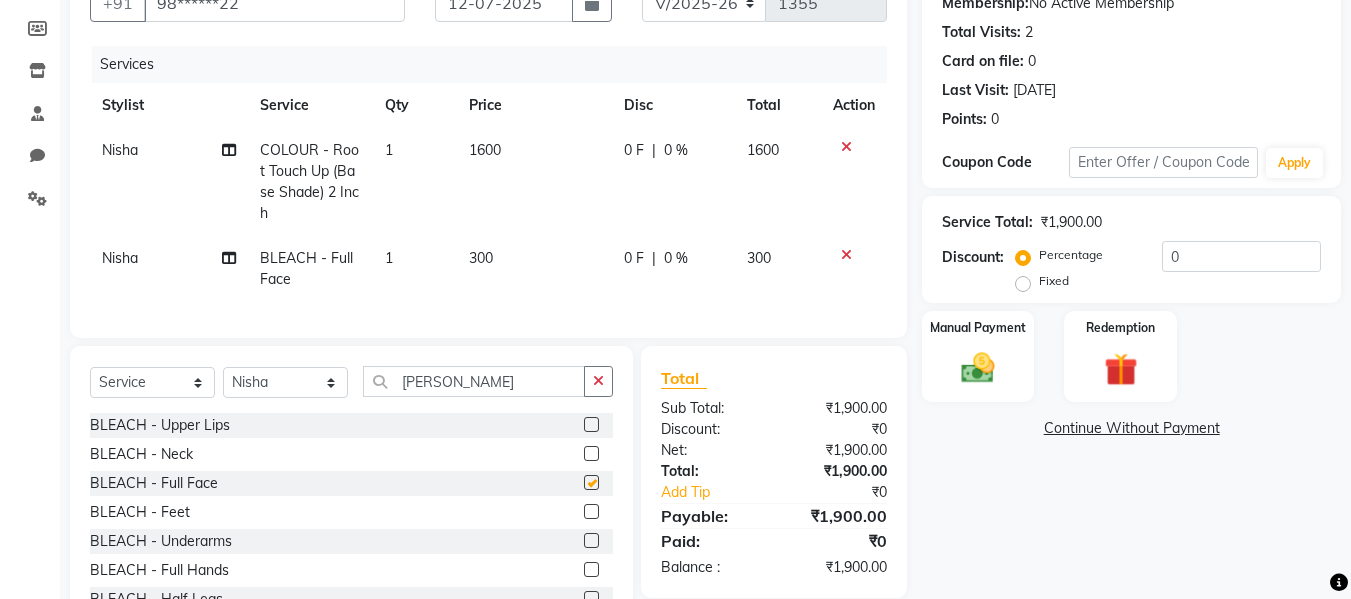 checkbox on "false" 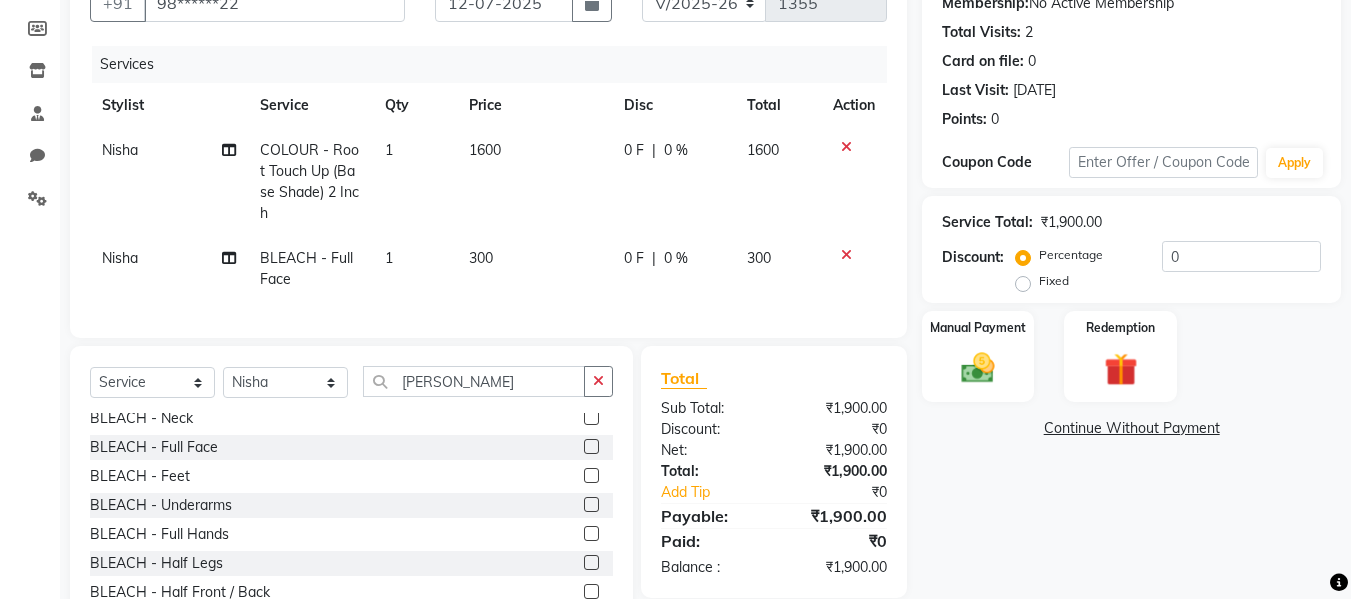 scroll, scrollTop: 61, scrollLeft: 0, axis: vertical 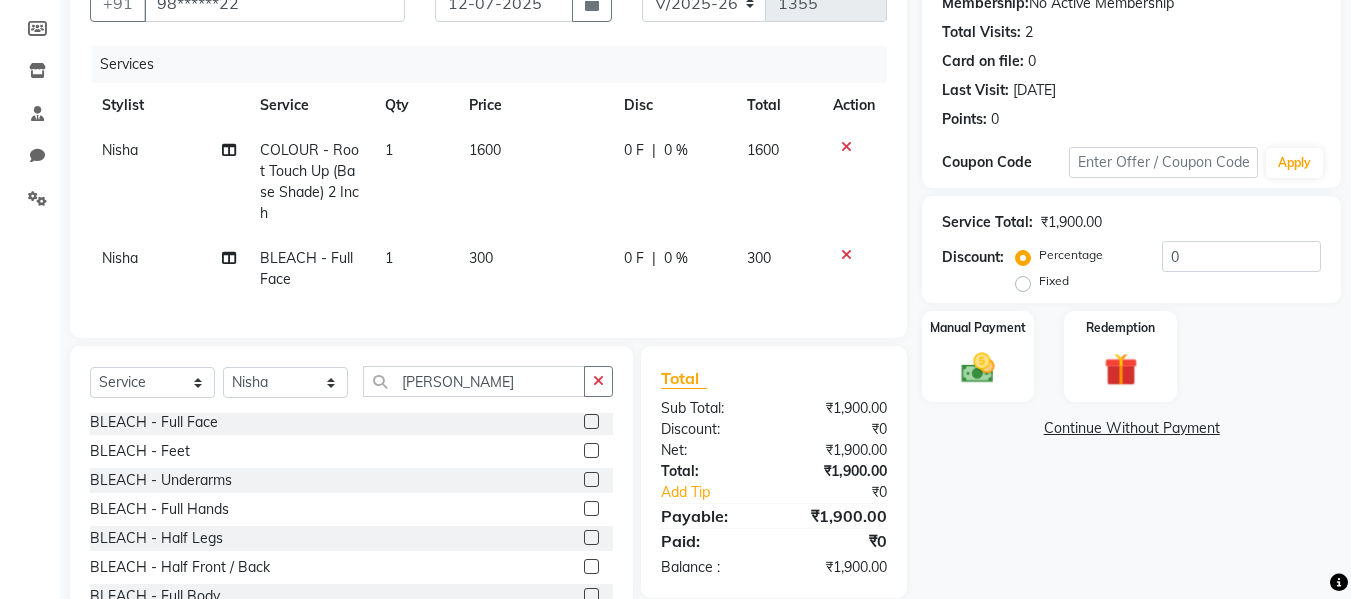 click 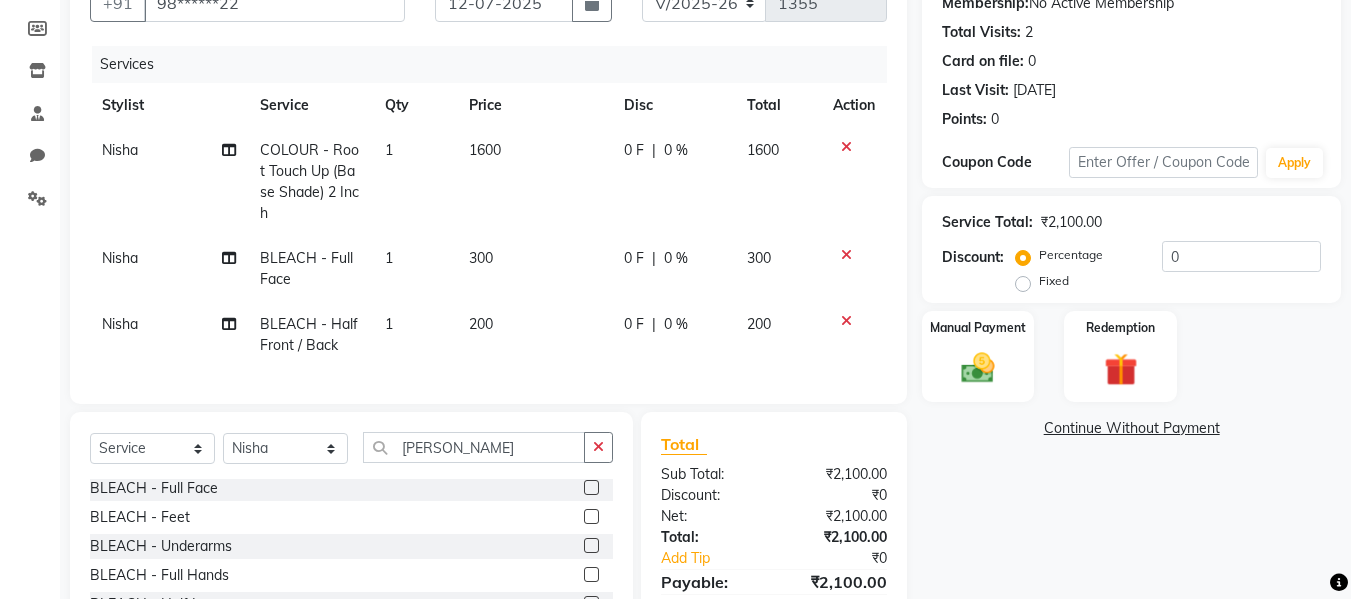 checkbox on "false" 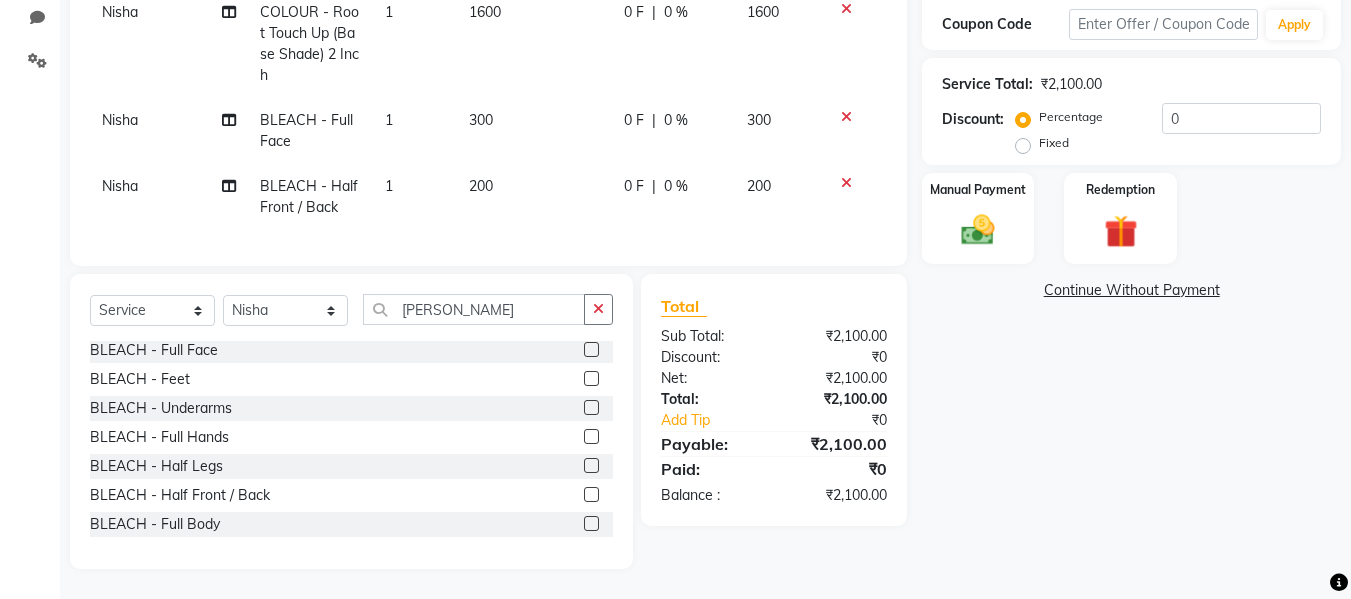 scroll, scrollTop: 355, scrollLeft: 0, axis: vertical 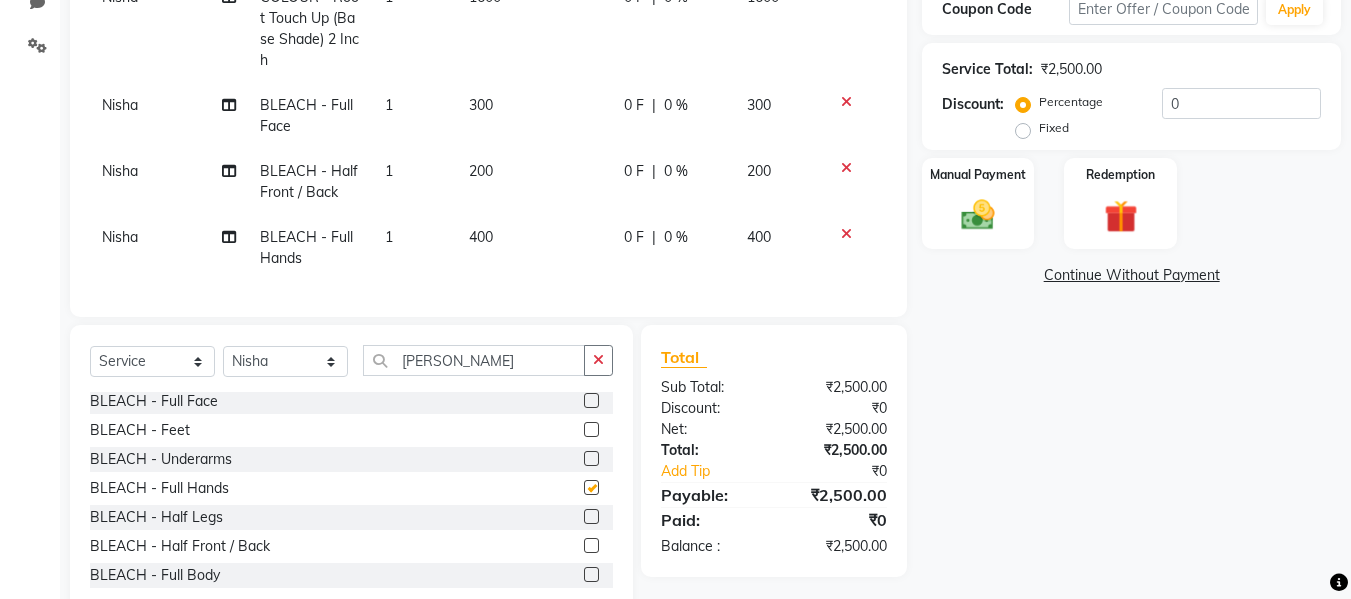 checkbox on "false" 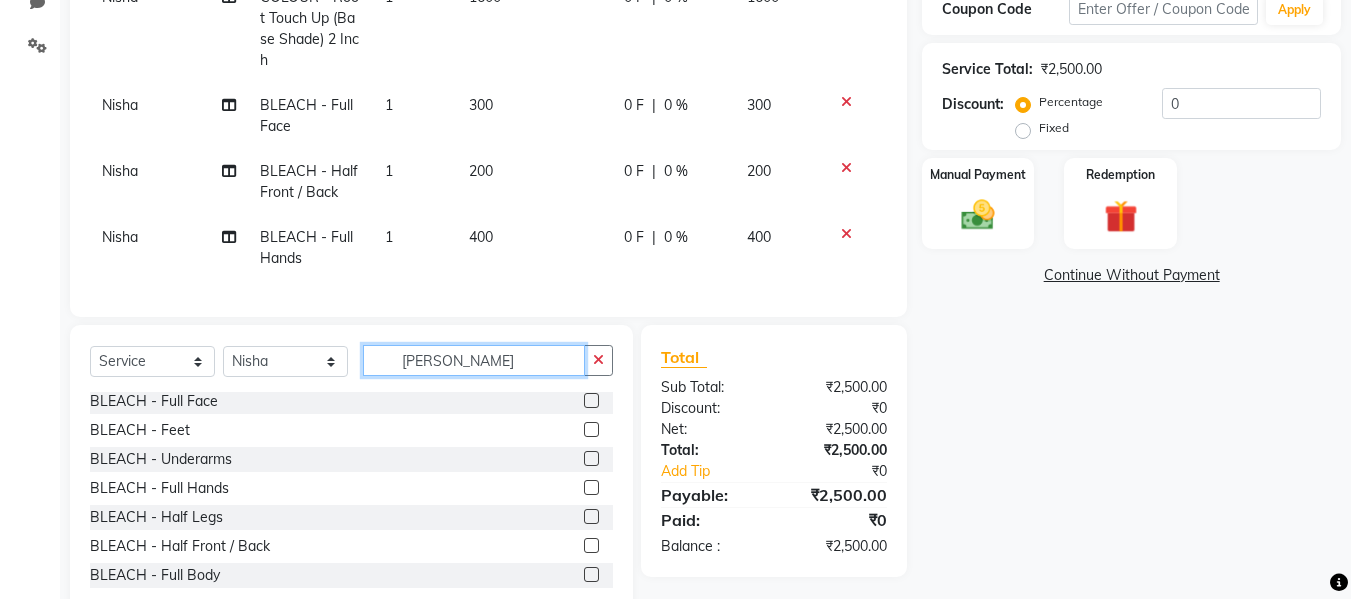 click on "[PERSON_NAME]" 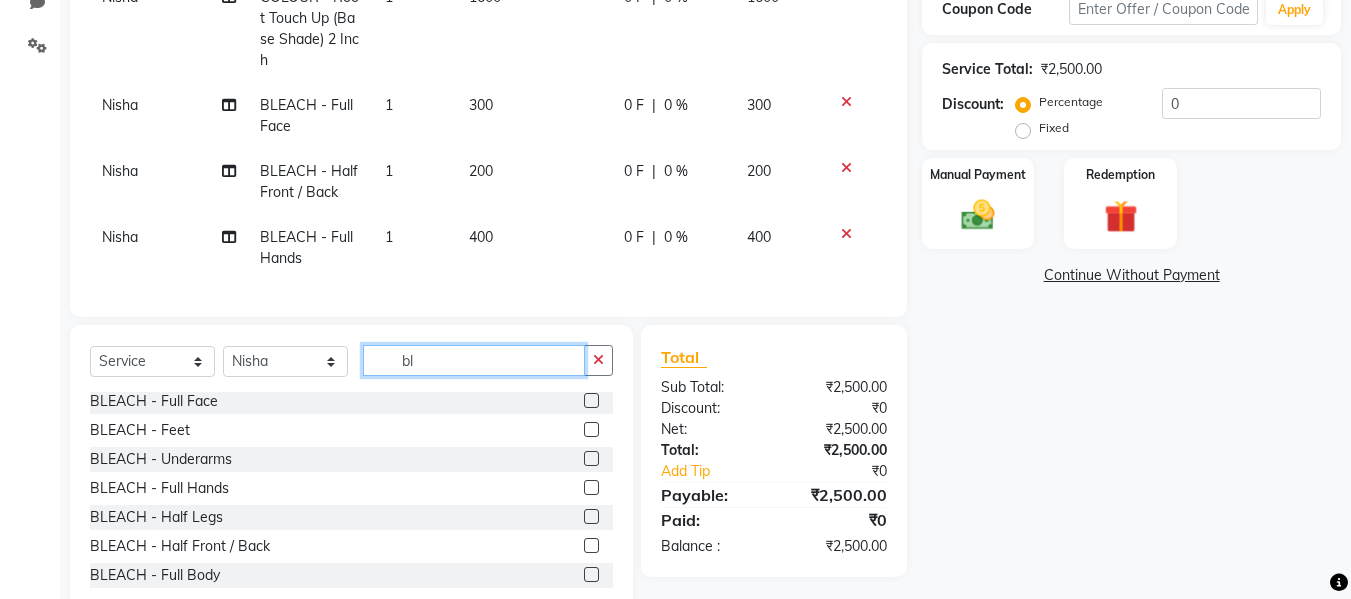 type on "b" 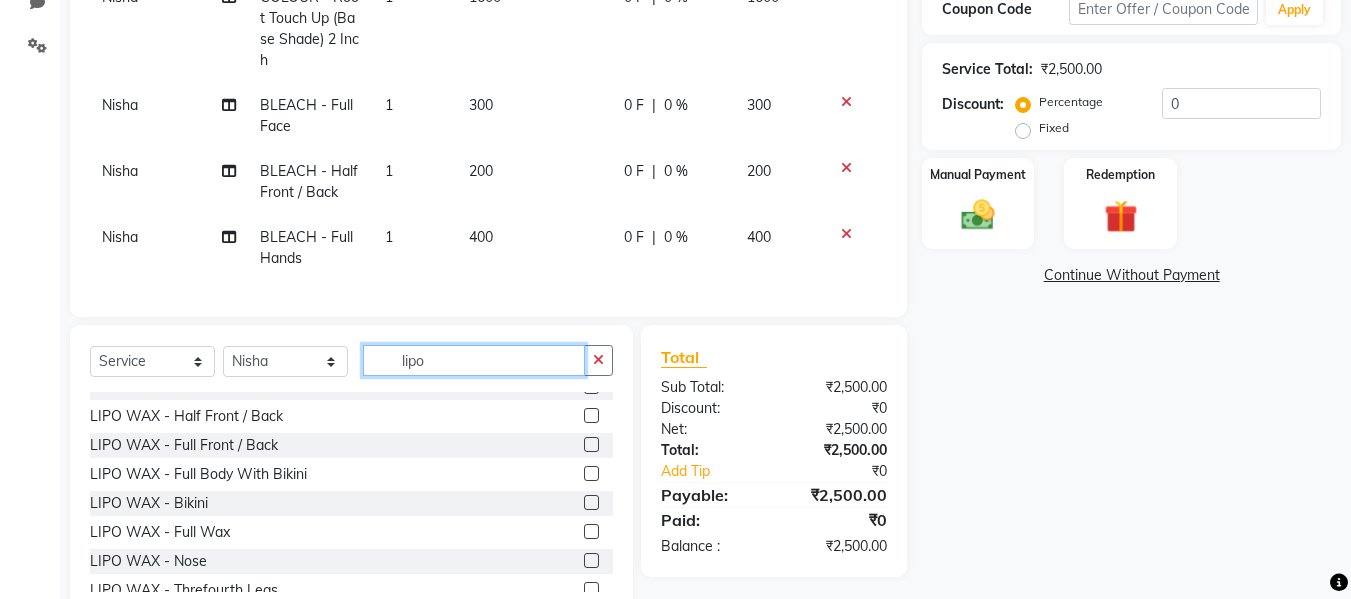 scroll, scrollTop: 213, scrollLeft: 0, axis: vertical 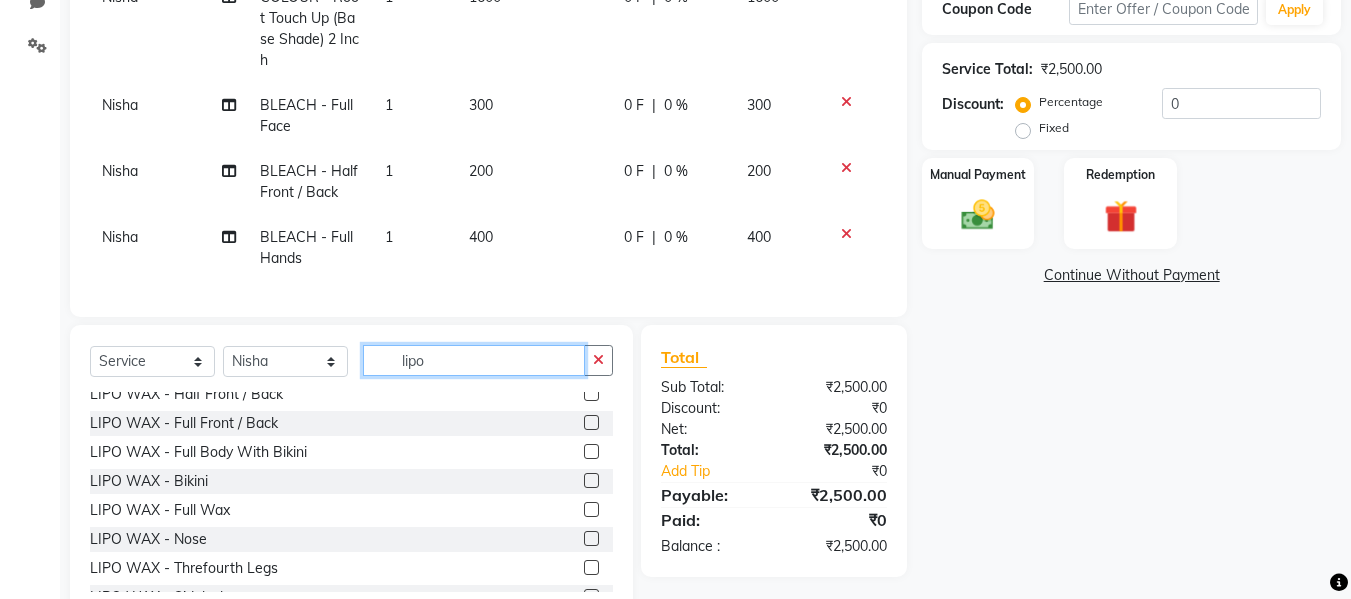type on "lipo" 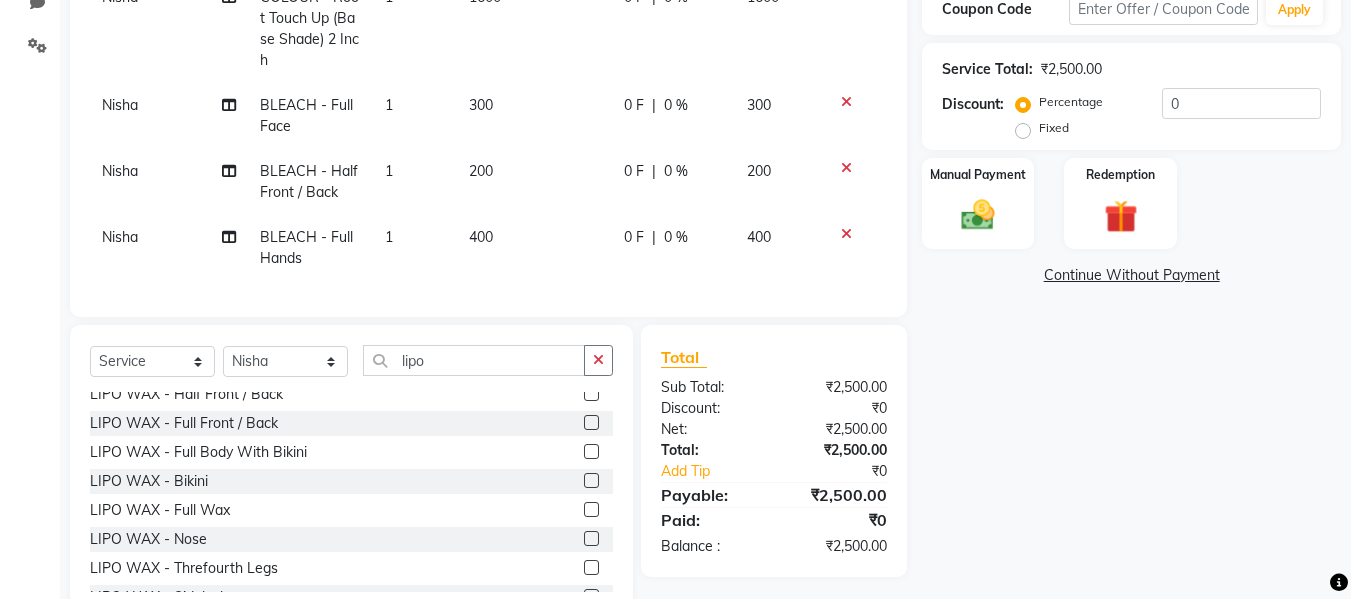 click 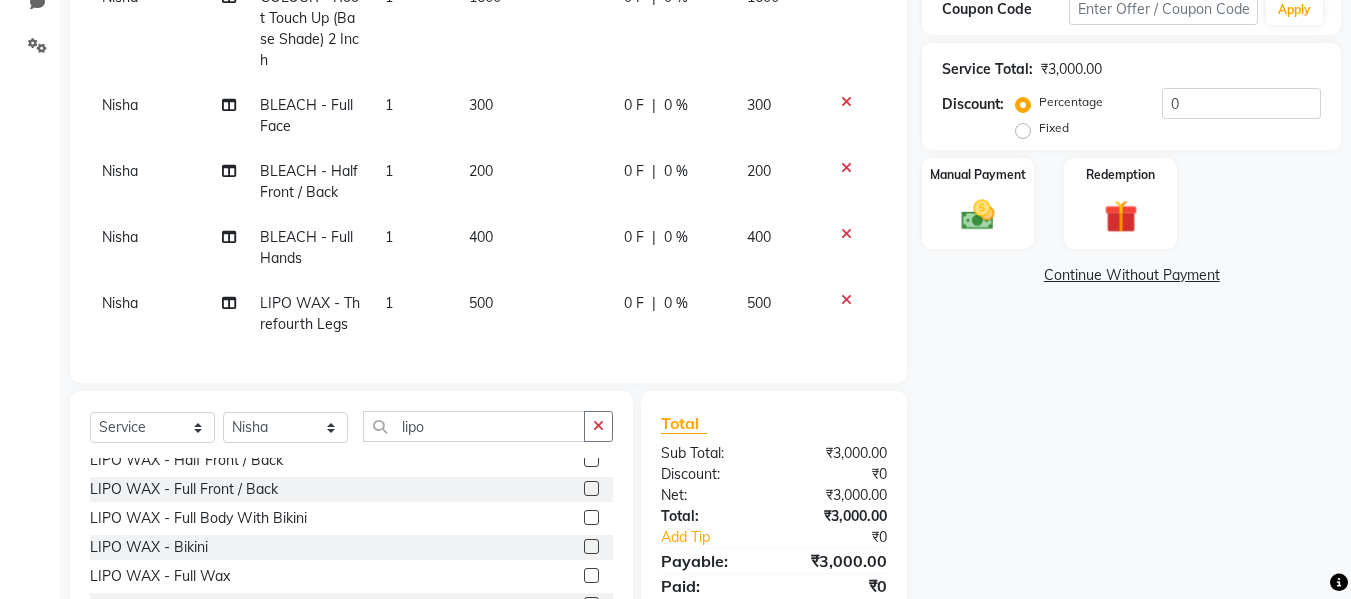 checkbox on "false" 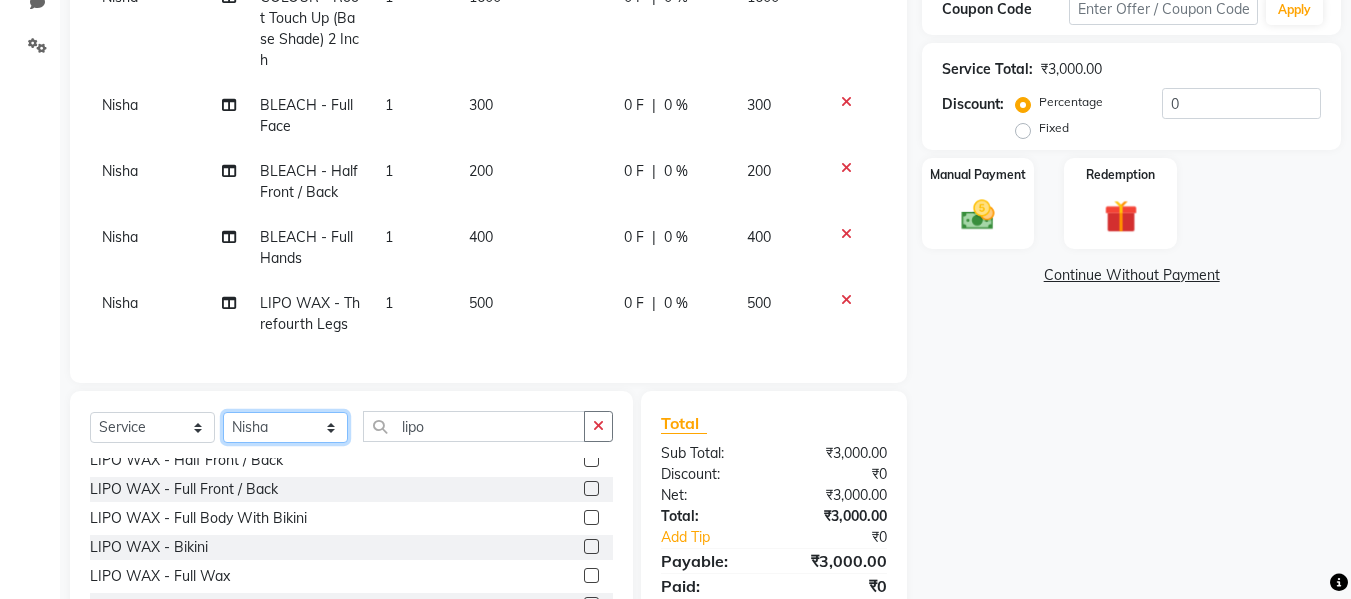click on "Select Stylist Afsana [PERSON_NAME]  [PERSON_NAME] Maam Nisha  Pari [PERSON_NAME] [PERSON_NAME]" 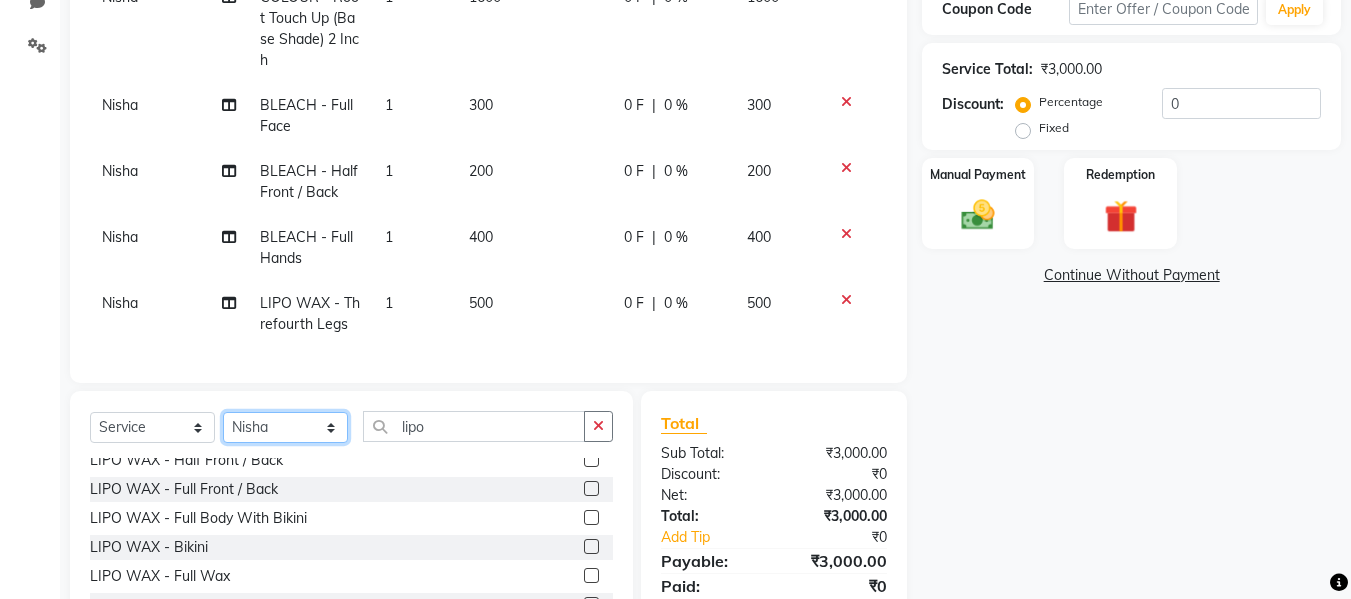select on "76408" 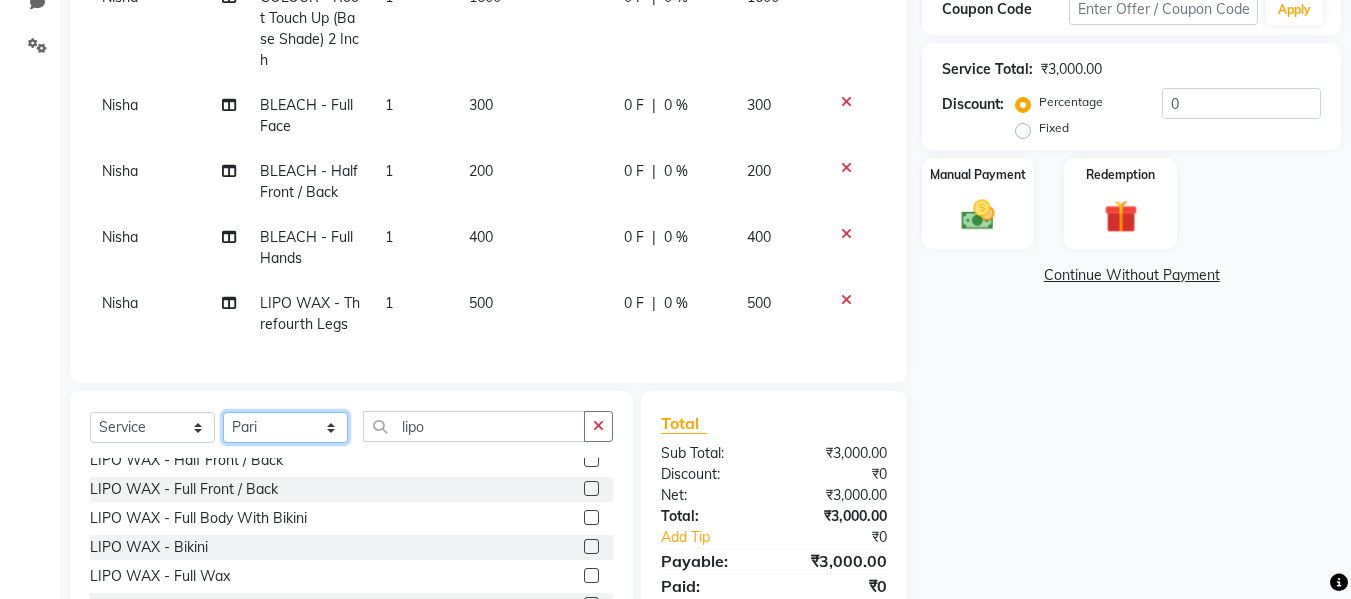 click on "Select Stylist Afsana [PERSON_NAME]  [PERSON_NAME] Maam Nisha  Pari [PERSON_NAME] [PERSON_NAME]" 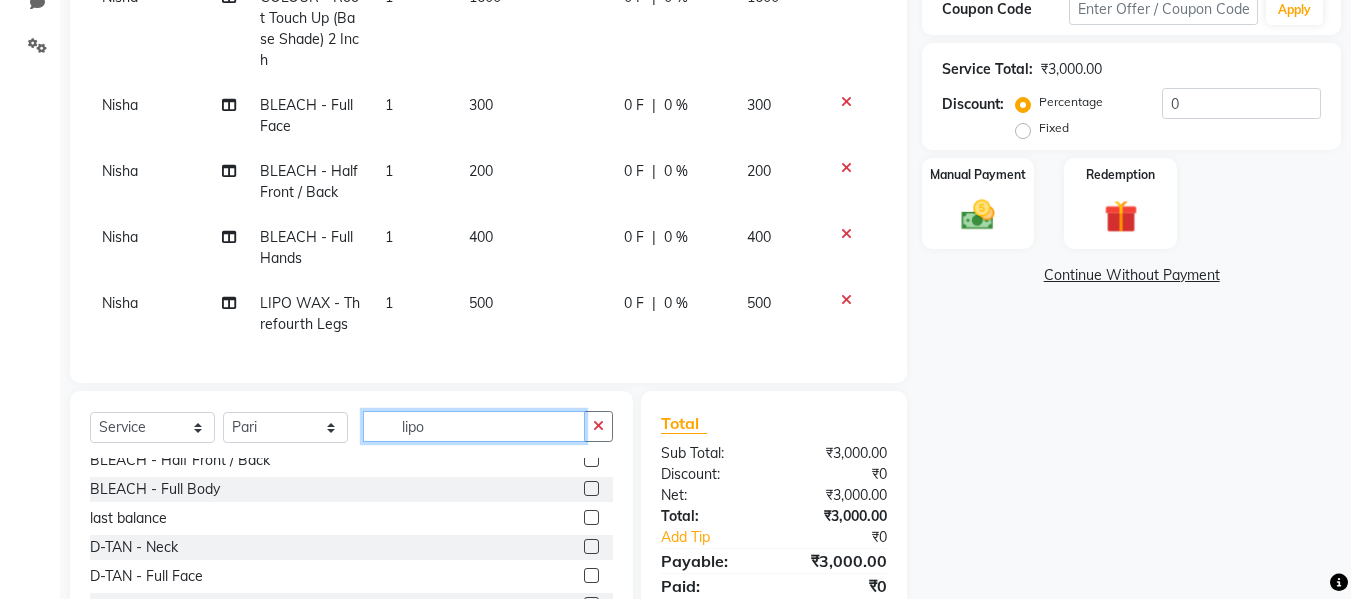 click on "lipo" 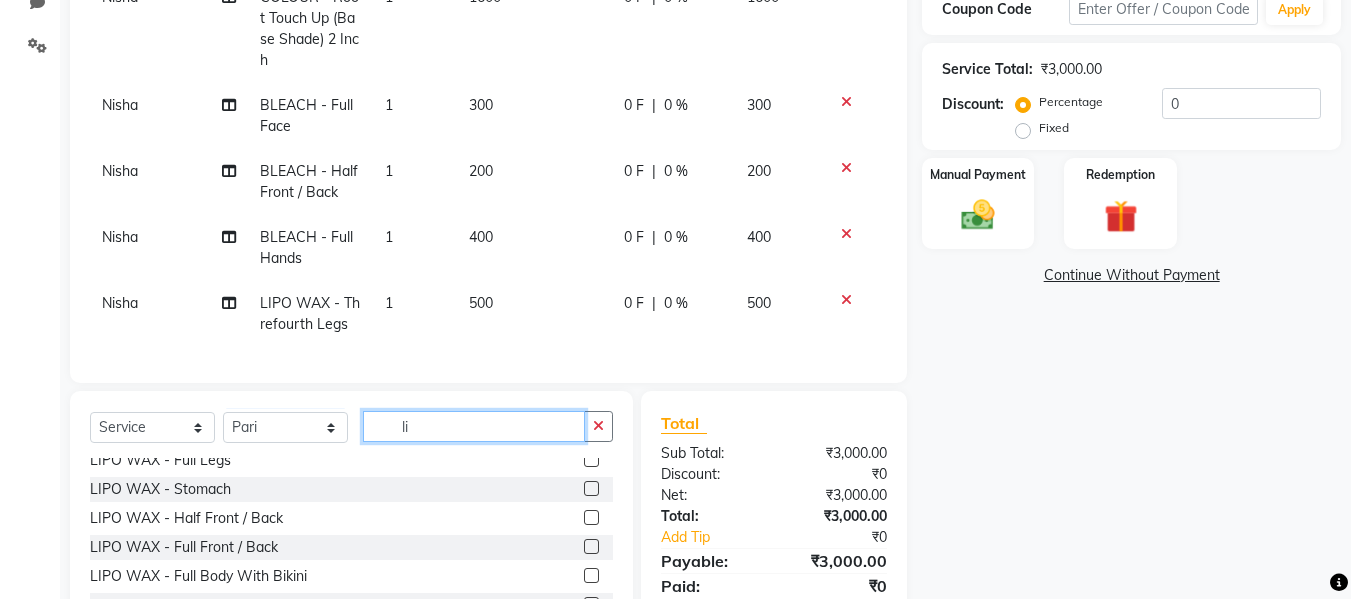 type on "l" 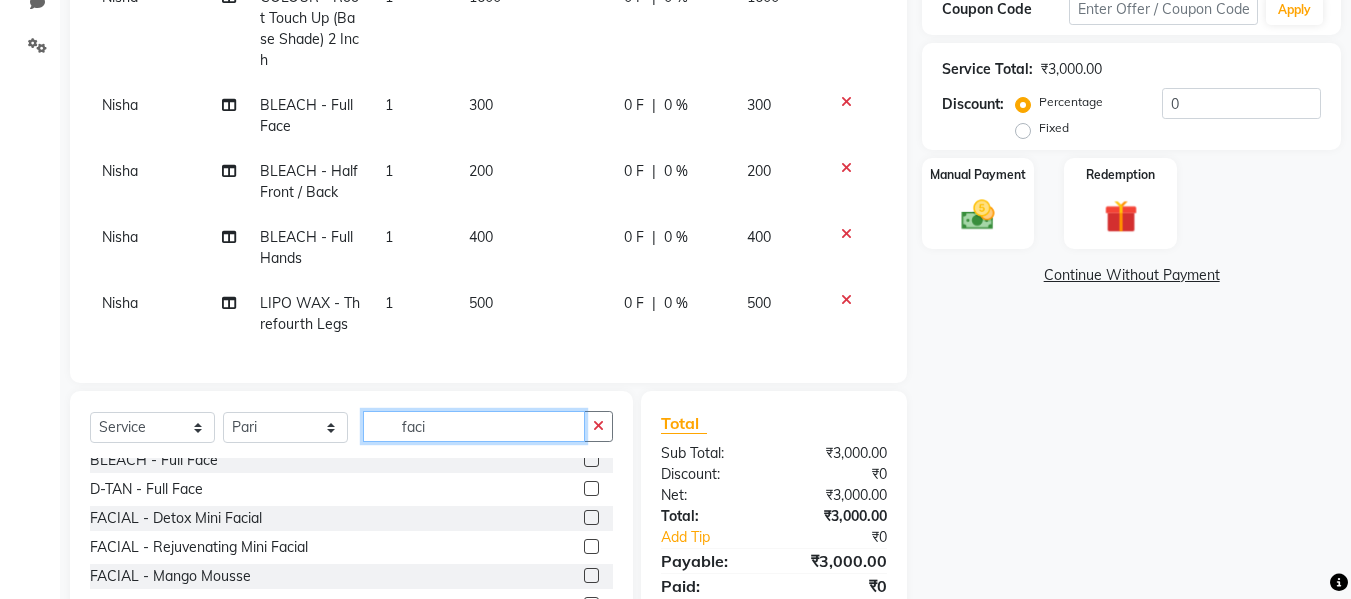 scroll, scrollTop: 0, scrollLeft: 0, axis: both 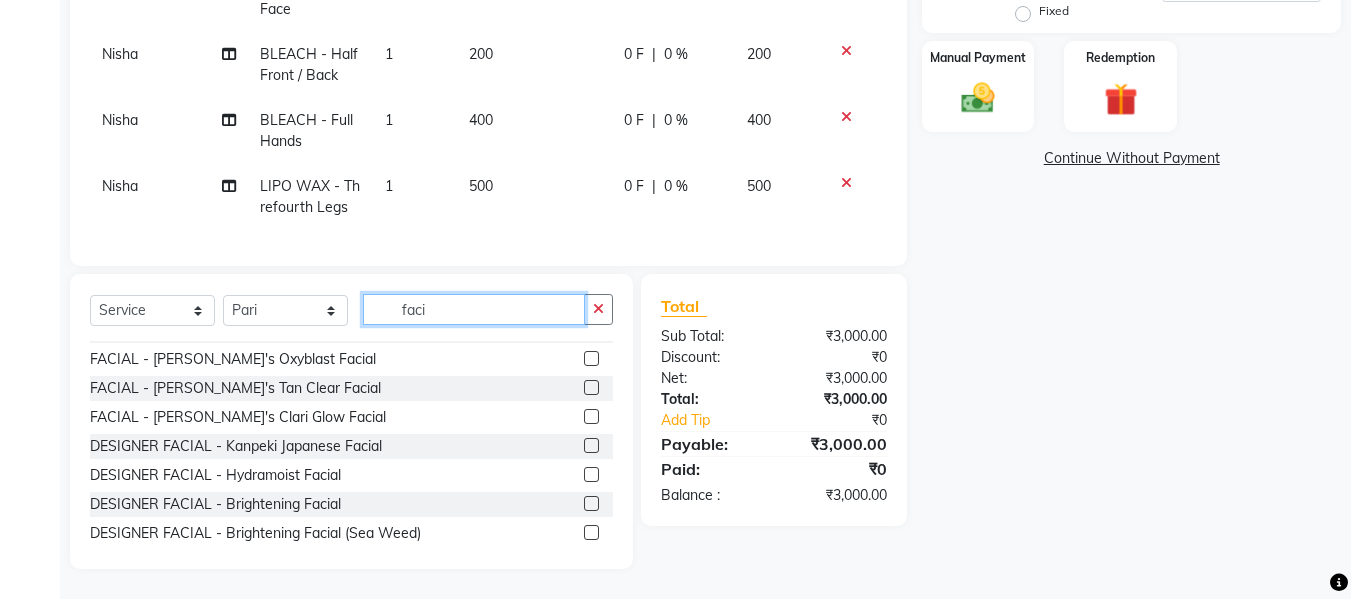type on "faci" 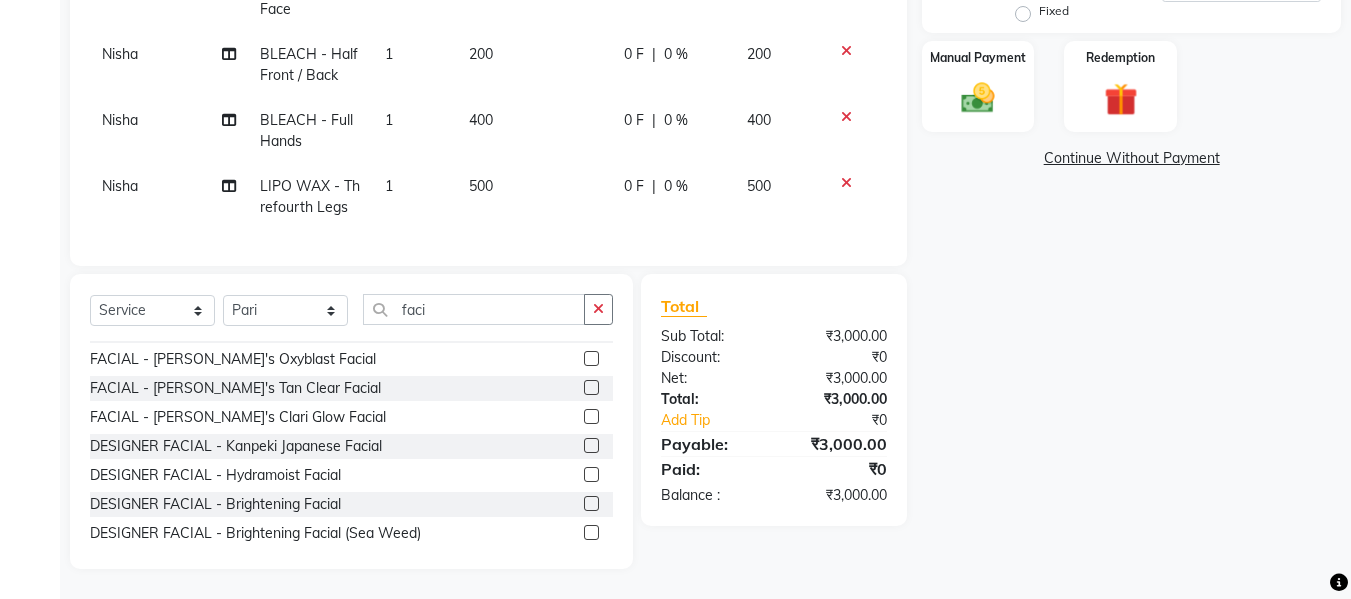 click 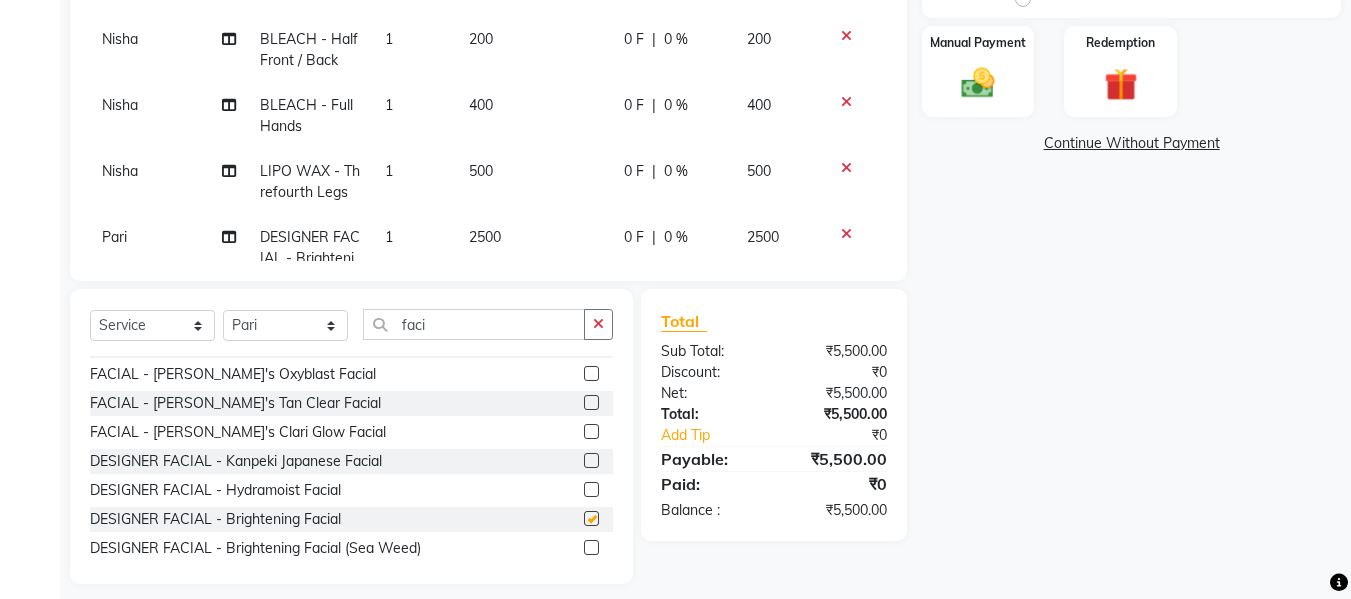 checkbox on "false" 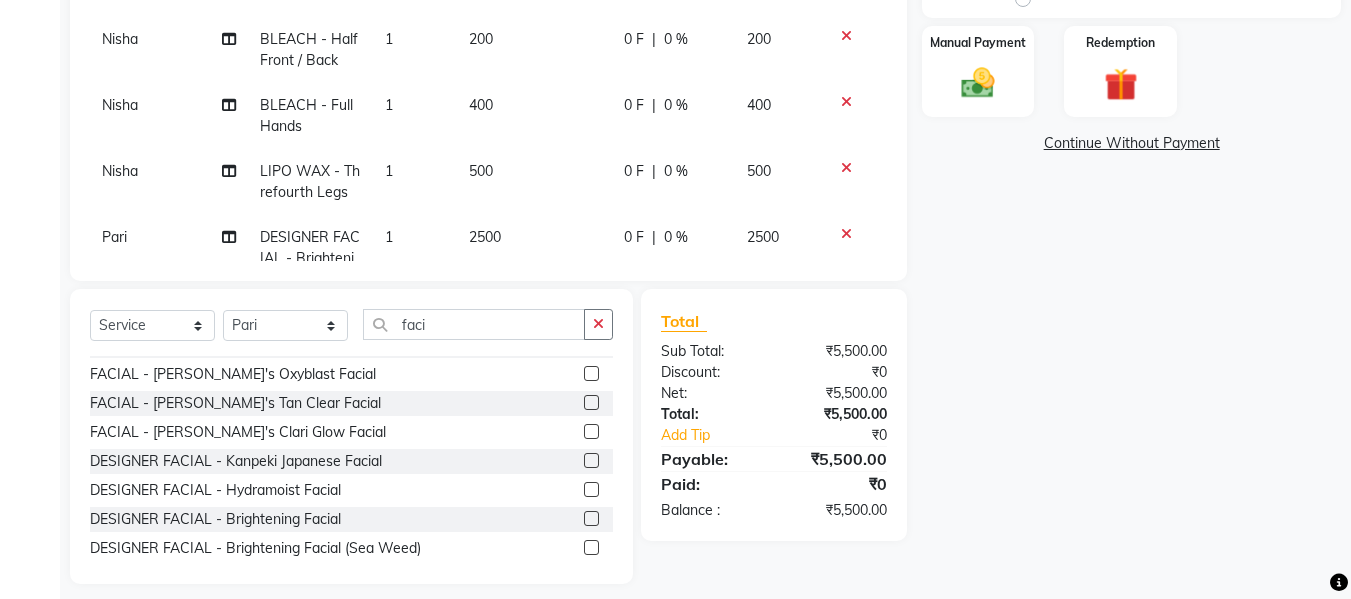 click on "Nisha" 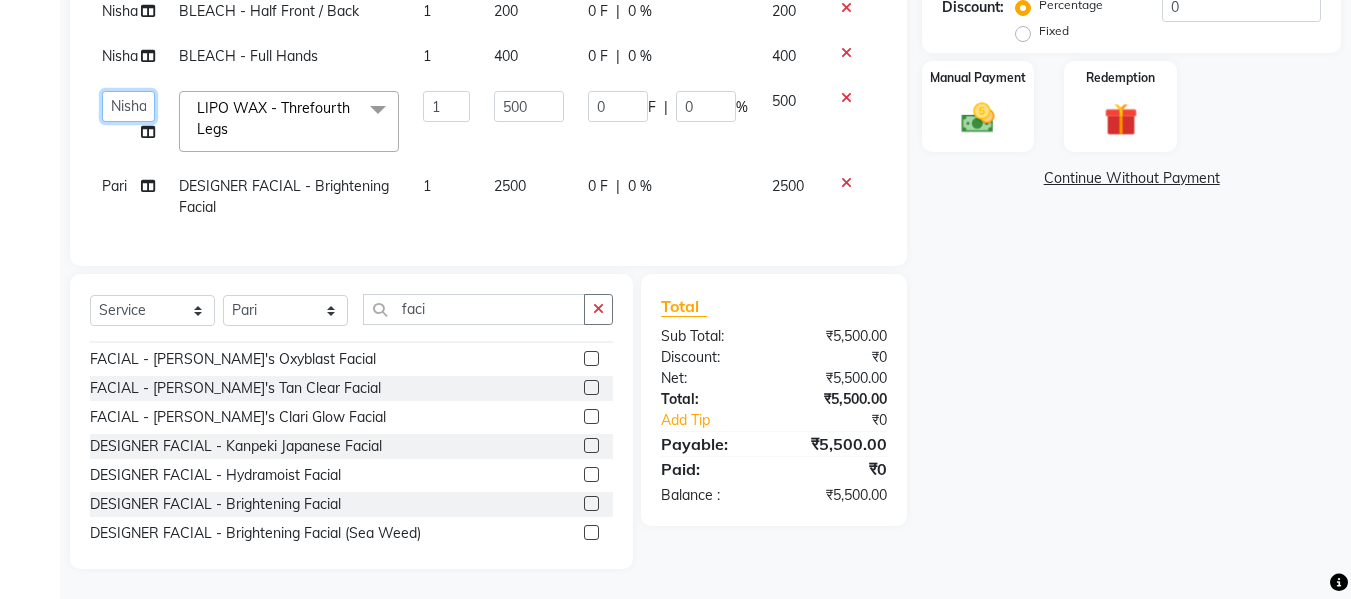 click on "[PERSON_NAME]   [PERSON_NAME]    [PERSON_NAME] Maam   Nisha    Pari   [PERSON_NAME]   [PERSON_NAME]" 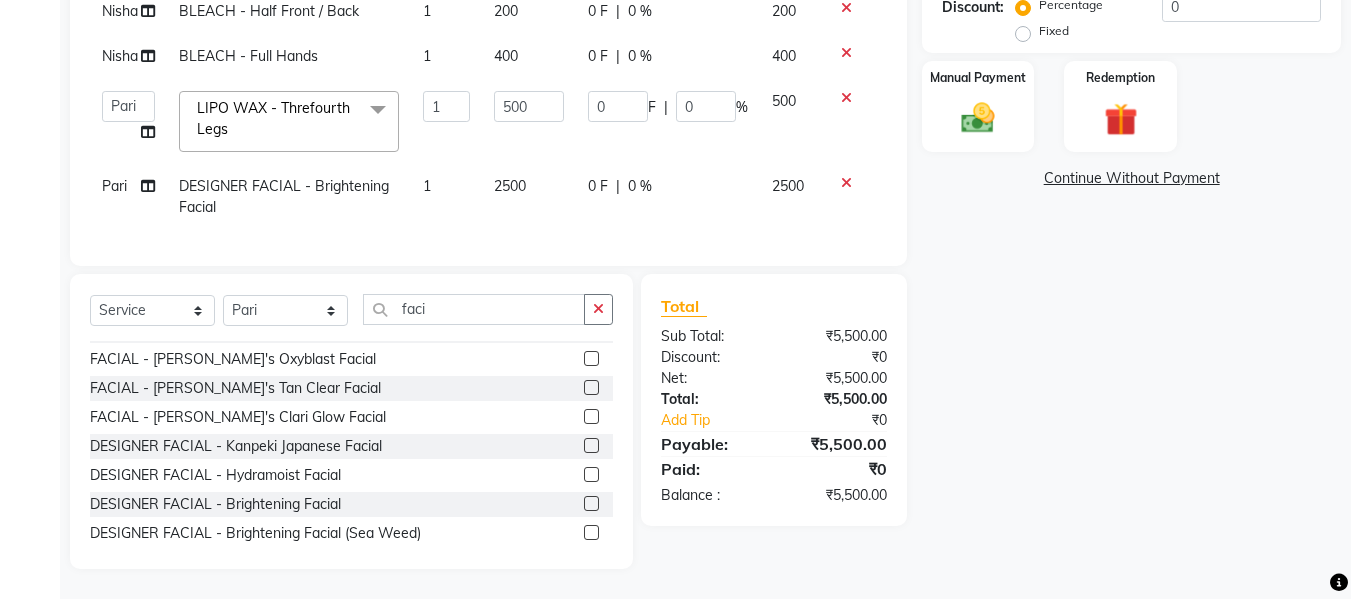 select on "76408" 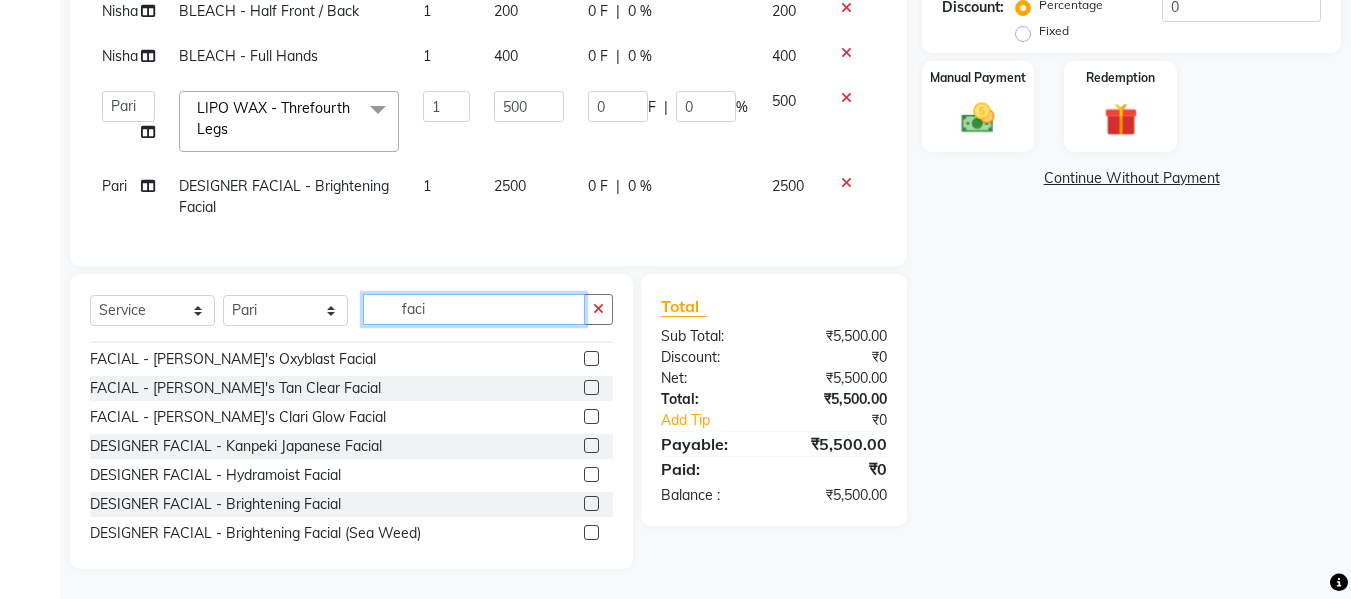 click on "faci" 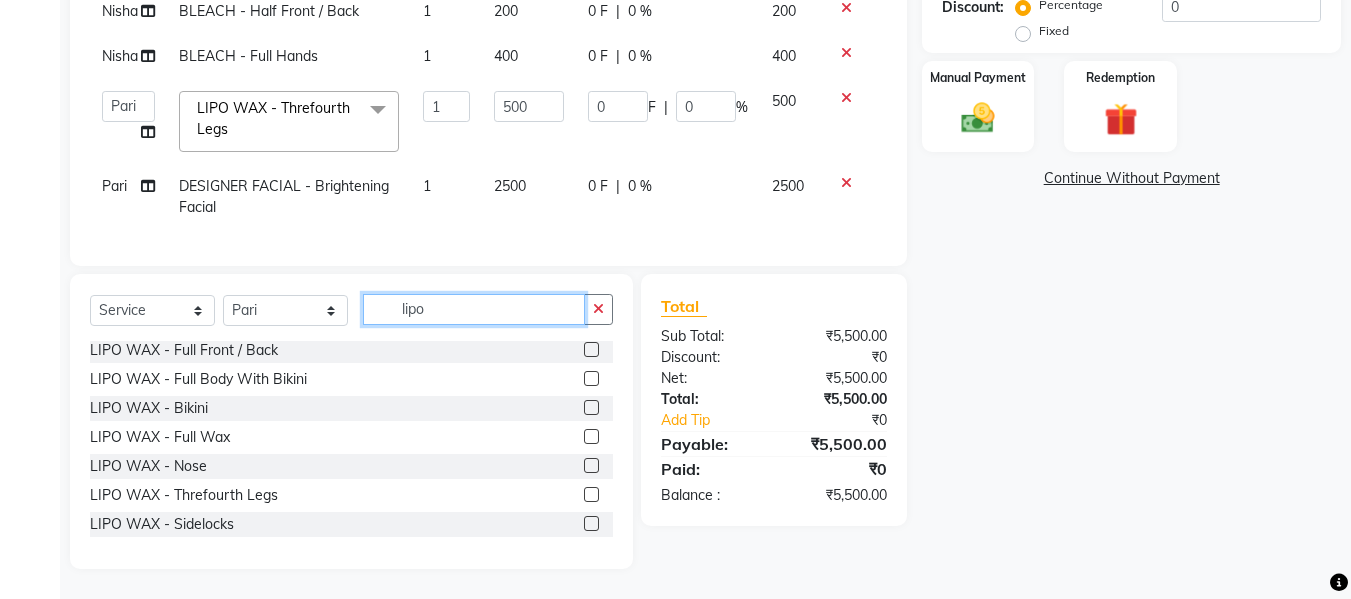 scroll, scrollTop: 235, scrollLeft: 0, axis: vertical 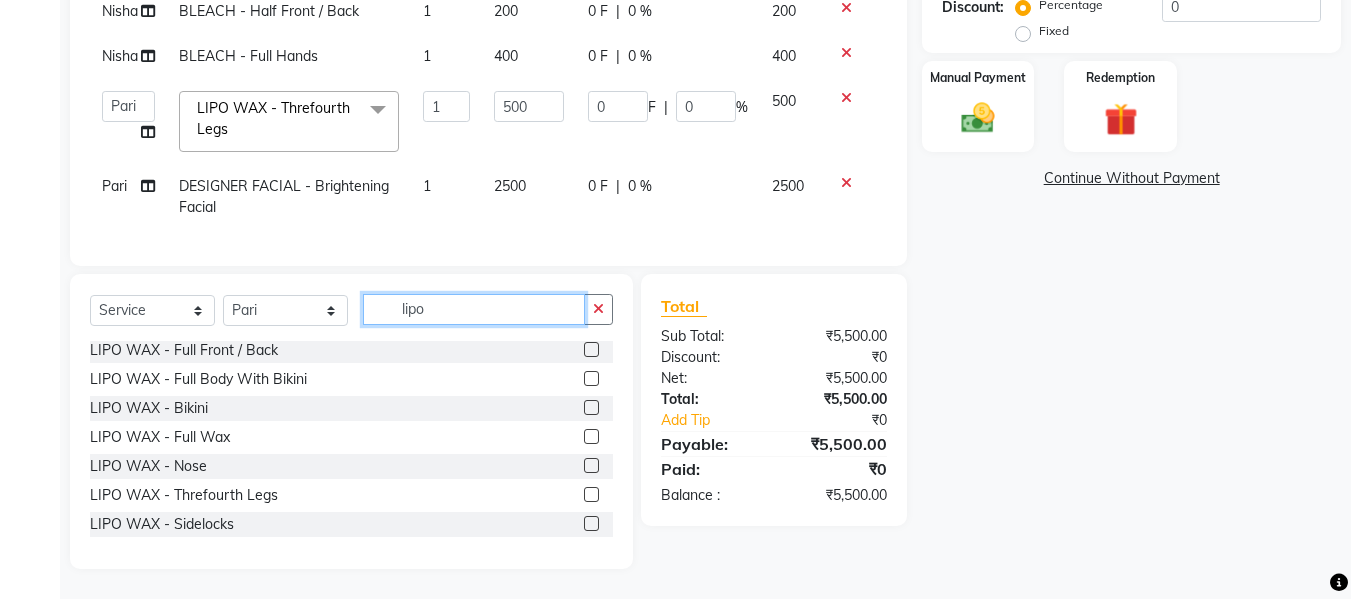 type on "lipo" 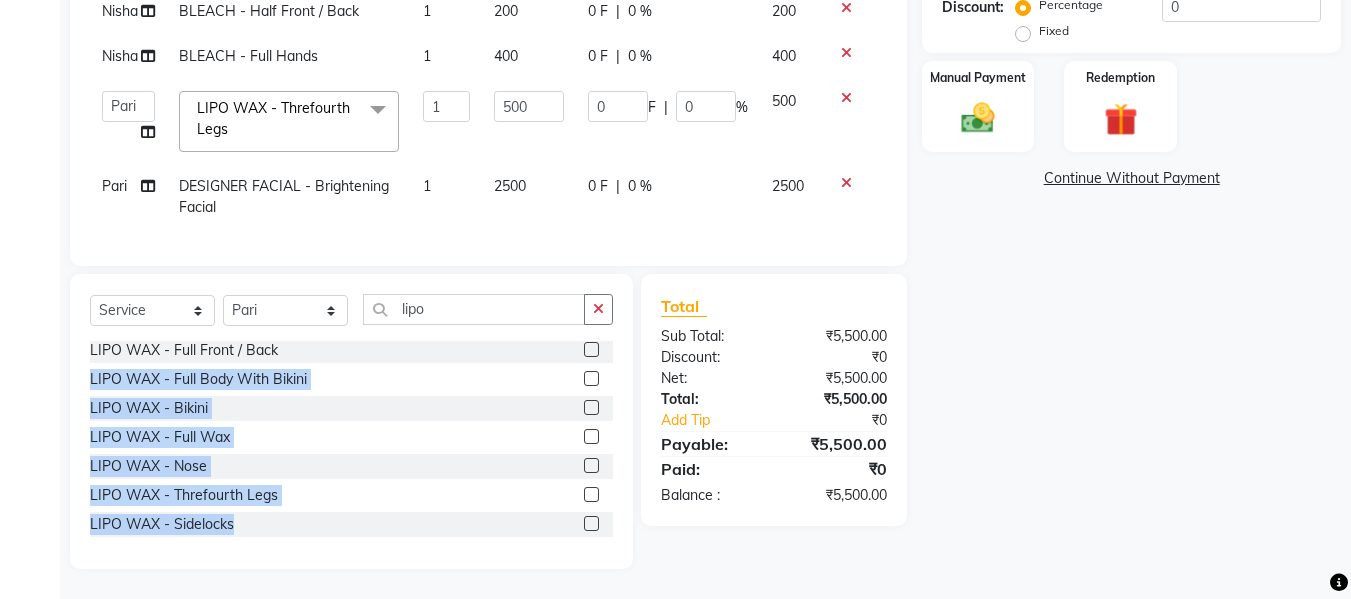 click on "INVOICE PREVIOUS INVOICES Create New   Save  Client +91 98******22 Date [DATE] Invoice Number V/2025 V/[PHONE_NUMBER] Services Stylist Service Qty Price Disc Total Action Nisha  COLOUR - Root Touch Up (Base Shade) 2 Inch 1 1600 0 F | 0 % 1600 Nisha  BLEACH - Full Face 1 300 0 F | 0 % 300 Nisha  BLEACH - Half Front / Back 1 200 0 F | 0 % 200 Nisha  BLEACH - Full Hands 1 400 0 F | 0 % 400  [PERSON_NAME]   [PERSON_NAME]    [PERSON_NAME] Maam   [PERSON_NAME]   [PERSON_NAME]   [PERSON_NAME]  LIPO WAX - Threfourth Legs  x BLEACH - Upper Lips BLEACH - Neck BLEACH - Full Face BLEACH - Feet BLEACH - Underarms BLEACH - Full Hands BLEACH - Half Legs BLEACH - Half Front / Back BLEACH - Full Body last balance D-TAN - Neck D-TAN - Full Face D-TAN - Full Hand D-TAN - Full Body D-TAN -Feet D-TAN - Front/Back MANICURE - Regular MANICURE - D-Tan MANICURE - Signature PEDICURE - Regular PEDICURE - D-Tan PEDICURE - Signature PEDICURE - Heel Peel Treatment PEDICURE - Ice Cream Pedicure PEDICURE - Foot Peel MASSAGE - Head MASSAGE - Hands SKIN - Chin" 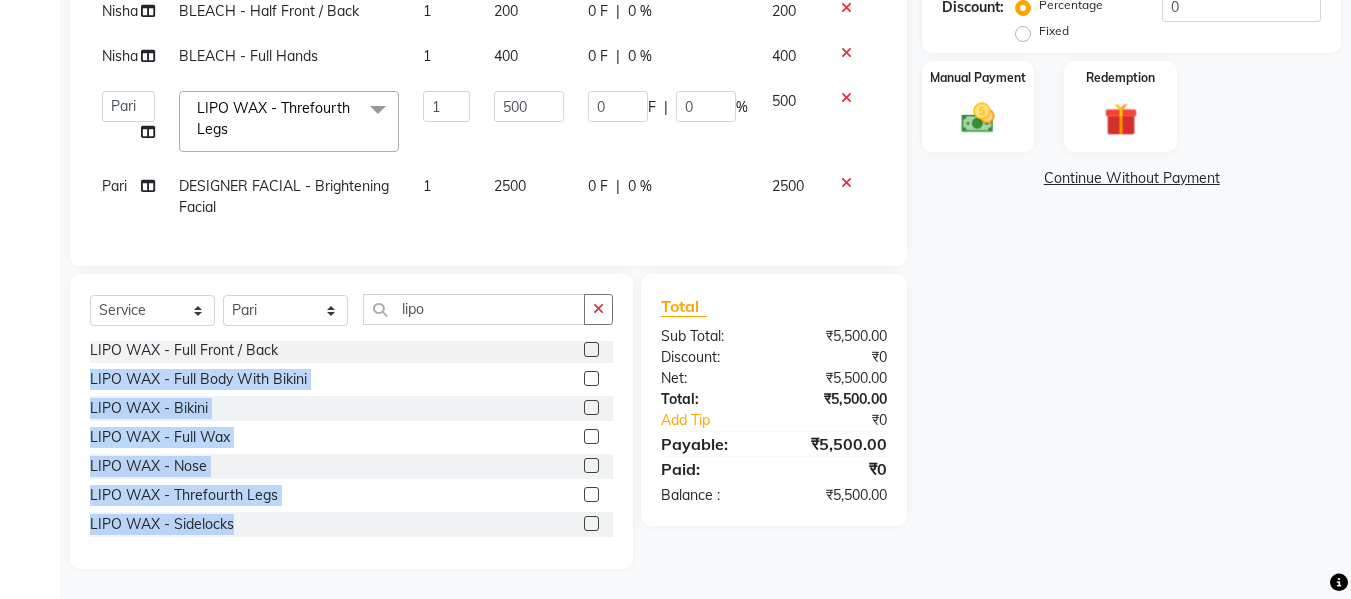 scroll, scrollTop: 496, scrollLeft: 0, axis: vertical 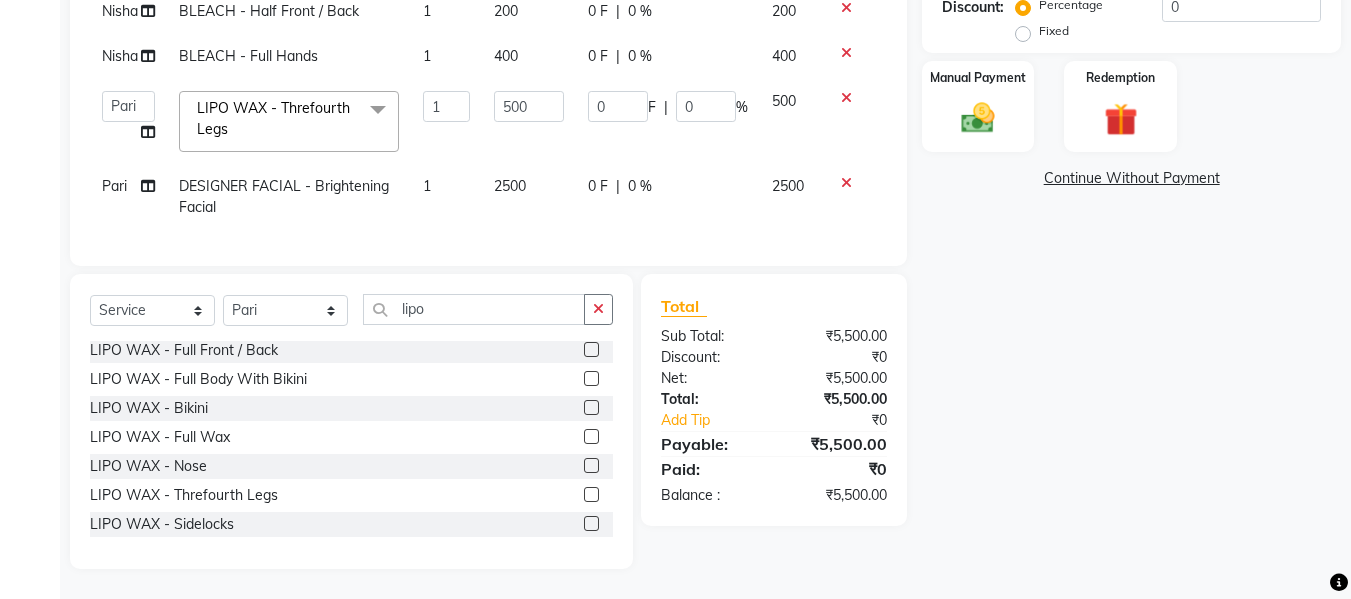 click on "Total Sub Total: ₹5,500.00 Discount: ₹0 Net: ₹5,500.00 Total: ₹5,500.00 Add Tip ₹0 Payable: ₹5,500.00 Paid: ₹0 Balance   : ₹5,500.00" 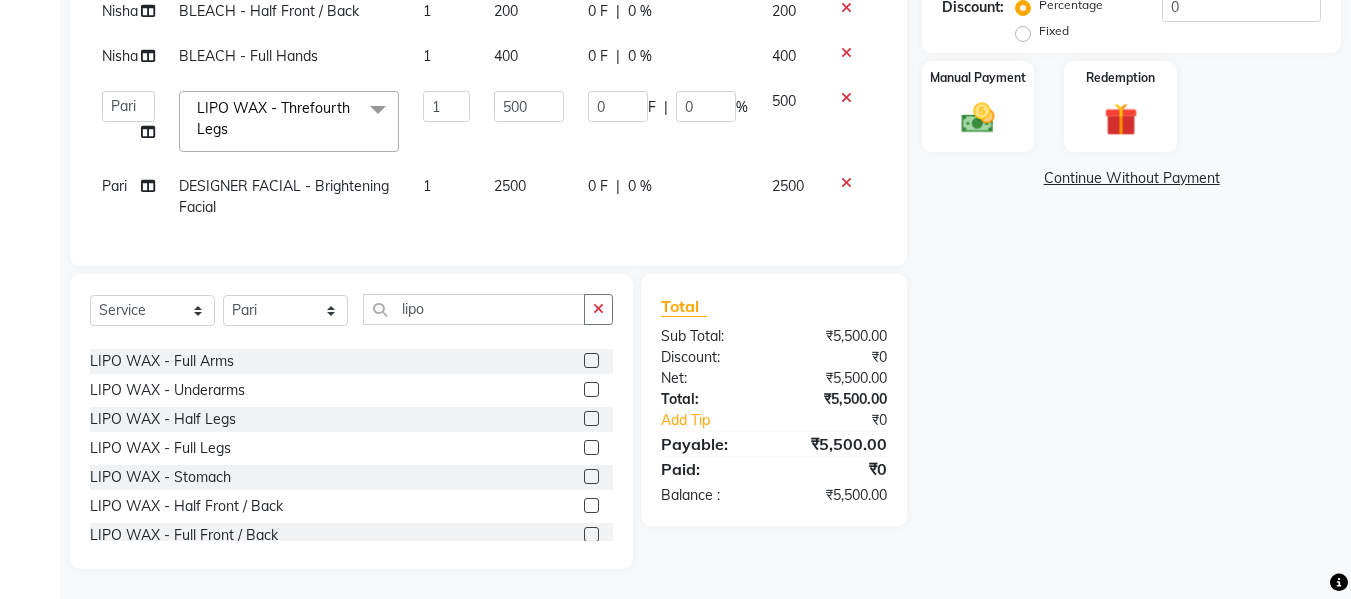 scroll, scrollTop: 0, scrollLeft: 0, axis: both 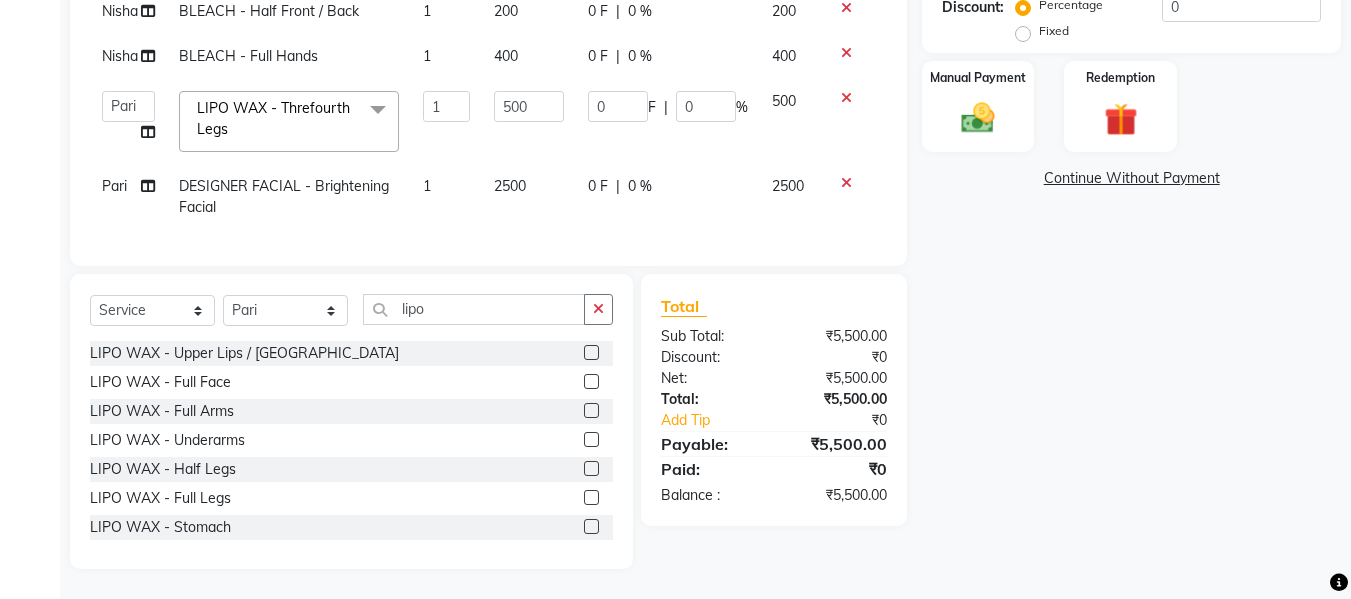click 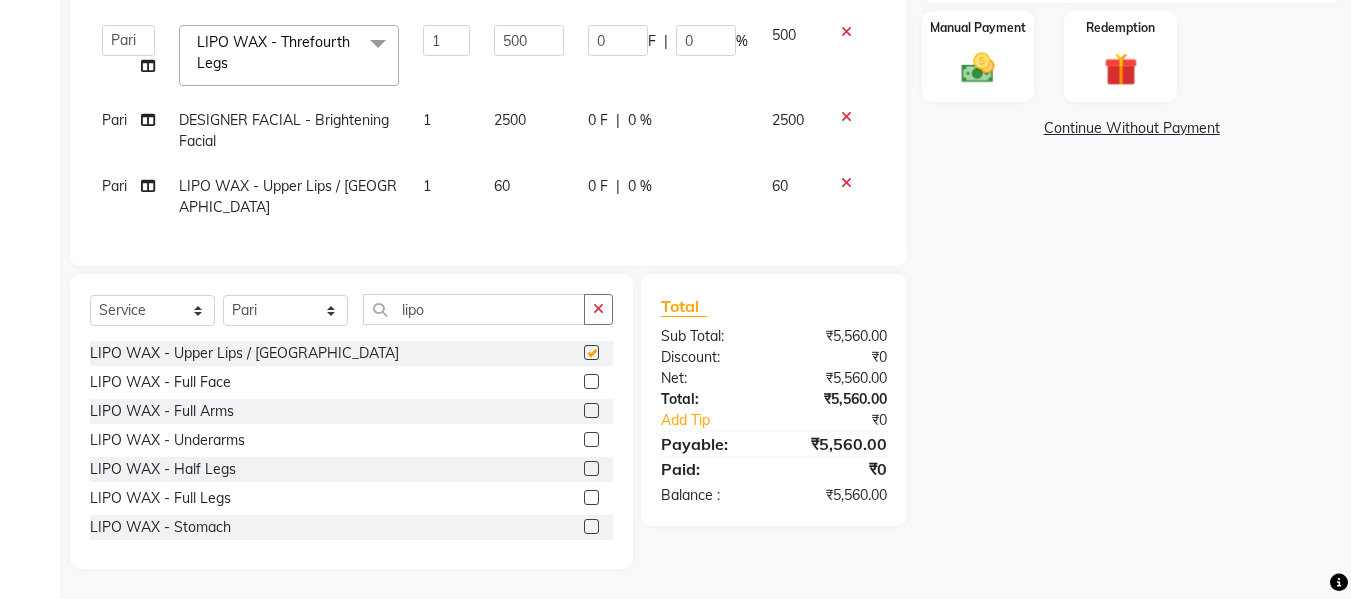 checkbox on "false" 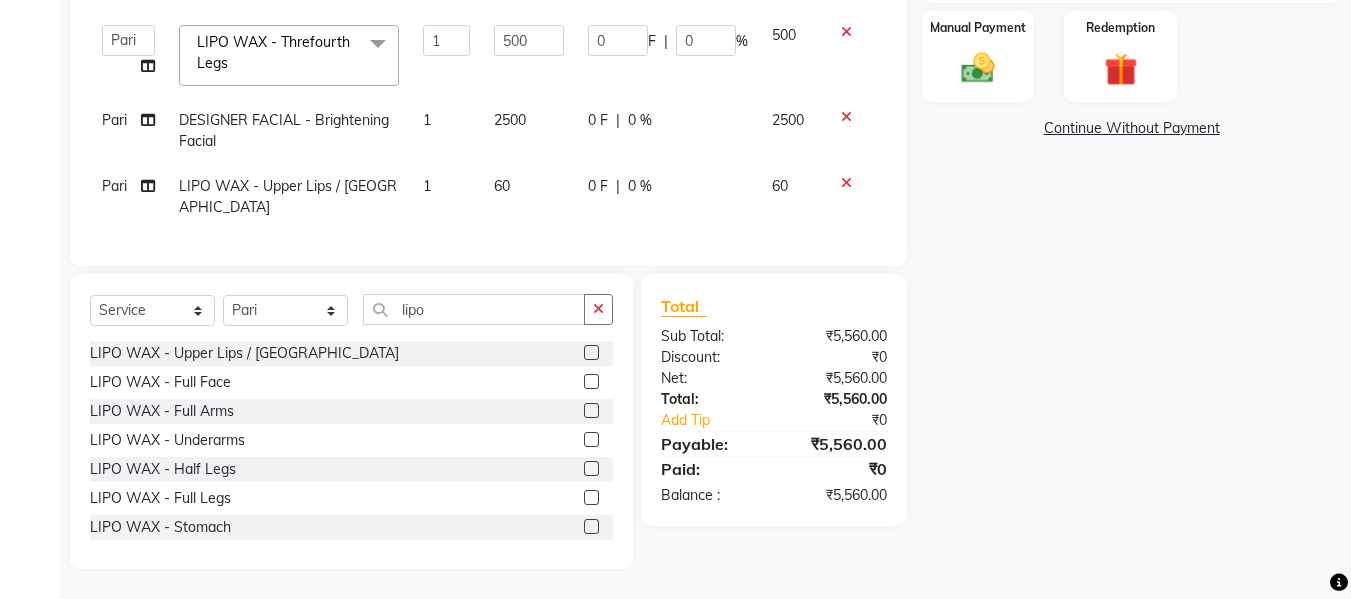 scroll, scrollTop: 73, scrollLeft: 0, axis: vertical 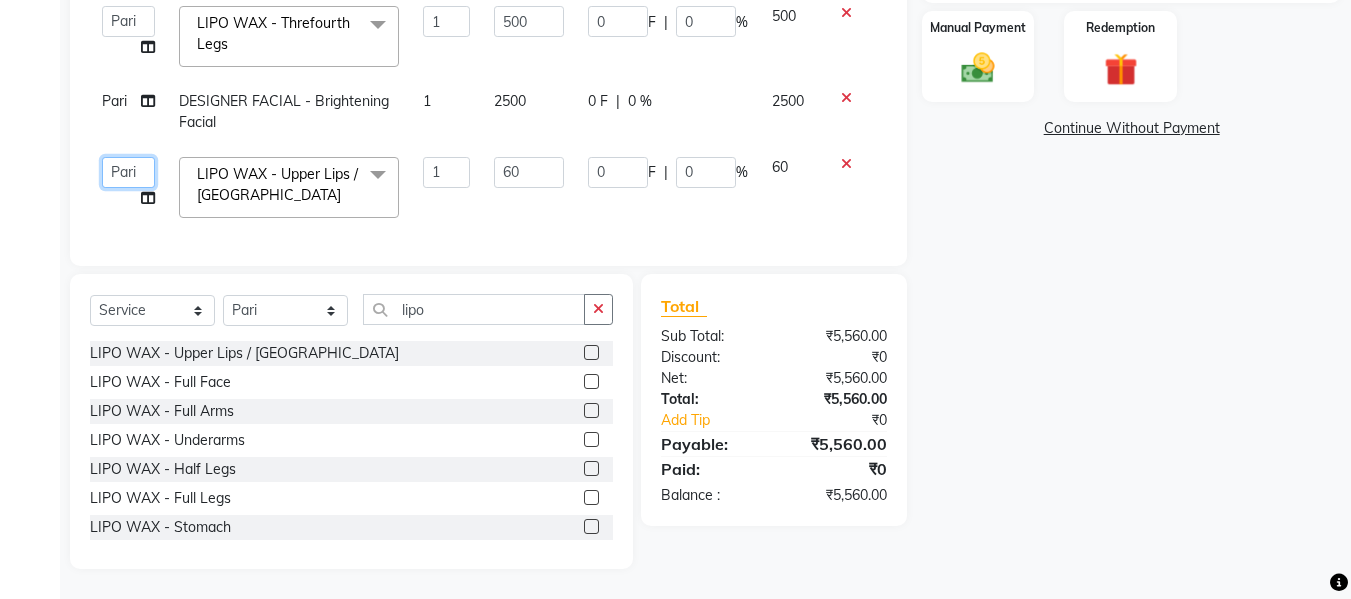 click on "[PERSON_NAME]   [PERSON_NAME]    [PERSON_NAME] Maam   Nisha    Pari   [PERSON_NAME]   [PERSON_NAME]" 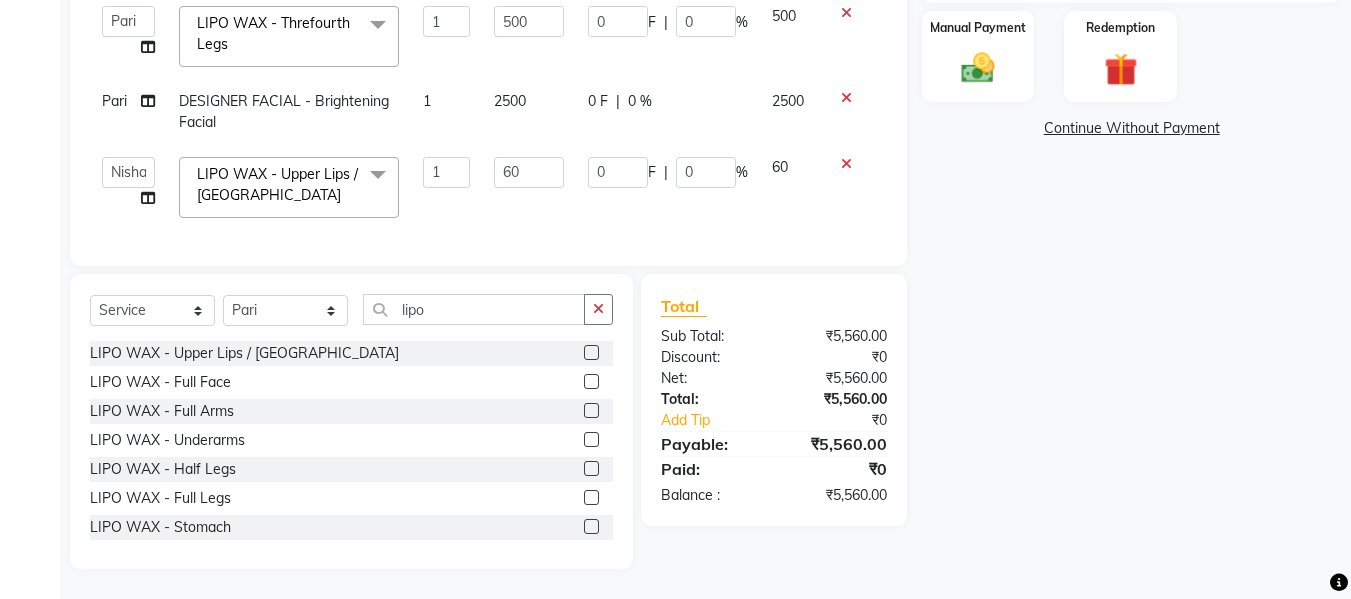 select on "76406" 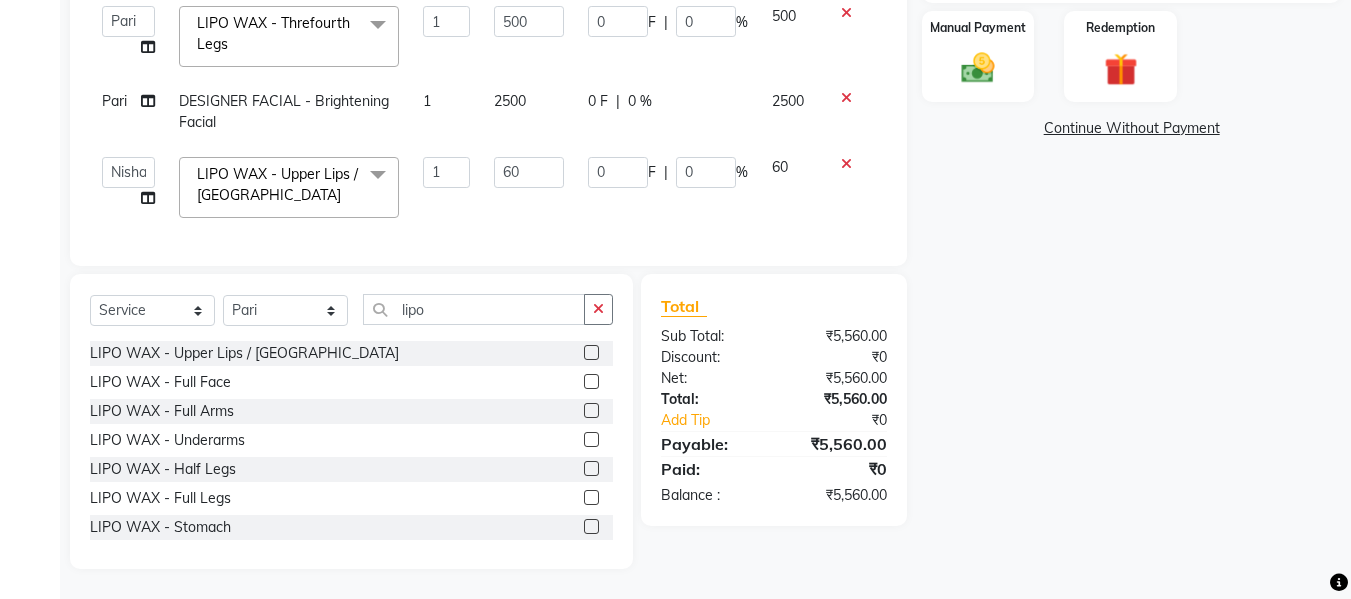 click on "Discount:" 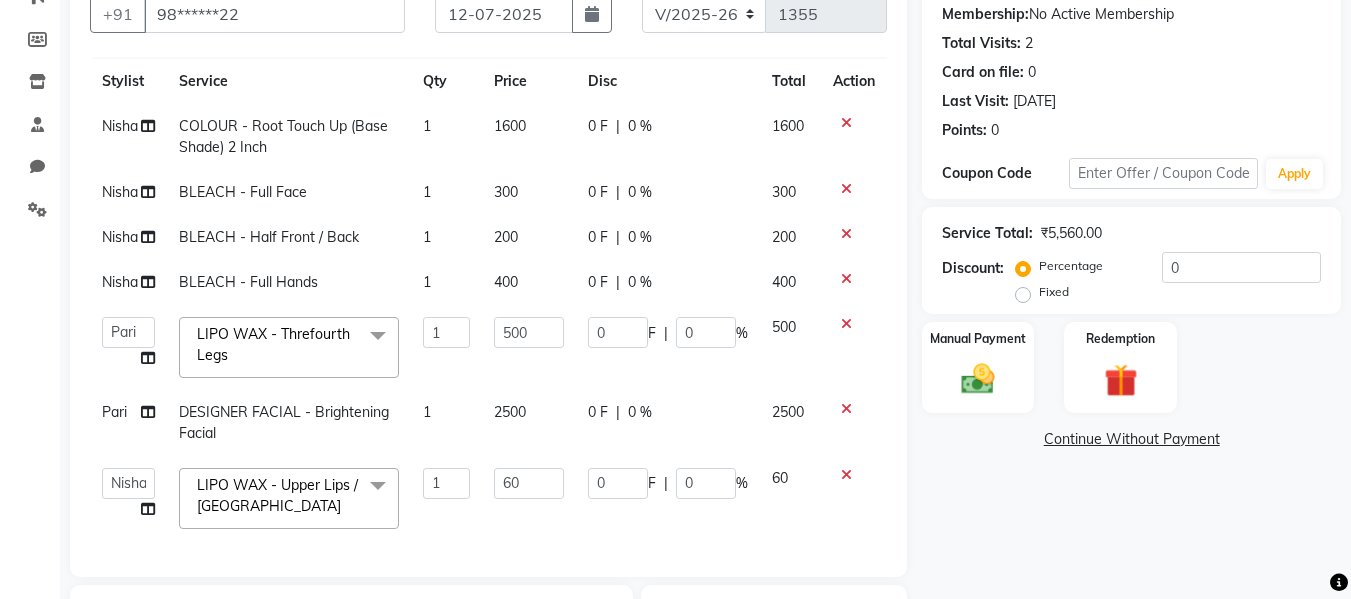 scroll, scrollTop: 198, scrollLeft: 0, axis: vertical 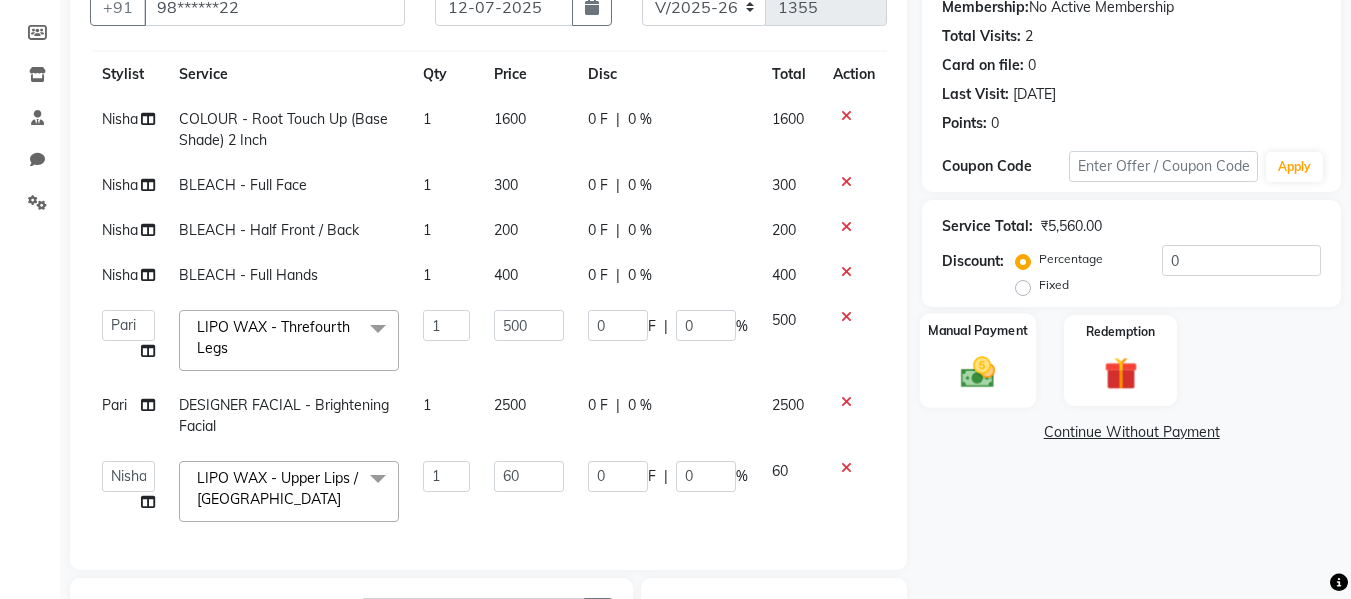 click on "Manual Payment" 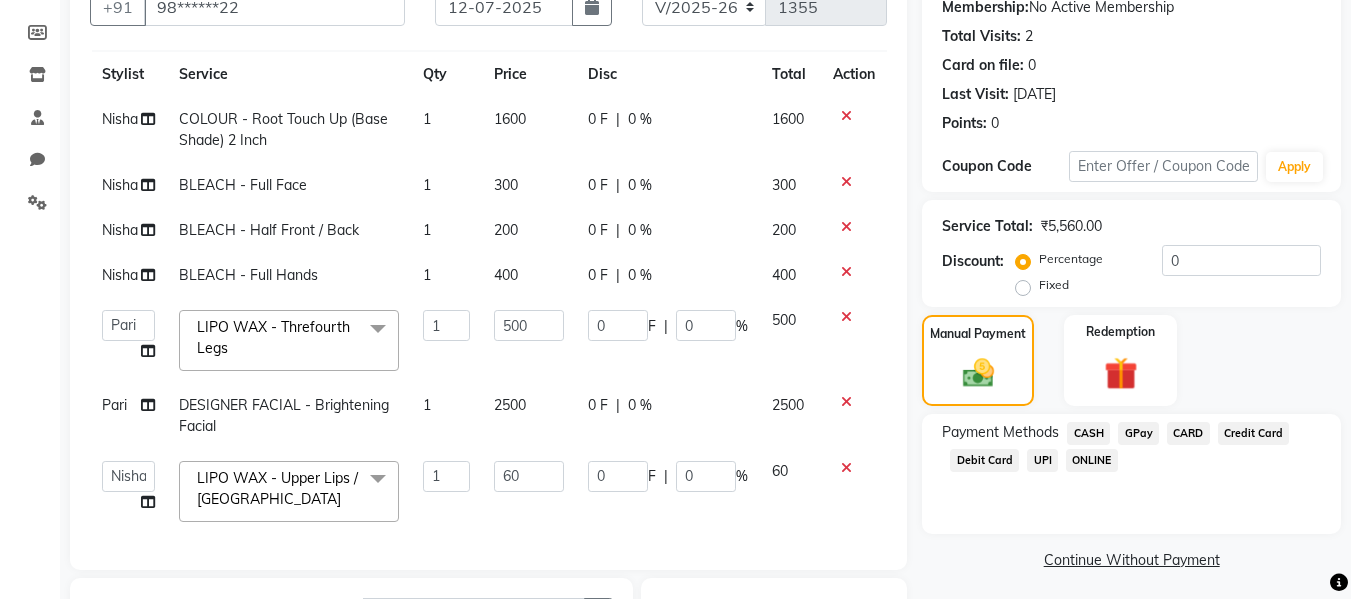 click on "GPay" 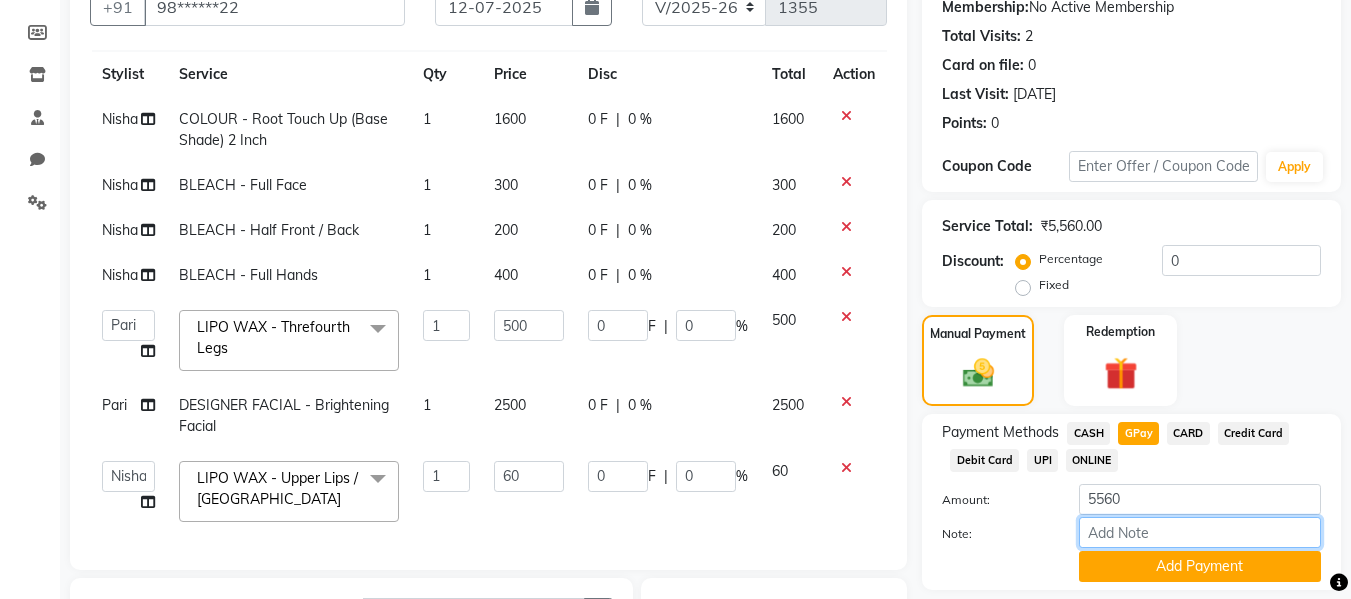 click on "Note:" at bounding box center [1200, 532] 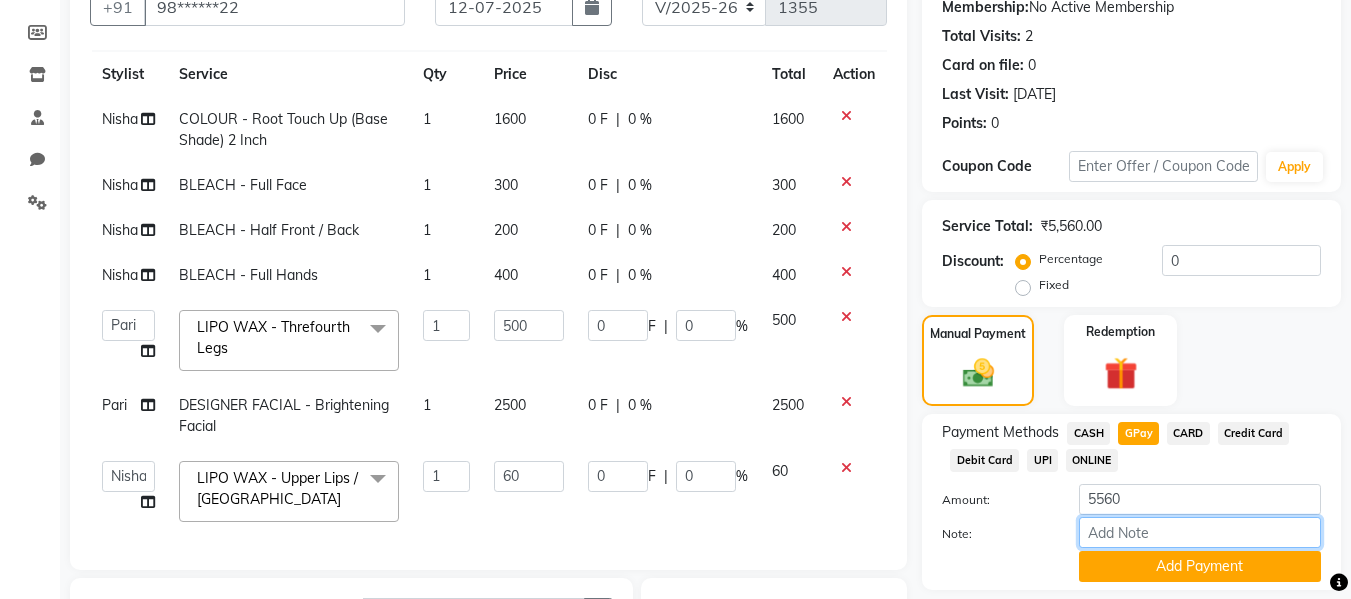 type on "fless" 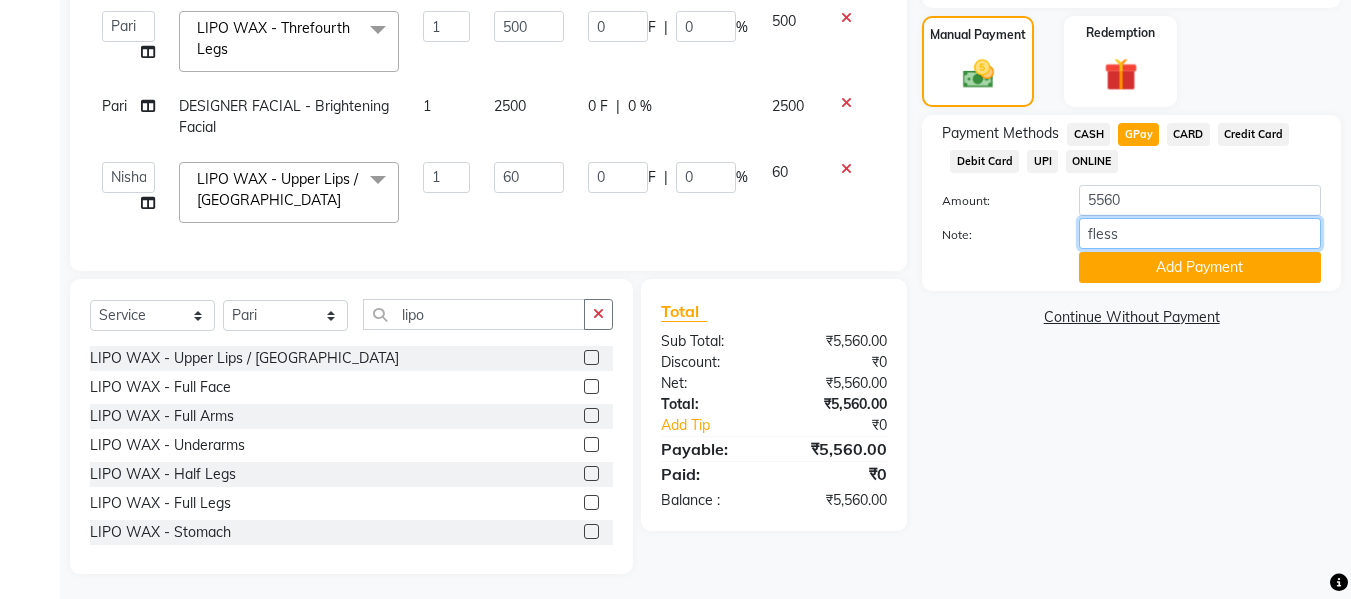 scroll, scrollTop: 502, scrollLeft: 0, axis: vertical 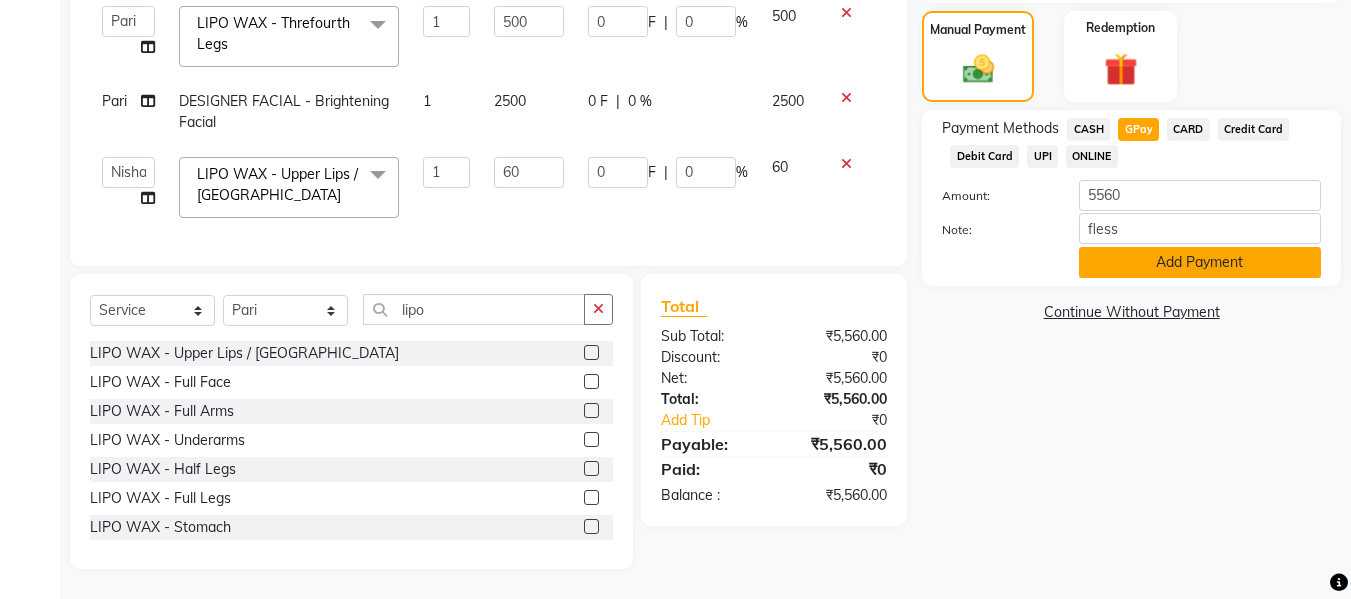 click on "Add Payment" 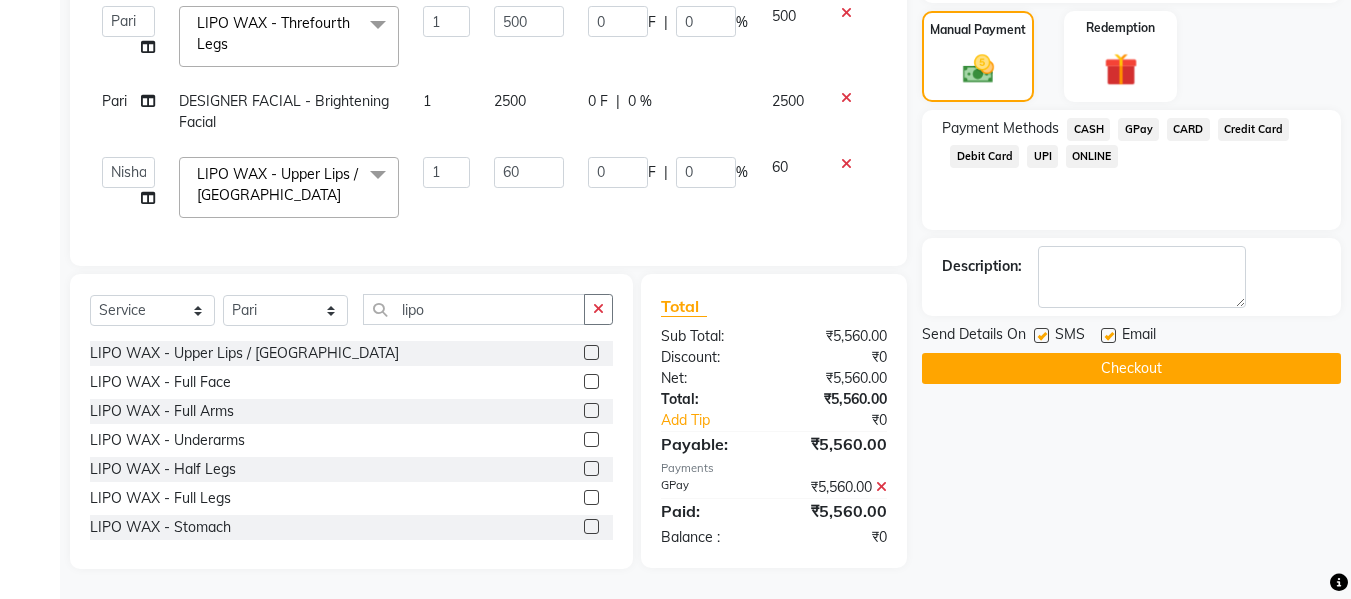 click 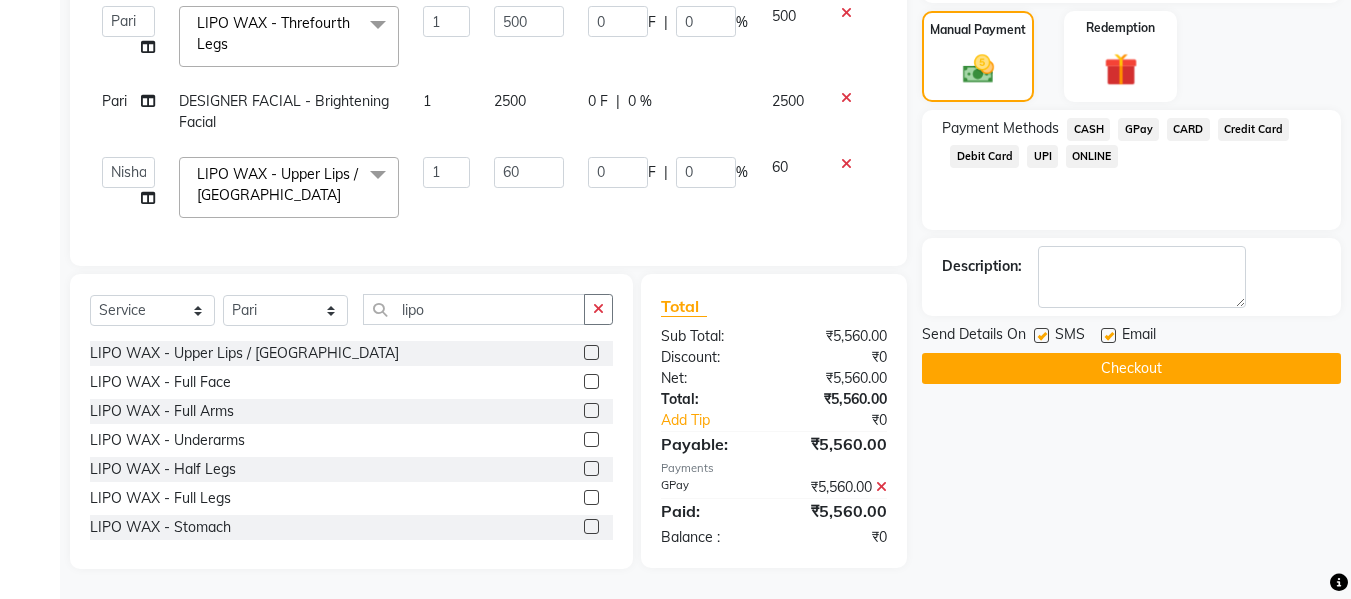click at bounding box center [1107, 336] 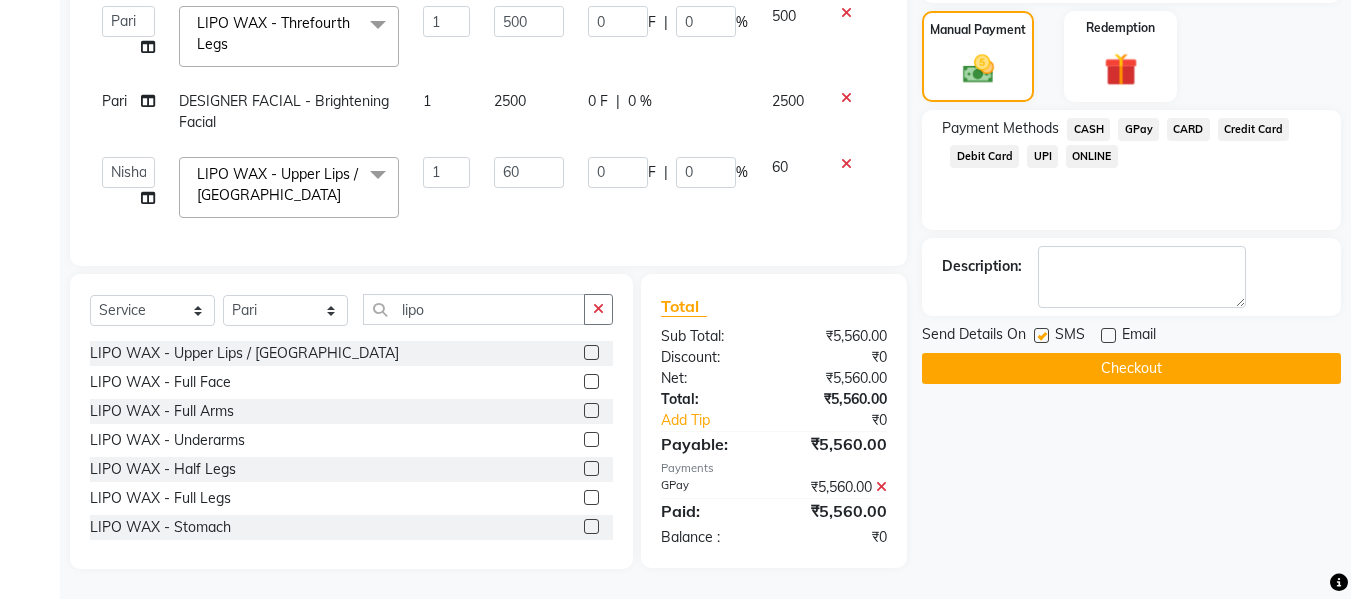 click 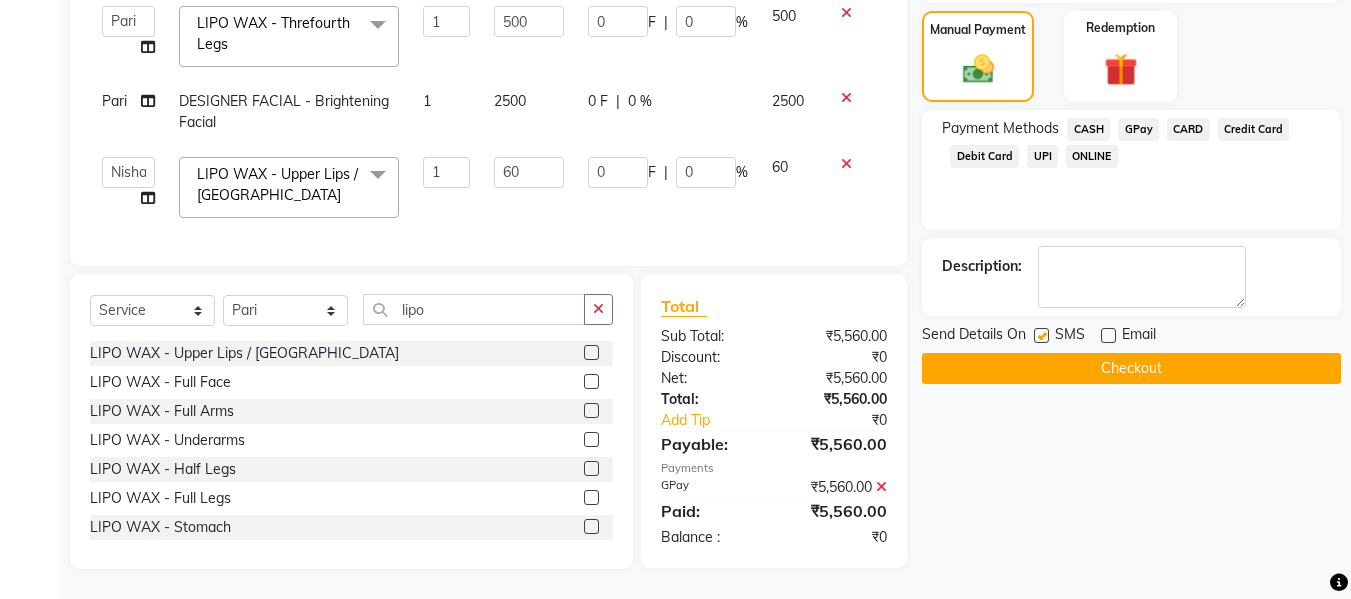 click at bounding box center (1040, 336) 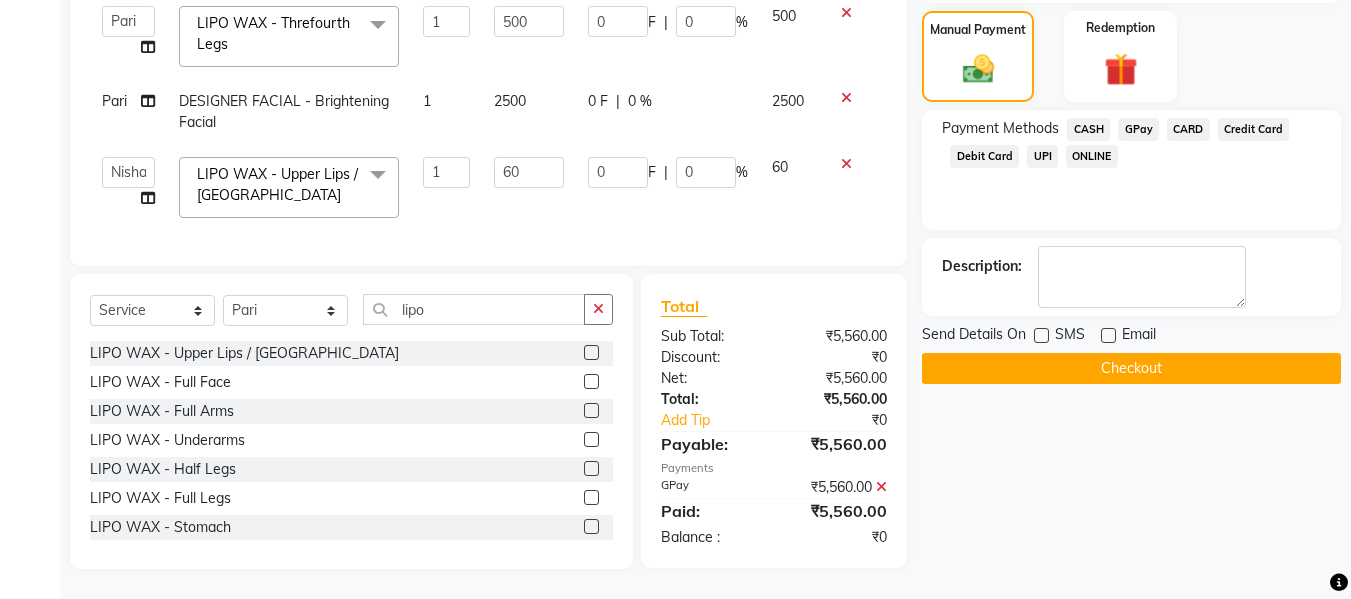 click on "Checkout" 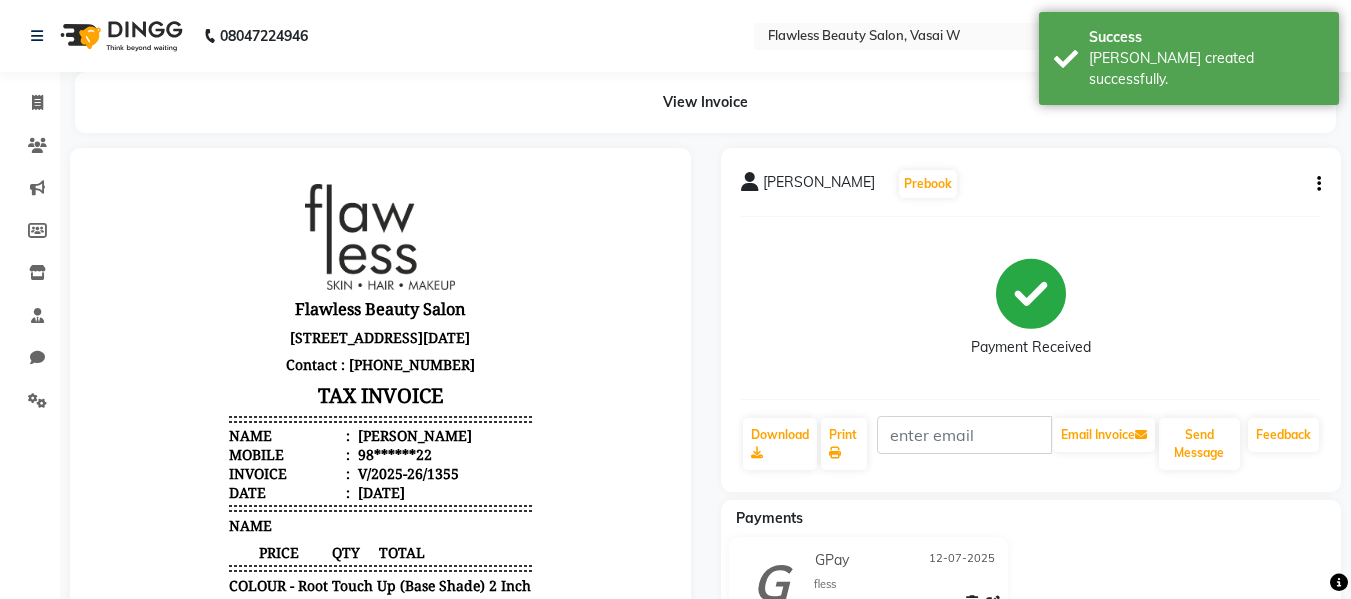 scroll, scrollTop: 0, scrollLeft: 0, axis: both 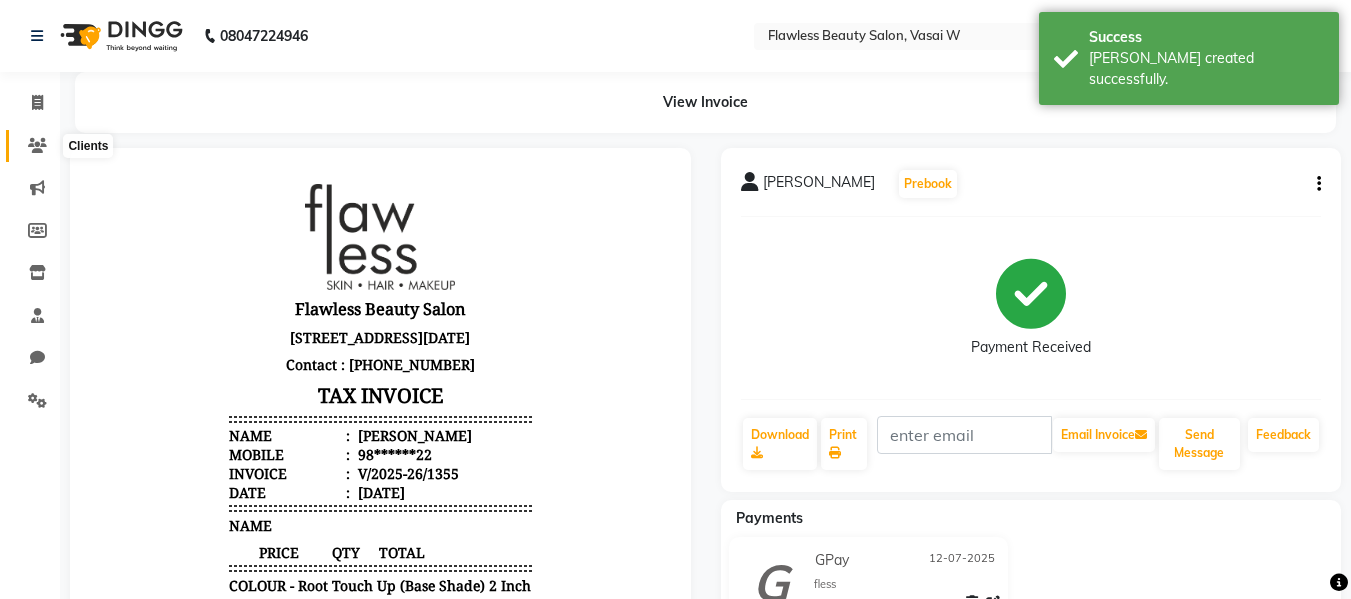 click 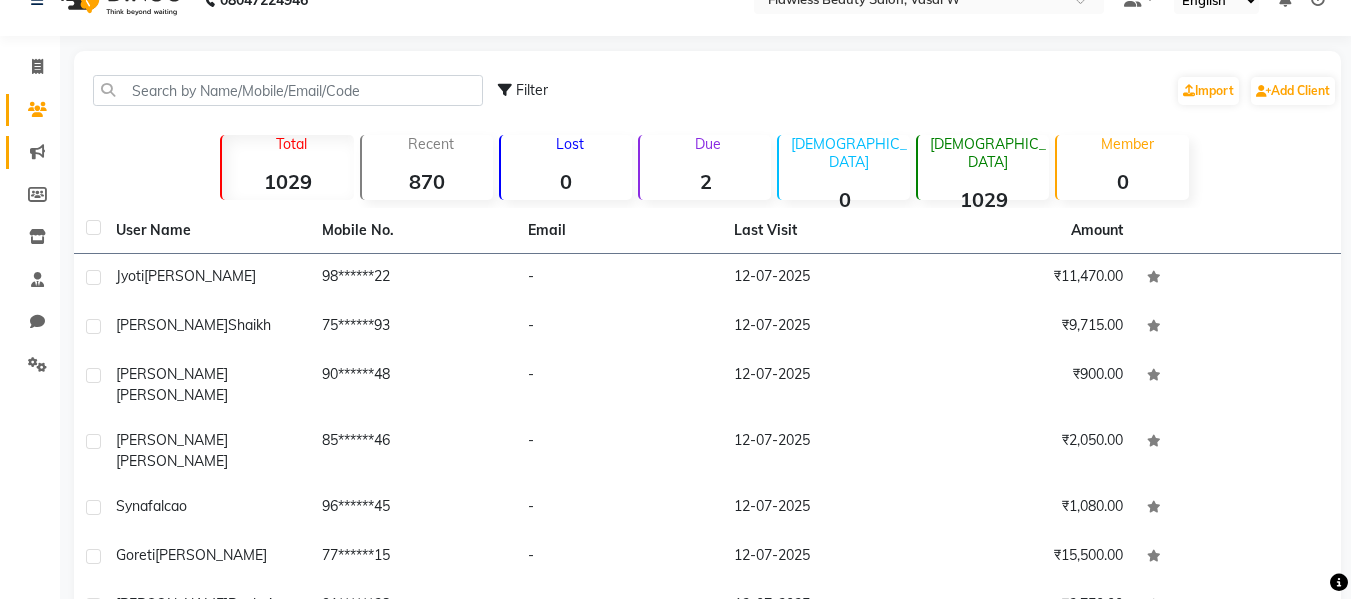 scroll, scrollTop: 0, scrollLeft: 0, axis: both 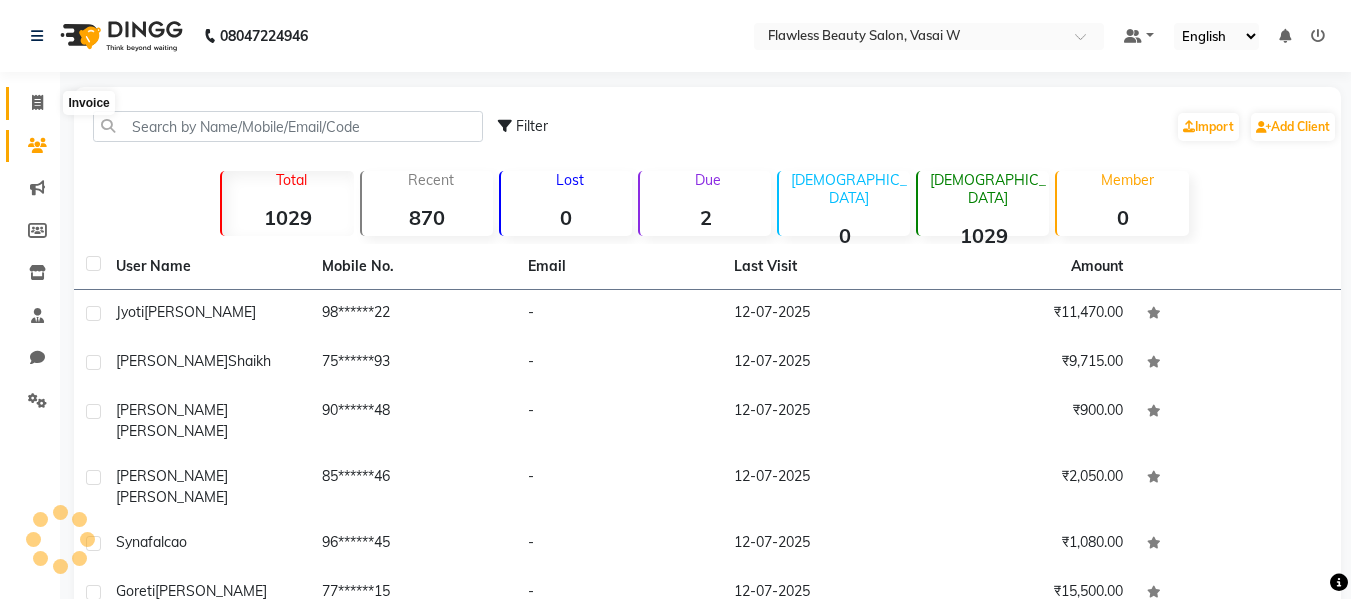 click 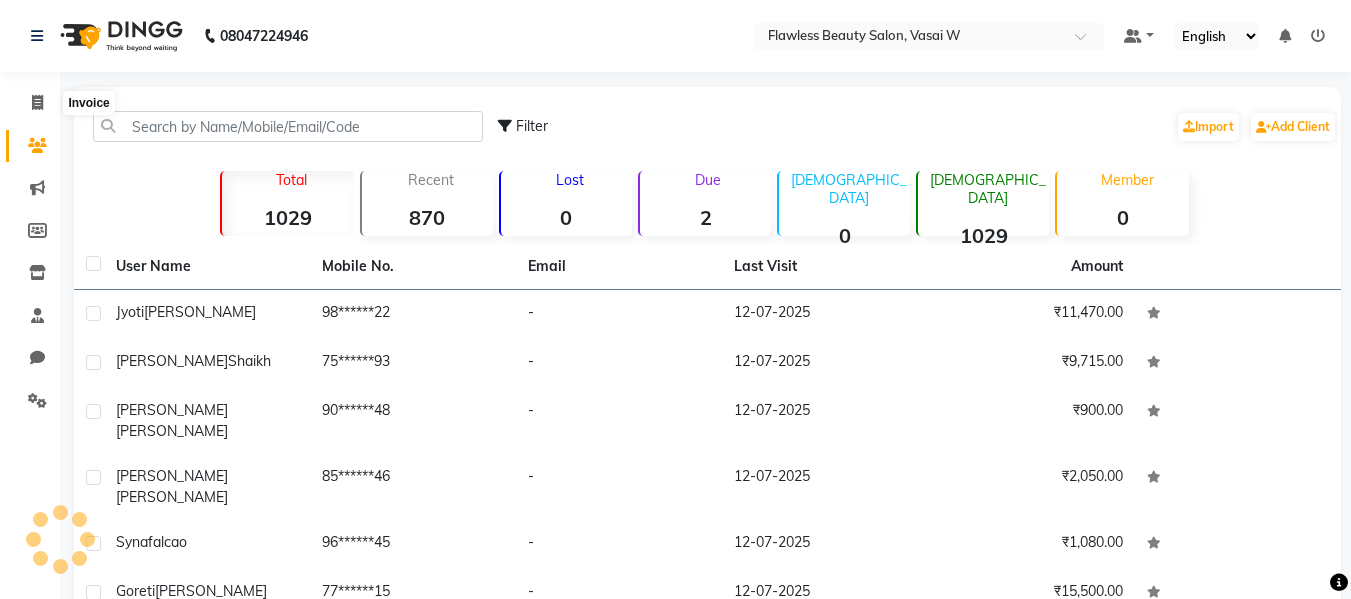 select on "service" 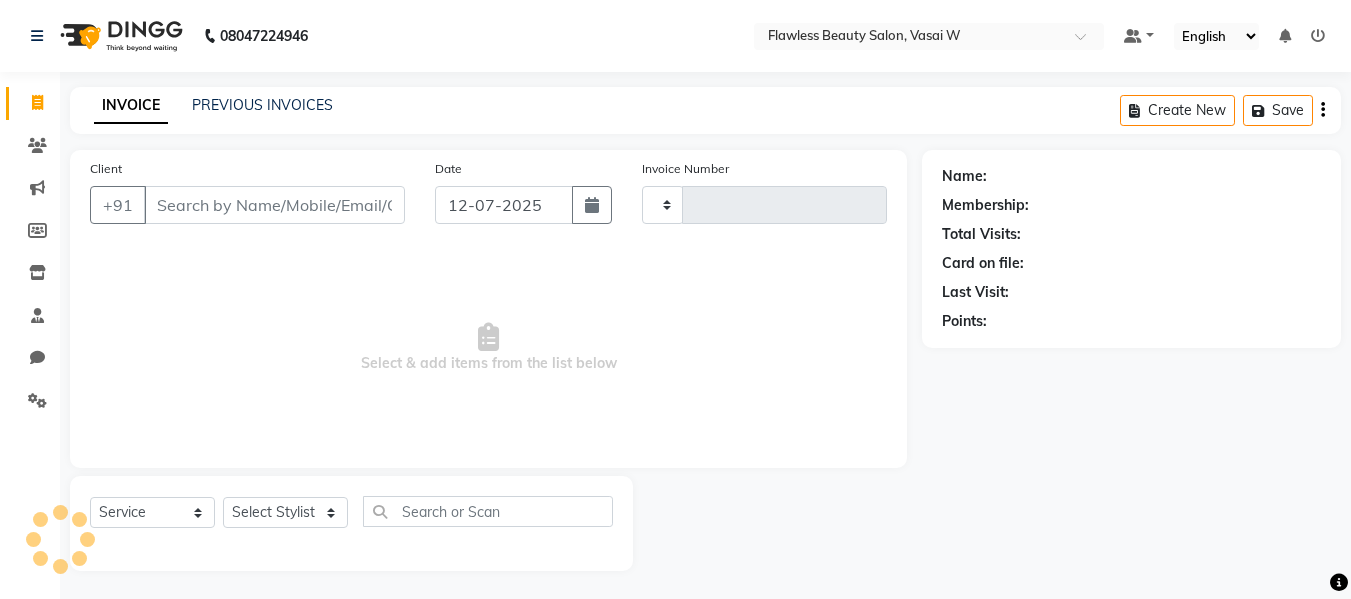 type on "1356" 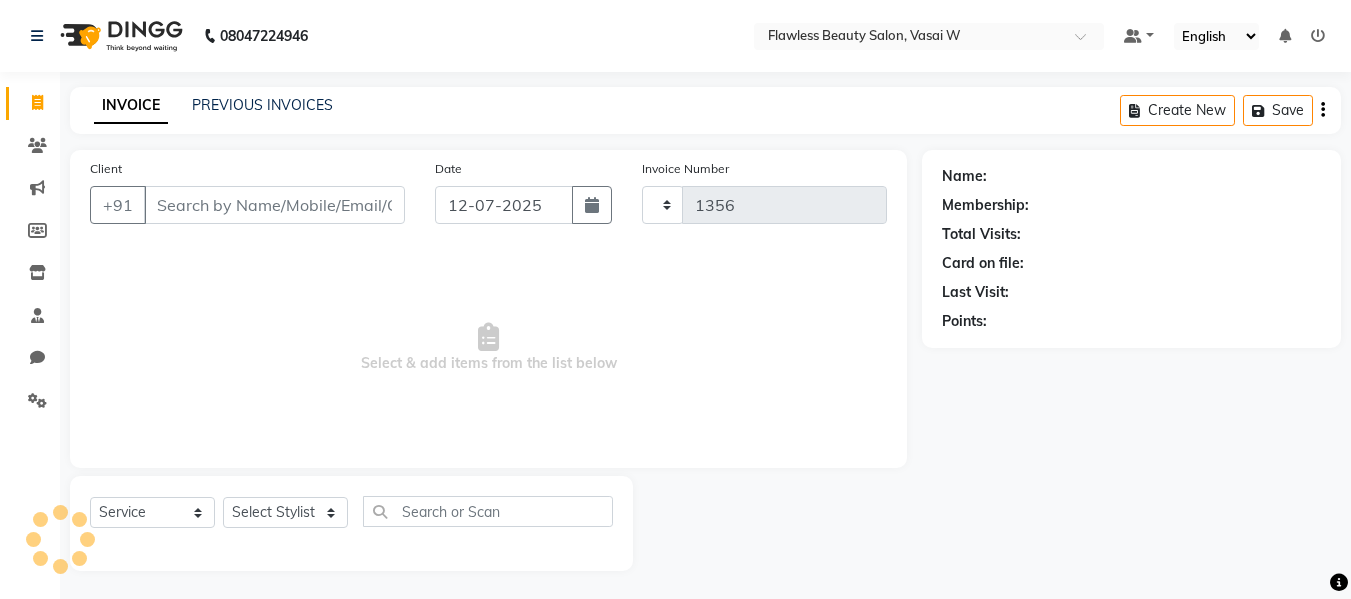 scroll, scrollTop: 2, scrollLeft: 0, axis: vertical 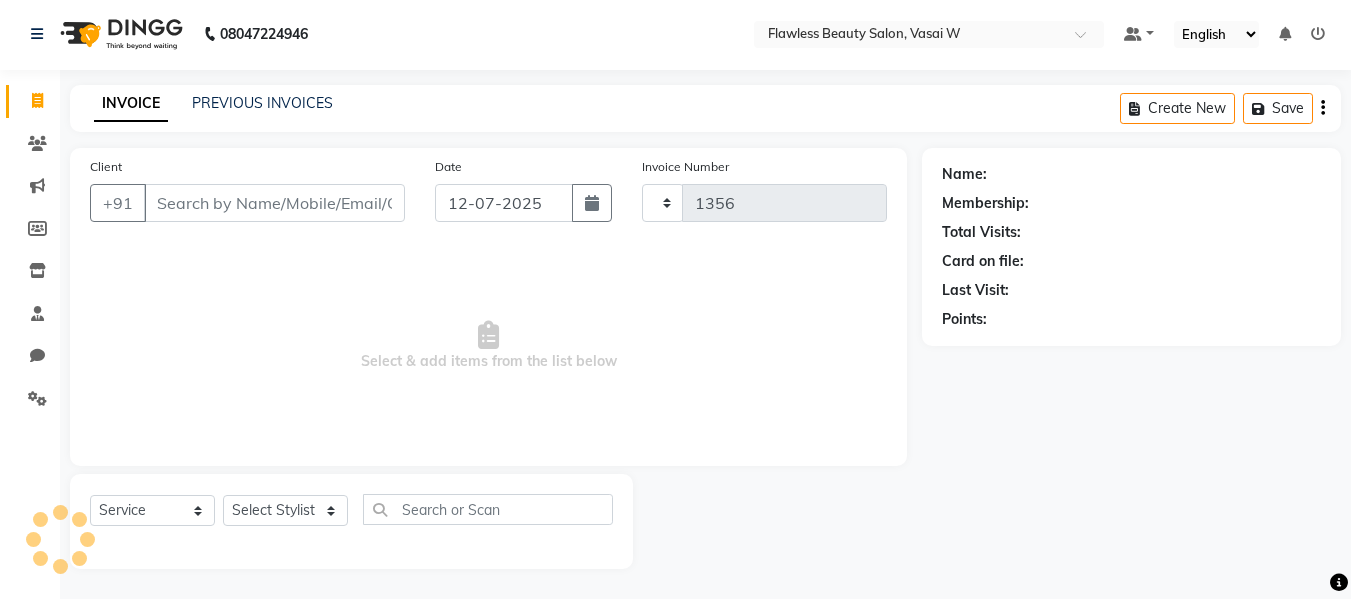 select on "8090" 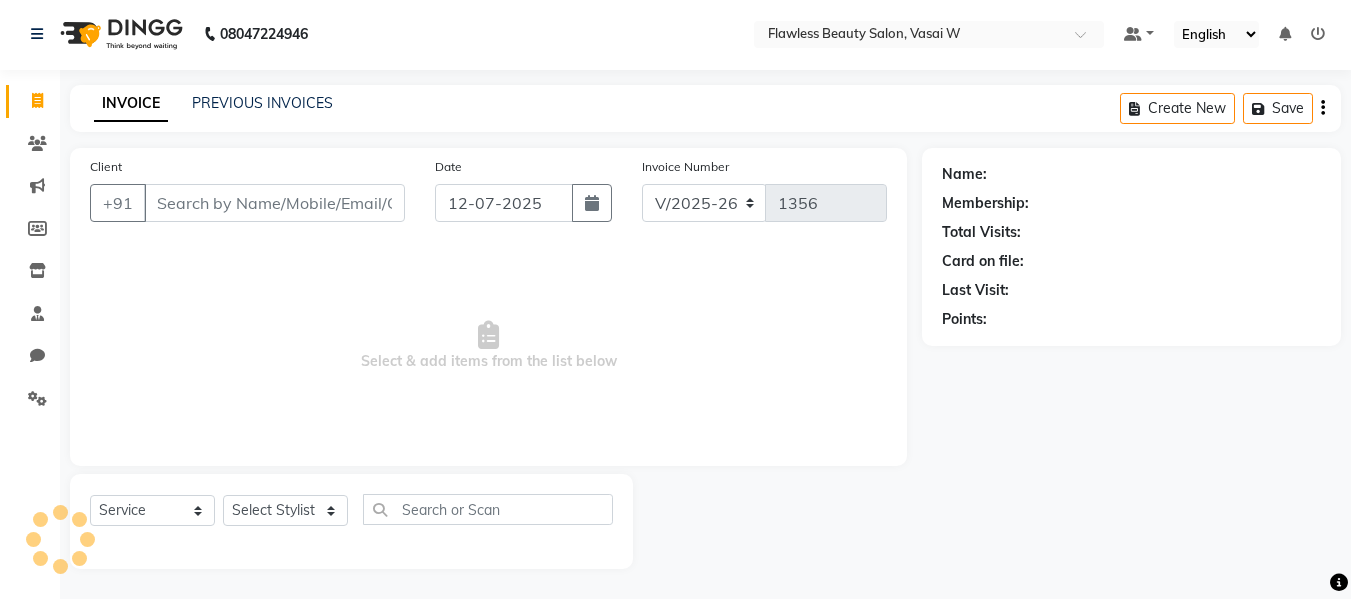 click on "Client" at bounding box center [274, 203] 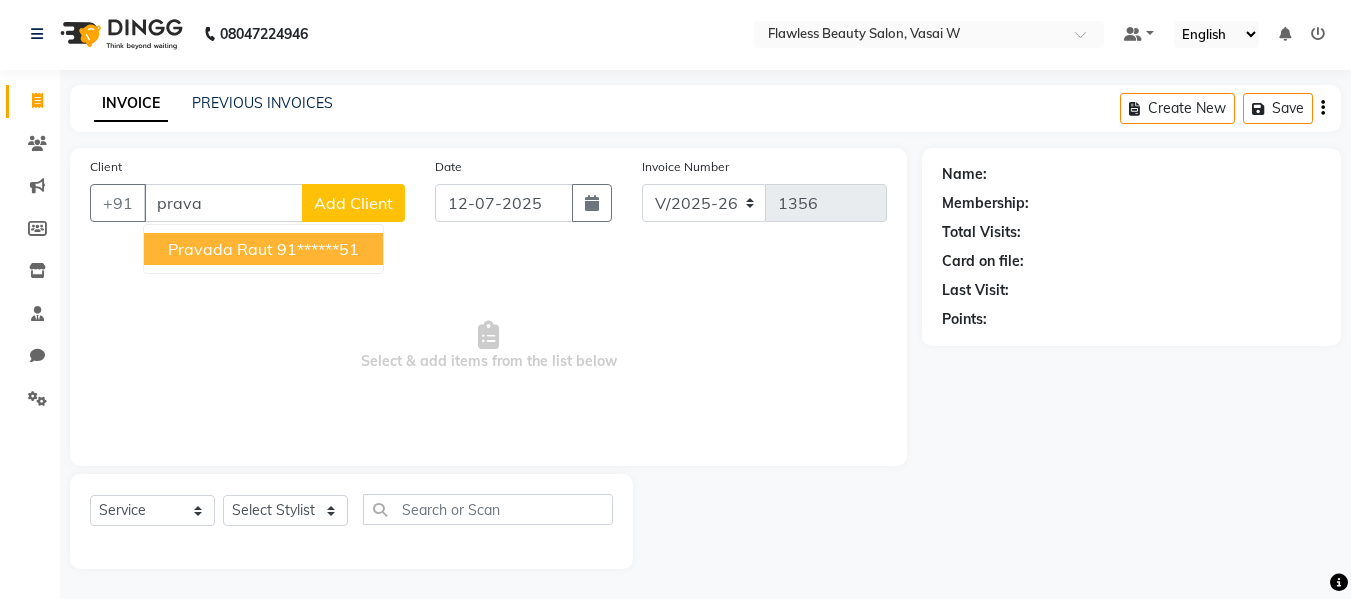 click on "Pravada Raut" at bounding box center [220, 249] 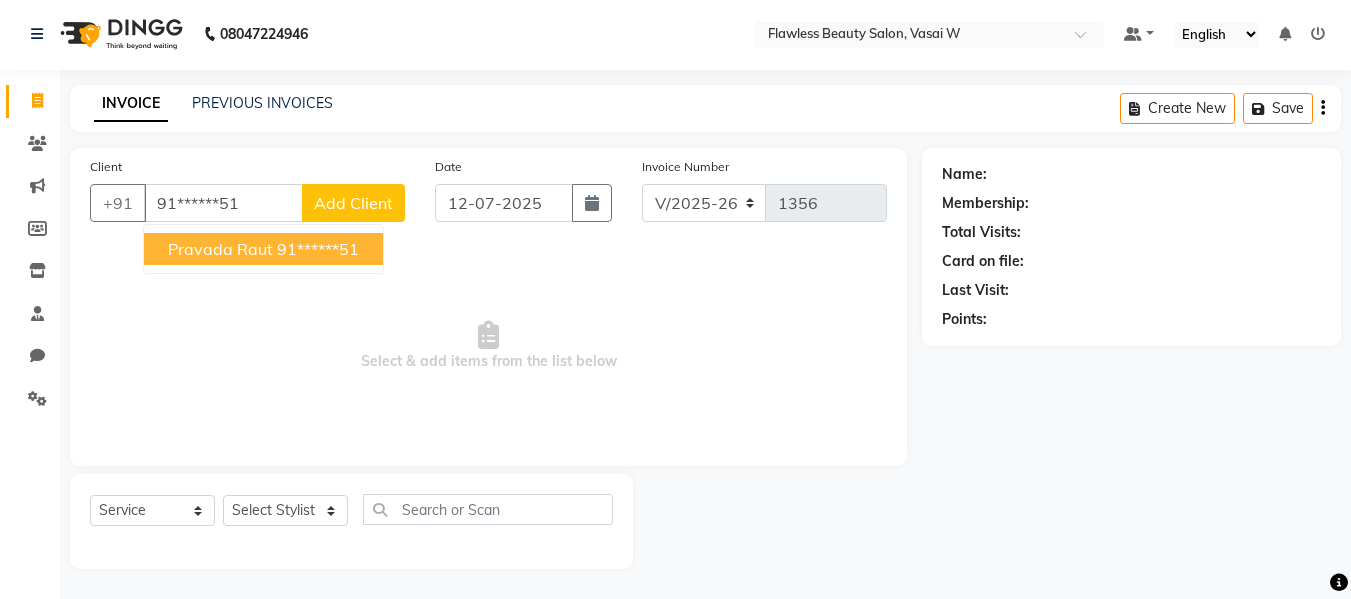 type on "91******51" 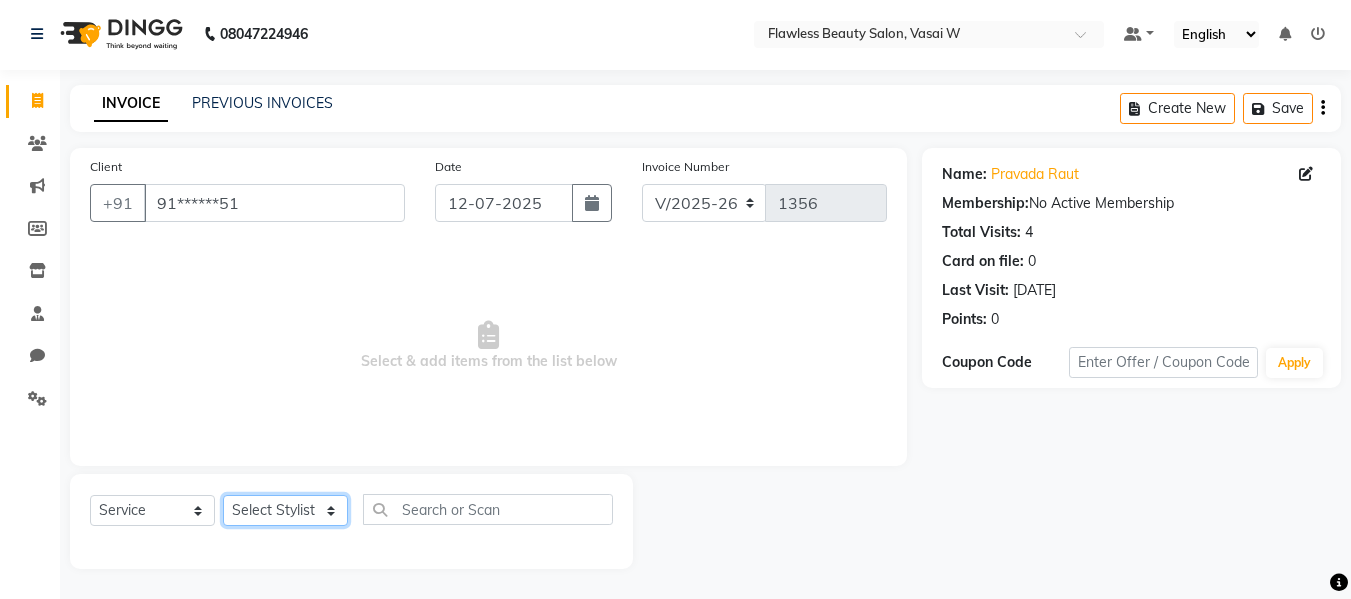 click on "Select Stylist Afsana [PERSON_NAME]  [PERSON_NAME] Maam Nisha  Pari [PERSON_NAME] [PERSON_NAME]" 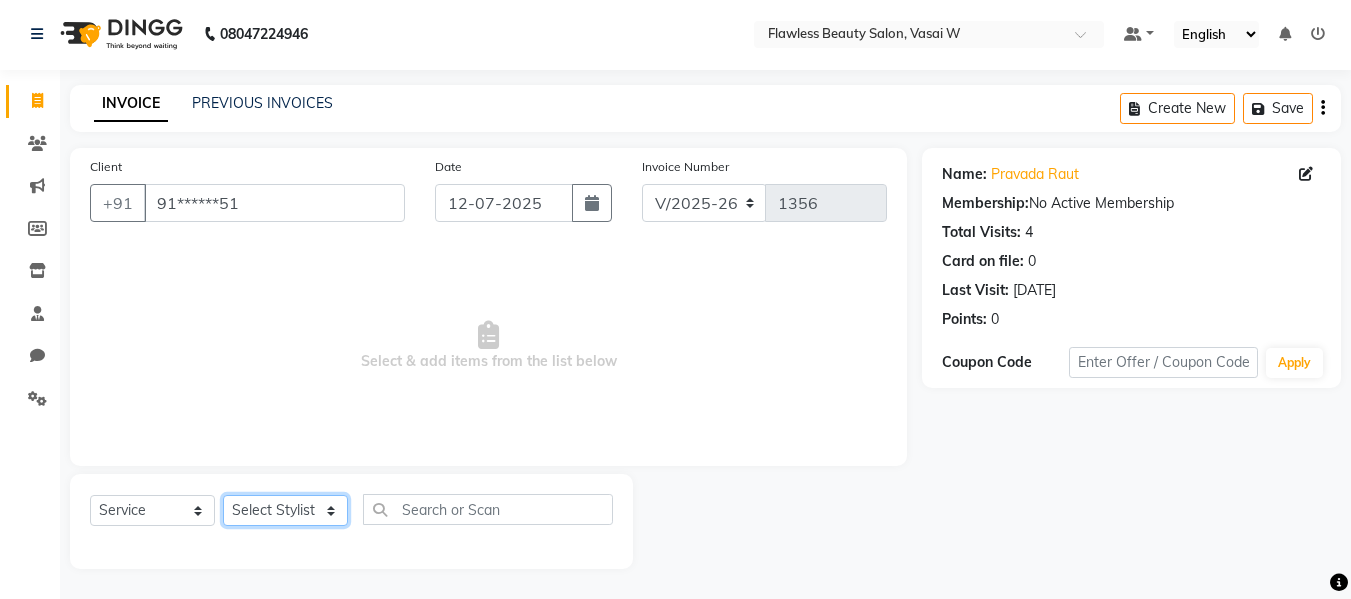 select on "76405" 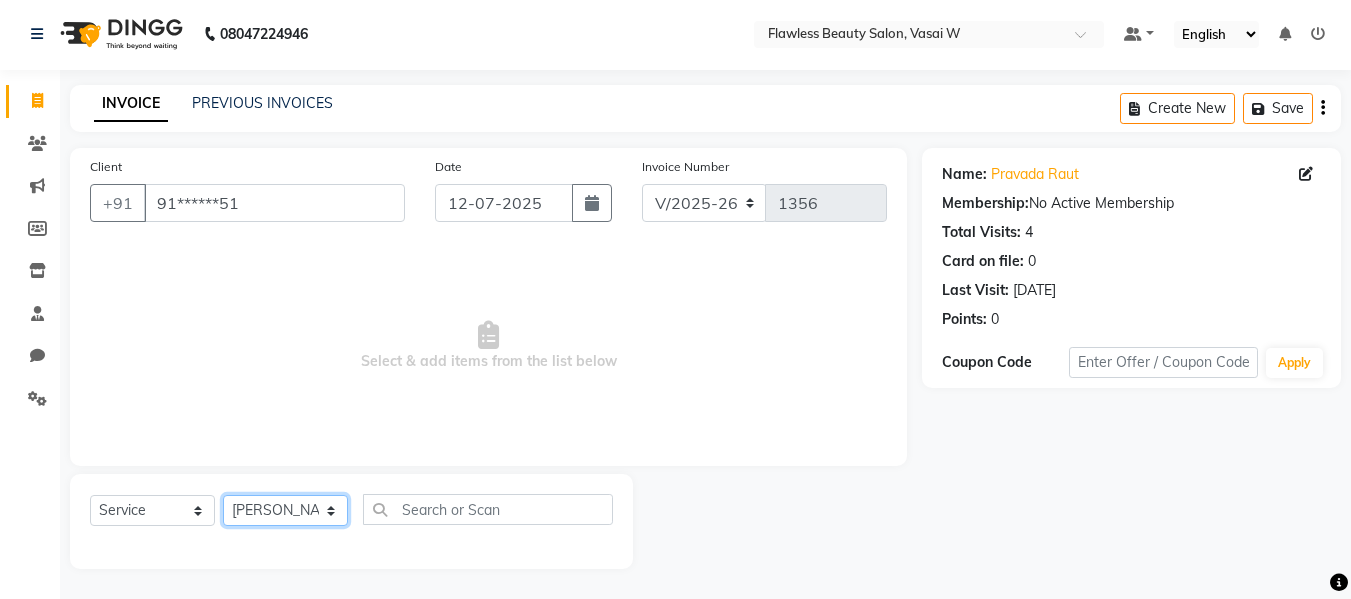 click on "Select Stylist Afsana [PERSON_NAME]  [PERSON_NAME] Maam Nisha  Pari [PERSON_NAME] [PERSON_NAME]" 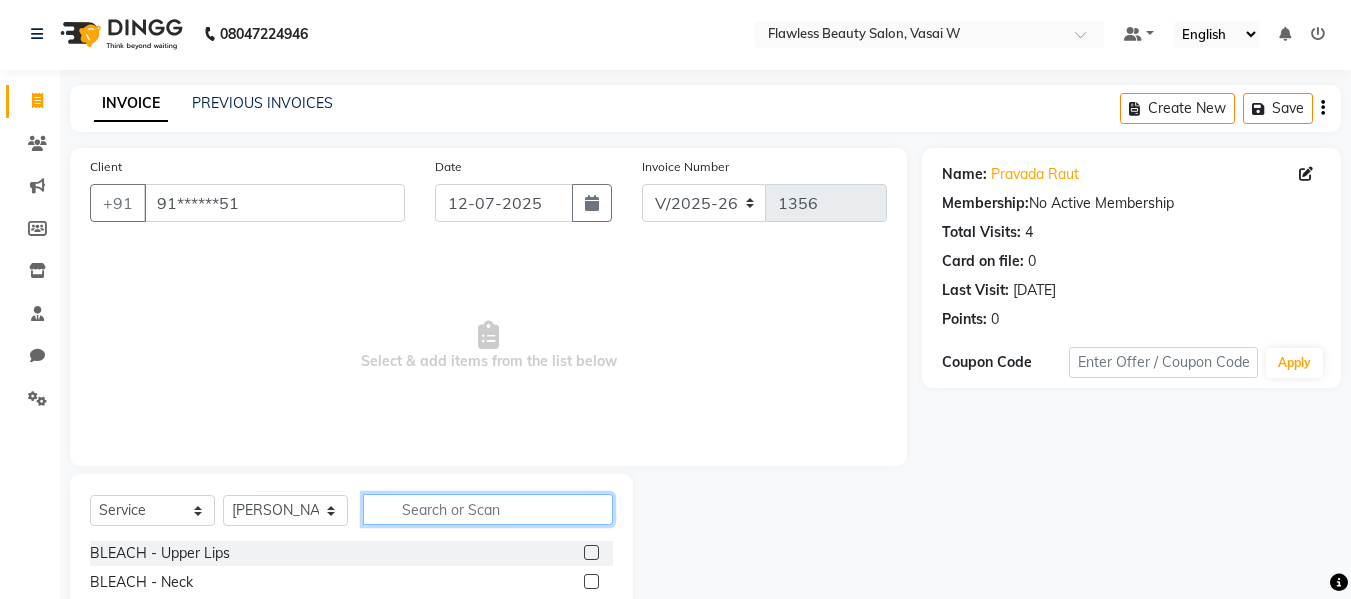click 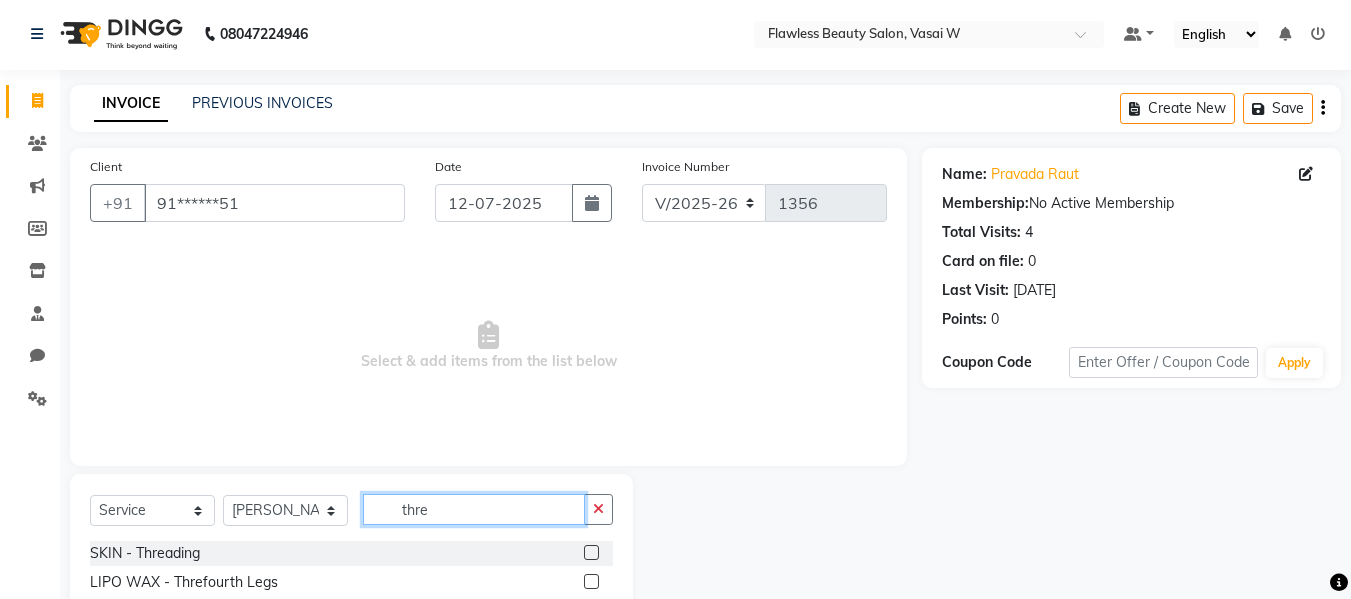 type on "thre" 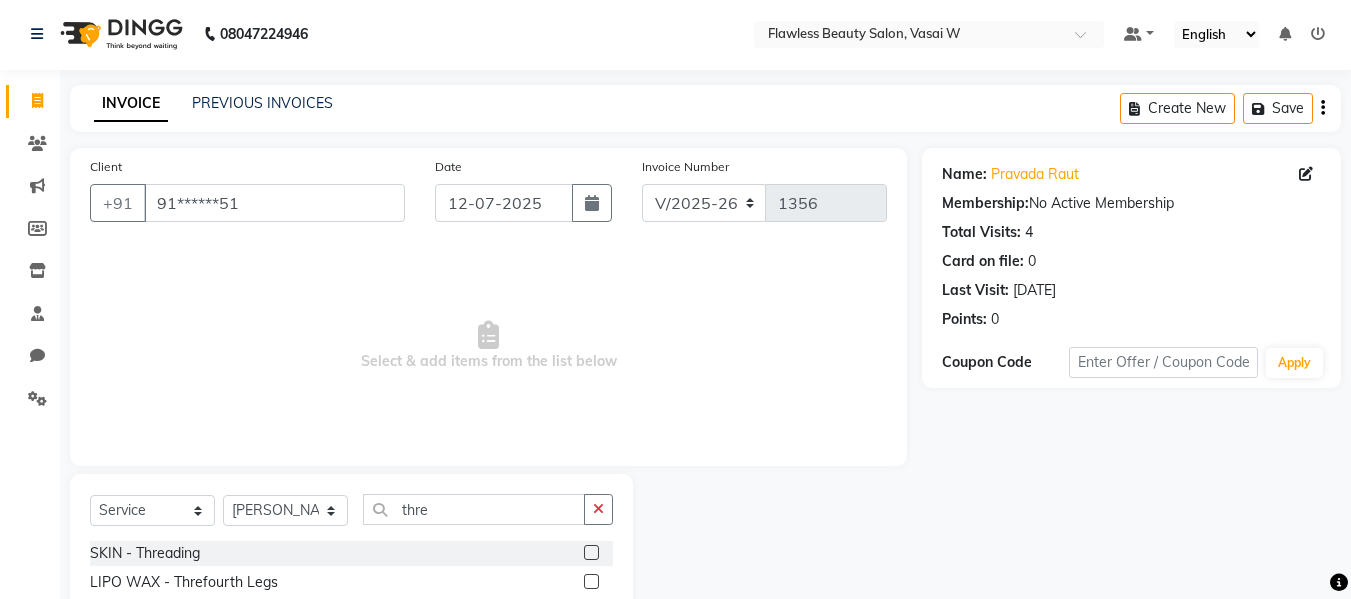 click 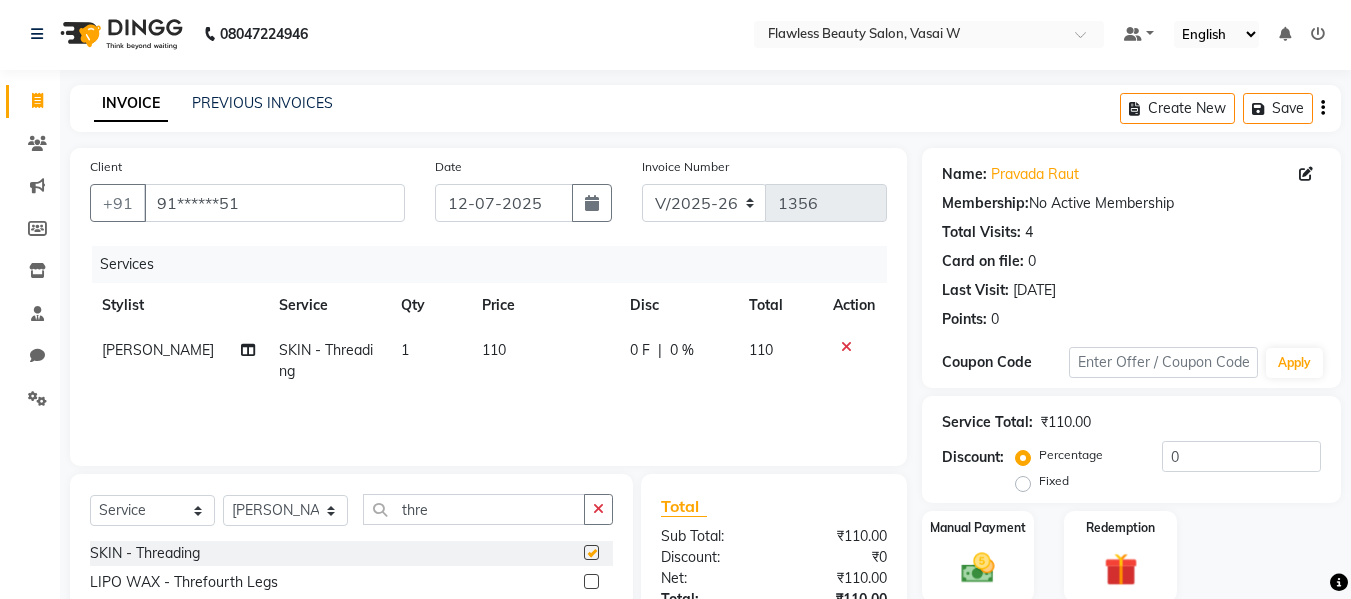 checkbox on "false" 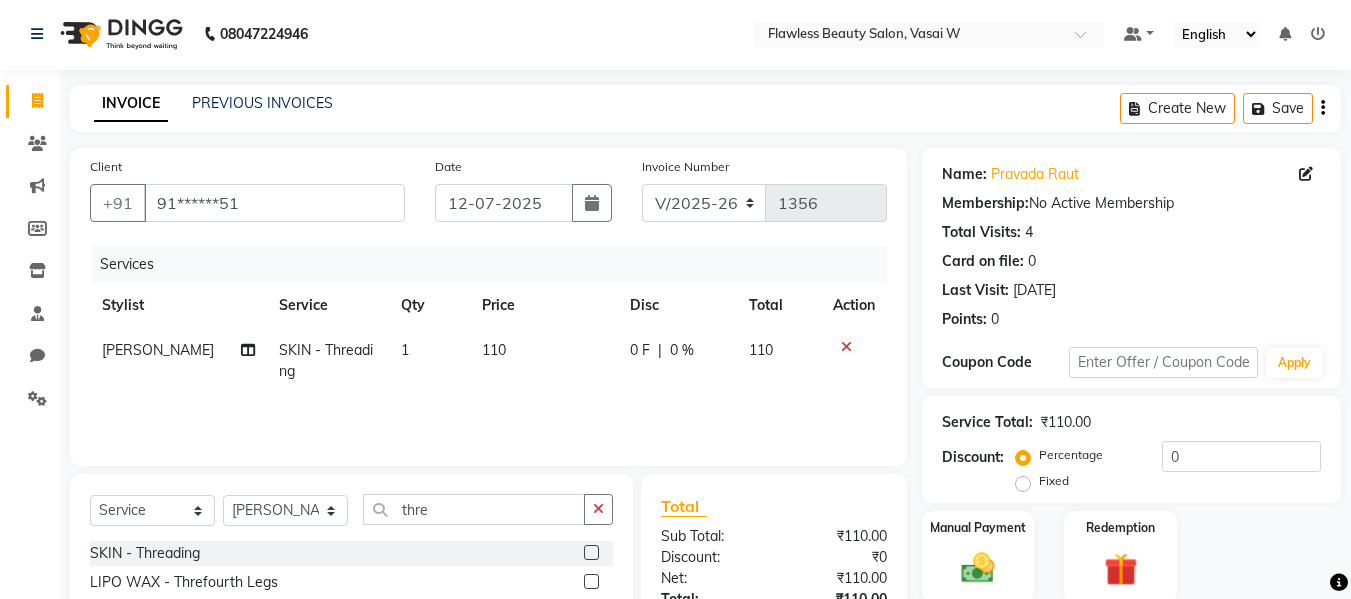 click on "110" 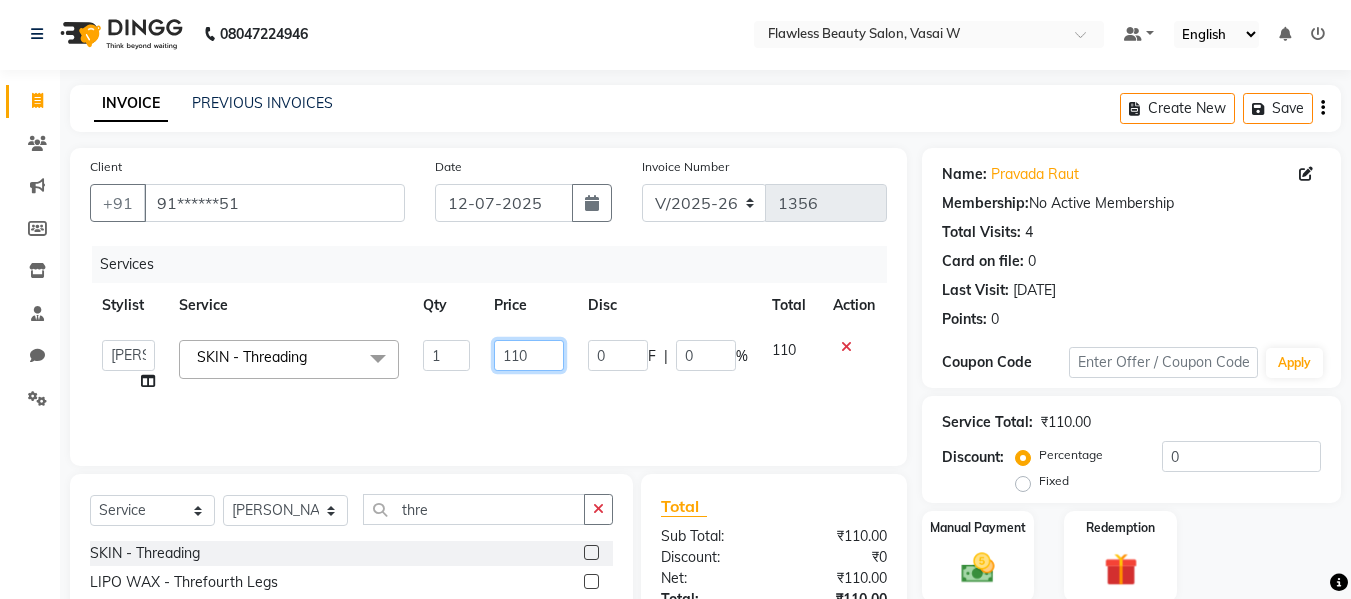click on "110" 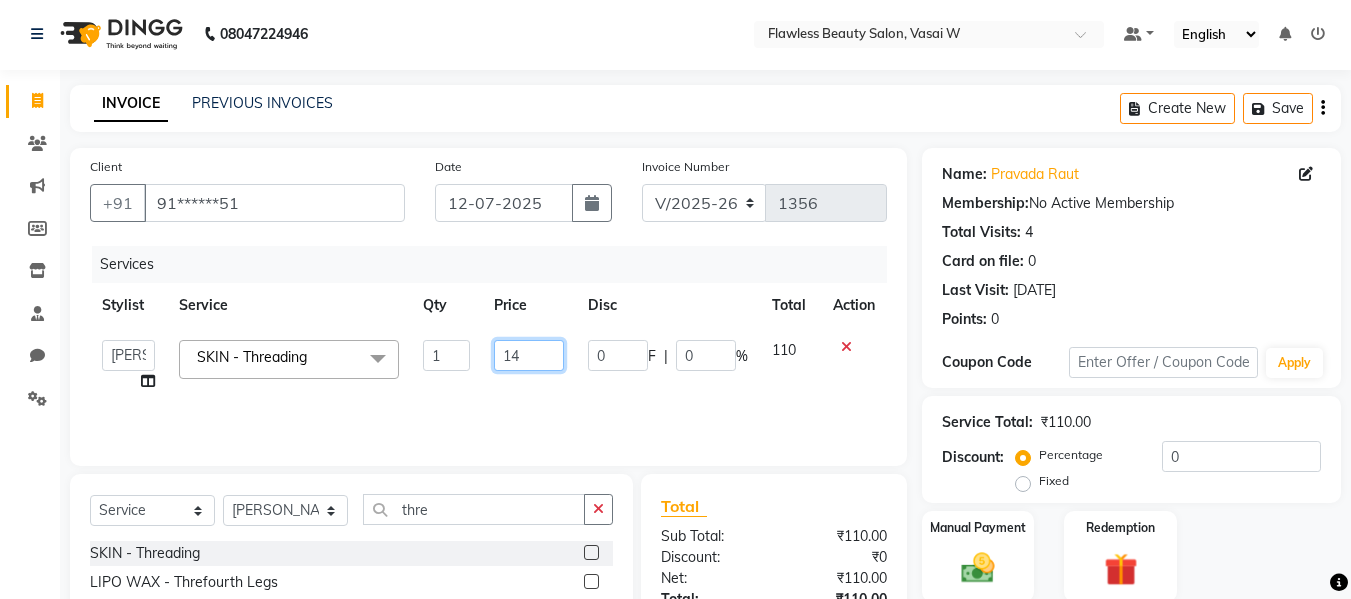 type on "140" 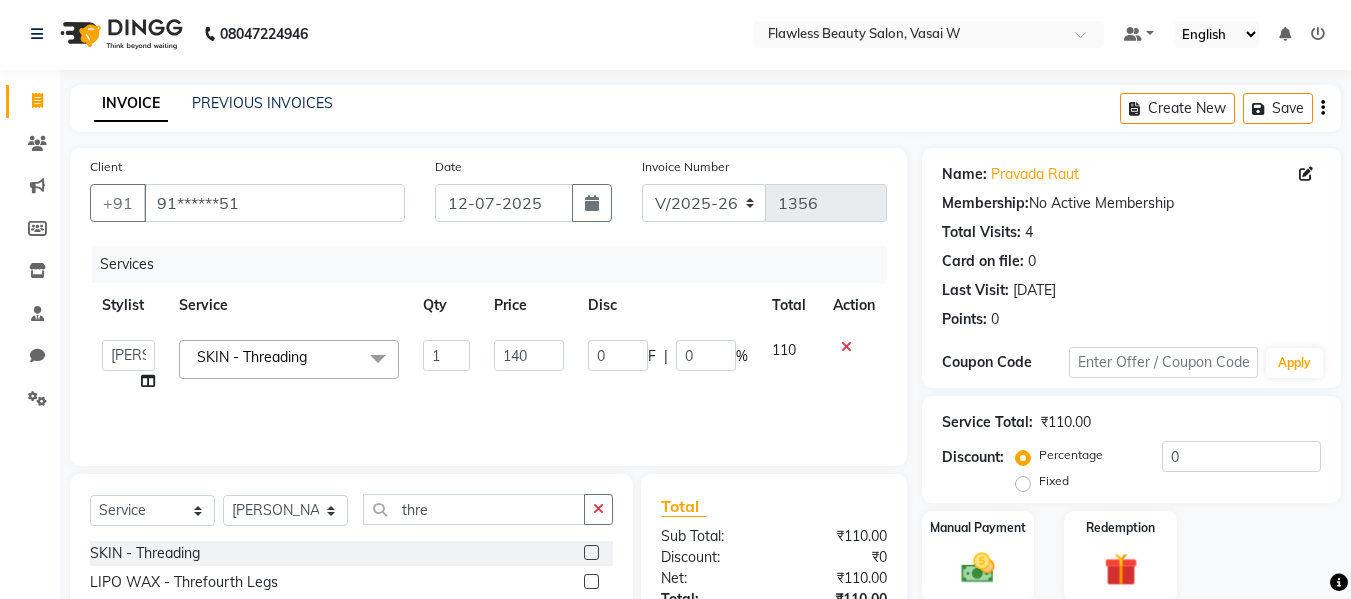 click on "Sub Total:" 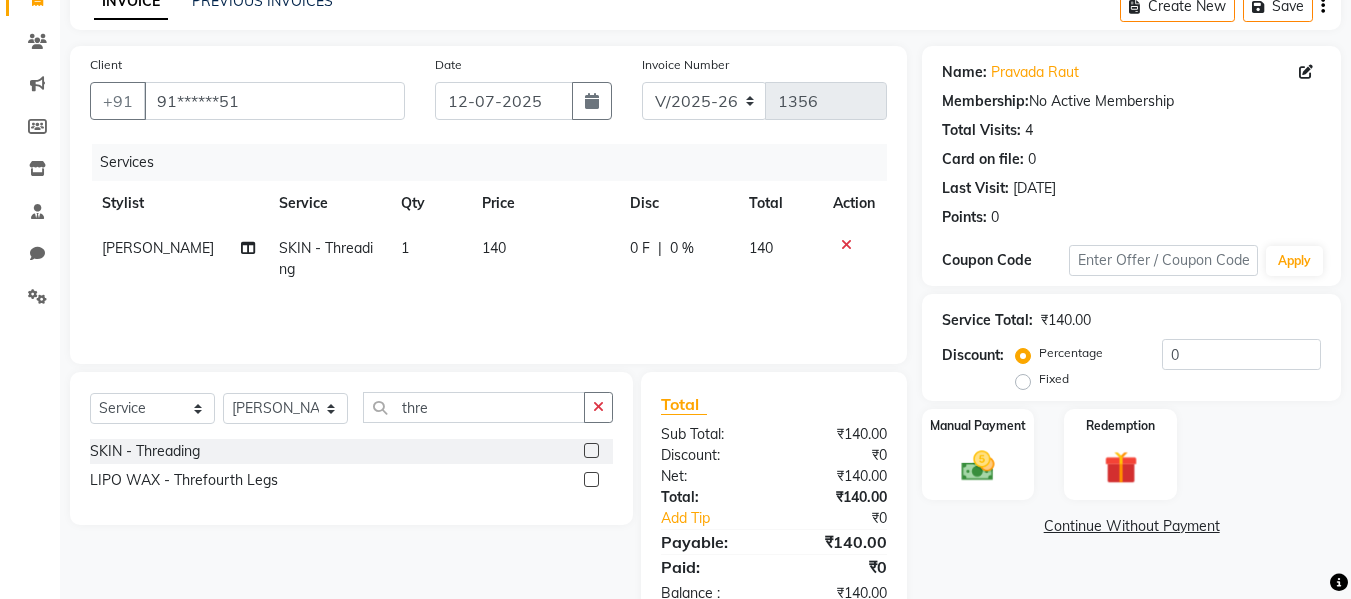scroll, scrollTop: 159, scrollLeft: 0, axis: vertical 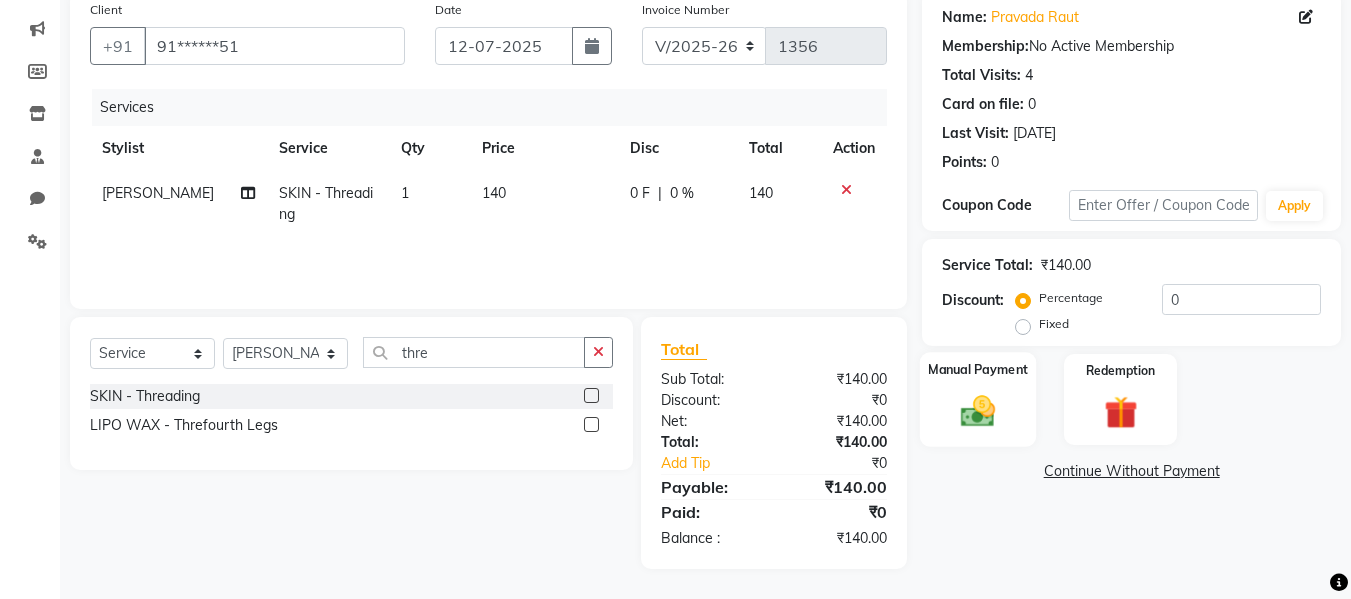 click on "Manual Payment" 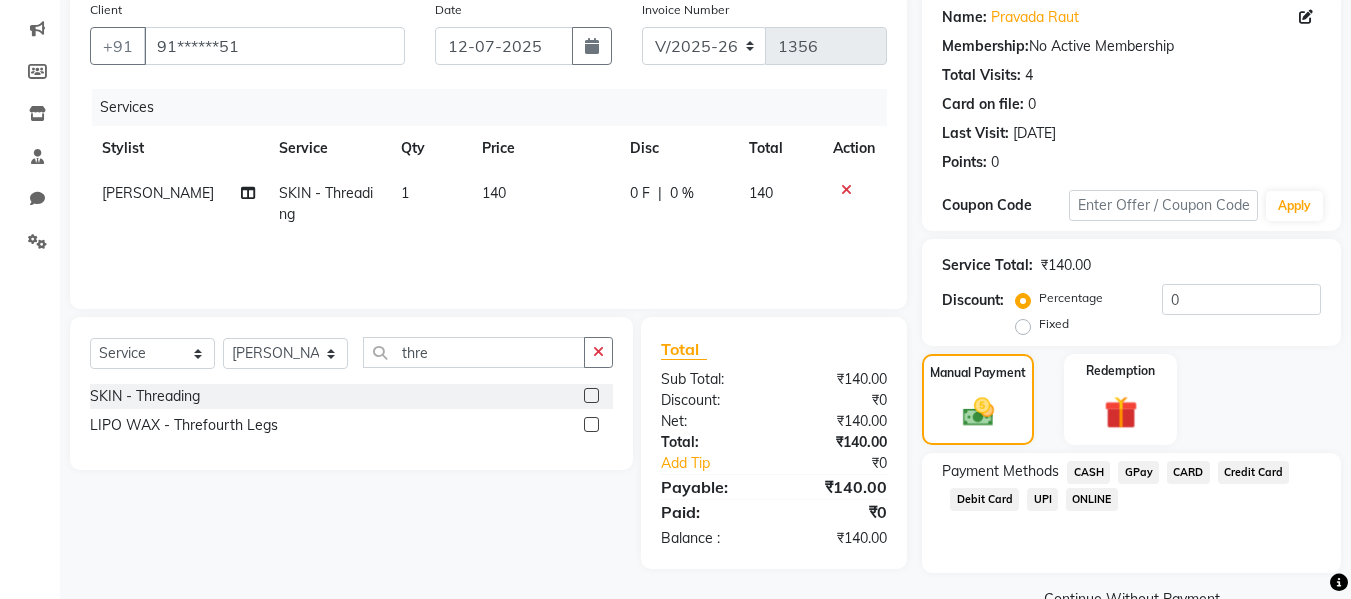 click on "GPay" 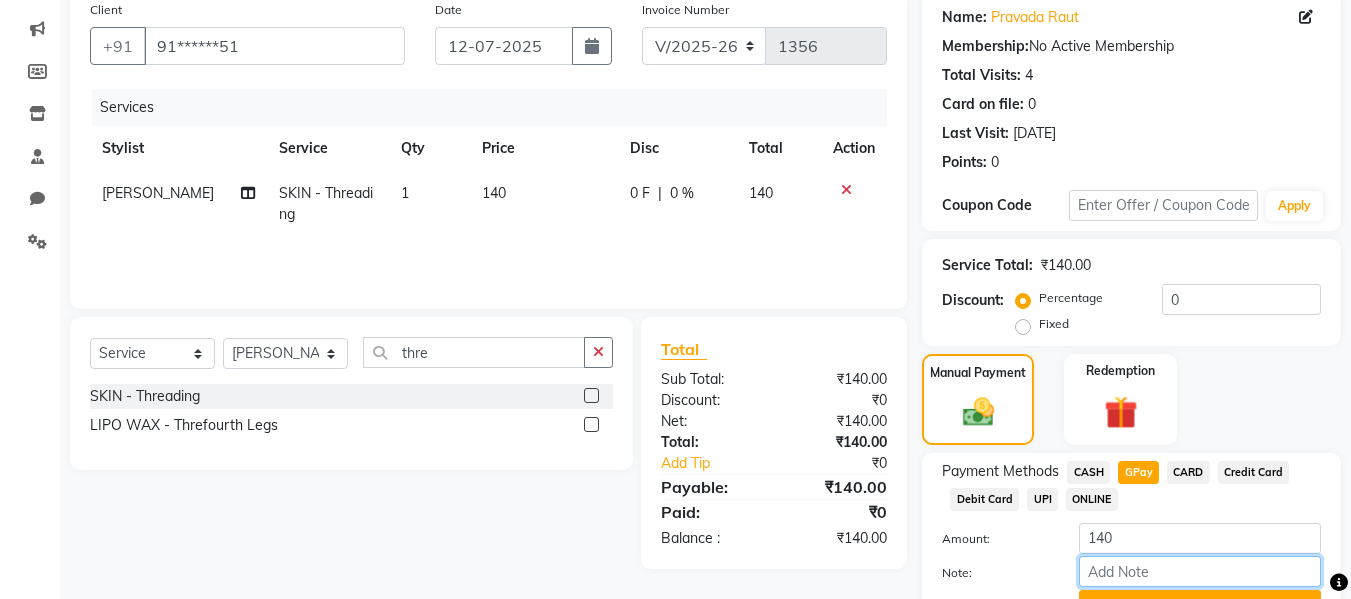 click on "Note:" at bounding box center (1200, 571) 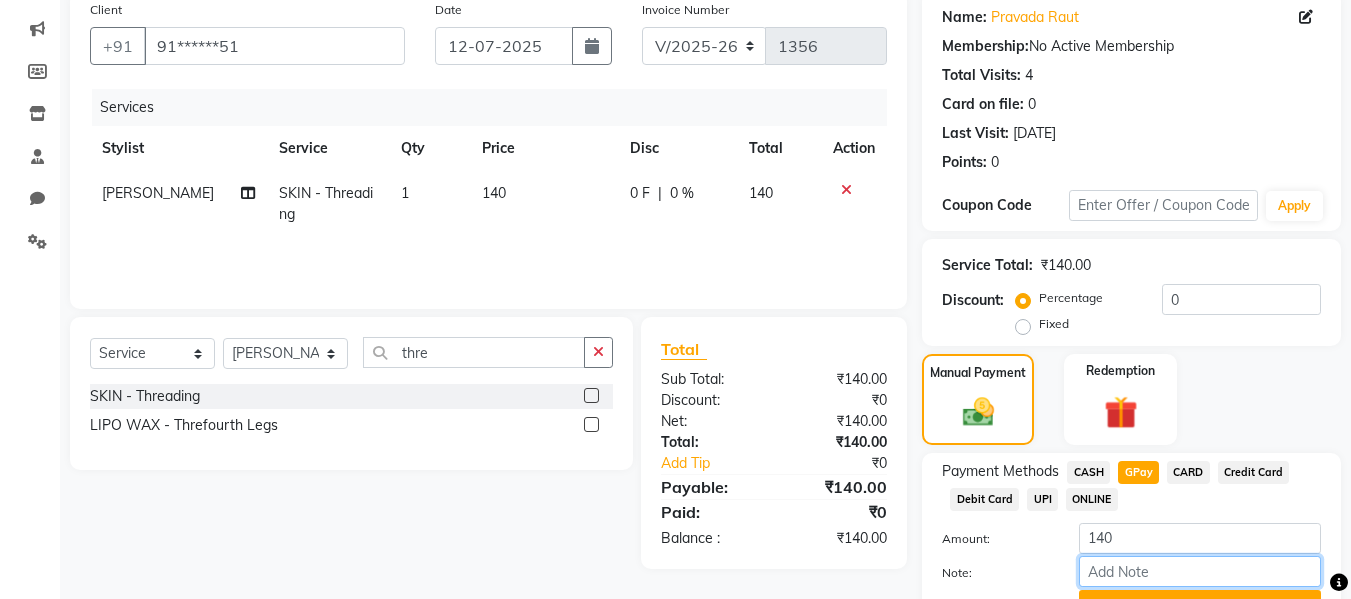 type on "fless" 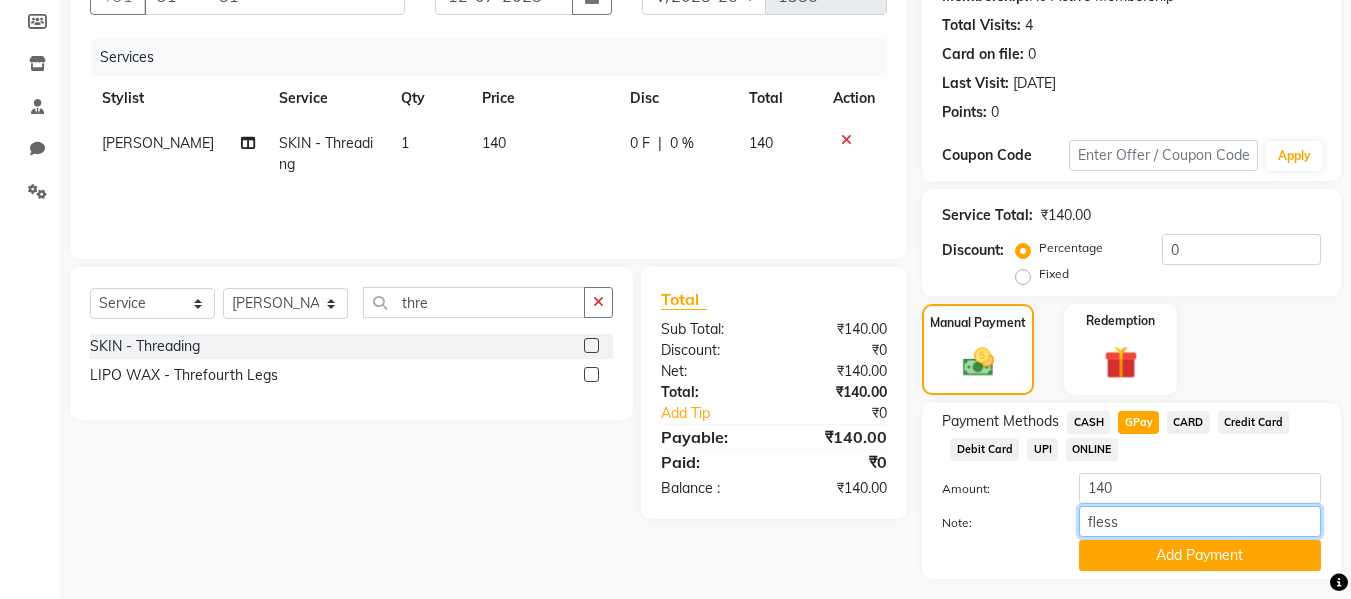 scroll, scrollTop: 260, scrollLeft: 0, axis: vertical 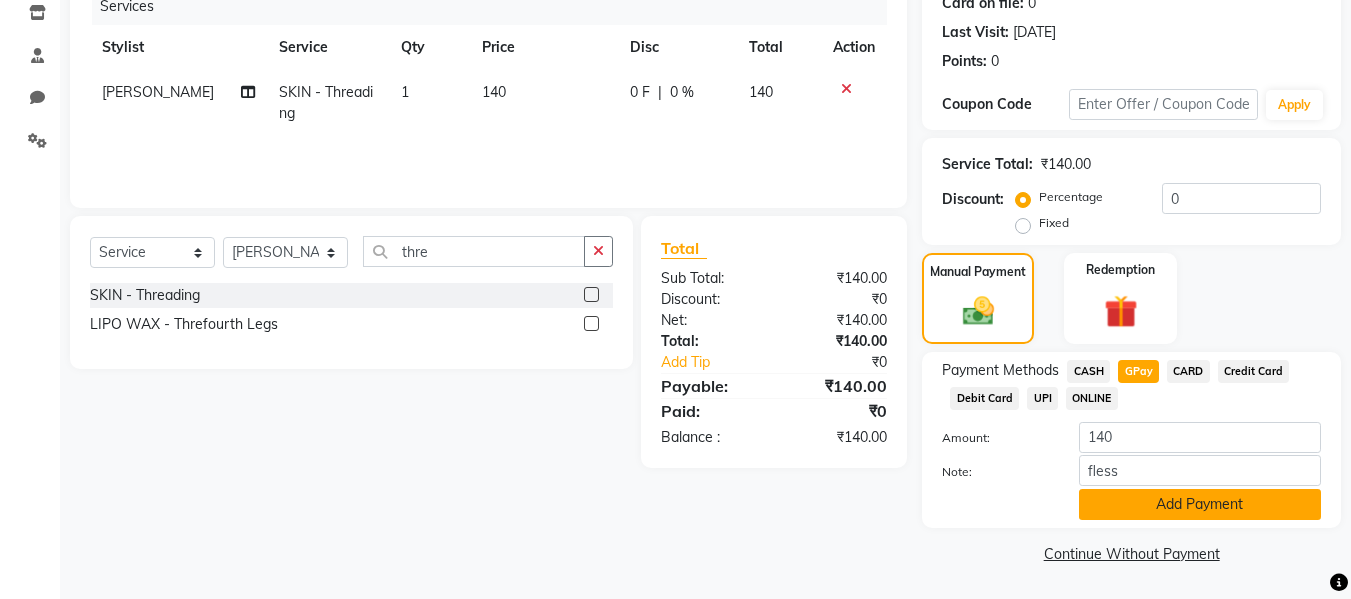 click on "Add Payment" 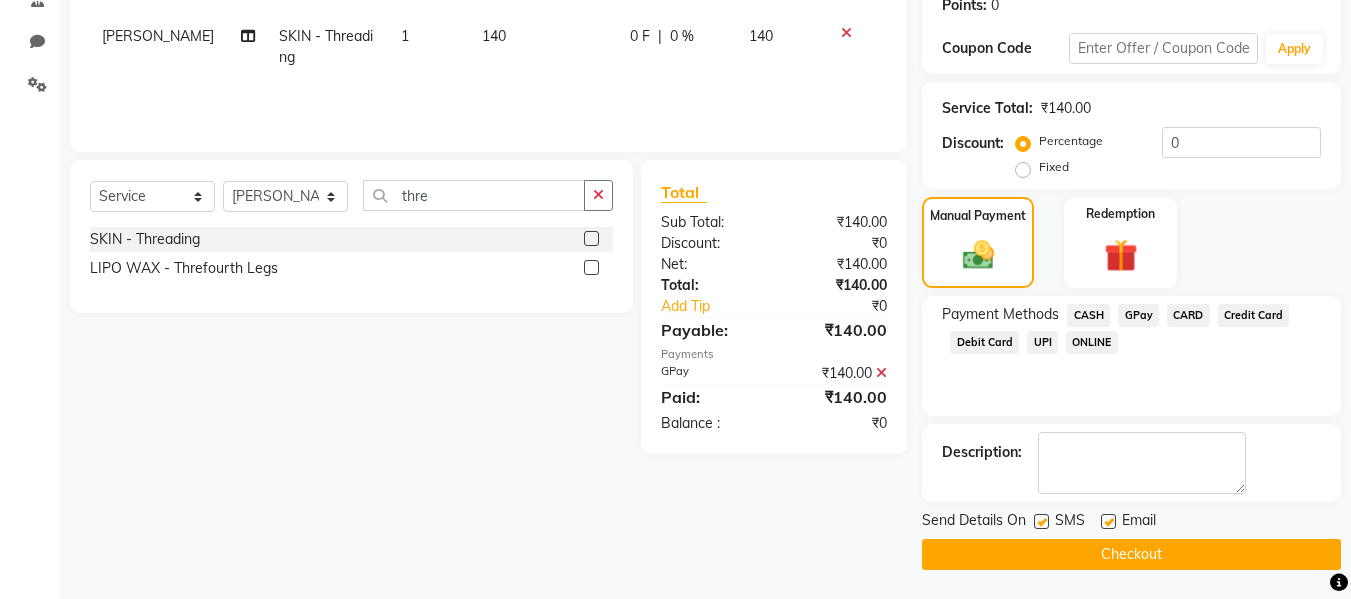 scroll, scrollTop: 317, scrollLeft: 0, axis: vertical 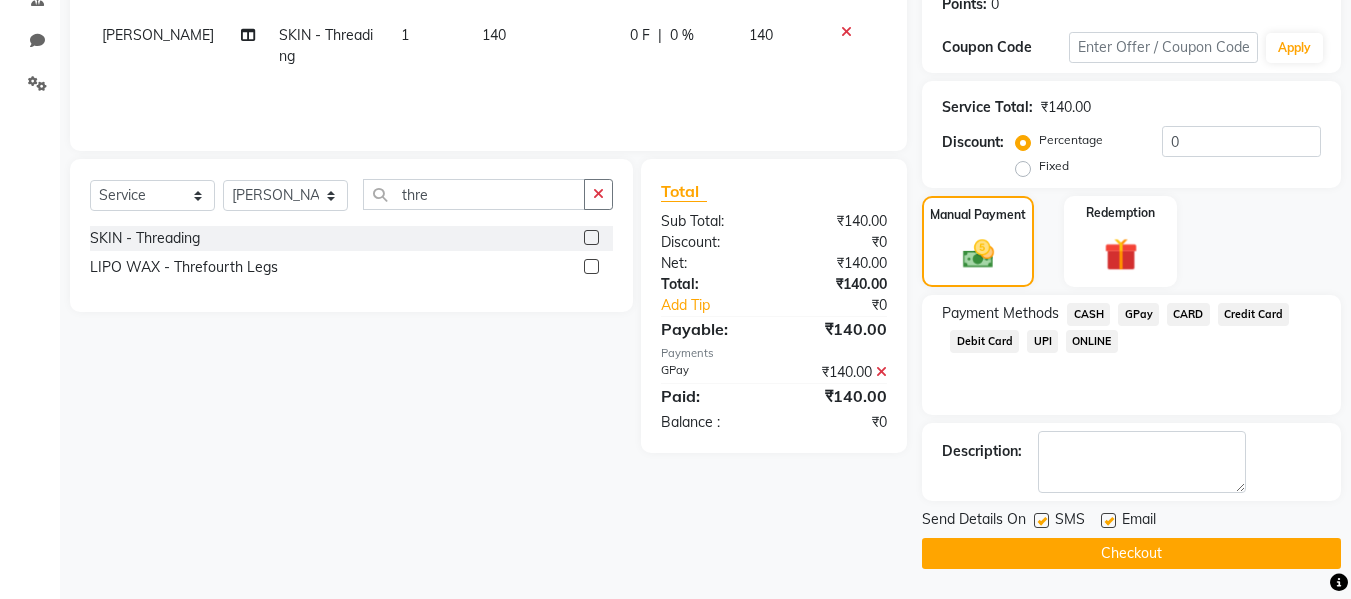 click 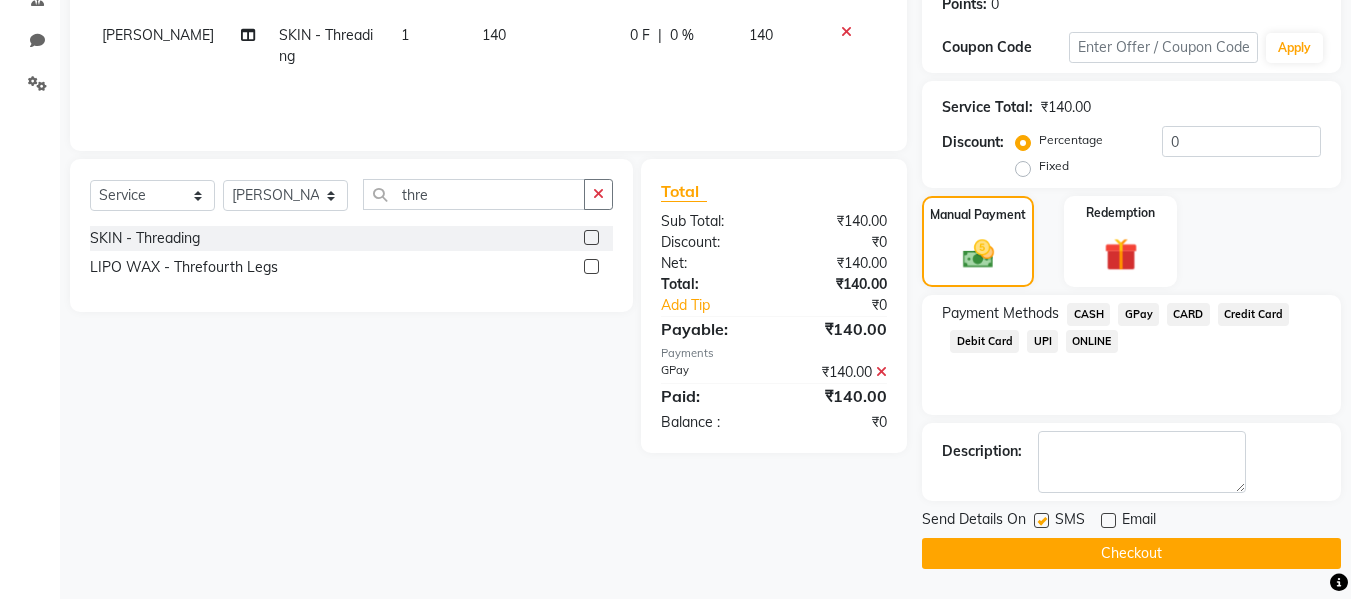 click 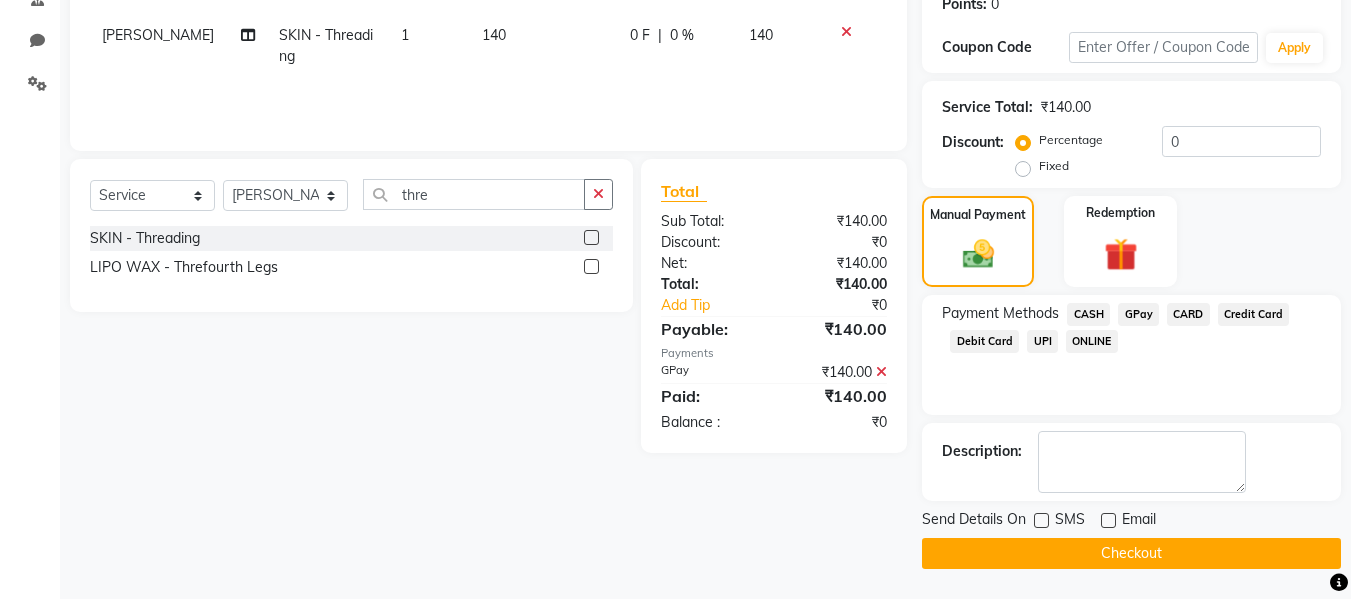 click on "Checkout" 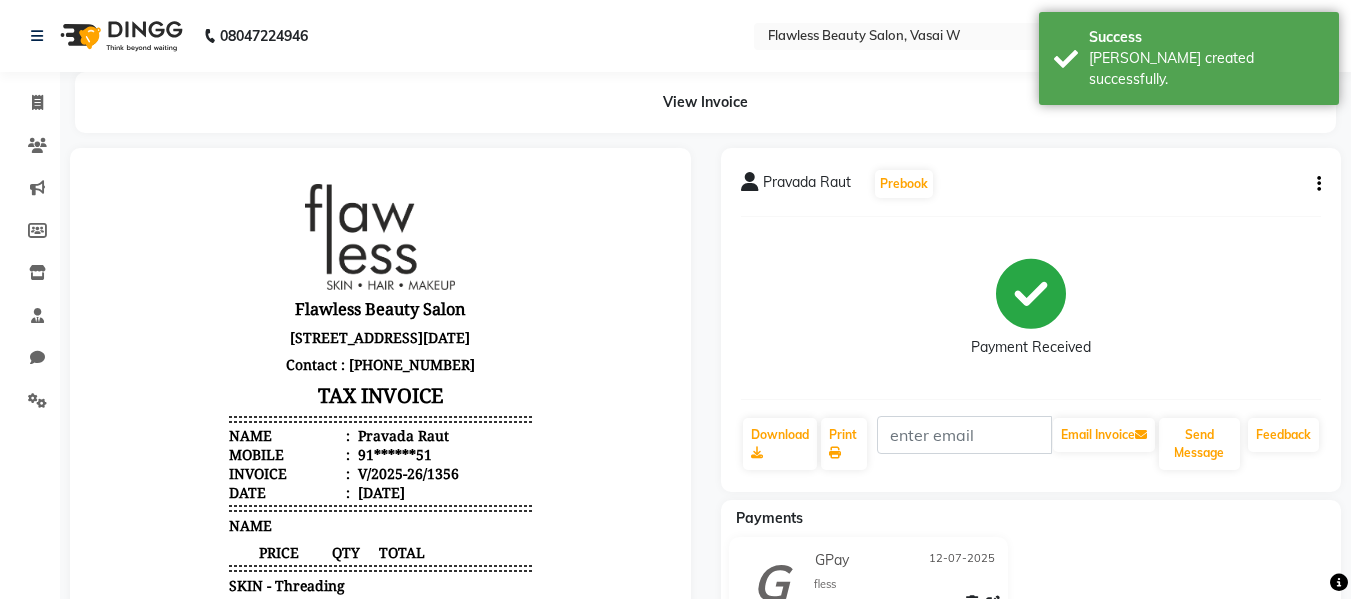scroll, scrollTop: 0, scrollLeft: 0, axis: both 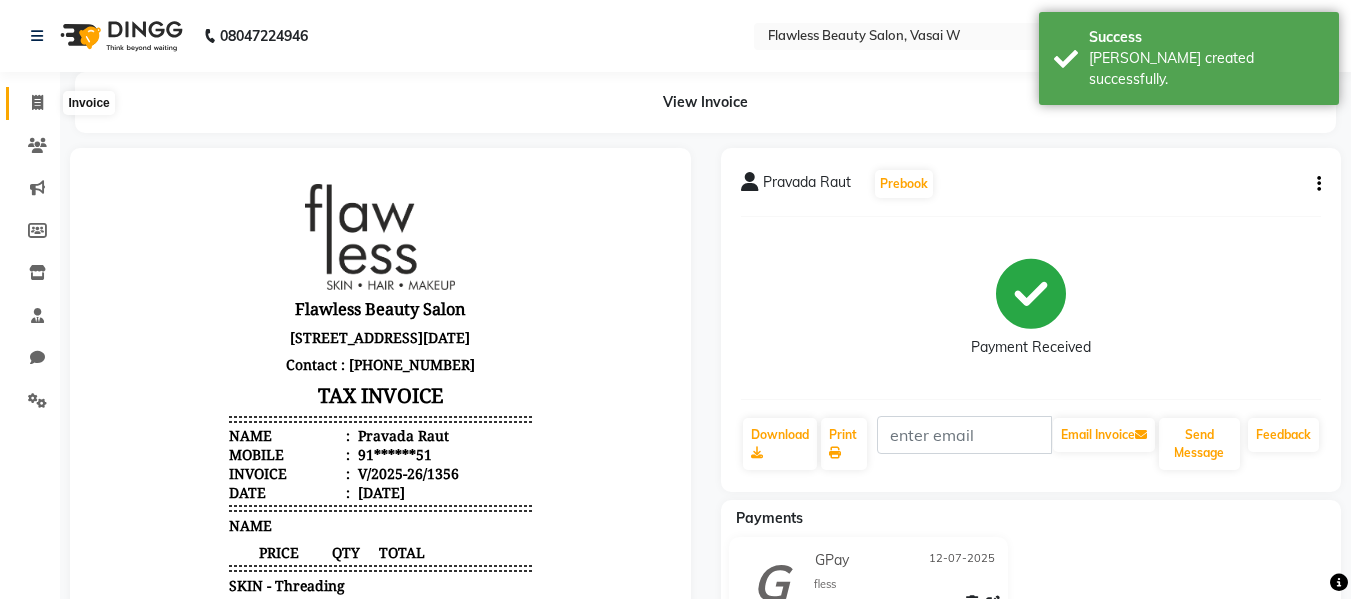 click 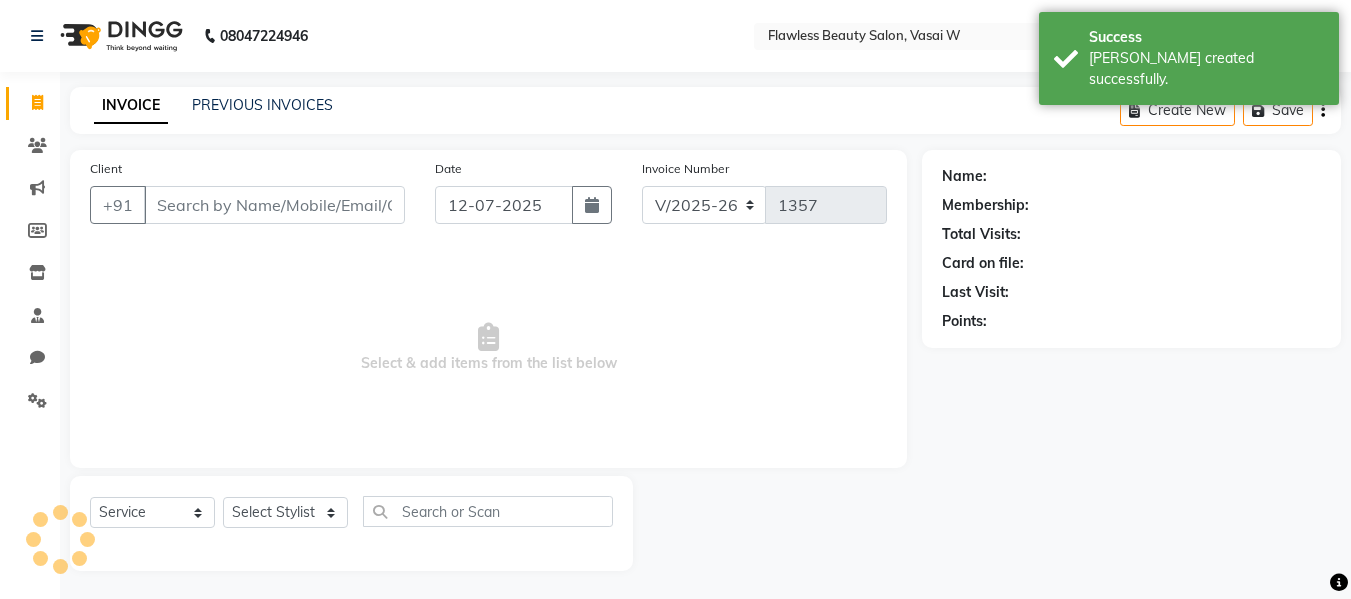 scroll, scrollTop: 2, scrollLeft: 0, axis: vertical 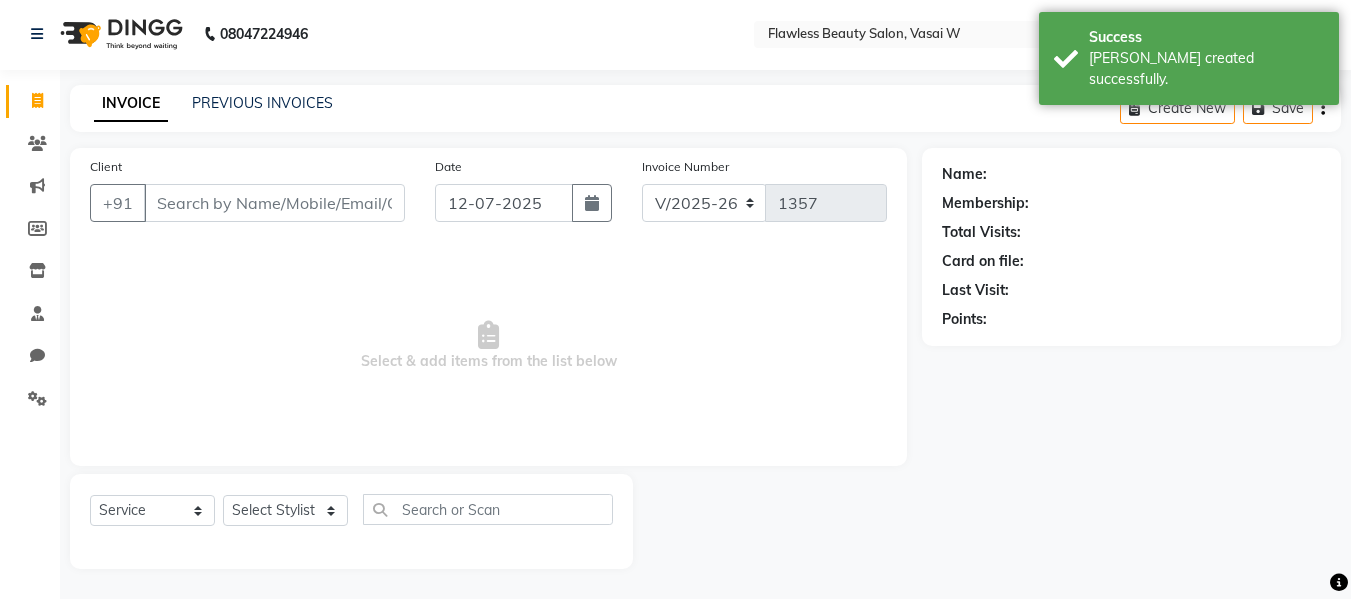 click on "Client" at bounding box center [274, 203] 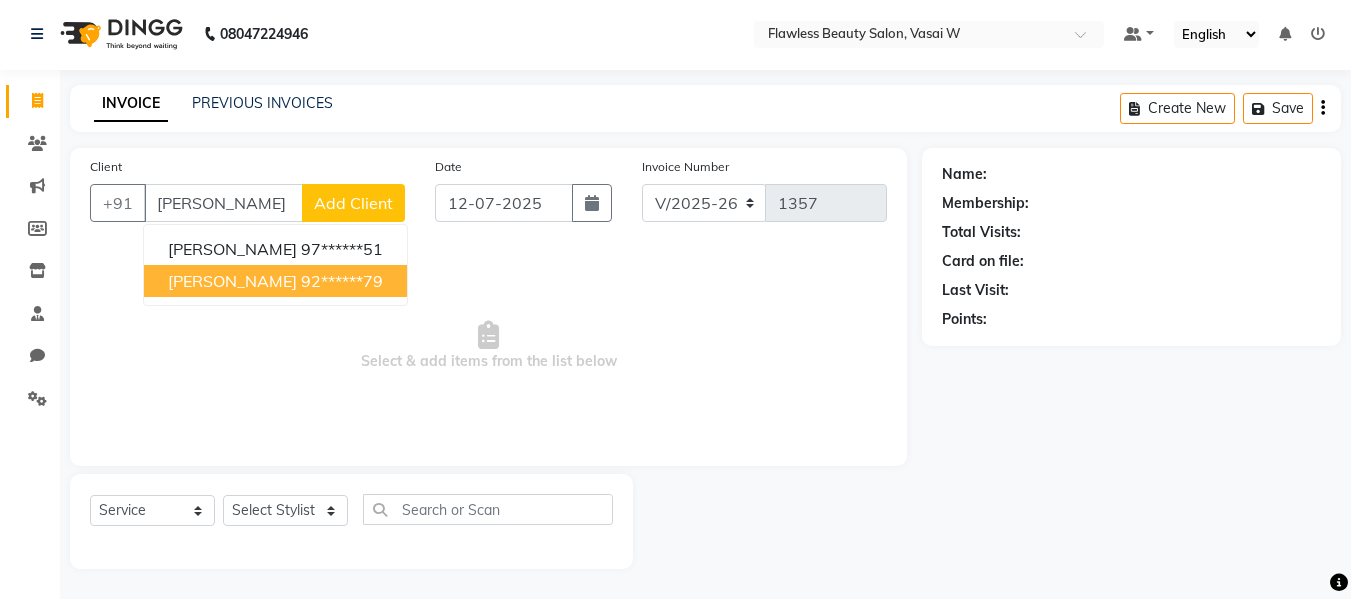 click on "[PERSON_NAME]" at bounding box center [232, 281] 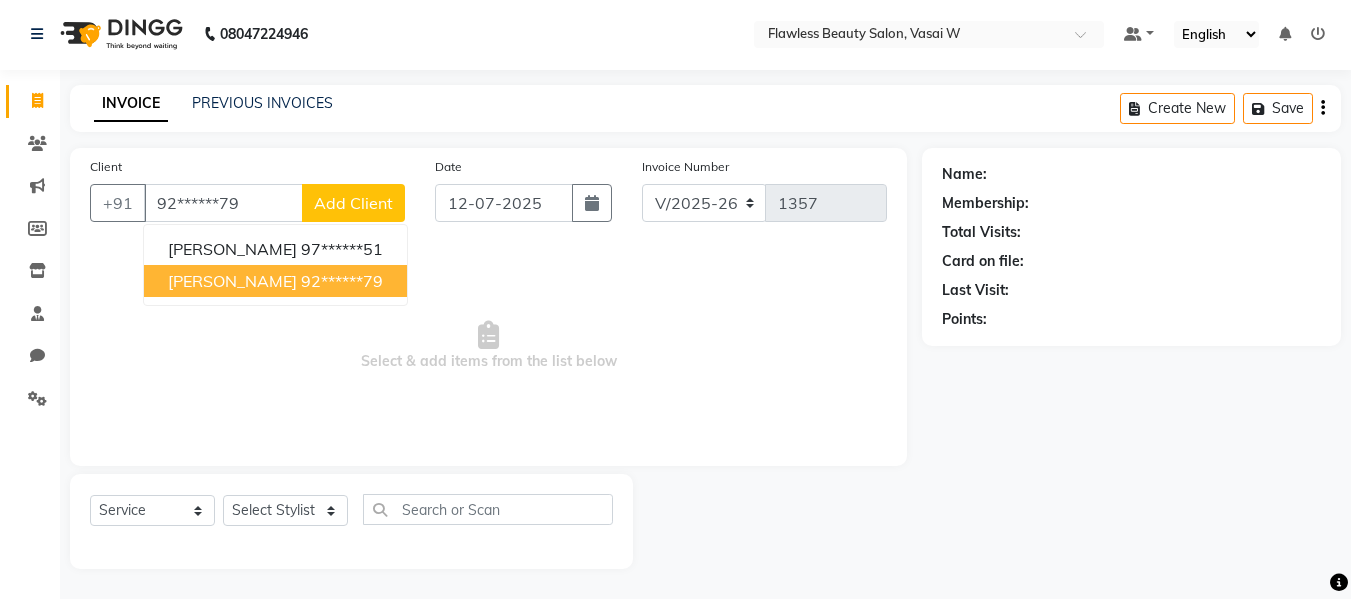 type on "92******79" 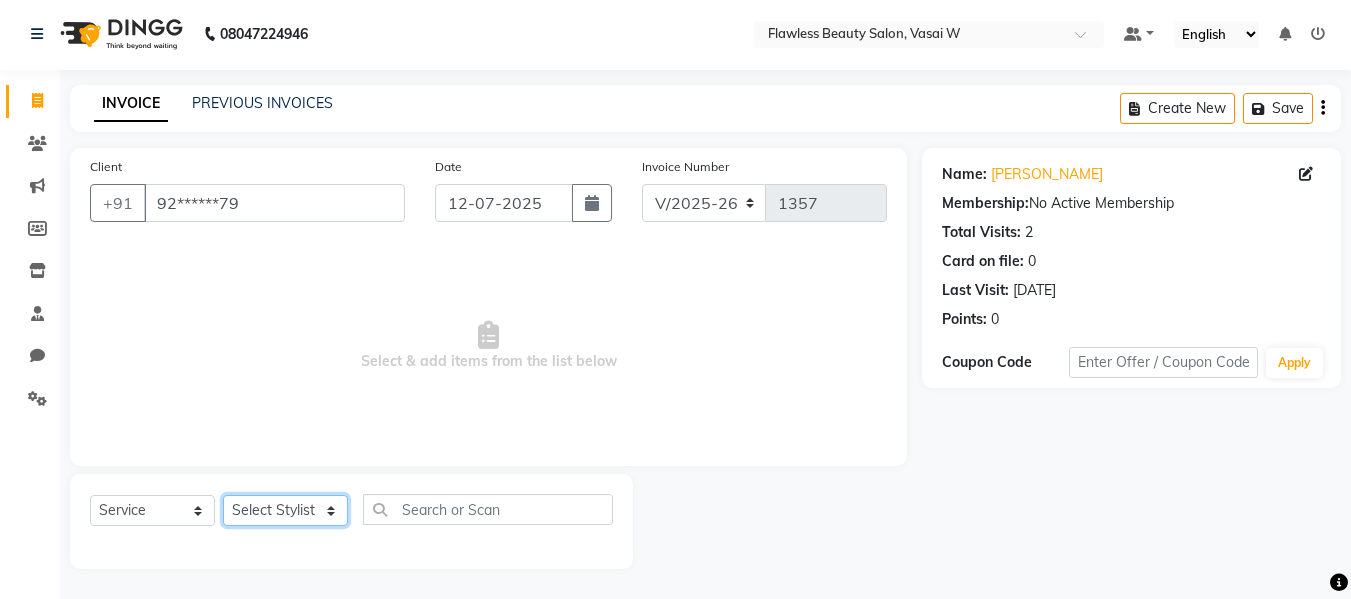 click on "Select Stylist Afsana [PERSON_NAME]  [PERSON_NAME] Maam Nisha  Pari [PERSON_NAME] [PERSON_NAME]" 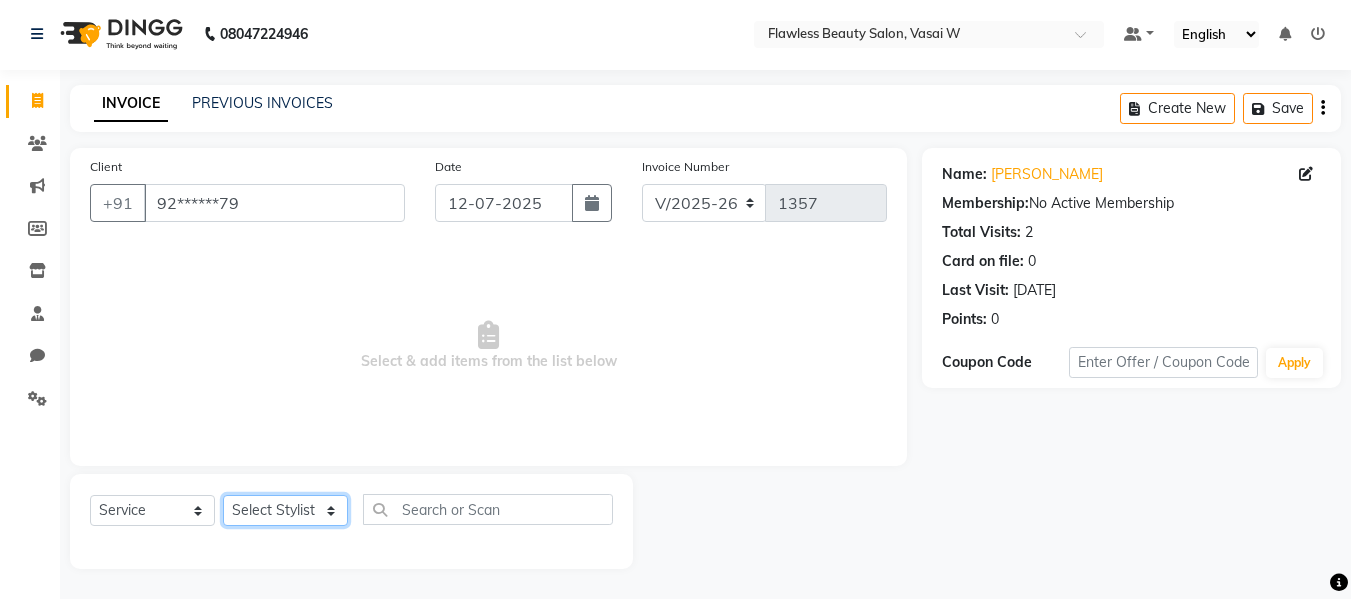 select on "76406" 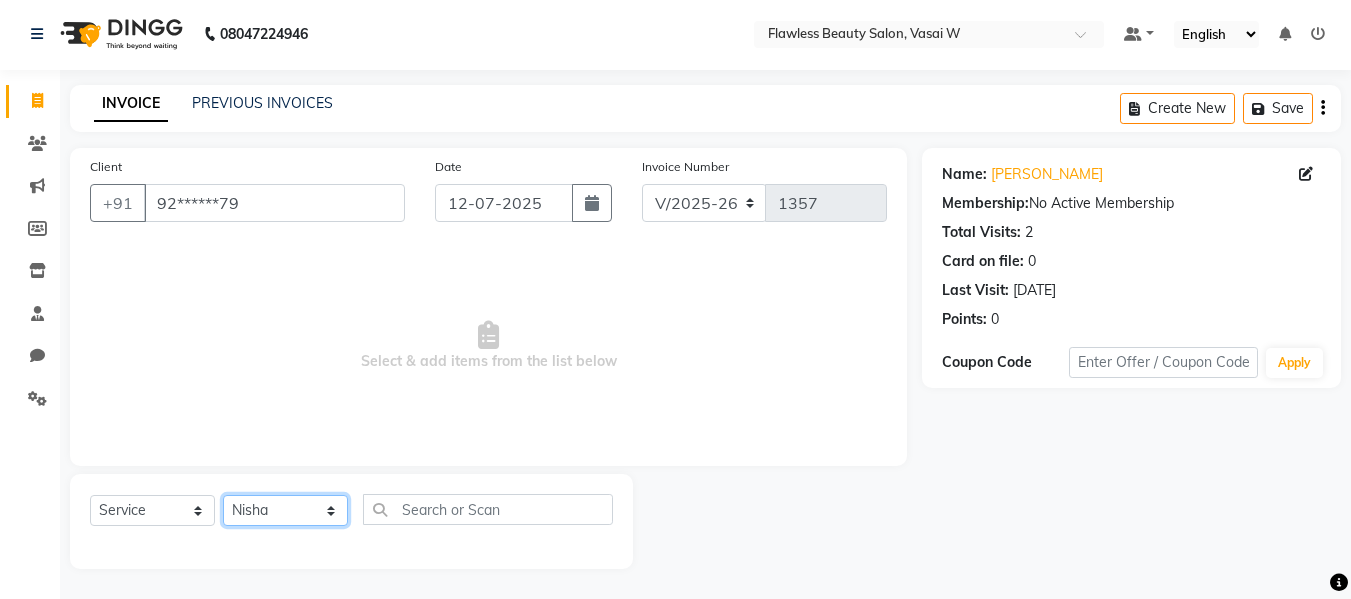 click on "Select Stylist Afsana [PERSON_NAME]  [PERSON_NAME] Maam Nisha  Pari [PERSON_NAME] [PERSON_NAME]" 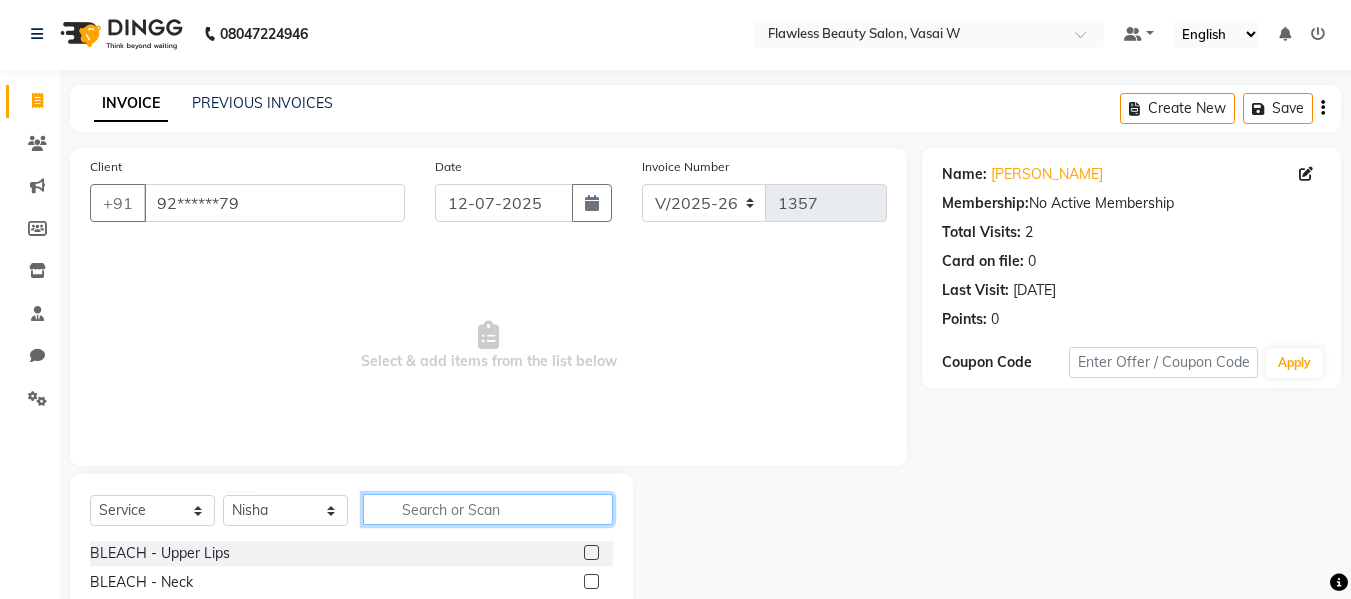click 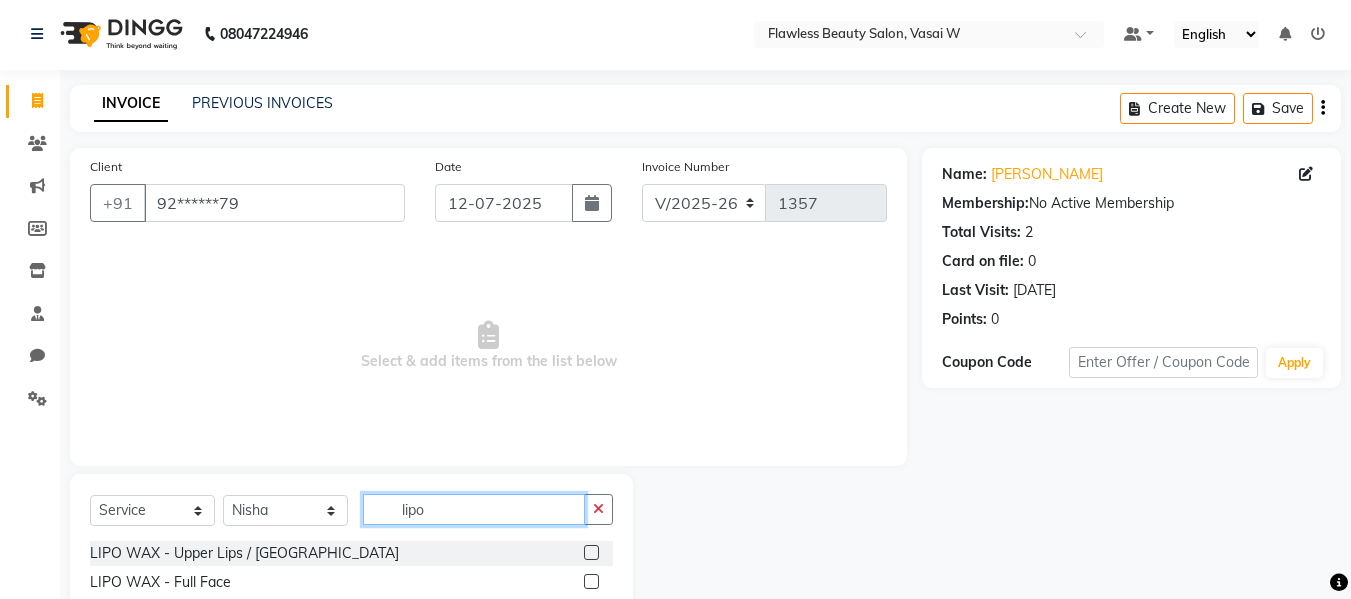 type on "lipo" 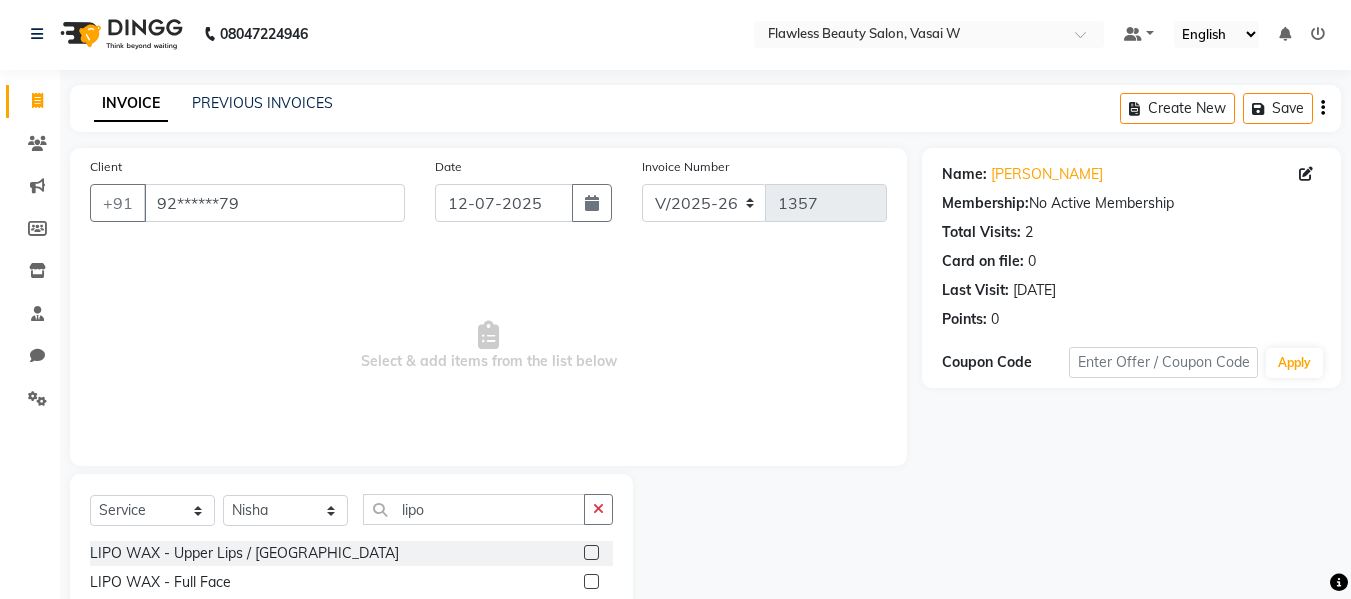 click 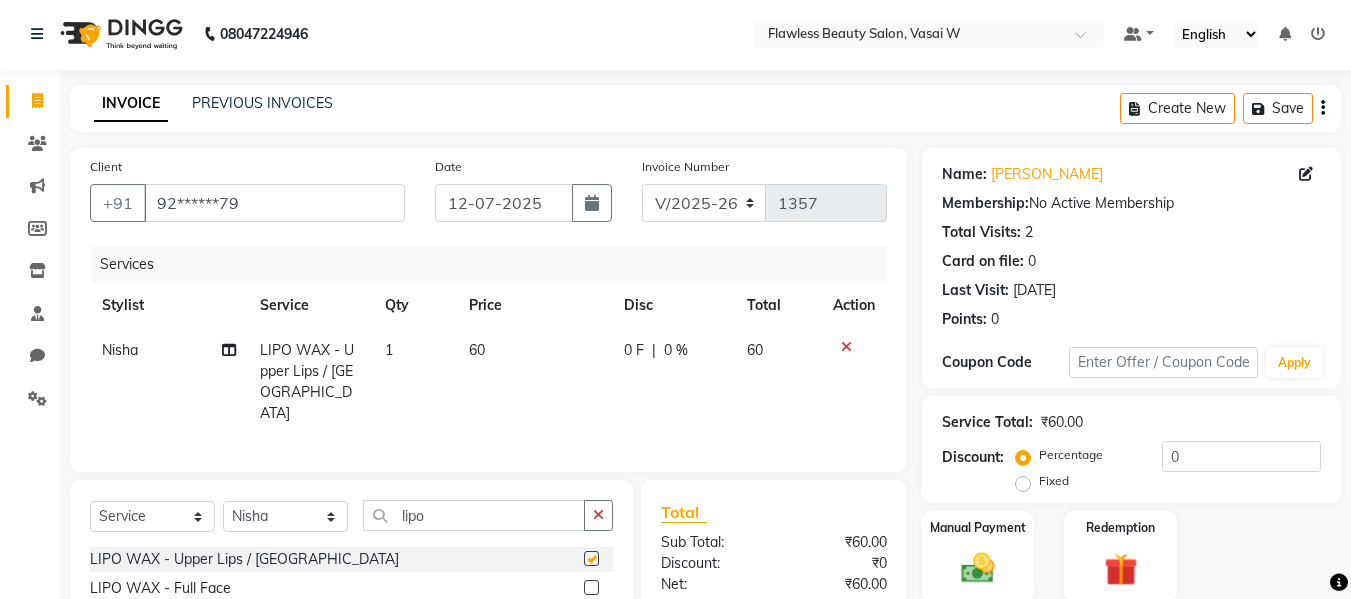 checkbox on "false" 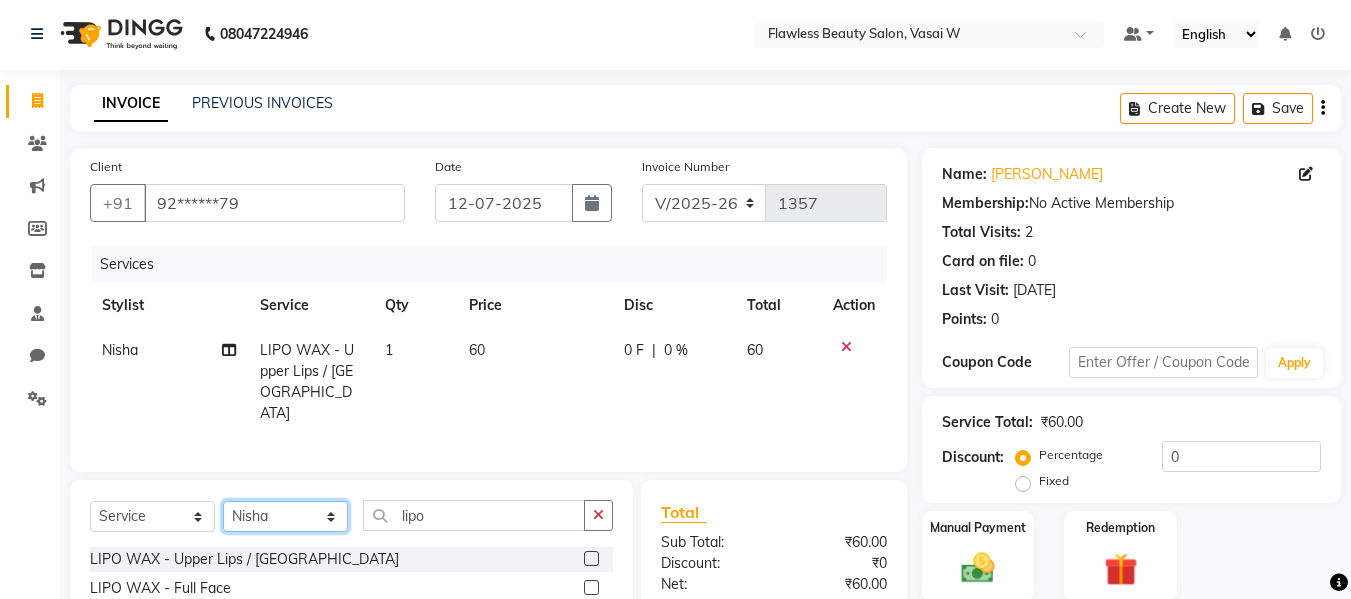 click on "Select Stylist Afsana [PERSON_NAME]  [PERSON_NAME] Maam Nisha  Pari [PERSON_NAME] [PERSON_NAME]" 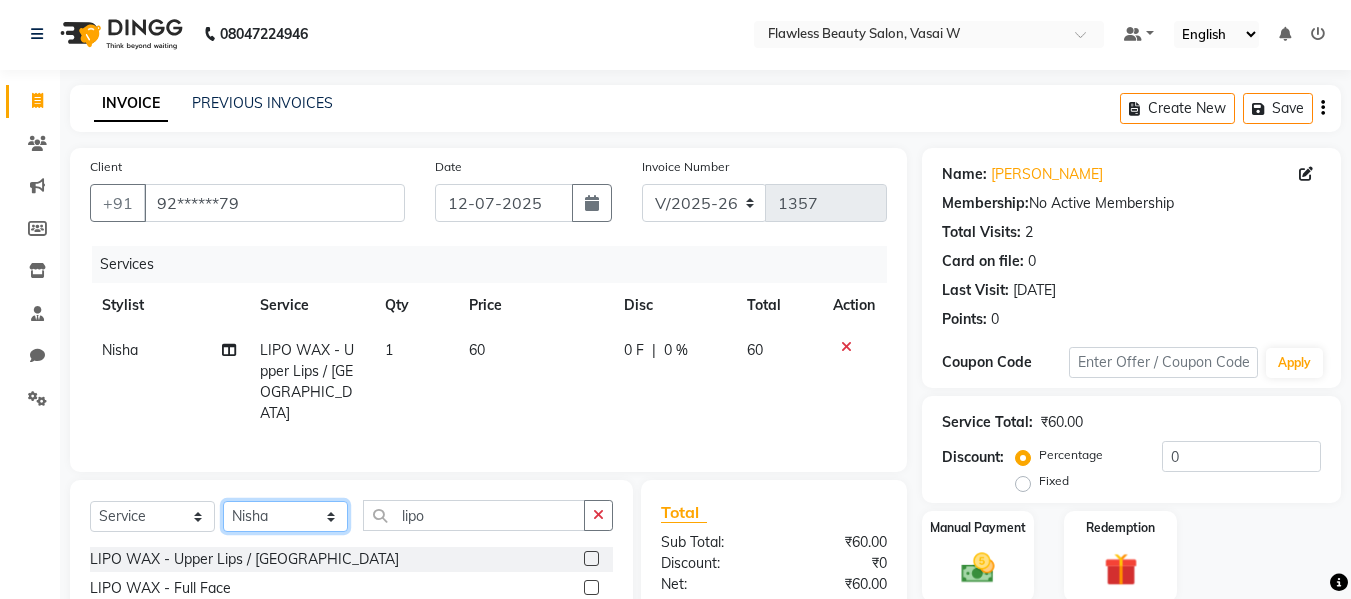 select on "76405" 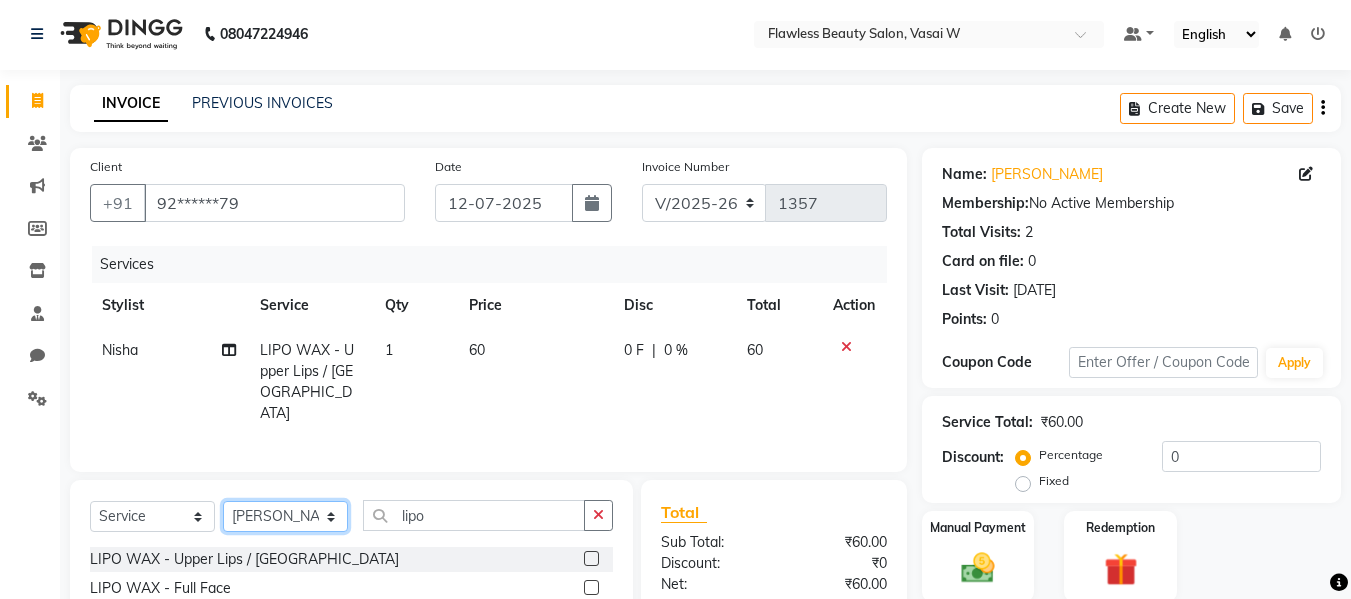 click on "Select Stylist Afsana [PERSON_NAME]  [PERSON_NAME] Maam Nisha  Pari [PERSON_NAME] [PERSON_NAME]" 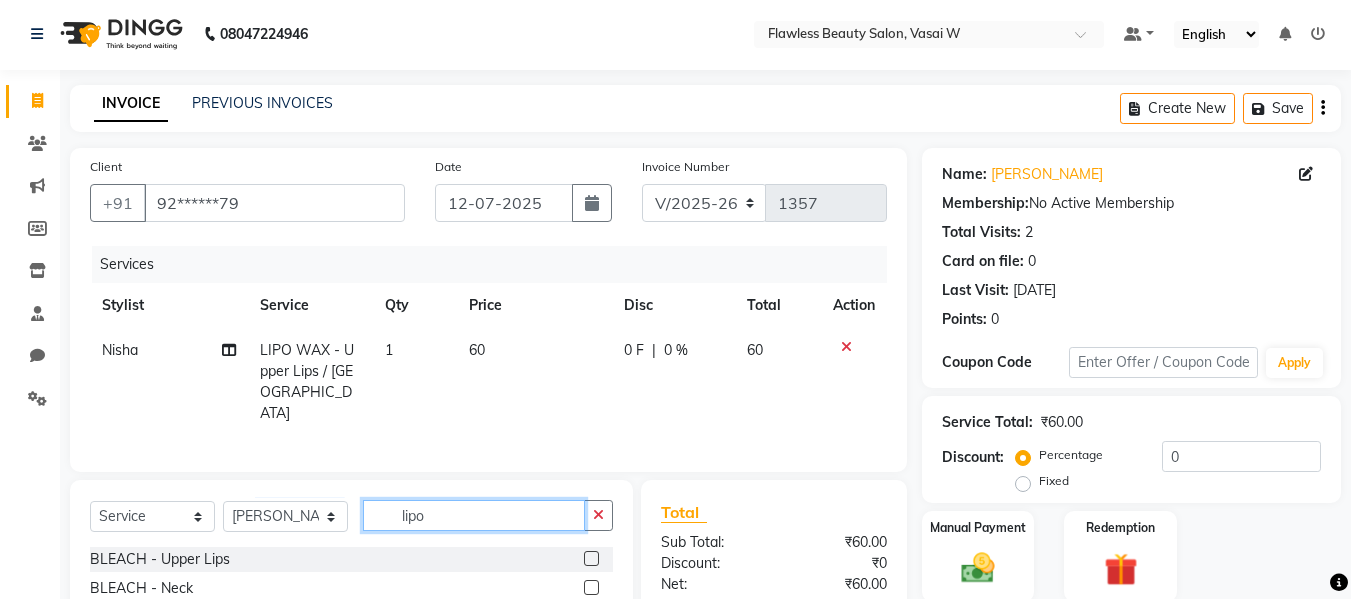 click on "lipo" 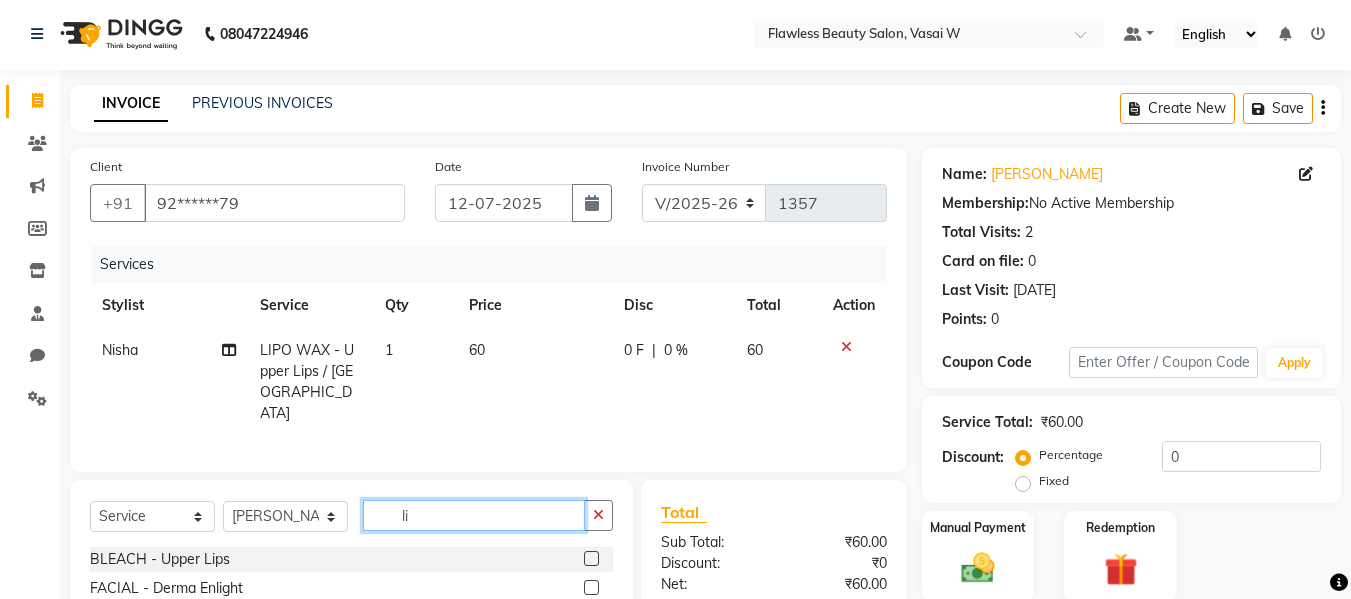 type on "l" 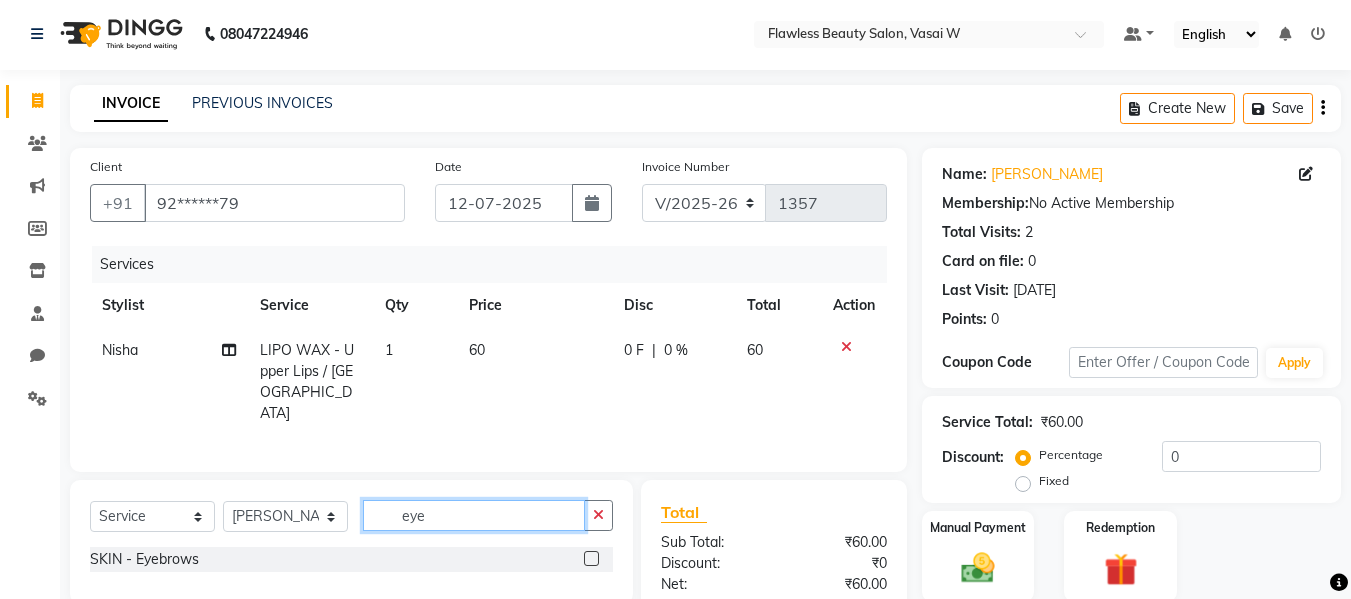 type on "eye" 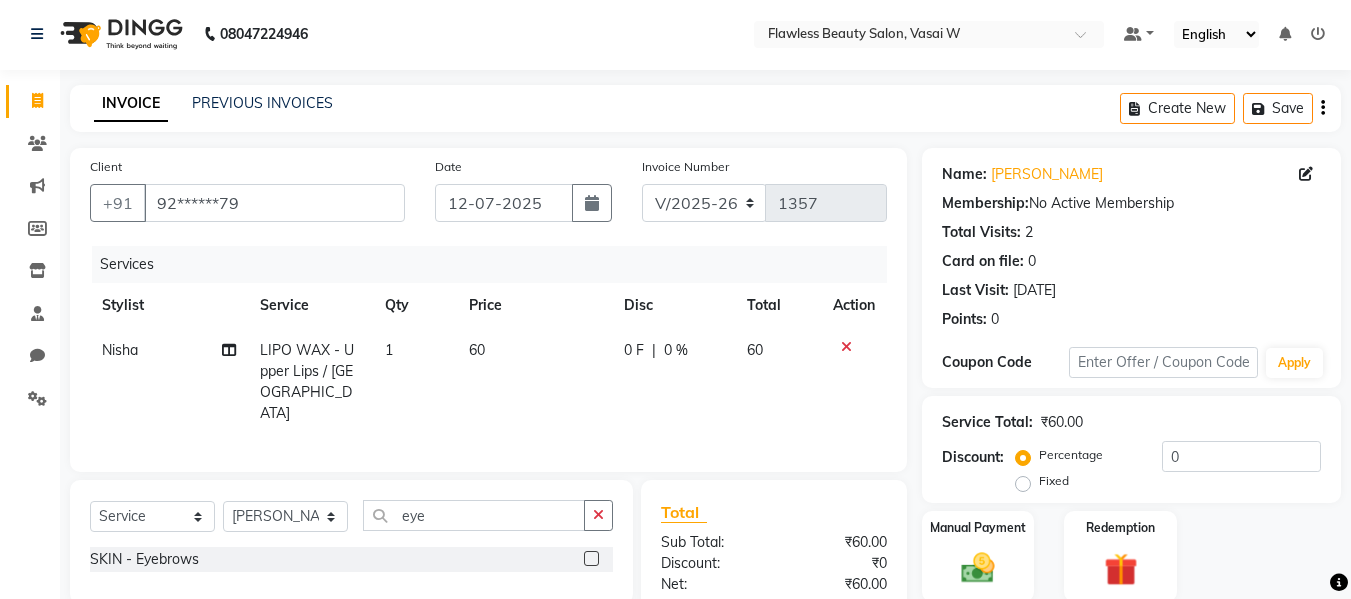 click 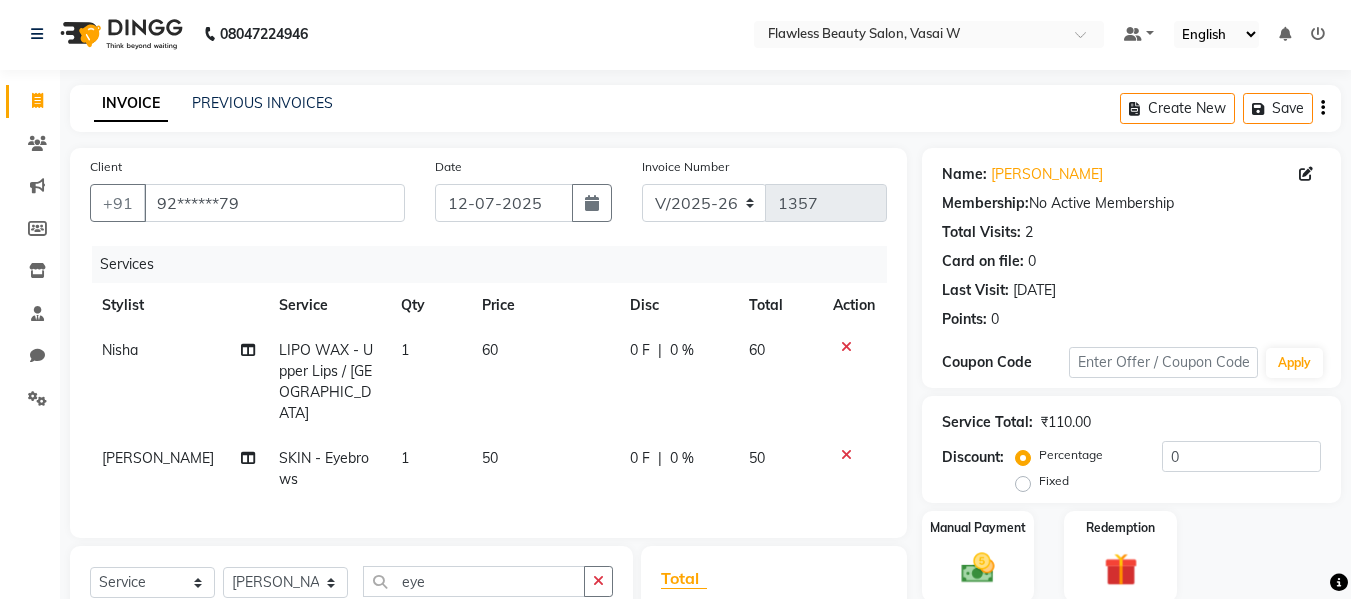 checkbox on "false" 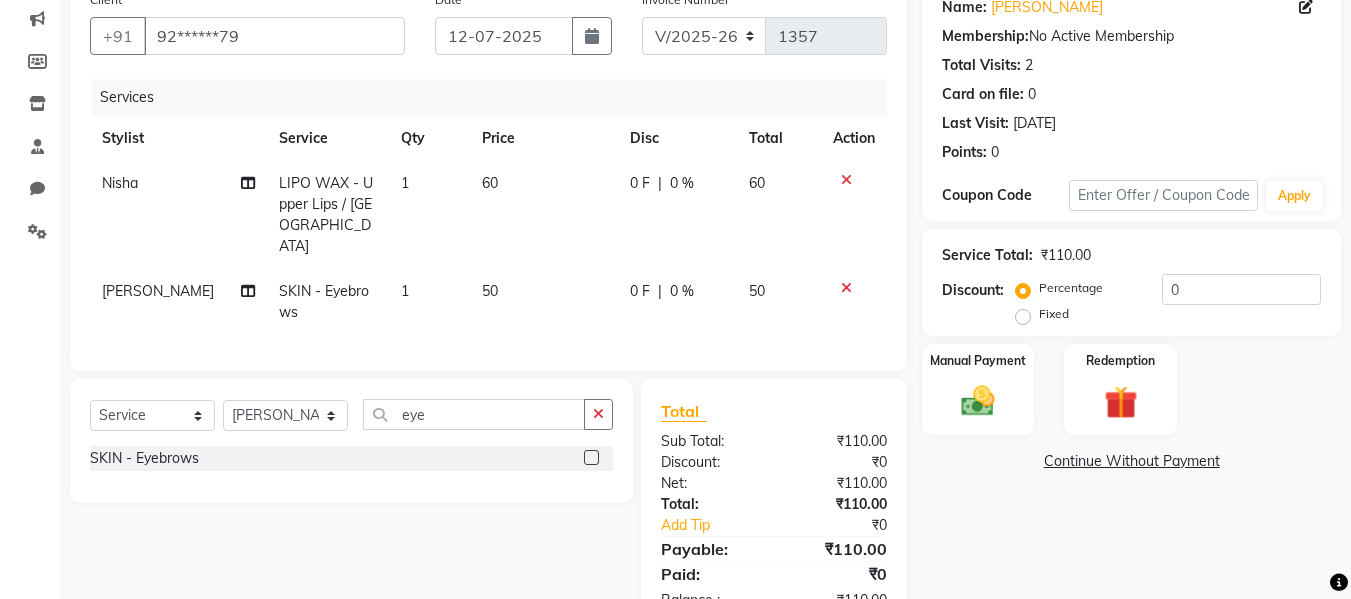scroll, scrollTop: 204, scrollLeft: 0, axis: vertical 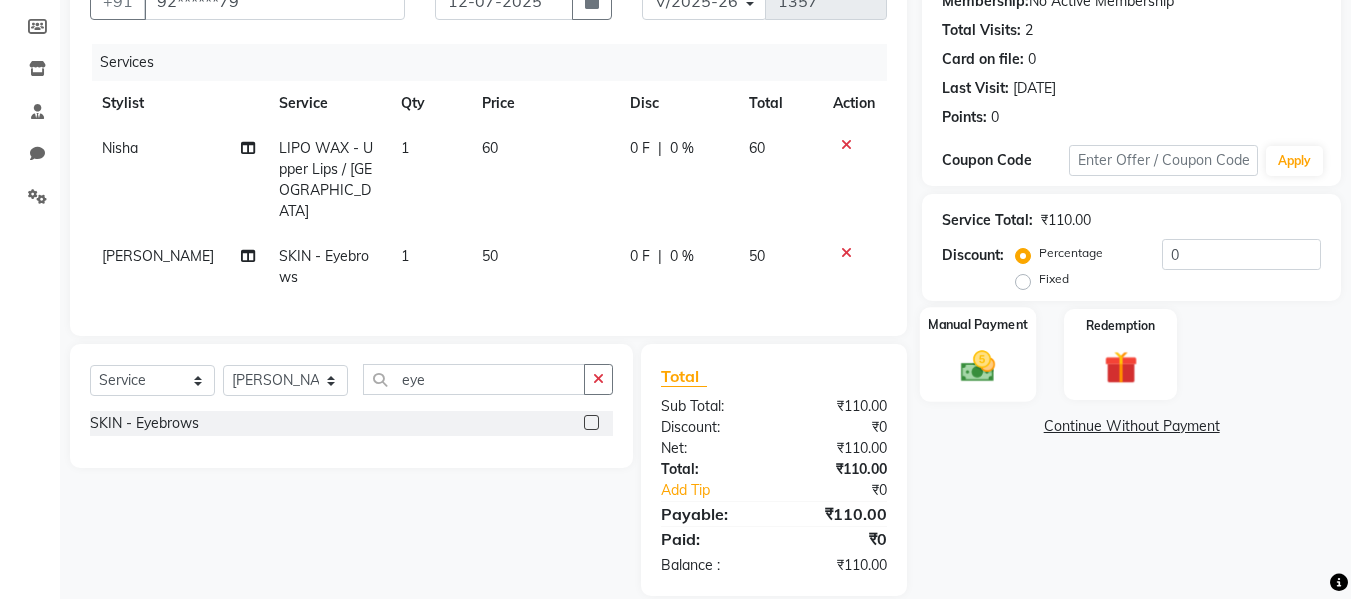 click 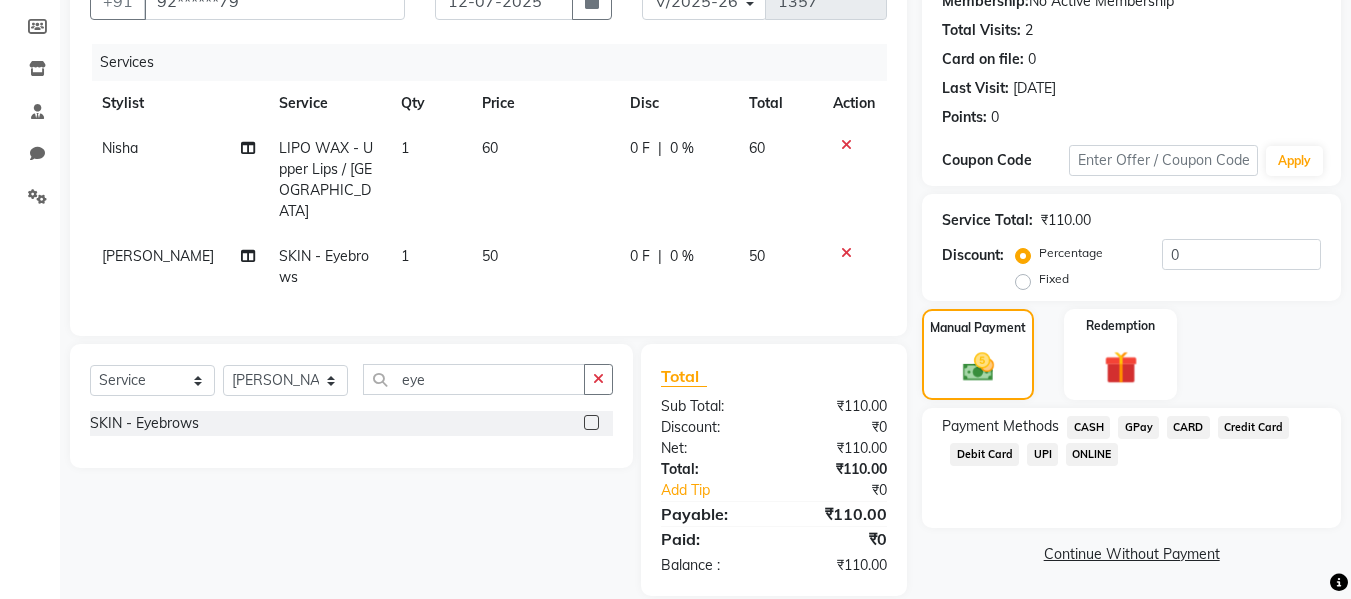 click on "CASH" 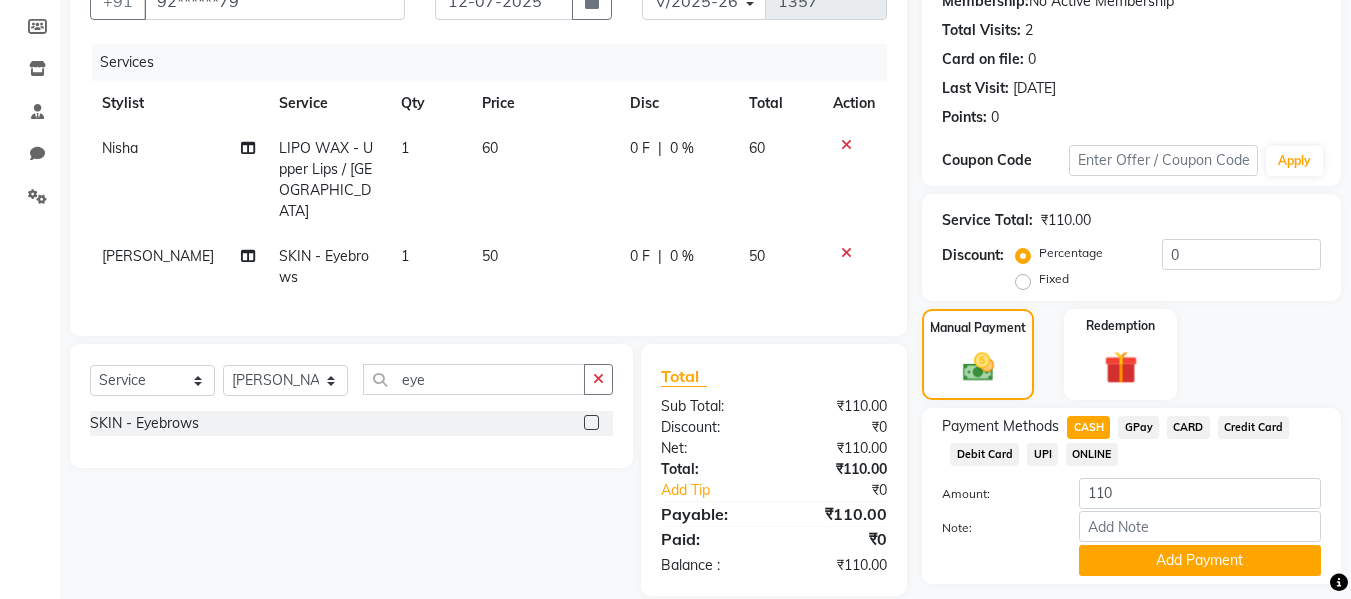 scroll, scrollTop: 260, scrollLeft: 0, axis: vertical 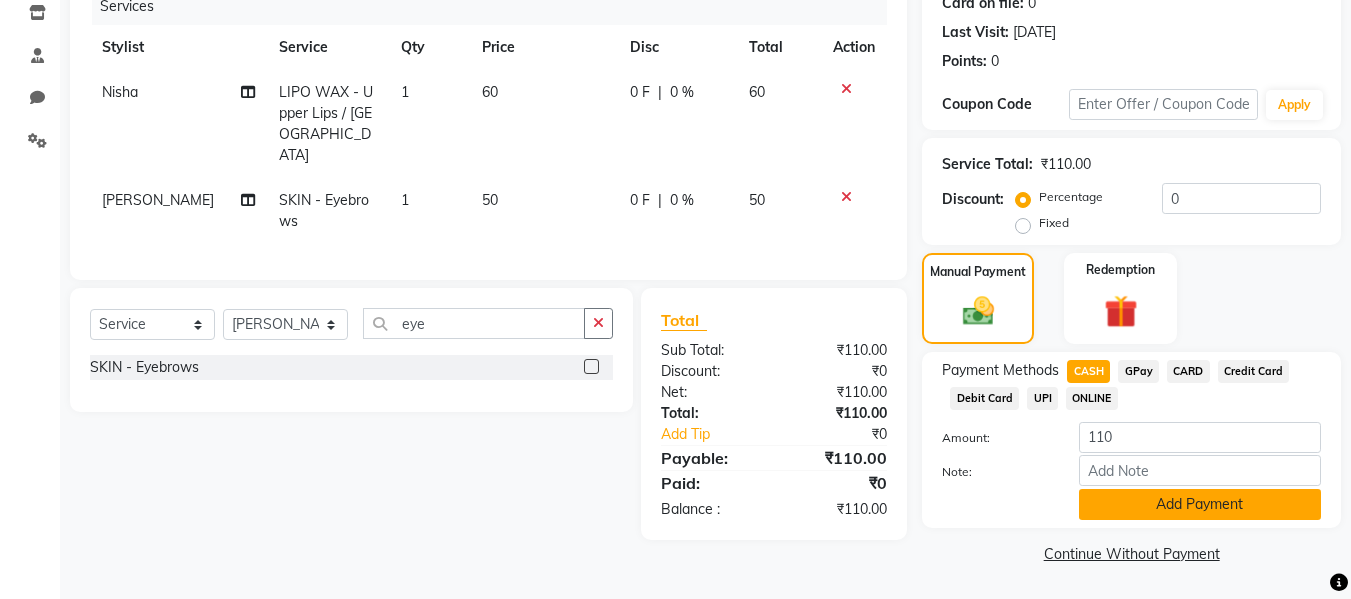 click on "Add Payment" 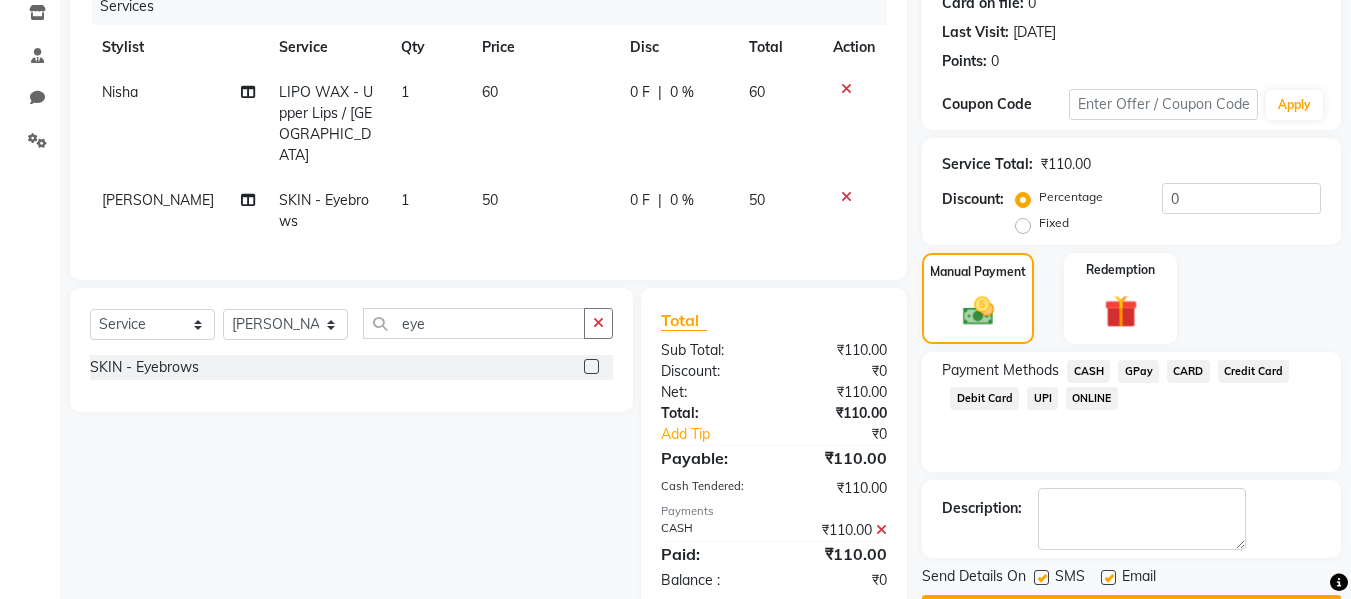 scroll, scrollTop: 317, scrollLeft: 0, axis: vertical 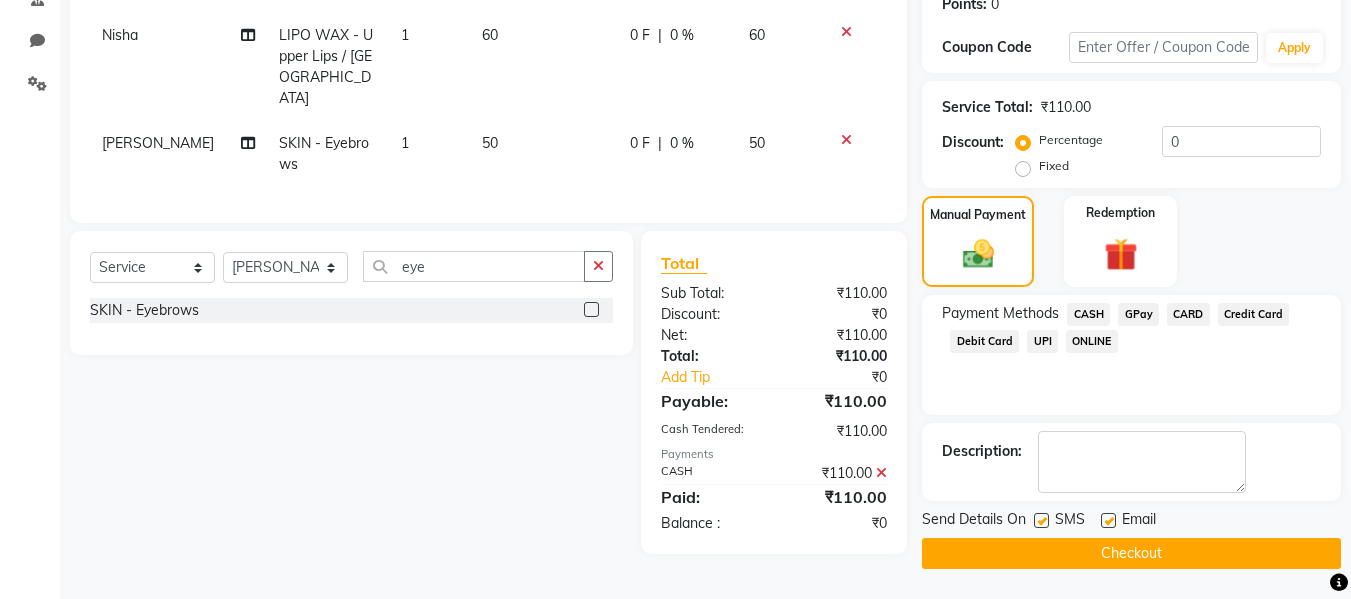 click 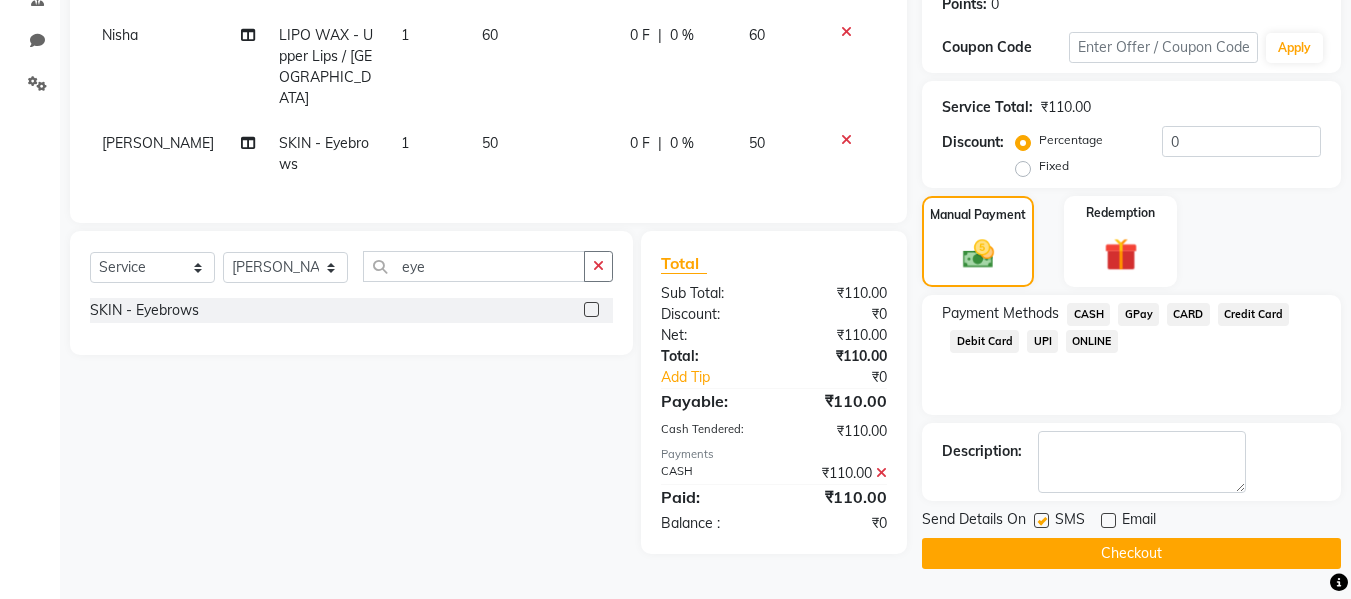 click 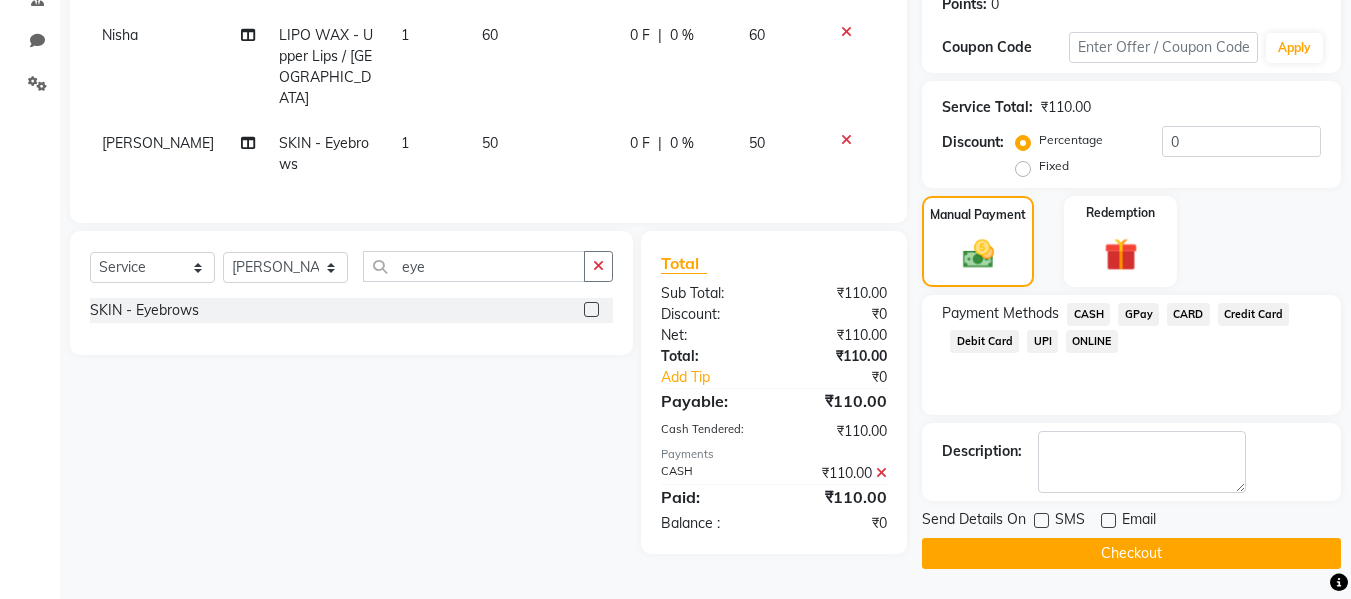 click on "Checkout" 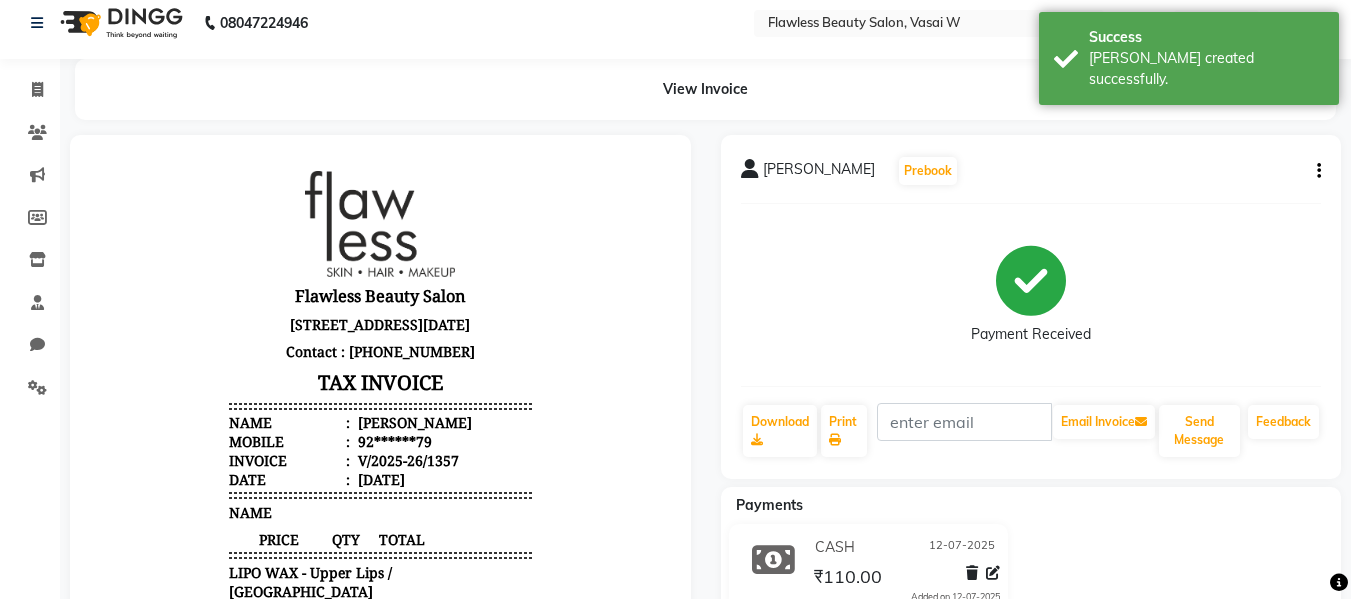 scroll, scrollTop: 0, scrollLeft: 0, axis: both 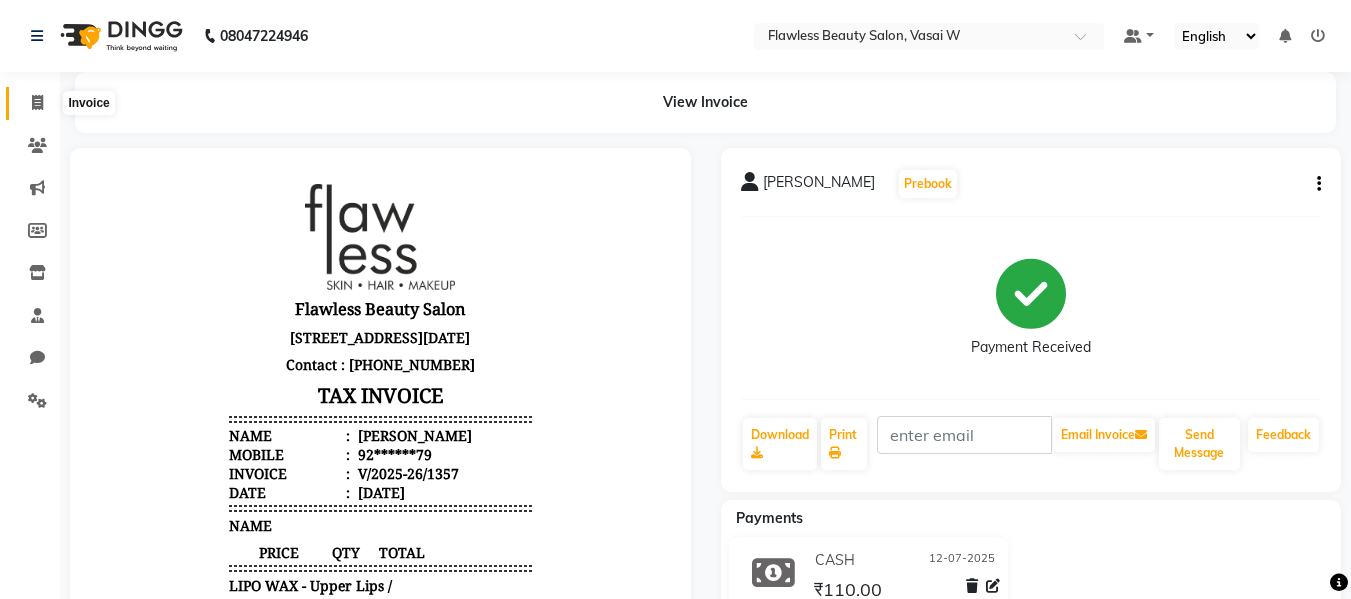 click 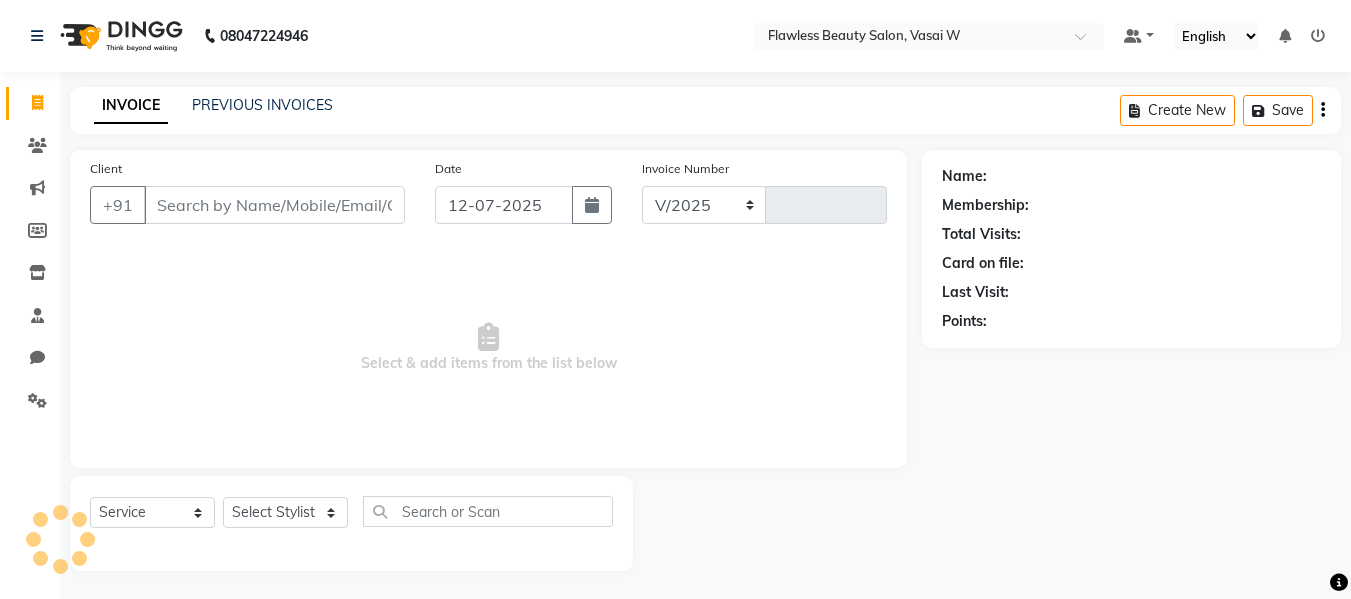 select on "8090" 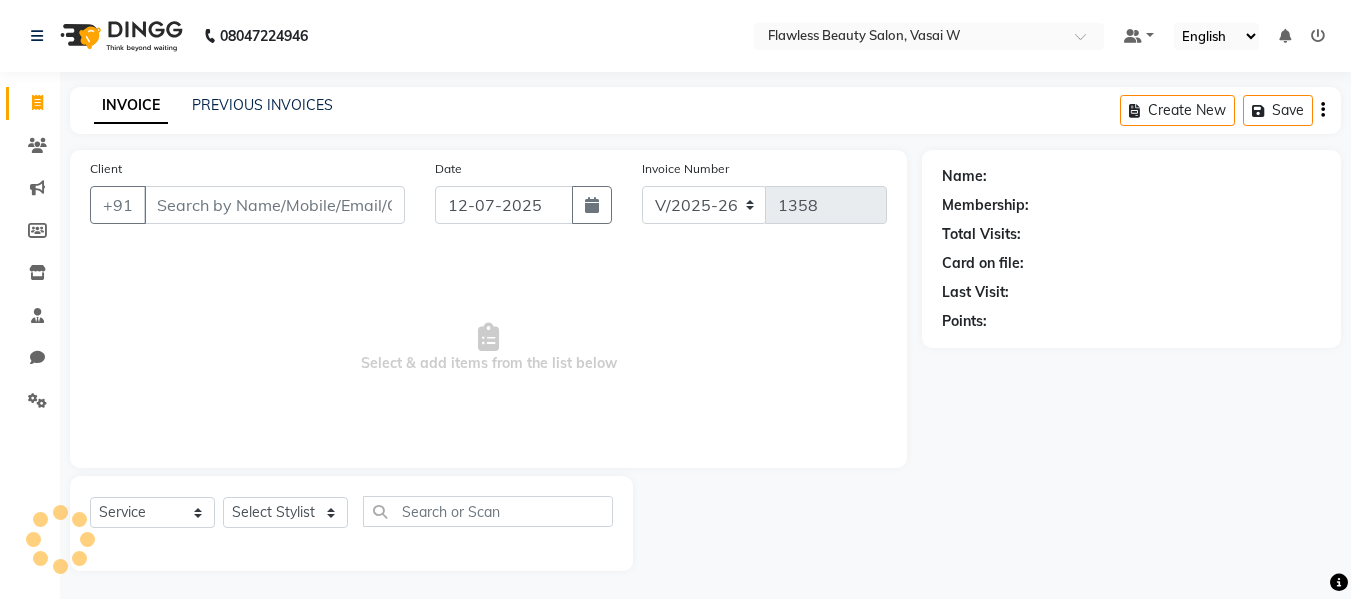 scroll, scrollTop: 2, scrollLeft: 0, axis: vertical 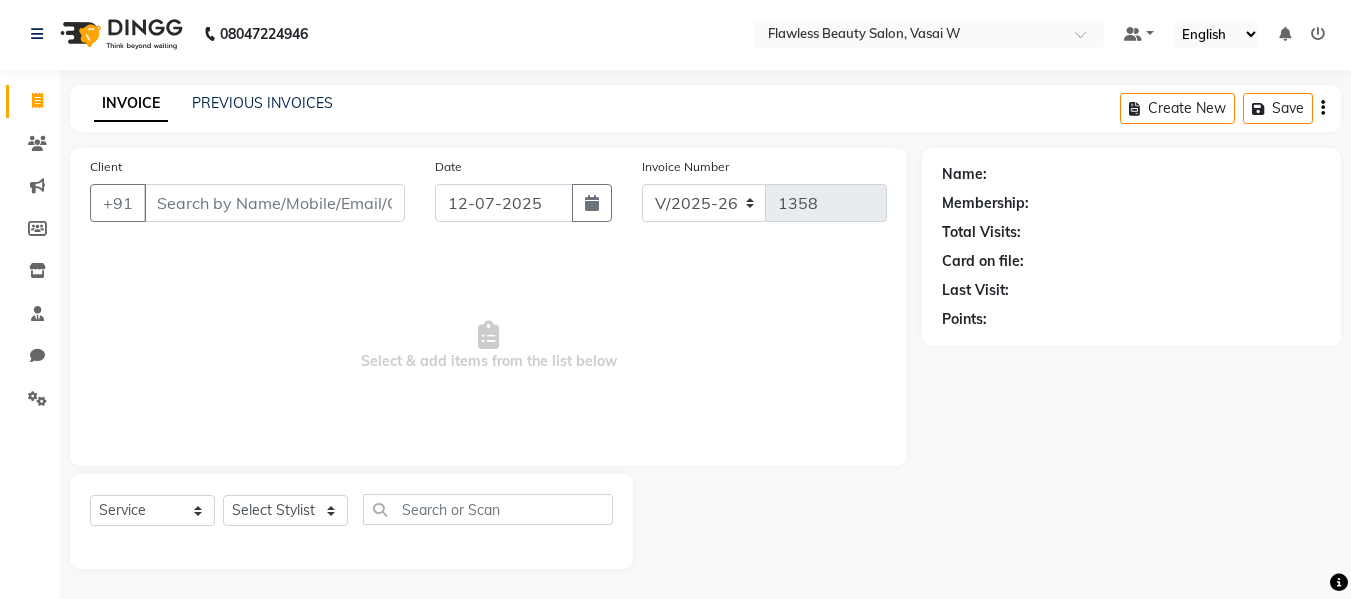 click on "Client" at bounding box center [274, 203] 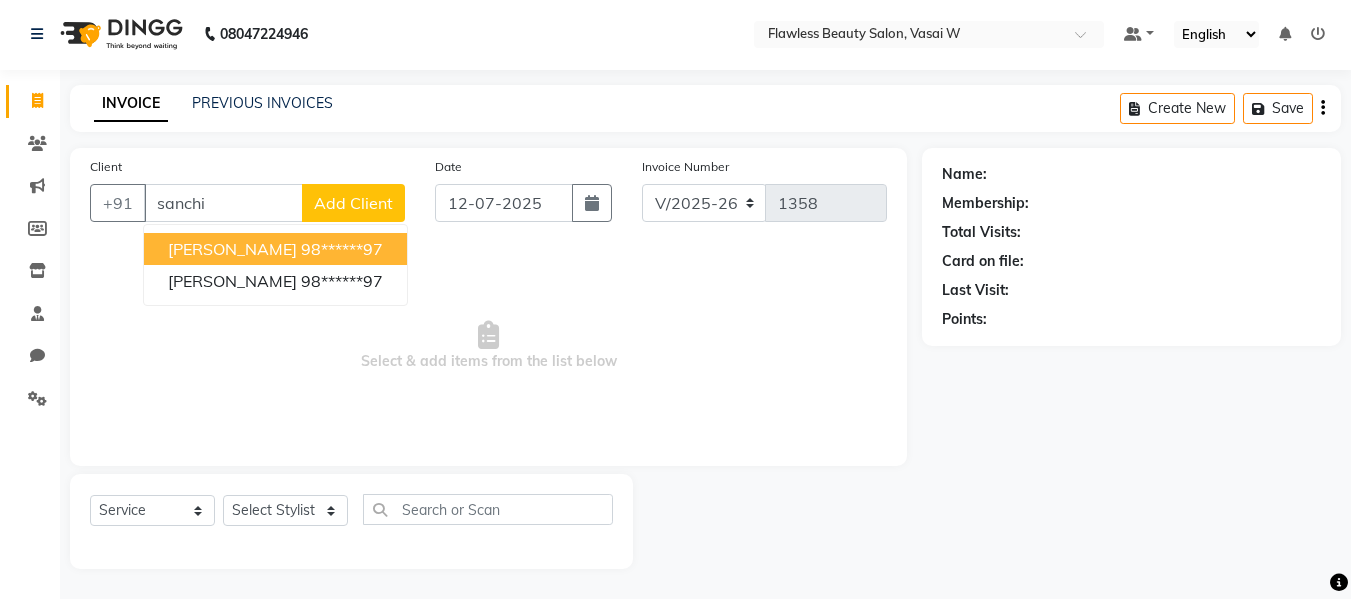 click on "[PERSON_NAME]" at bounding box center (232, 249) 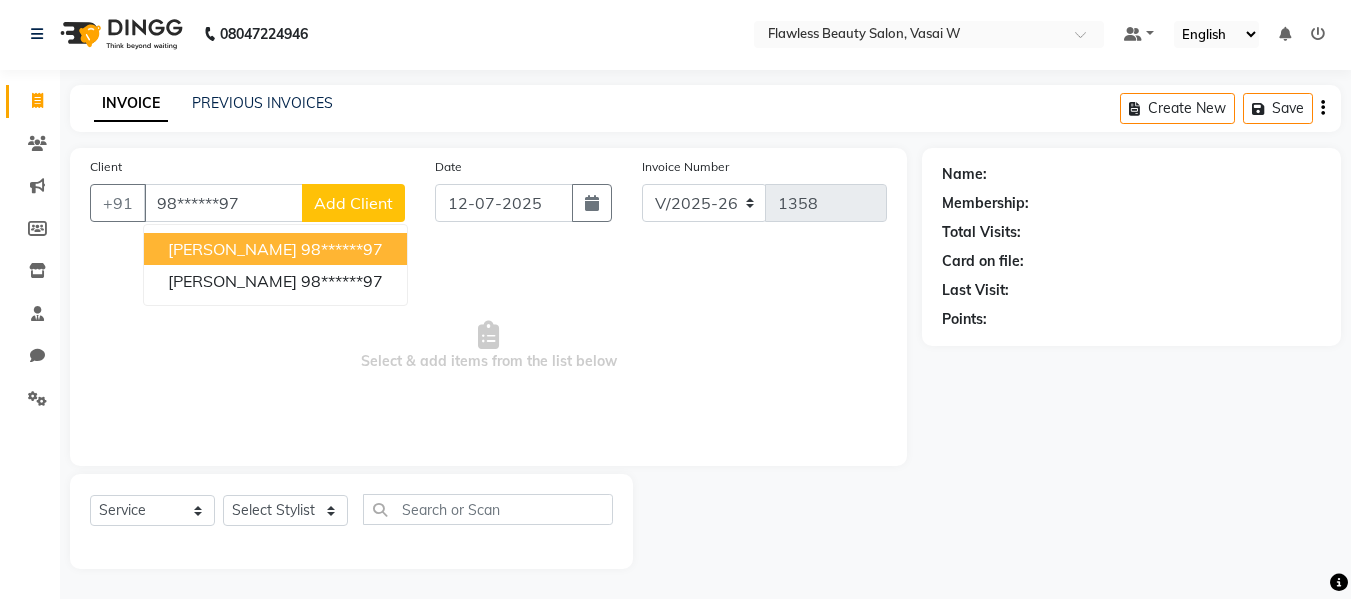 type on "98******97" 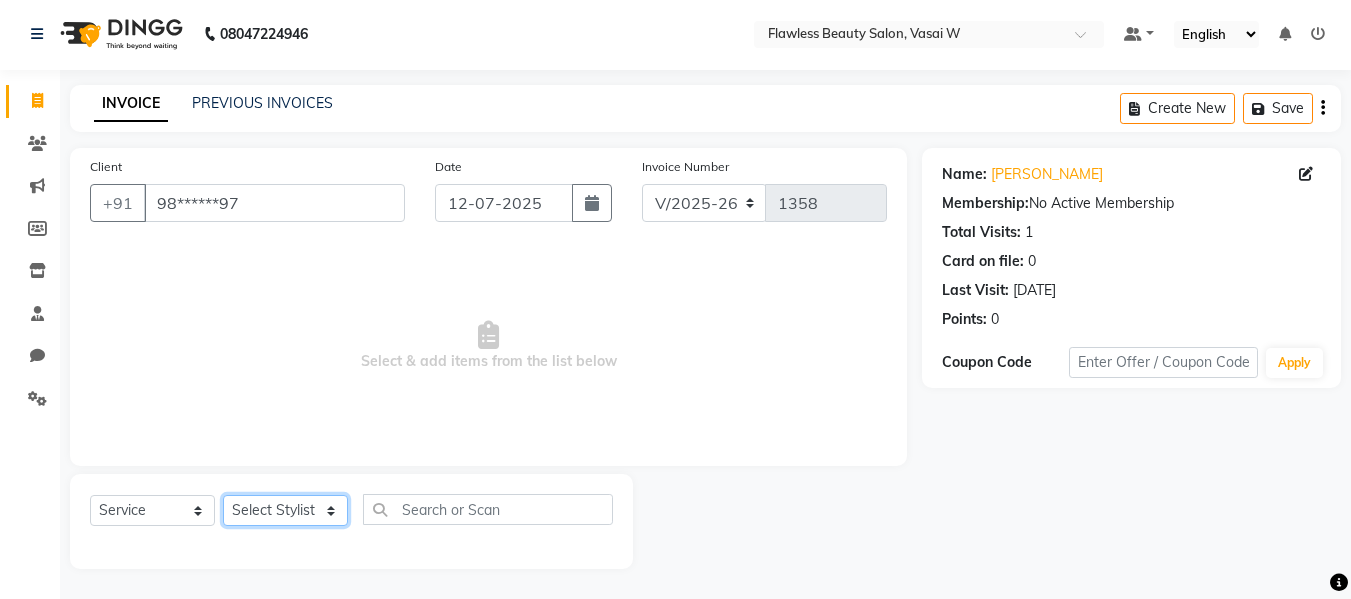 click on "Select Stylist Afsana [PERSON_NAME]  [PERSON_NAME] Maam Nisha  Pari [PERSON_NAME] [PERSON_NAME]" 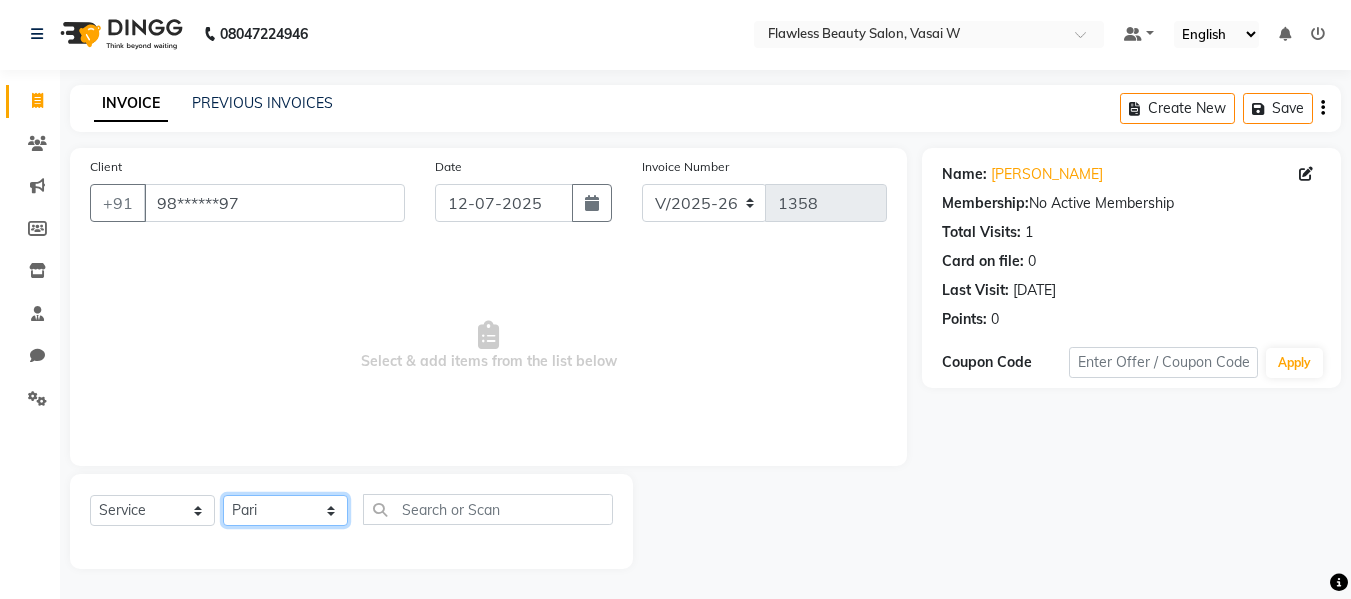 click on "Select Stylist Afsana [PERSON_NAME]  [PERSON_NAME] Maam Nisha  Pari [PERSON_NAME] [PERSON_NAME]" 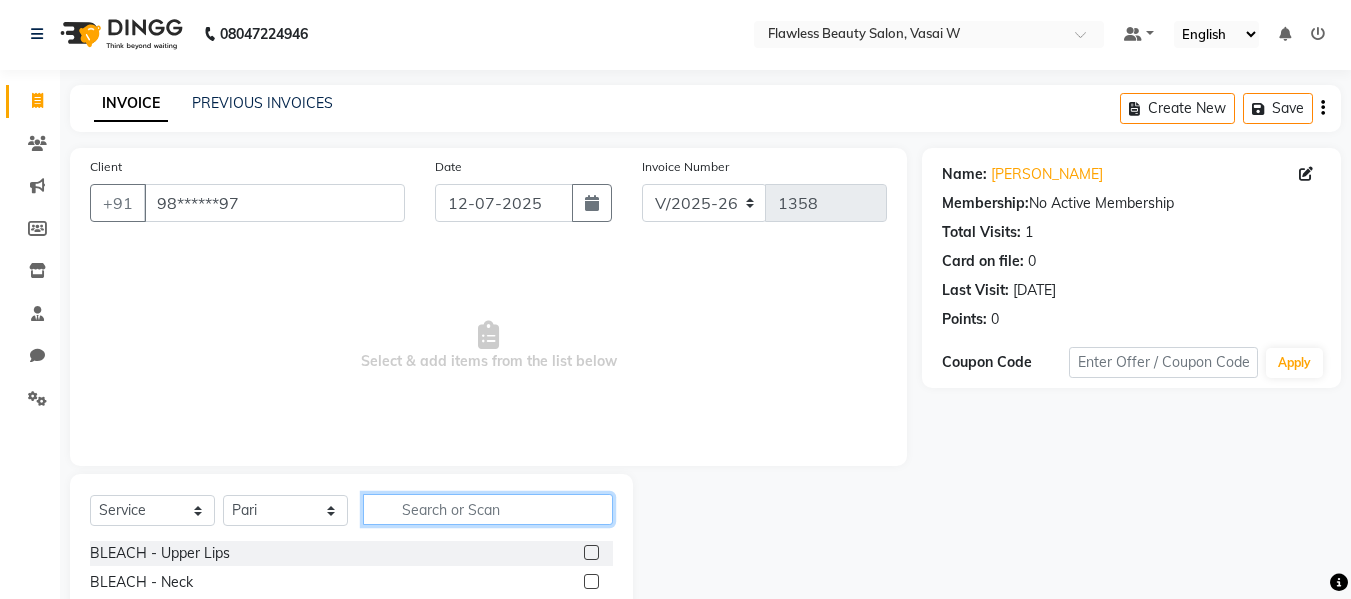 click 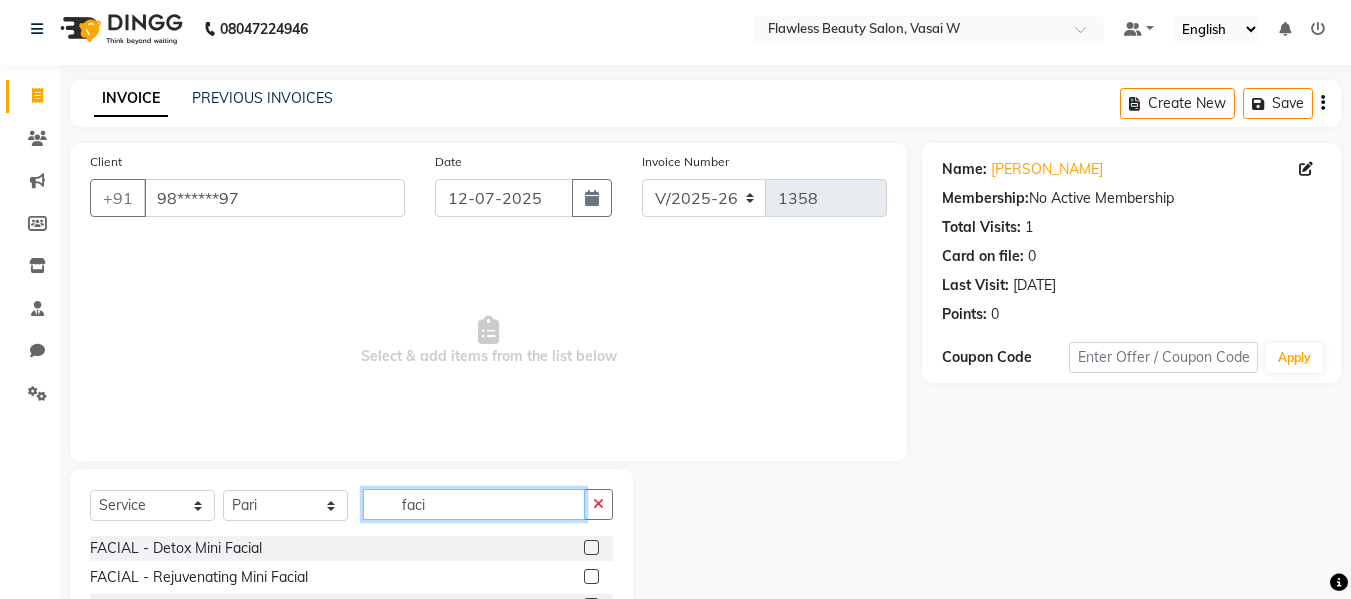 scroll, scrollTop: 202, scrollLeft: 0, axis: vertical 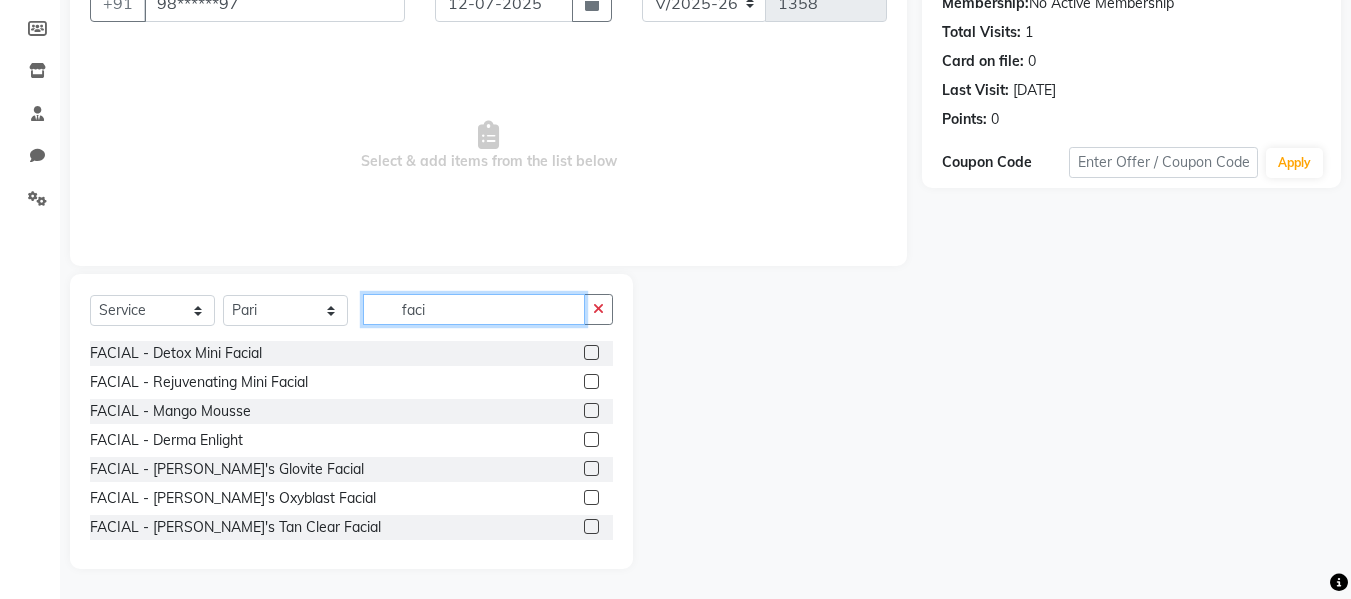 type on "faci" 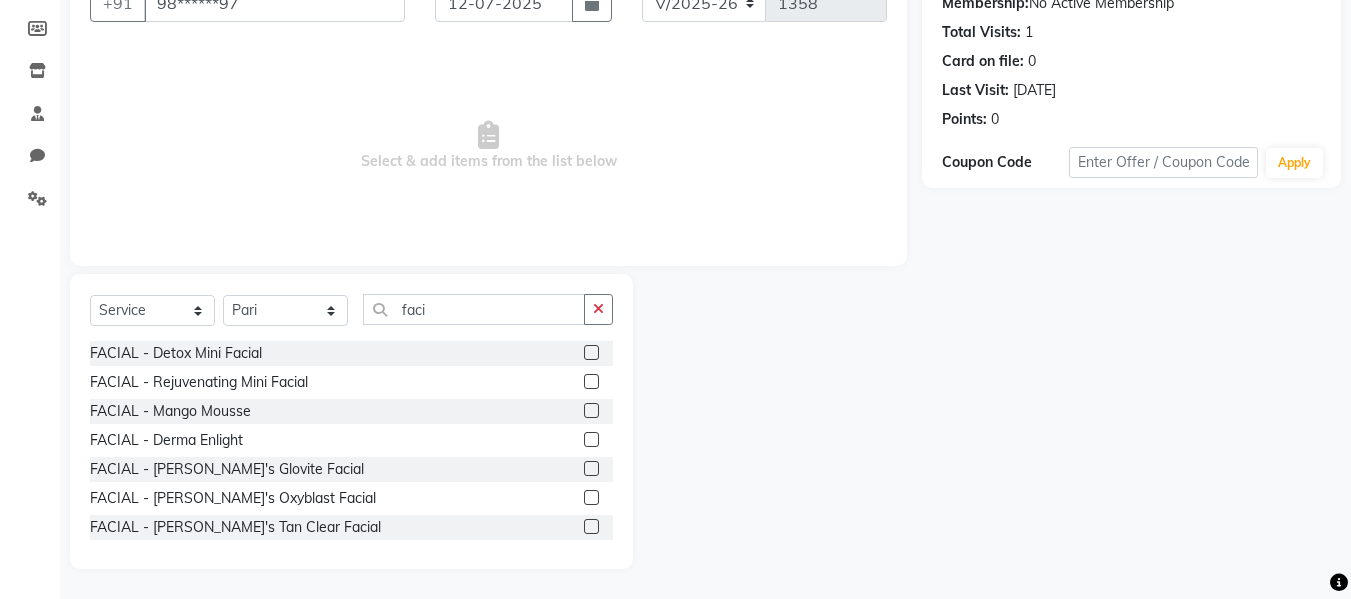 click 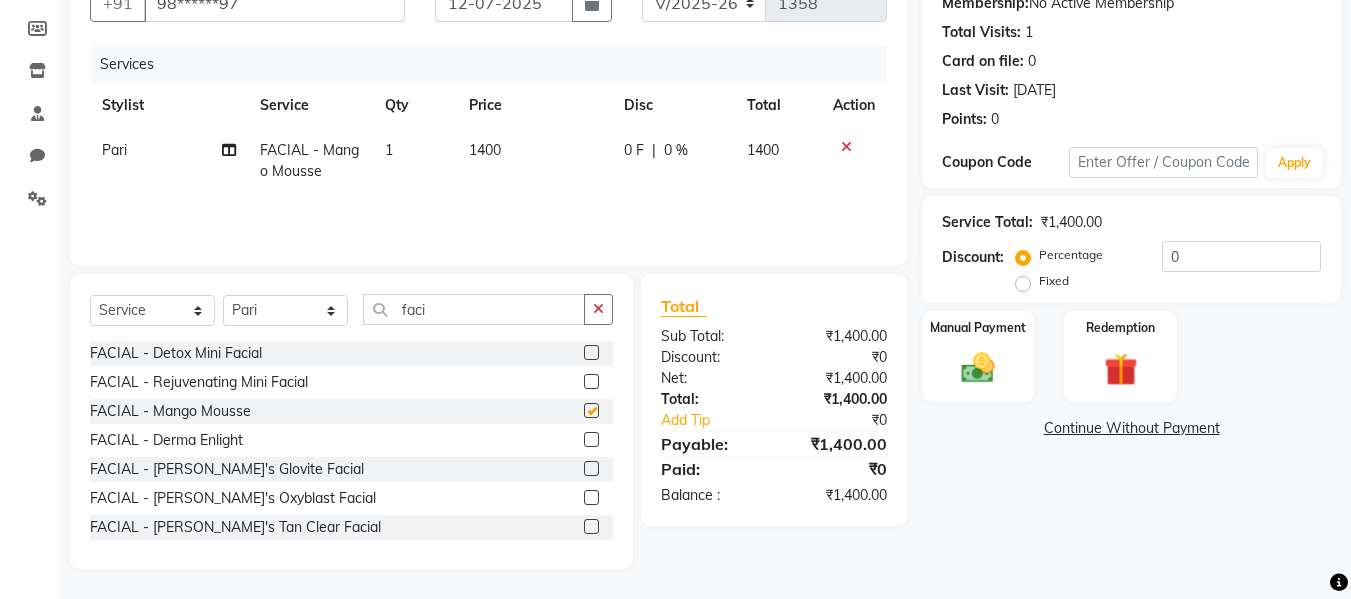 checkbox on "false" 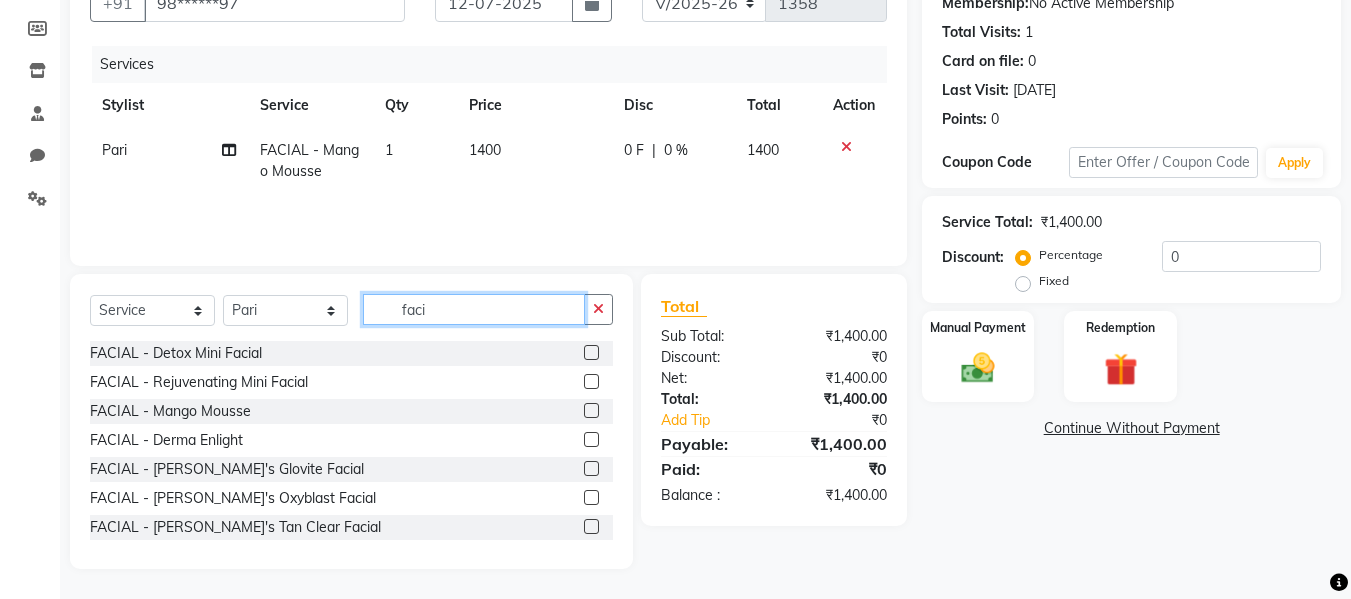 click on "faci" 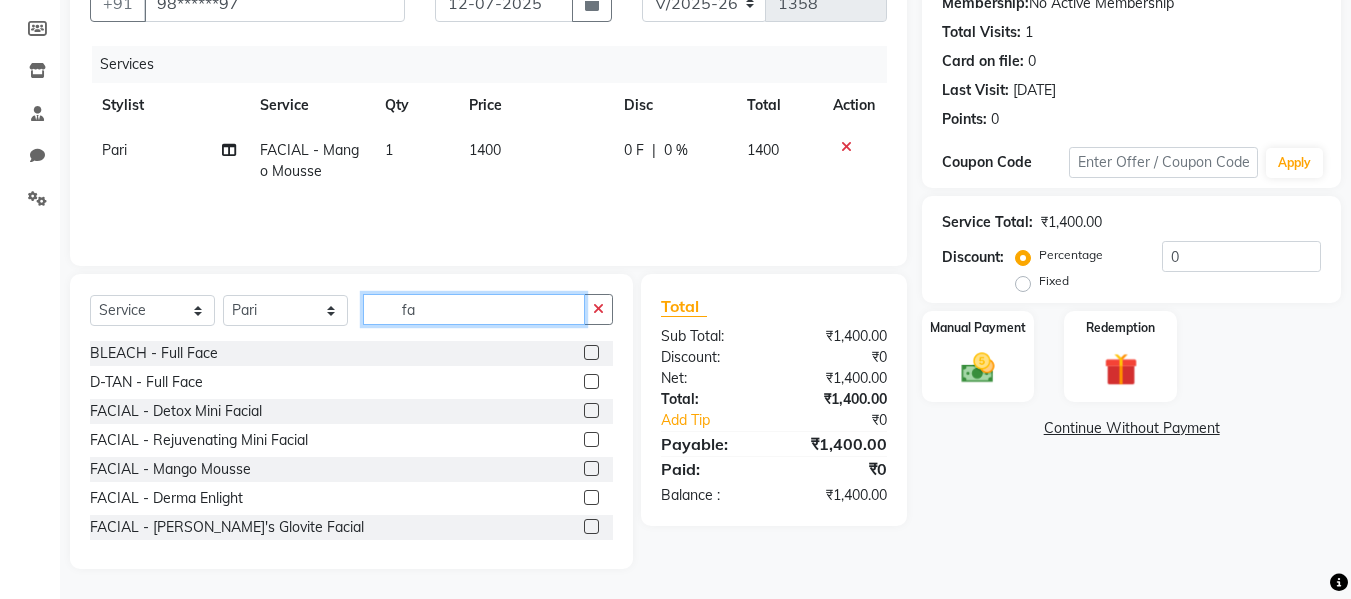 type on "f" 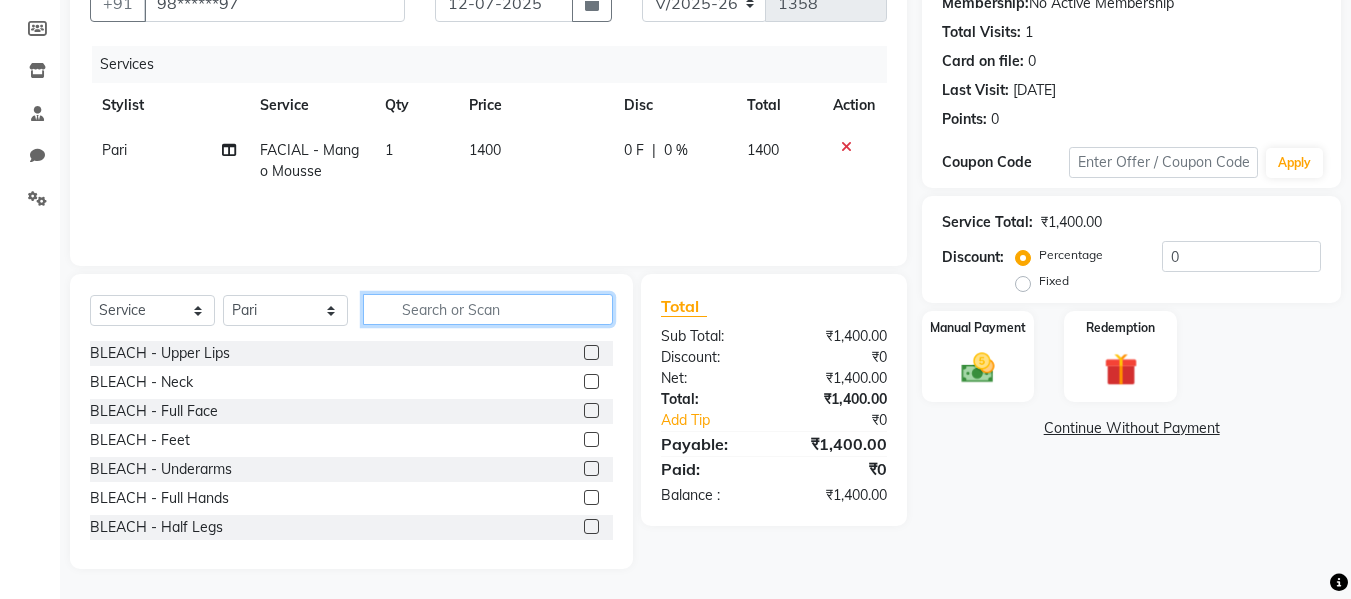 type on "t" 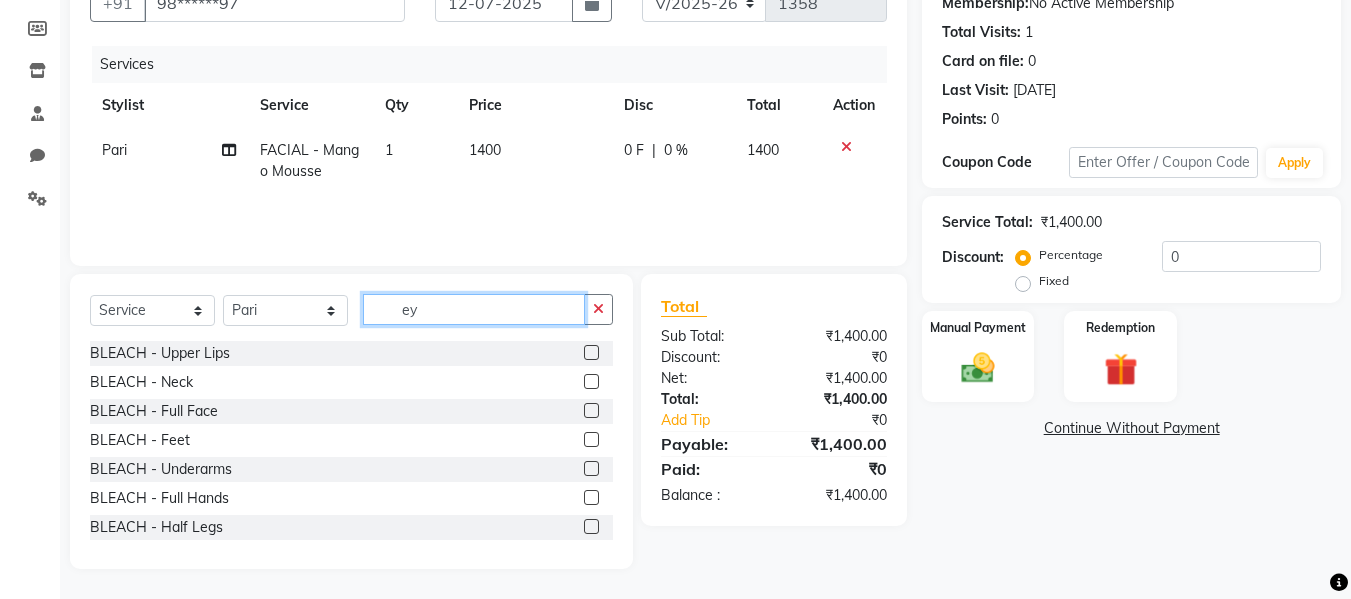scroll, scrollTop: 159, scrollLeft: 0, axis: vertical 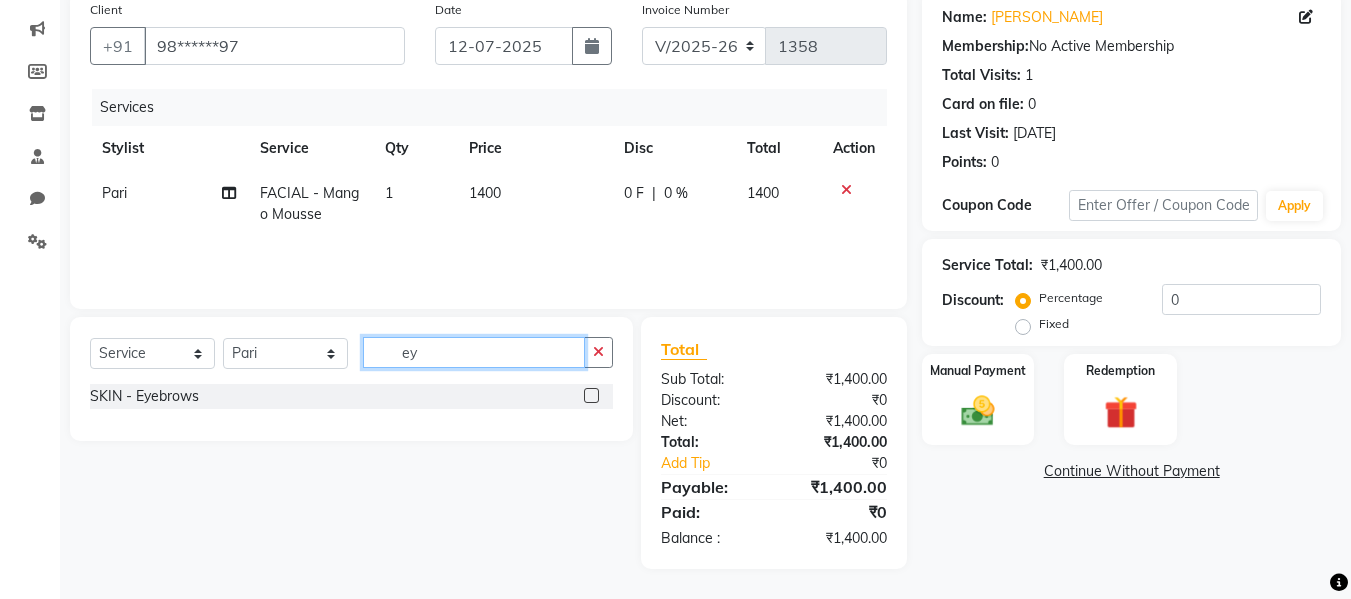 type on "ey" 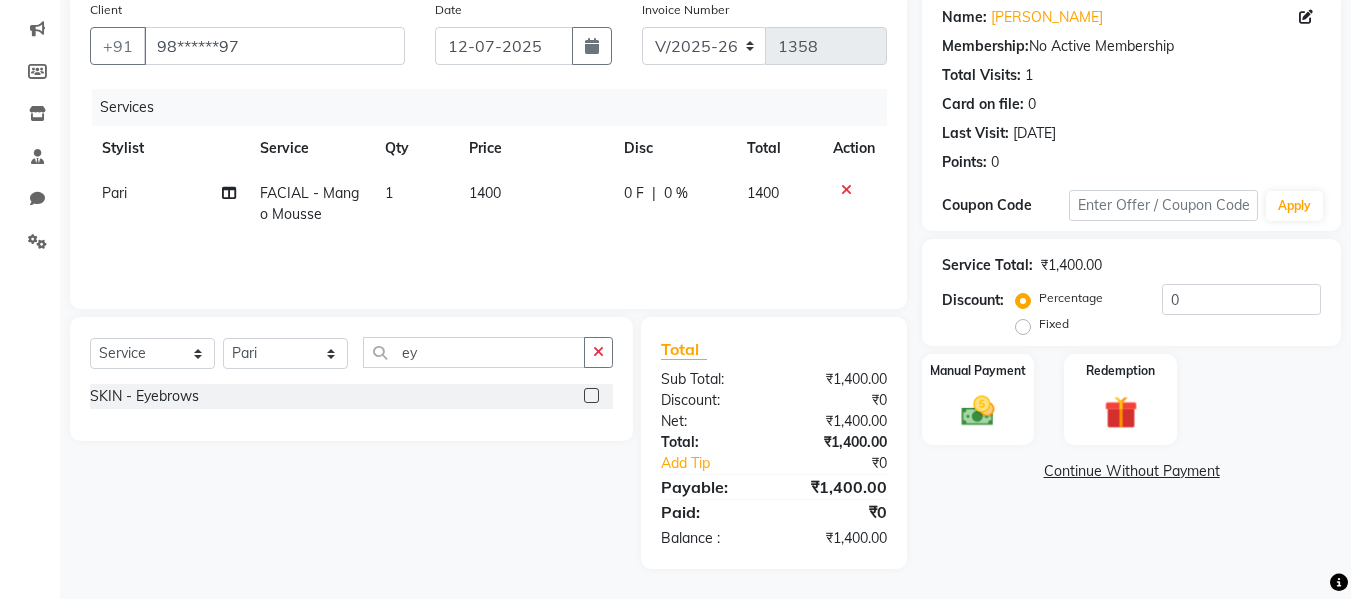 click 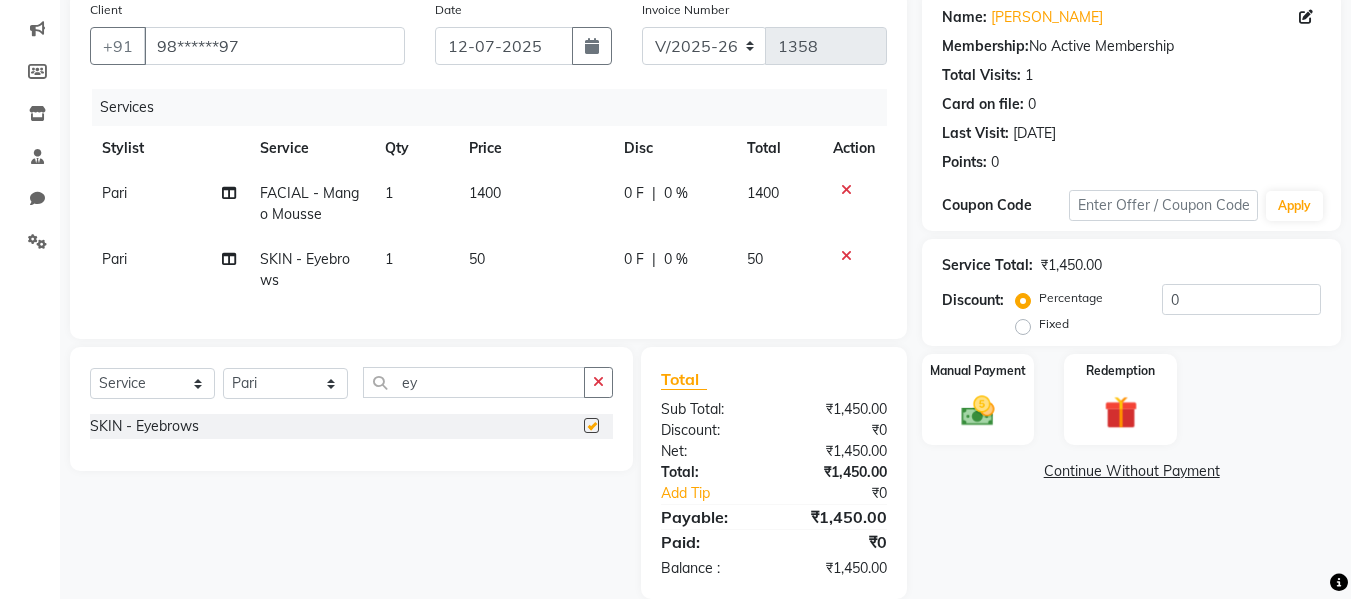 checkbox on "false" 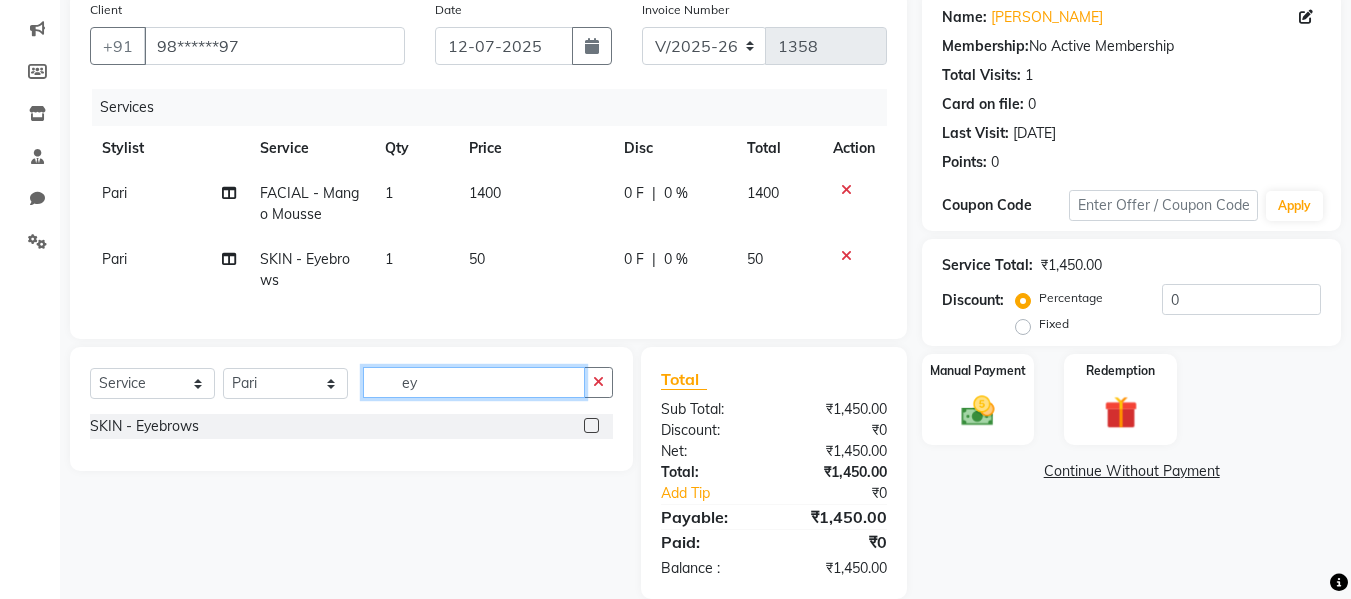 click on "ey" 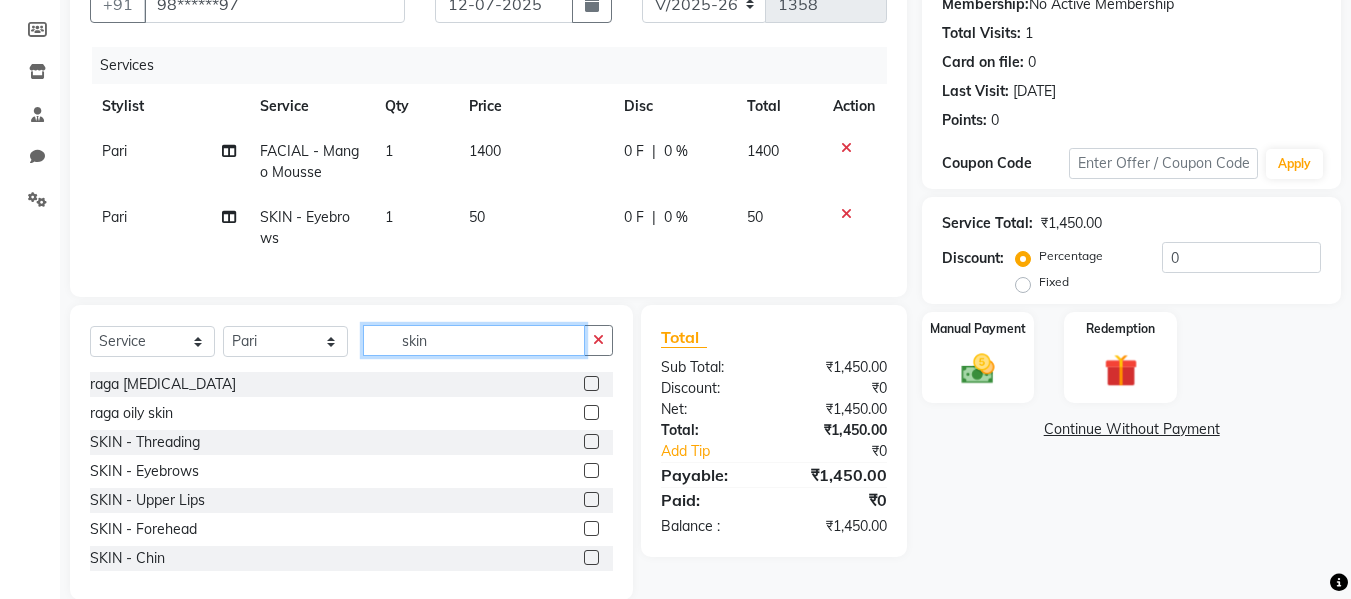 scroll, scrollTop: 247, scrollLeft: 0, axis: vertical 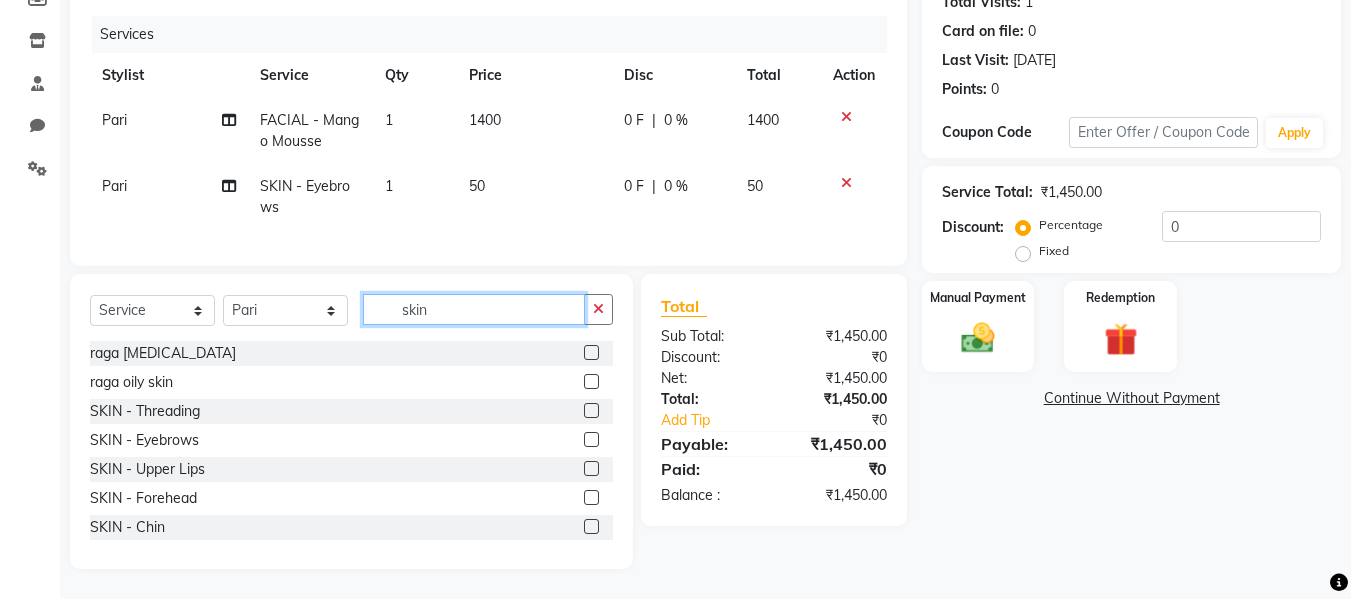 type on "skin" 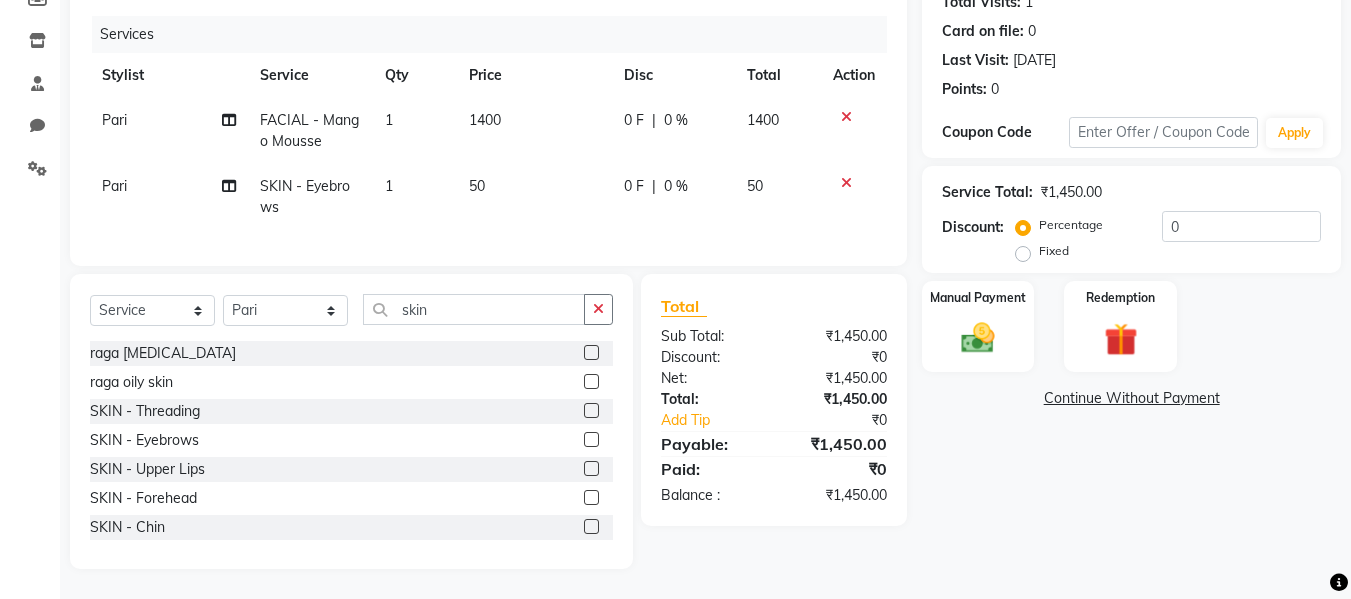 click 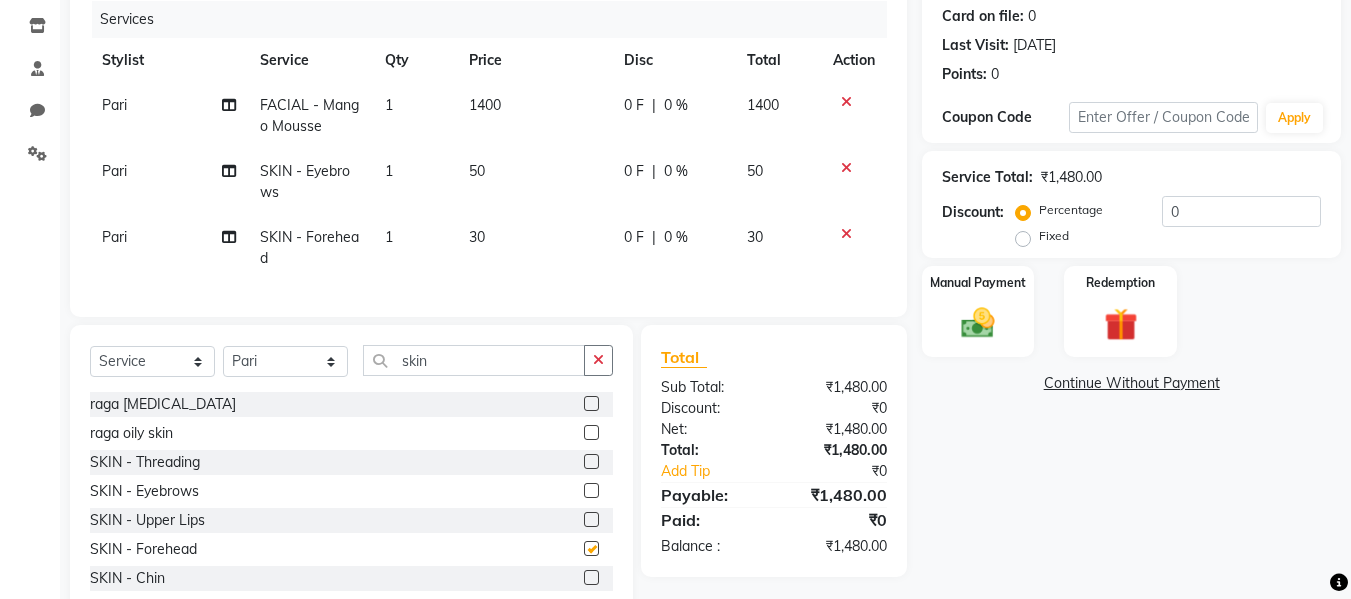 checkbox on "false" 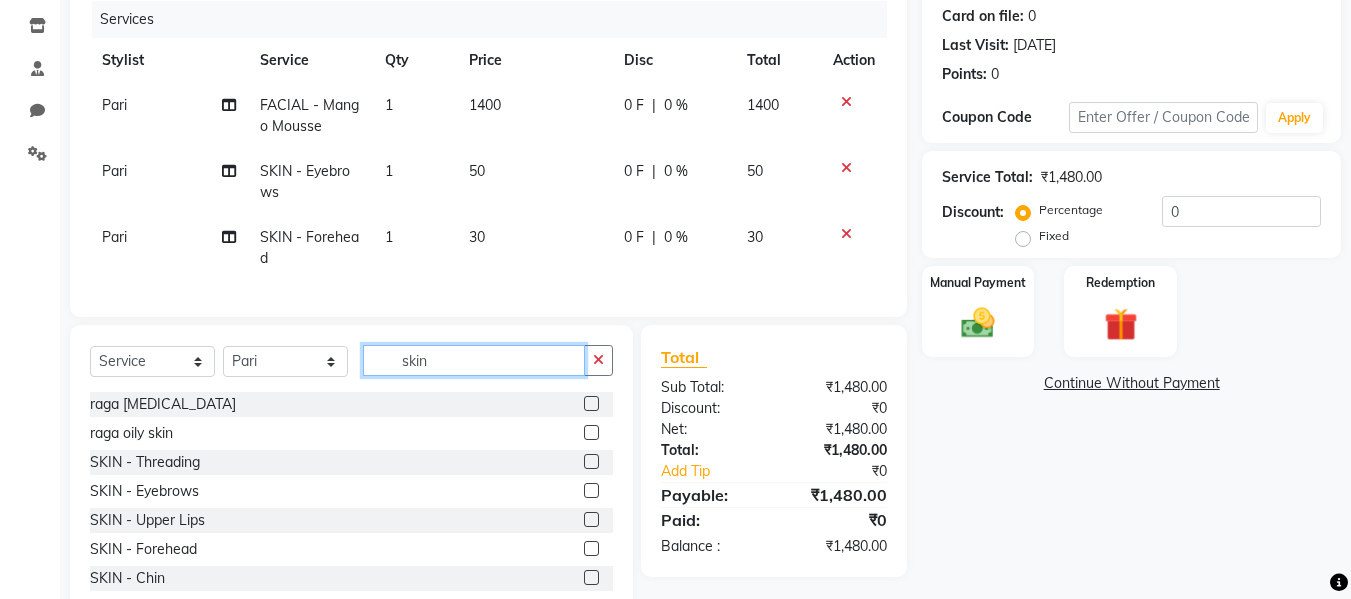 click on "skin" 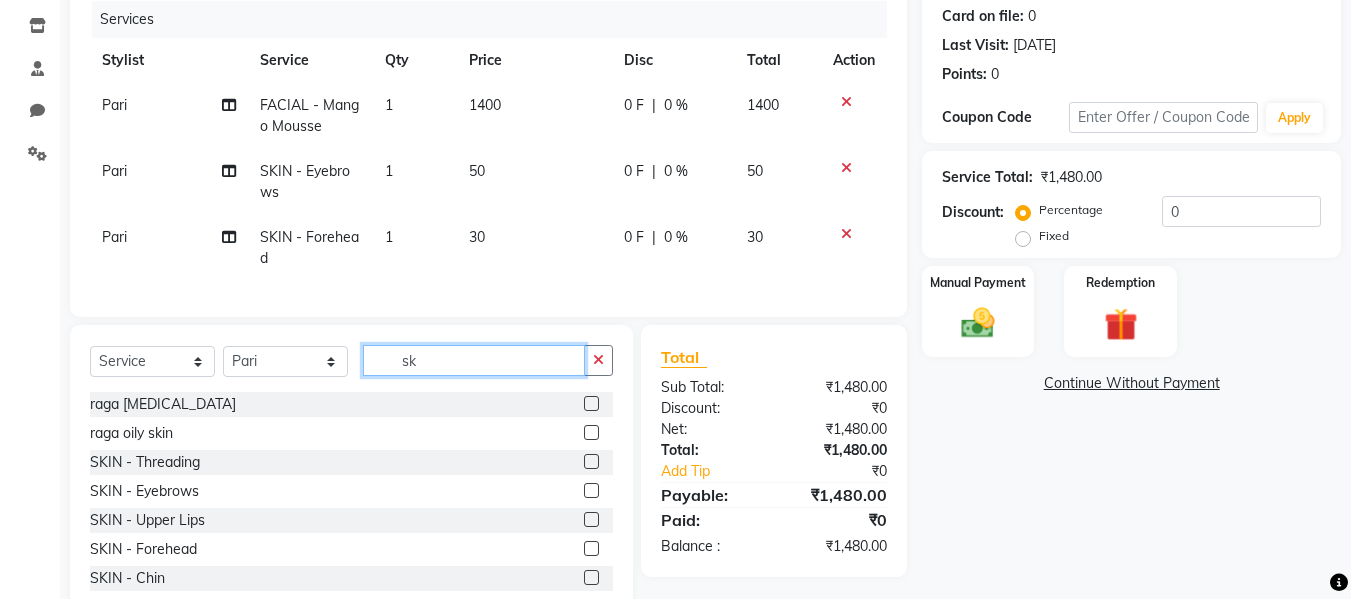 type on "s" 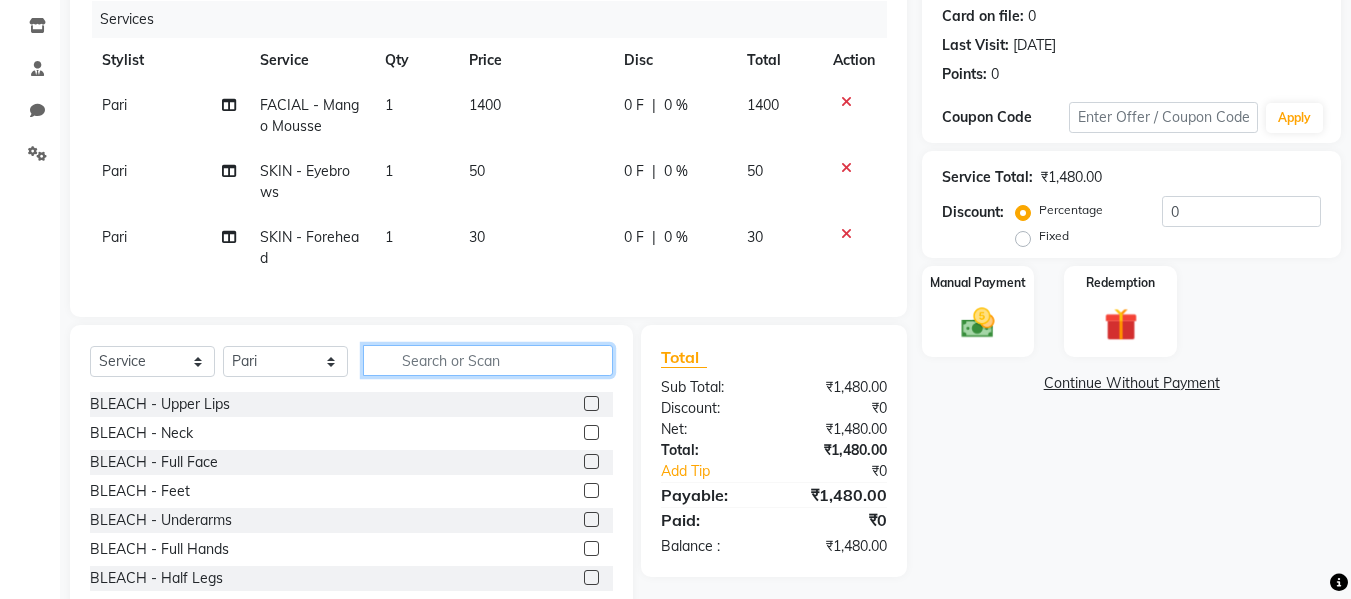 type 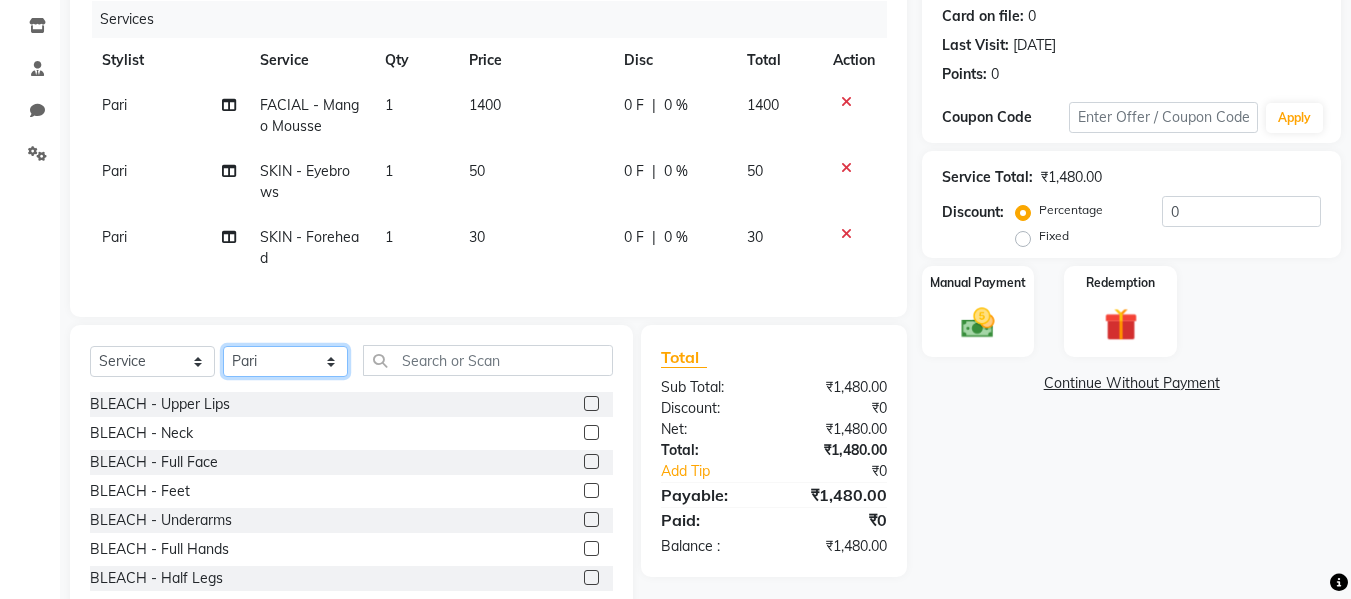 click on "Select Stylist Afsana [PERSON_NAME]  [PERSON_NAME] Maam Nisha  Pari [PERSON_NAME] [PERSON_NAME]" 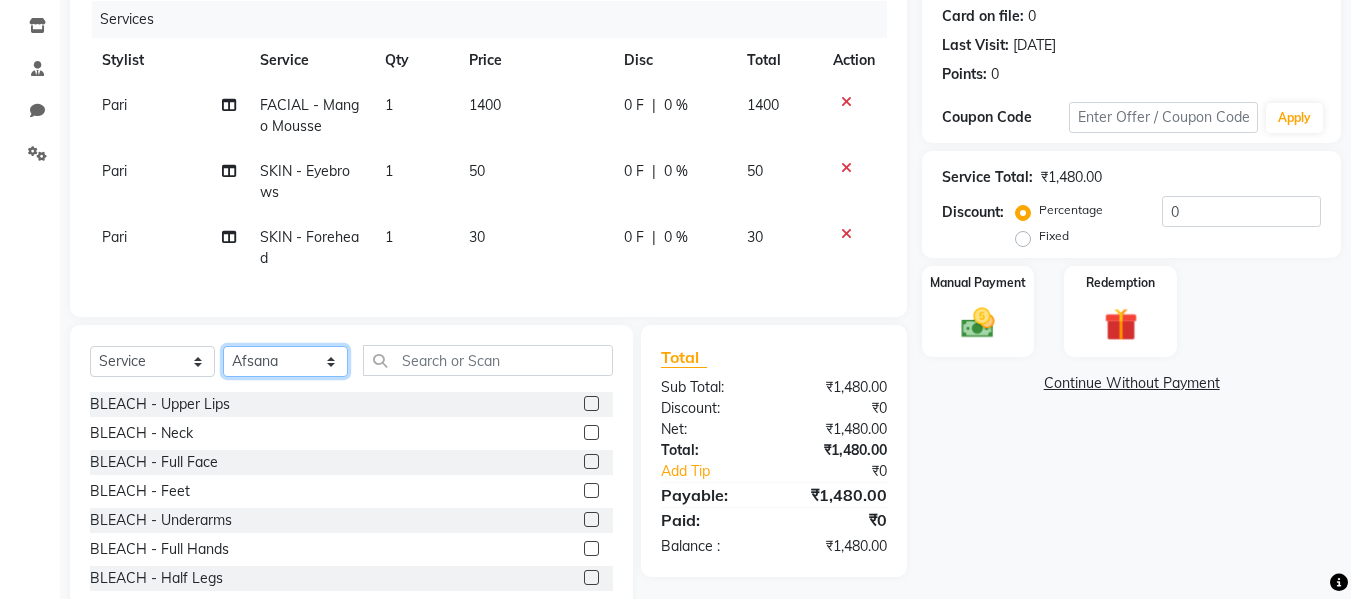 click on "Select Stylist Afsana [PERSON_NAME]  [PERSON_NAME] Maam Nisha  Pari [PERSON_NAME] [PERSON_NAME]" 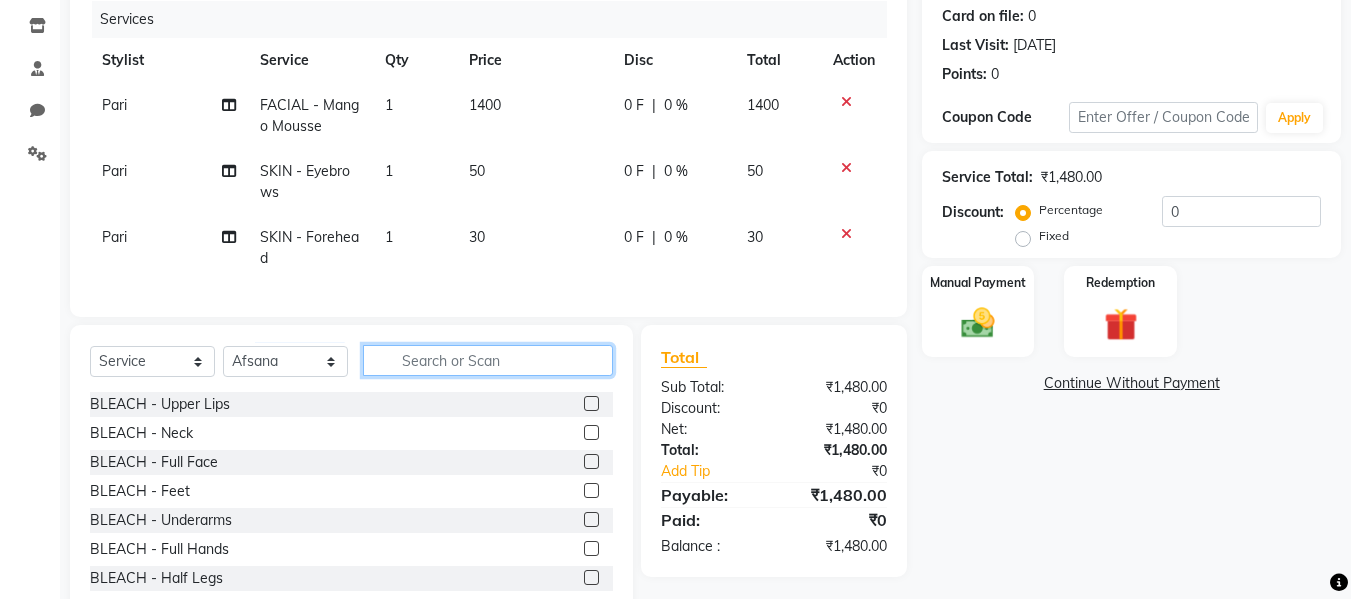 click 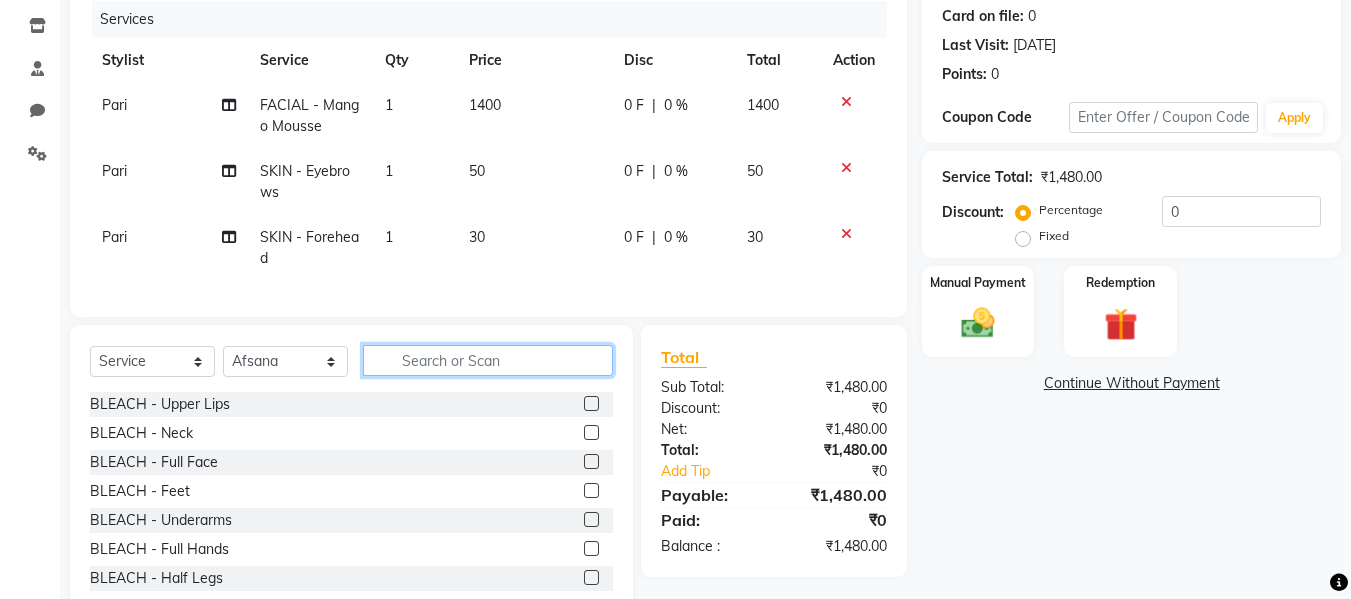 scroll, scrollTop: 313, scrollLeft: 0, axis: vertical 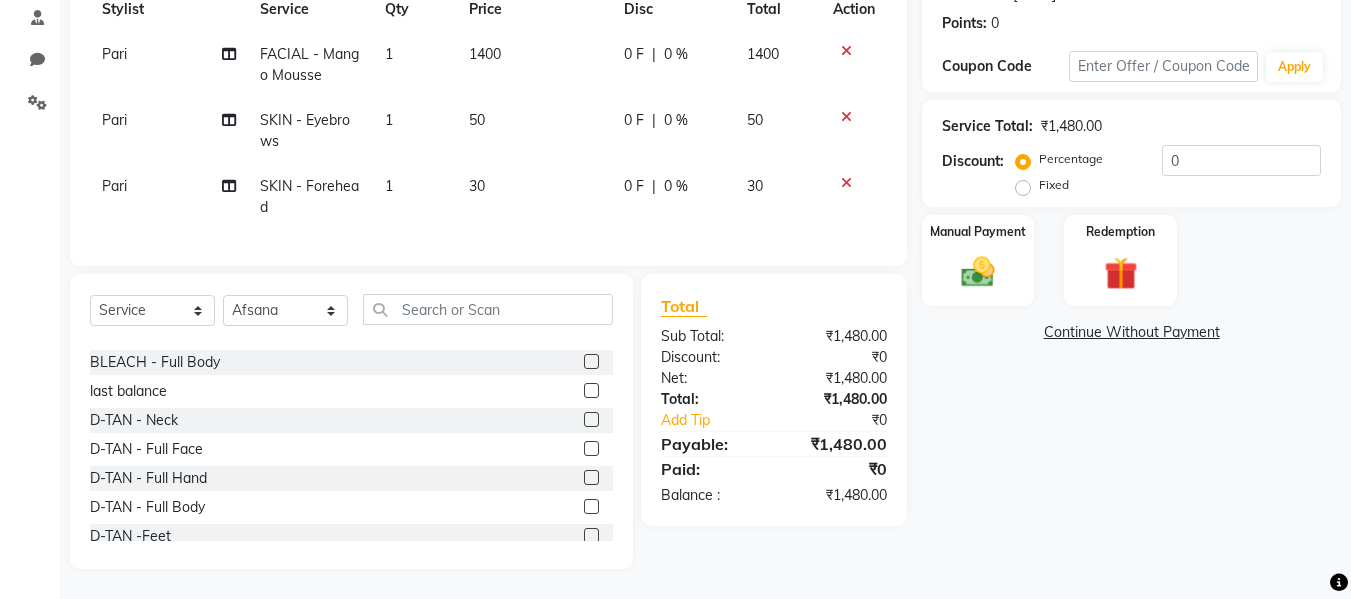 click 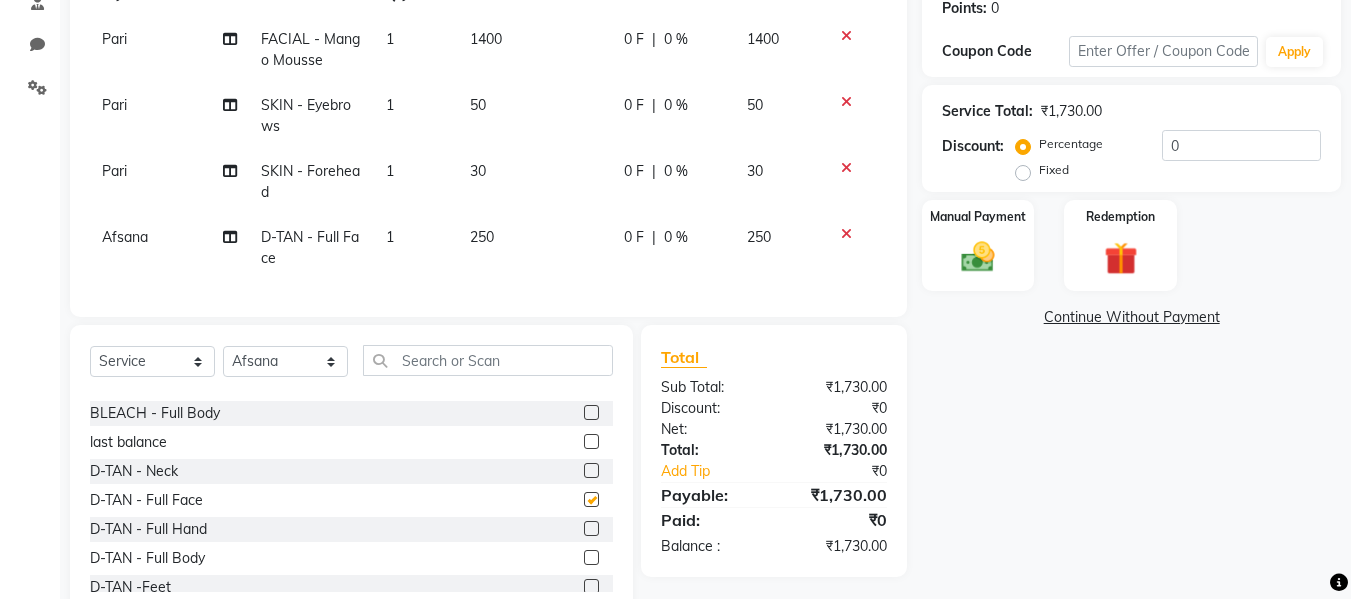 checkbox on "false" 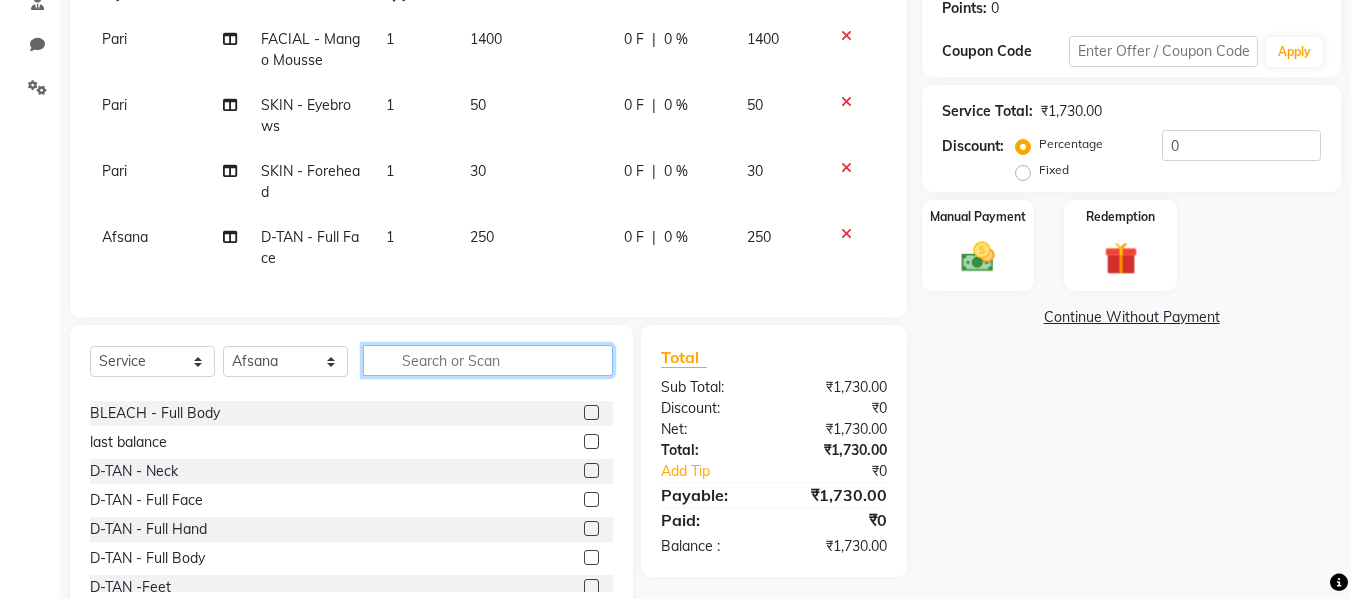 click 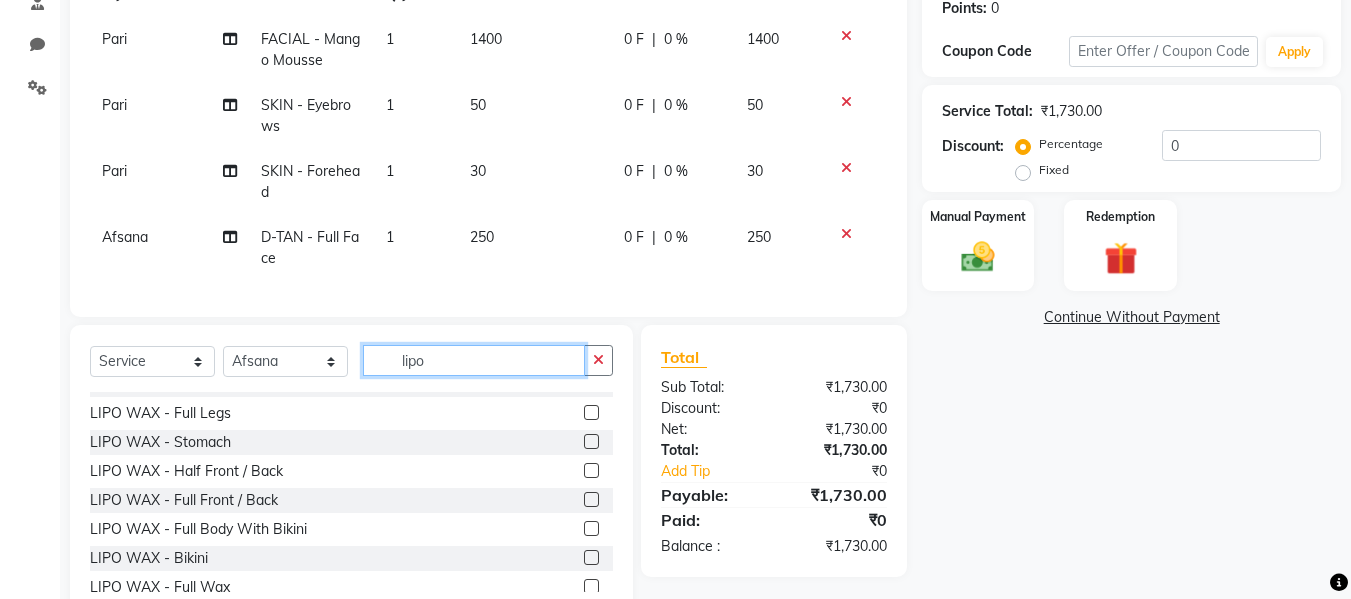 scroll, scrollTop: 136, scrollLeft: 0, axis: vertical 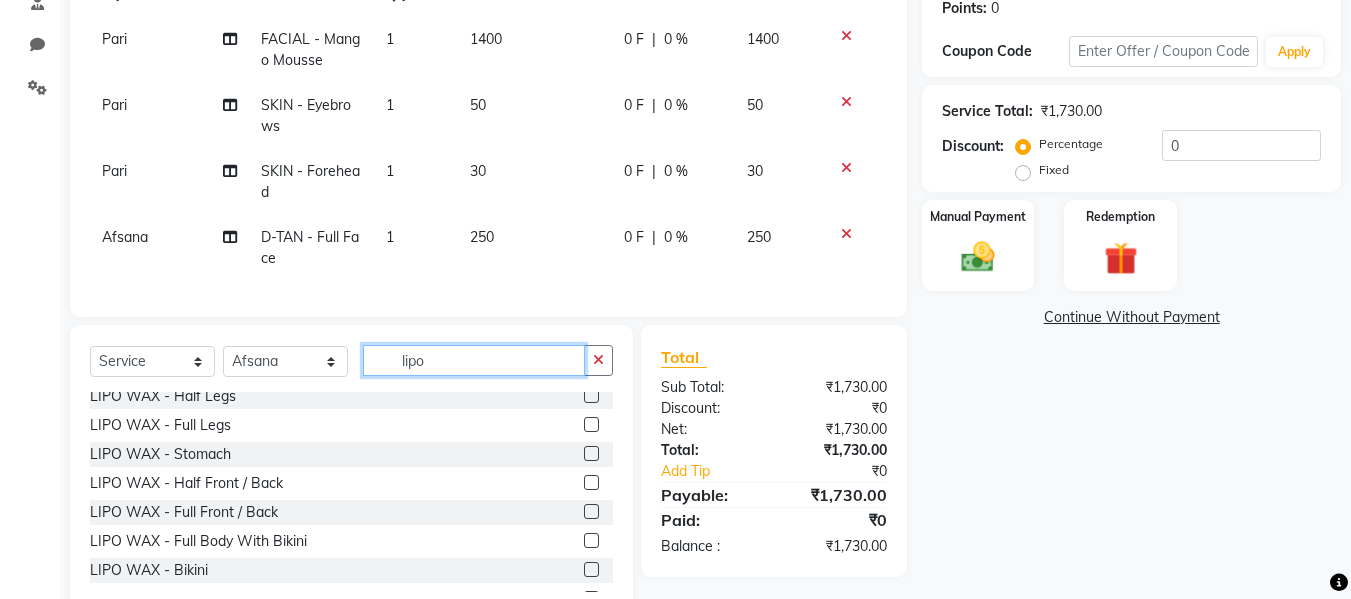 type on "lipo" 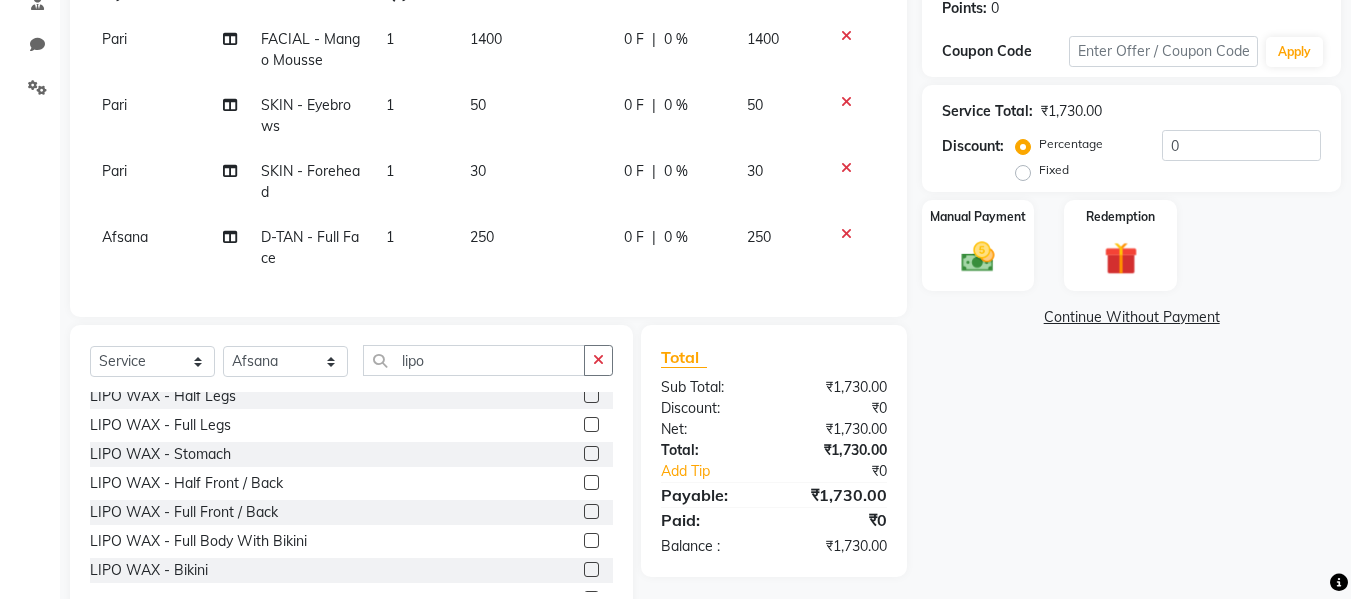 click on "LIPO WAX - Stomach" 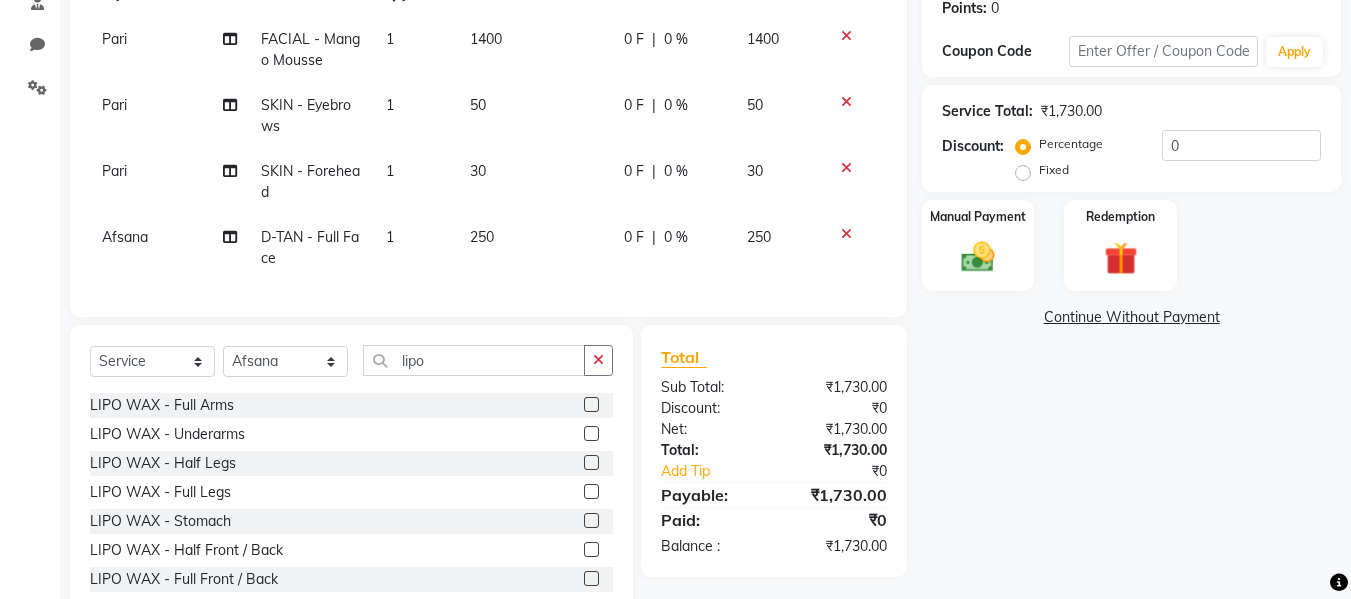 scroll, scrollTop: 53, scrollLeft: 0, axis: vertical 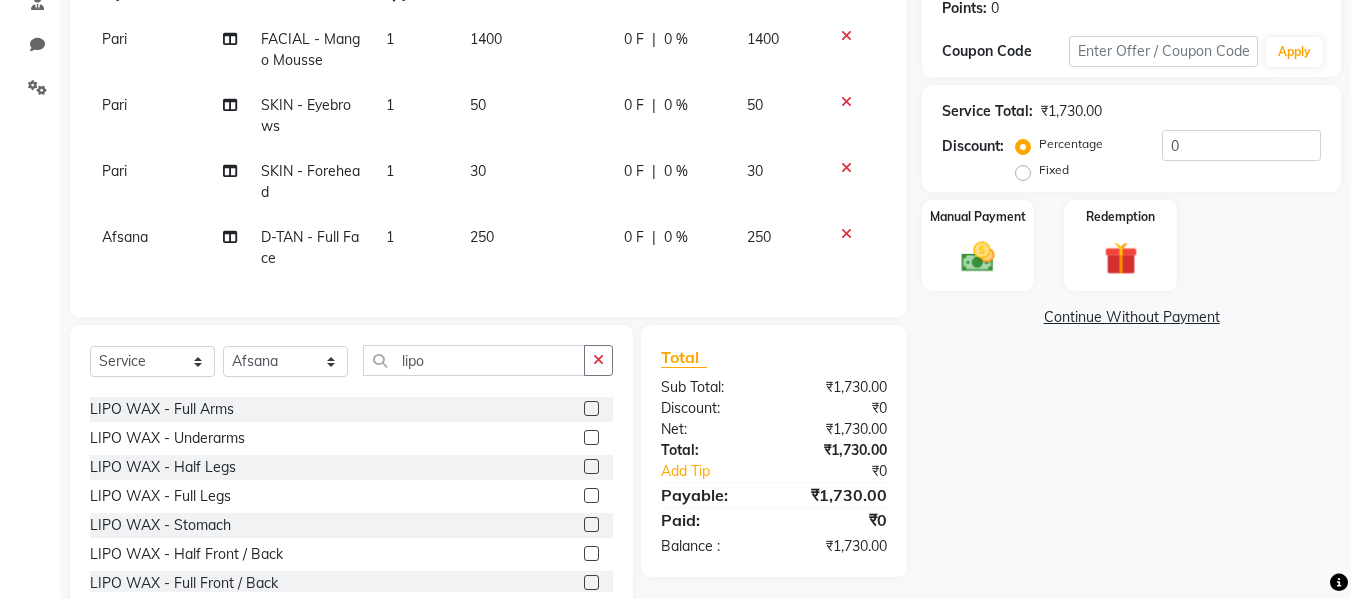click 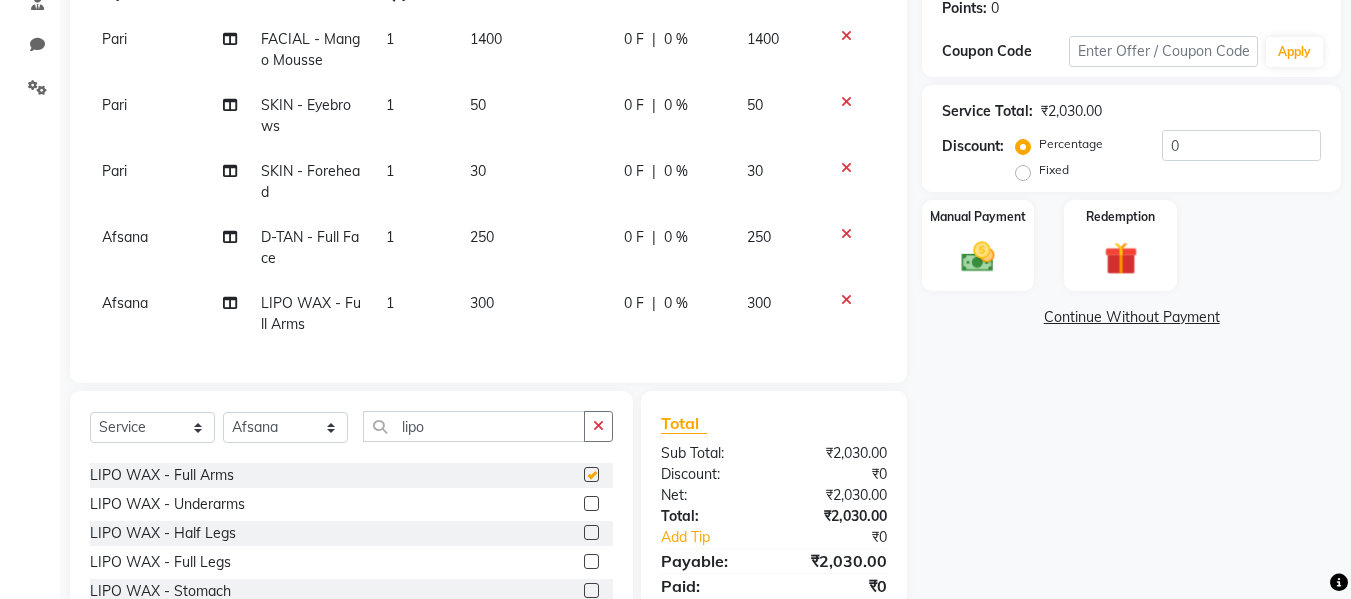 checkbox on "false" 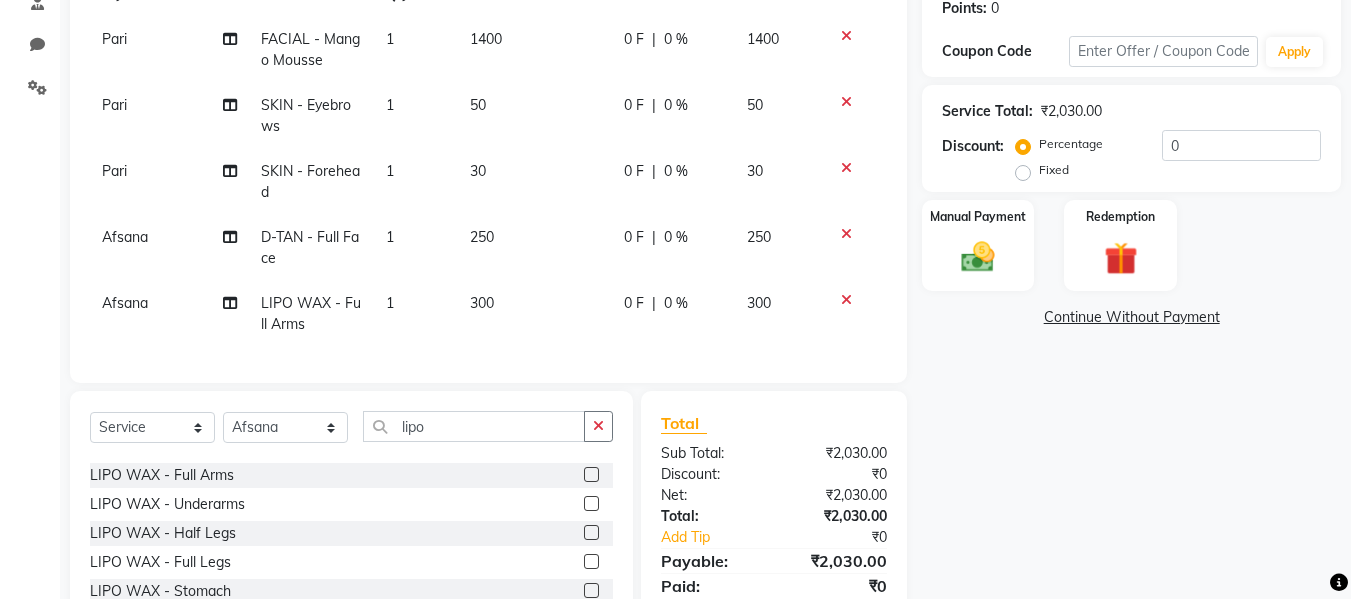 click 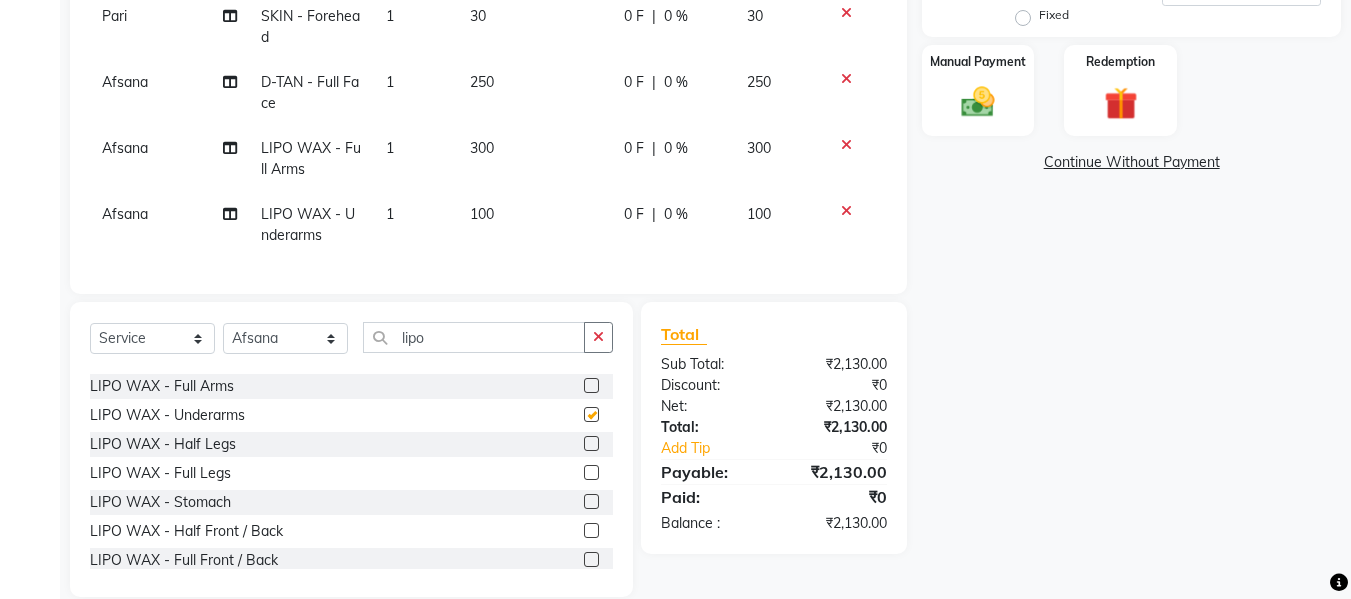checkbox on "false" 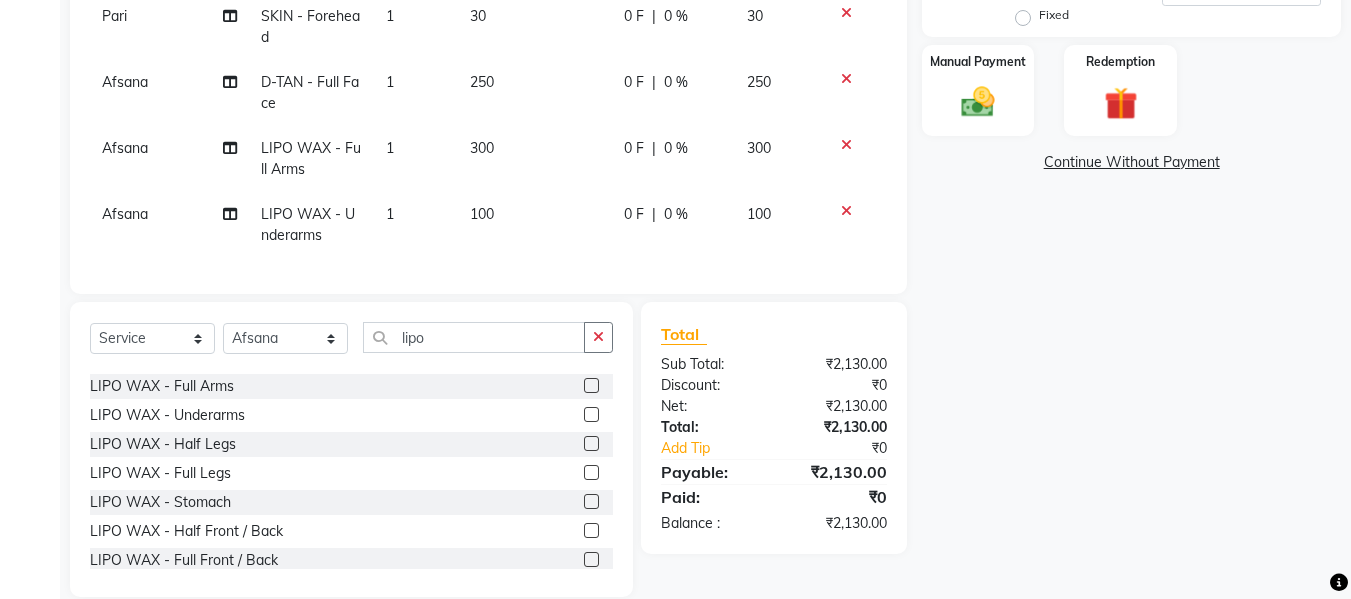 scroll, scrollTop: 502, scrollLeft: 0, axis: vertical 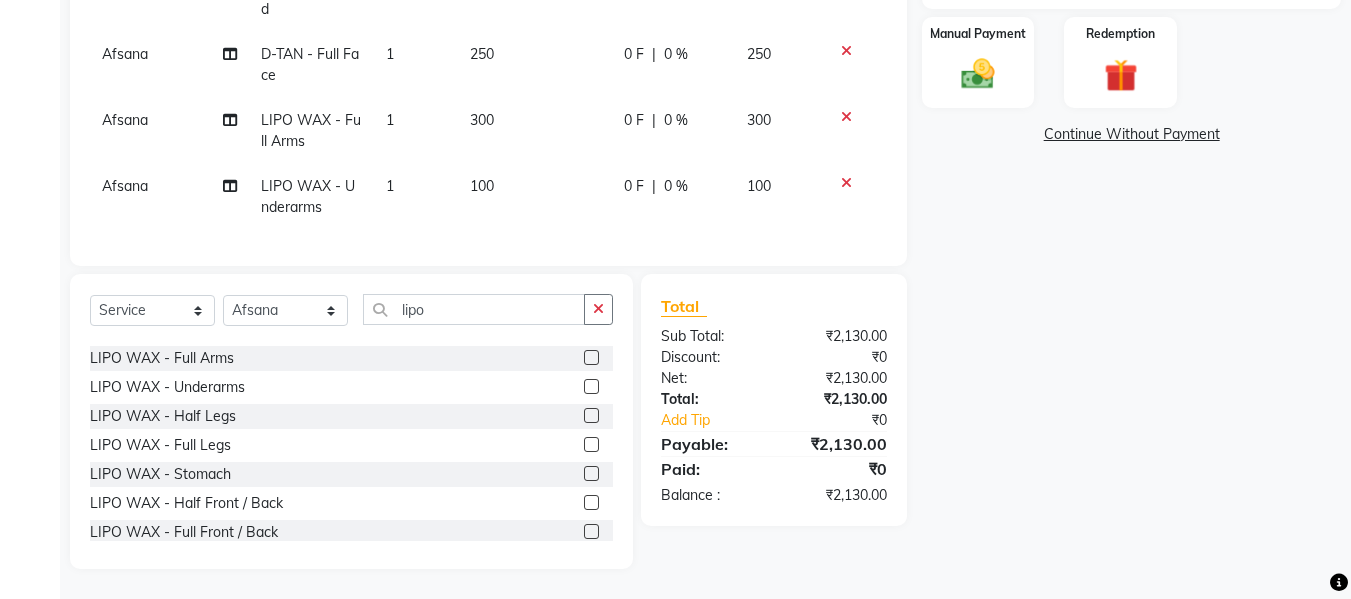click 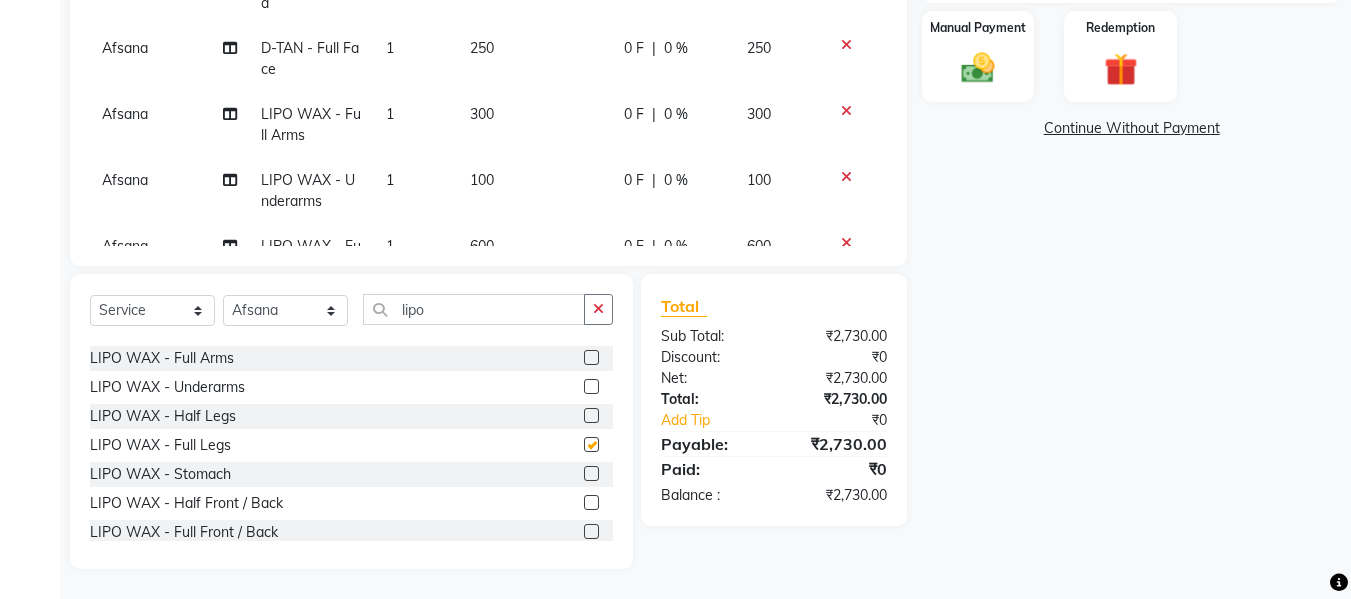 checkbox on "false" 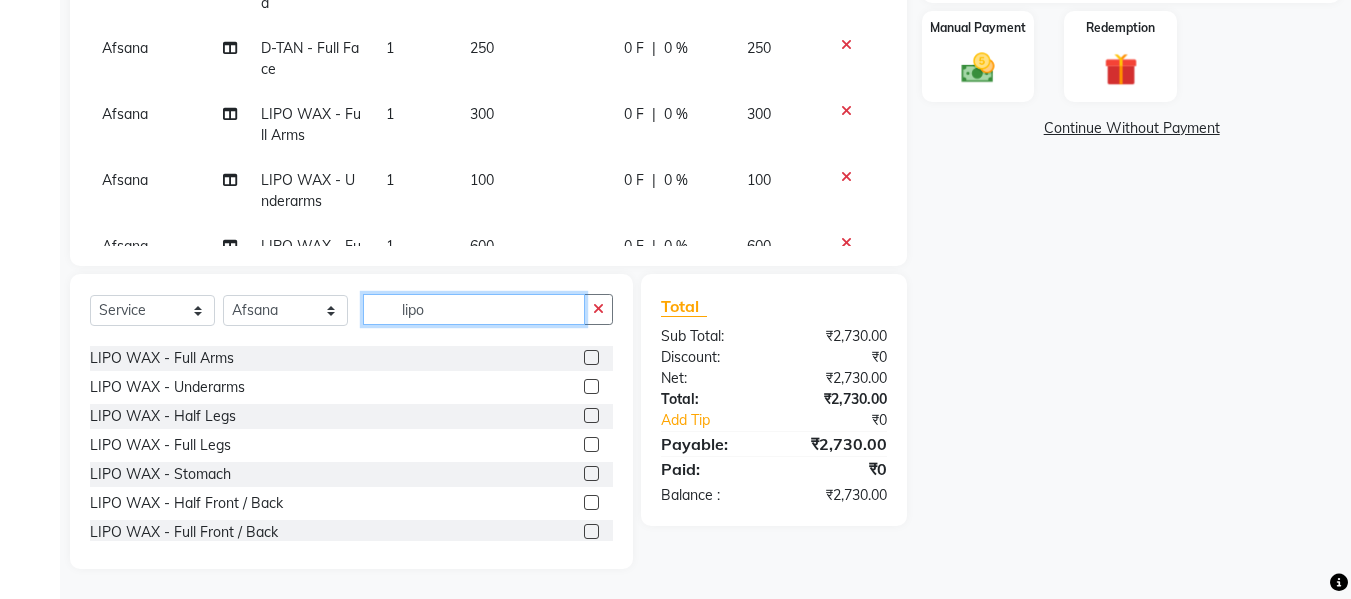 click on "lipo" 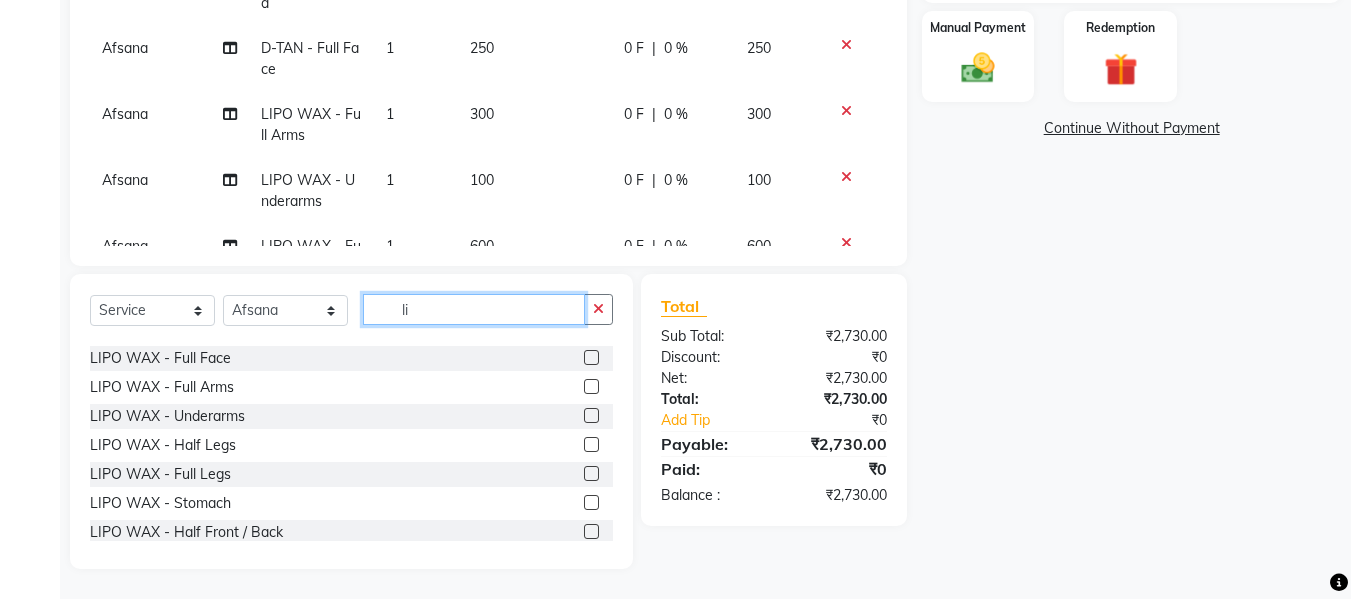 type on "l" 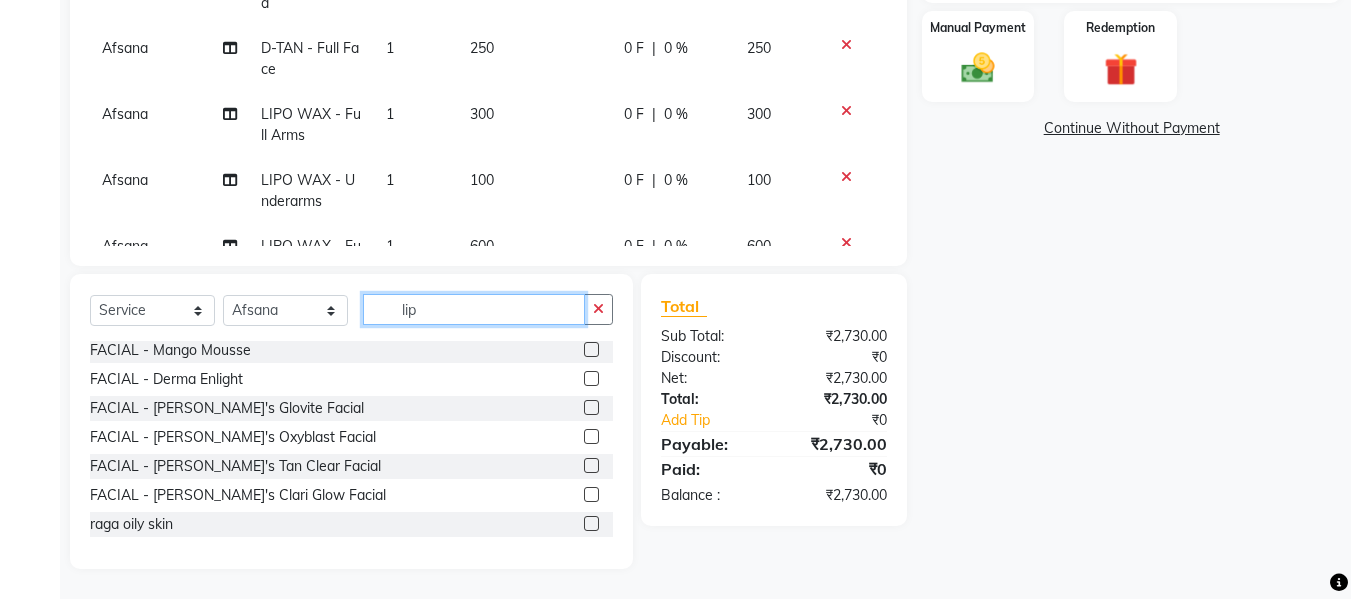 scroll, scrollTop: 3, scrollLeft: 0, axis: vertical 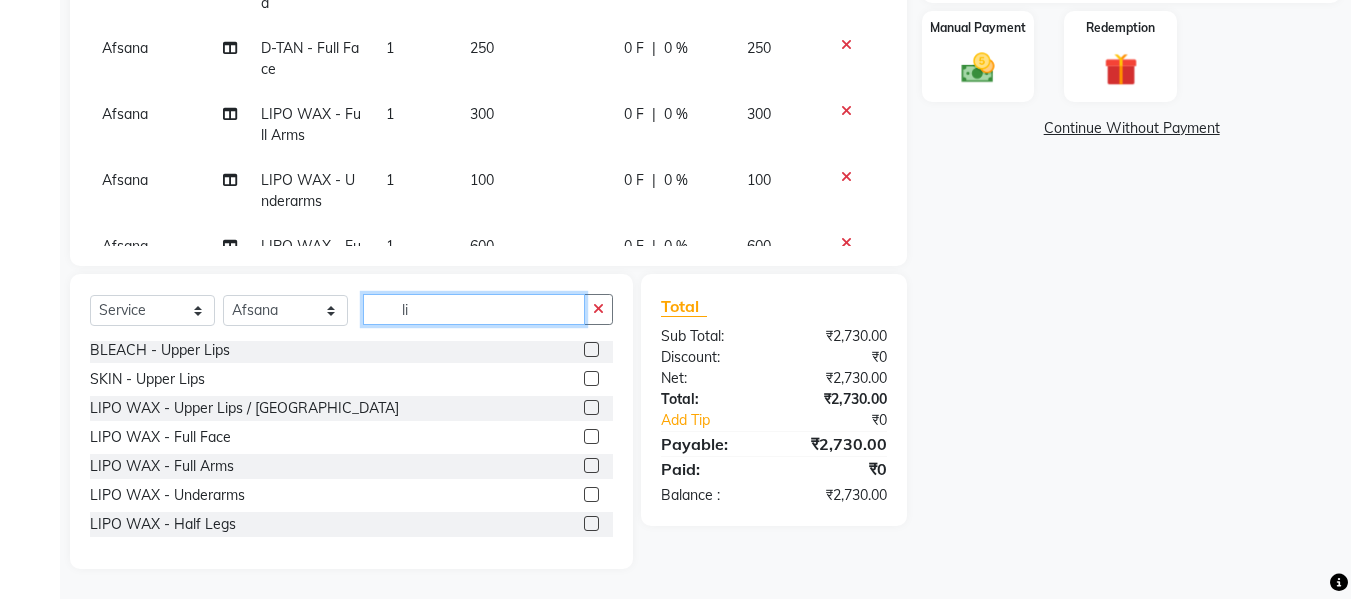 type on "l" 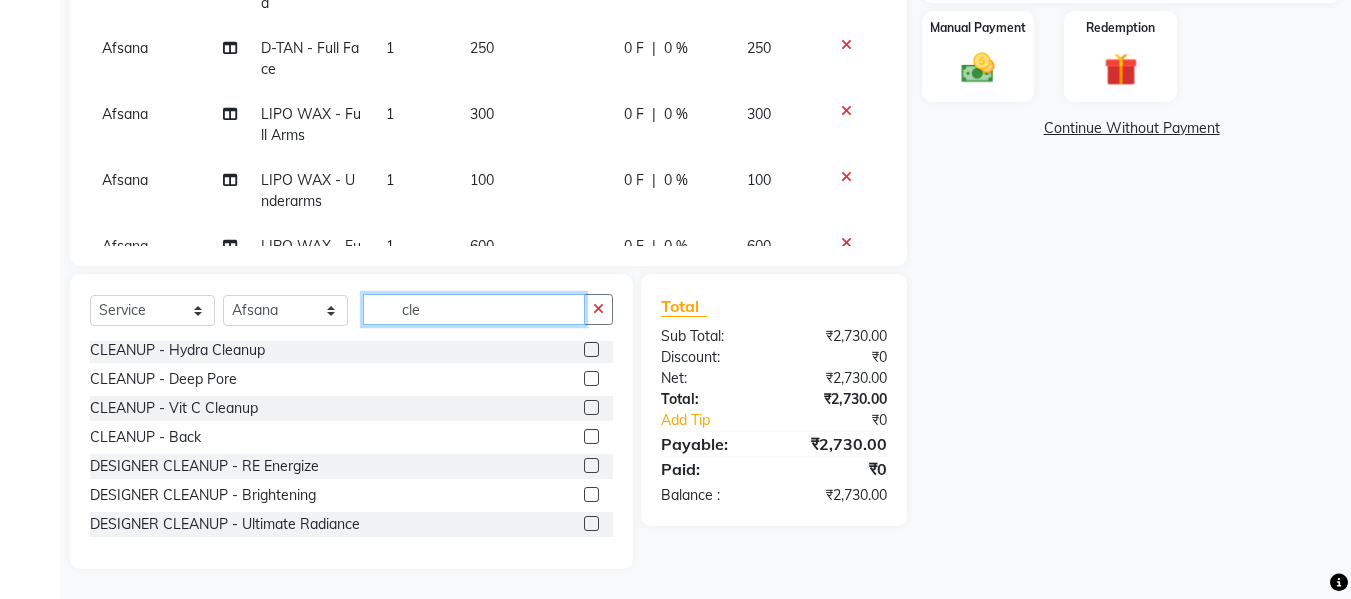 type on "cle" 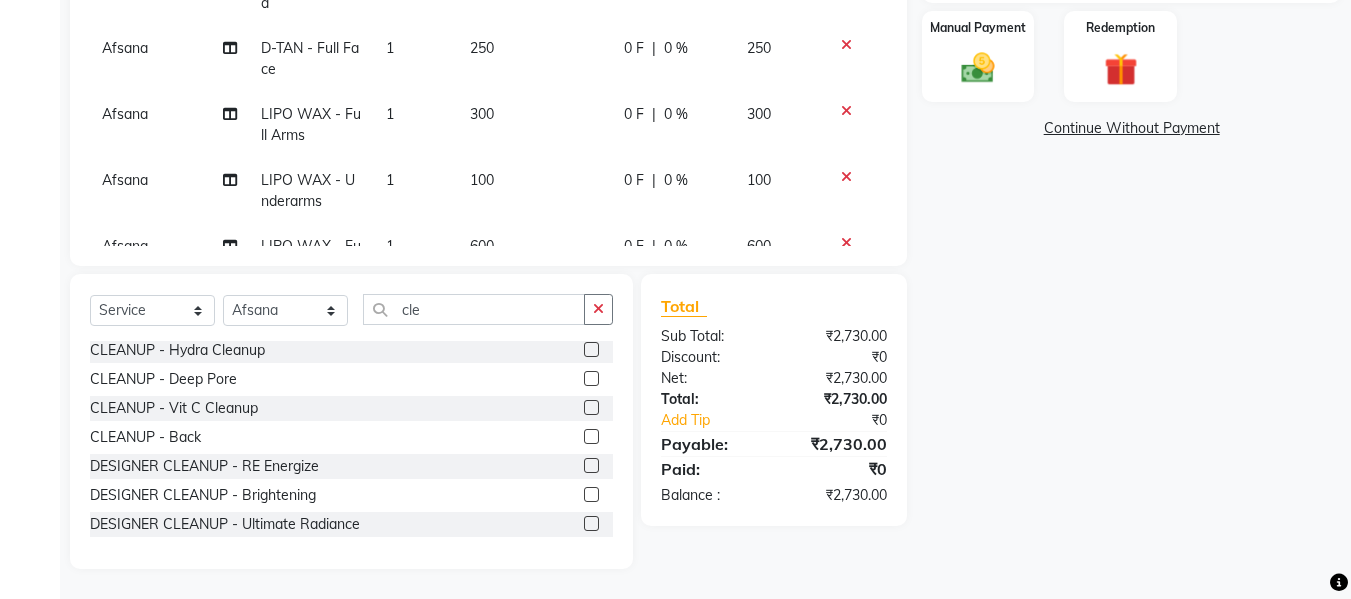 click 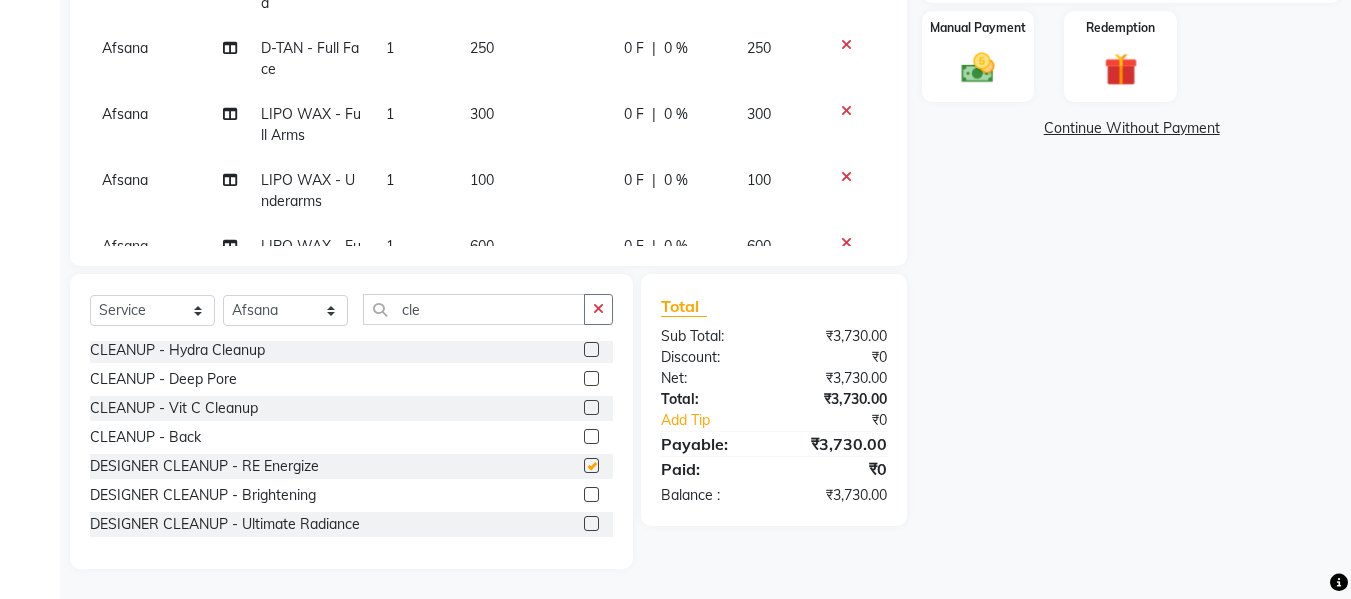checkbox on "false" 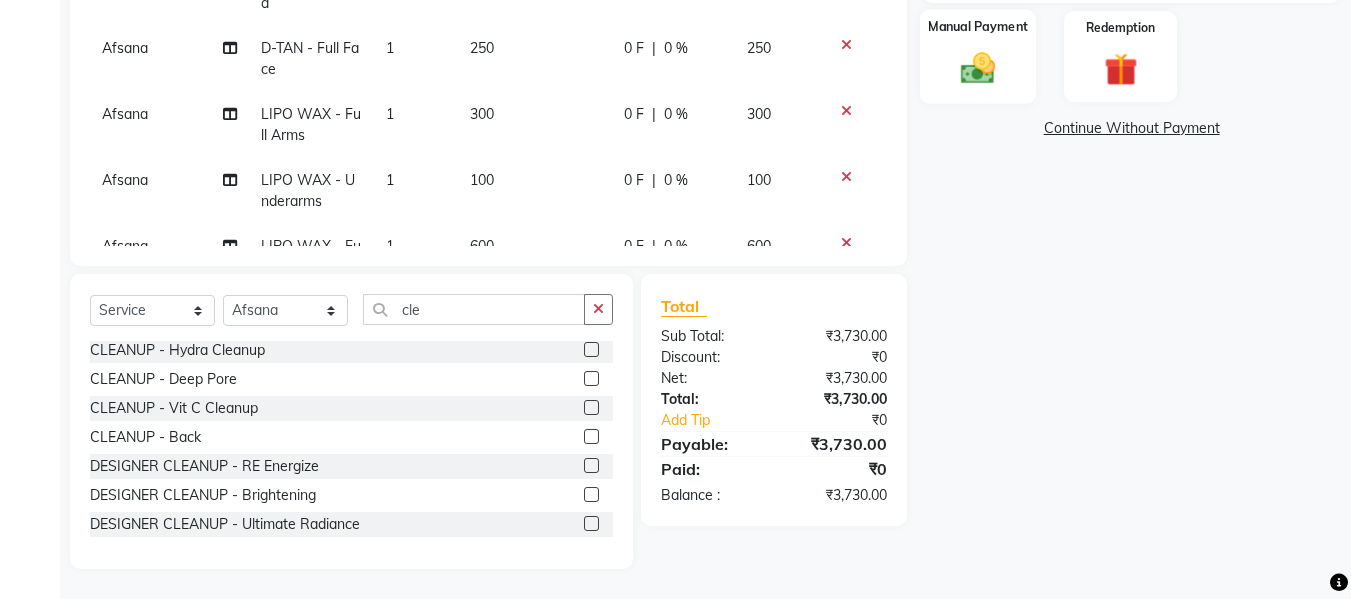 click 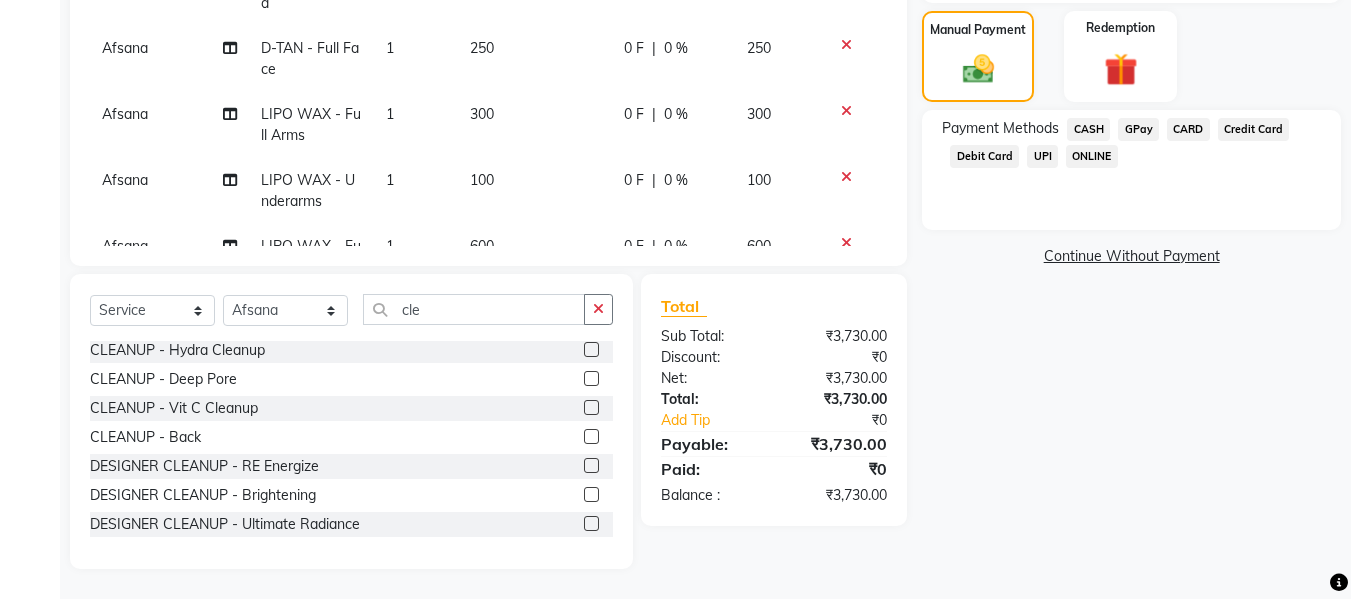 click on "CASH" 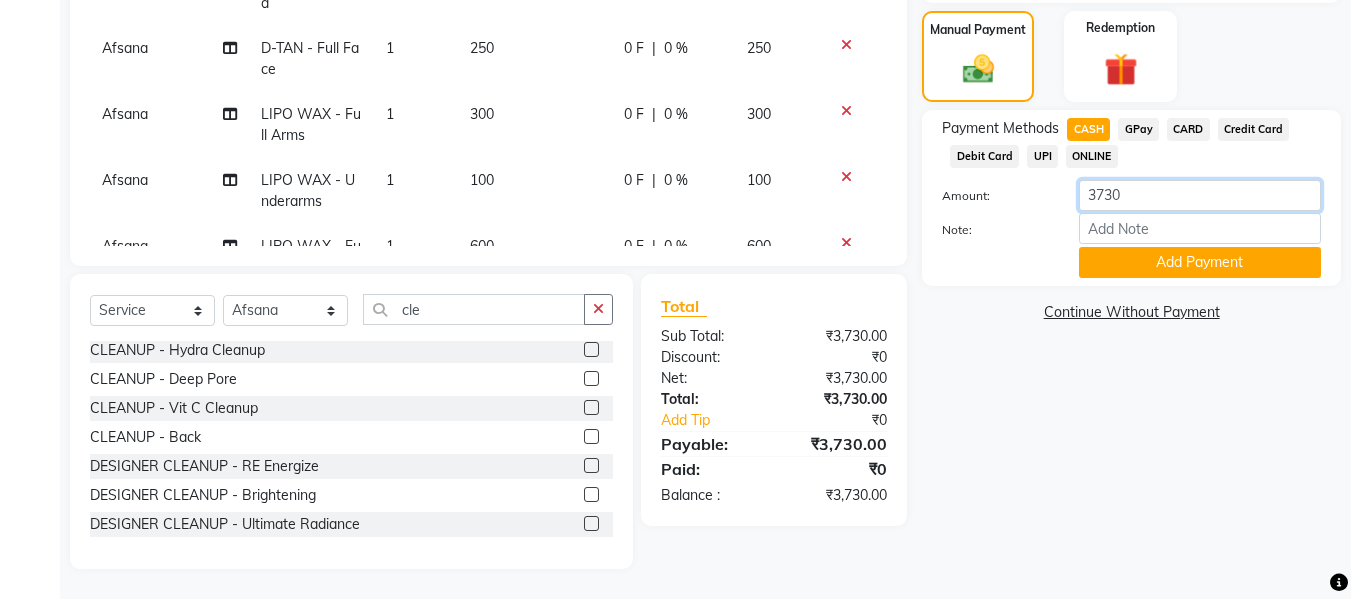 click on "3730" 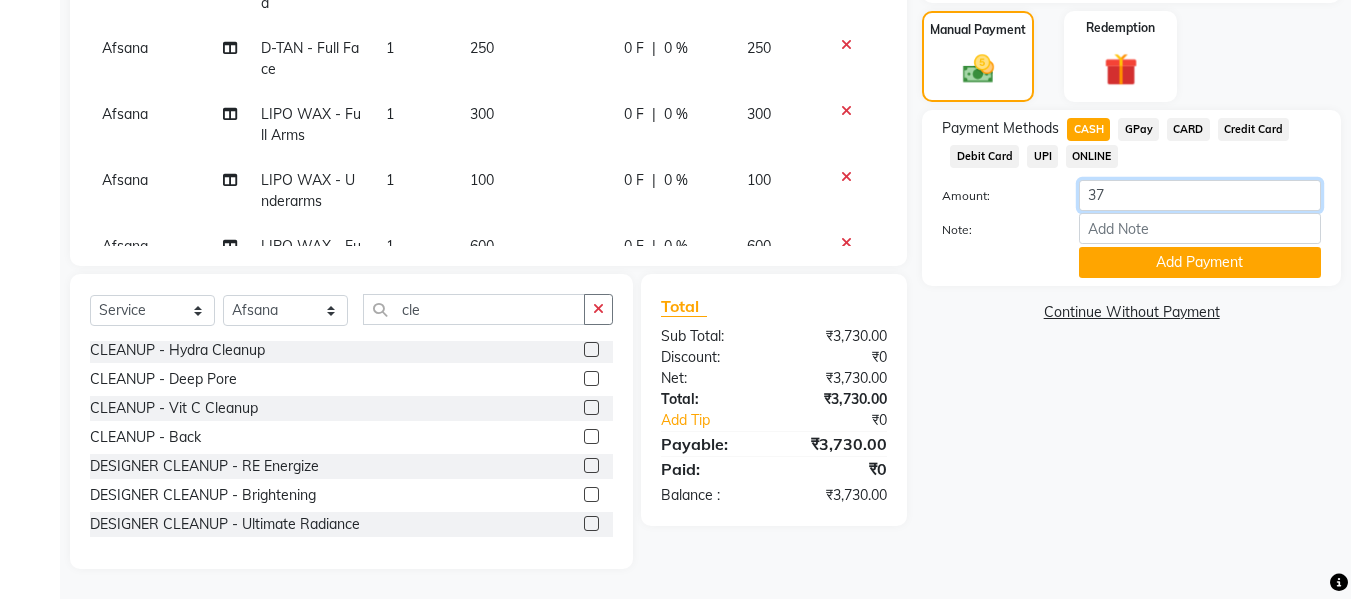 type on "3" 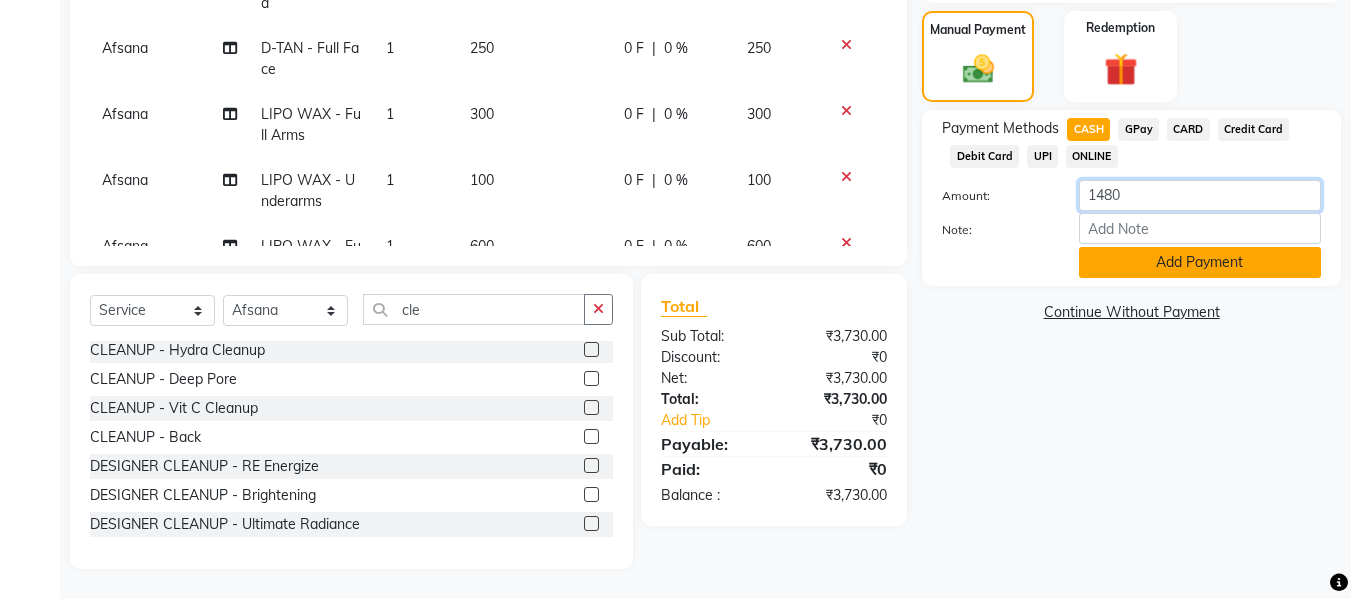 type on "1480" 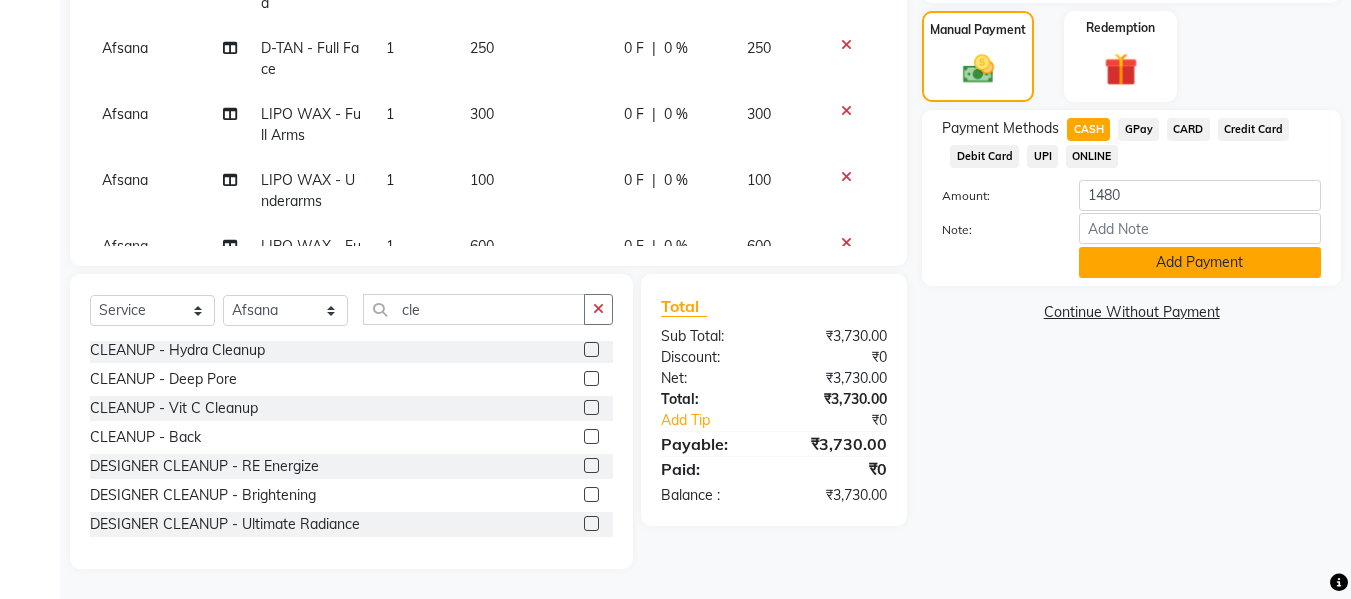 click on "Add Payment" 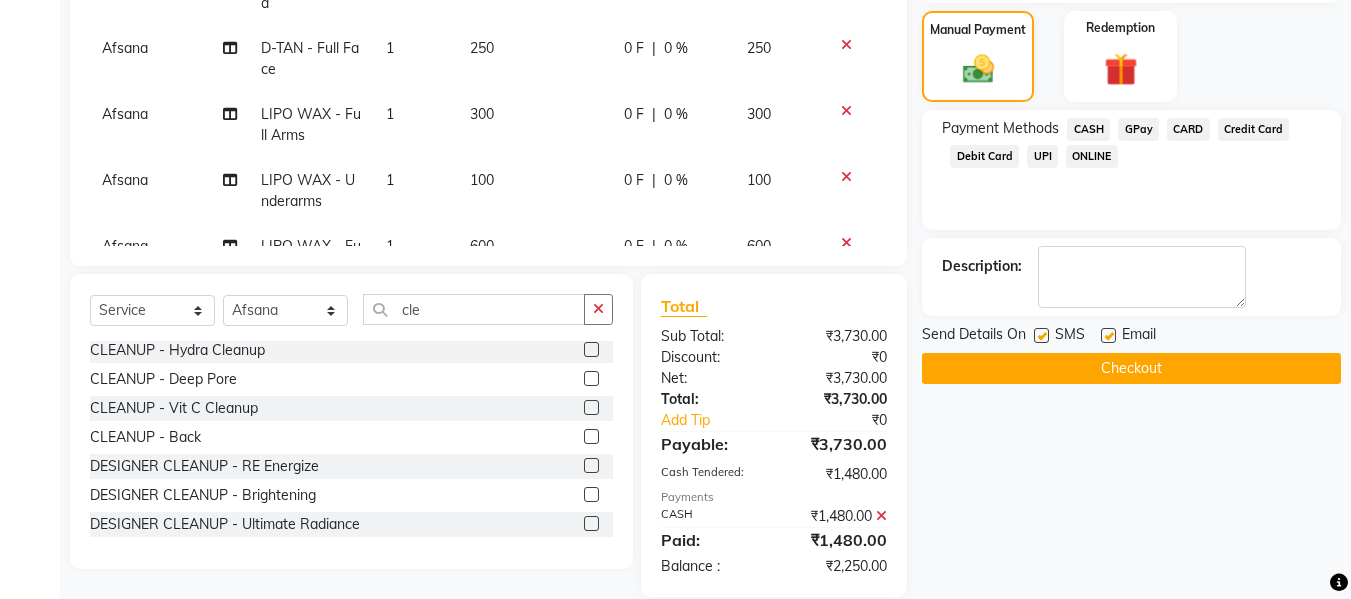 click on "GPay" 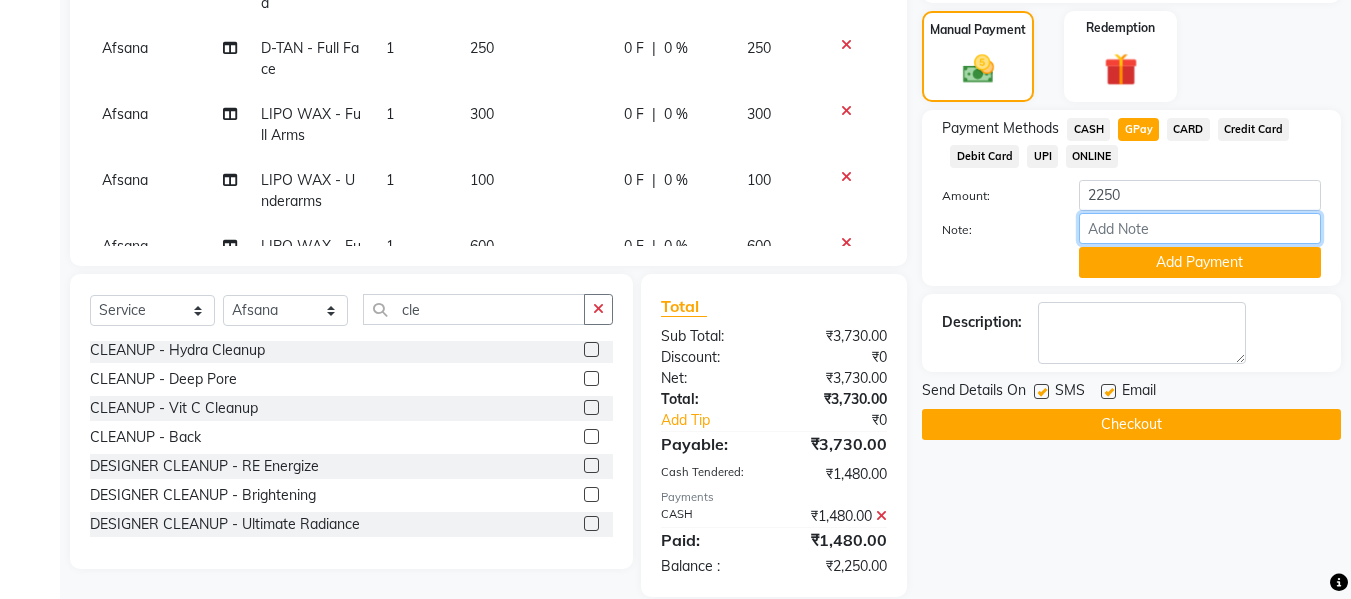 click on "Note:" at bounding box center [1200, 228] 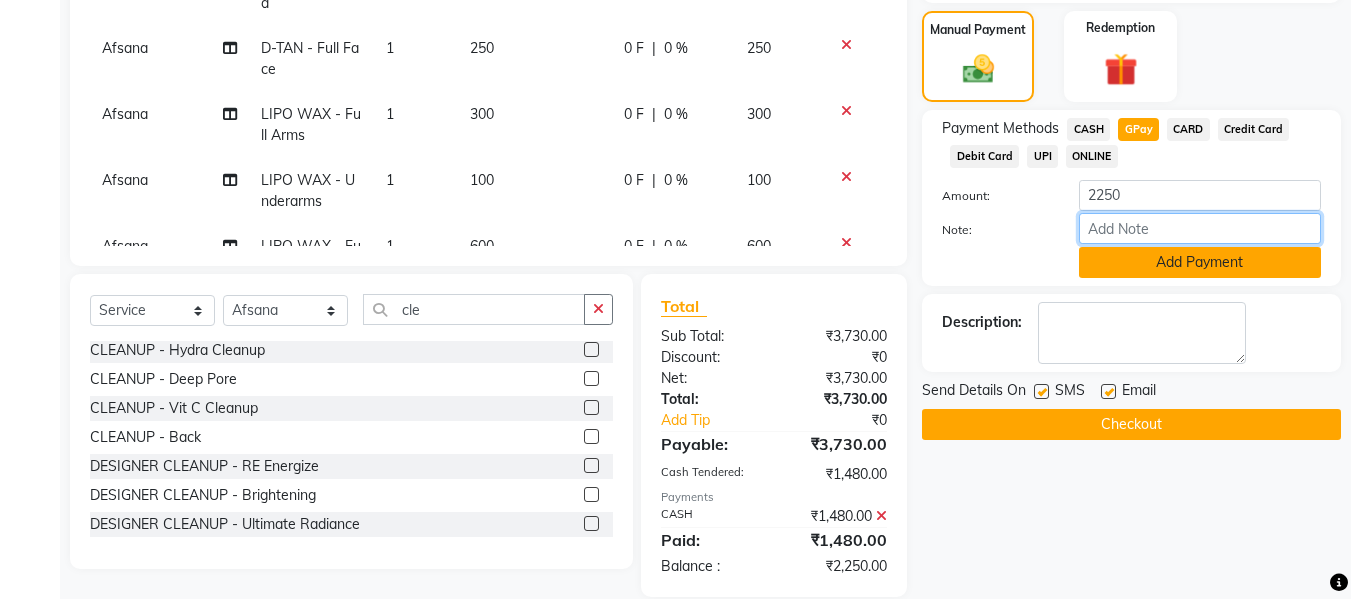 type on "fless" 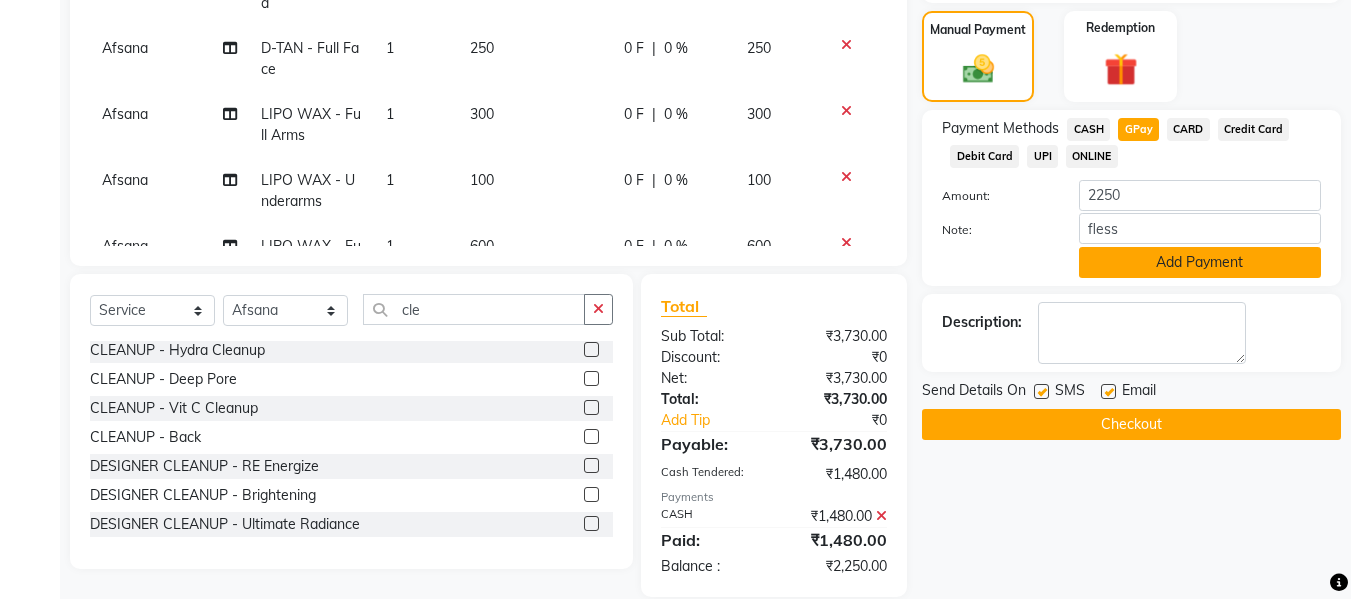 click on "Add Payment" 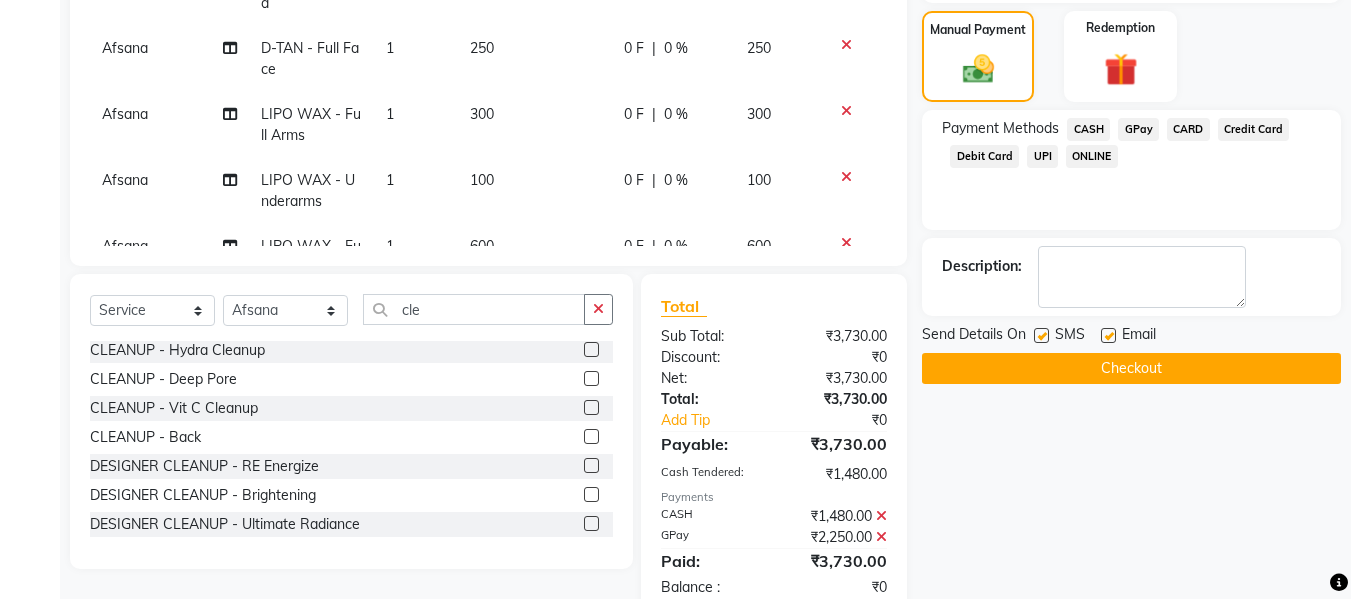 click 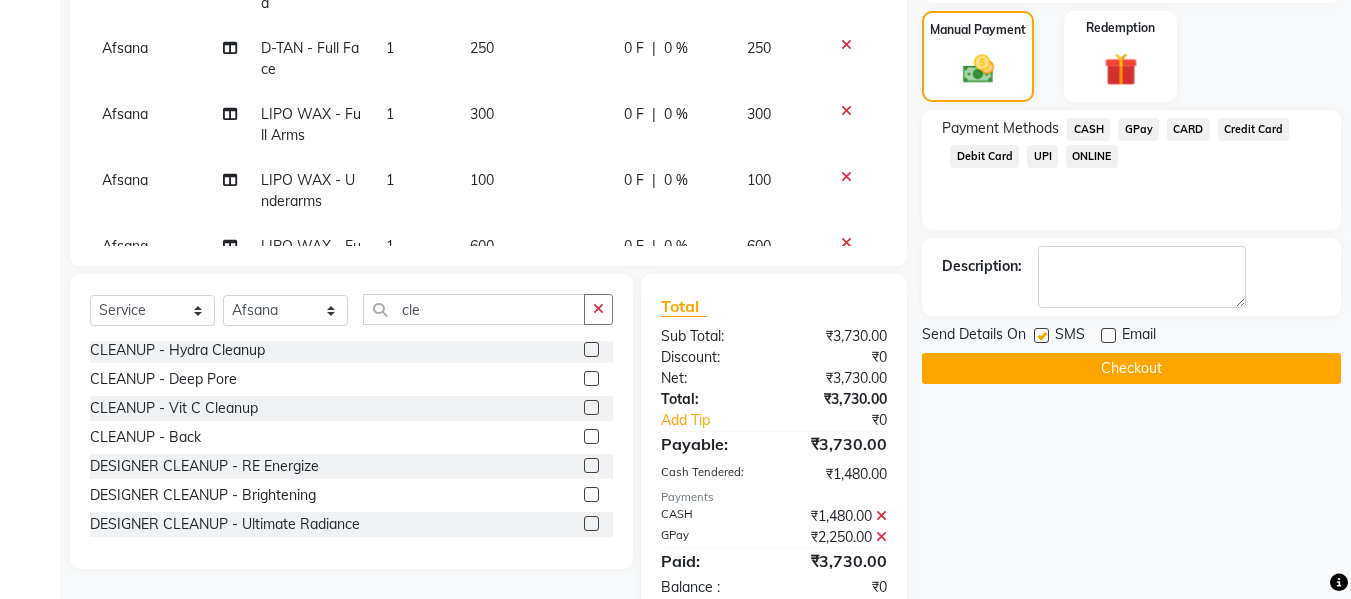 click 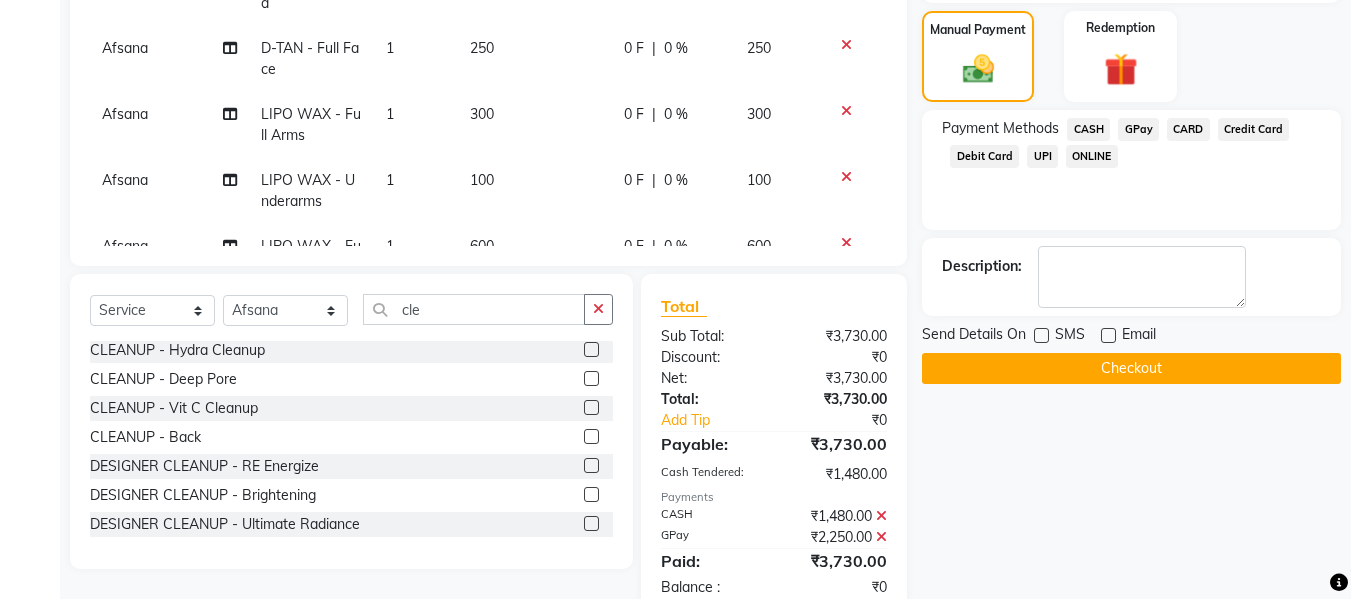 click on "Checkout" 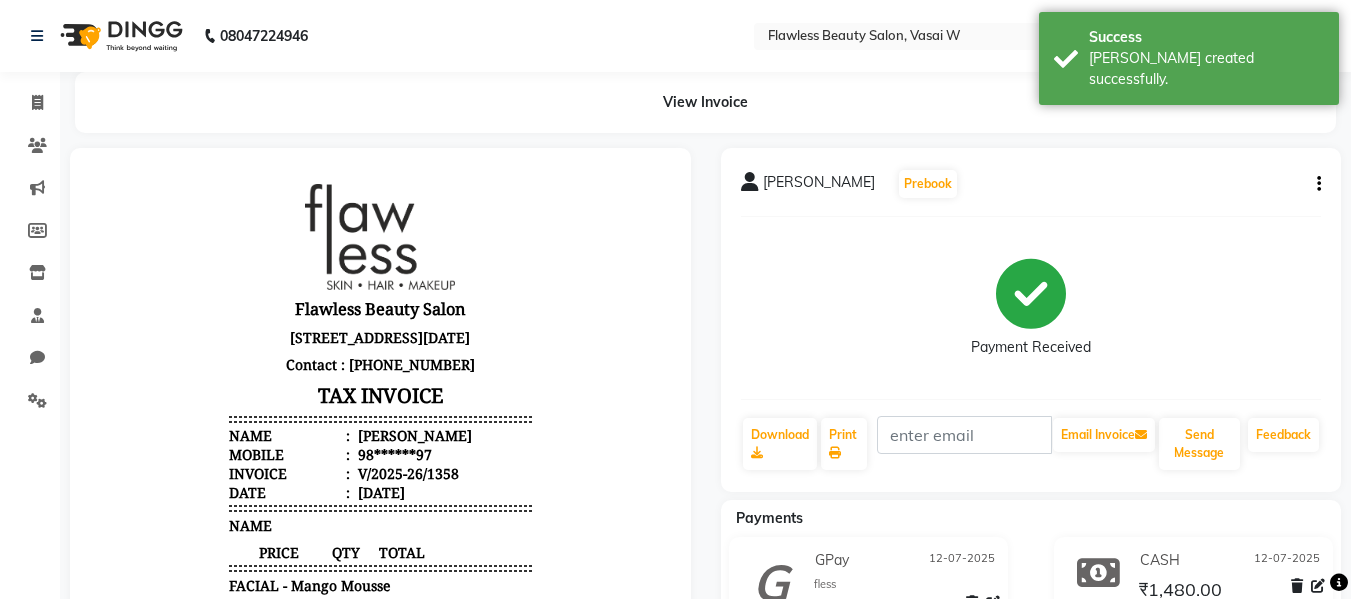 scroll, scrollTop: 0, scrollLeft: 0, axis: both 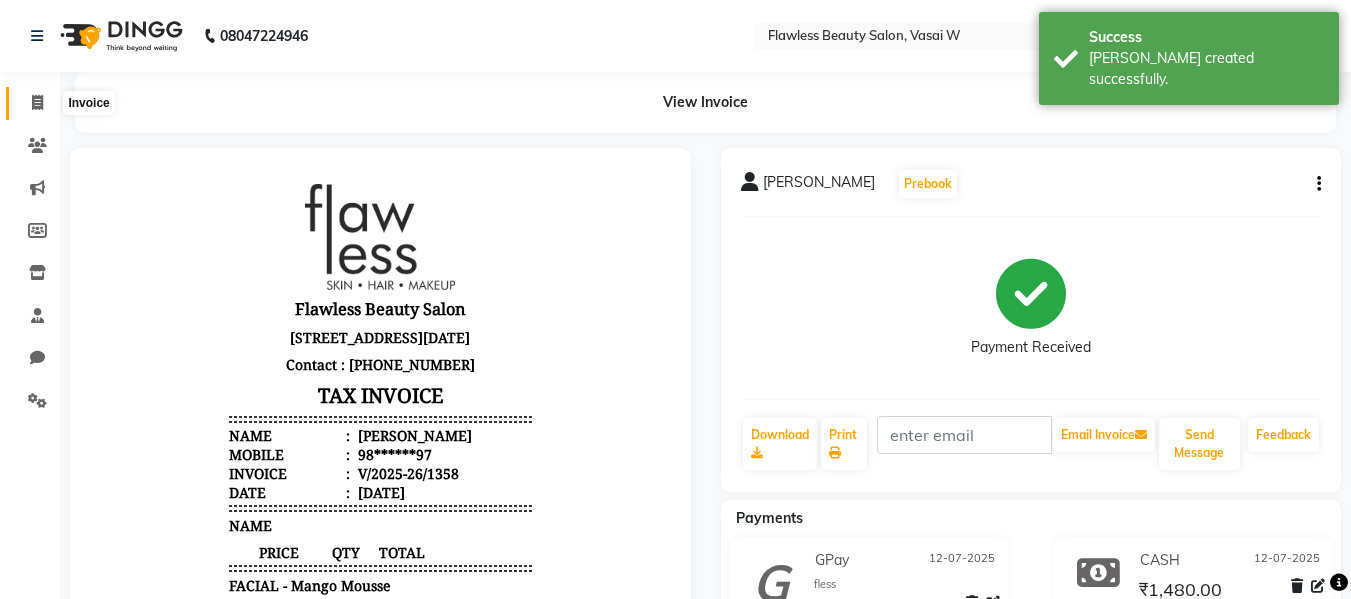 click 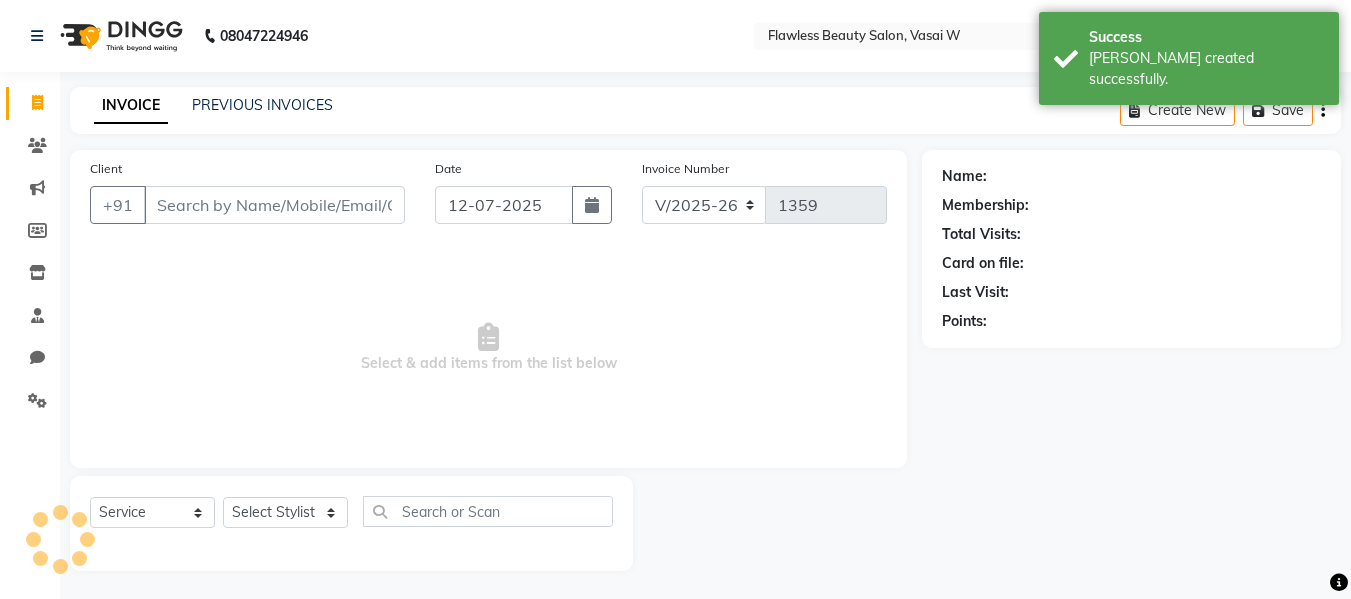 scroll, scrollTop: 2, scrollLeft: 0, axis: vertical 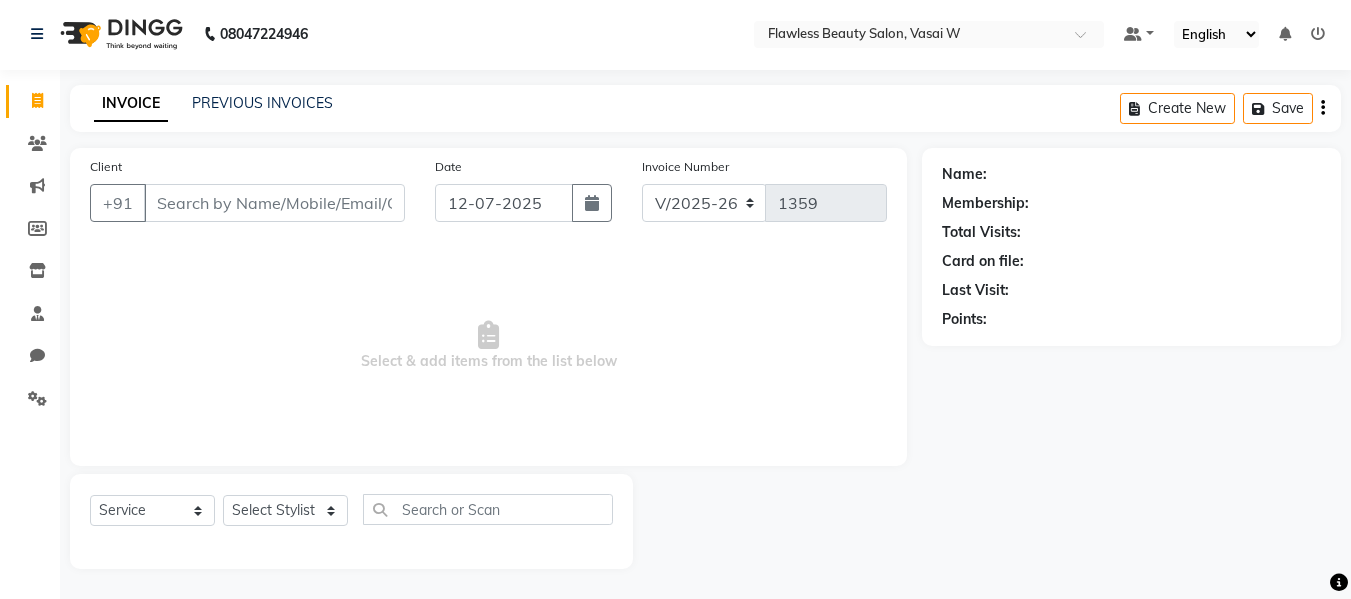 click on "Client" at bounding box center (274, 203) 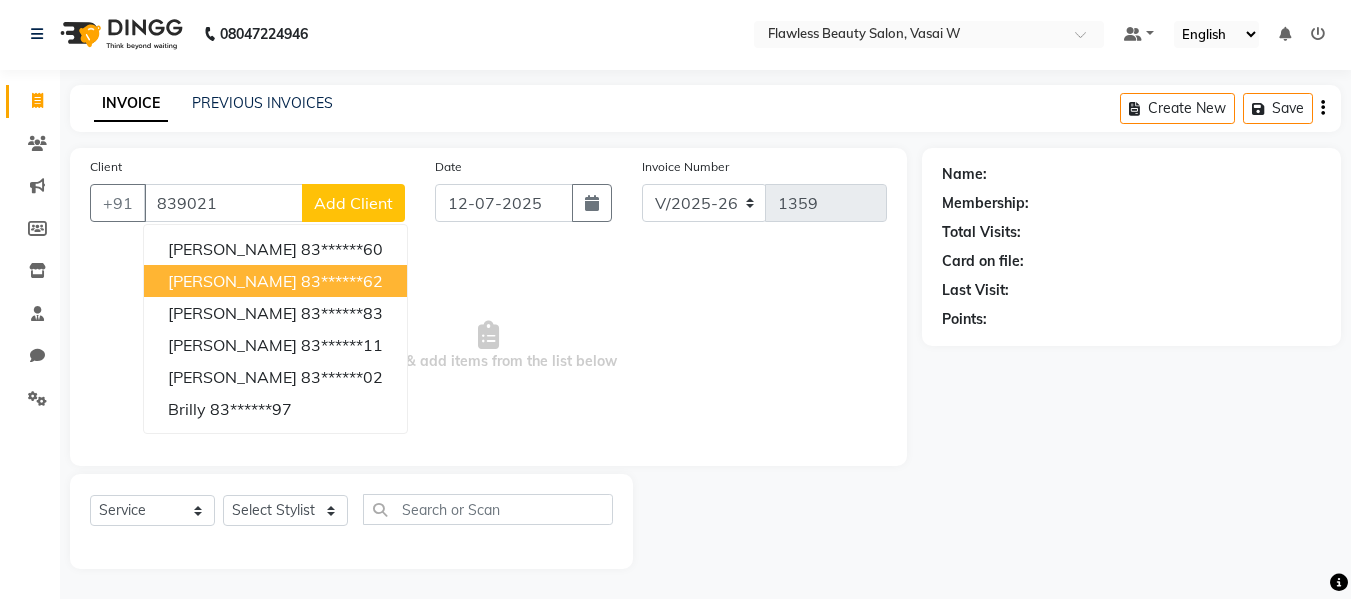 click on "[PERSON_NAME]" at bounding box center [232, 281] 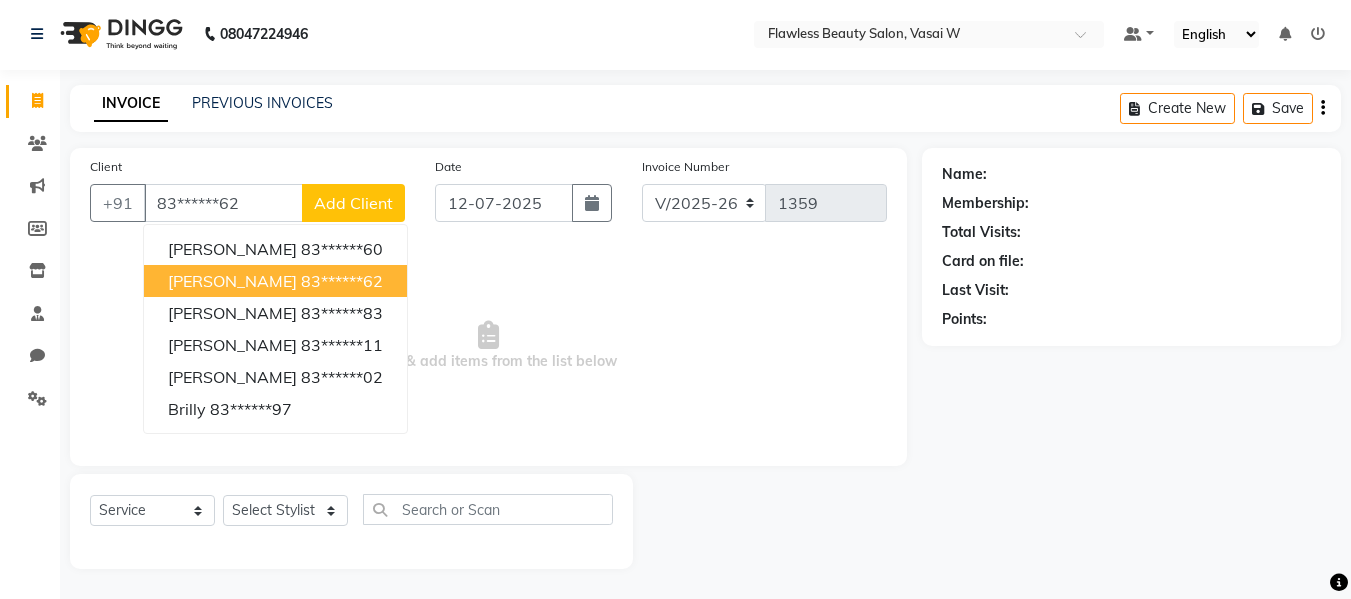 type on "83******62" 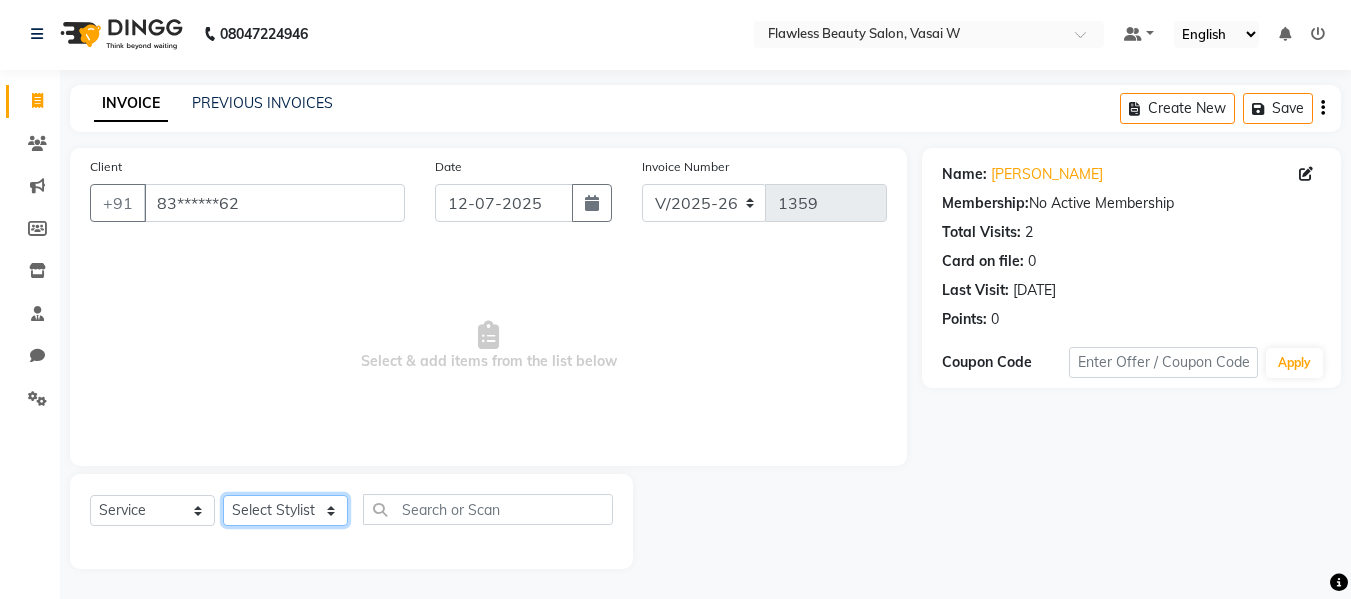 click on "Select Stylist Afsana [PERSON_NAME]  [PERSON_NAME] Maam Nisha  Pari [PERSON_NAME] [PERSON_NAME]" 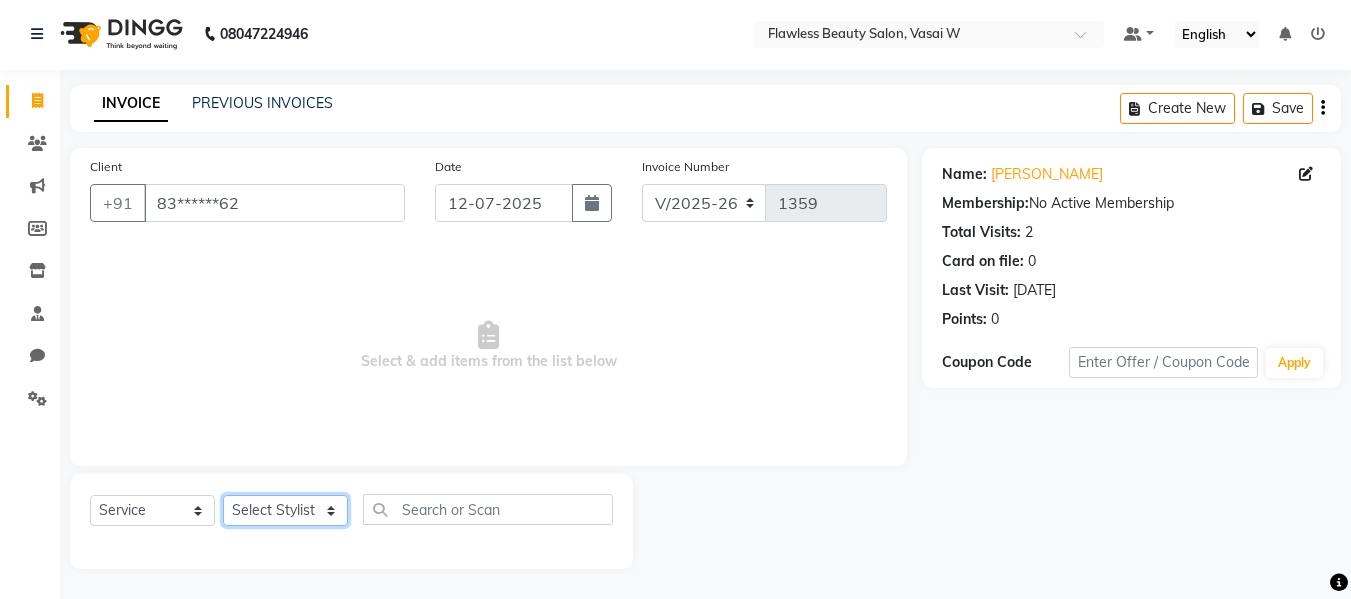 select on "76405" 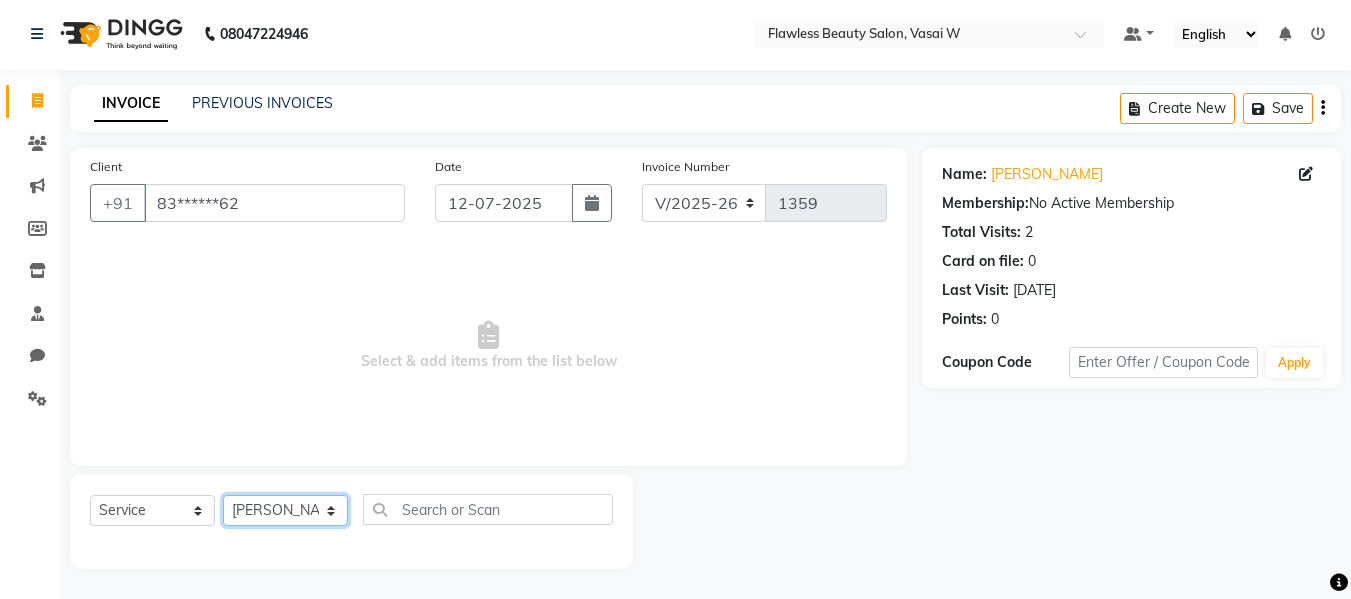 click on "Select Stylist Afsana [PERSON_NAME]  [PERSON_NAME] Maam Nisha  Pari [PERSON_NAME] [PERSON_NAME]" 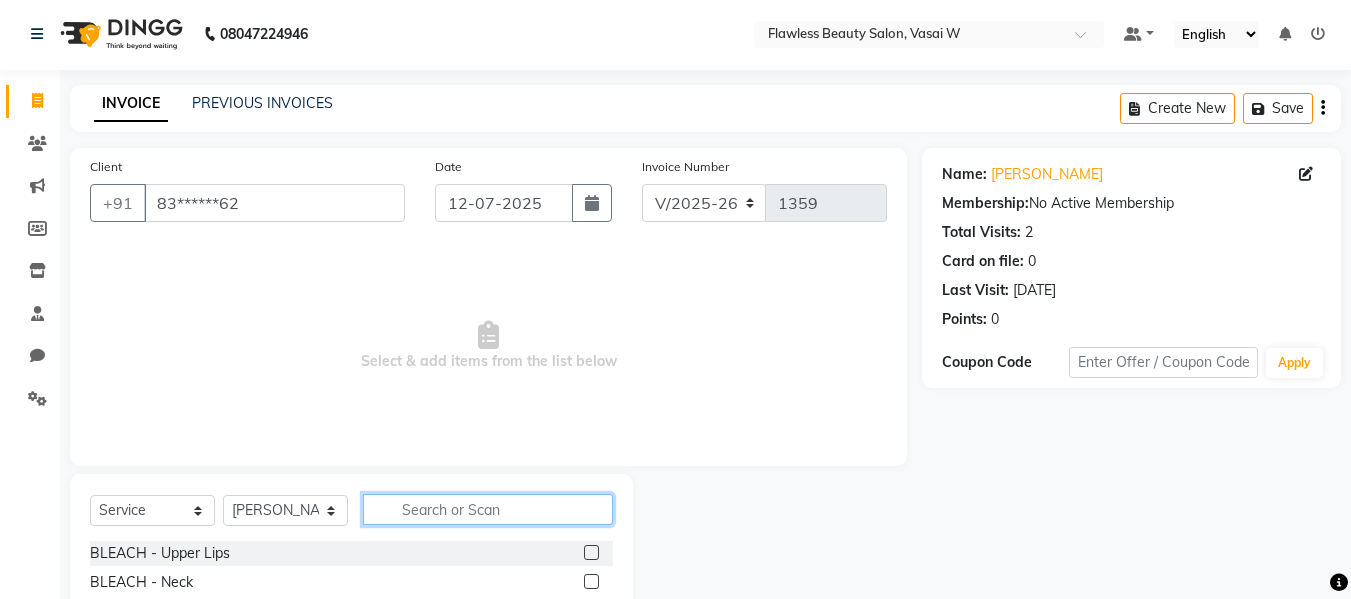 click 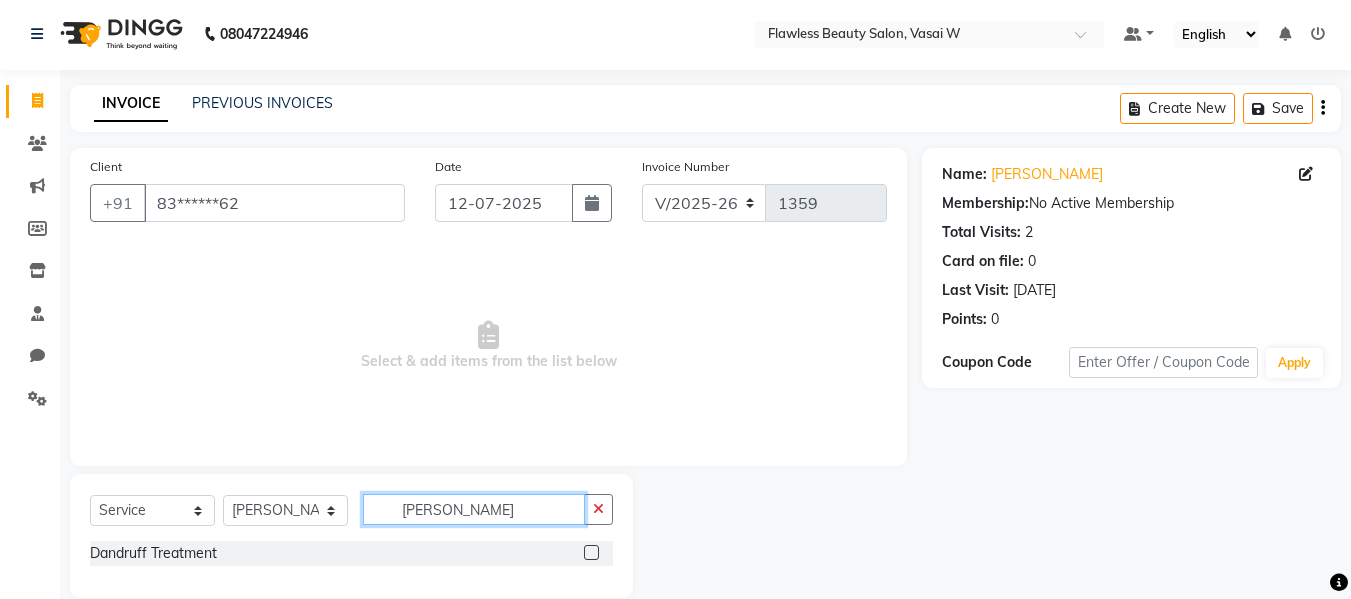 type on "[PERSON_NAME]" 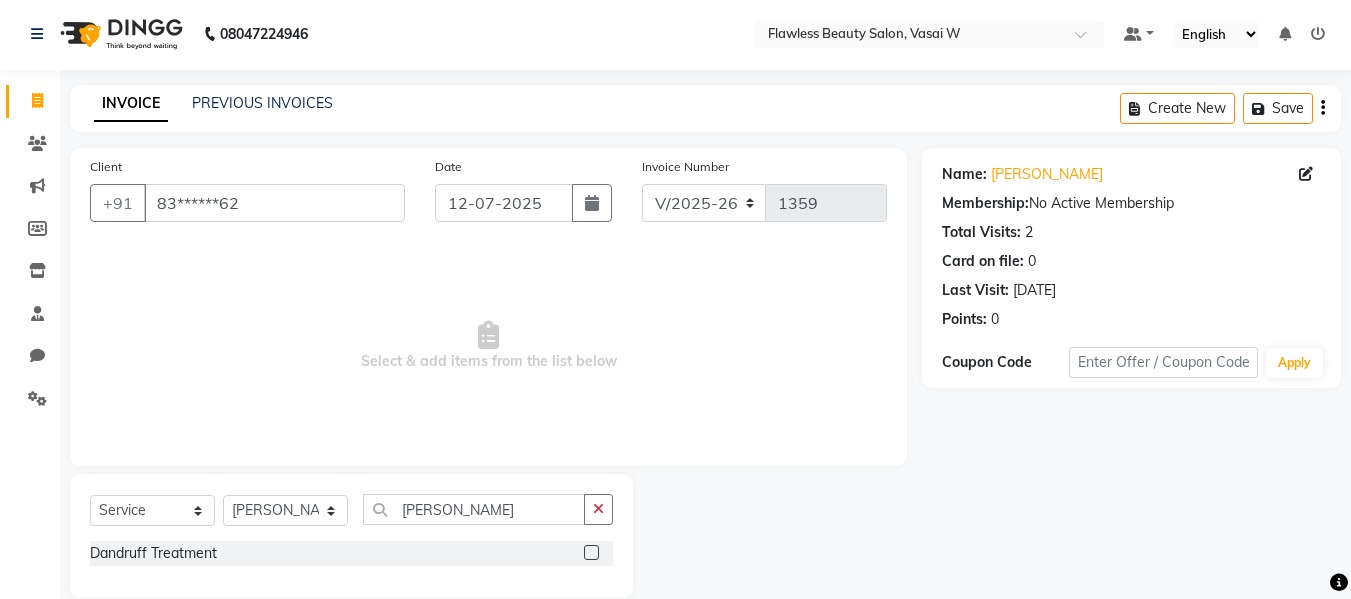 click 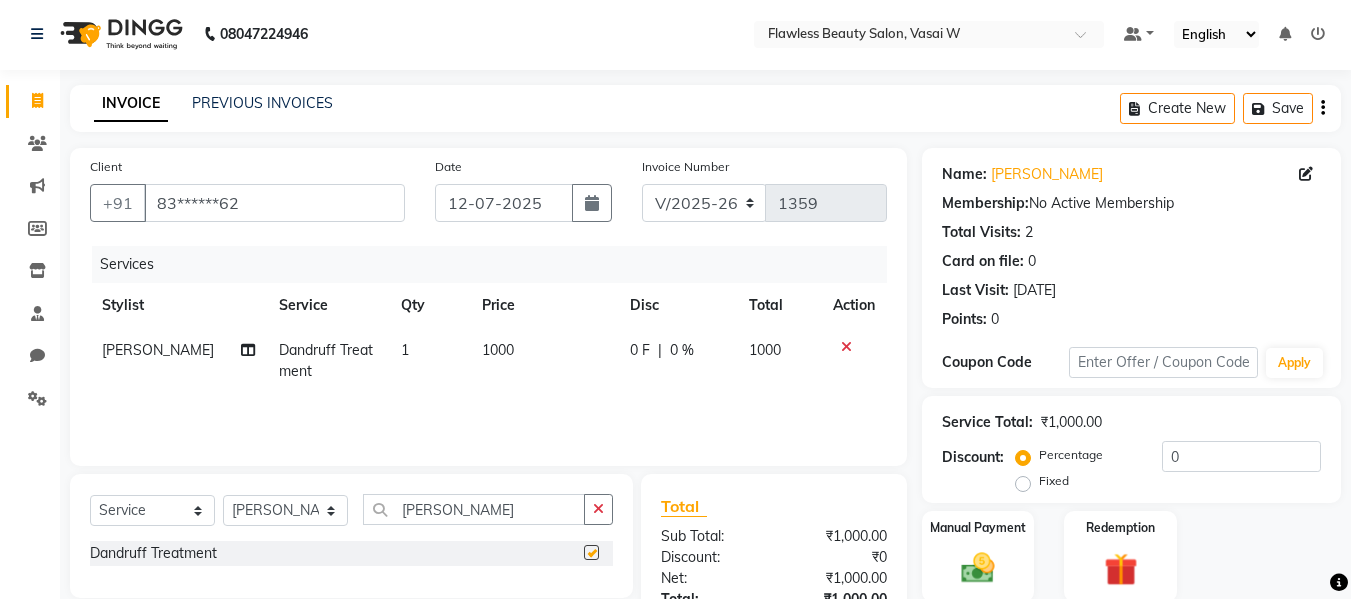 checkbox on "false" 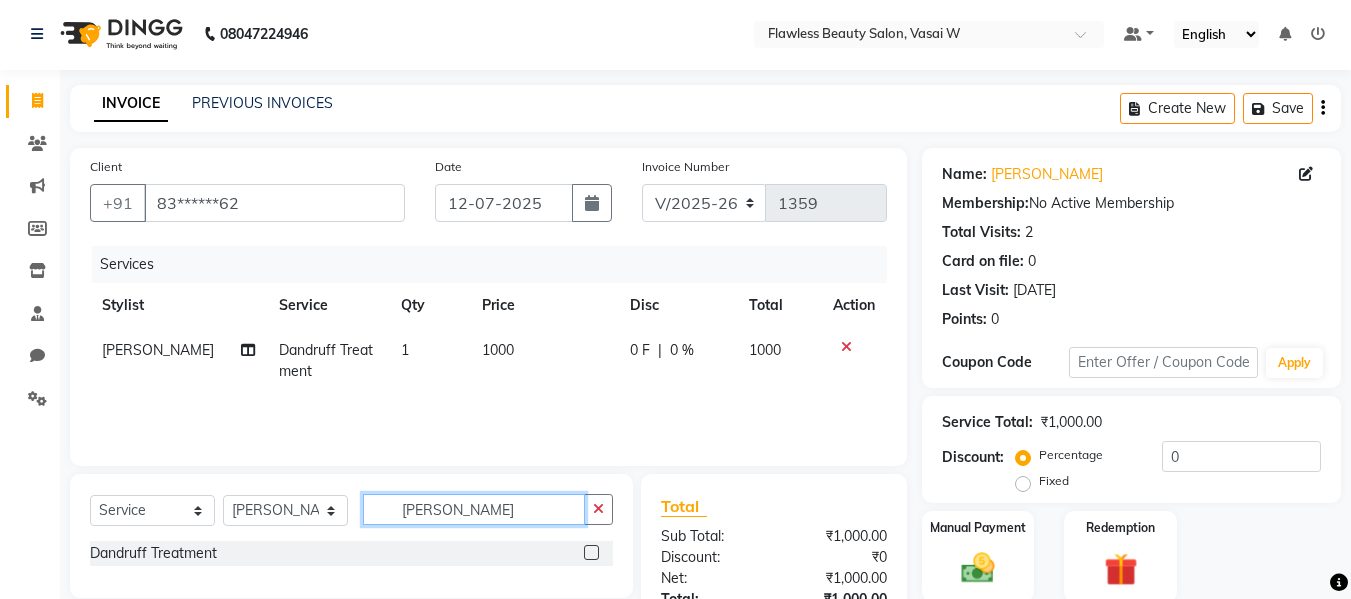 click on "[PERSON_NAME]" 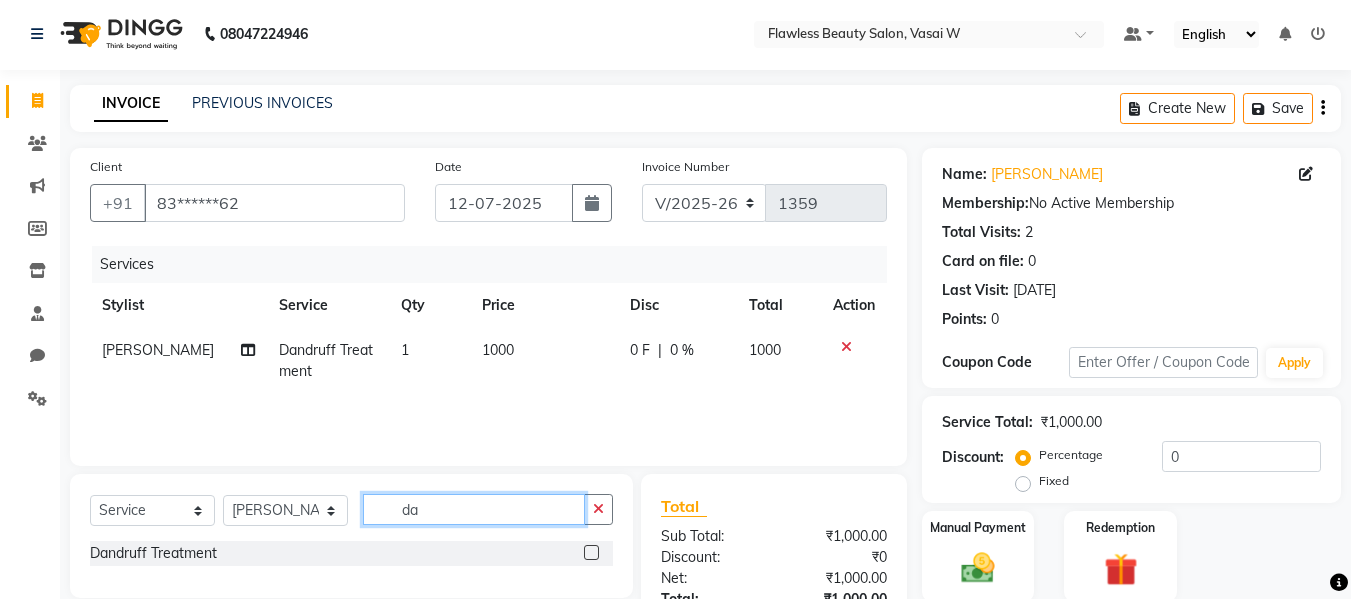 type on "d" 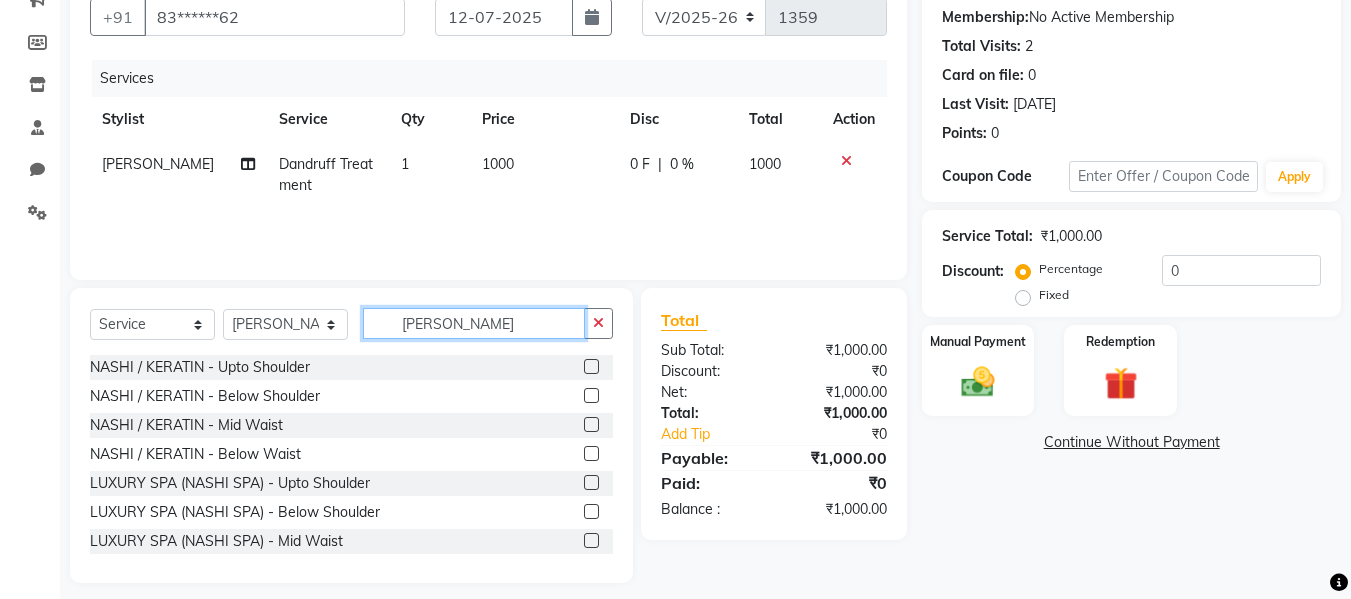 scroll, scrollTop: 202, scrollLeft: 0, axis: vertical 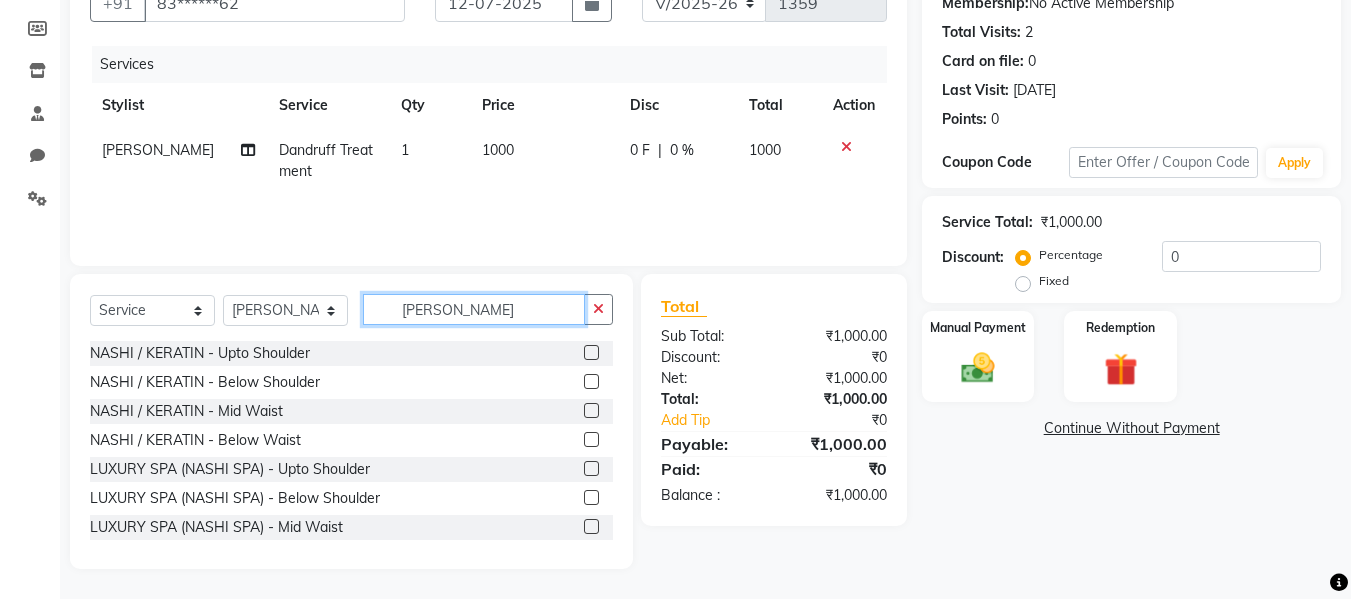 type on "[PERSON_NAME]" 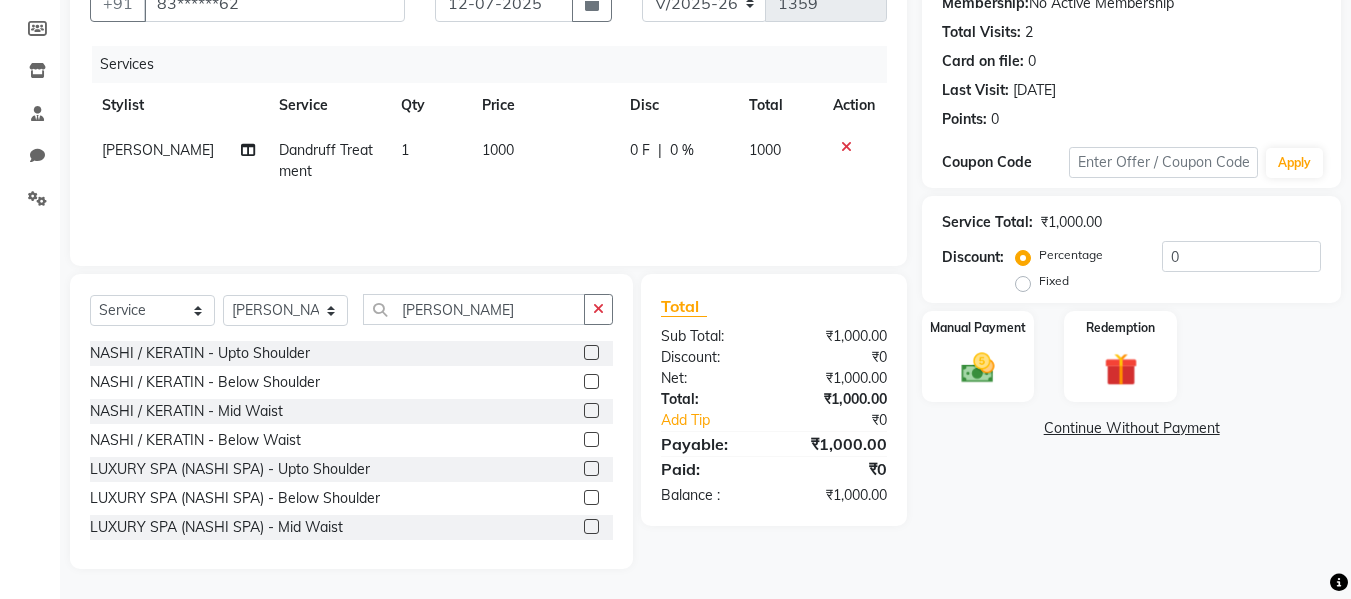 click 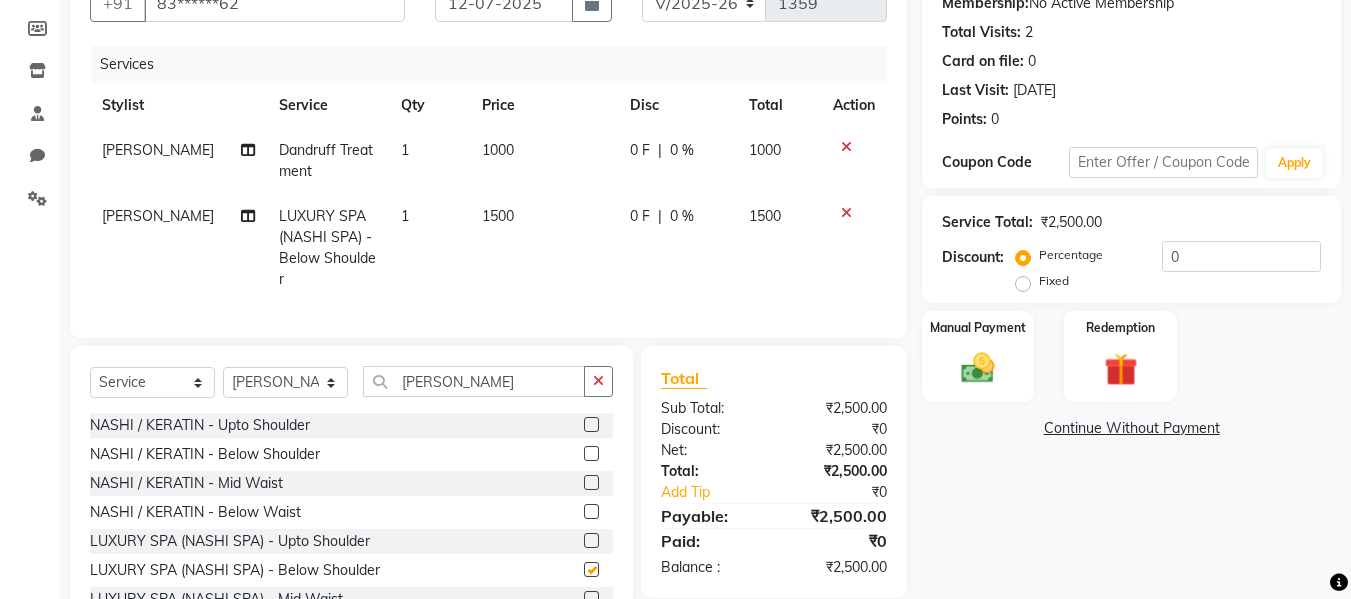 checkbox on "false" 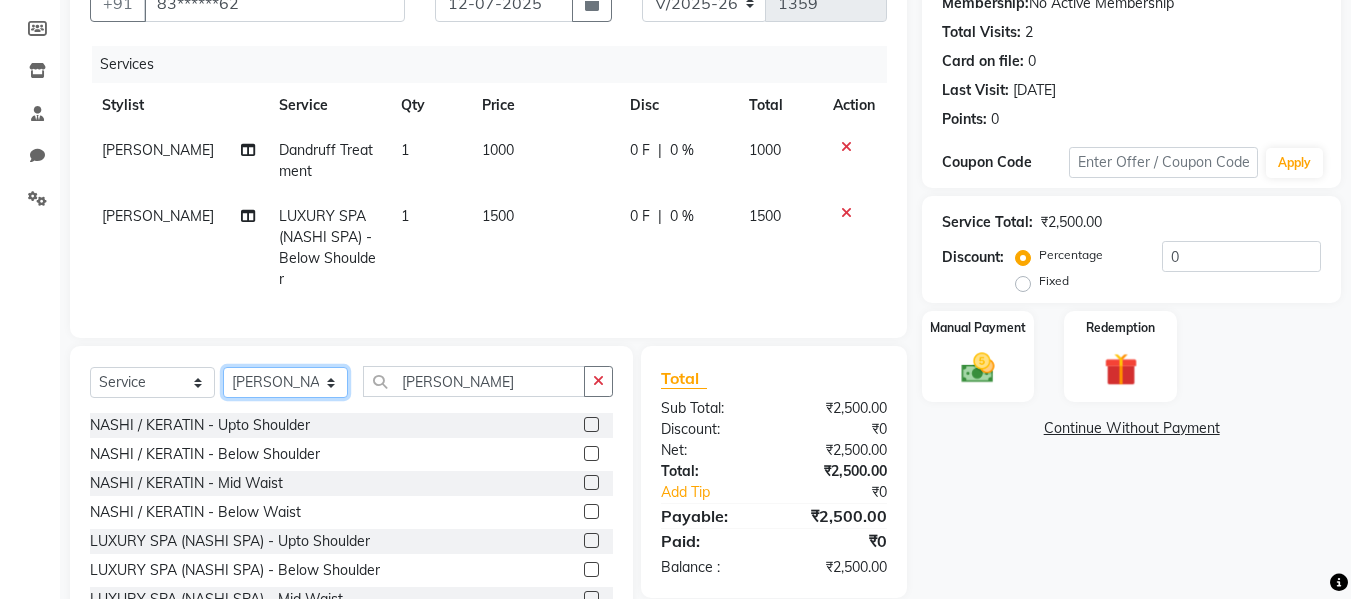 click on "Select Stylist Afsana [PERSON_NAME]  [PERSON_NAME] Maam Nisha  Pari [PERSON_NAME] [PERSON_NAME]" 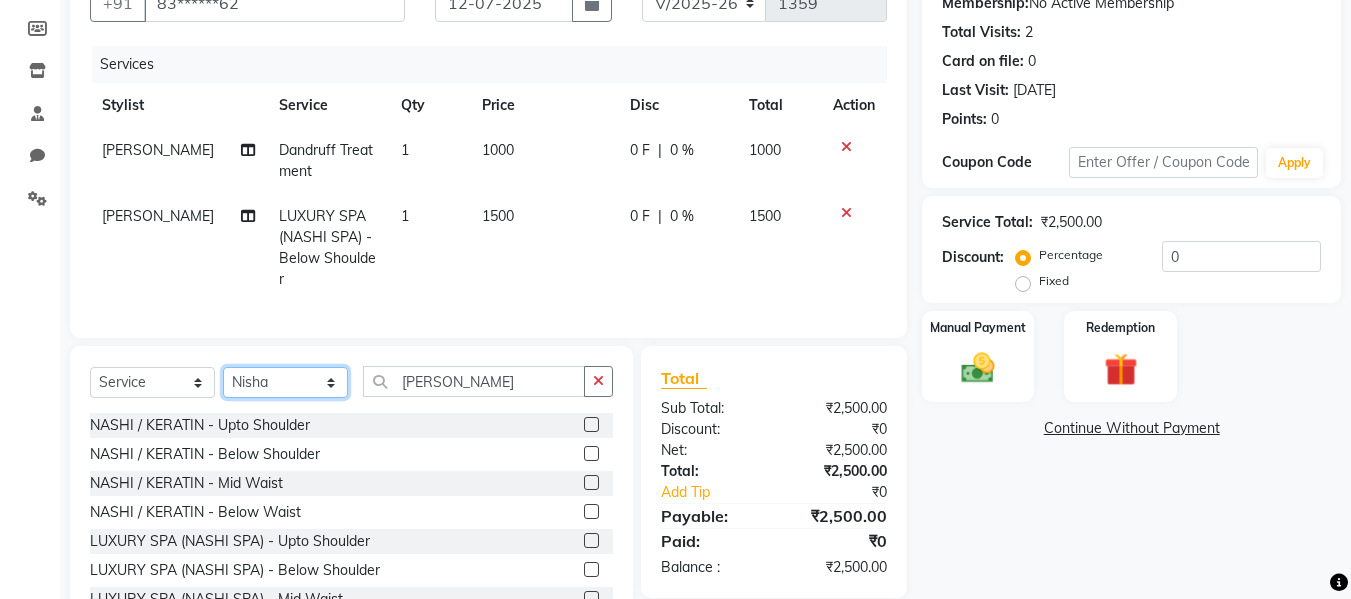 click on "Select Stylist Afsana [PERSON_NAME]  [PERSON_NAME] Maam Nisha  Pari [PERSON_NAME] [PERSON_NAME]" 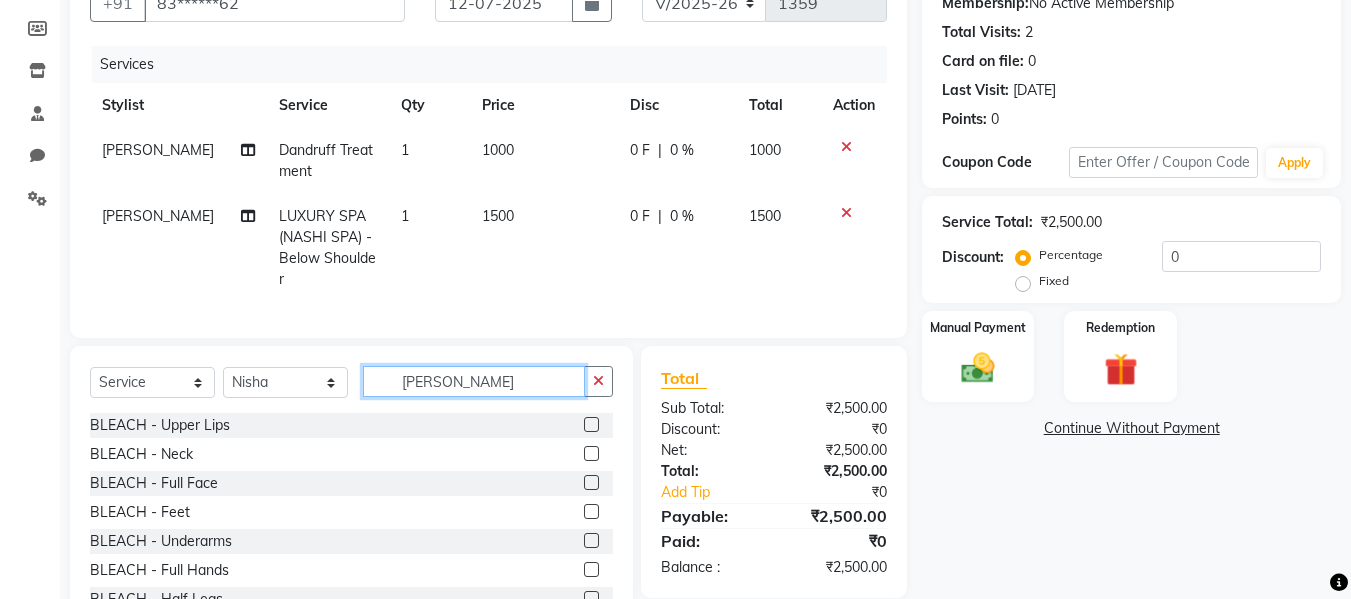 click on "[PERSON_NAME]" 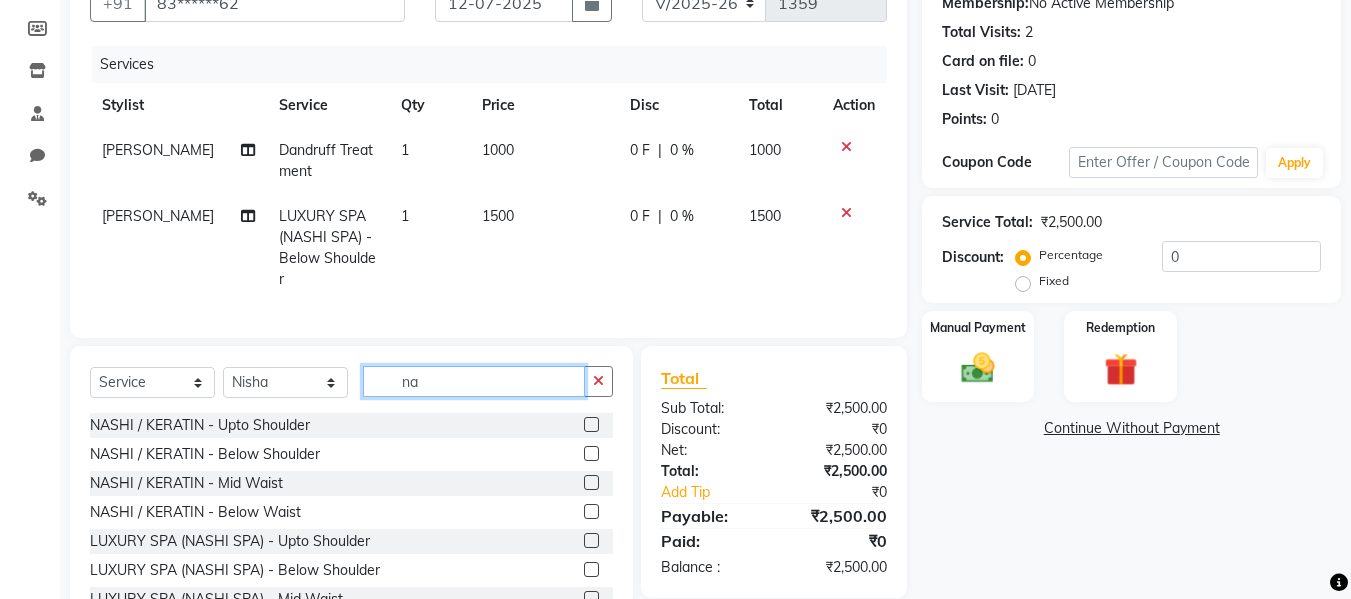 type on "n" 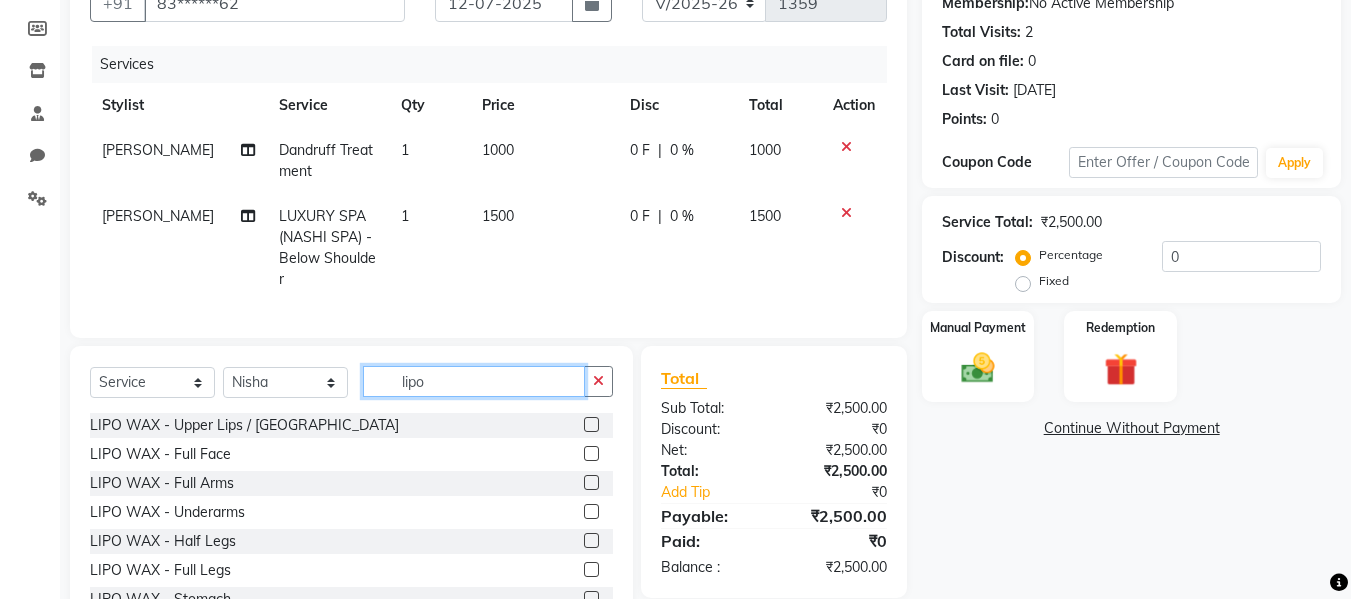 type on "lipo" 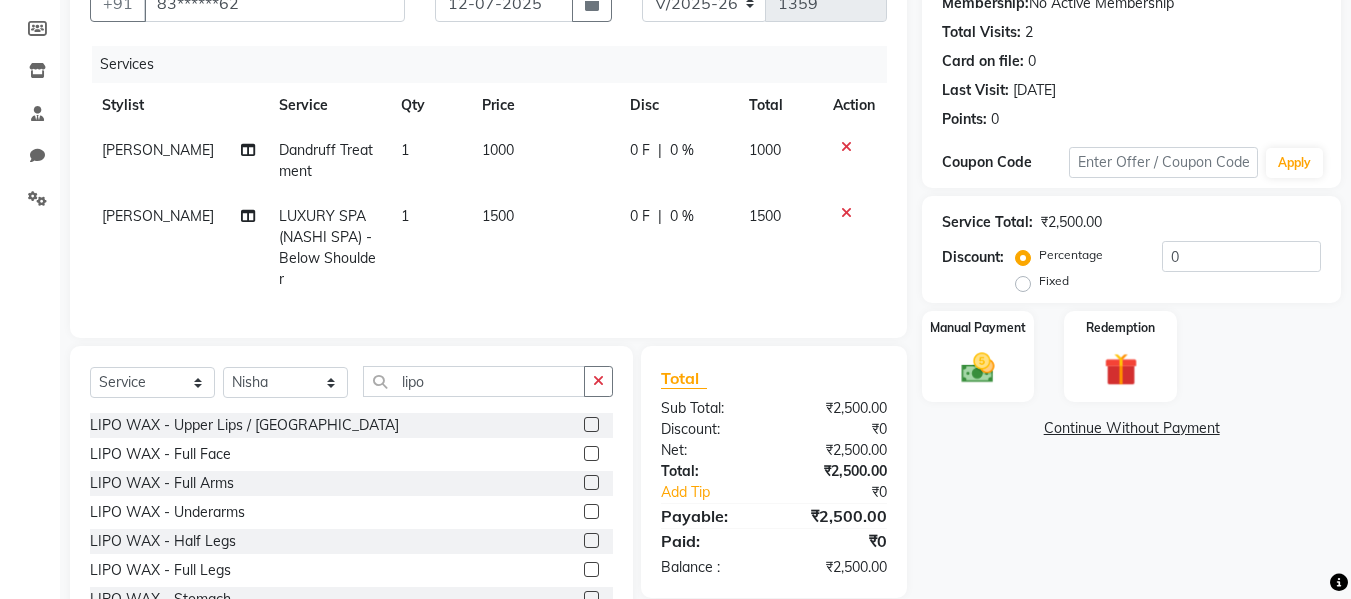 click 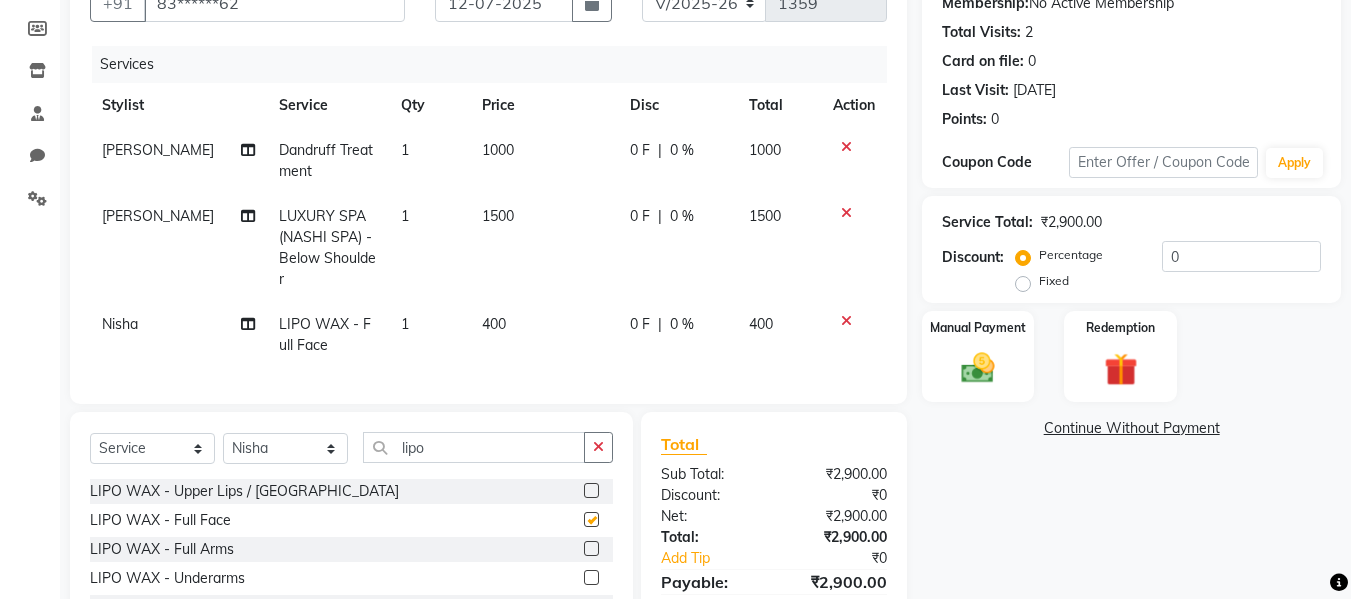 checkbox on "false" 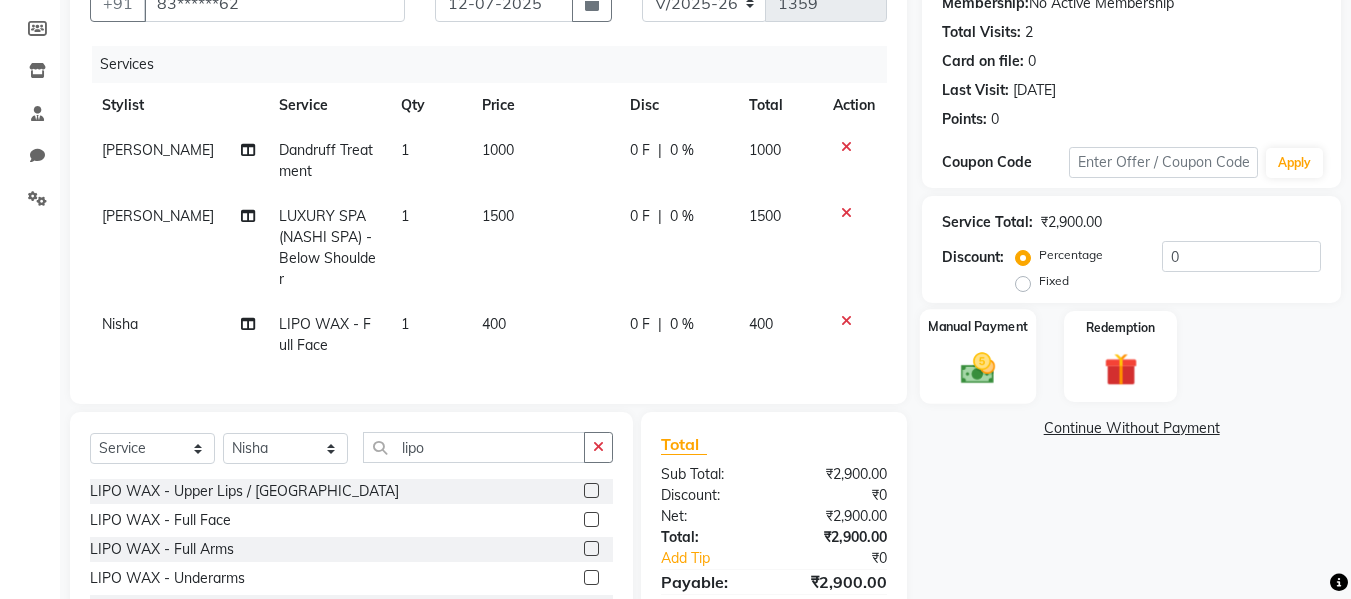 click 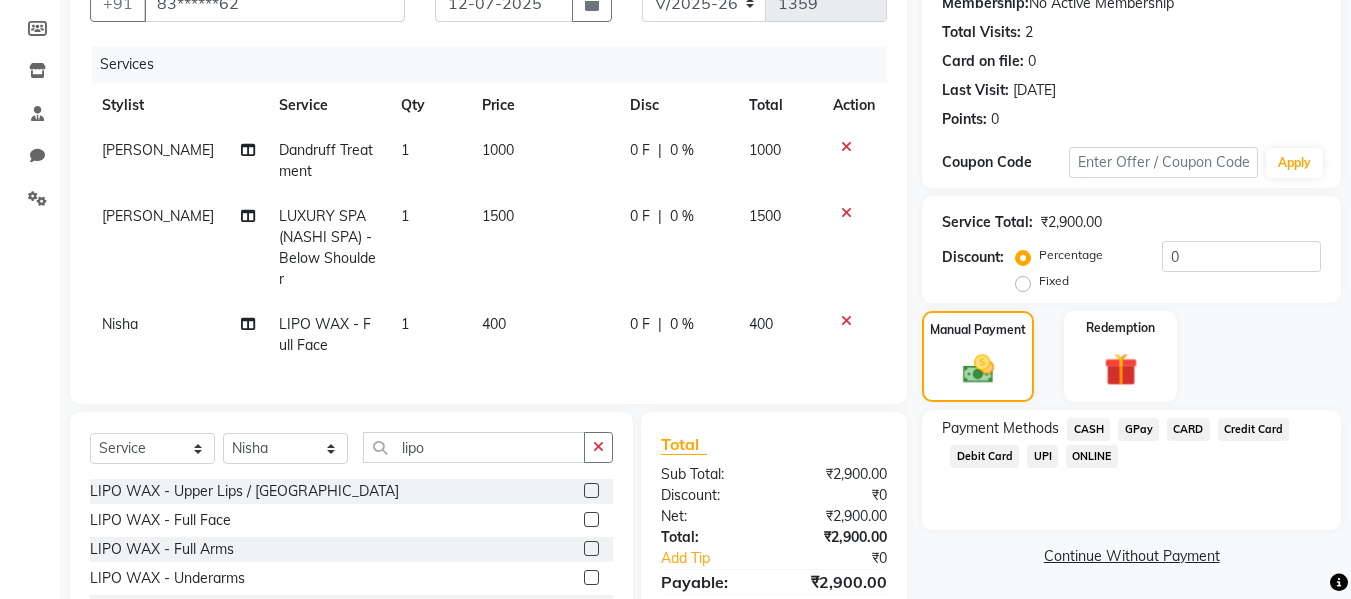 click on "GPay" 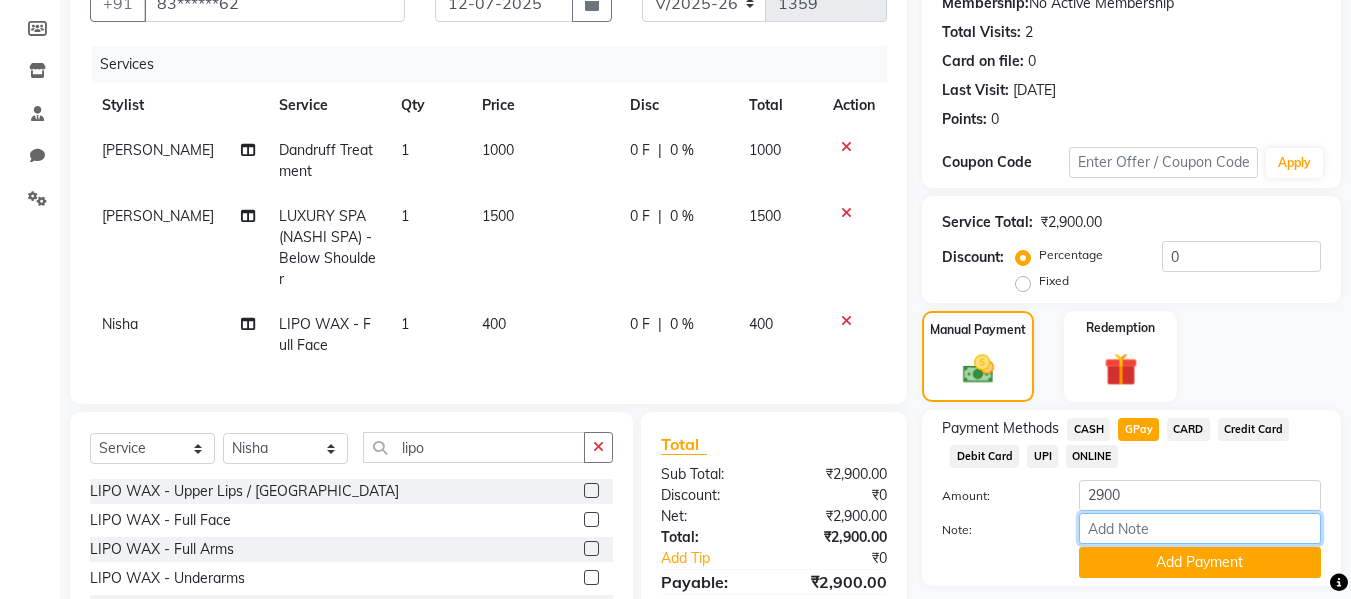click on "Note:" at bounding box center [1200, 528] 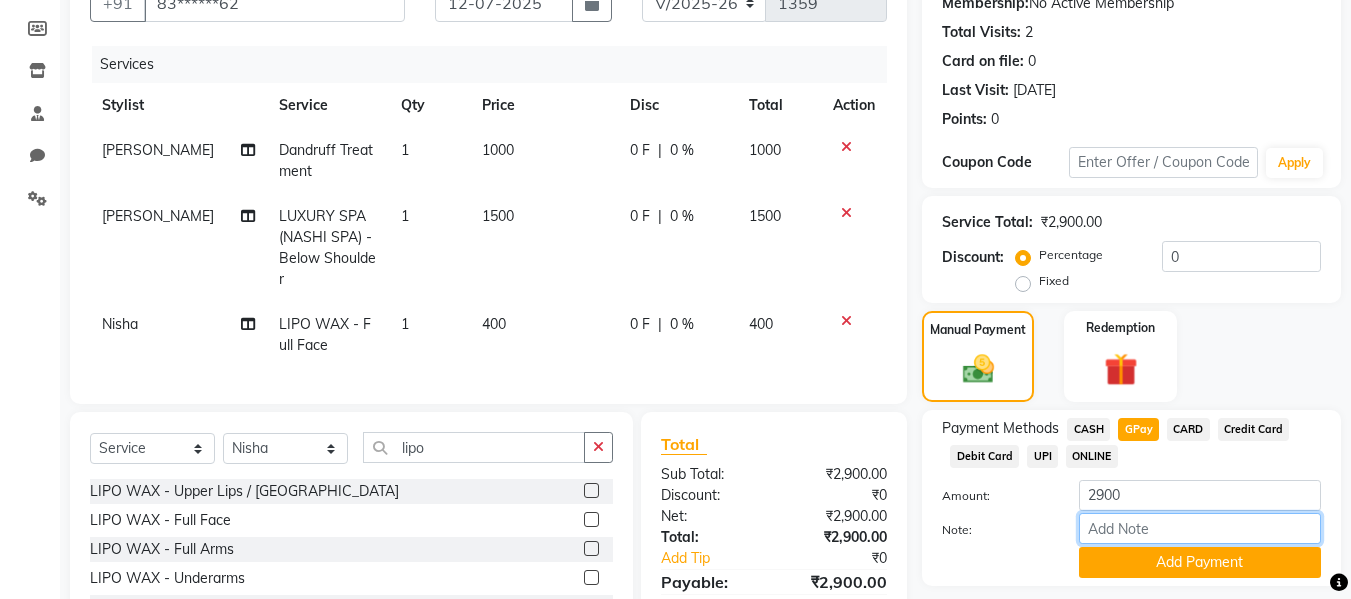 type on "fless" 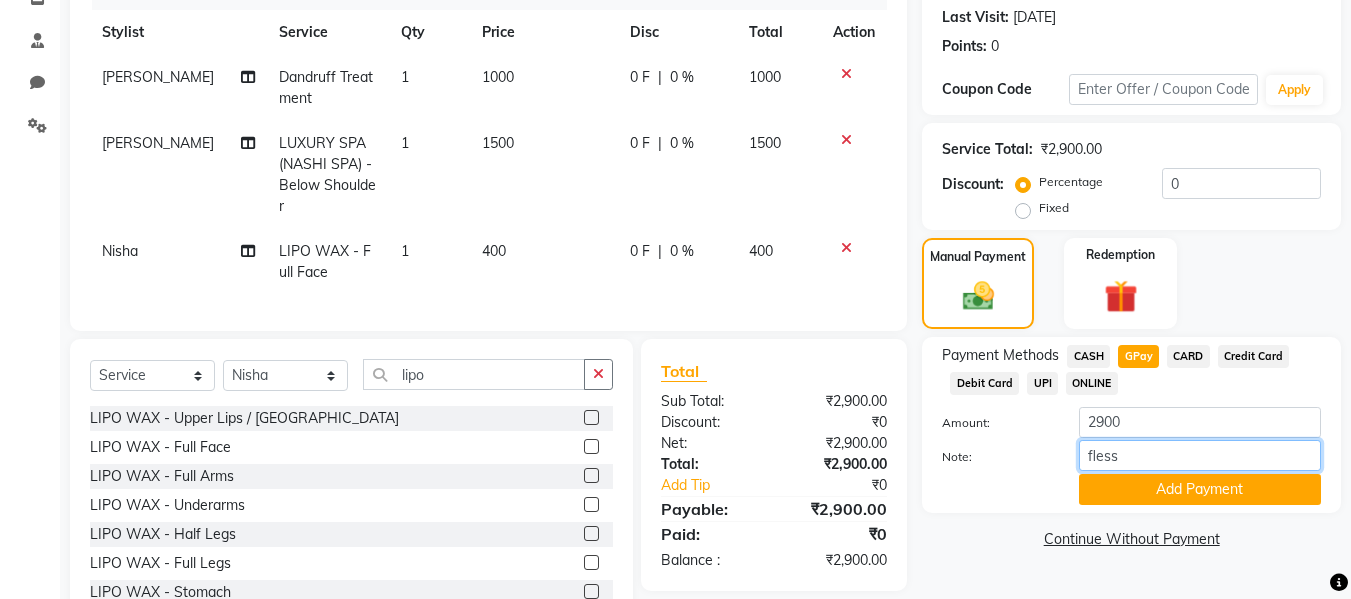 scroll, scrollTop: 355, scrollLeft: 0, axis: vertical 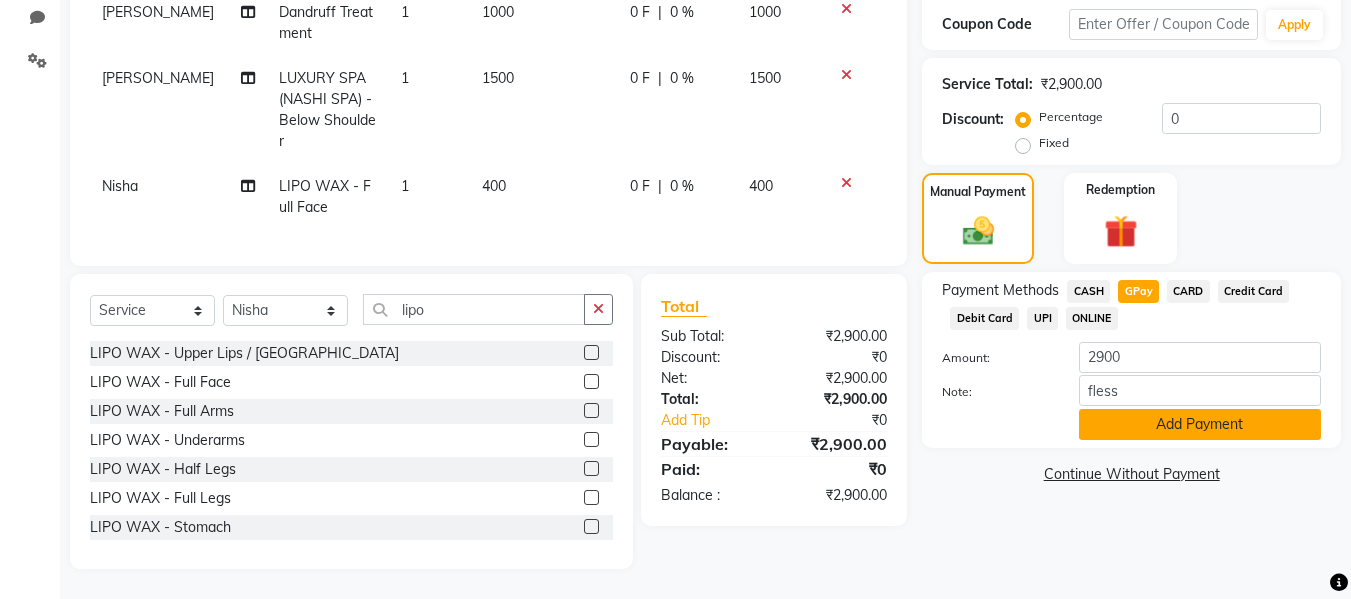 click on "Add Payment" 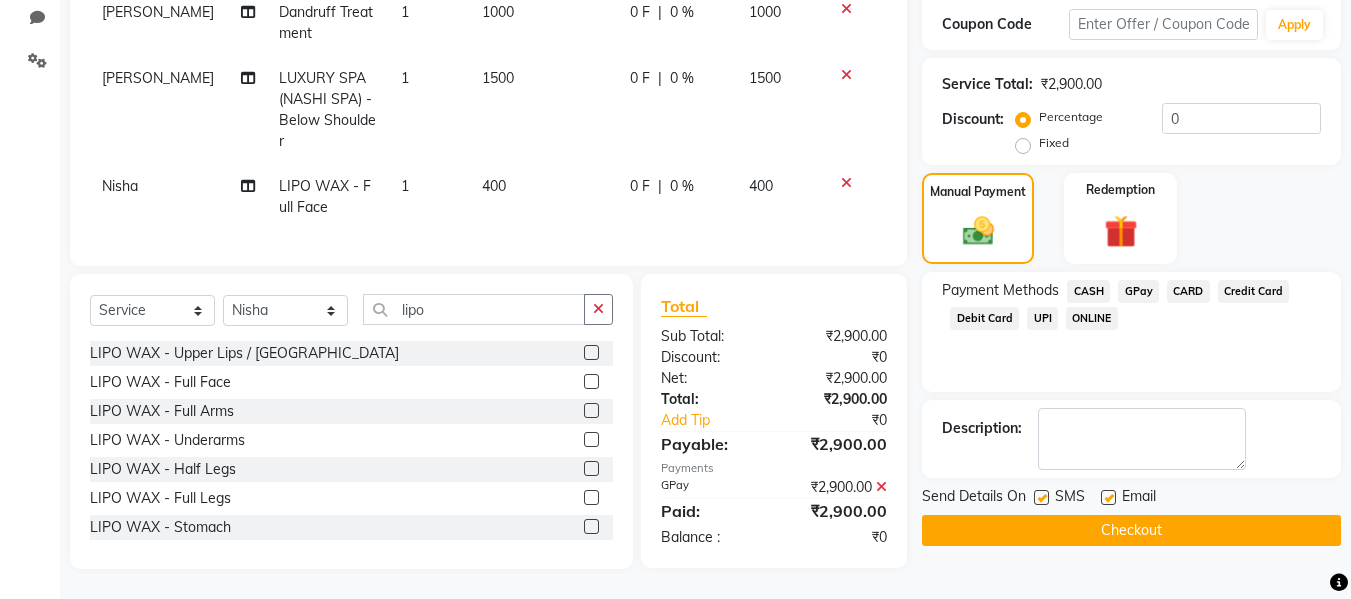 click 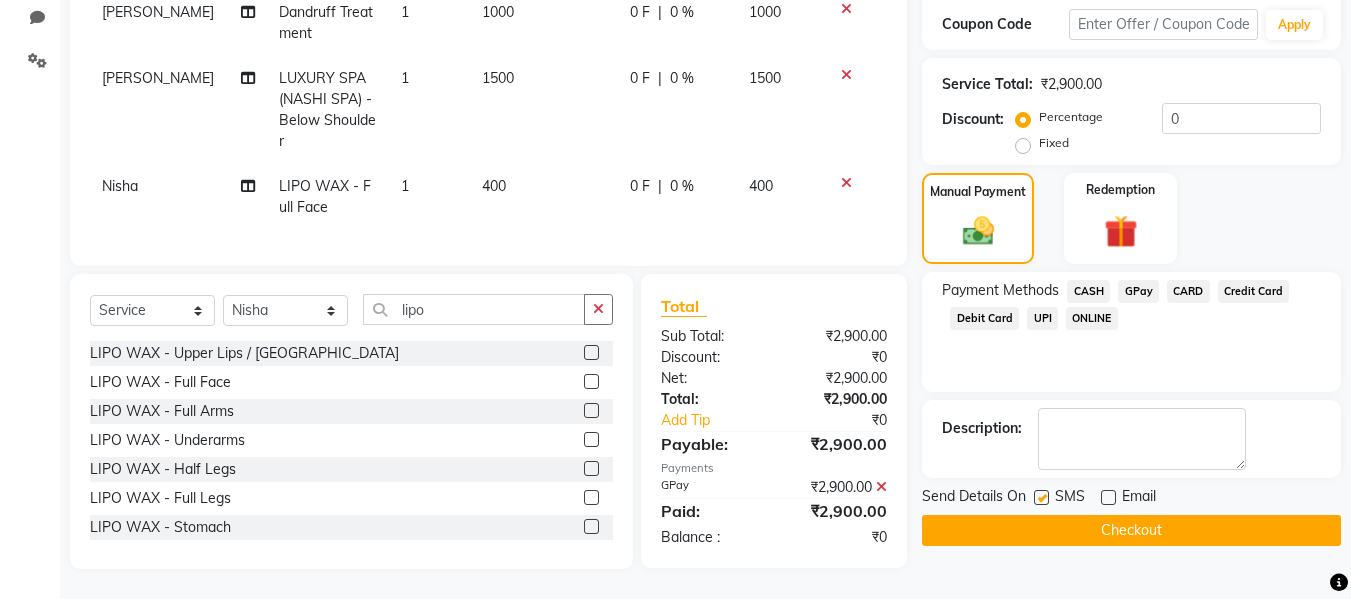 click 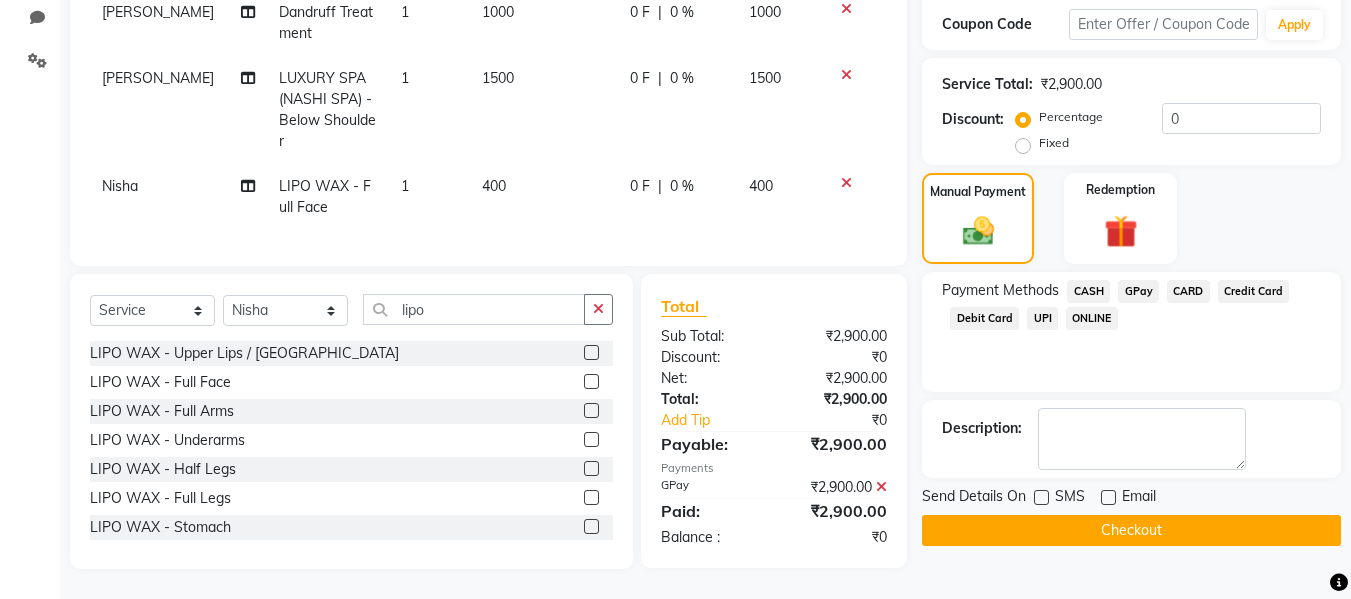 click on "Checkout" 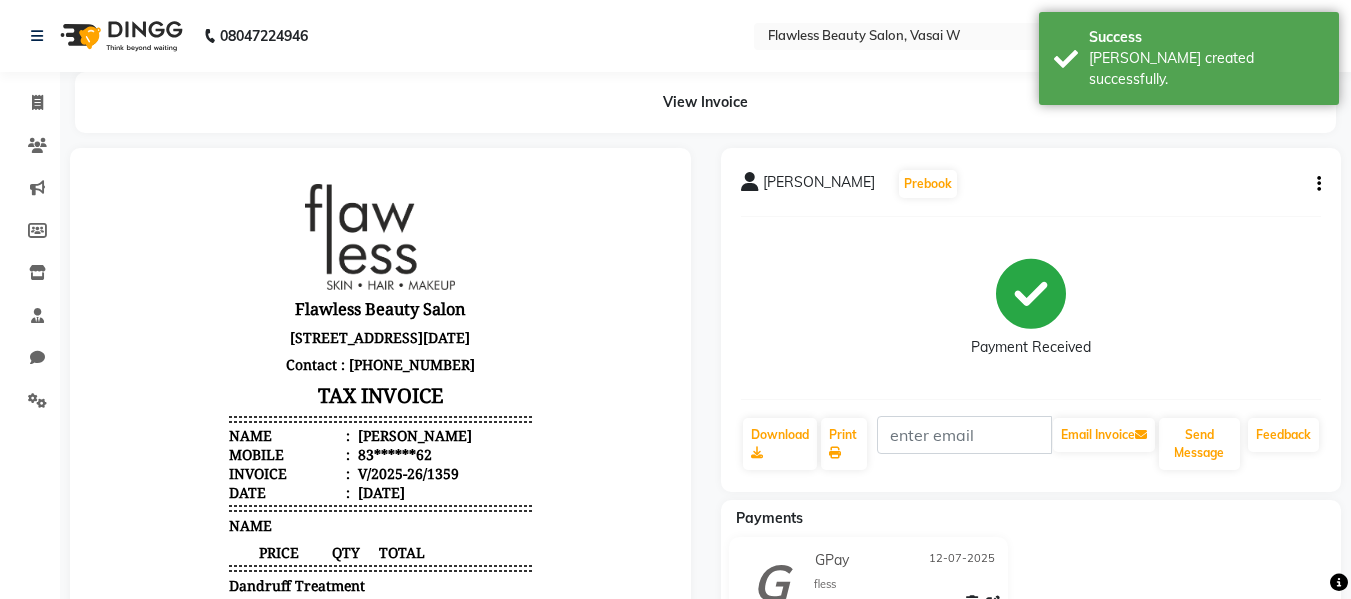 scroll, scrollTop: 0, scrollLeft: 0, axis: both 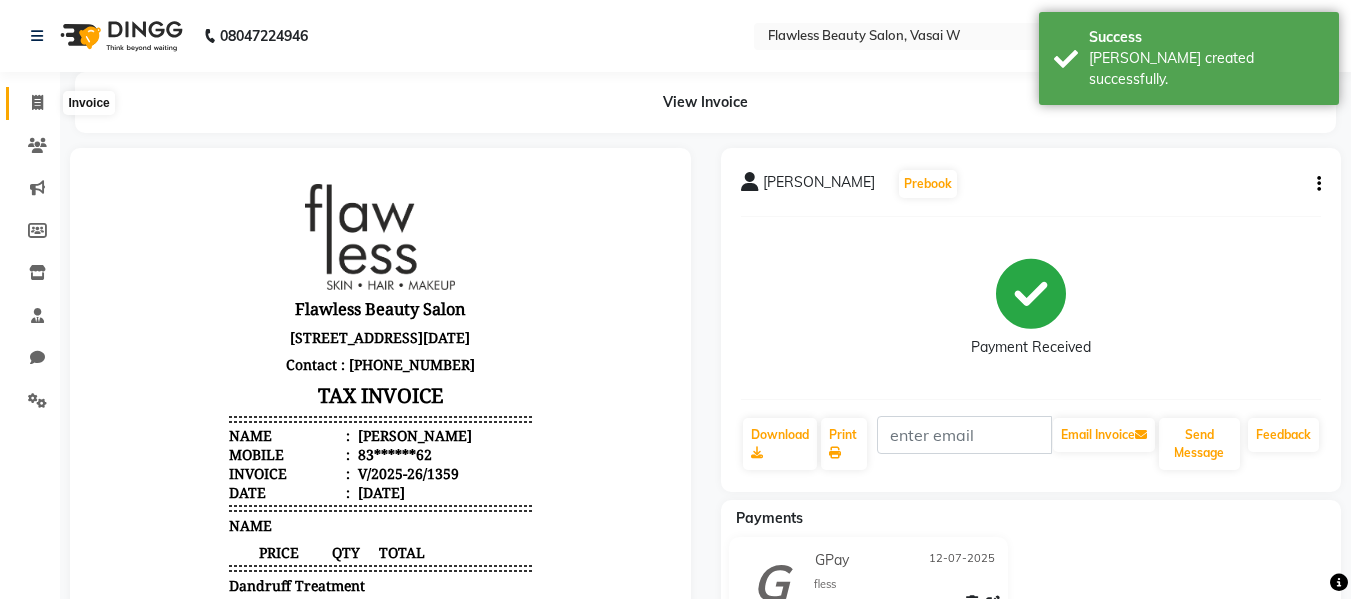 click 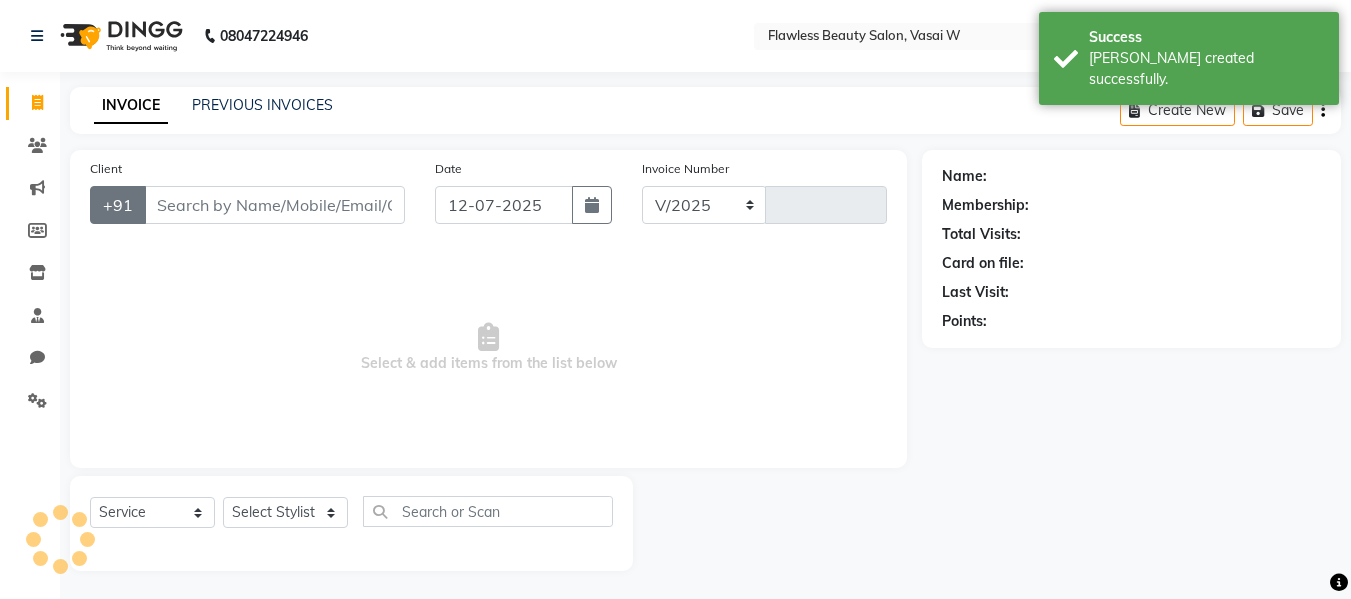 select on "8090" 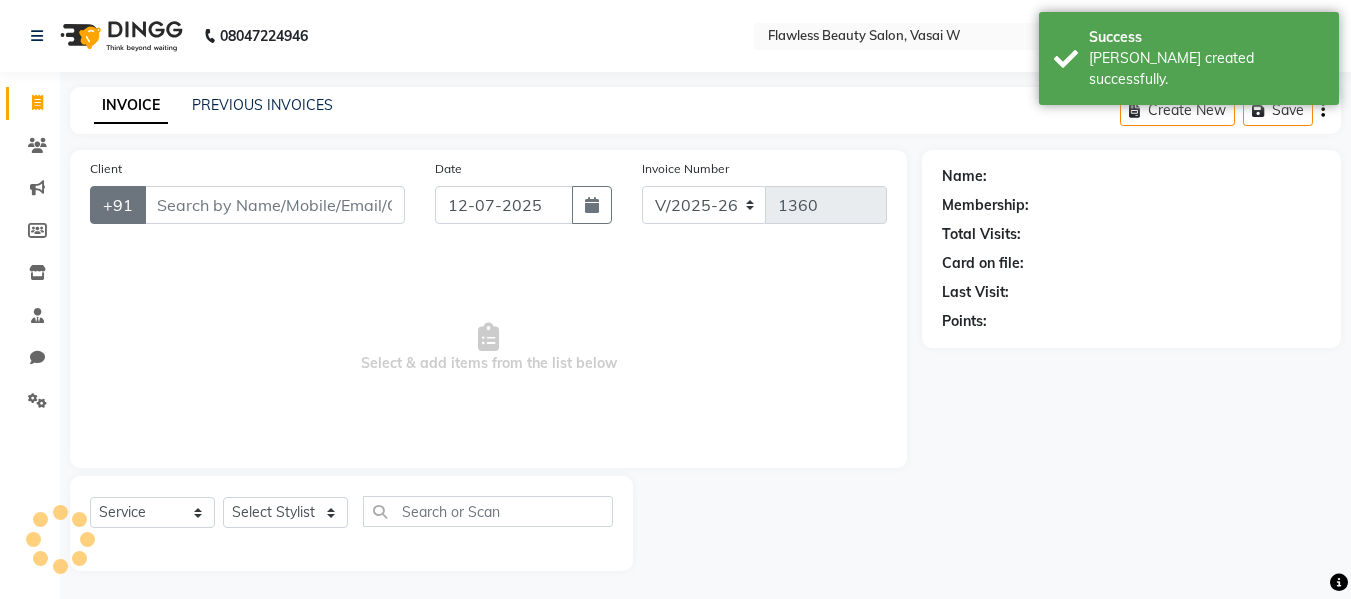 scroll, scrollTop: 2, scrollLeft: 0, axis: vertical 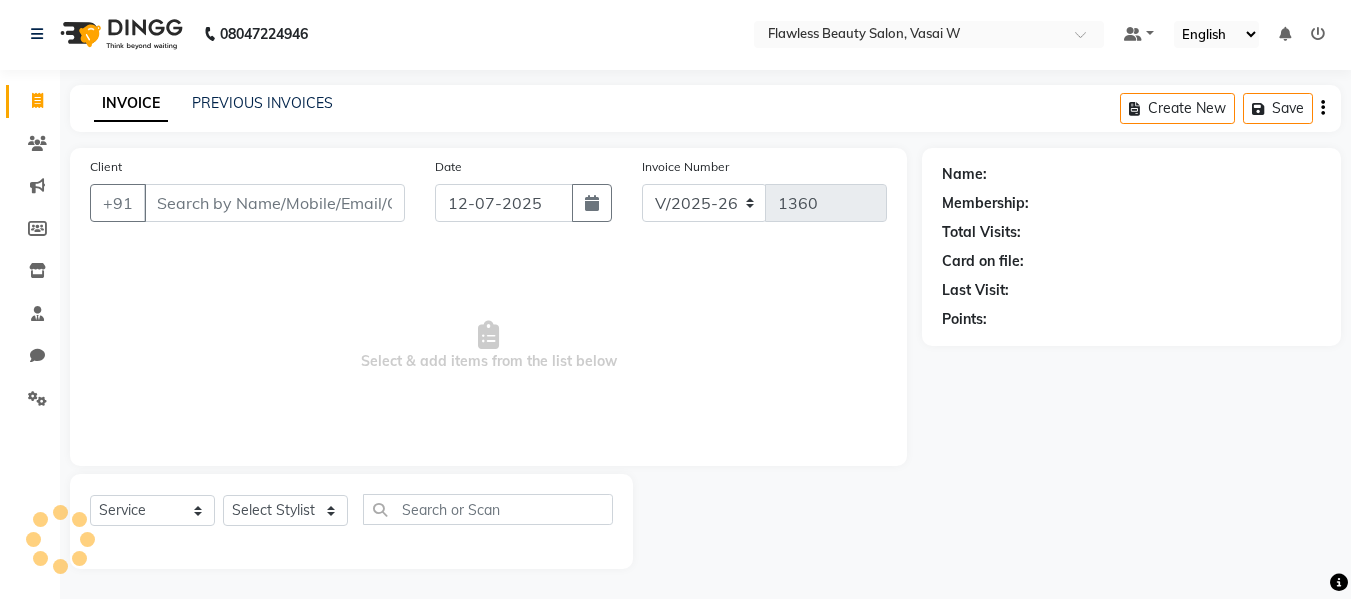 click on "Client" at bounding box center (274, 203) 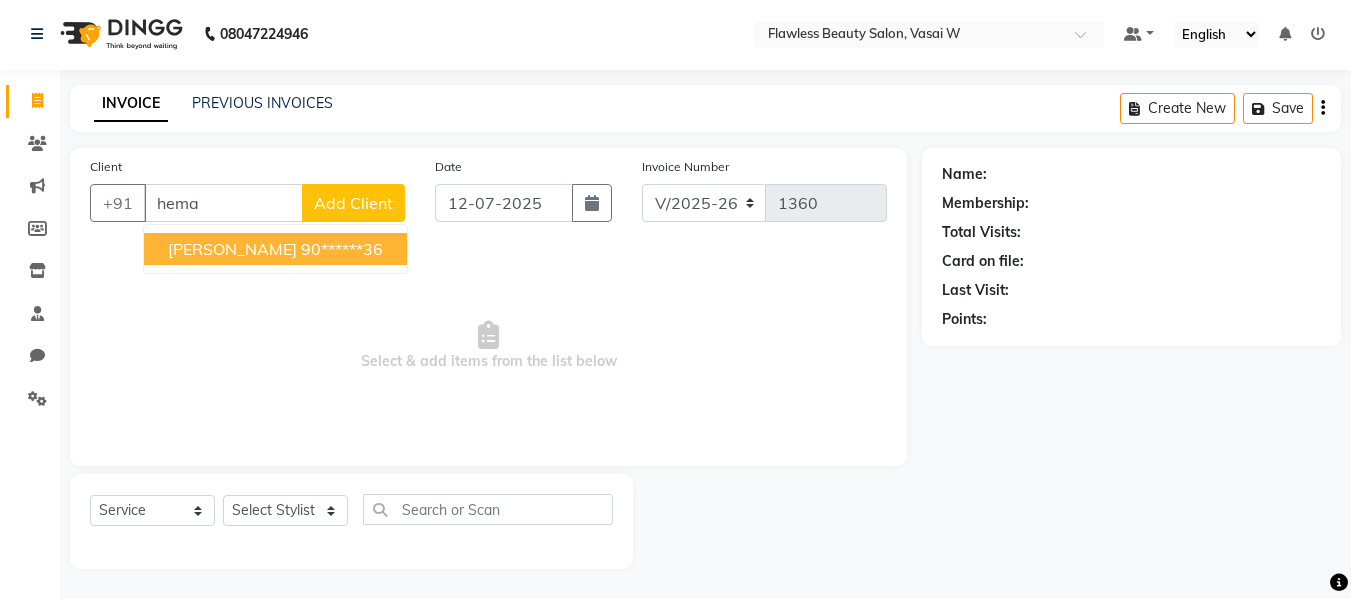 click on "[PERSON_NAME]" at bounding box center (232, 249) 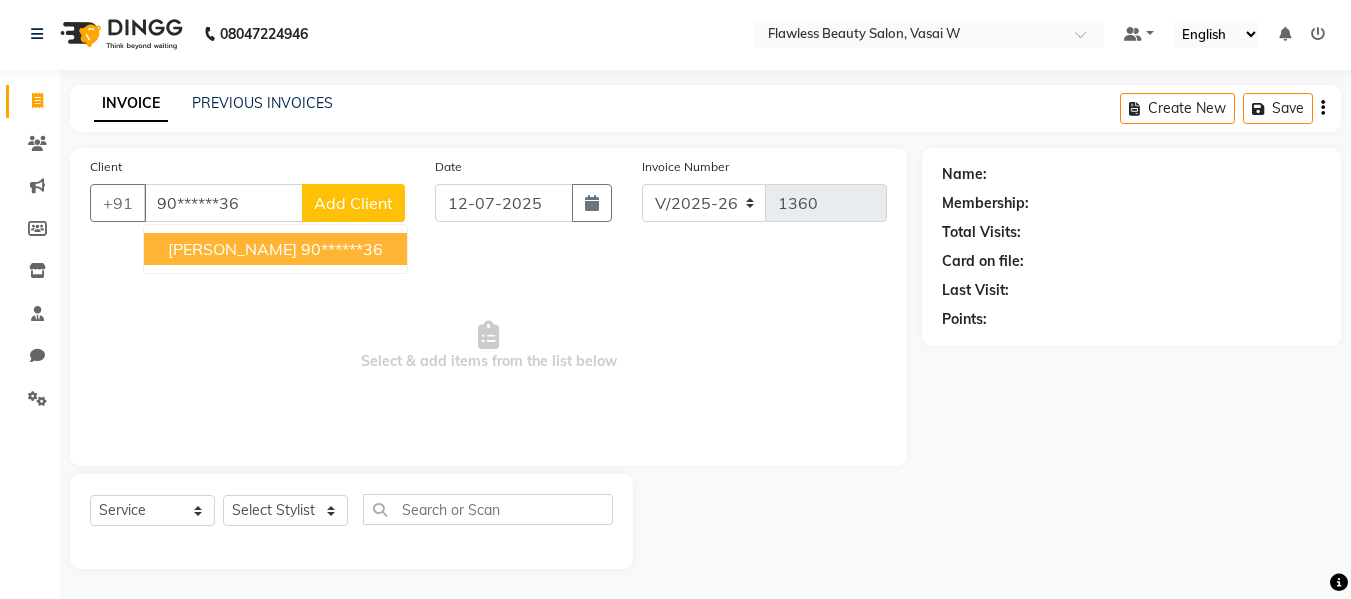 type on "90******36" 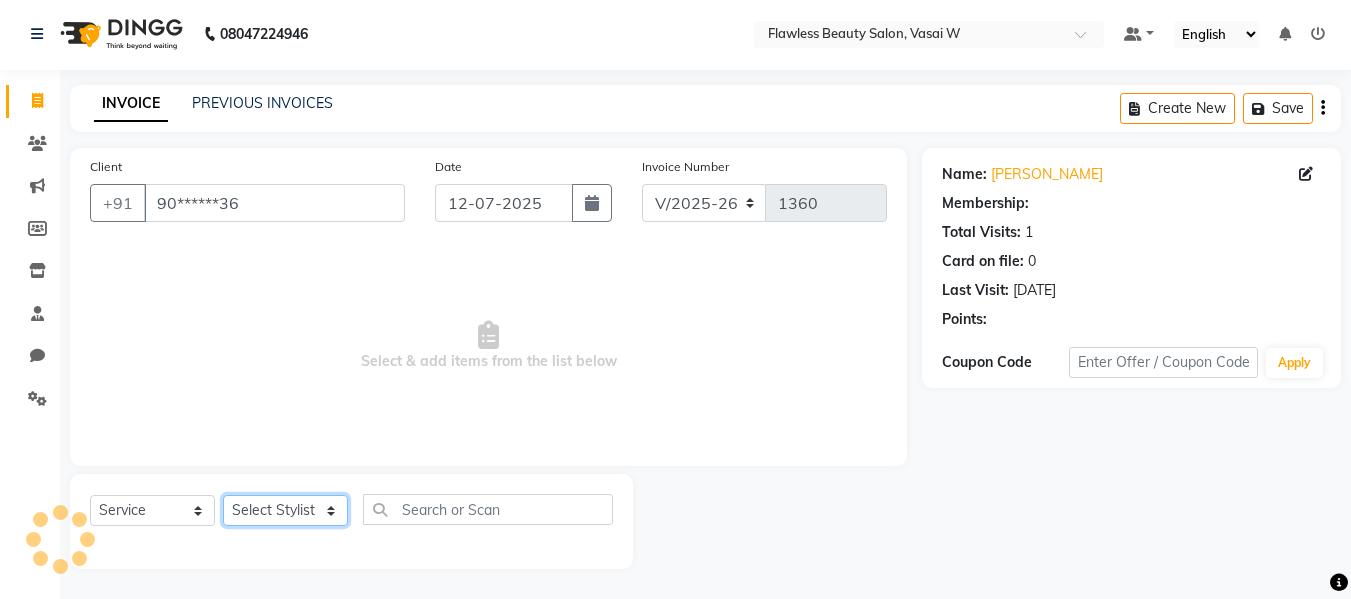 click on "Select Stylist Afsana [PERSON_NAME]  [PERSON_NAME] Maam Nisha  Pari [PERSON_NAME] [PERSON_NAME]" 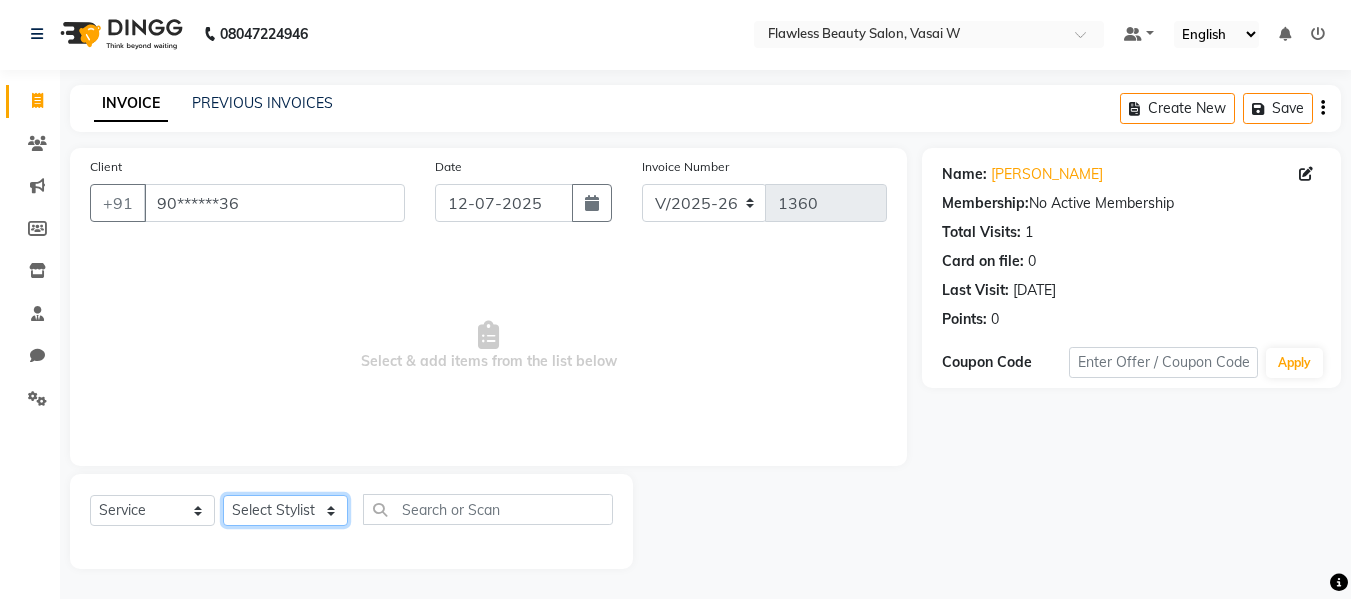select on "76410" 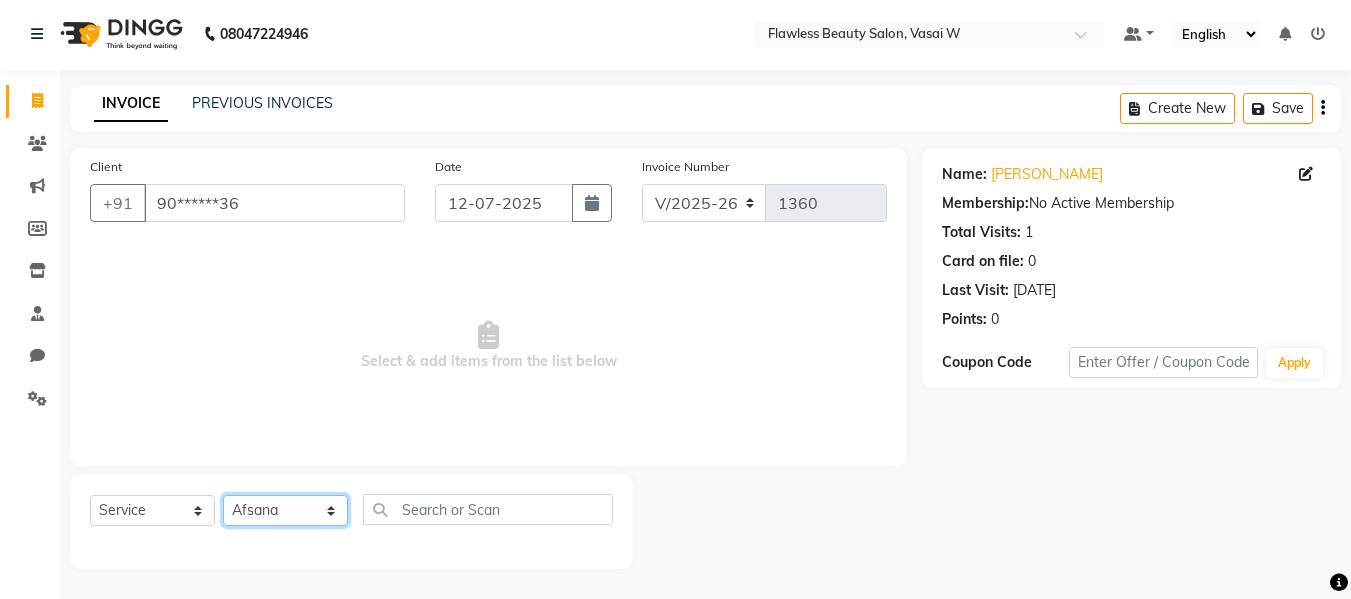 click on "Select Stylist Afsana [PERSON_NAME]  [PERSON_NAME] Maam Nisha  Pari [PERSON_NAME] [PERSON_NAME]" 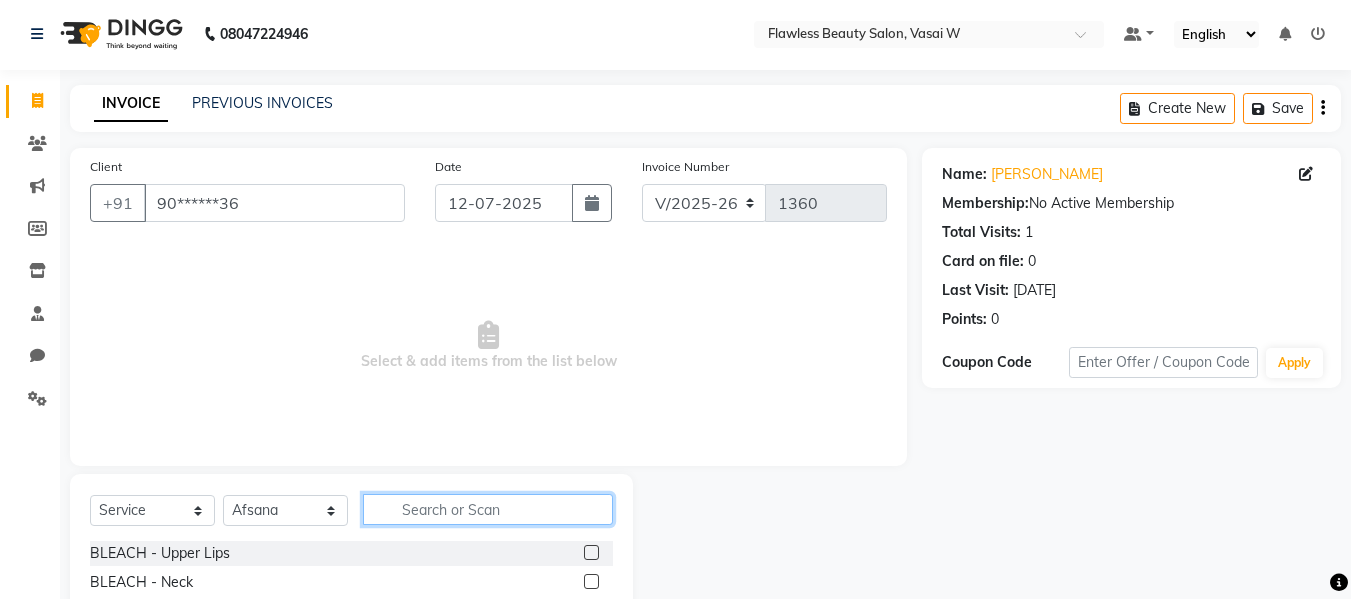 click 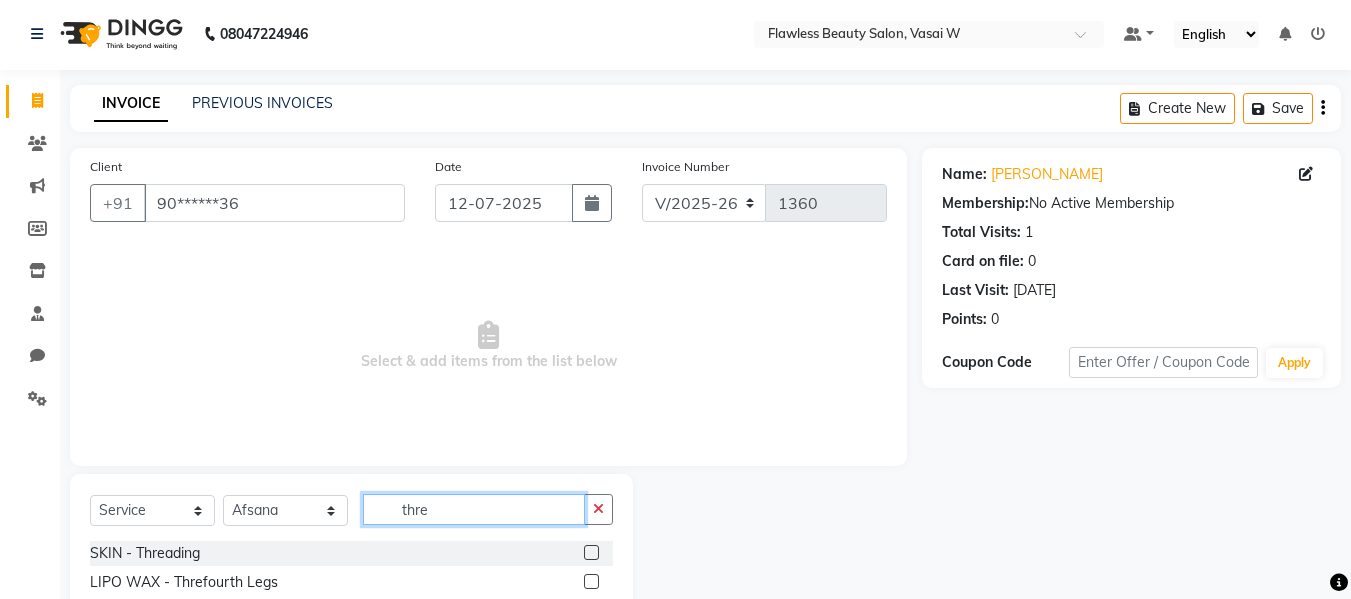 type on "thre" 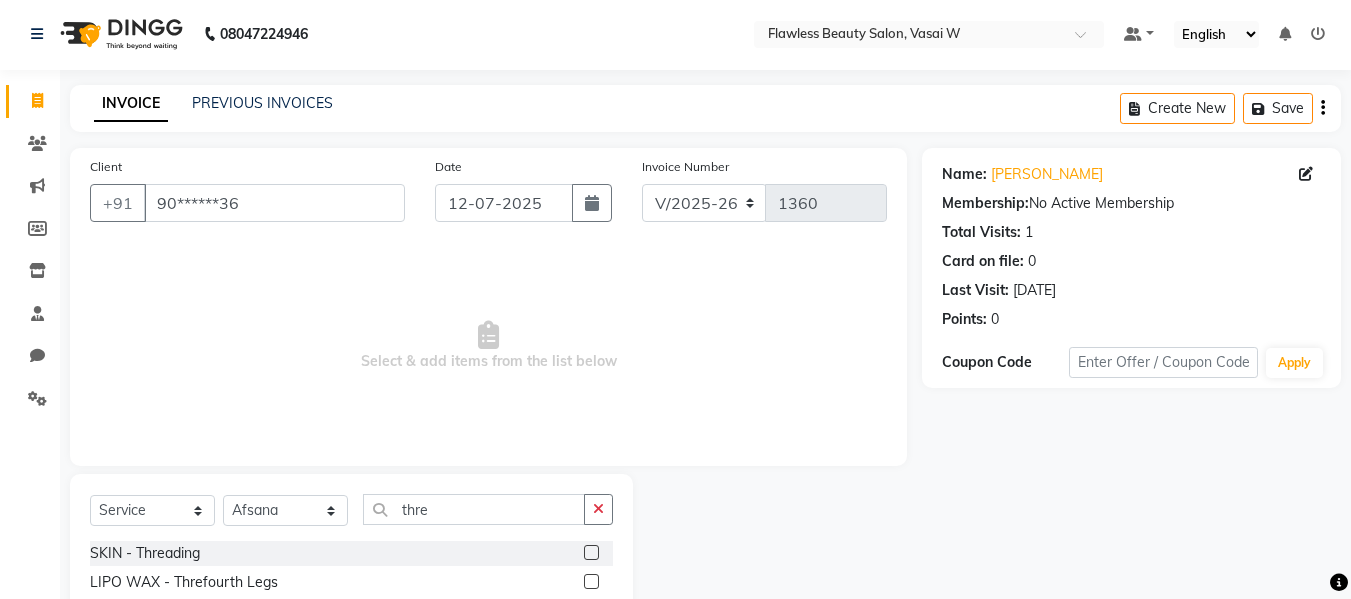 click 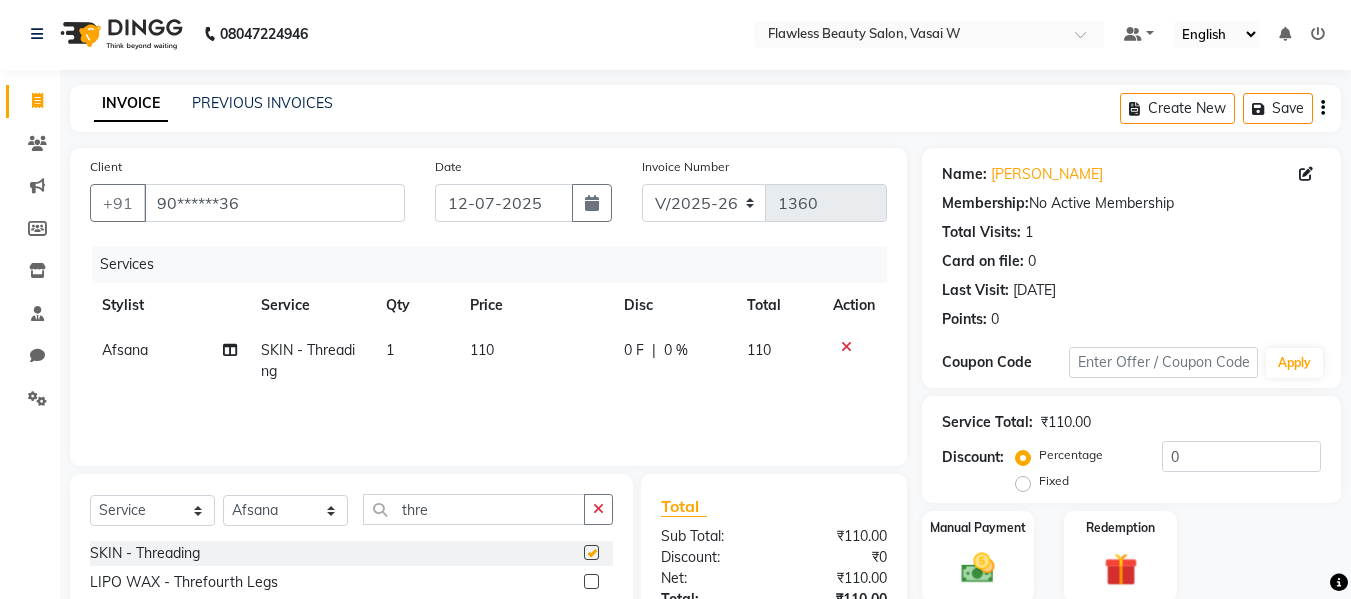 checkbox on "false" 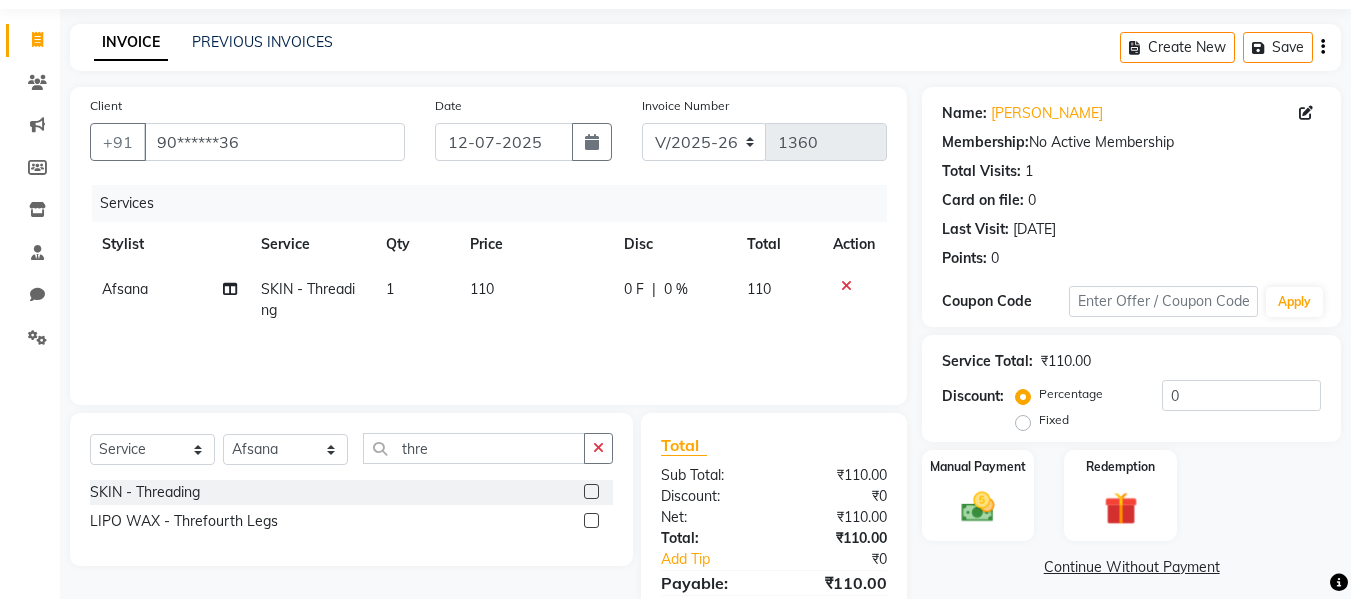 scroll, scrollTop: 159, scrollLeft: 0, axis: vertical 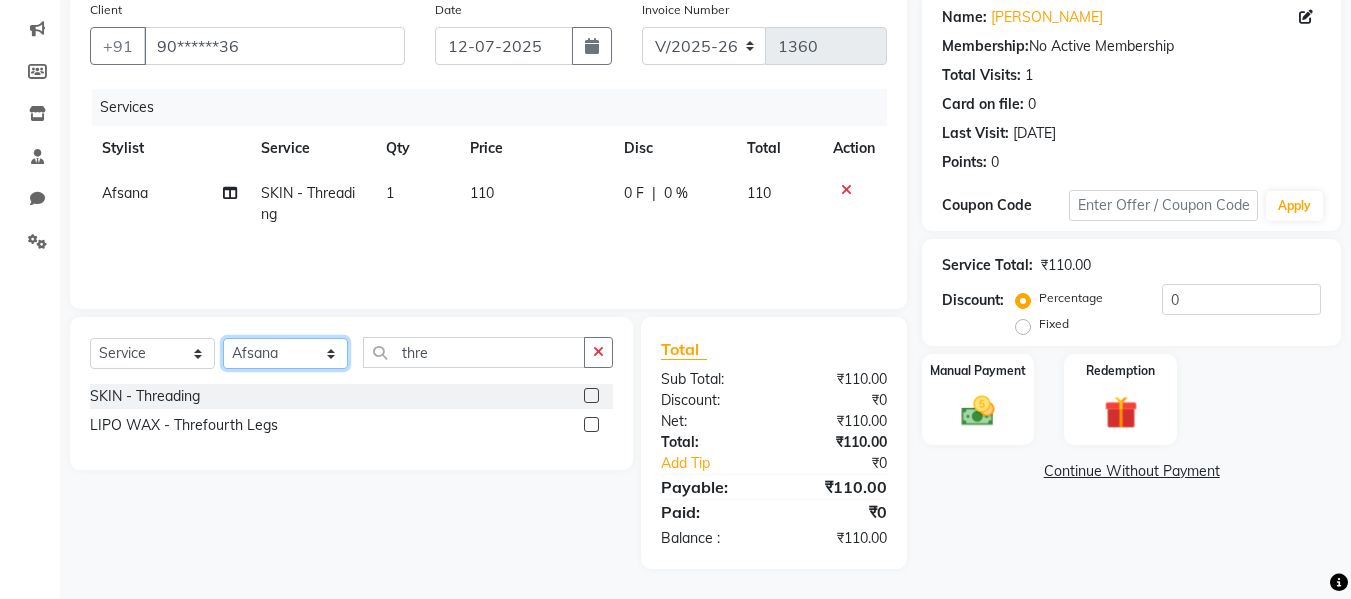 click on "Select Stylist Afsana [PERSON_NAME]  [PERSON_NAME] Maam Nisha  Pari [PERSON_NAME] [PERSON_NAME]" 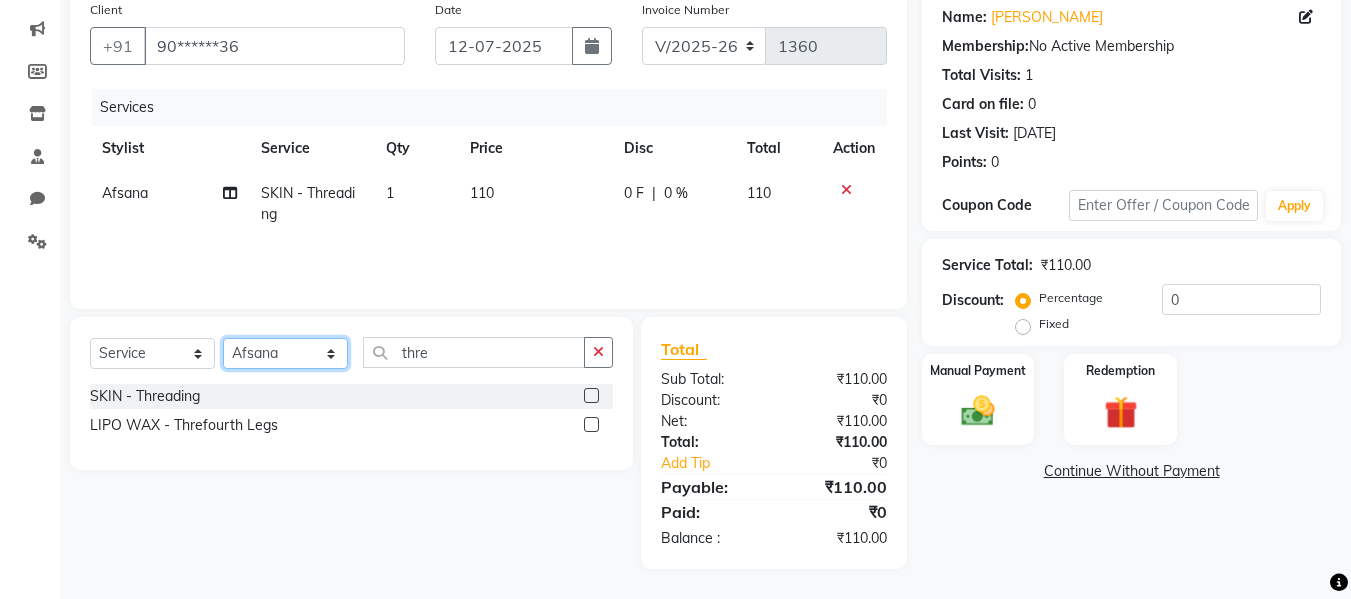 select on "76407" 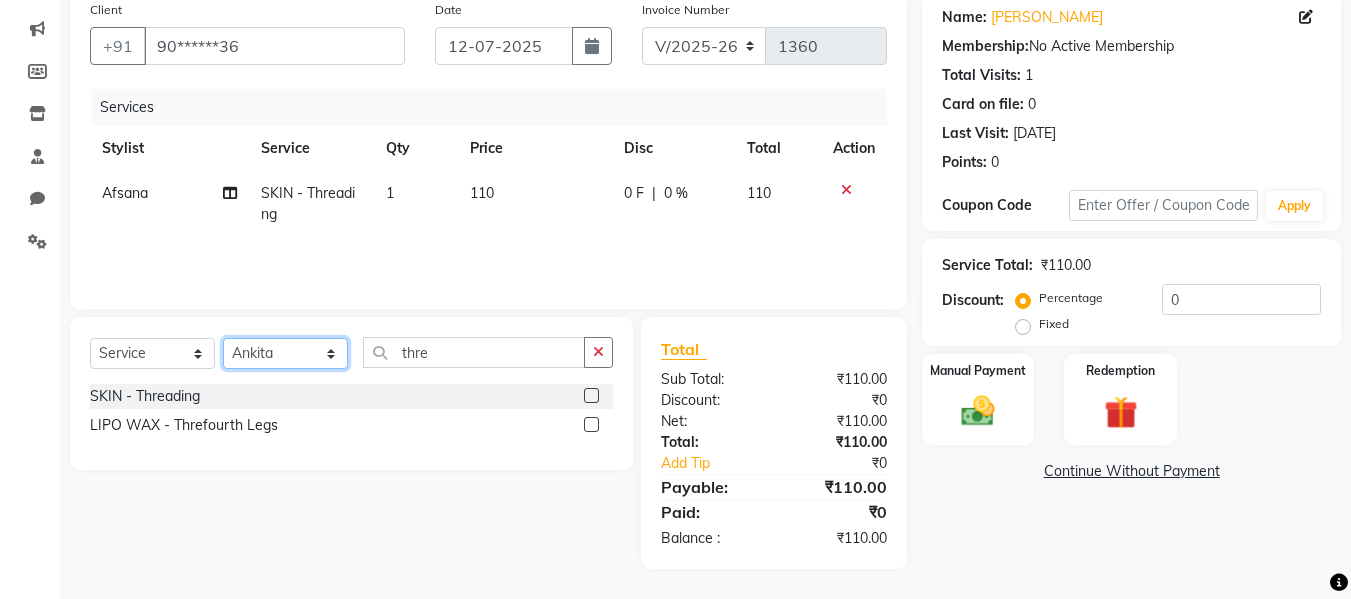 click on "Select Stylist Afsana [PERSON_NAME]  [PERSON_NAME] Maam Nisha  Pari [PERSON_NAME] [PERSON_NAME]" 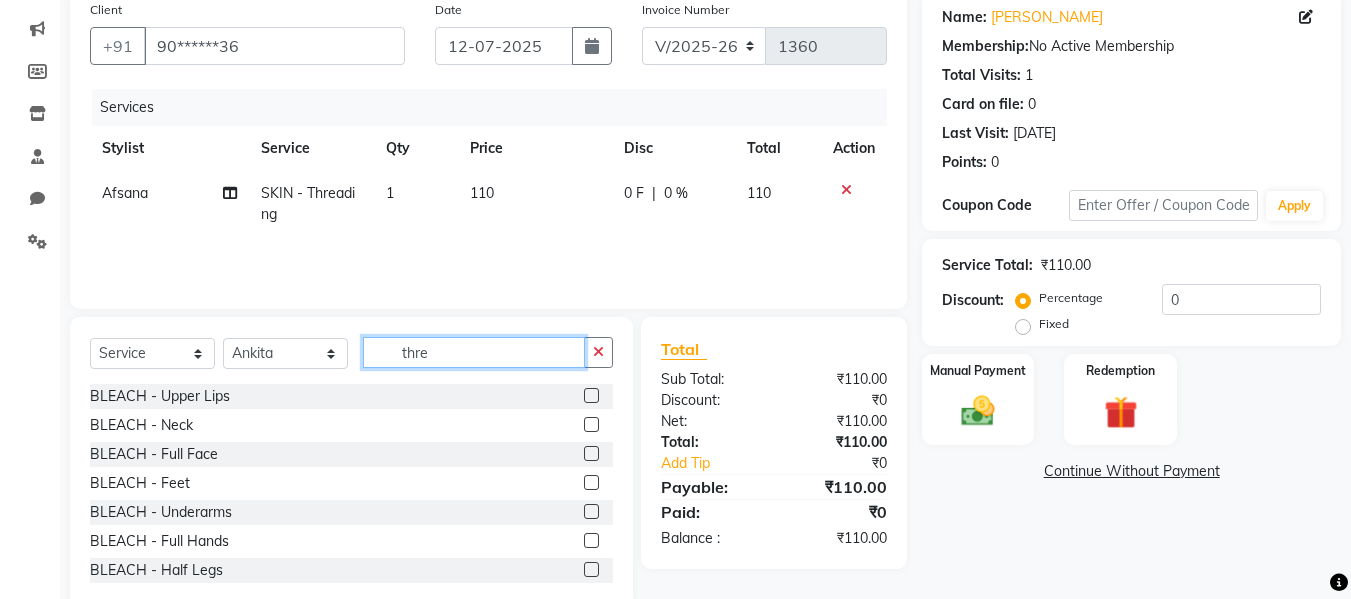 click on "thre" 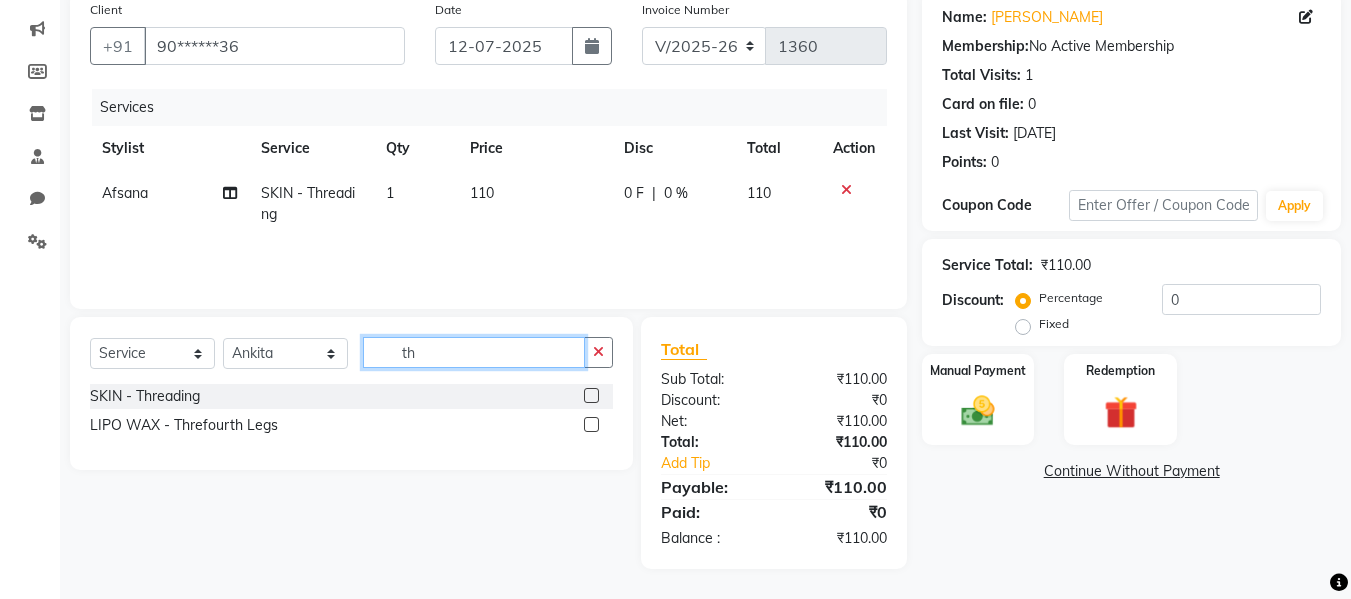 type on "t" 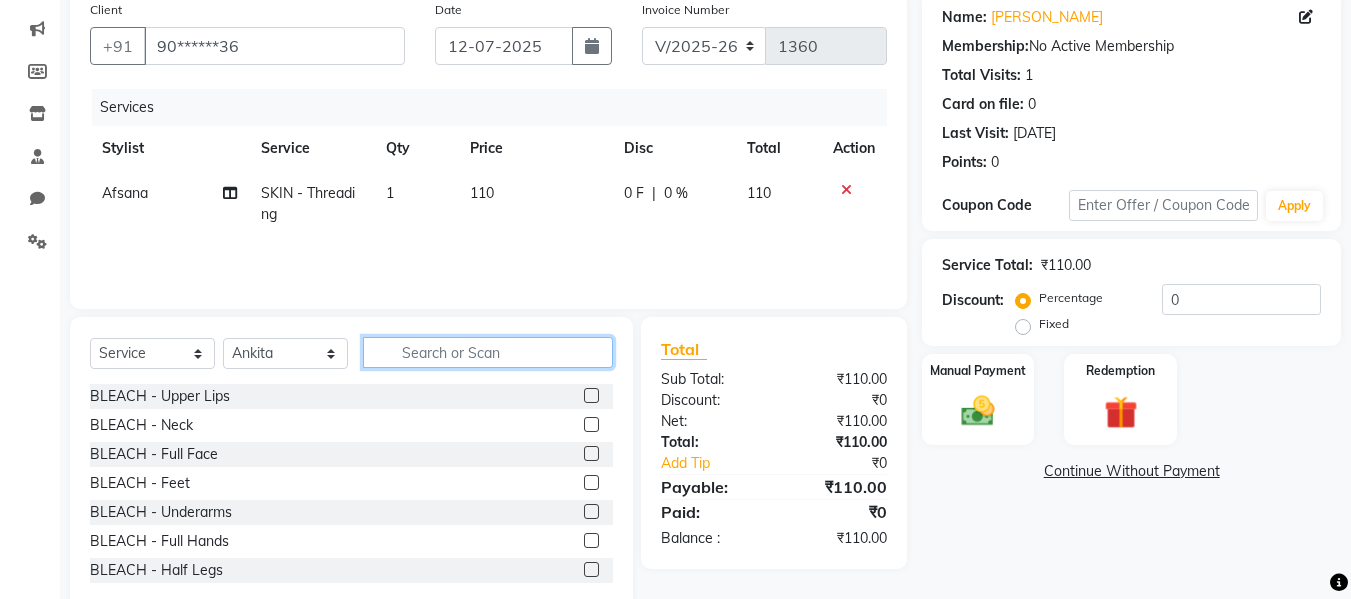 click 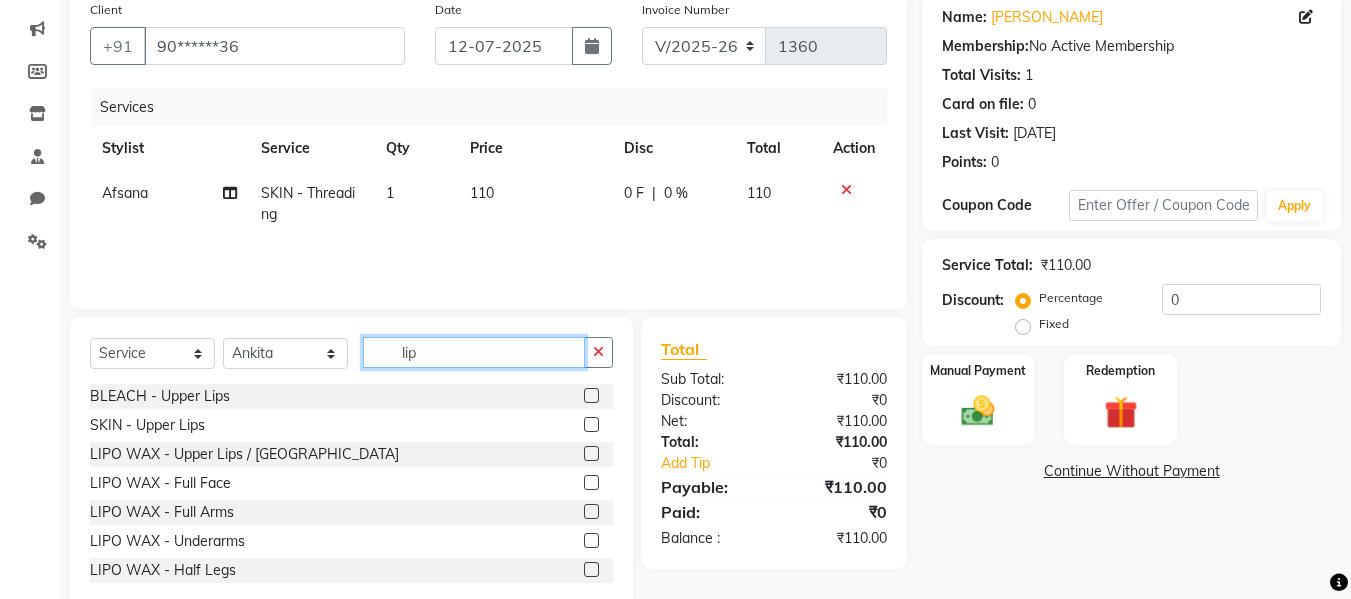 type on "lip" 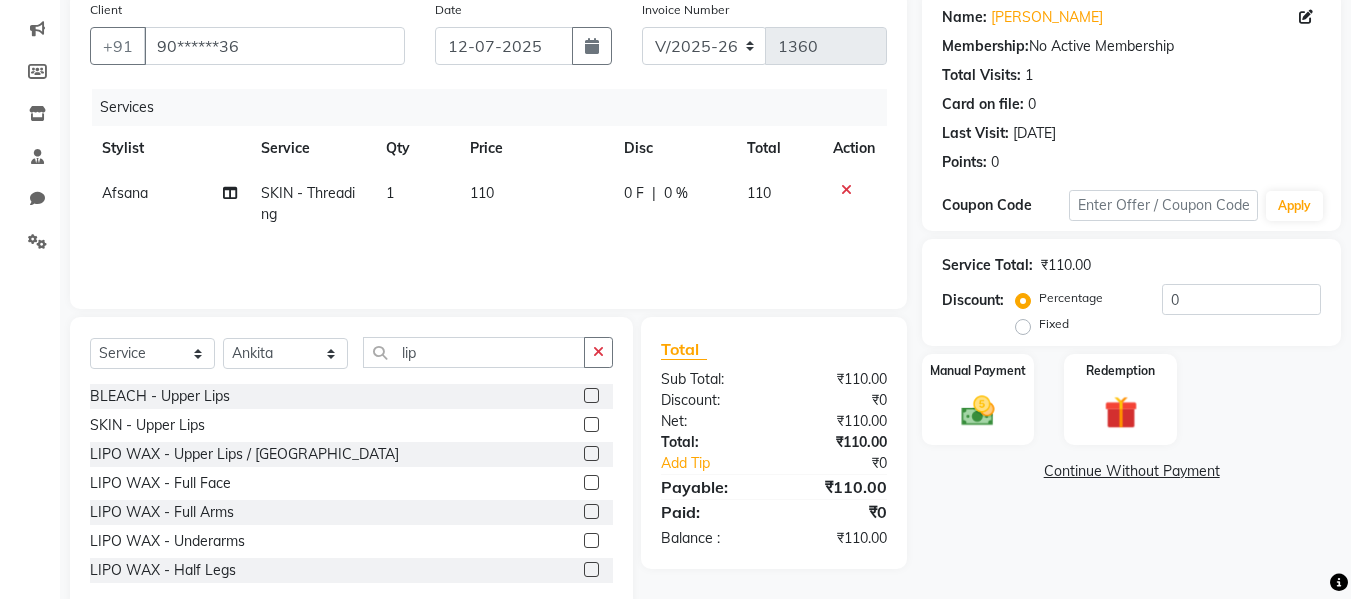 click 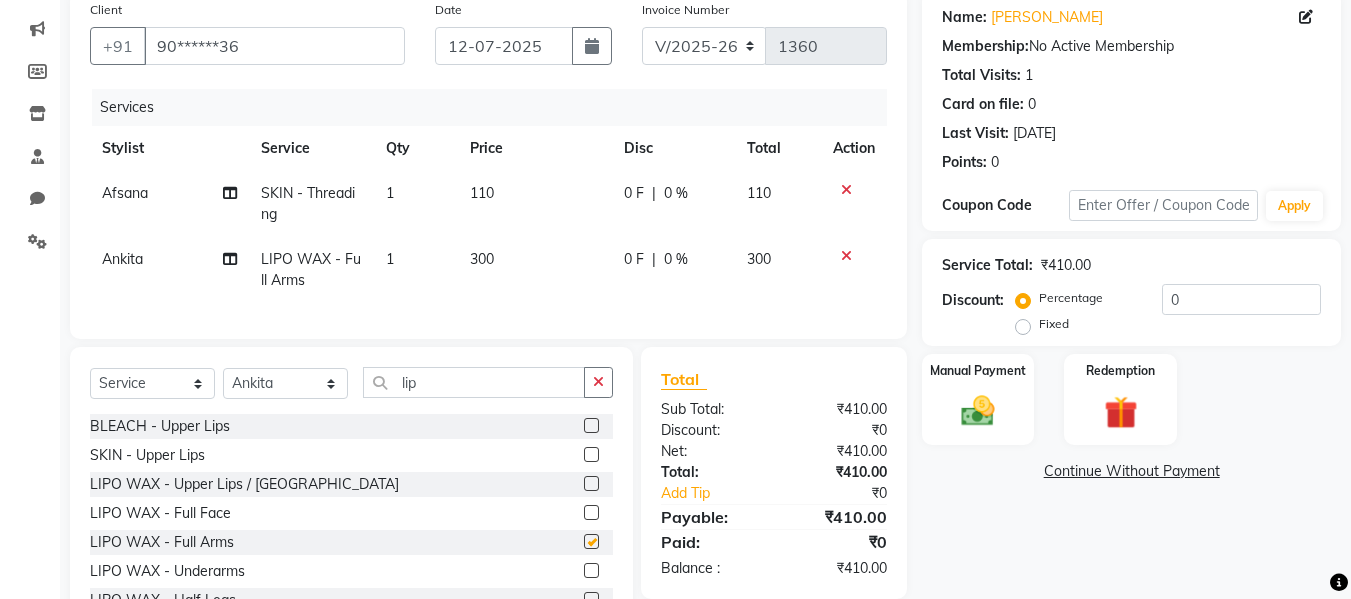 checkbox on "false" 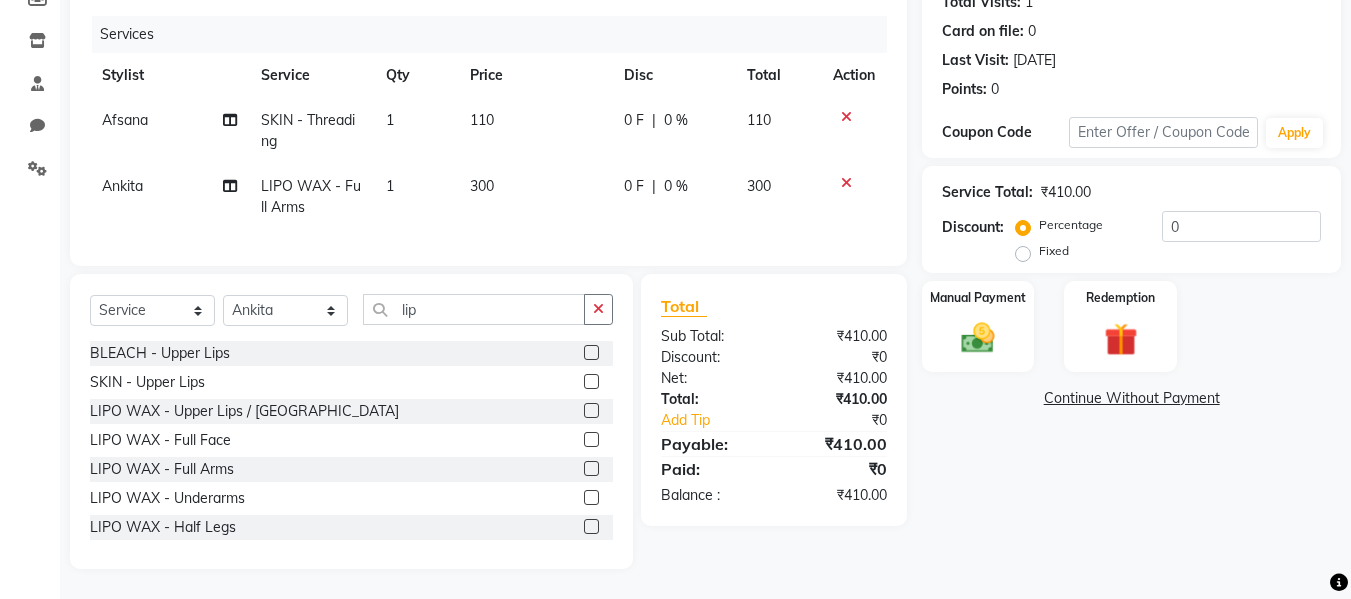 scroll, scrollTop: 247, scrollLeft: 0, axis: vertical 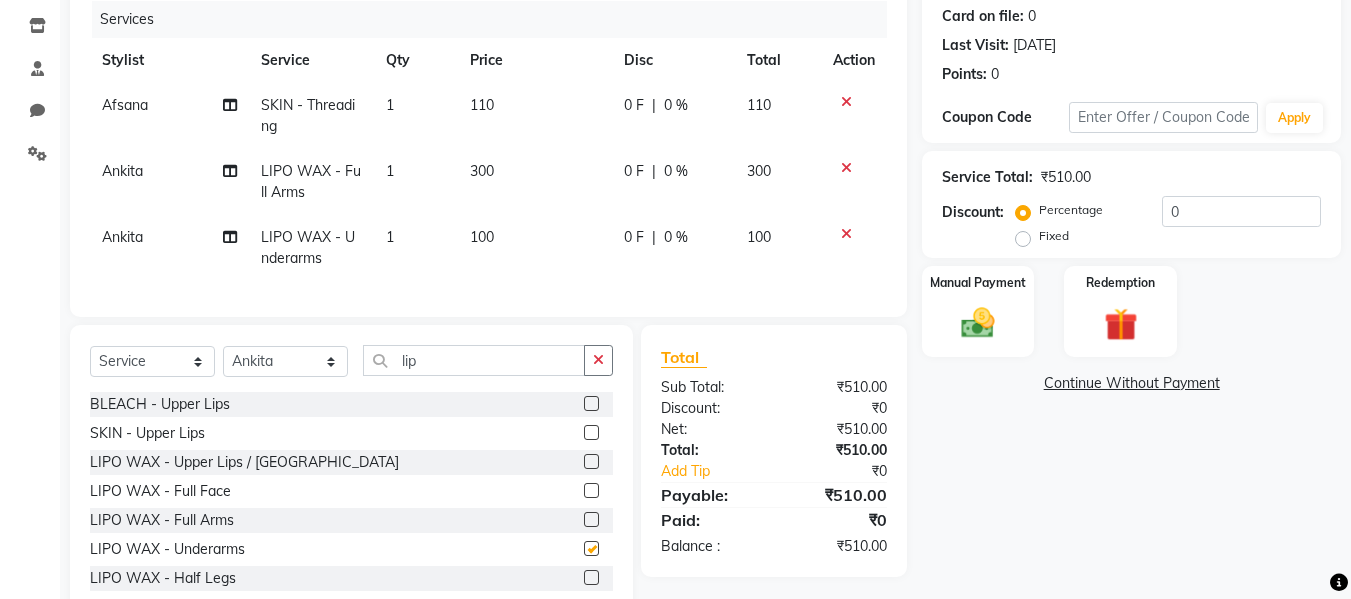 checkbox on "false" 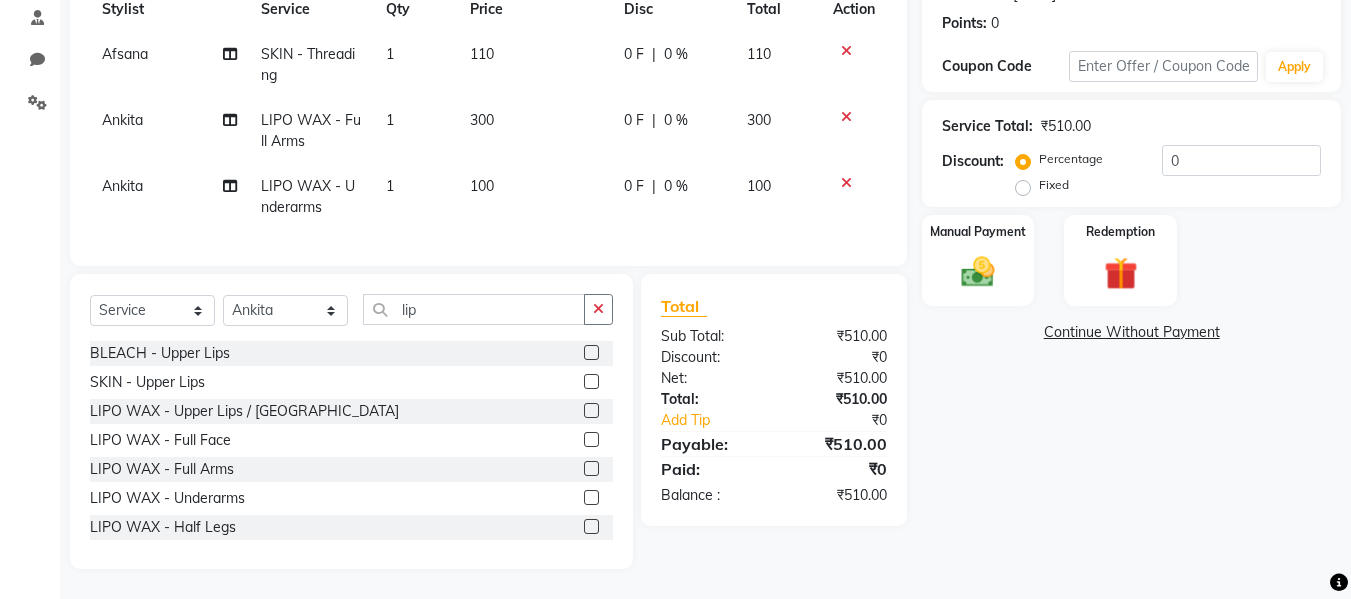 scroll, scrollTop: 313, scrollLeft: 0, axis: vertical 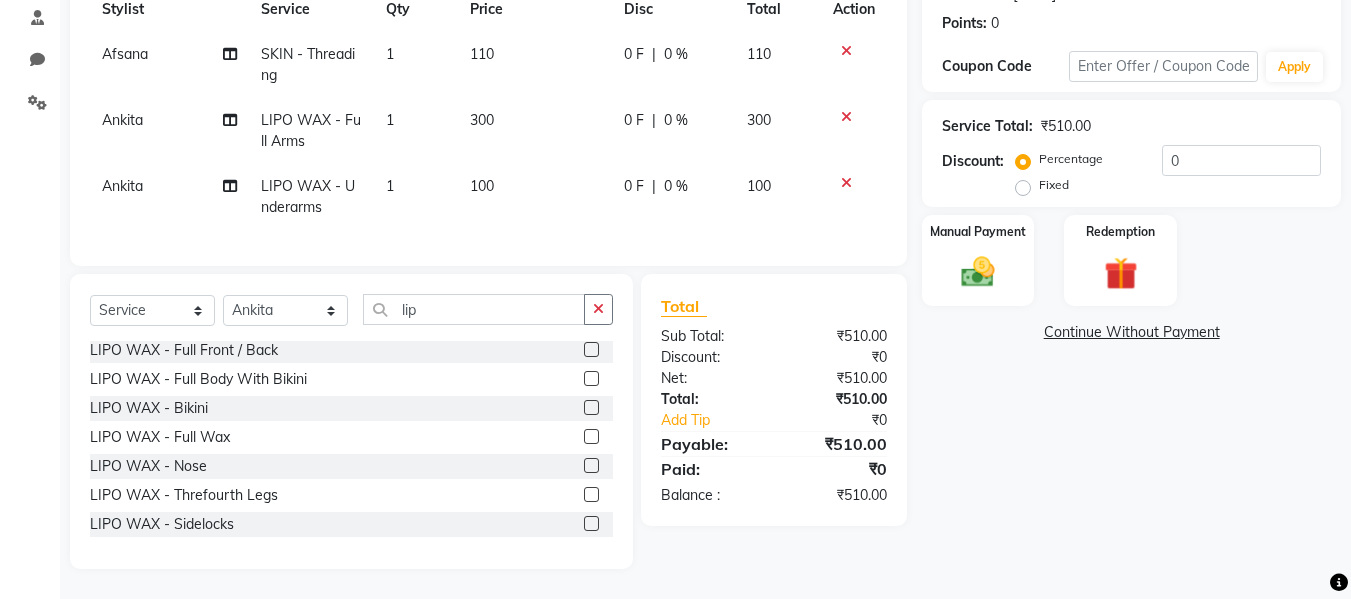 click 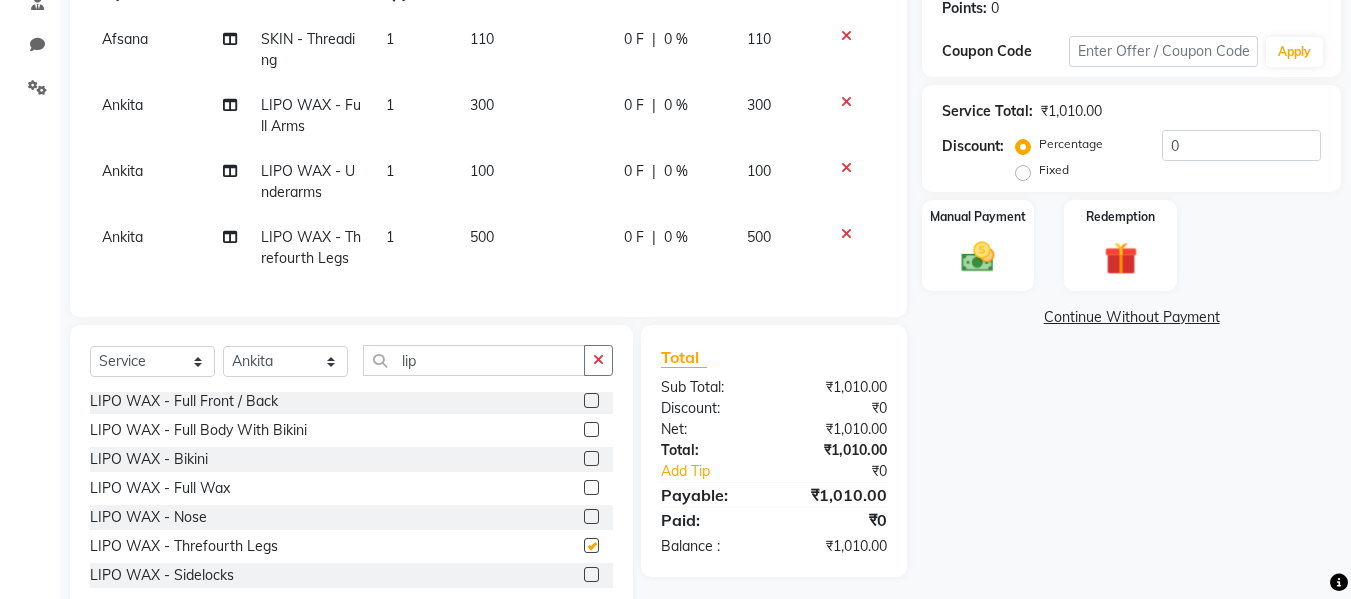 checkbox on "false" 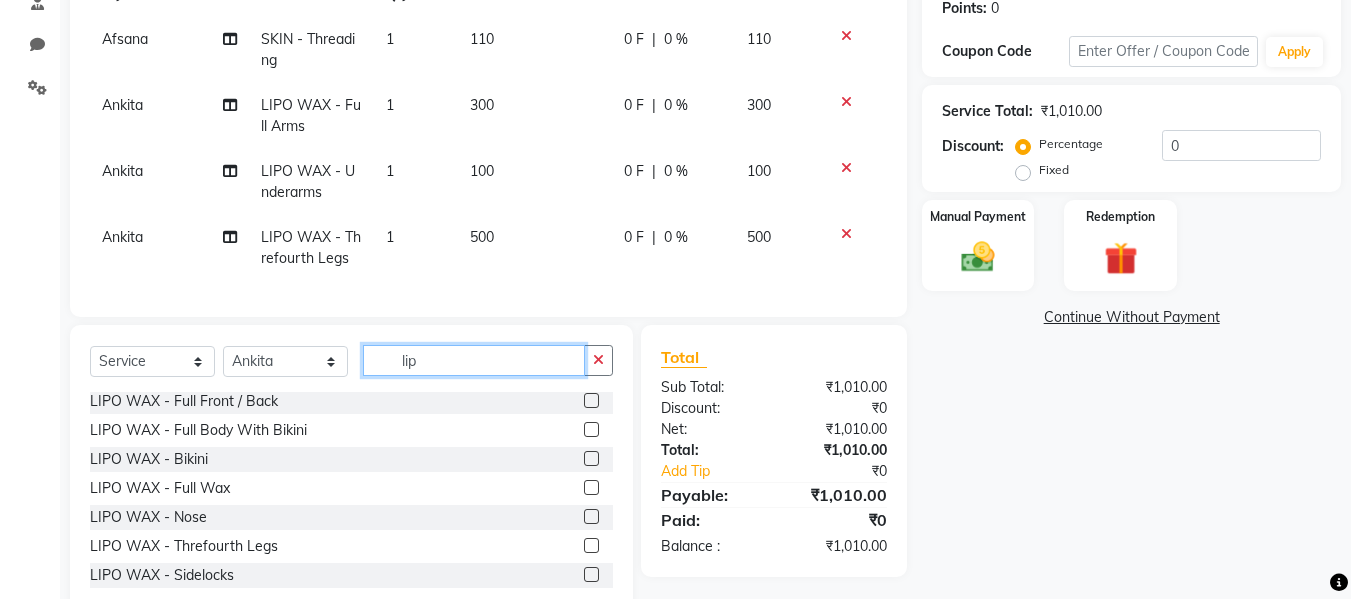 click on "lip" 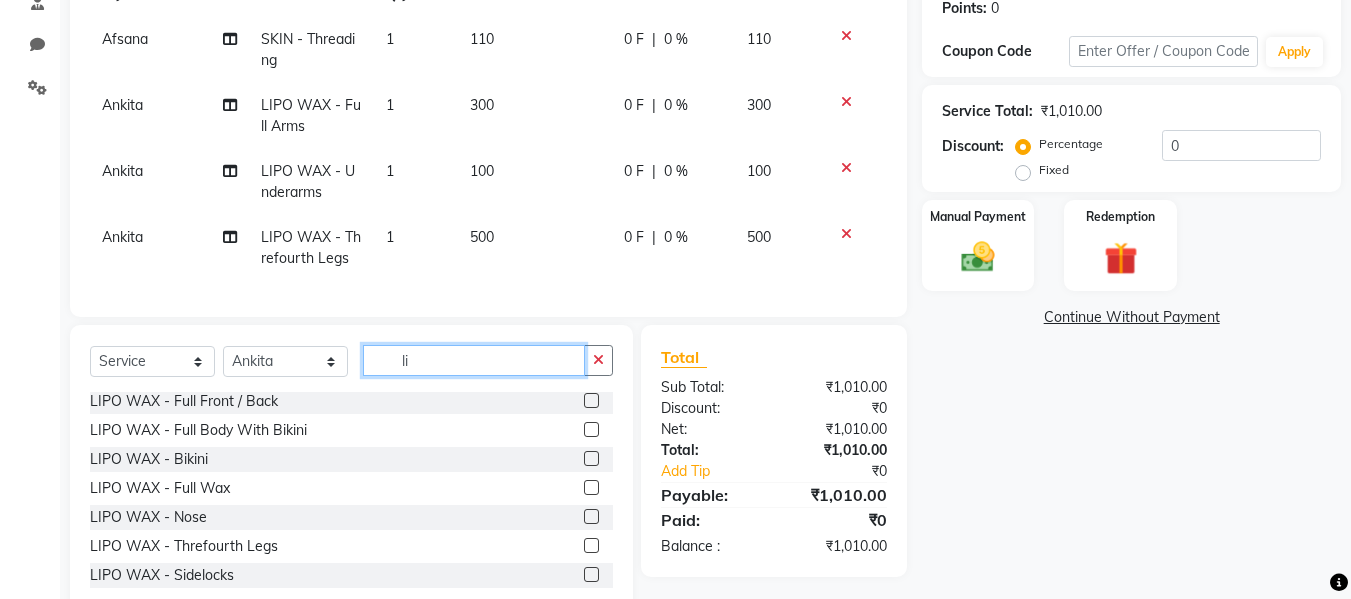 type on "l" 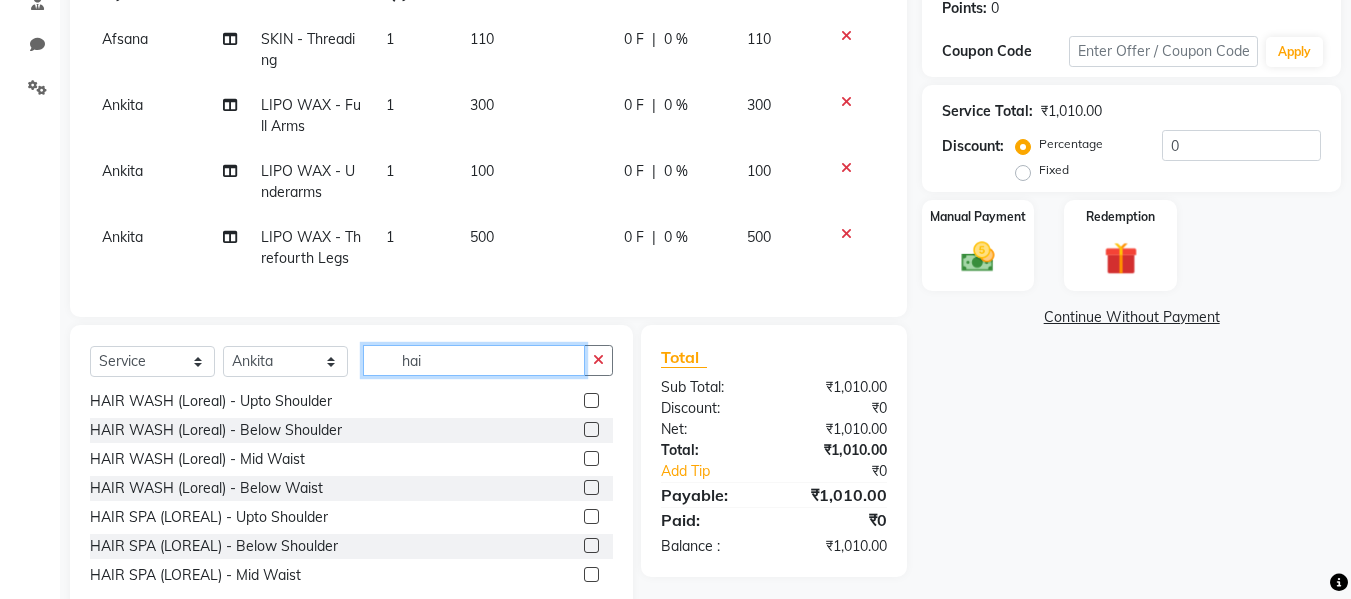 scroll, scrollTop: 0, scrollLeft: 0, axis: both 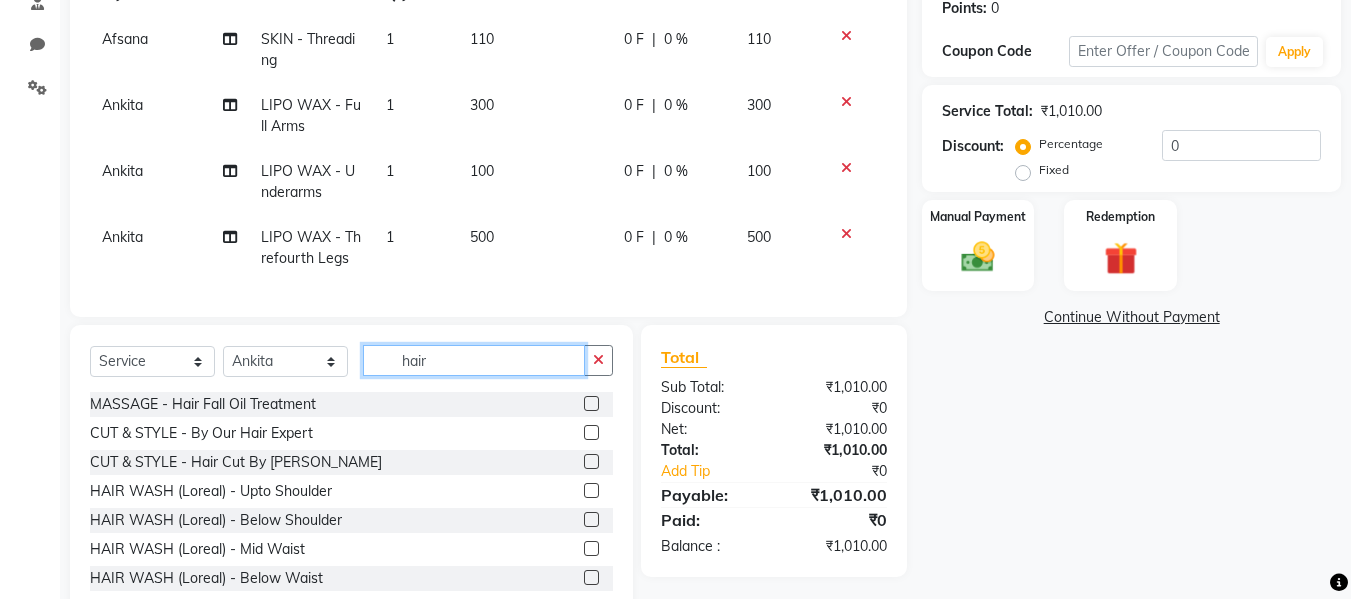 type on "hair" 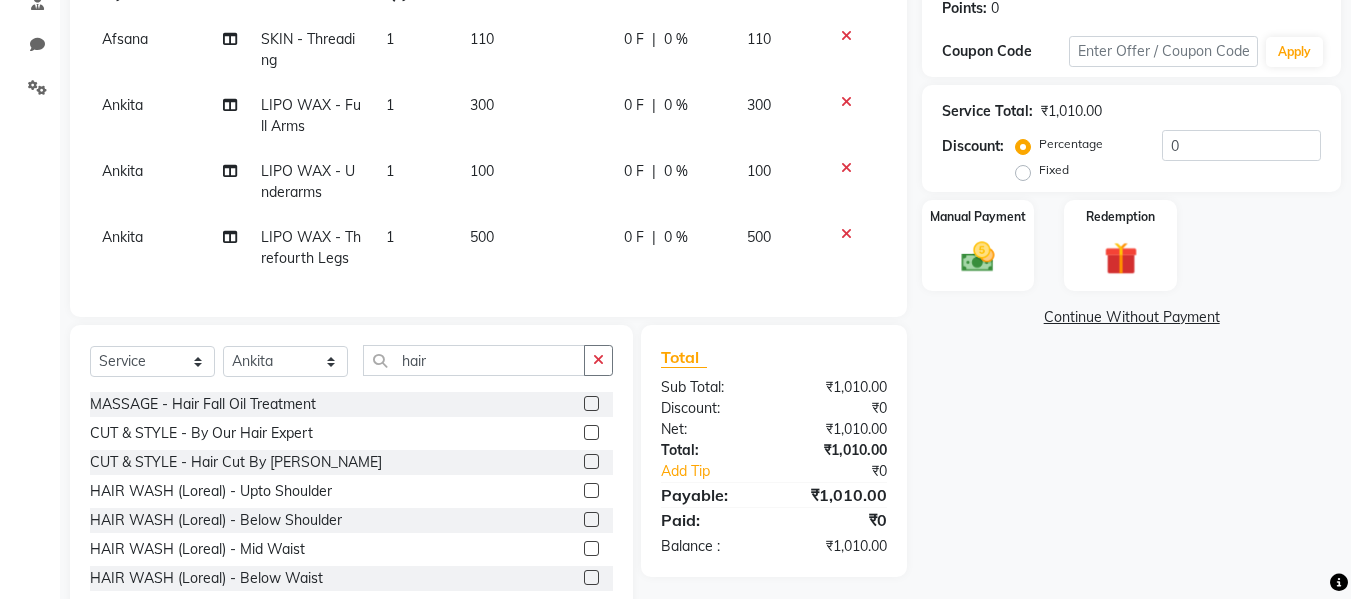 click 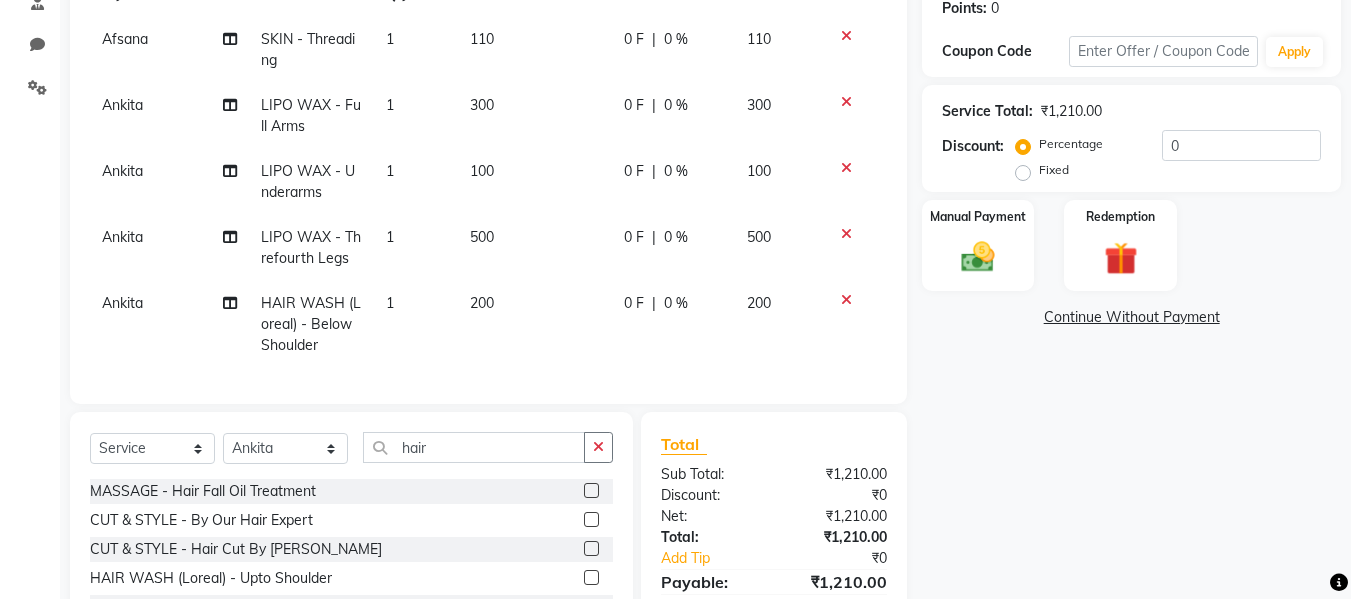 checkbox on "false" 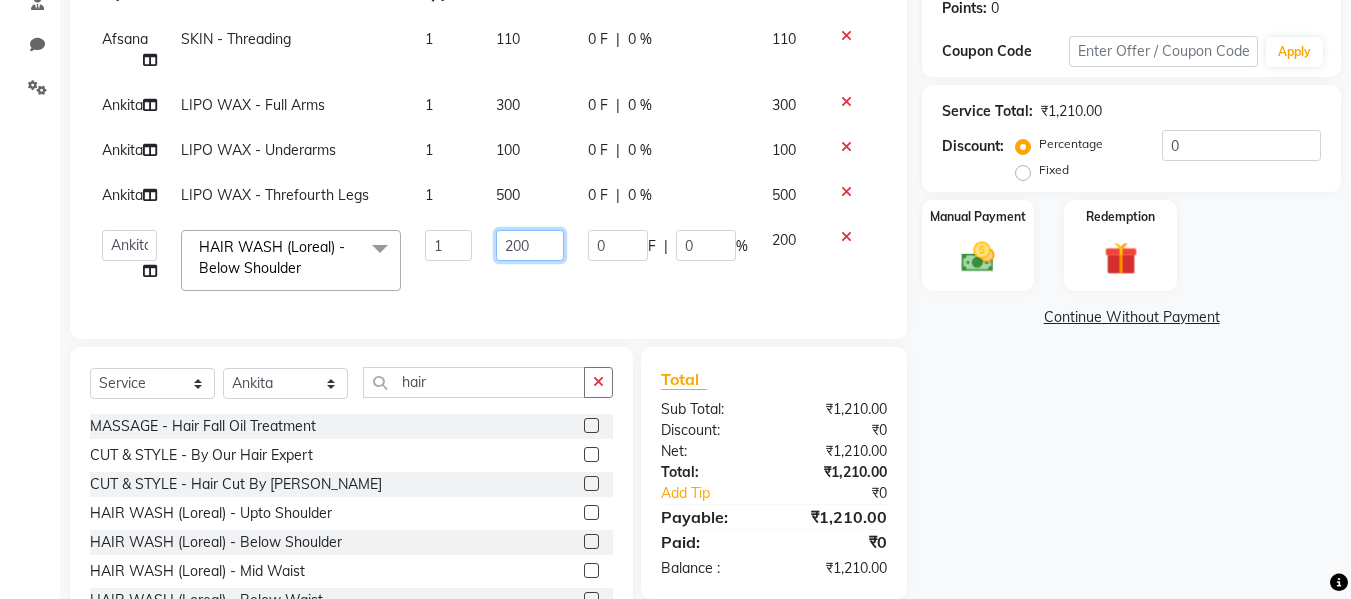 click on "200" 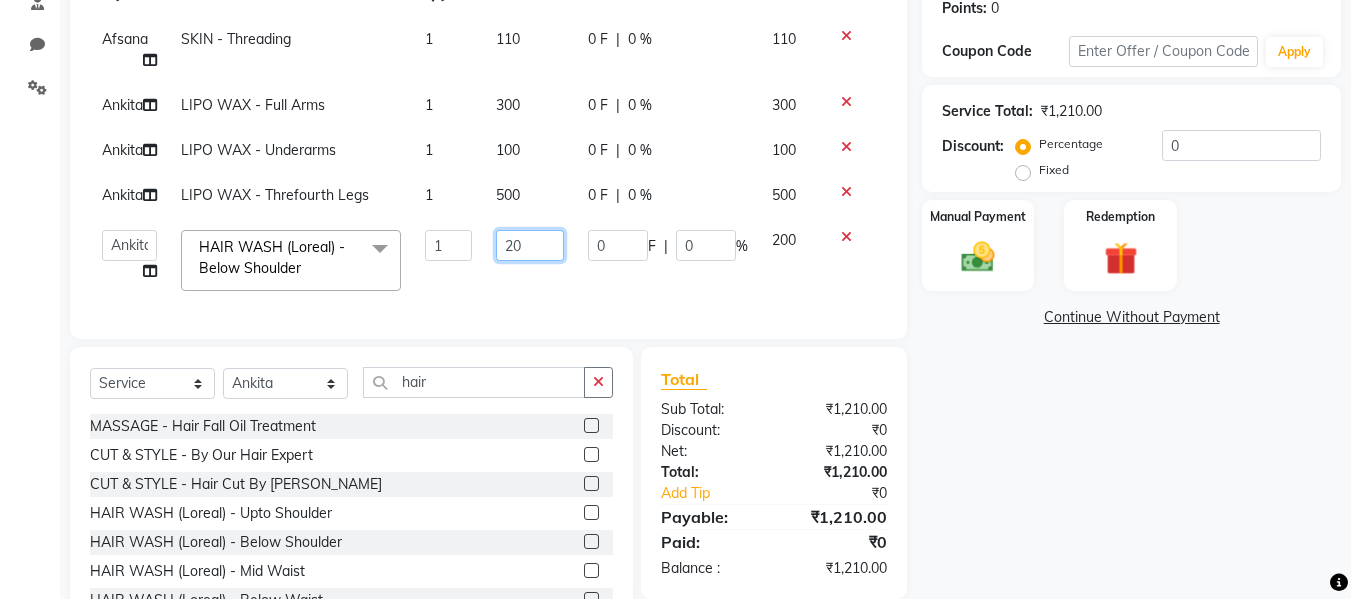 type on "2" 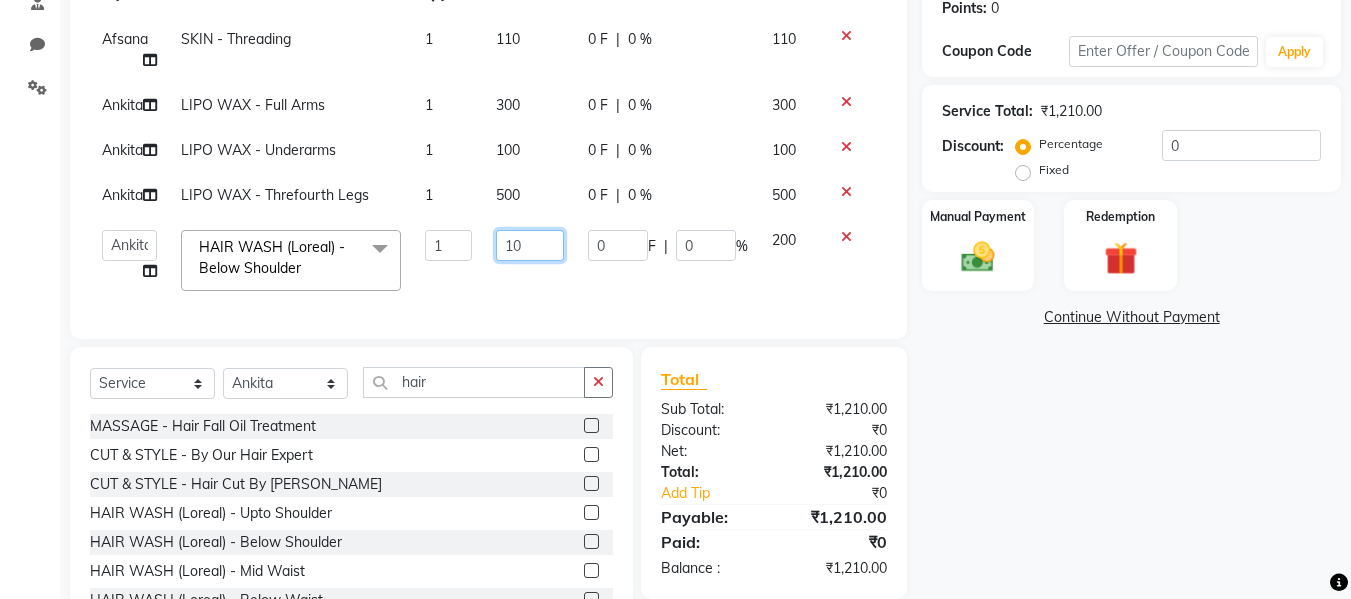 type on "100" 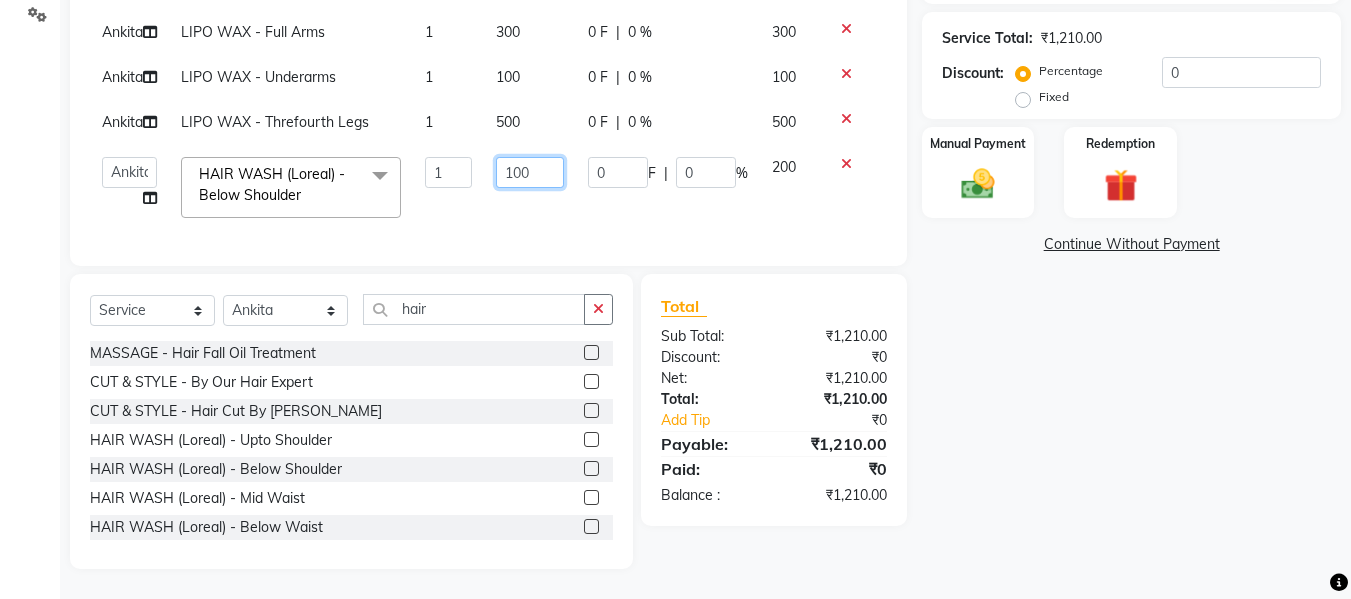 scroll, scrollTop: 464, scrollLeft: 0, axis: vertical 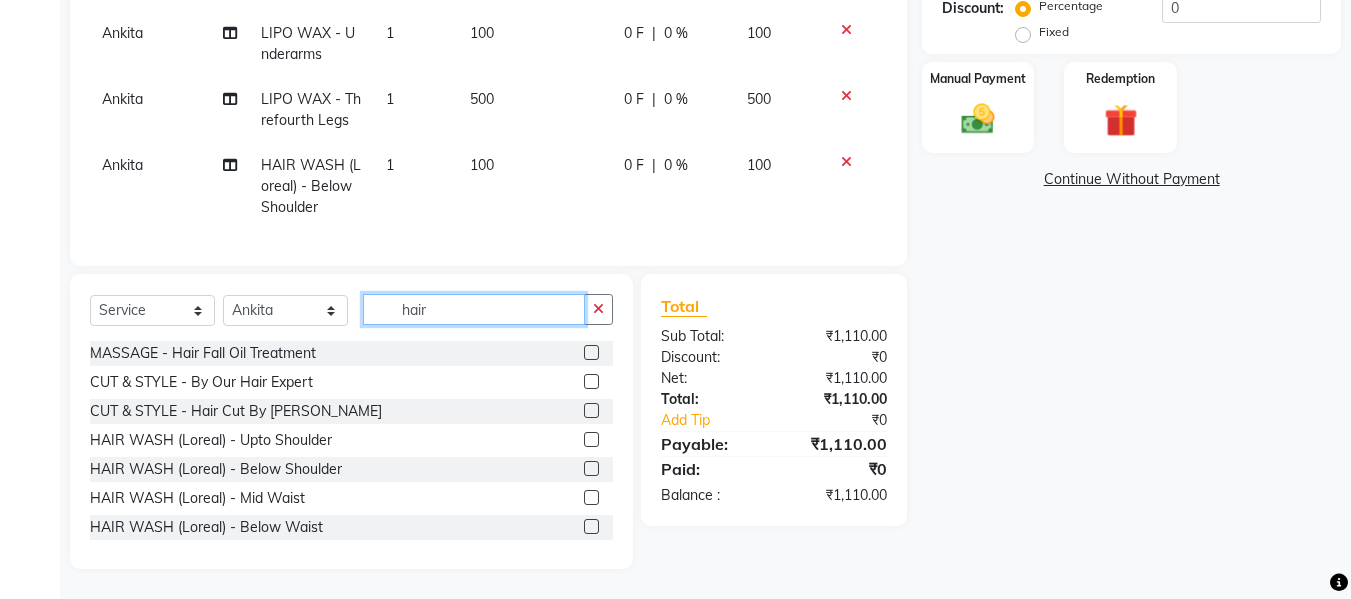 click on "hair" 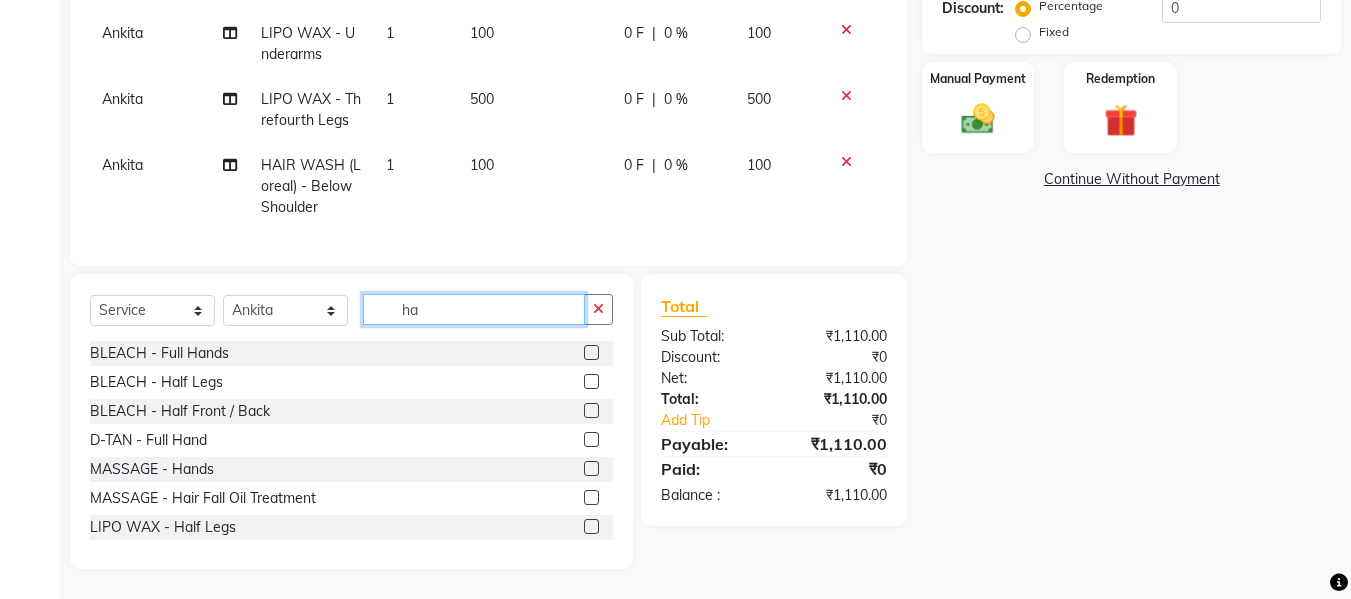 type on "h" 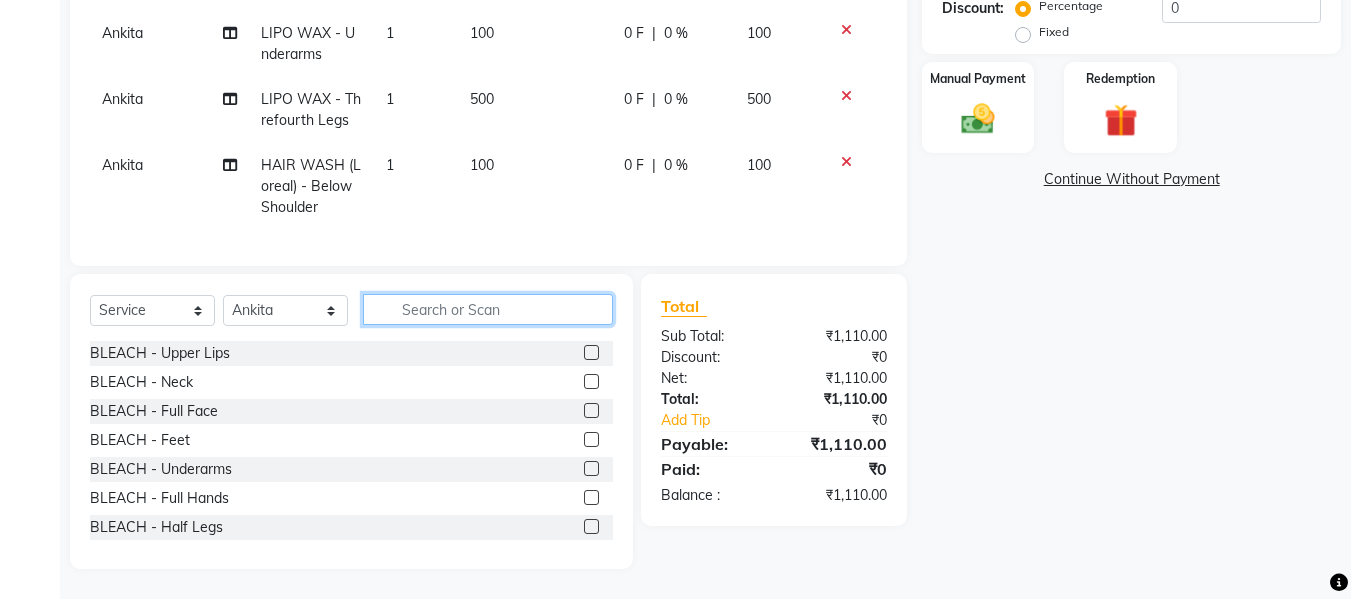 type 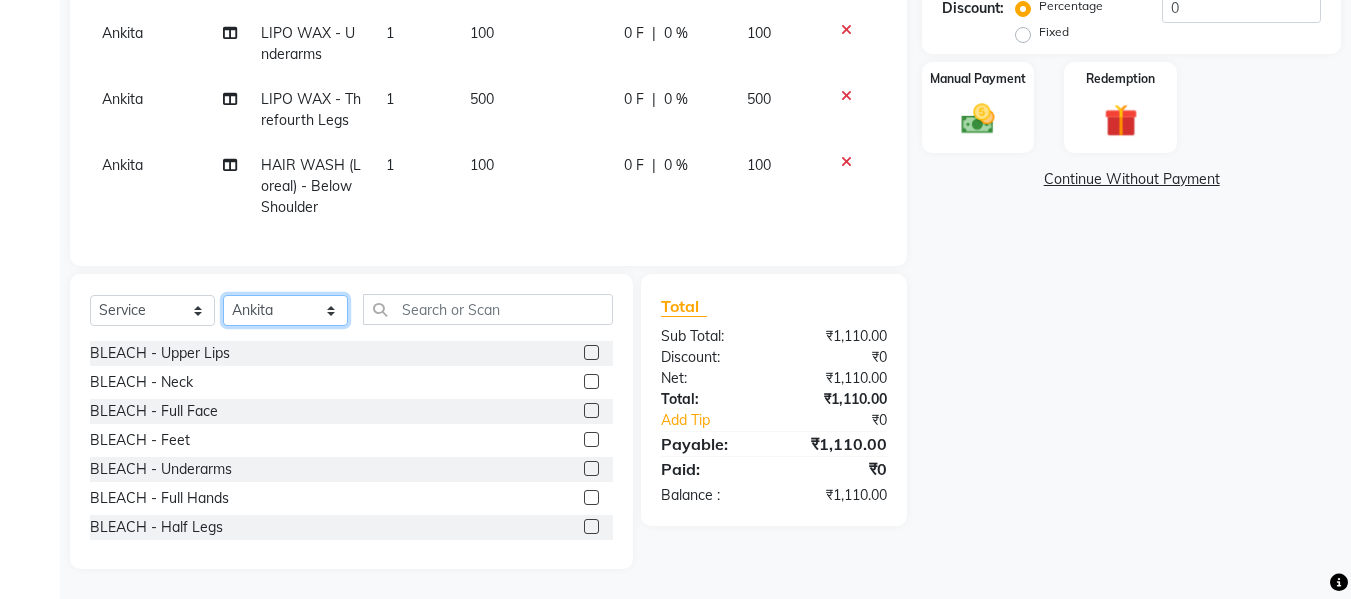 click on "Select Stylist Afsana [PERSON_NAME]  [PERSON_NAME] Maam Nisha  Pari [PERSON_NAME] [PERSON_NAME]" 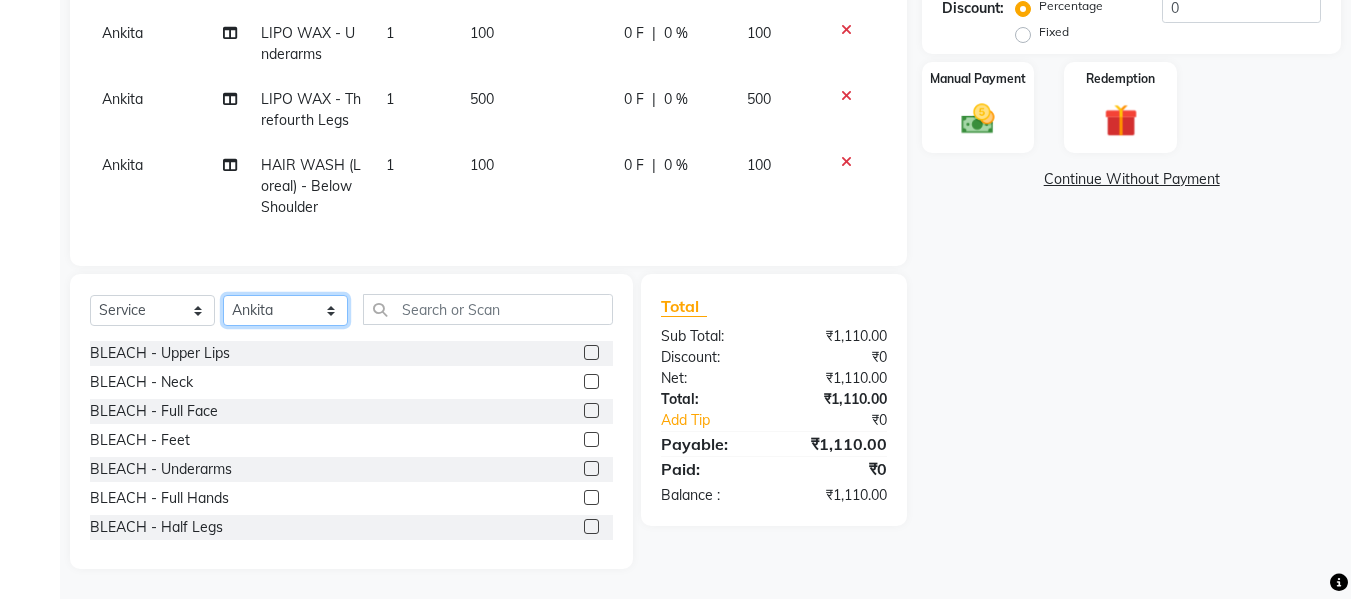 select on "76404" 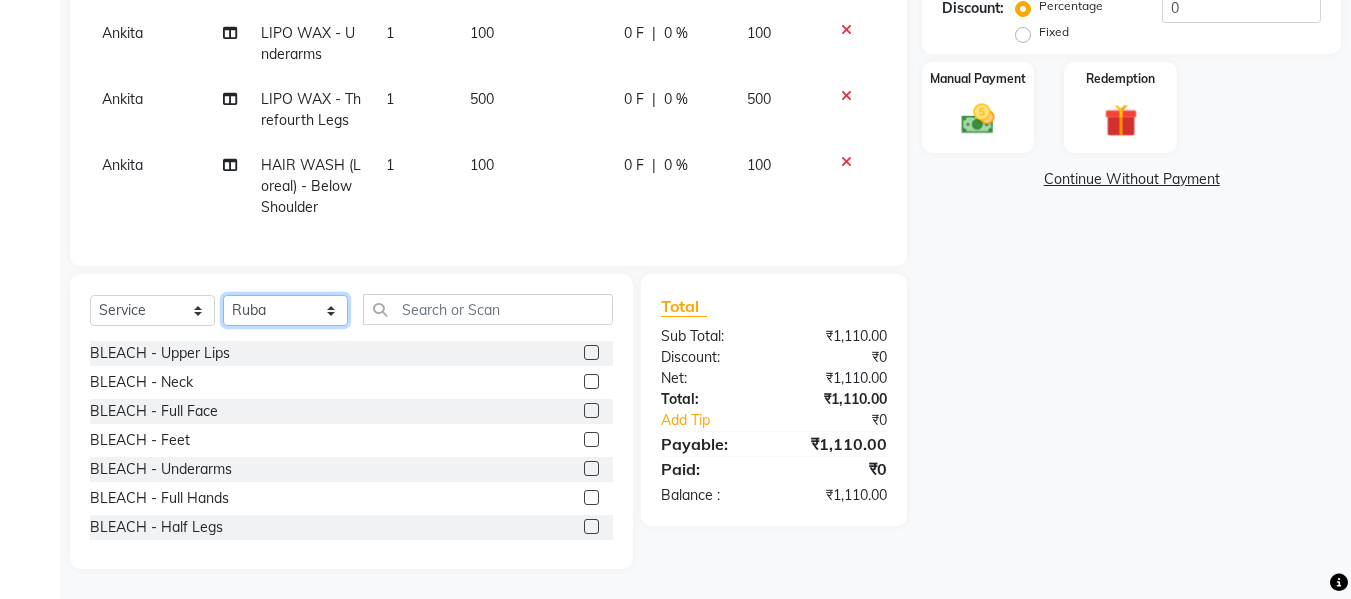 click on "Select Stylist Afsana [PERSON_NAME]  [PERSON_NAME] Maam Nisha  Pari [PERSON_NAME] [PERSON_NAME]" 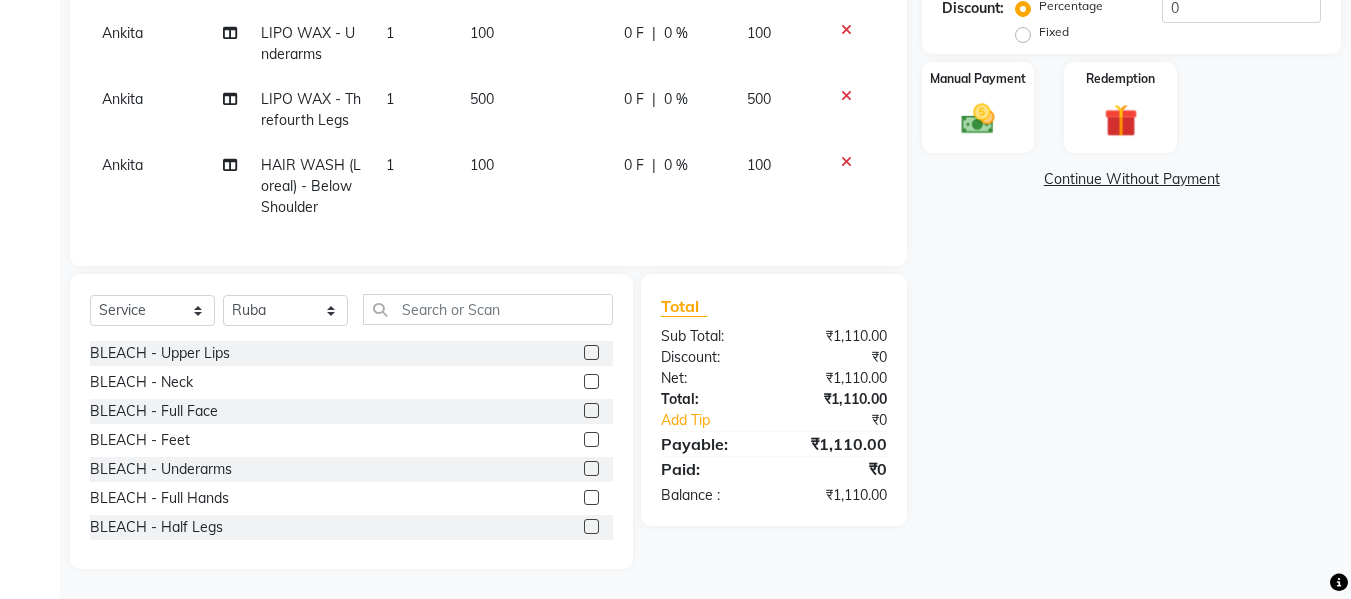 click on "Select  Service  Product  Membership  Package Voucher Prepaid Gift Card  Select Stylist [PERSON_NAME] [PERSON_NAME]  [PERSON_NAME] Maam [PERSON_NAME] [PERSON_NAME] [PERSON_NAME] BLEACH - Upper Lips  BLEACH - Neck  BLEACH - Full Face  BLEACH - Feet  BLEACH - Underarms  BLEACH - Full Hands  BLEACH - Half Legs  BLEACH - Half Front / Back  BLEACH - Full Body  last balance  D-TAN - Neck  D-TAN - Full Face  D-TAN - Full Hand  D-TAN - Full Body  D-TAN -Feet  D-TAN - Front/Back  MANICURE - Regular  MANICURE - D-Tan  MANICURE - Signature  PEDICURE - Regular  PEDICURE - D-Tan  PEDICURE - Signature  PEDICURE - Heel Peel Treatment  PEDICURE - Ice Cream Pedicure  PEDICURE - Foot Peel  COMBO - Ice Cream Pedicure & Ice Cream Manicure  MASSAGE - Head  MASSAGE - Hands  MASSAGE - Legs  MASSAGE - Back  MASSAGE - Body  MASSAGE - Body Spa  MASSAGE - Hair Fall Oil Treatment  [MEDICAL_DATA] Treatment  CLEANUP - Hydra Cleanup  CLEANUP - Deep Pore  CLEANUP - Vit C Cleanup  CLEANUP - Back  DESIGNER CLEANUP - RE Energize  DESIGNER CLEANUP - Brightening  raga [MEDICAL_DATA]" 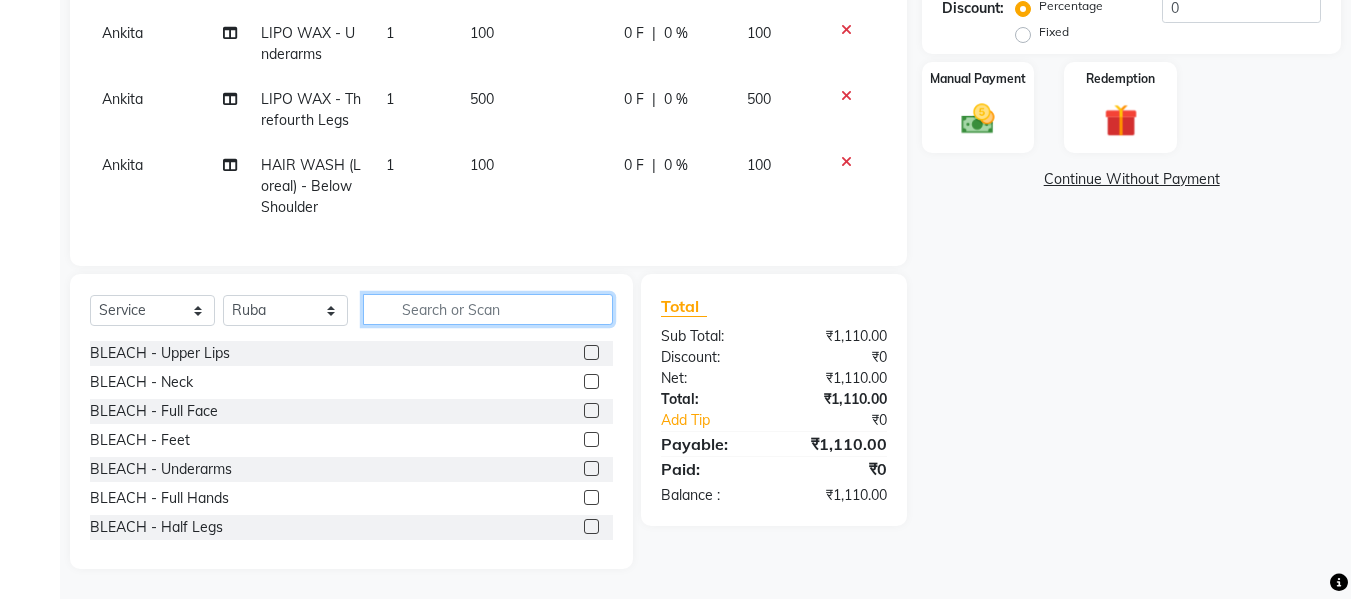 click 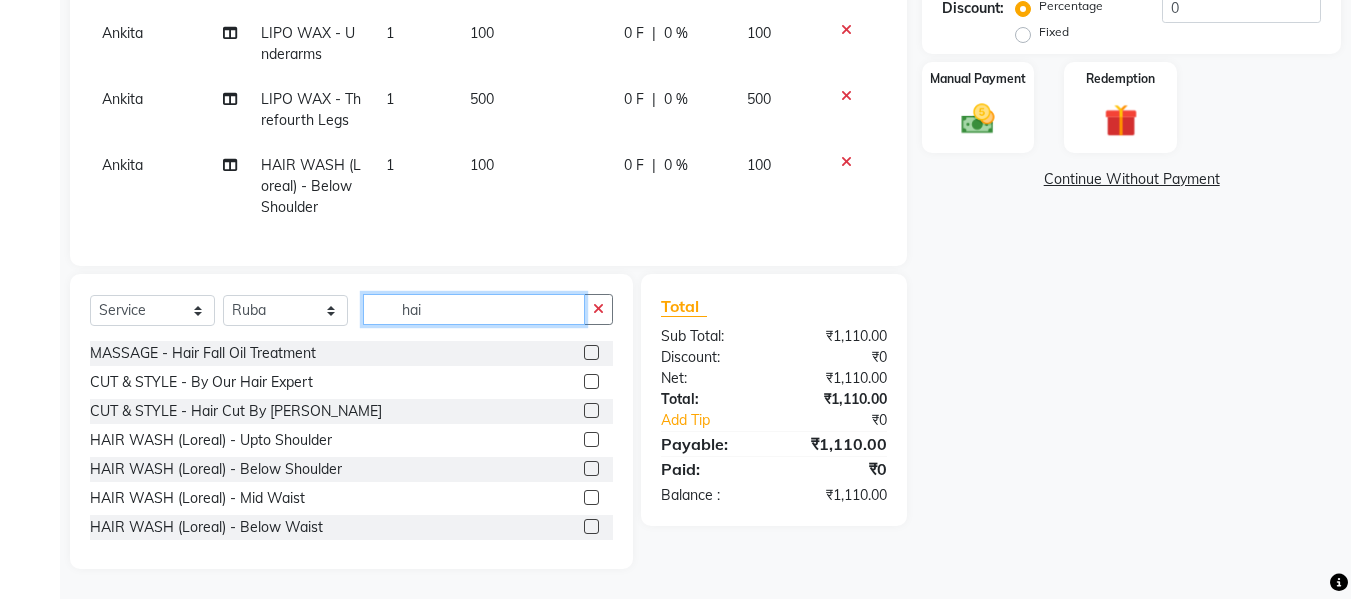 type on "hai" 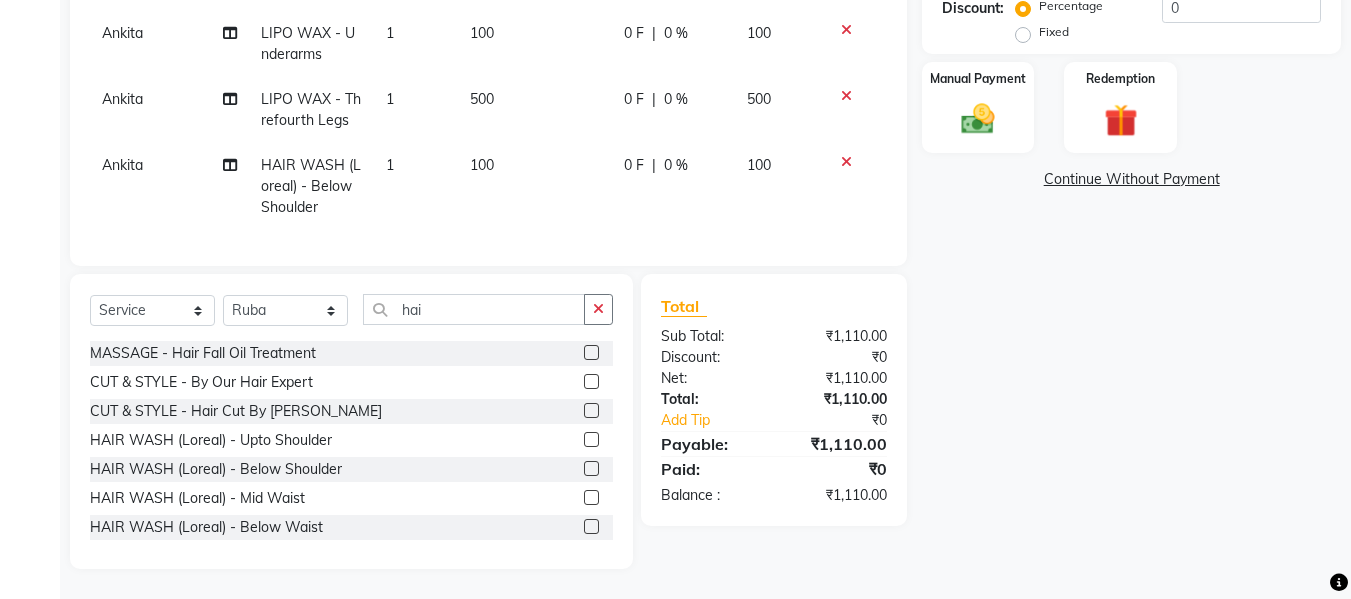 click 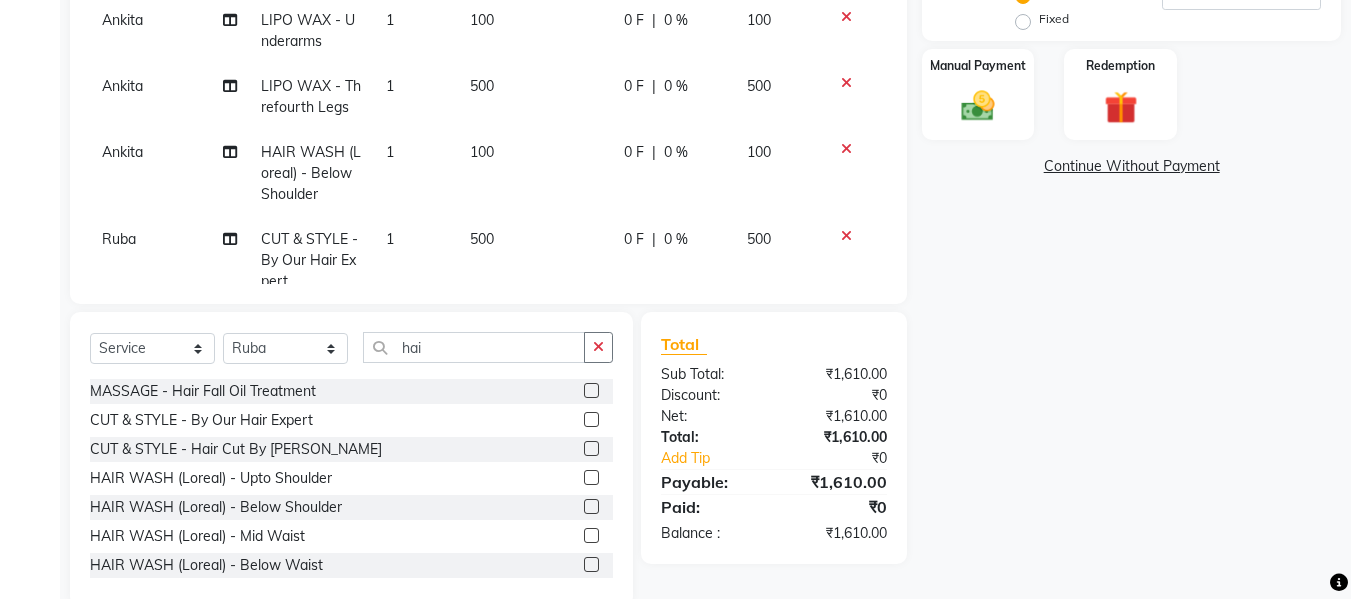 click 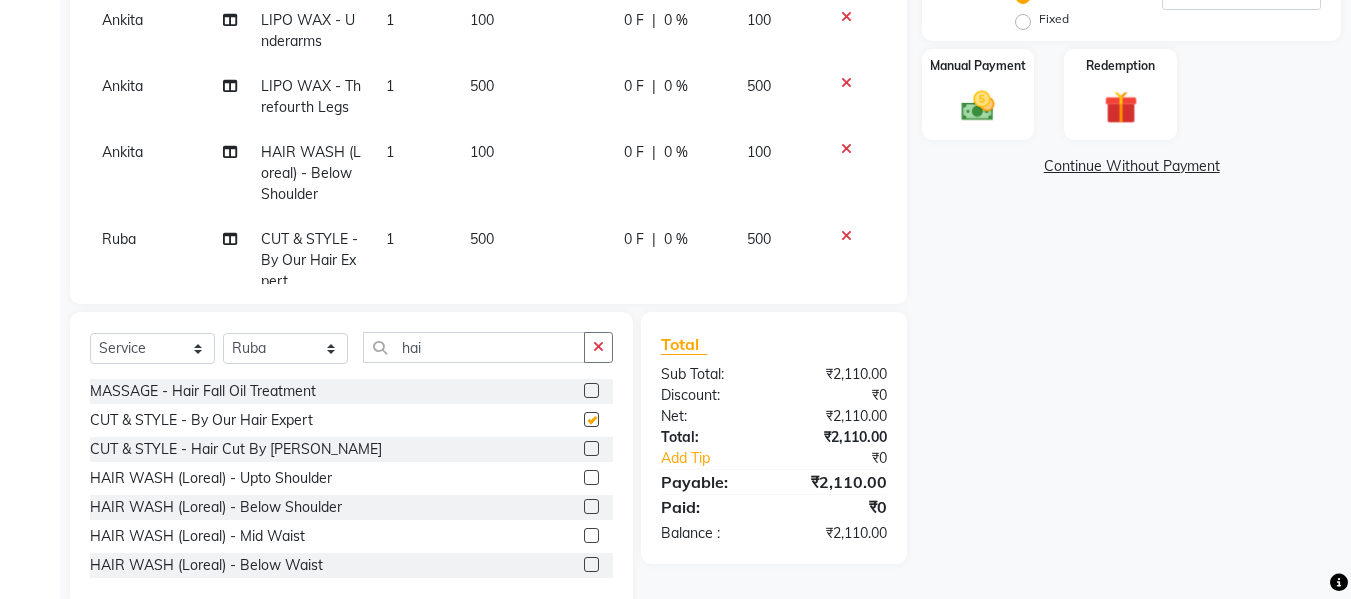 checkbox on "false" 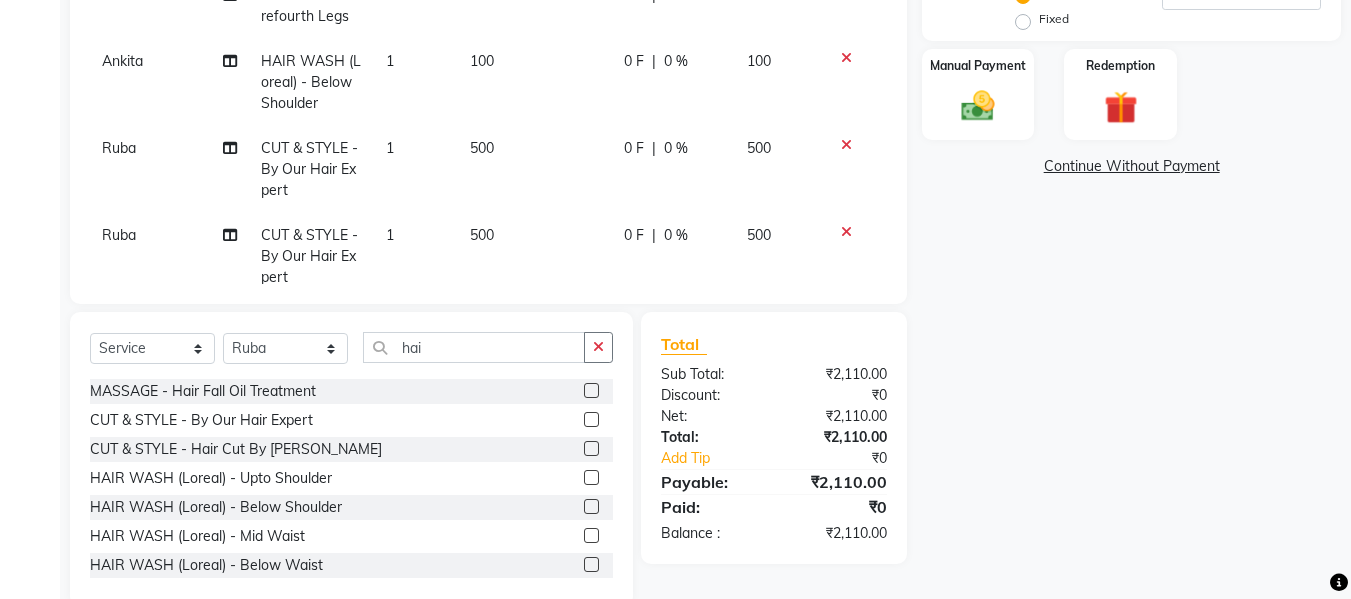 scroll, scrollTop: 123, scrollLeft: 0, axis: vertical 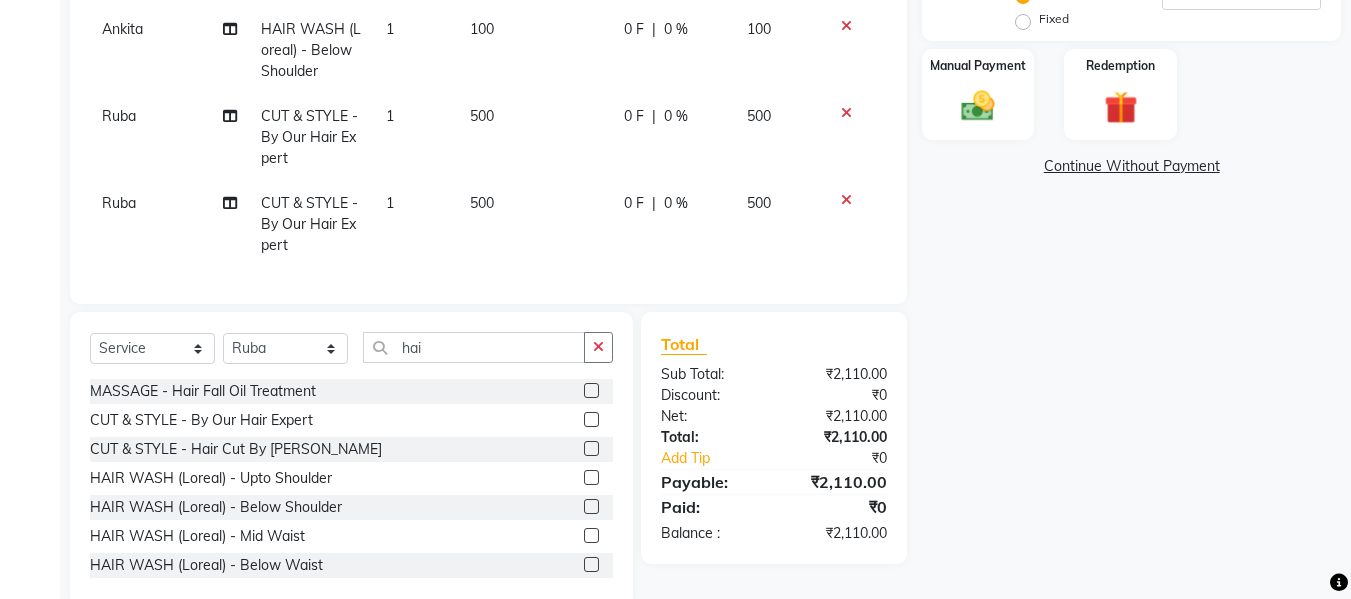 click on "500" 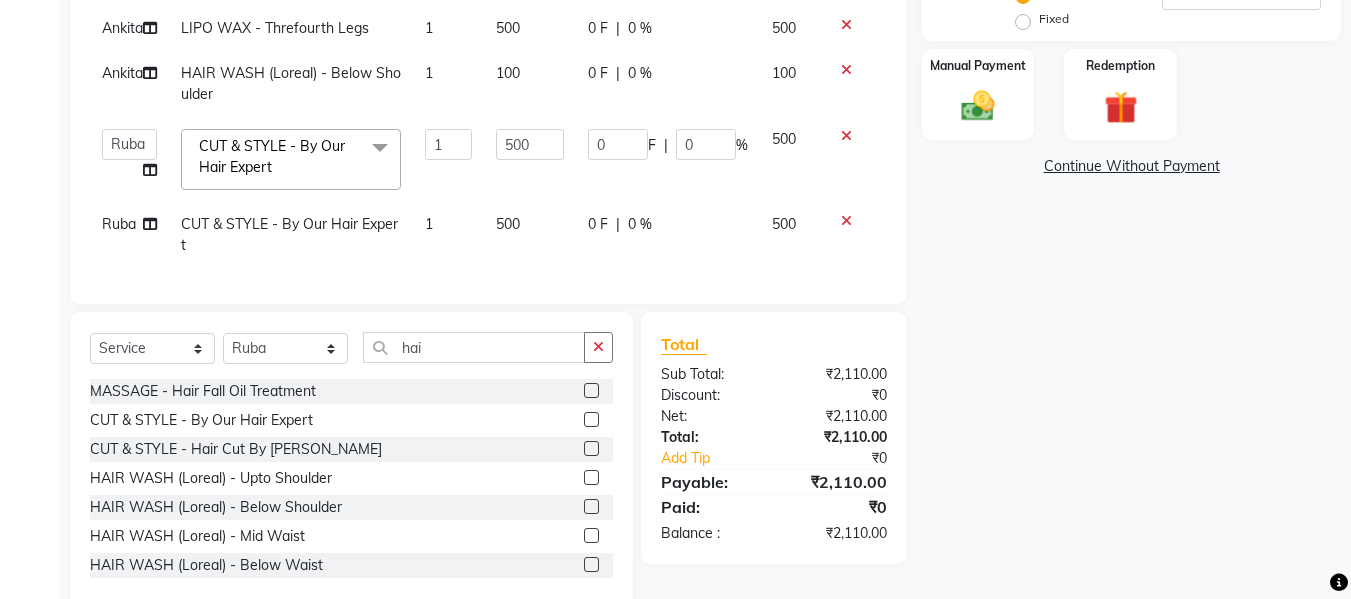 scroll, scrollTop: 94, scrollLeft: 0, axis: vertical 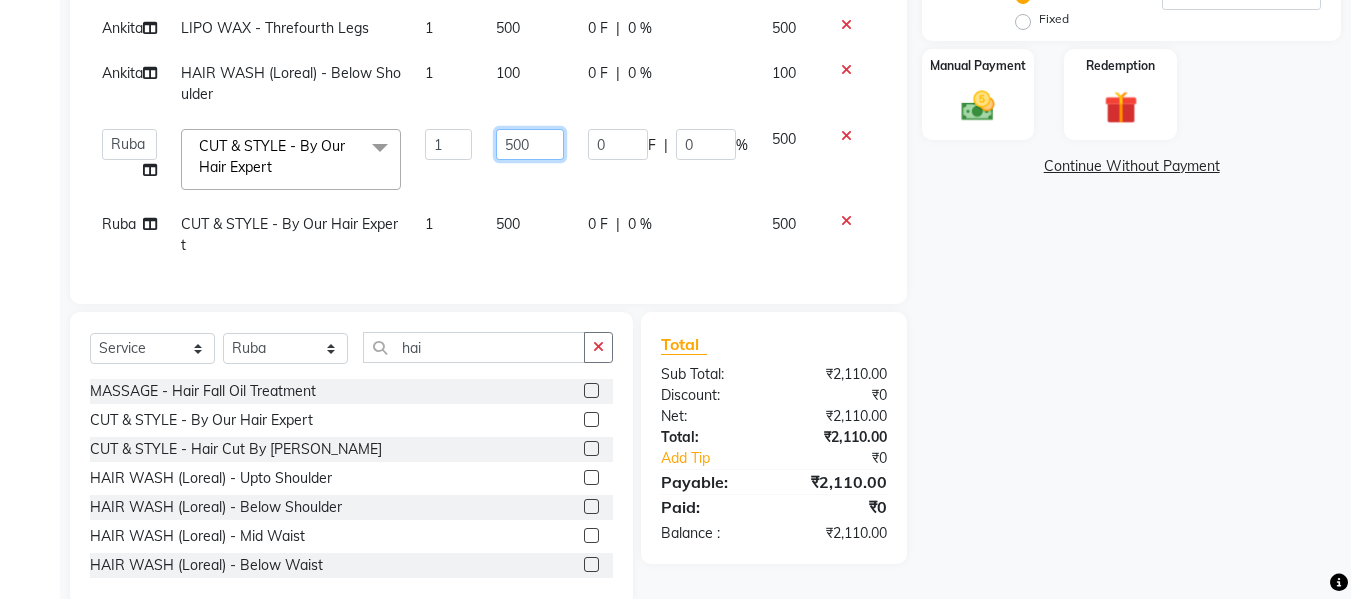 click on "500" 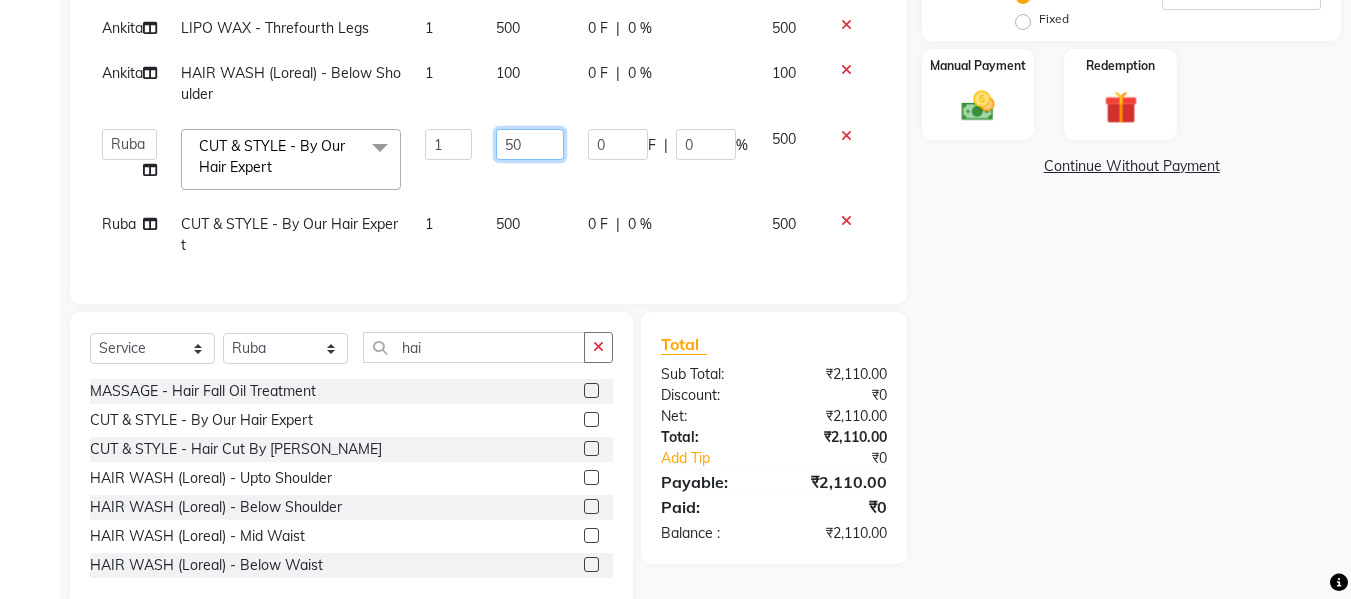 type on "5" 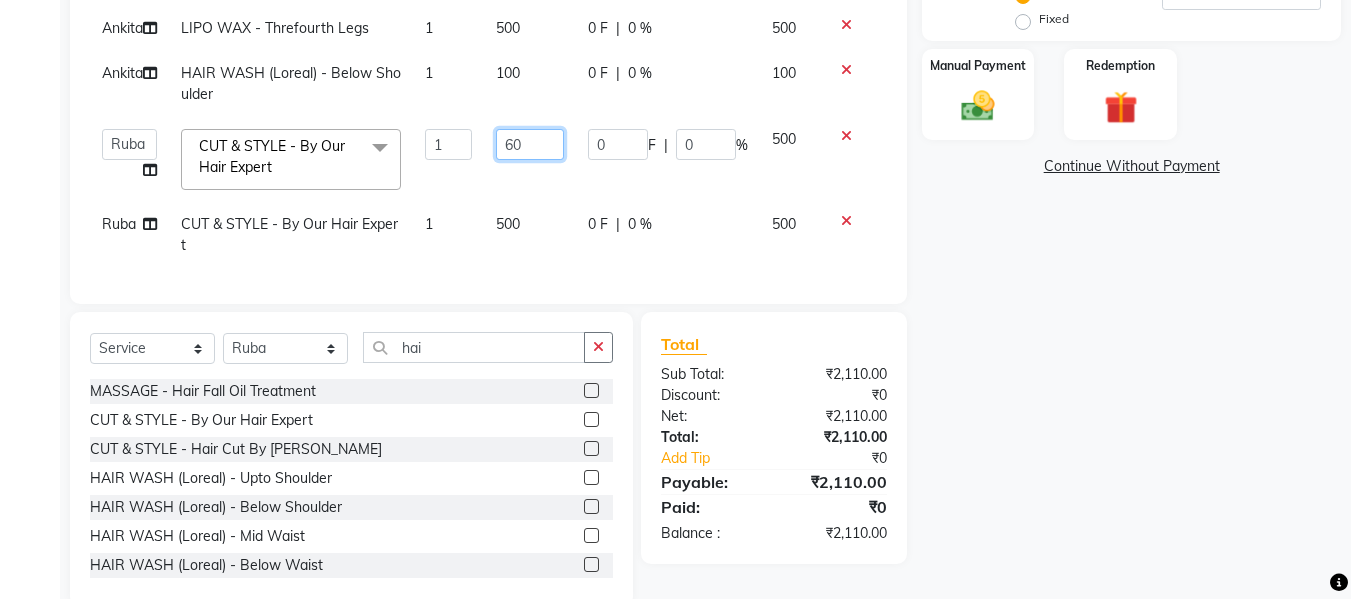 type on "600" 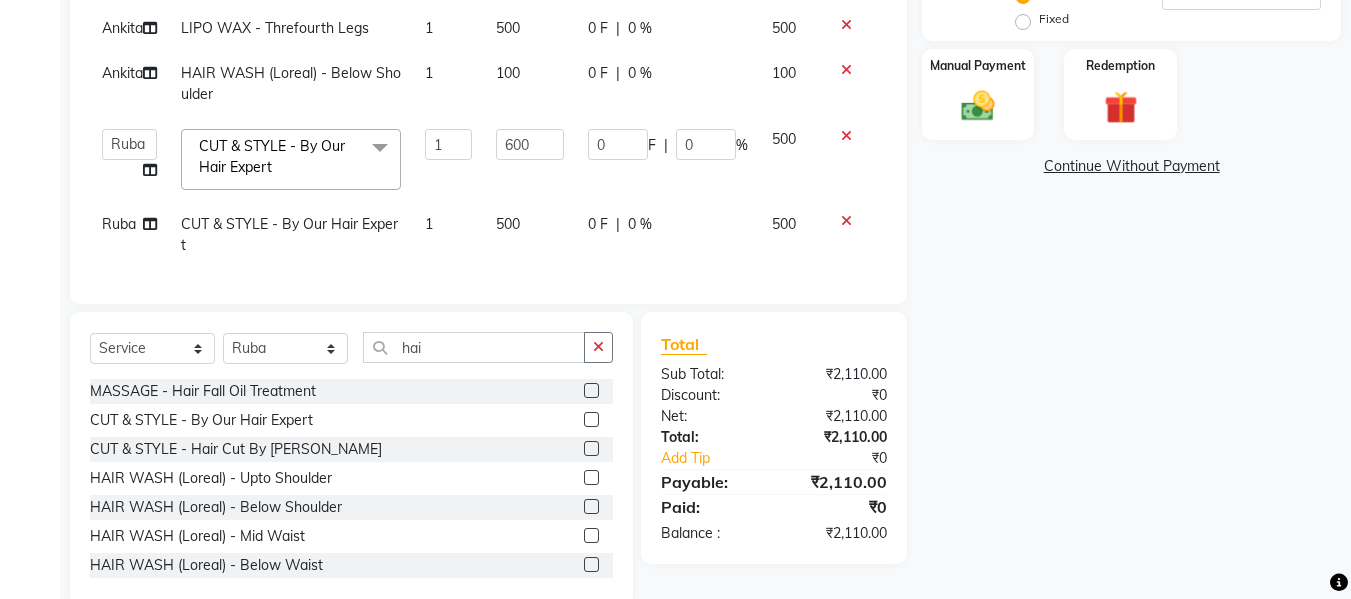 click on "Afsana SKIN - Threading 1 110 0 F | 0 % 110 [PERSON_NAME]  LIPO WAX - Full Arms 1 300 0 F | 0 % 300 [PERSON_NAME]  LIPO WAX - Underarms 1 100 0 F | 0 % 100 [PERSON_NAME]  LIPO WAX - Threfourth Legs 1 500 0 F | 0 % 500 [PERSON_NAME]  HAIR WASH (Loreal) - Below Shoulder 1 100 0 F | 0 % 100  Afsana   [PERSON_NAME]    [PERSON_NAME] Maam   Nisha    Pari   [PERSON_NAME]   [PERSON_NAME]  CUT & STYLE - By Our Hair Expert  x BLEACH - Upper Lips BLEACH - Neck BLEACH - Full Face BLEACH - Feet BLEACH - Underarms BLEACH - Full Hands BLEACH - Half Legs BLEACH - Half Front / Back BLEACH - Full Body last balance D-TAN - Neck D-TAN - Full Face D-TAN - Full Hand D-TAN - Full Body D-TAN -Feet D-TAN - Front/Back MANICURE - Regular MANICURE - [PERSON_NAME] - Signature PEDICURE - Regular PEDICURE - D-Tan PEDICURE - Signature PEDICURE - Heel Peel Treatment PEDICURE - Ice Cream Pedicure PEDICURE - Foot Peel COMBO - Ice Cream Pedicure & Ice Cream Manicure MASSAGE - Head MASSAGE - Hands MASSAGE - Legs MASSAGE - Back MASSAGE - Body MASSAGE - Body Spa [MEDICAL_DATA] Treatment tong" 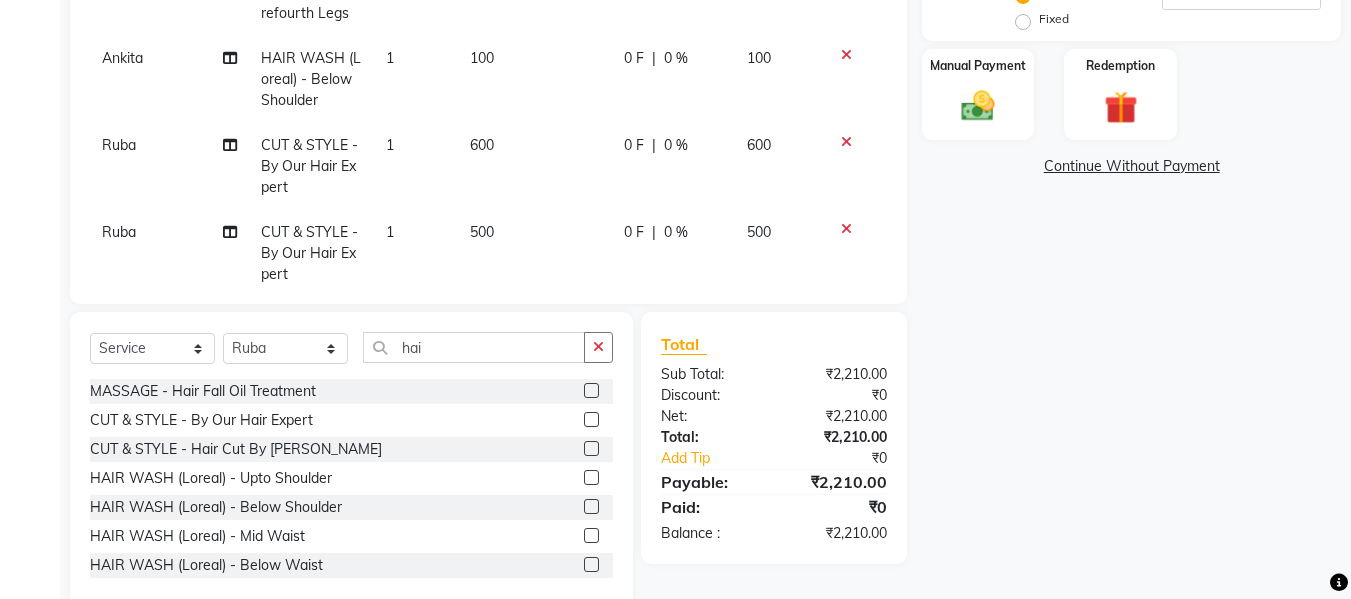 click on "500" 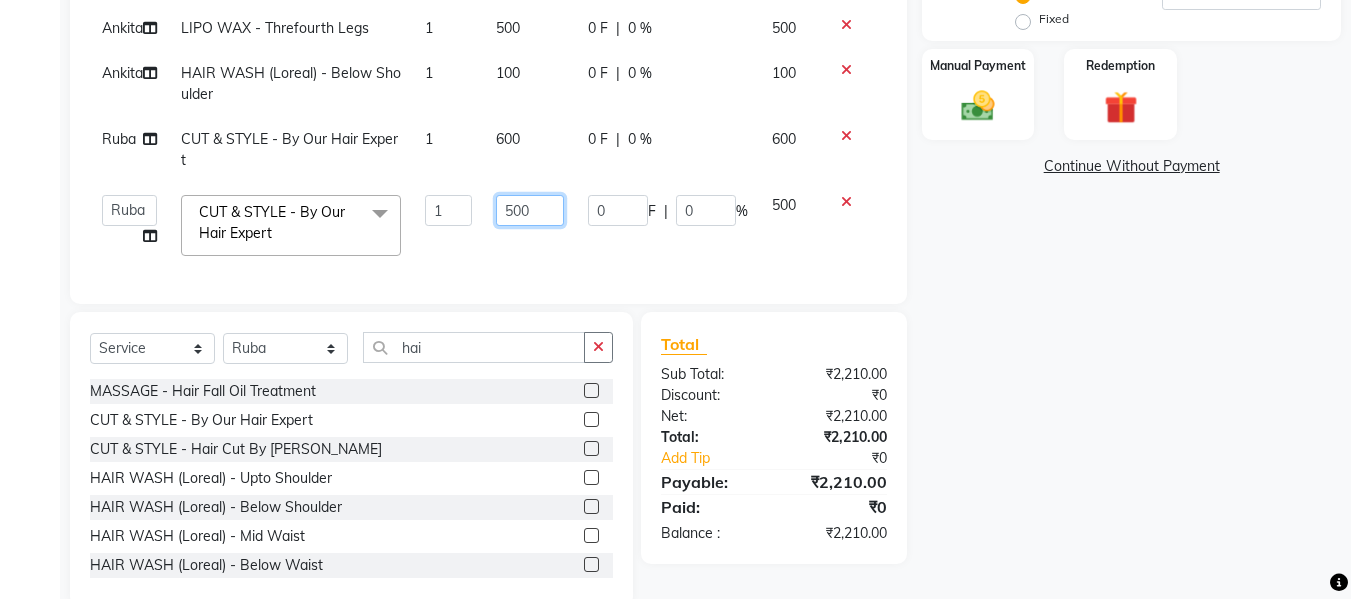click on "500" 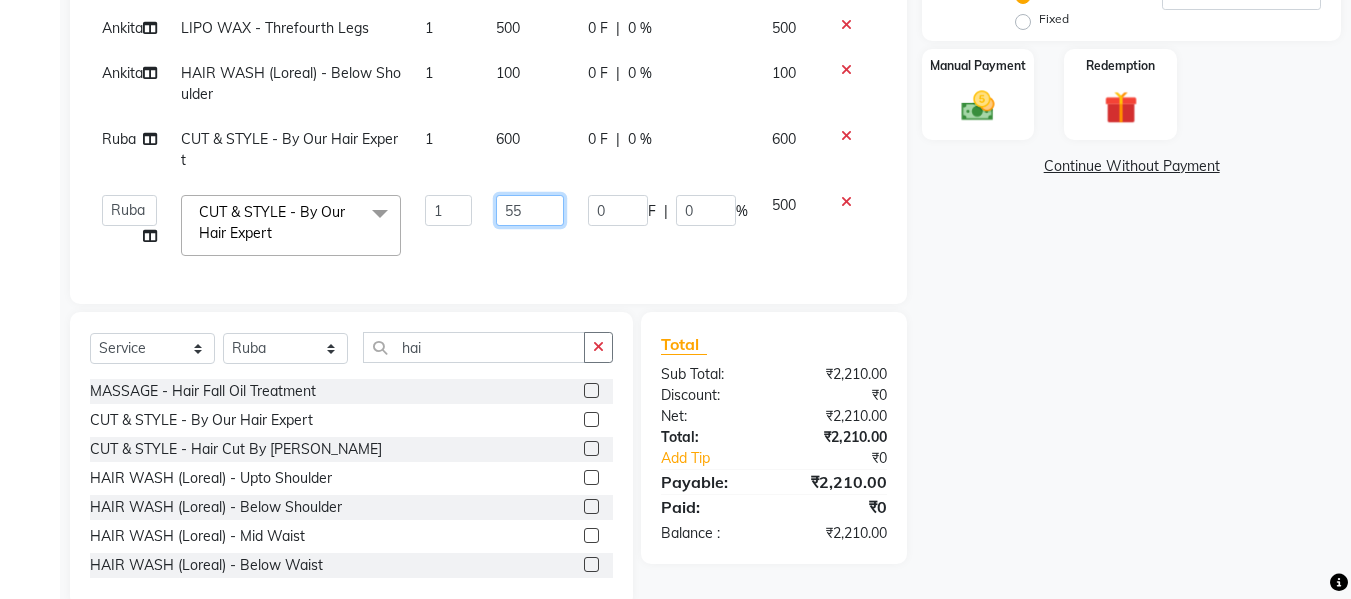 type on "550" 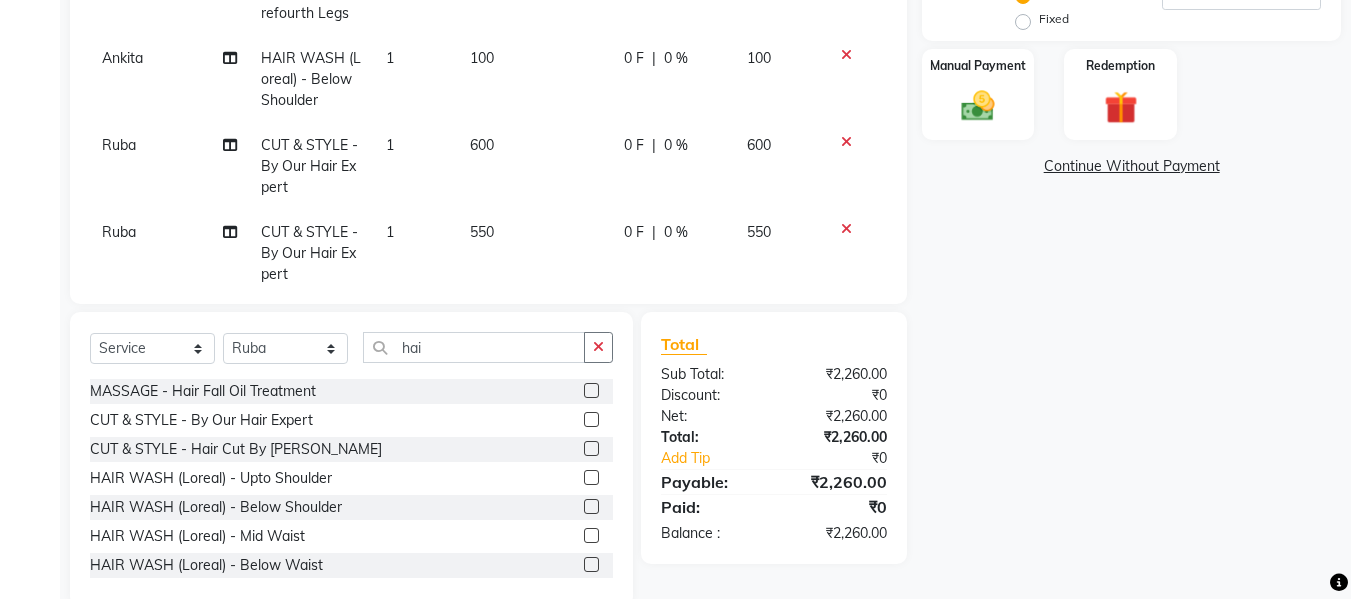 click on "Total Sub Total: ₹2,260.00 Discount: ₹0 Net: ₹2,260.00 Total: ₹2,260.00 Add Tip ₹0 Payable: ₹2,260.00 Paid: ₹0 Balance   : ₹2,260.00" 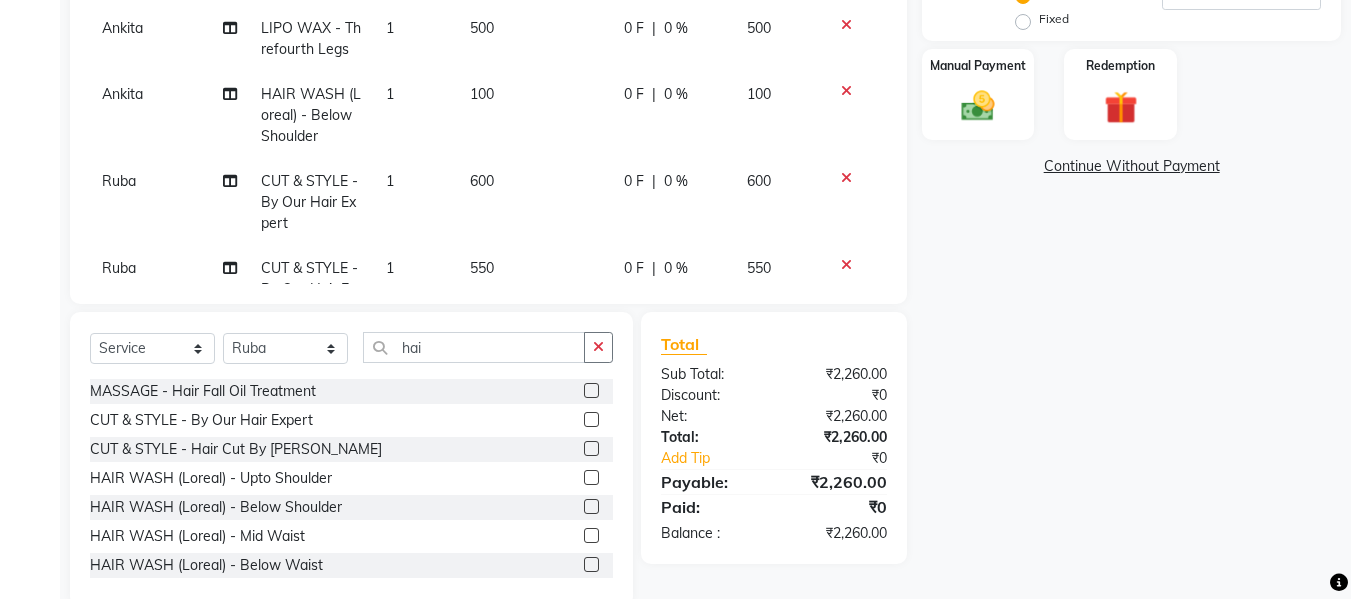 click on "0 F | 0 %" 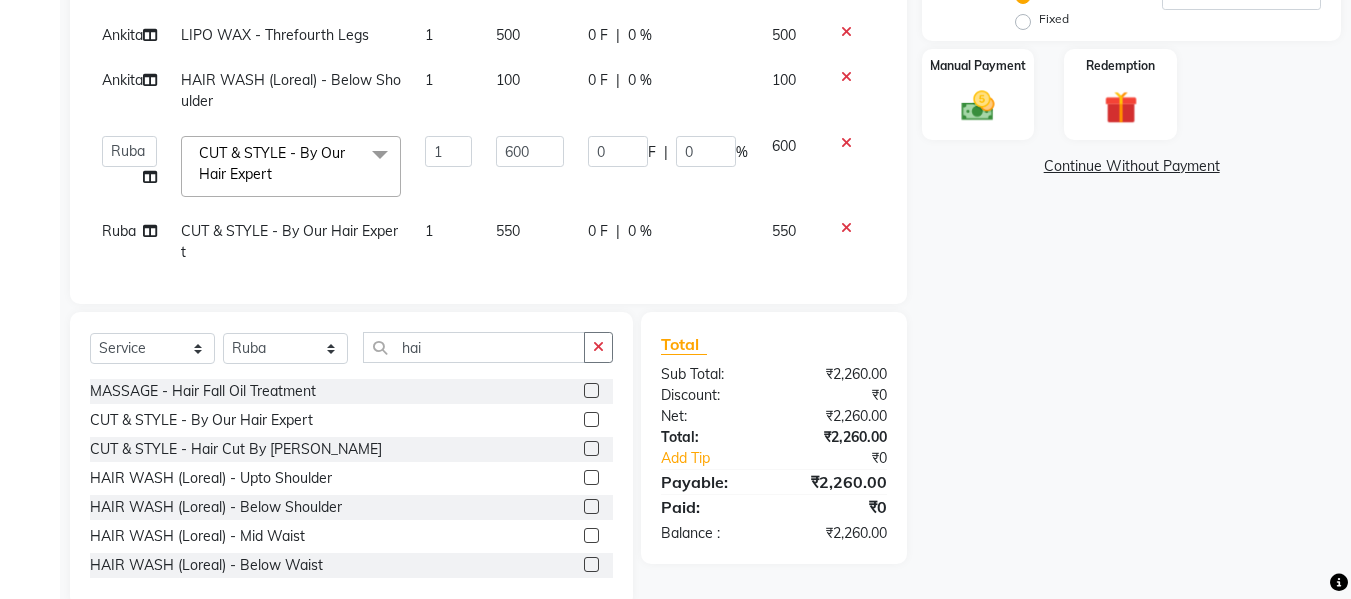 scroll, scrollTop: 0, scrollLeft: 0, axis: both 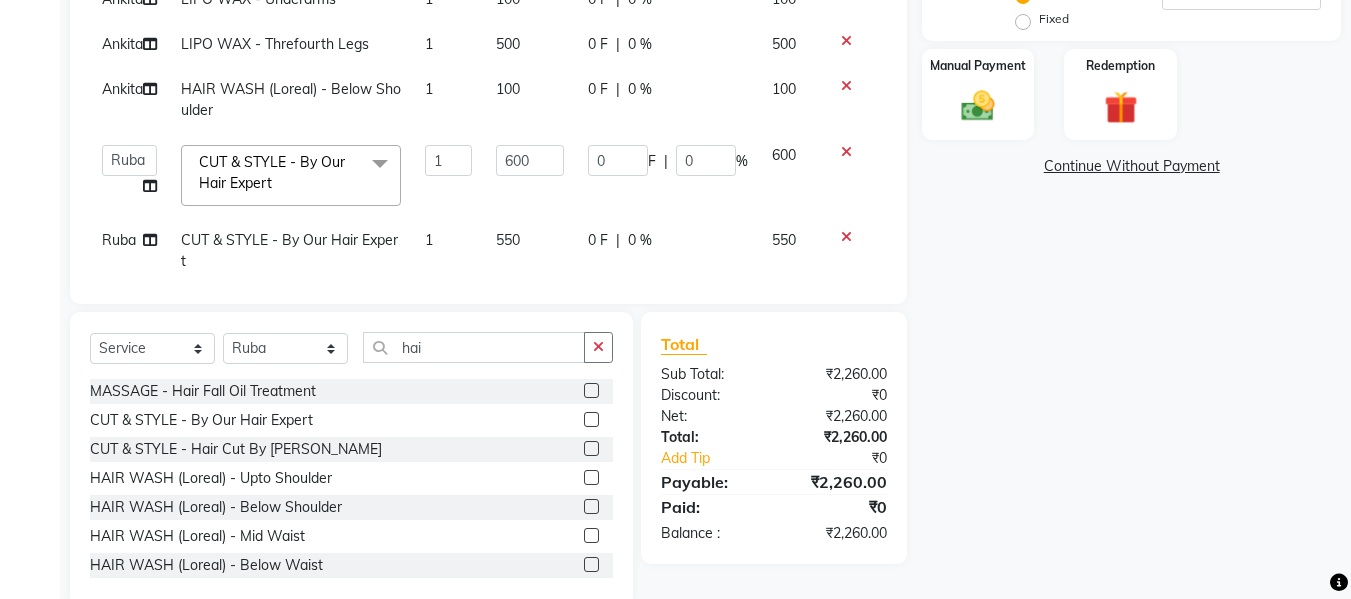 click on "0 F | 0 %" 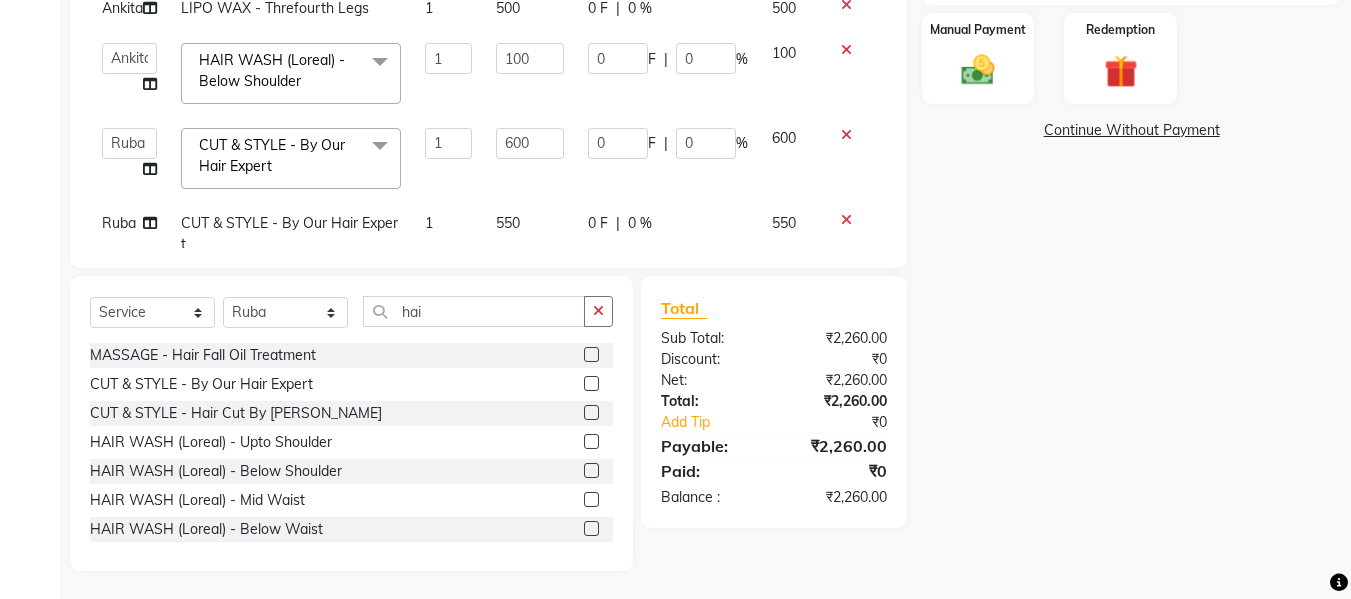 scroll, scrollTop: 502, scrollLeft: 0, axis: vertical 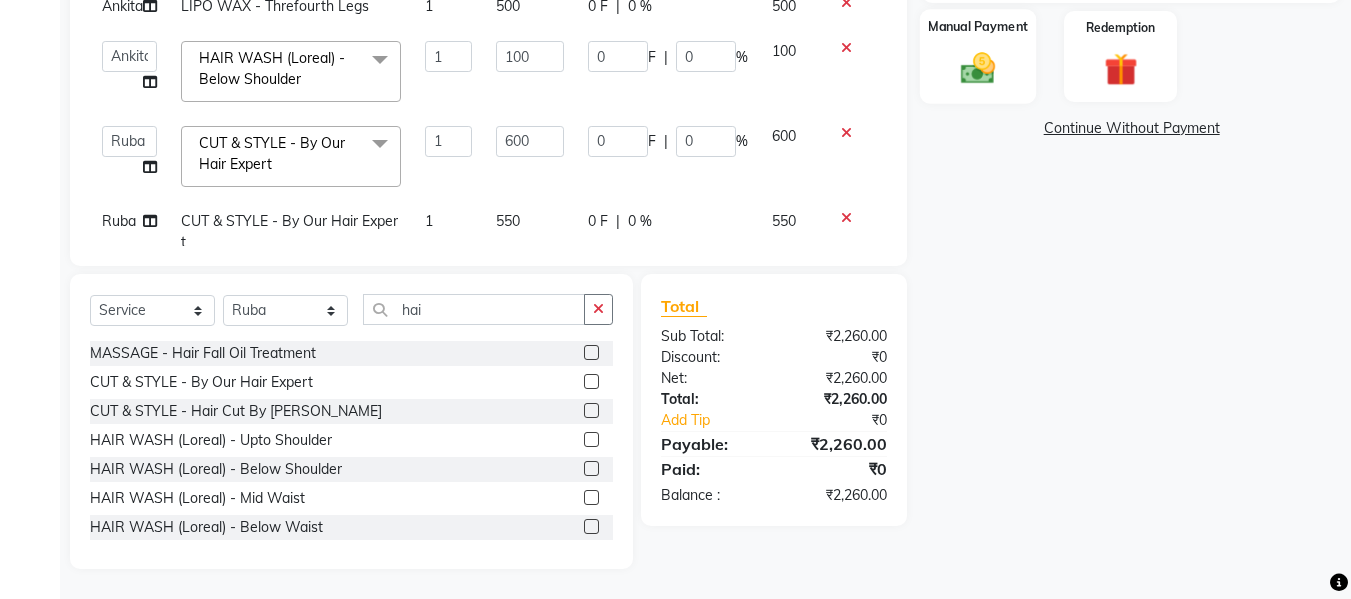 click 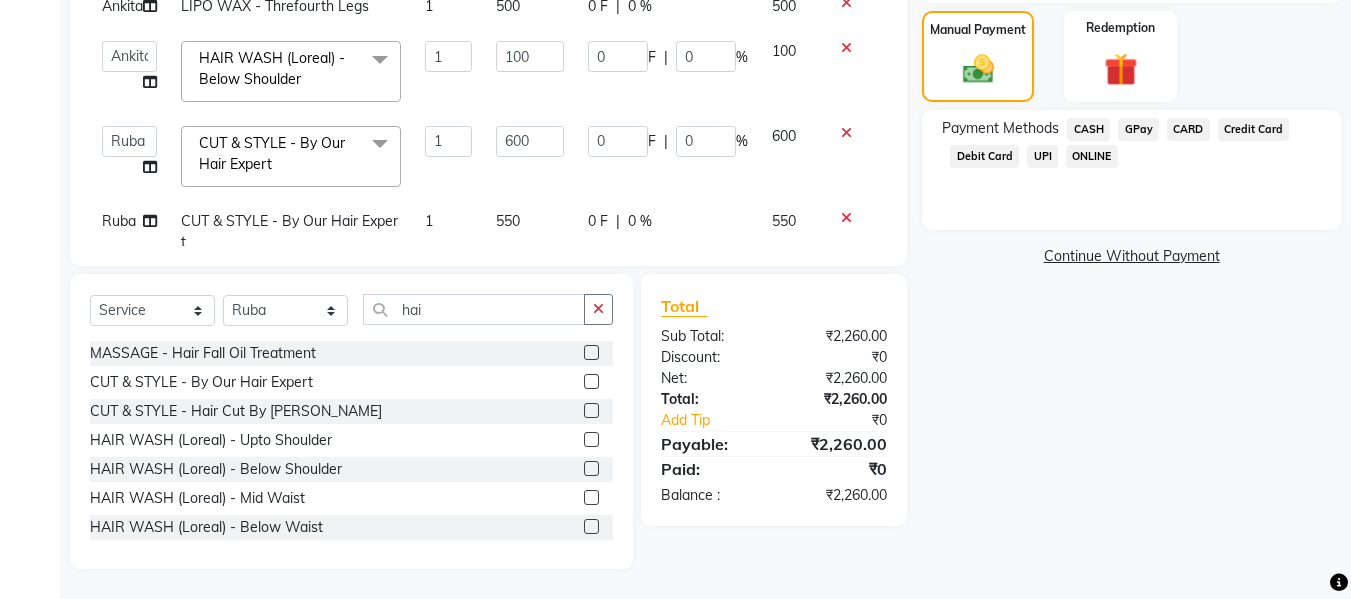 click on "GPay" 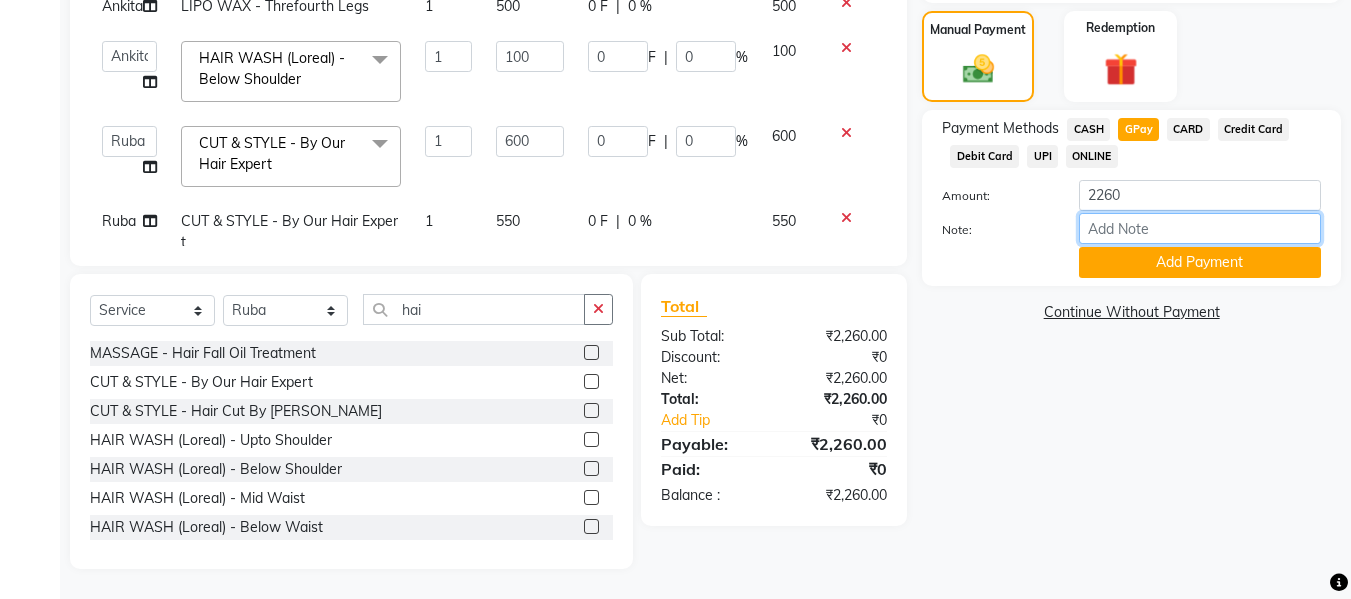 click on "Note:" at bounding box center (1200, 228) 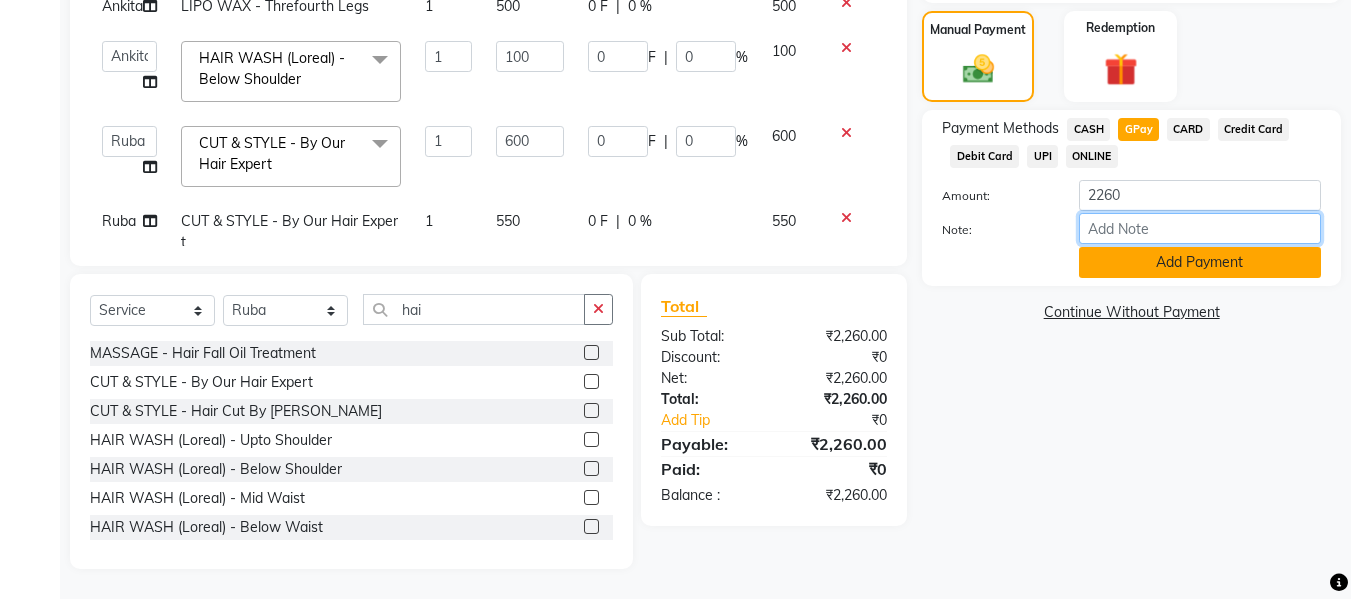 type on "fless" 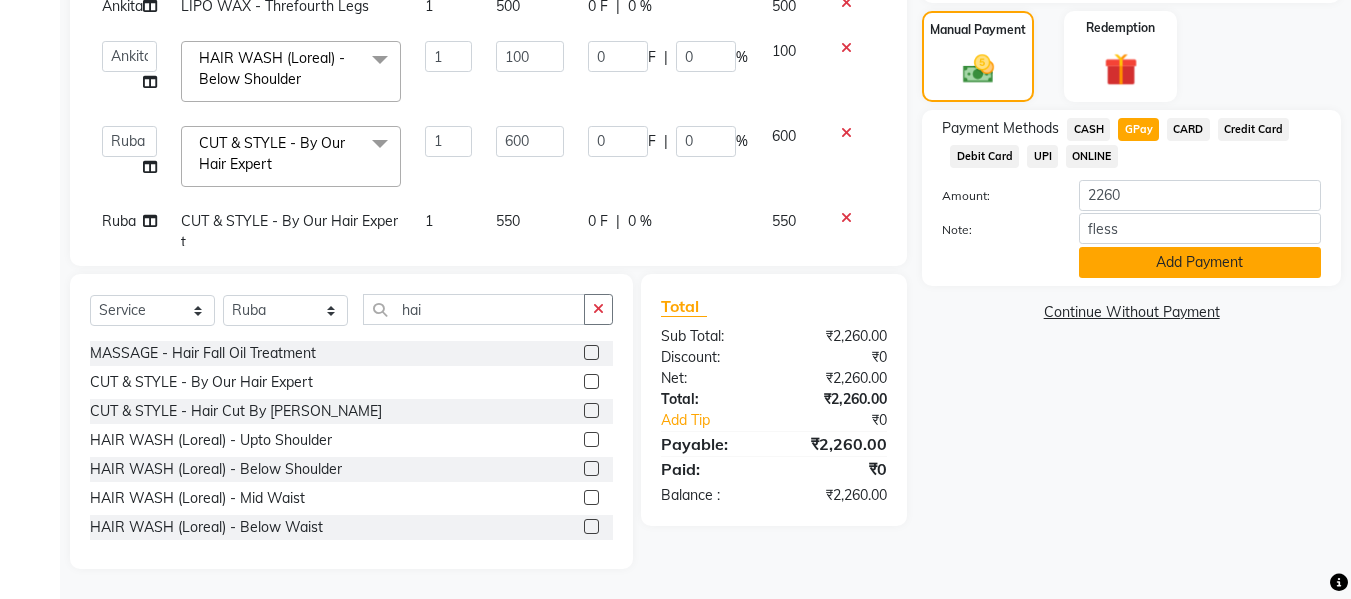 click on "Add Payment" 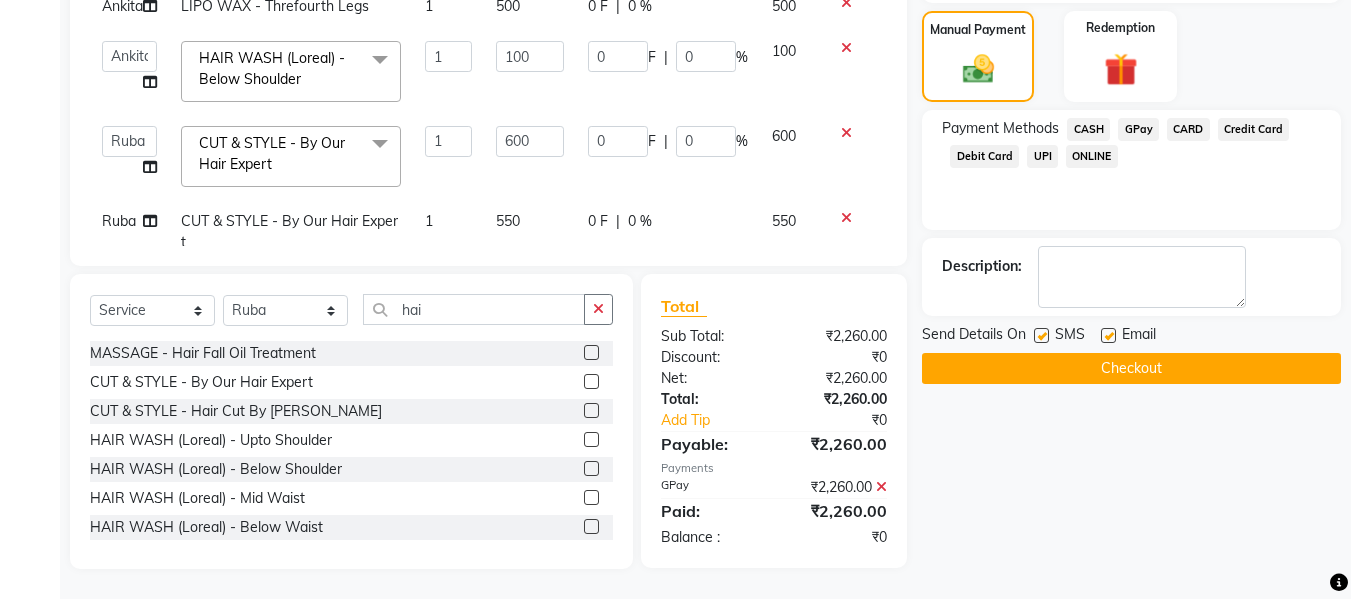 click 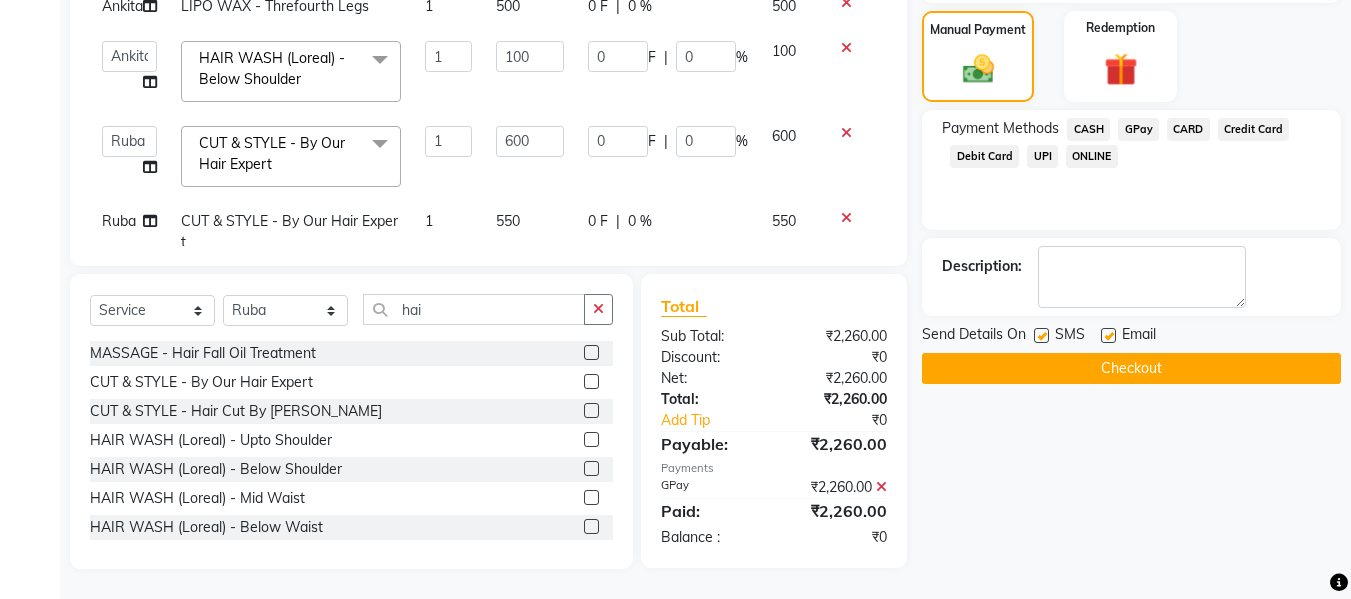 click at bounding box center (1107, 336) 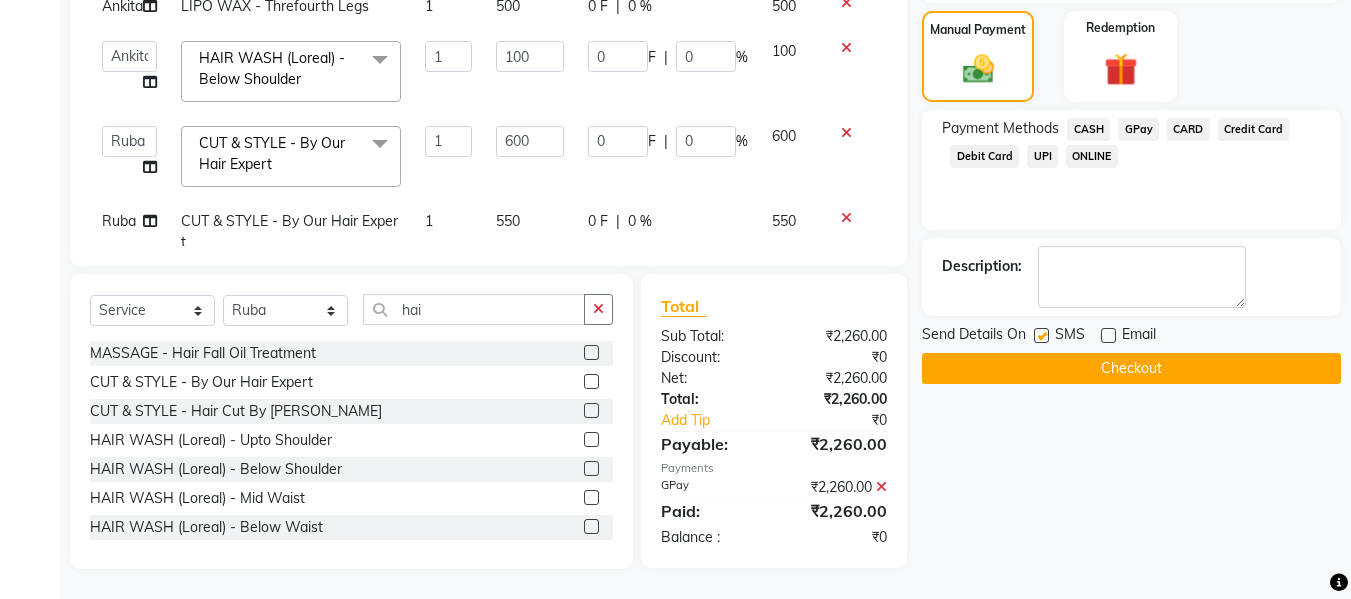 click 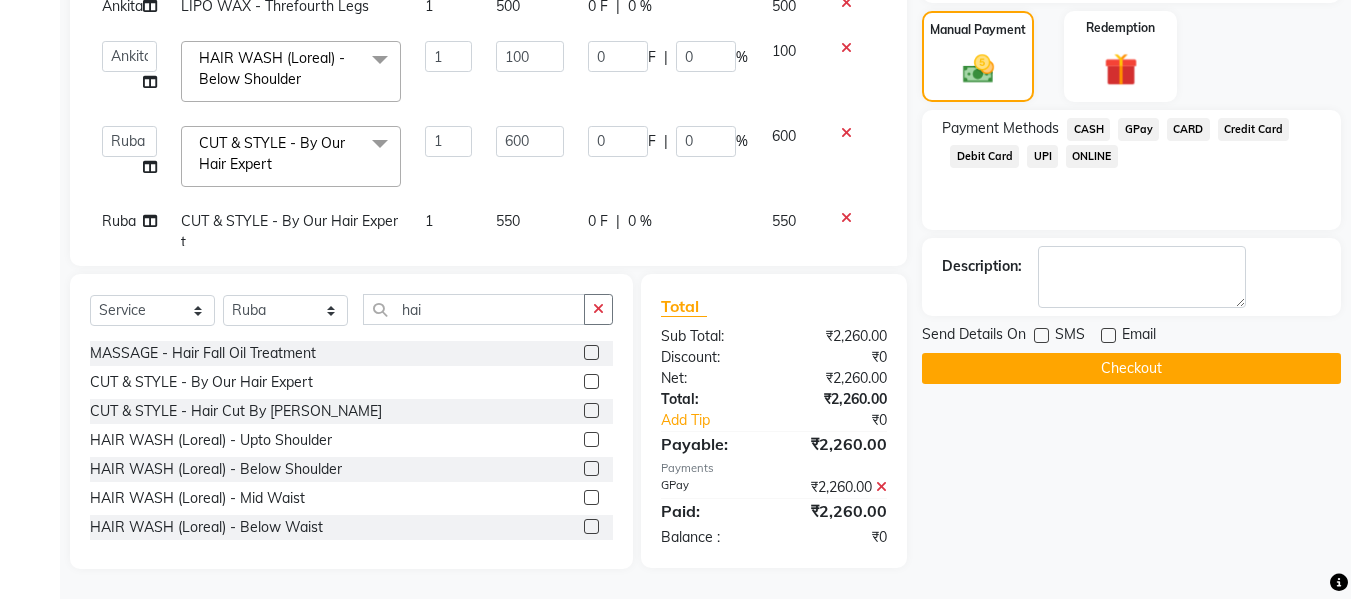 click on "Checkout" 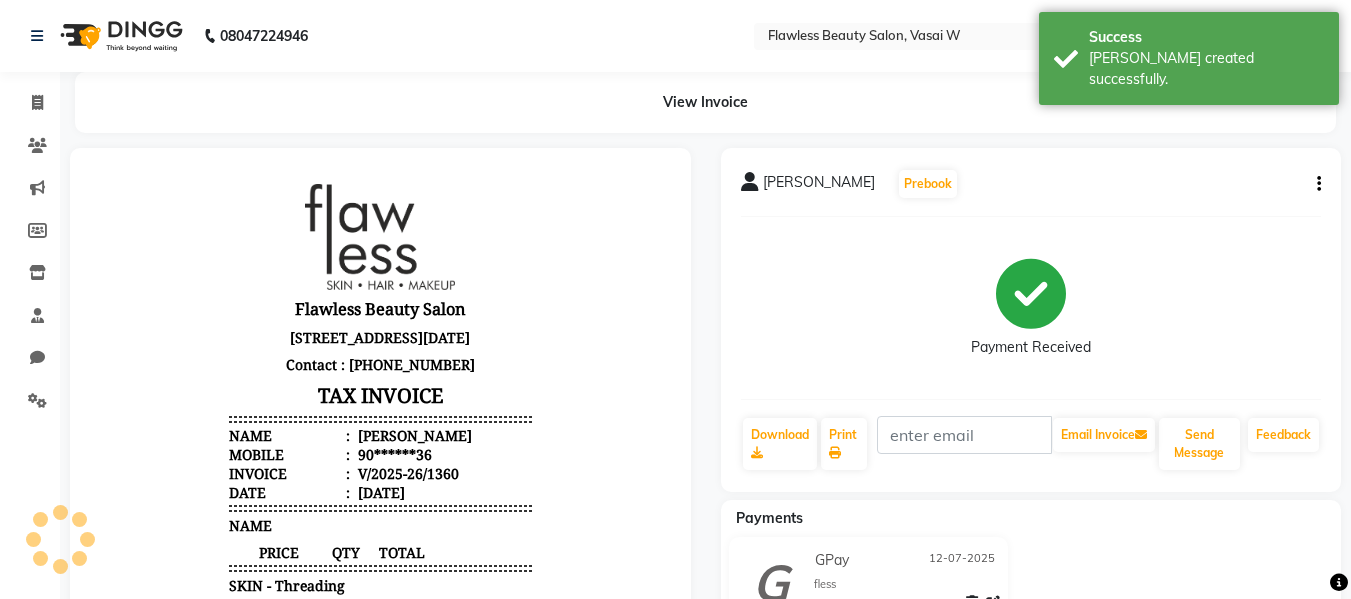 scroll, scrollTop: 0, scrollLeft: 0, axis: both 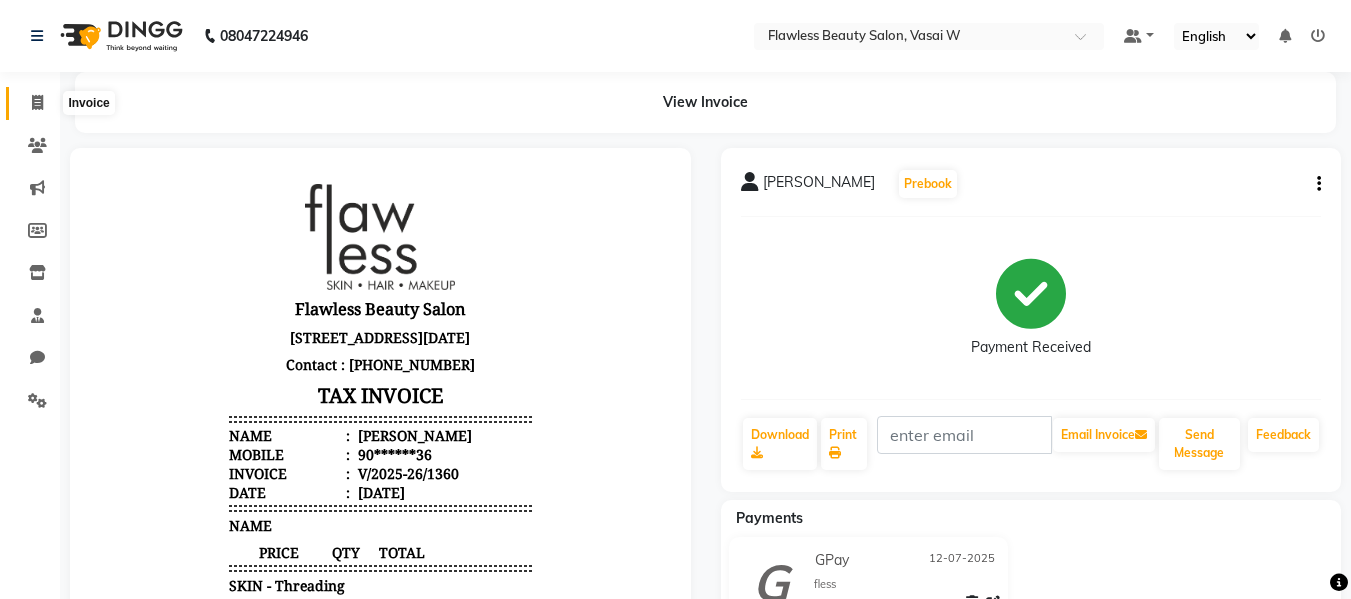 click 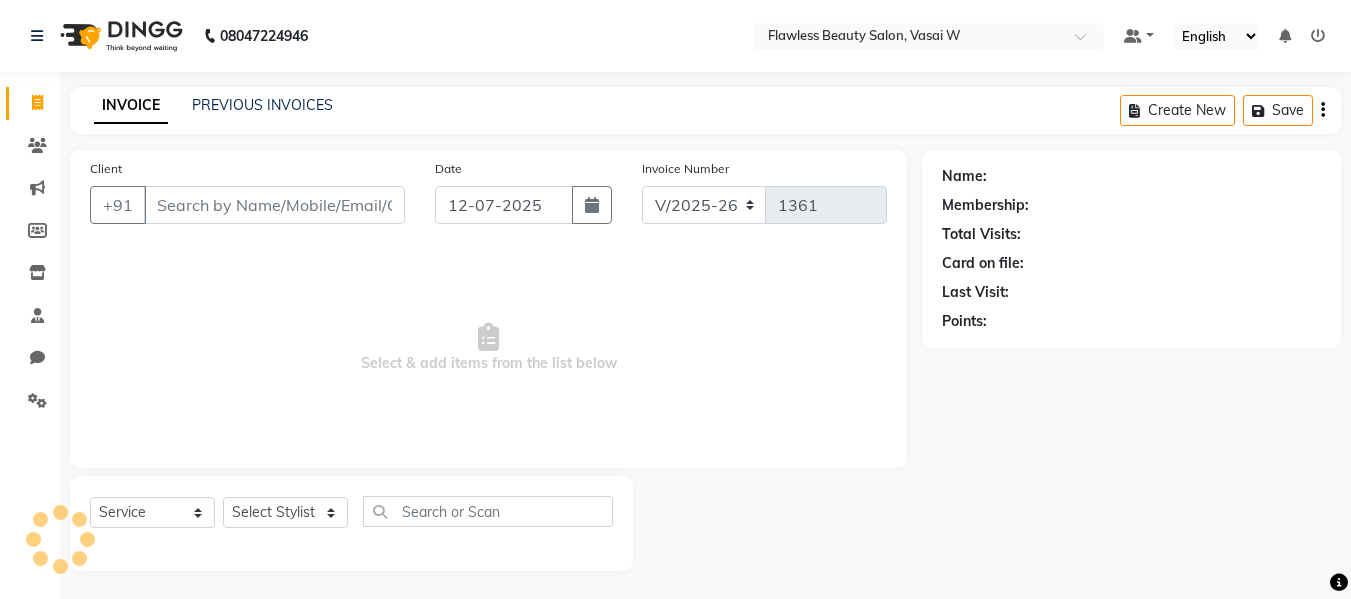 scroll, scrollTop: 2, scrollLeft: 0, axis: vertical 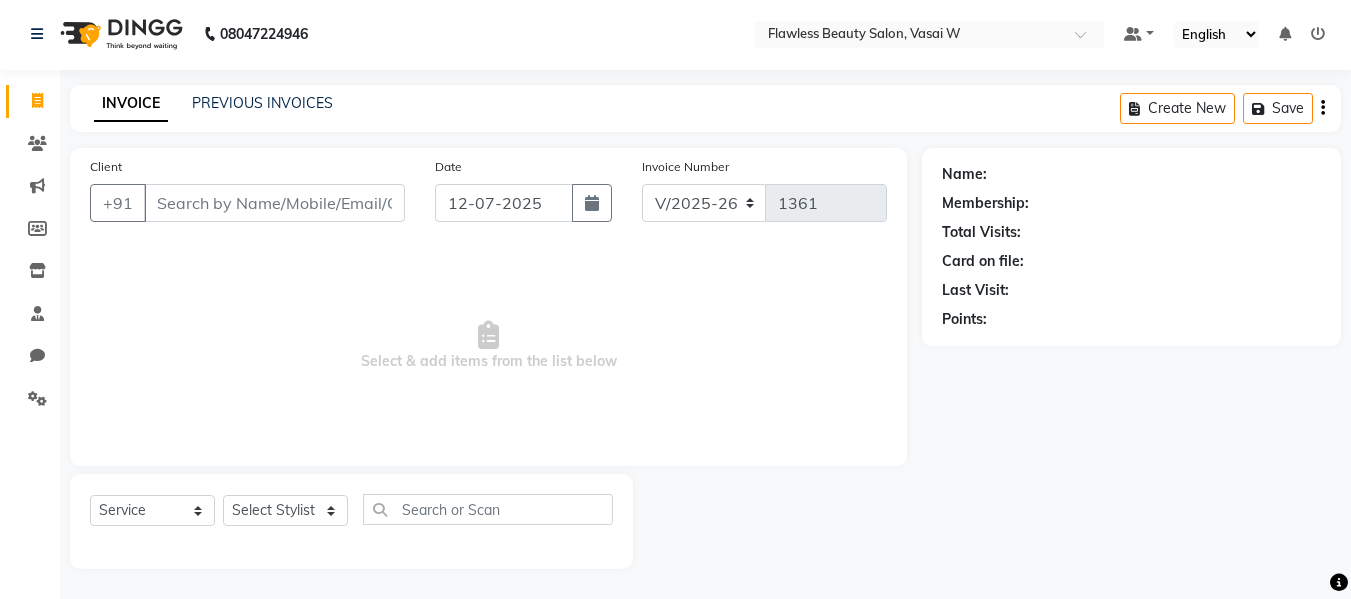 click on "Client" at bounding box center (274, 203) 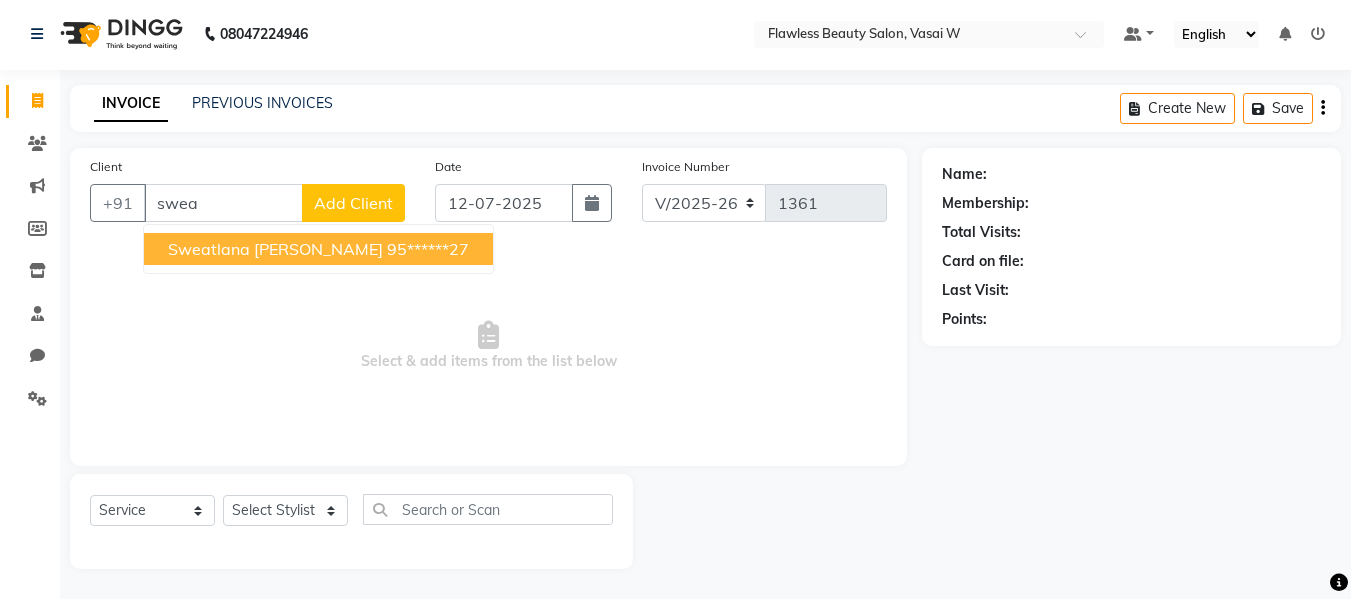 click on "sweatlana [PERSON_NAME]" at bounding box center [275, 249] 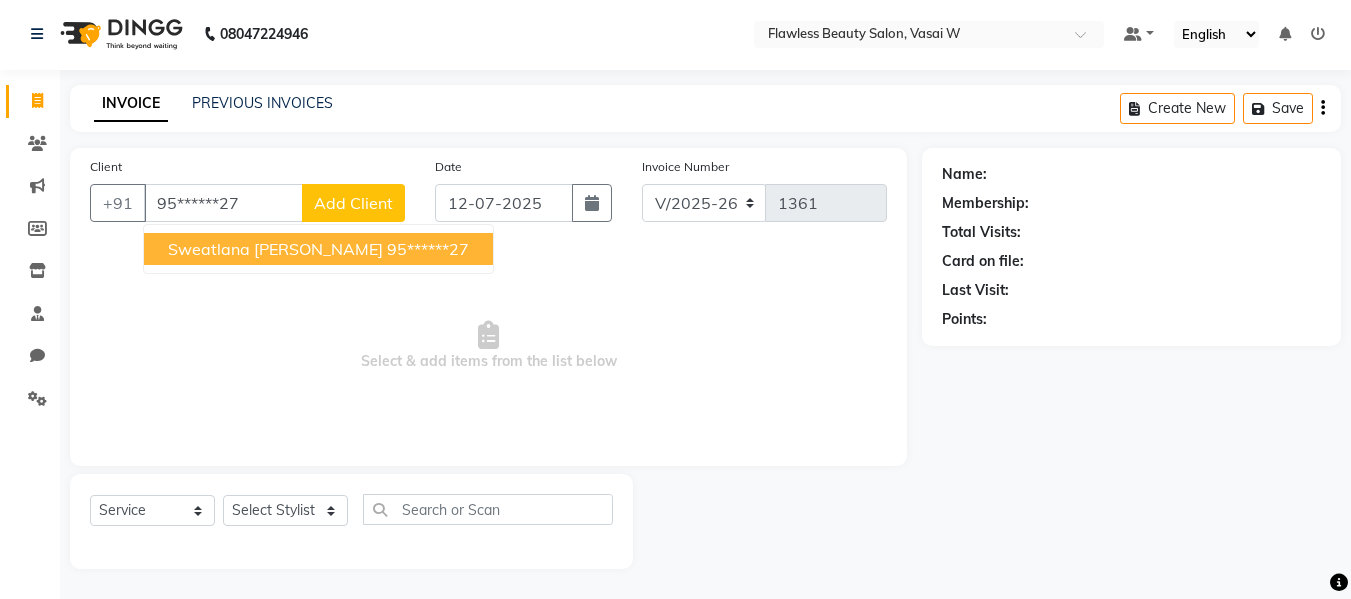 type on "95******27" 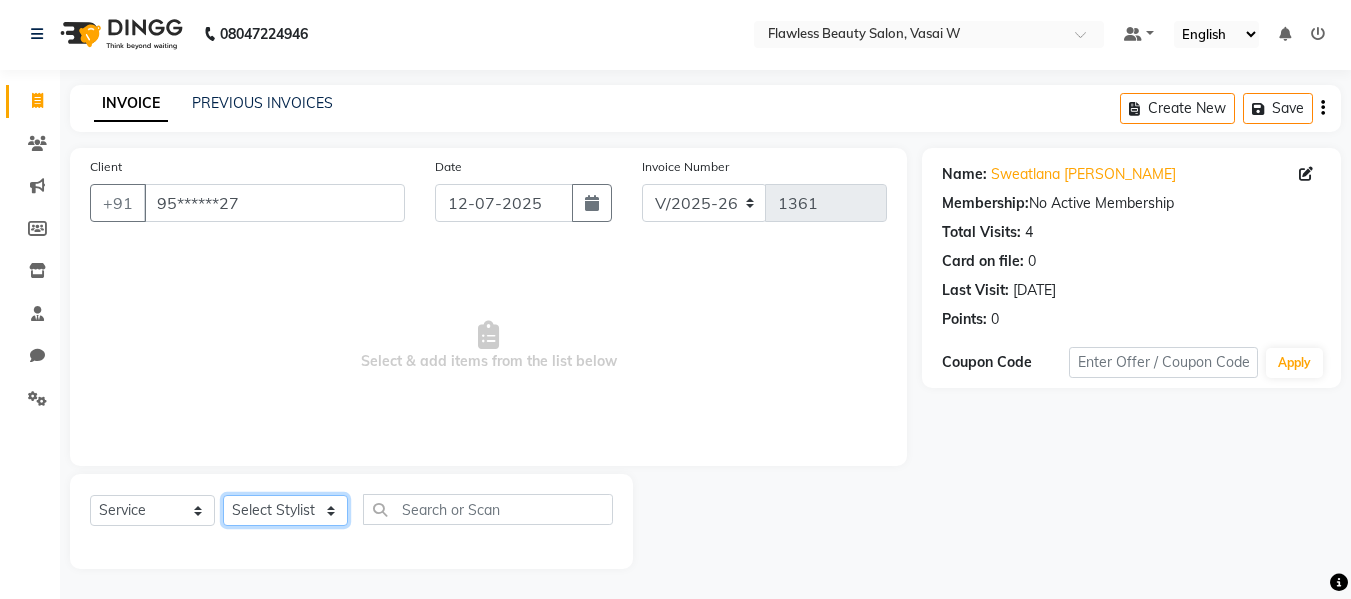 click on "Select Stylist Afsana [PERSON_NAME]  [PERSON_NAME] Maam Nisha  Pari [PERSON_NAME] [PERSON_NAME]" 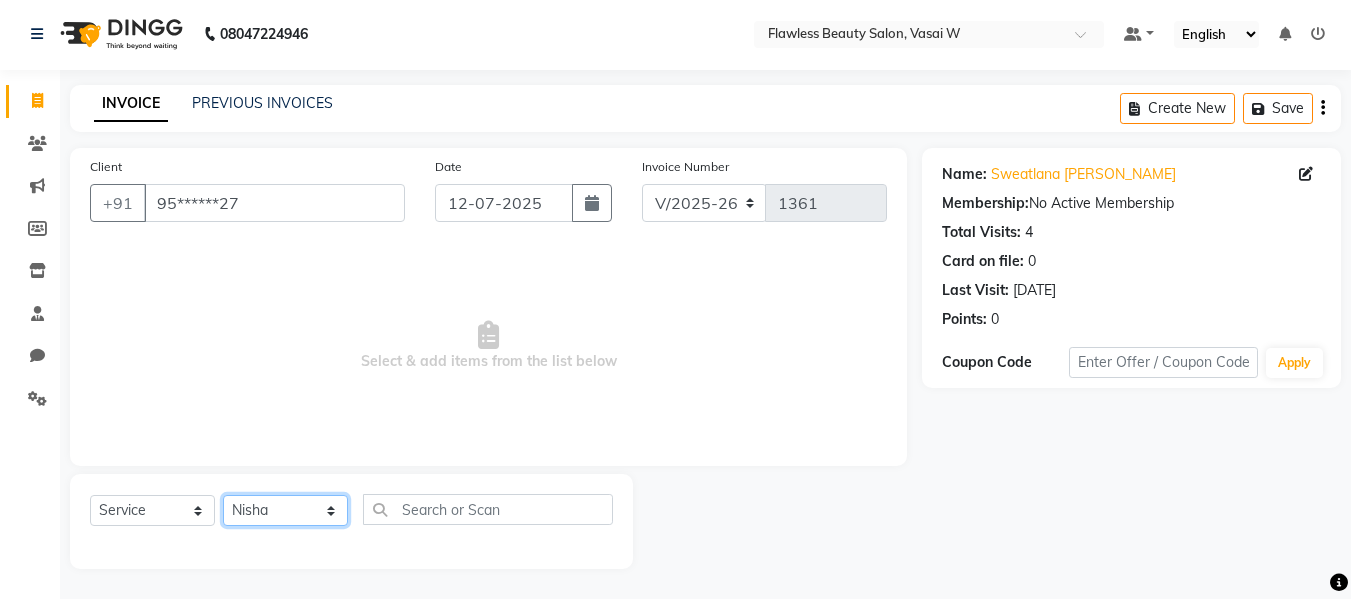 click on "Select Stylist Afsana [PERSON_NAME]  [PERSON_NAME] Maam Nisha  Pari [PERSON_NAME] [PERSON_NAME]" 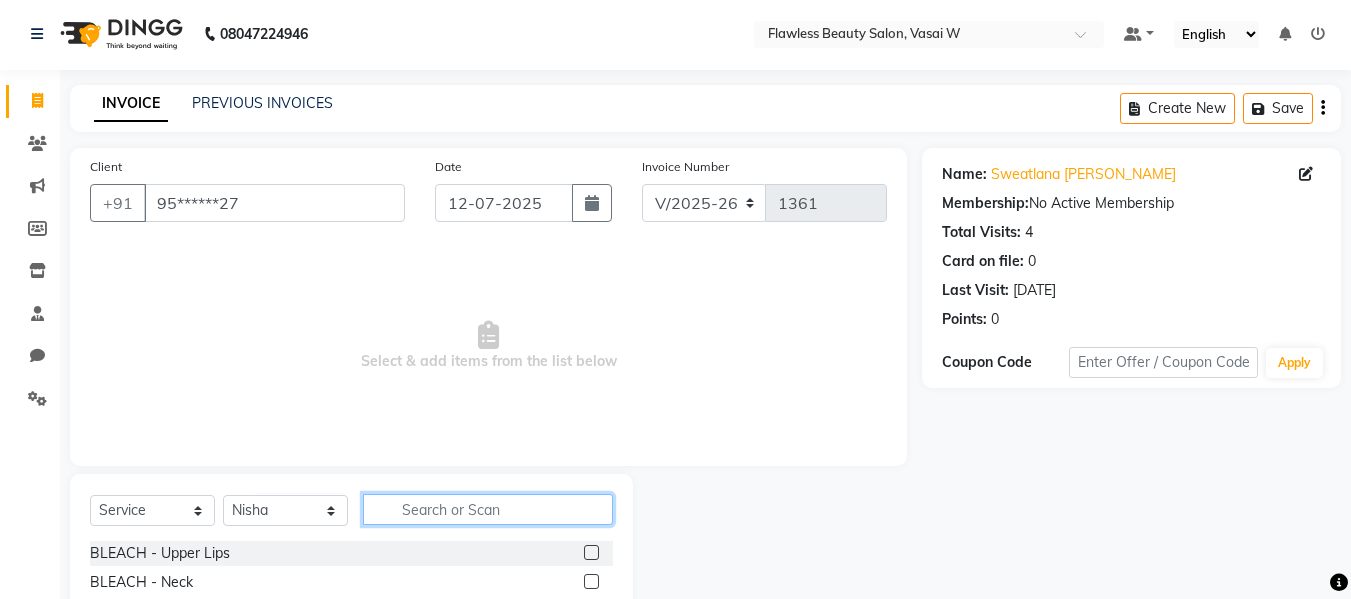 click 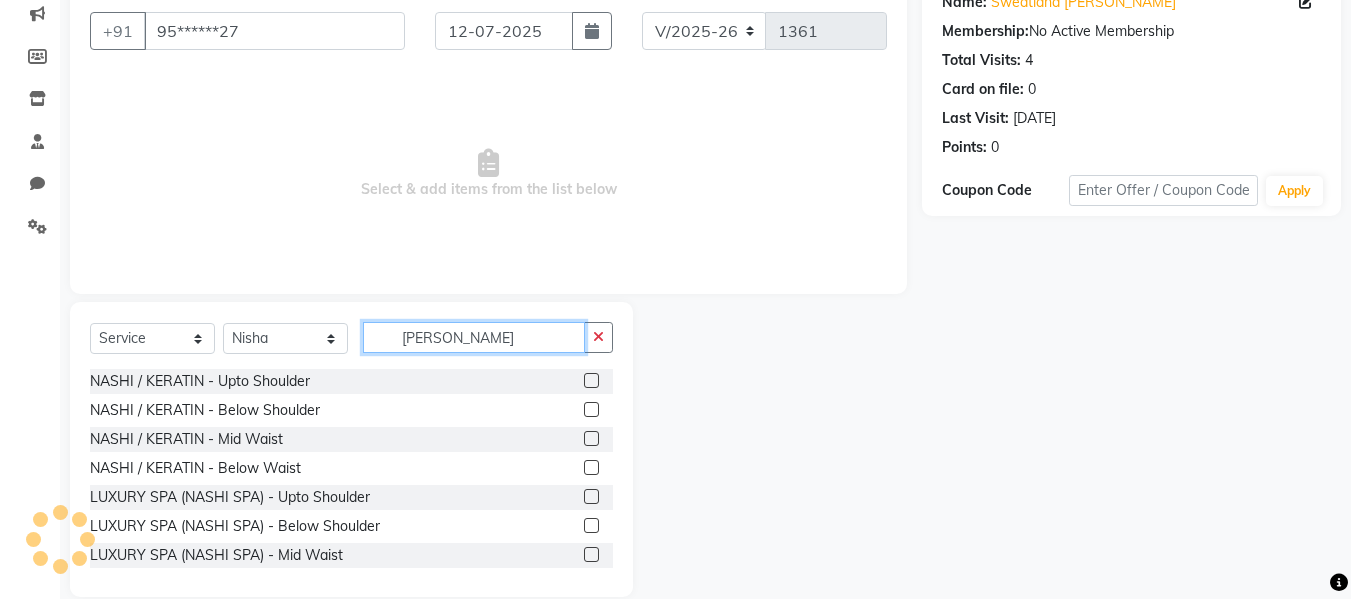 scroll, scrollTop: 202, scrollLeft: 0, axis: vertical 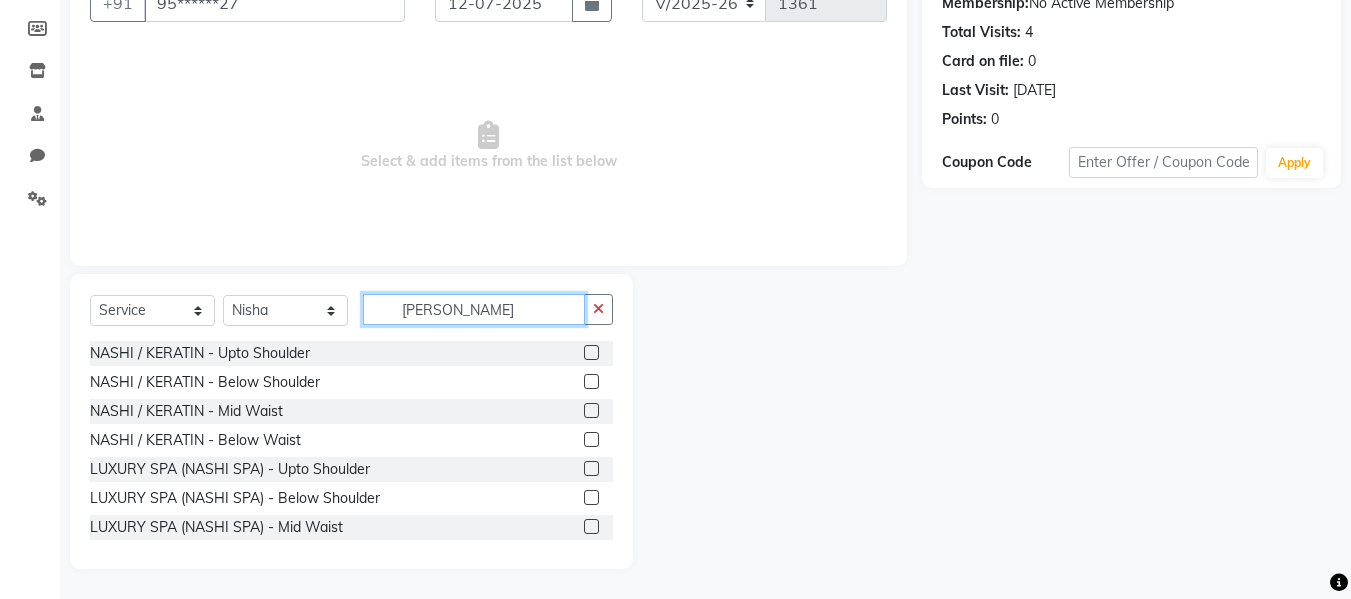 type on "[PERSON_NAME]" 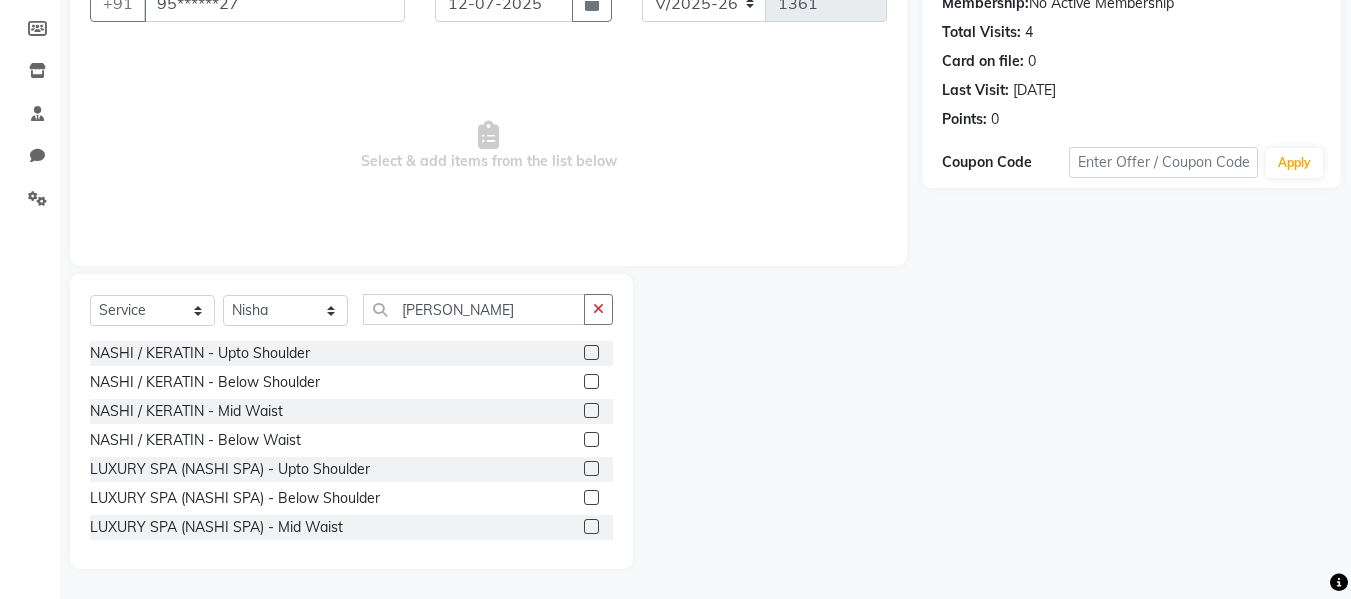 click 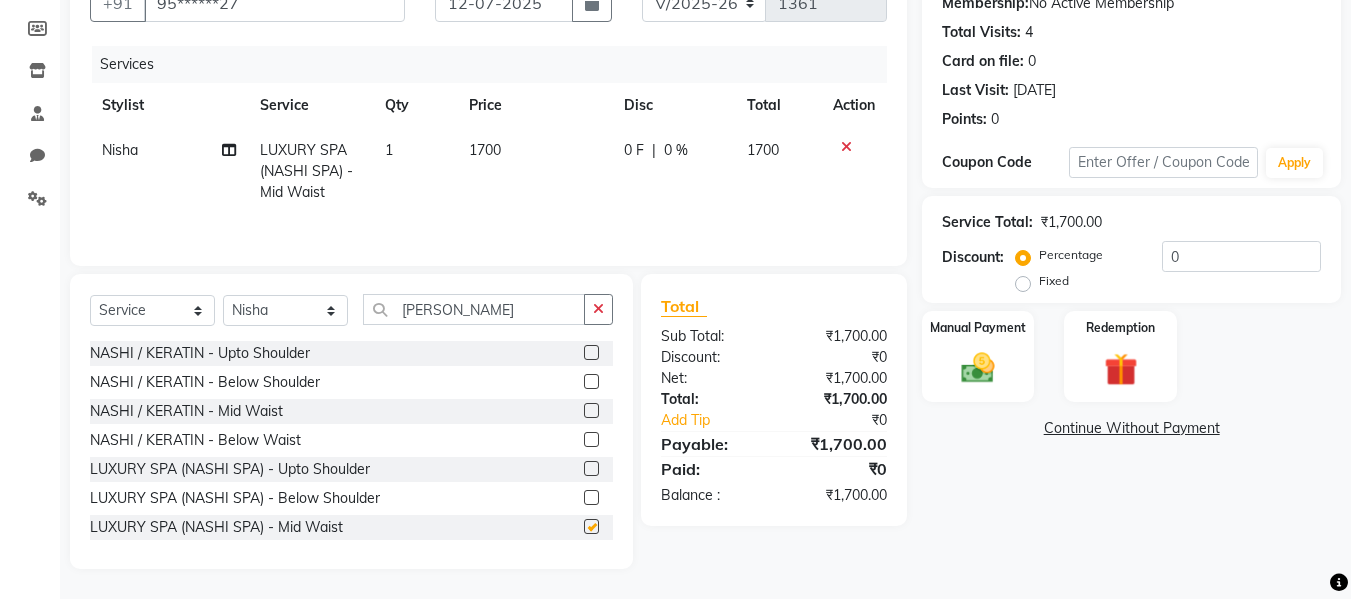 checkbox on "false" 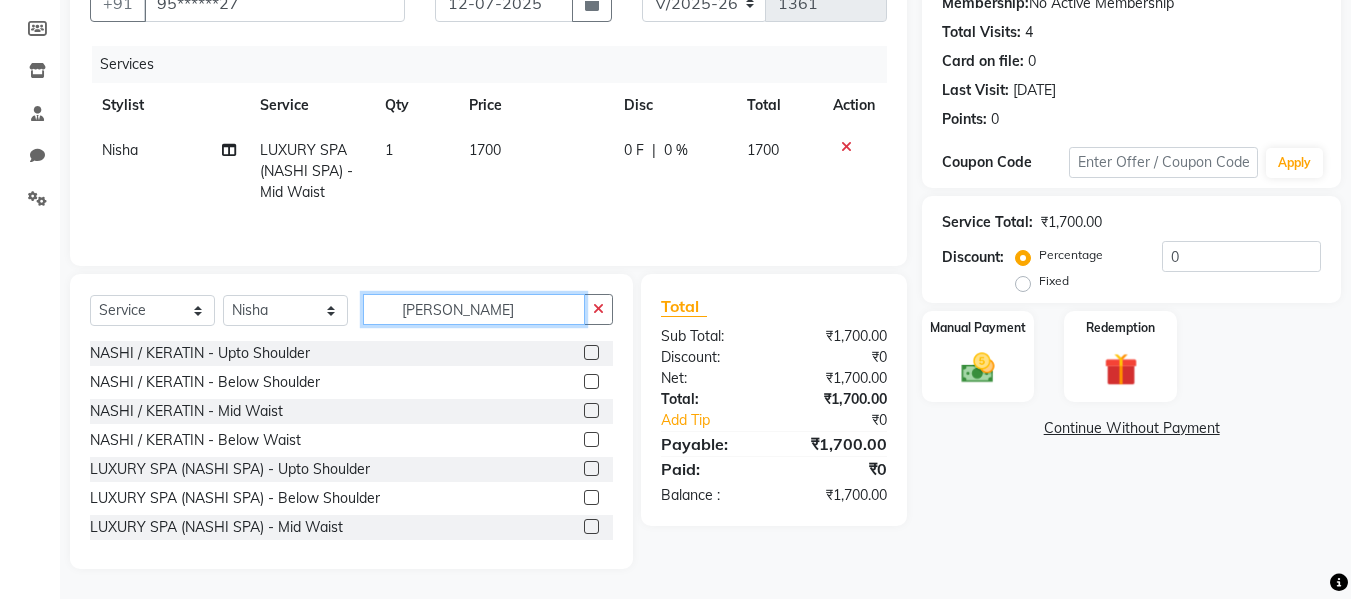click on "[PERSON_NAME]" 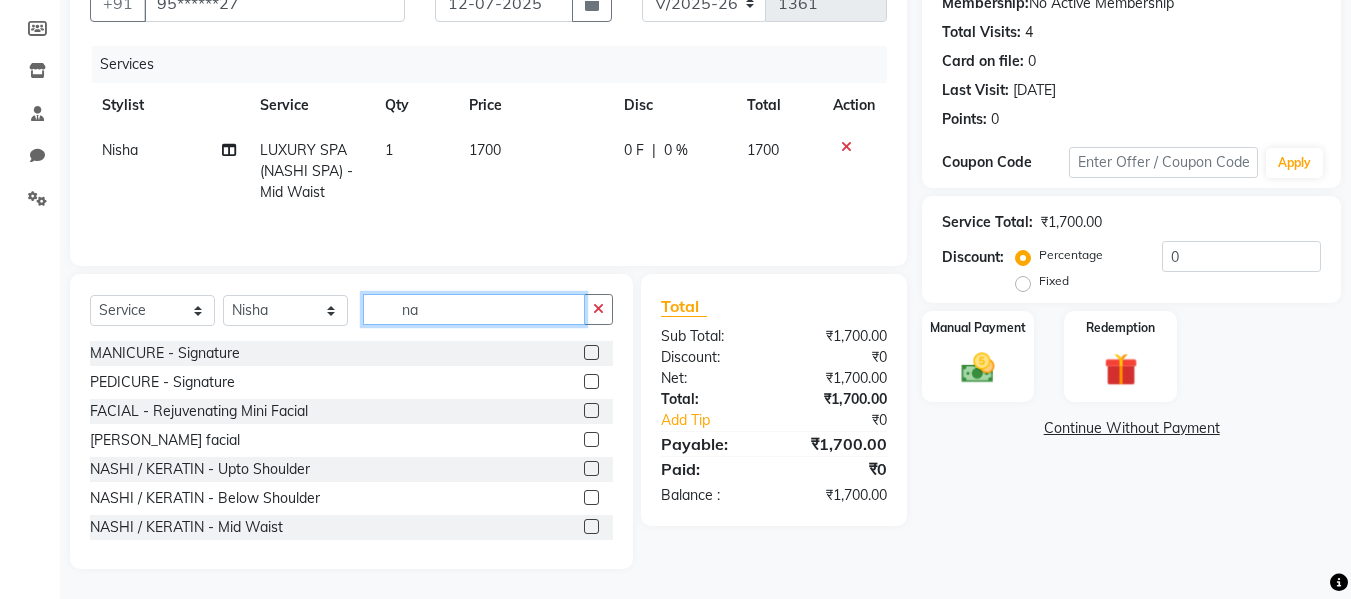 type on "n" 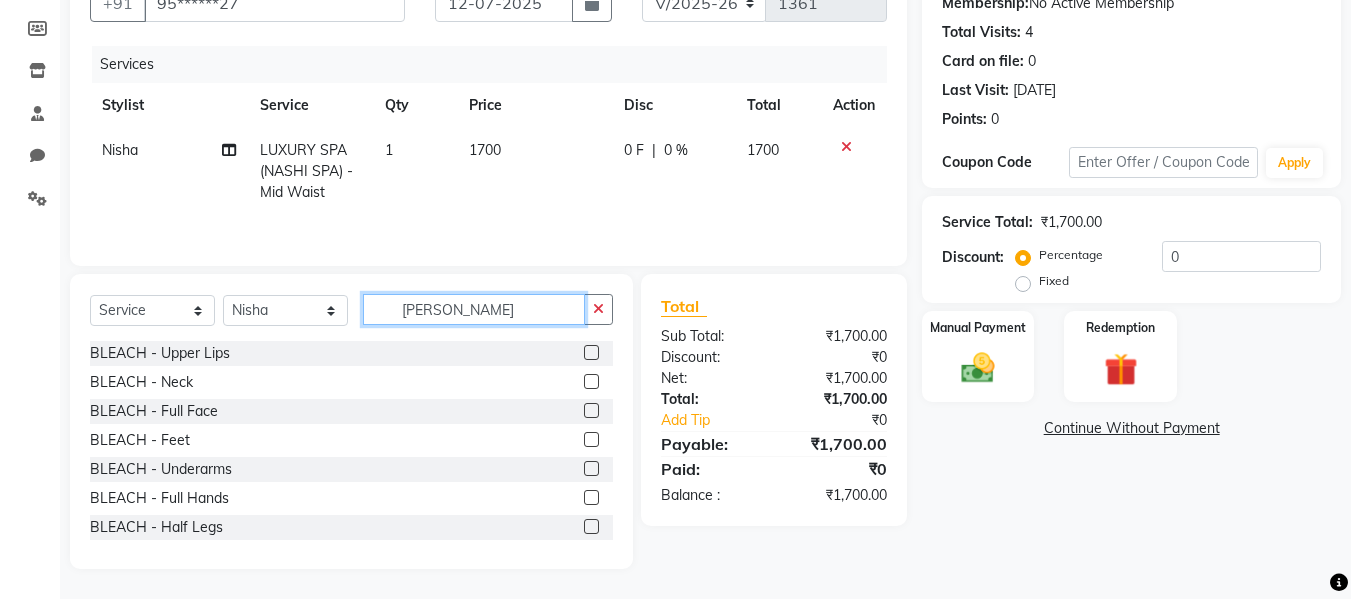 type on "[PERSON_NAME]" 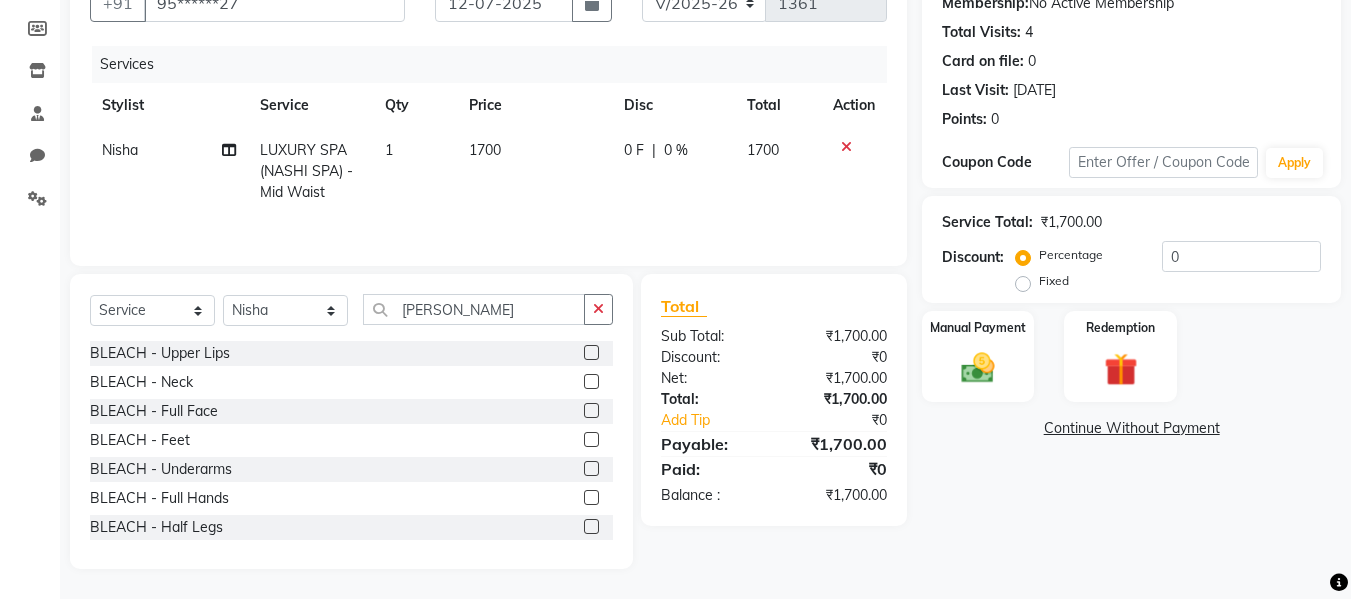click 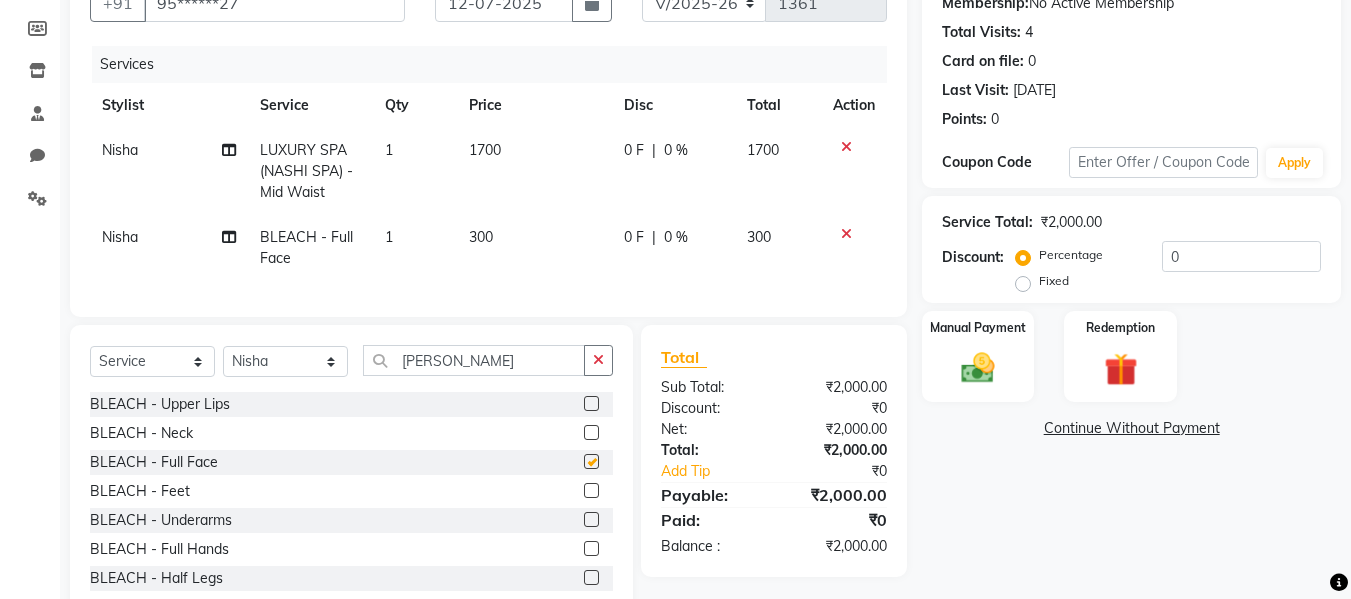 checkbox on "false" 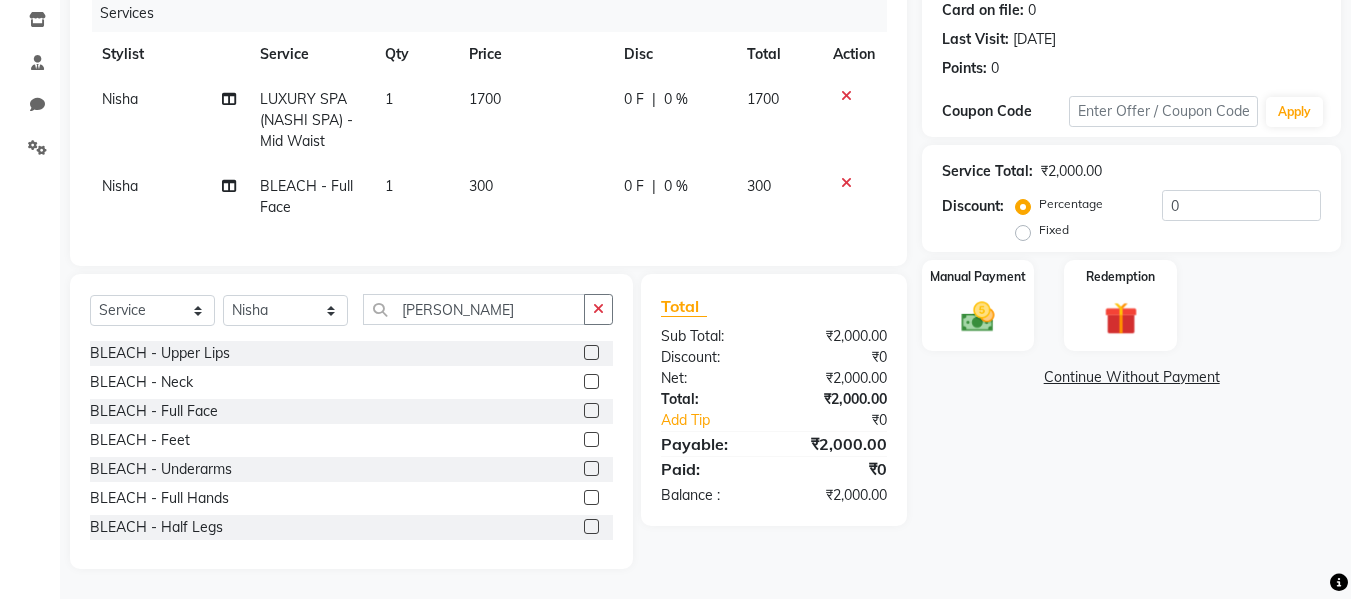 scroll, scrollTop: 268, scrollLeft: 0, axis: vertical 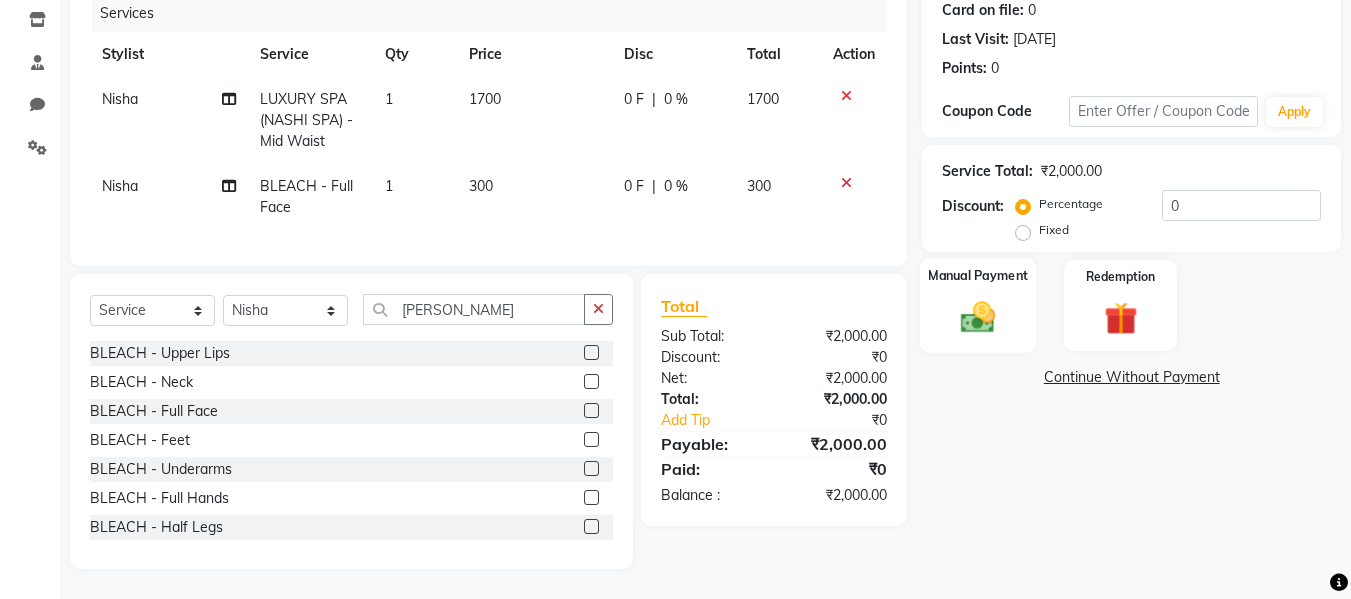 click 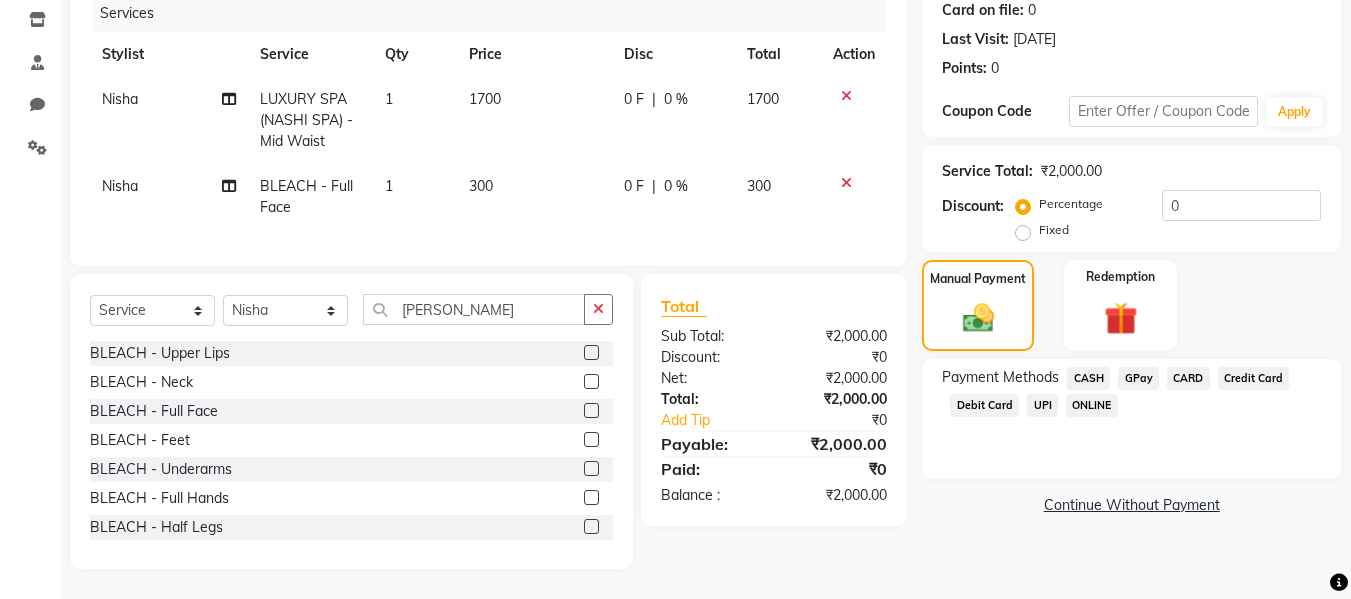 click on "GPay" 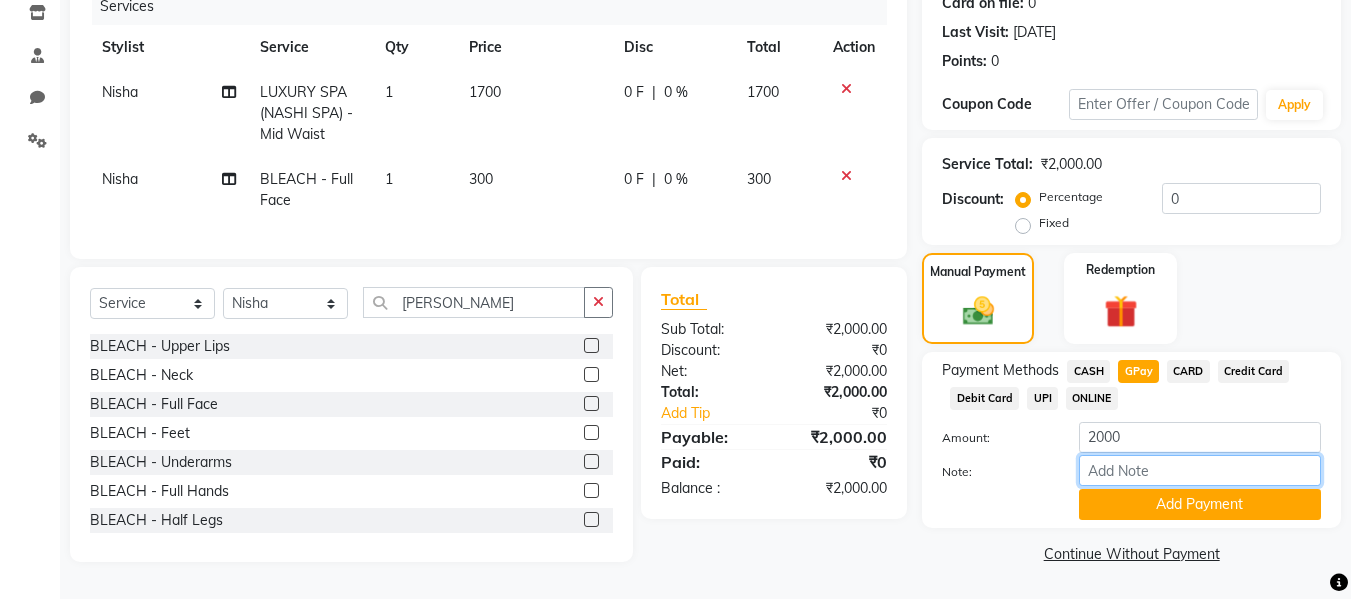 click on "Note:" at bounding box center [1200, 470] 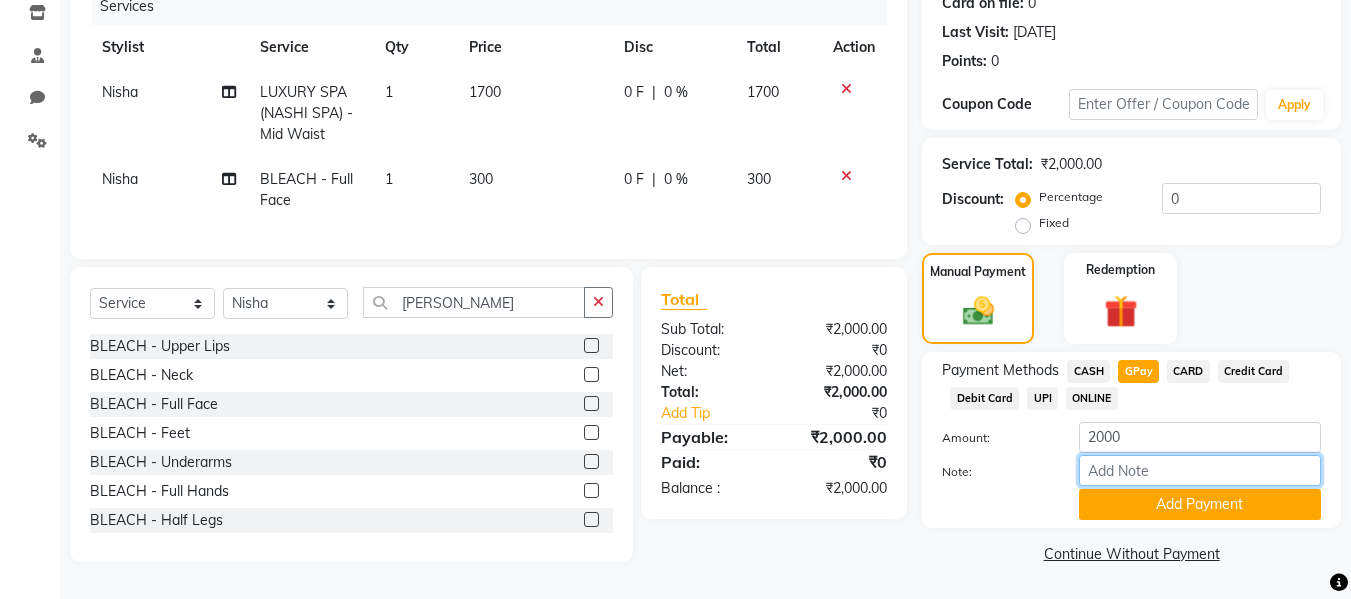 type on "fless" 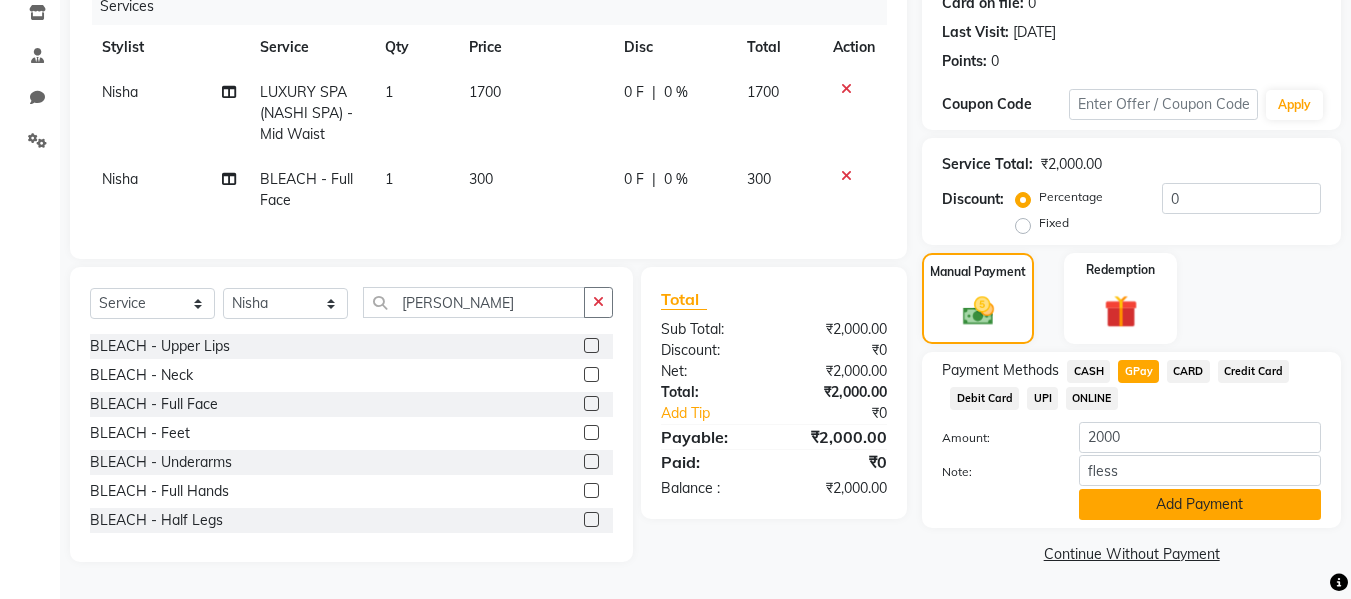 click on "Add Payment" 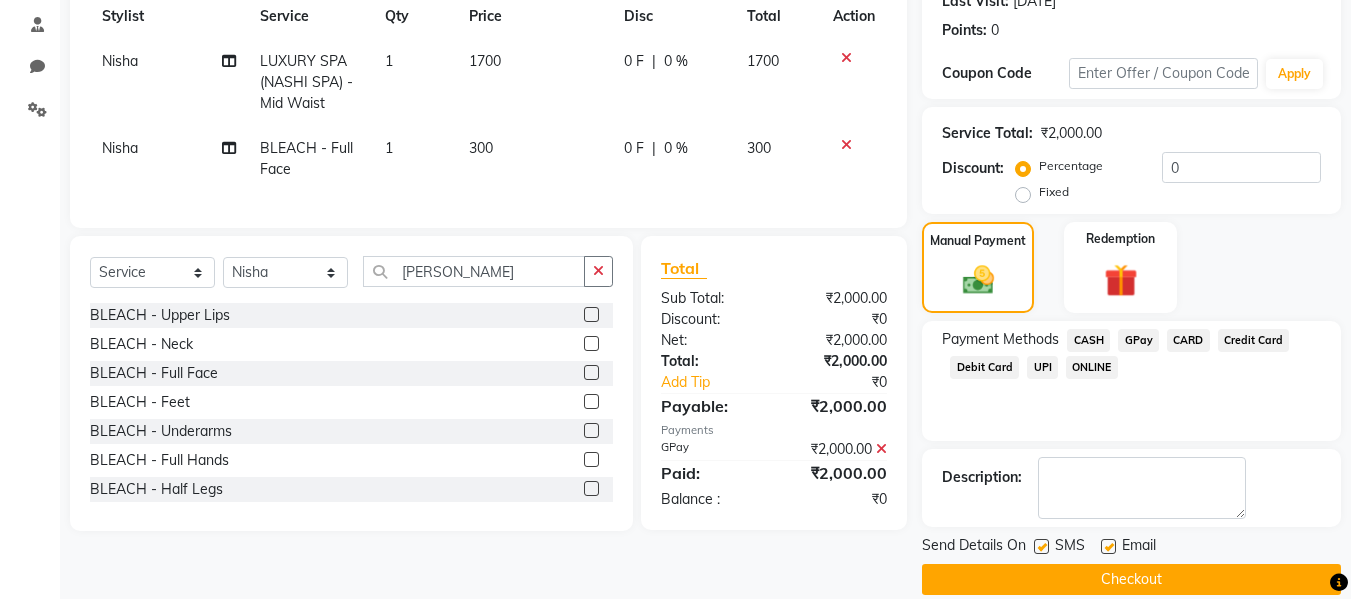 scroll, scrollTop: 317, scrollLeft: 0, axis: vertical 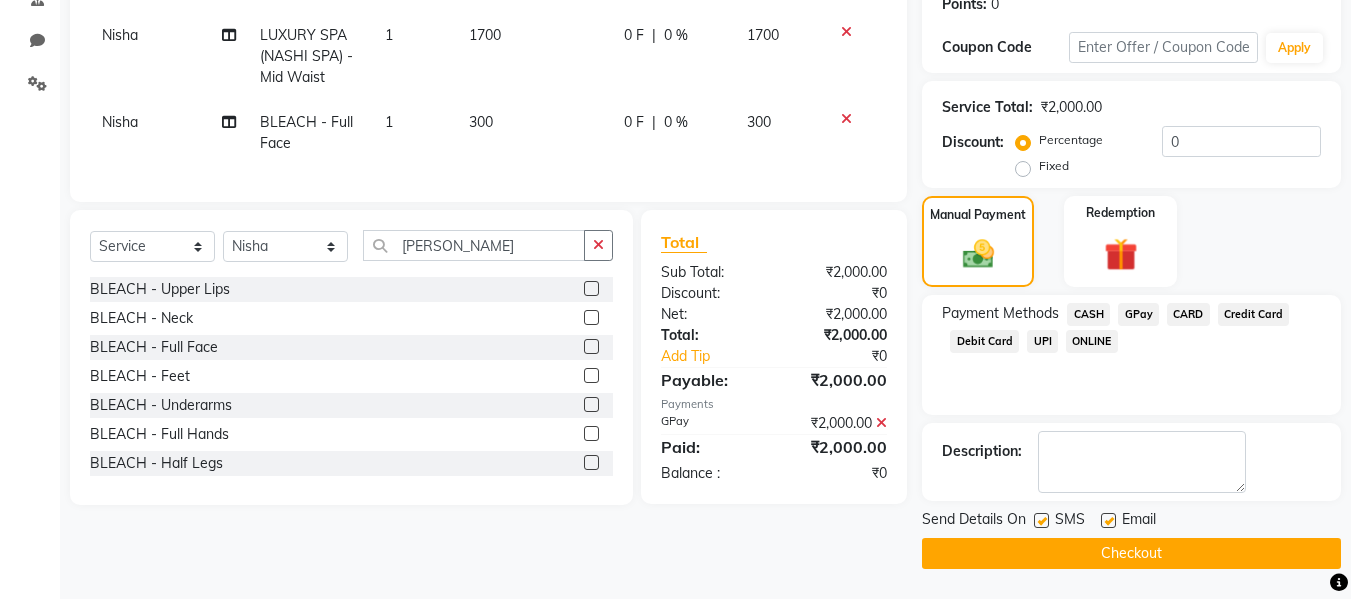 click 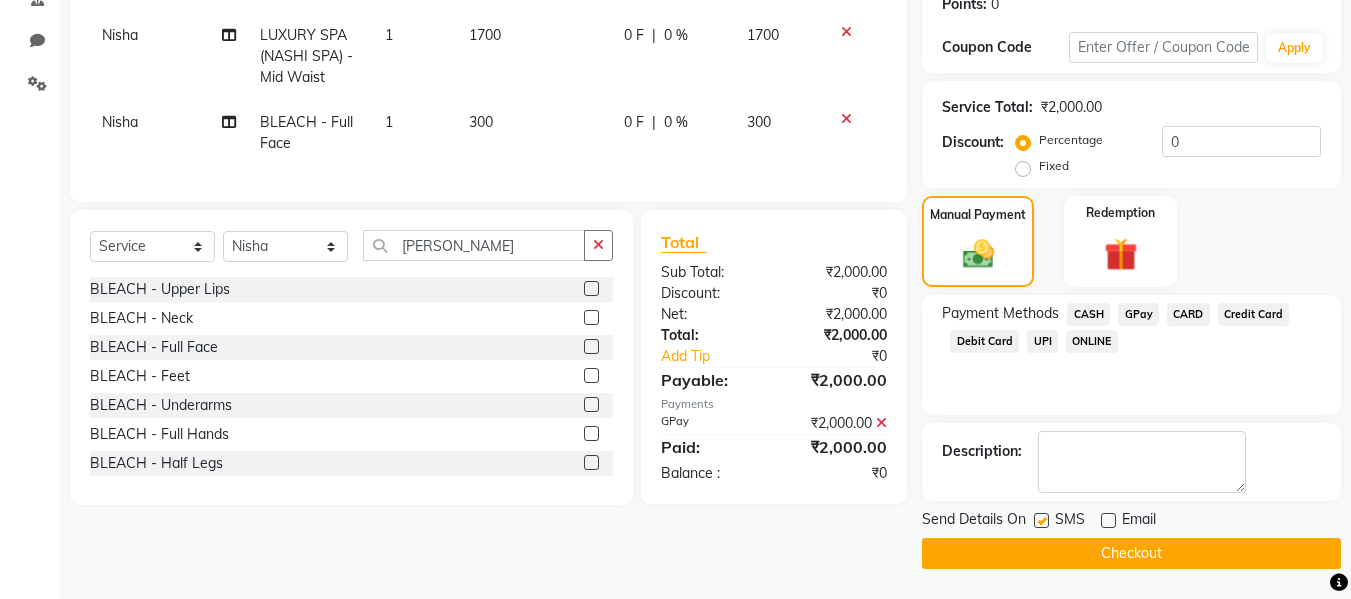 click 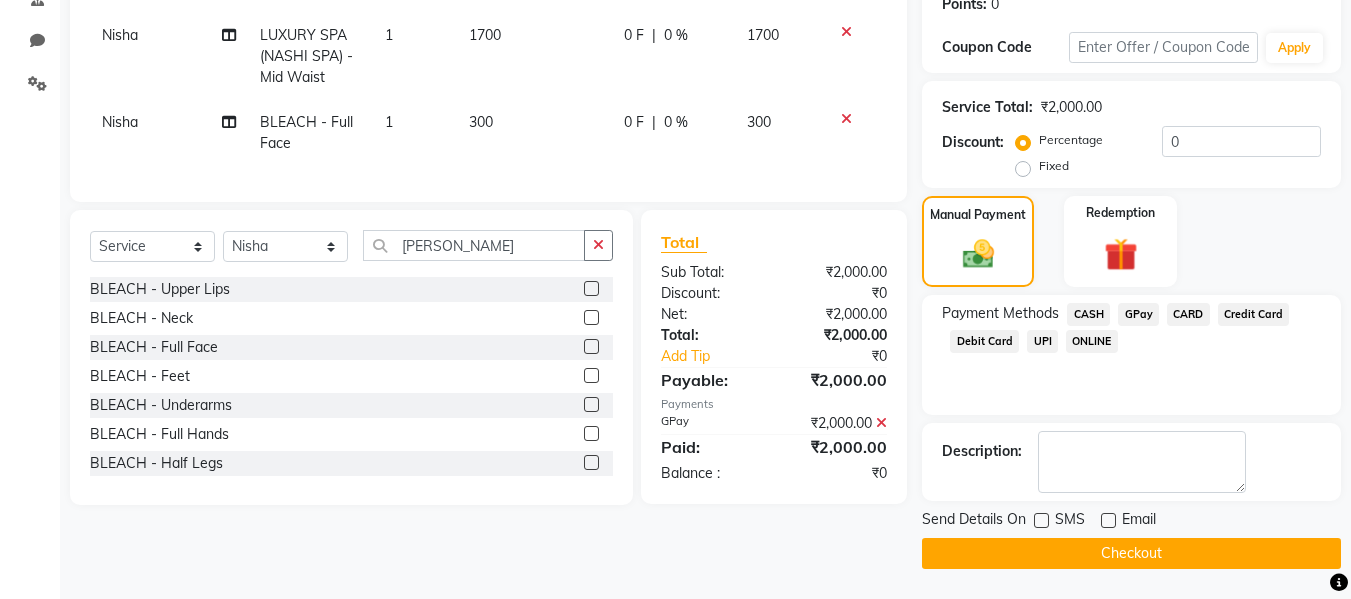 click on "Checkout" 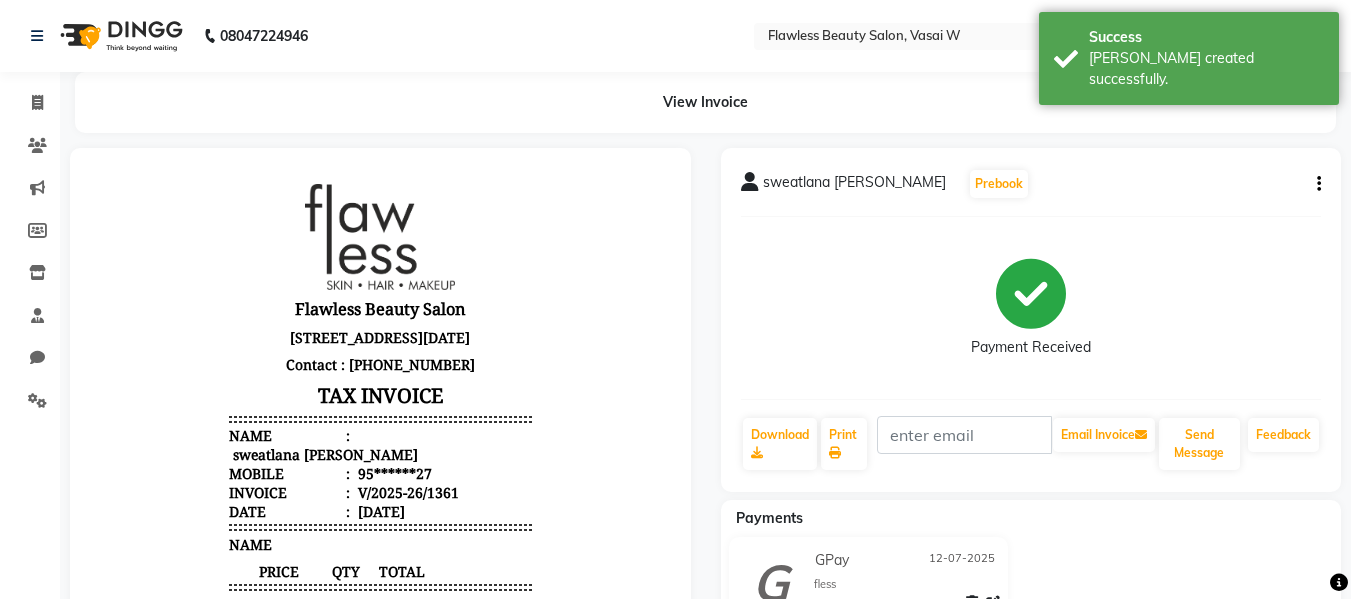scroll, scrollTop: 0, scrollLeft: 0, axis: both 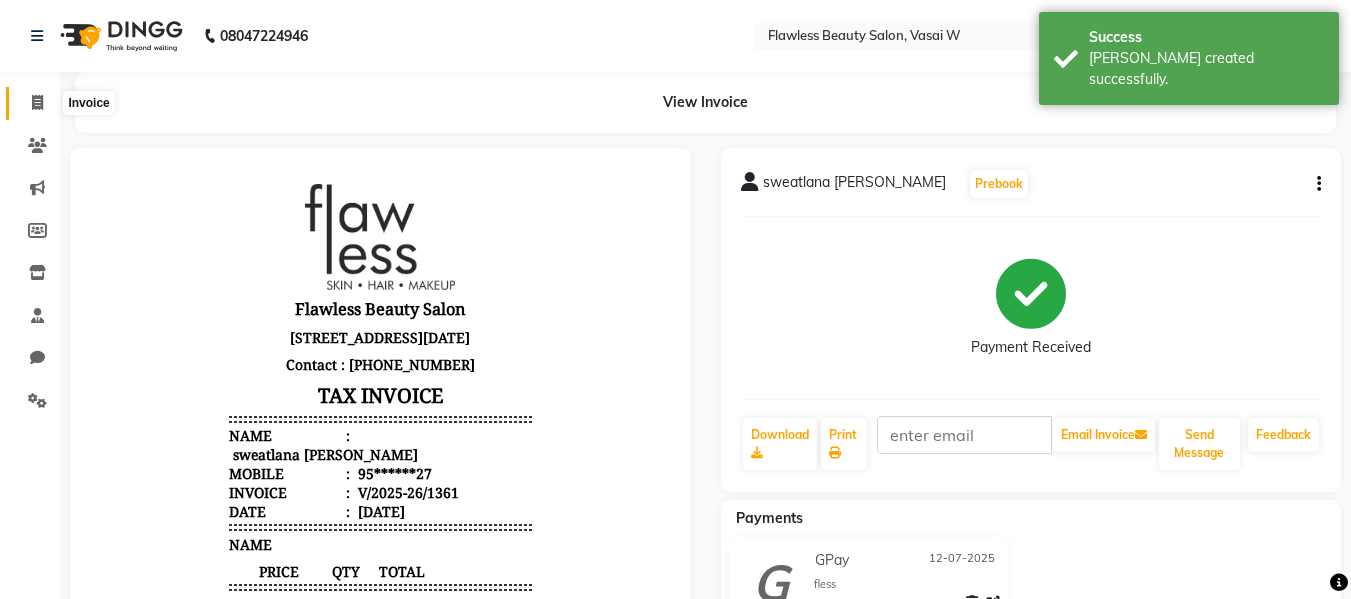 click 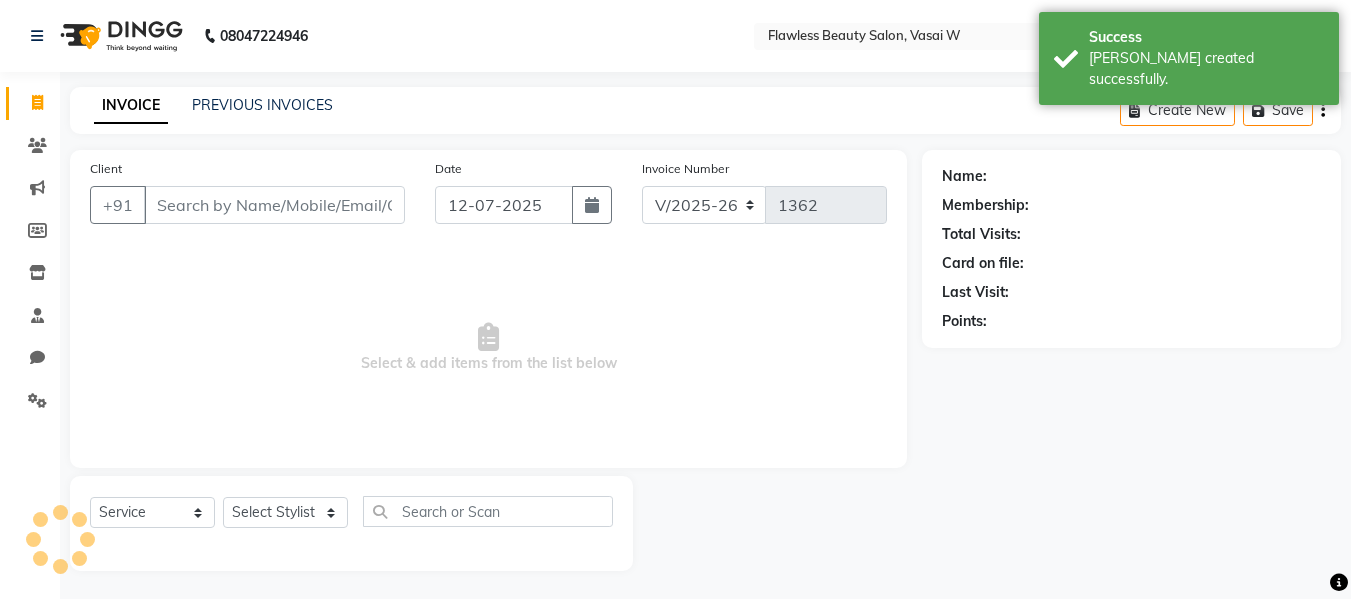 scroll, scrollTop: 2, scrollLeft: 0, axis: vertical 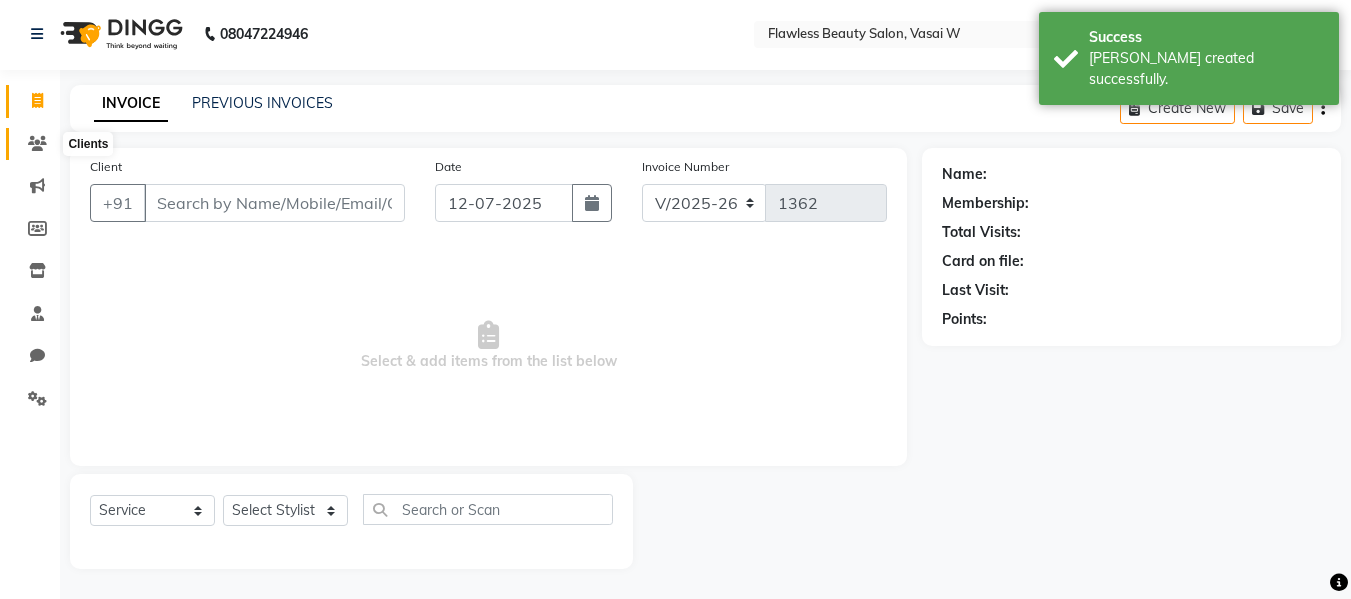 click 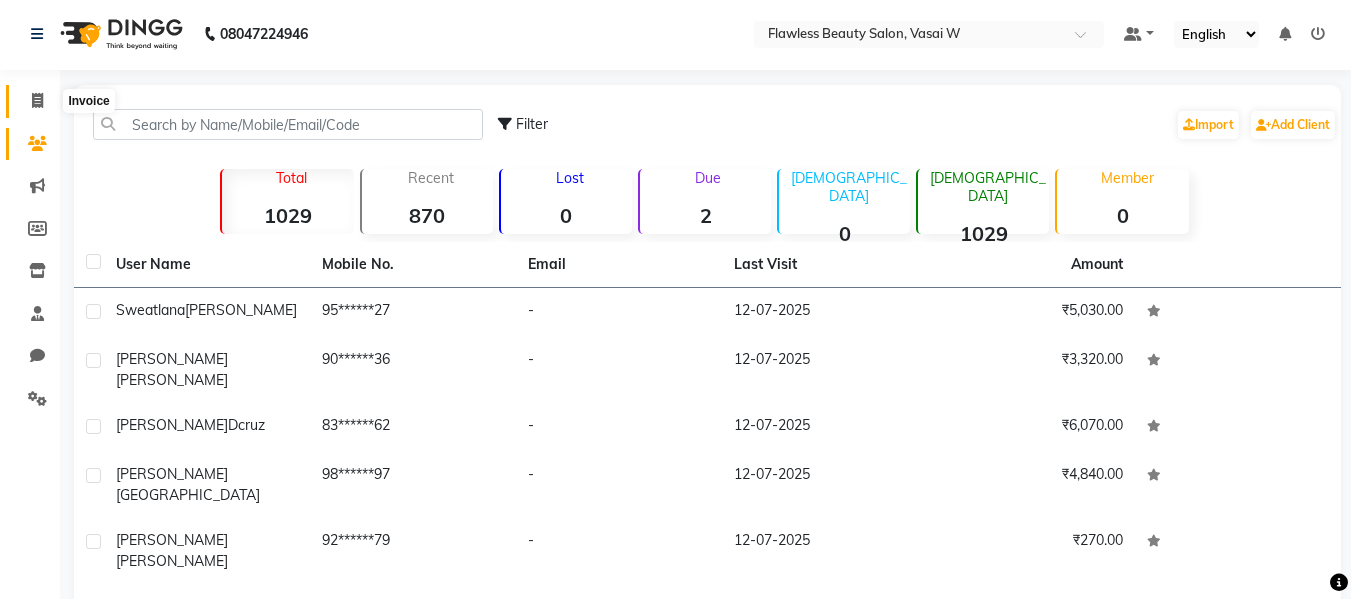 click 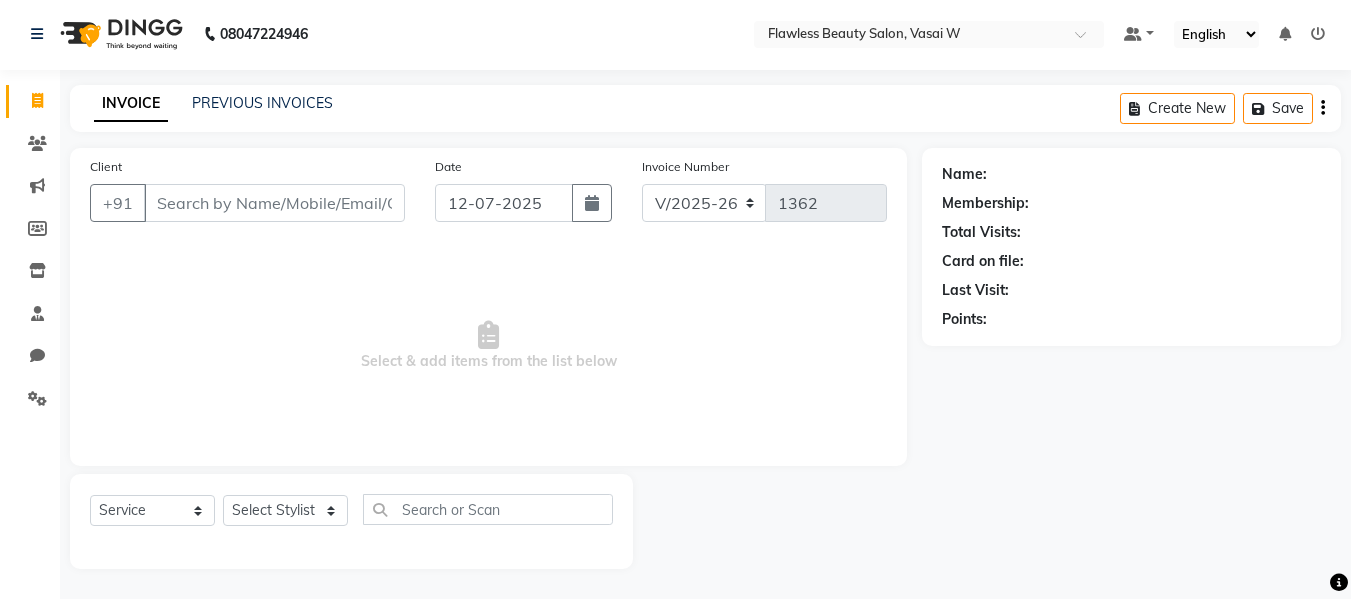 click on "Client" at bounding box center [274, 203] 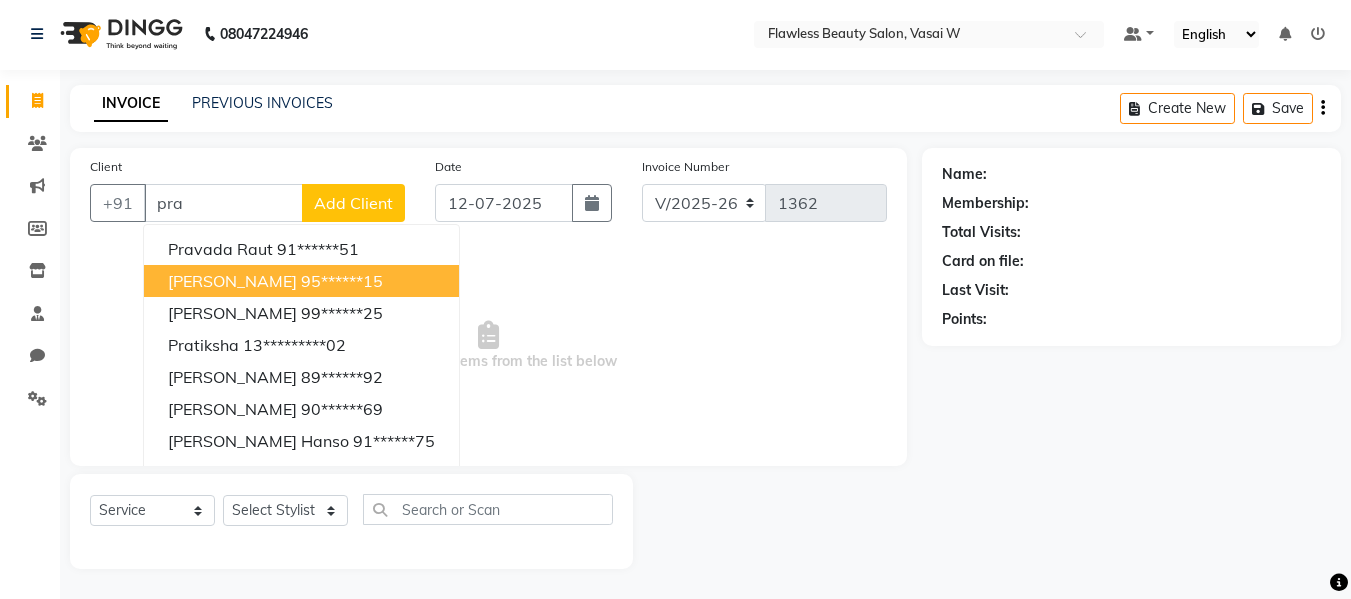 click on "[PERSON_NAME]  95******15" at bounding box center [301, 281] 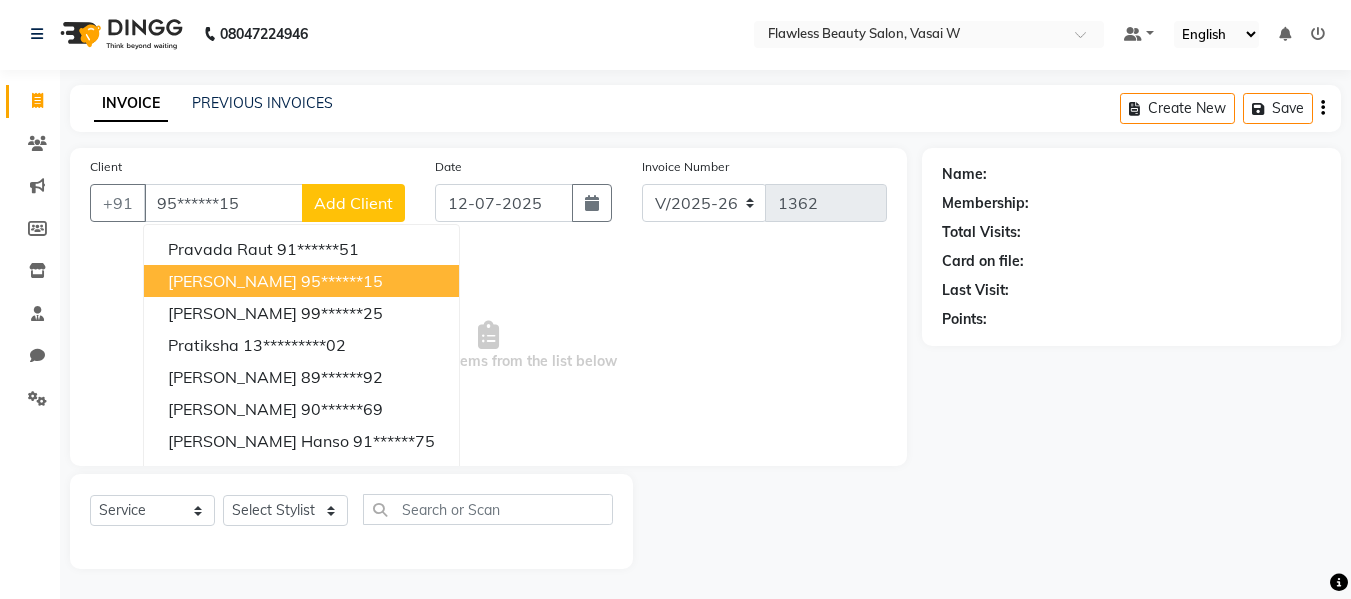 type on "95******15" 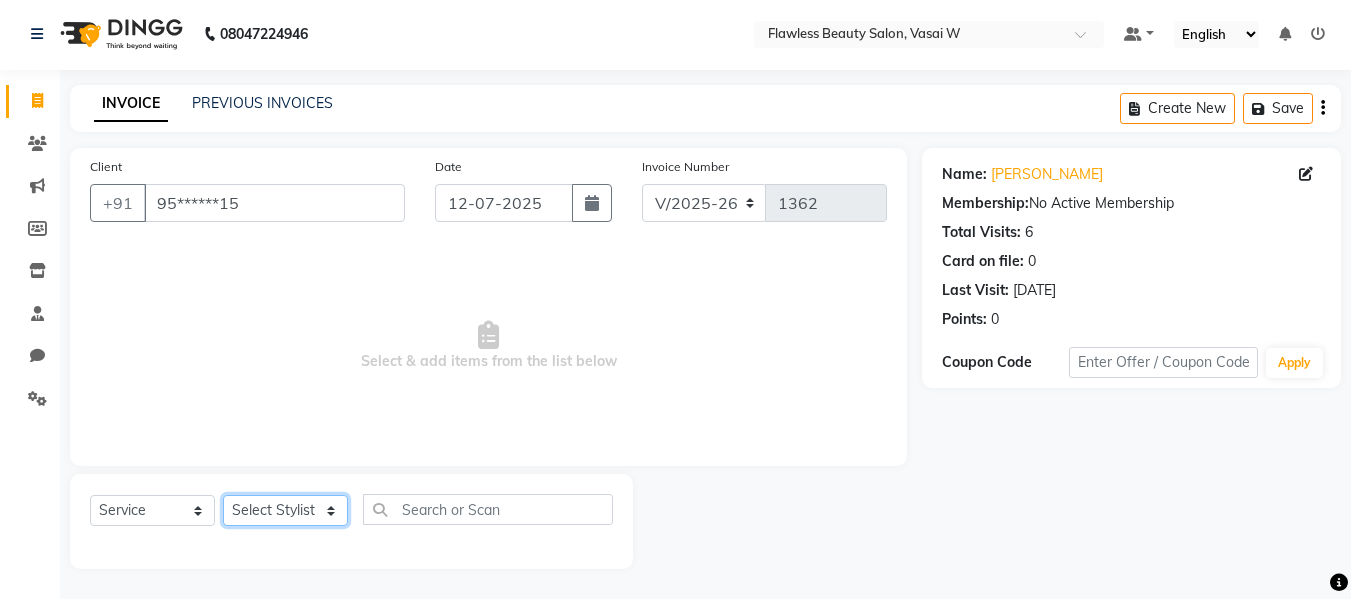 click on "Select Stylist Afsana [PERSON_NAME]  [PERSON_NAME] Maam Nisha  Pari [PERSON_NAME] [PERSON_NAME]" 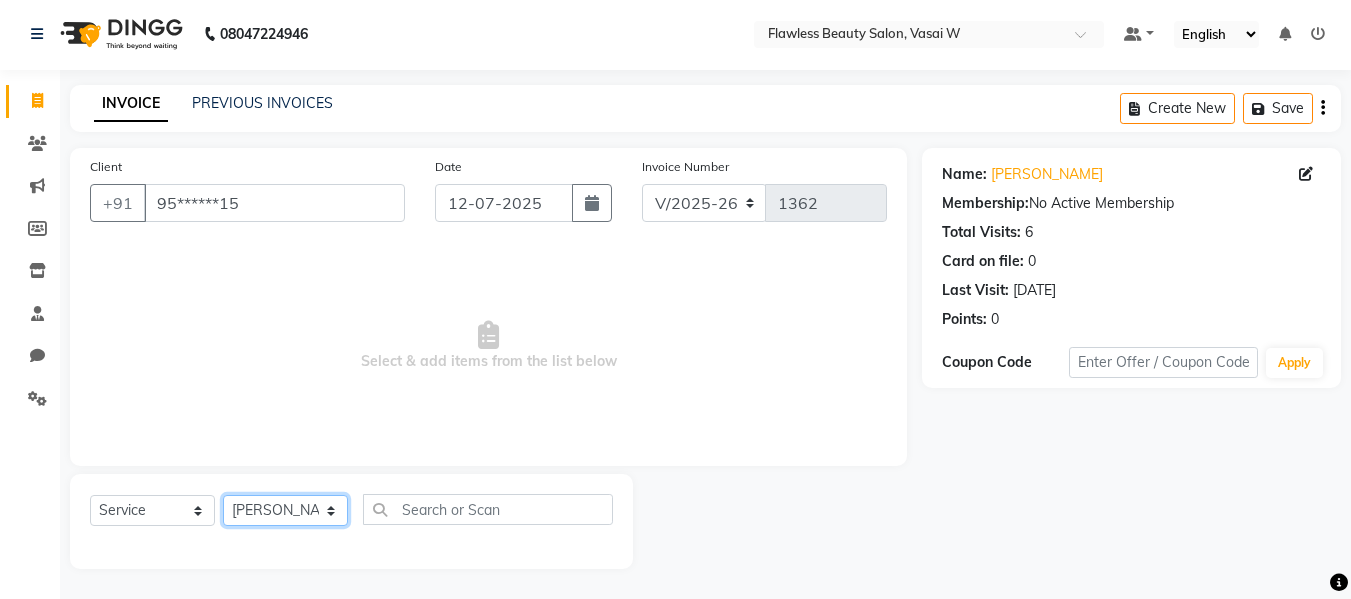 click on "Select Stylist Afsana [PERSON_NAME]  [PERSON_NAME] Maam Nisha  Pari [PERSON_NAME] [PERSON_NAME]" 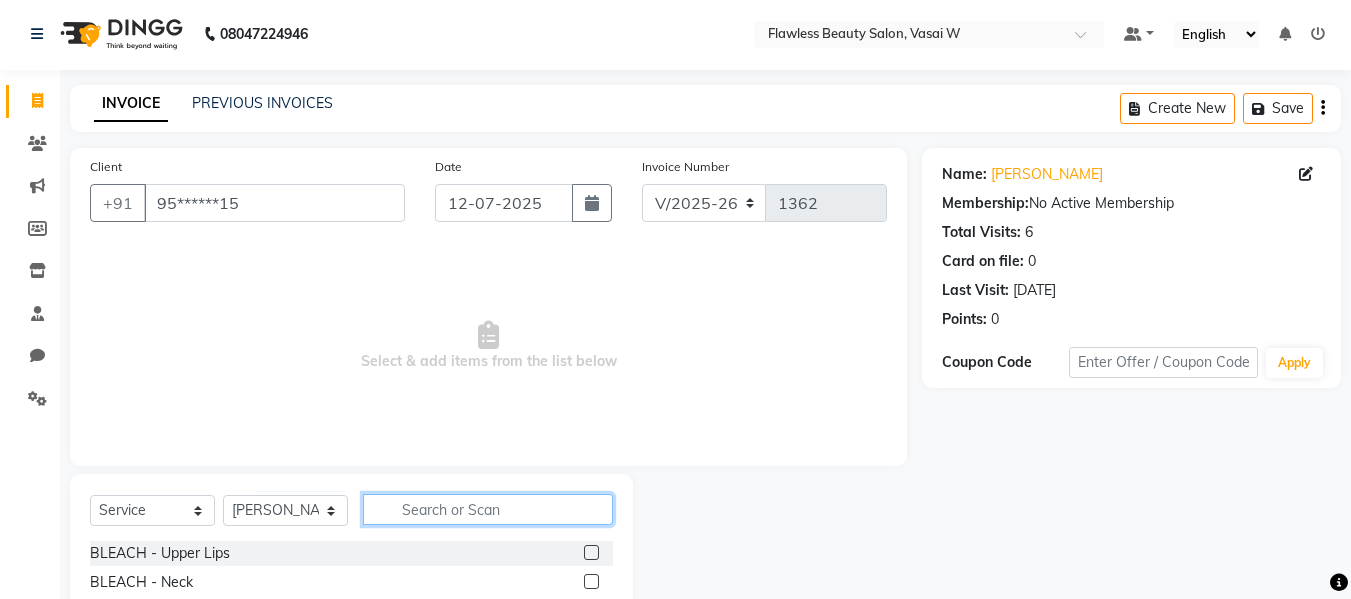 click 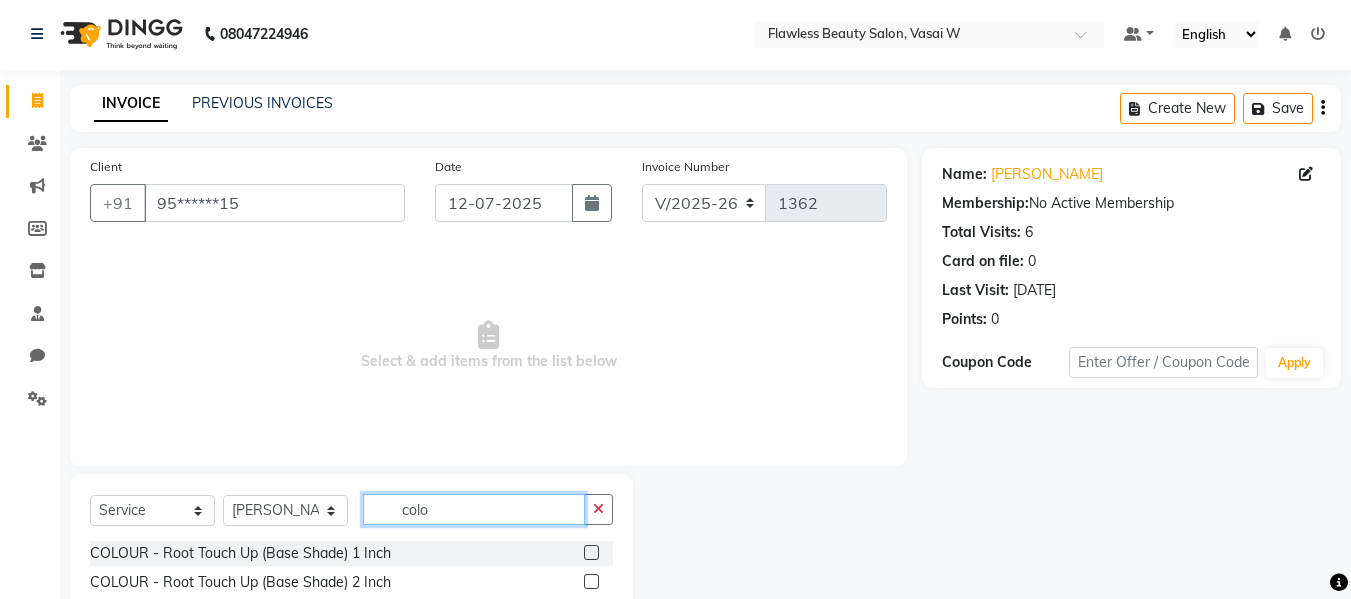 type on "colo" 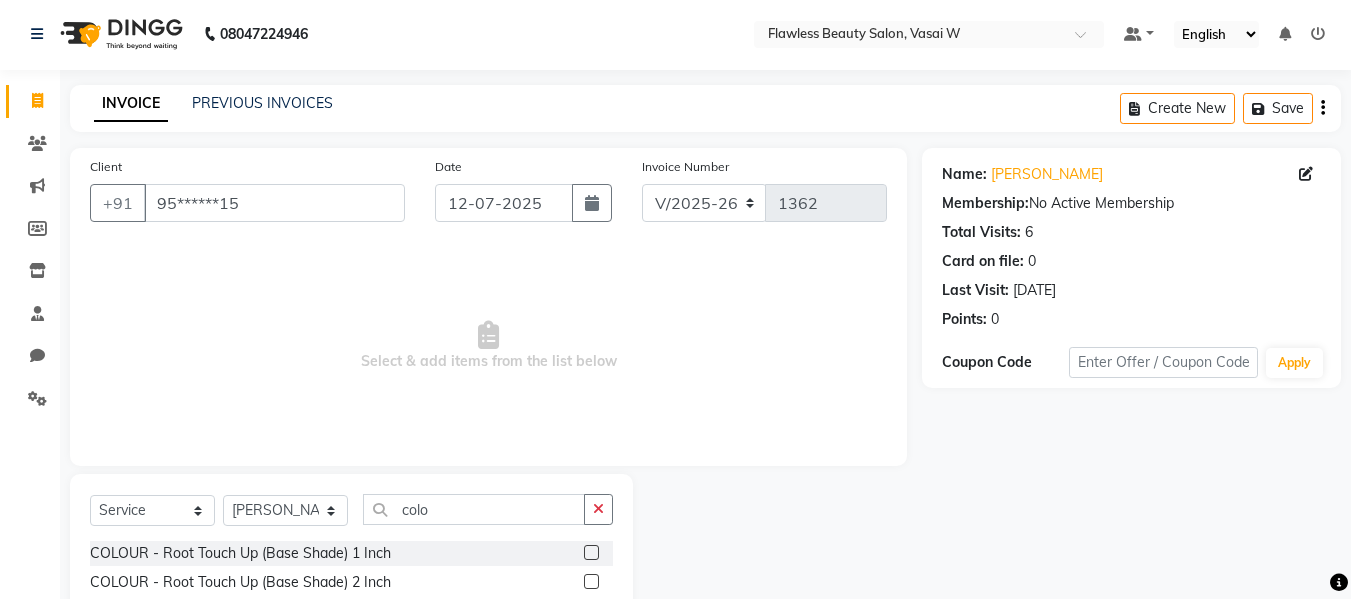click 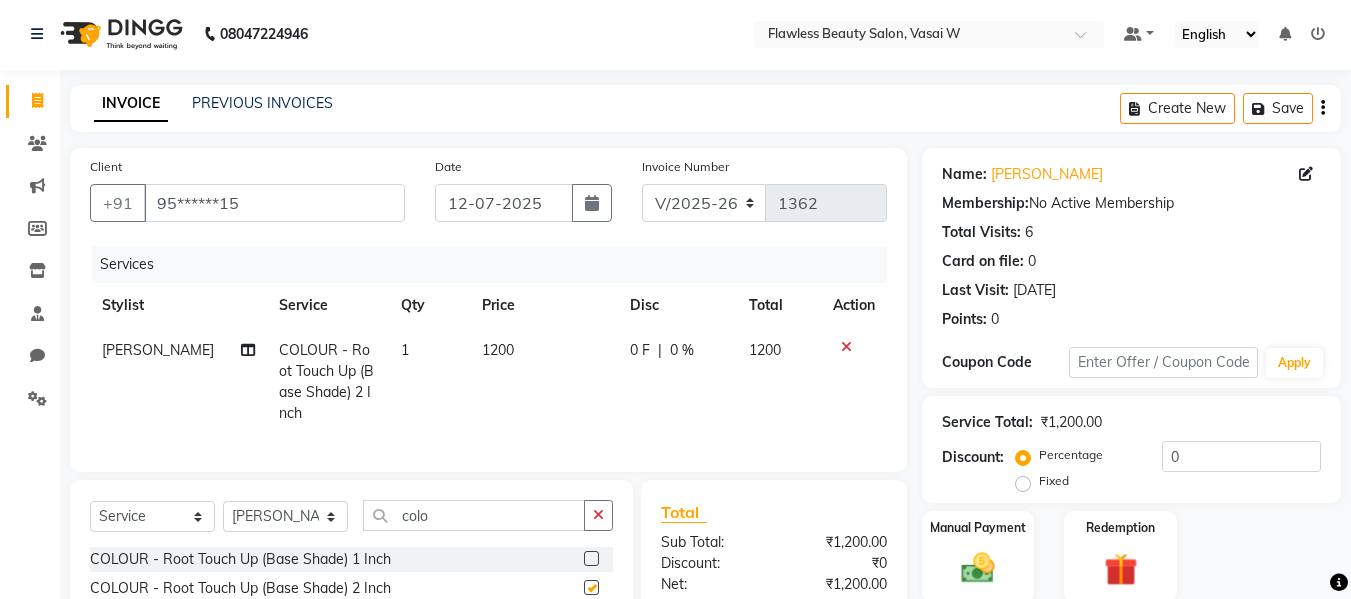 type 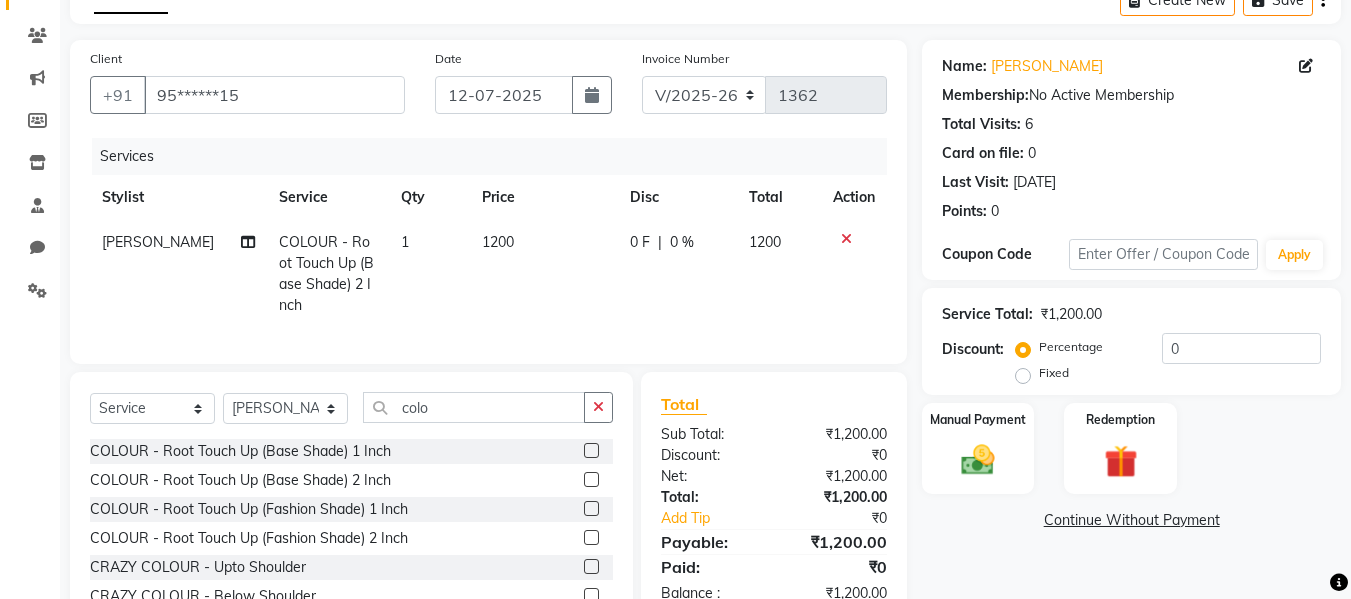 scroll, scrollTop: 147, scrollLeft: 0, axis: vertical 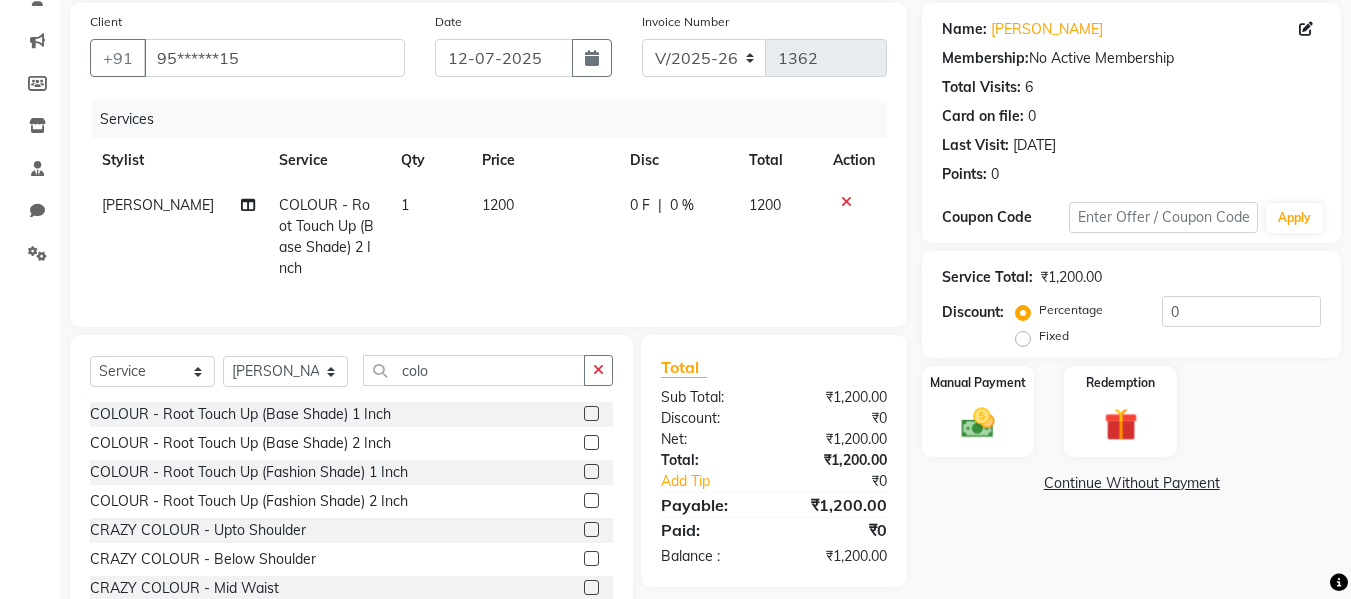click on "1200" 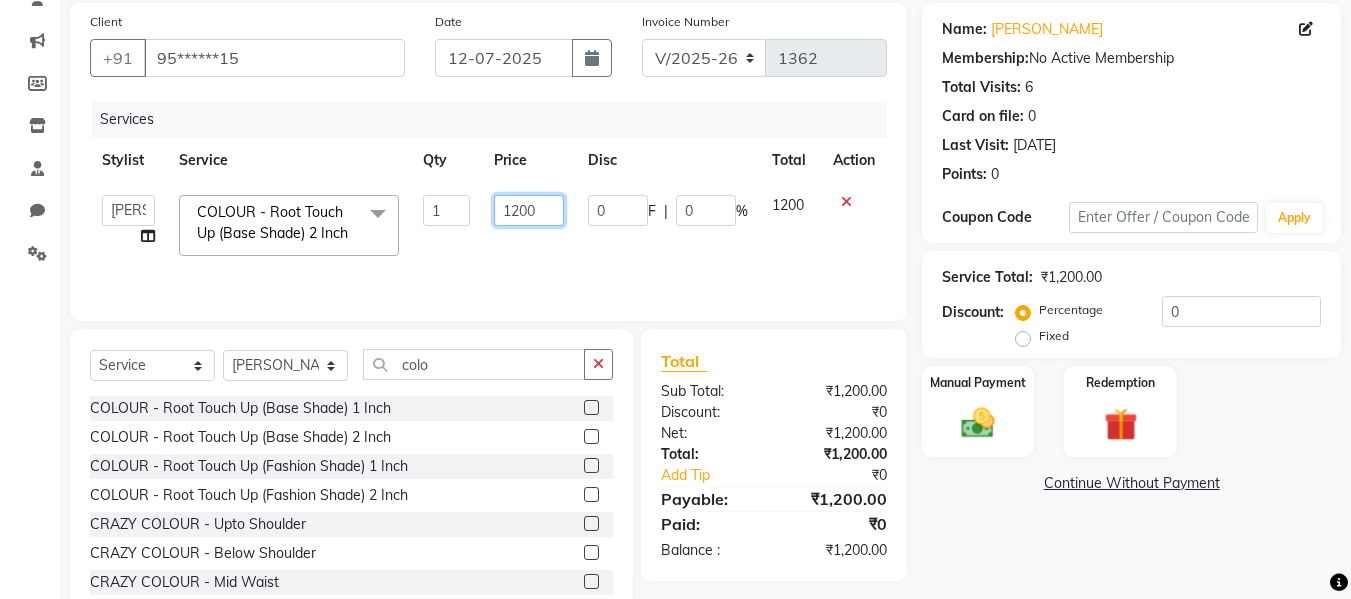 click on "1200" 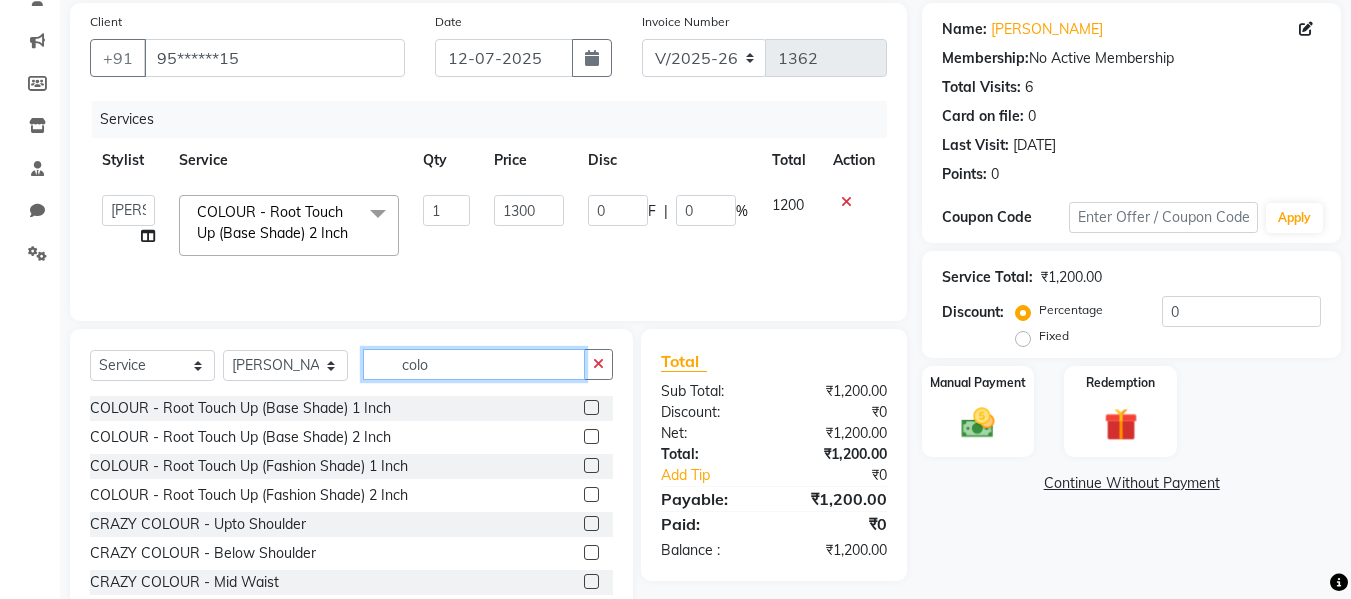 click on "colo" 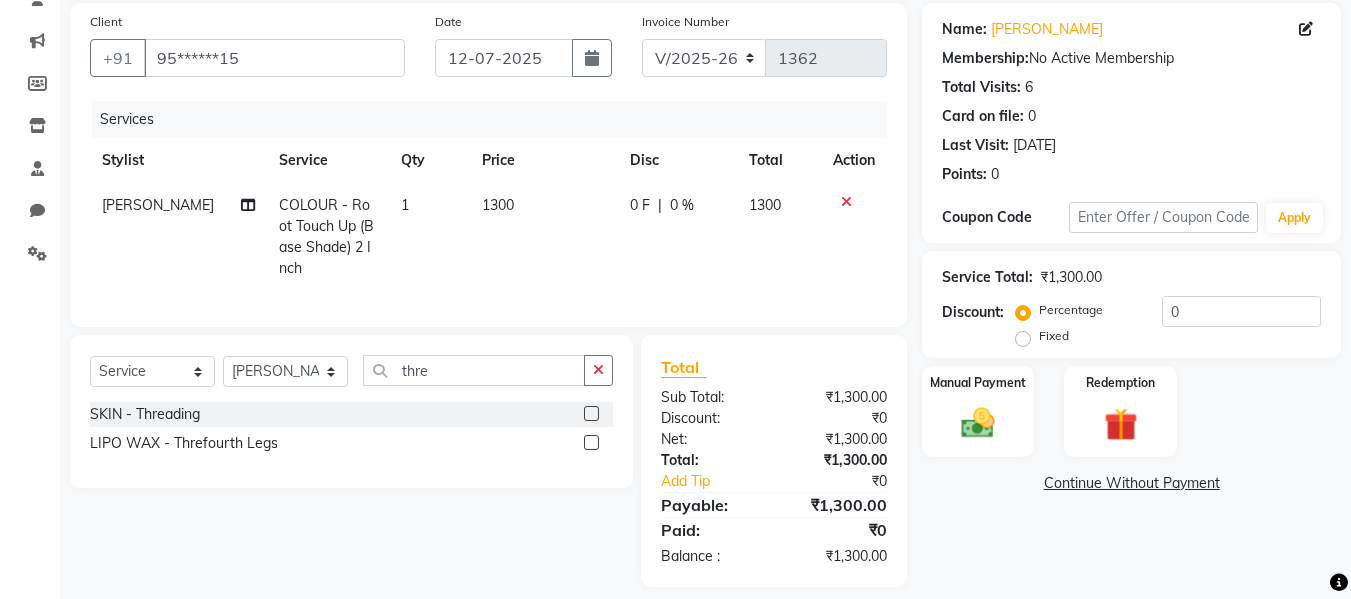 click 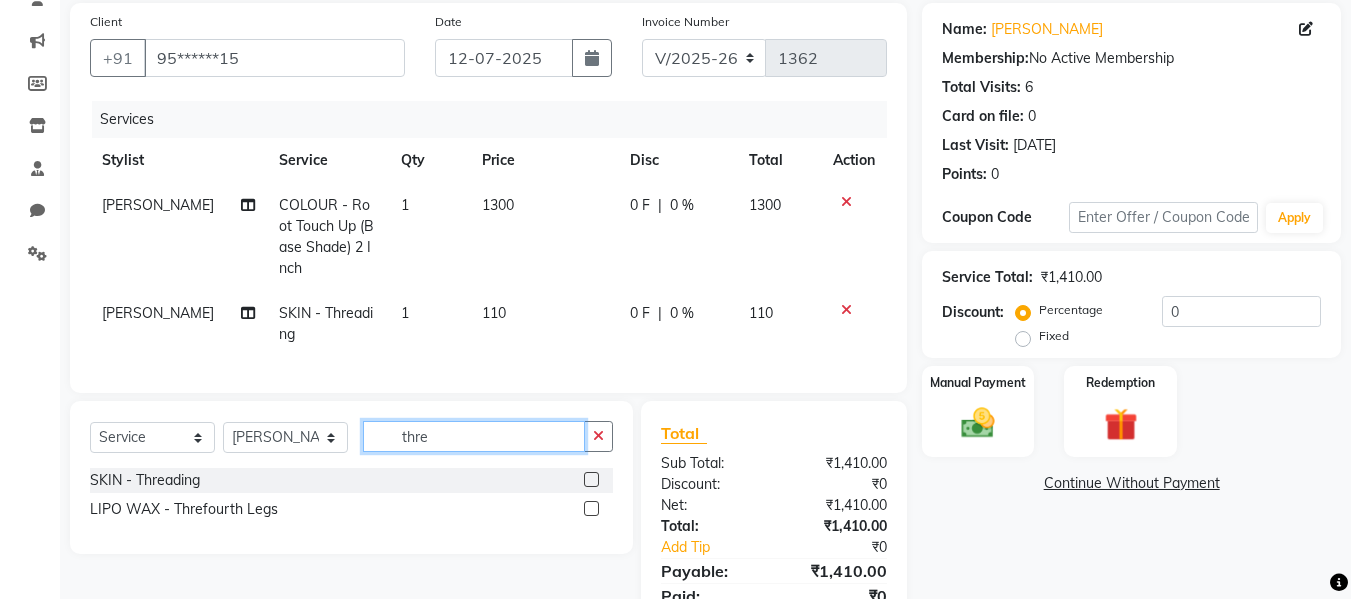 click on "thre" 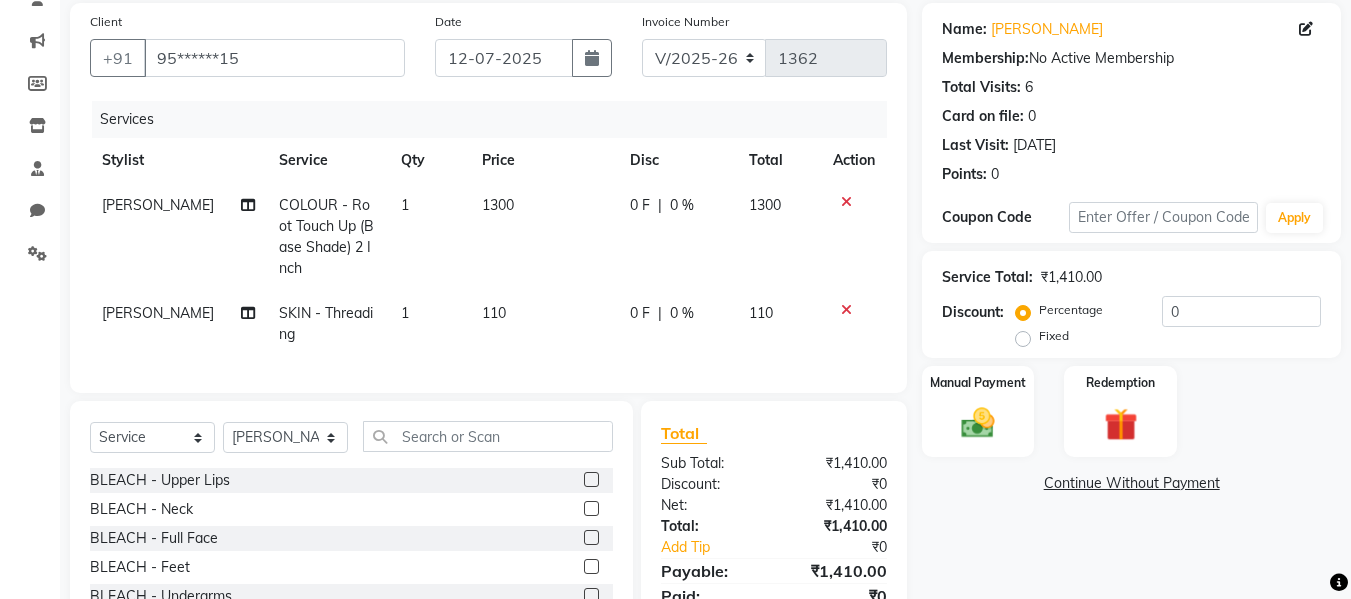 click on "110" 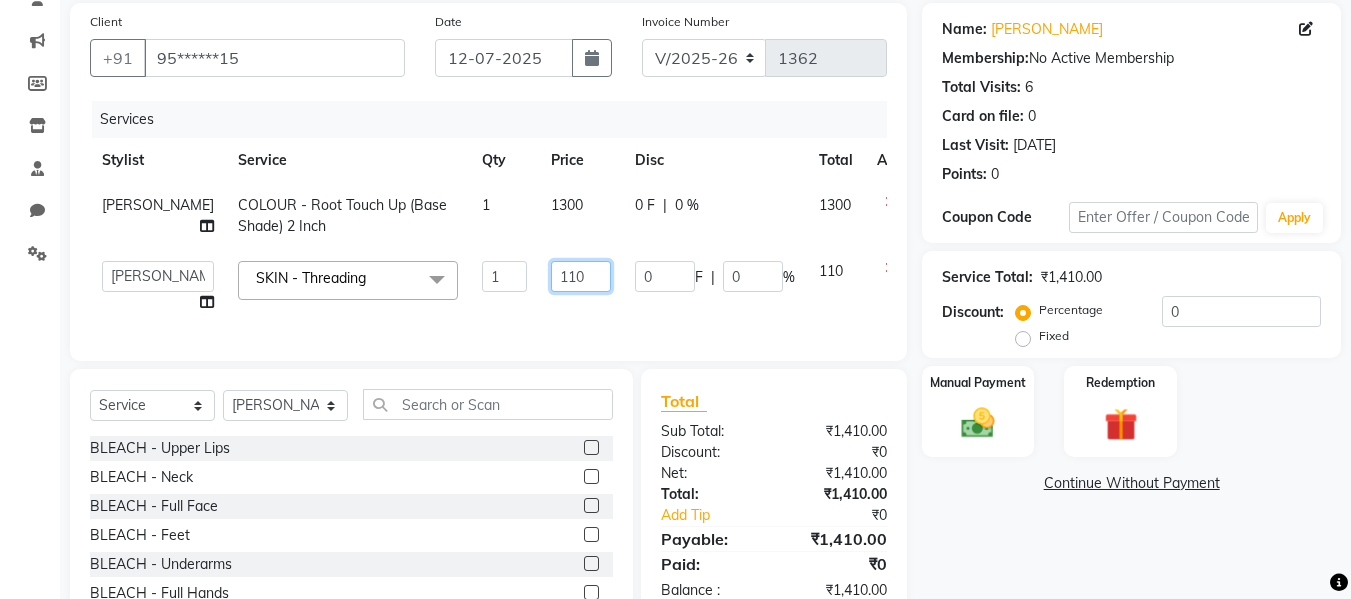 click on "110" 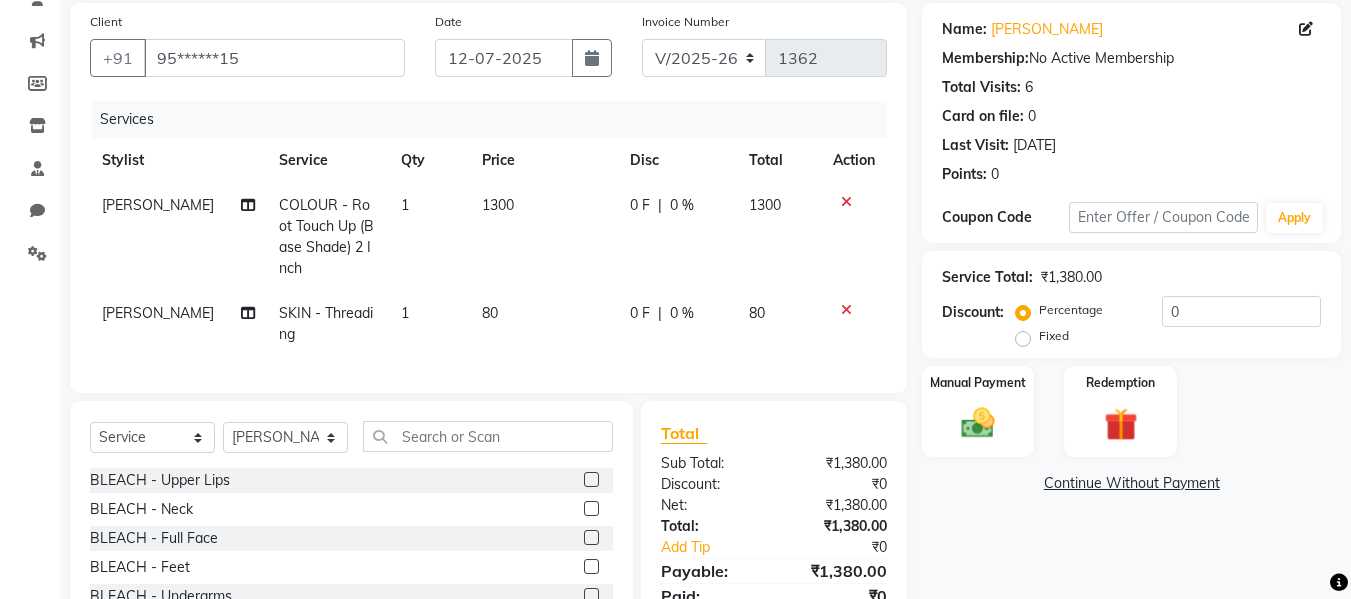 click on "Total Sub Total: ₹1,380.00 Discount: ₹0 Net: ₹1,380.00 Total: ₹1,380.00 Add Tip ₹0 Payable: ₹1,380.00 Paid: ₹0 Balance   : ₹1,380.00" 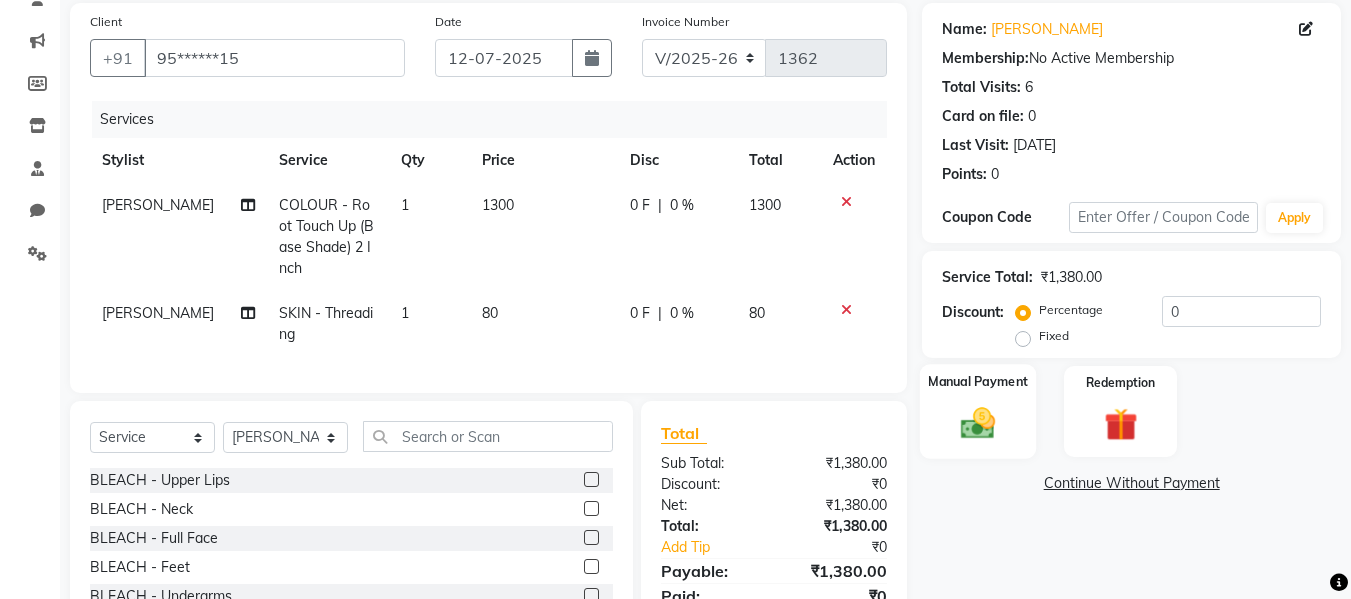 click on "Manual Payment" 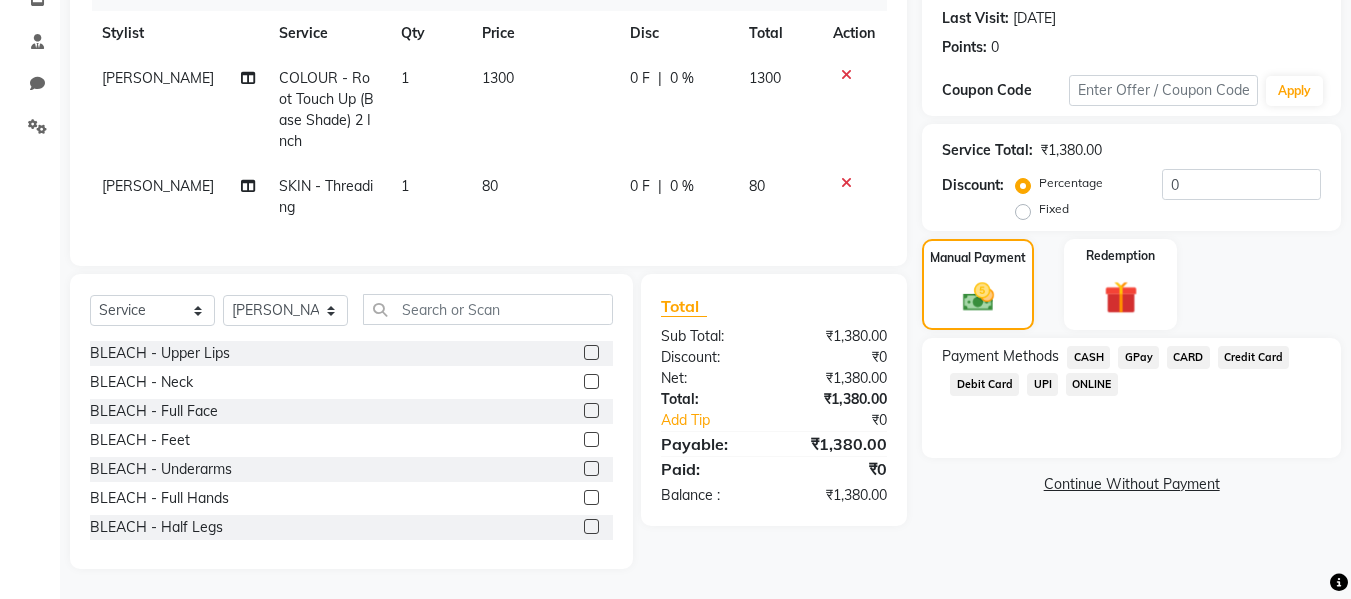 scroll, scrollTop: 289, scrollLeft: 0, axis: vertical 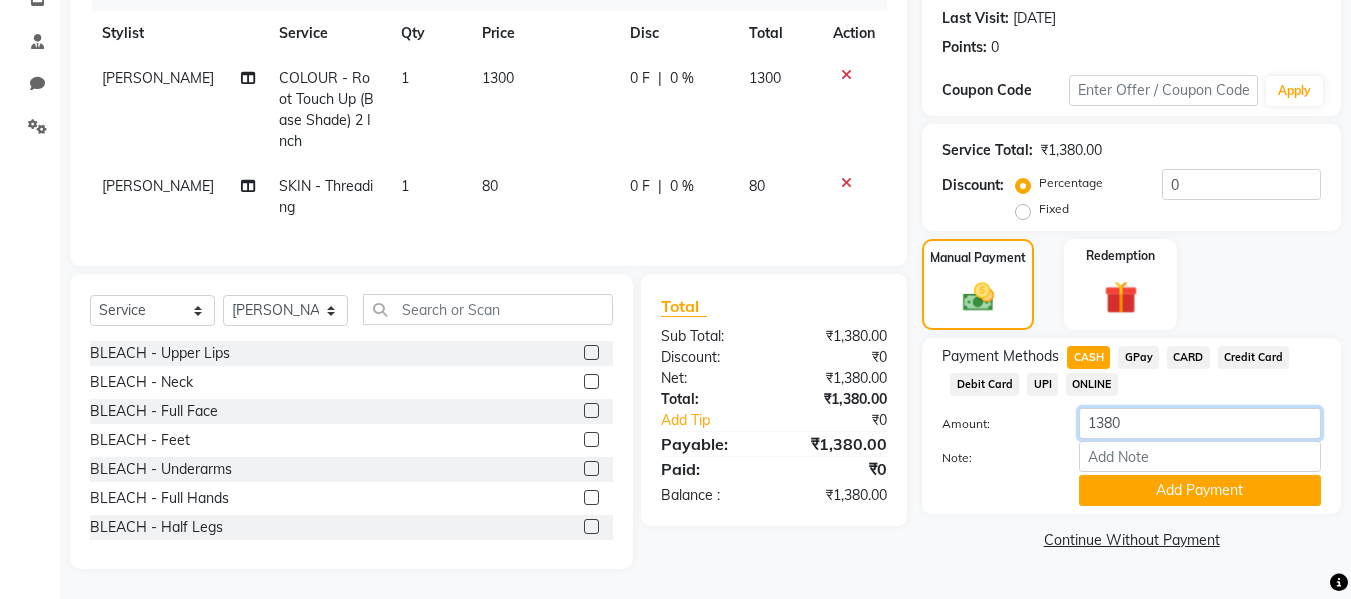 click on "1380" 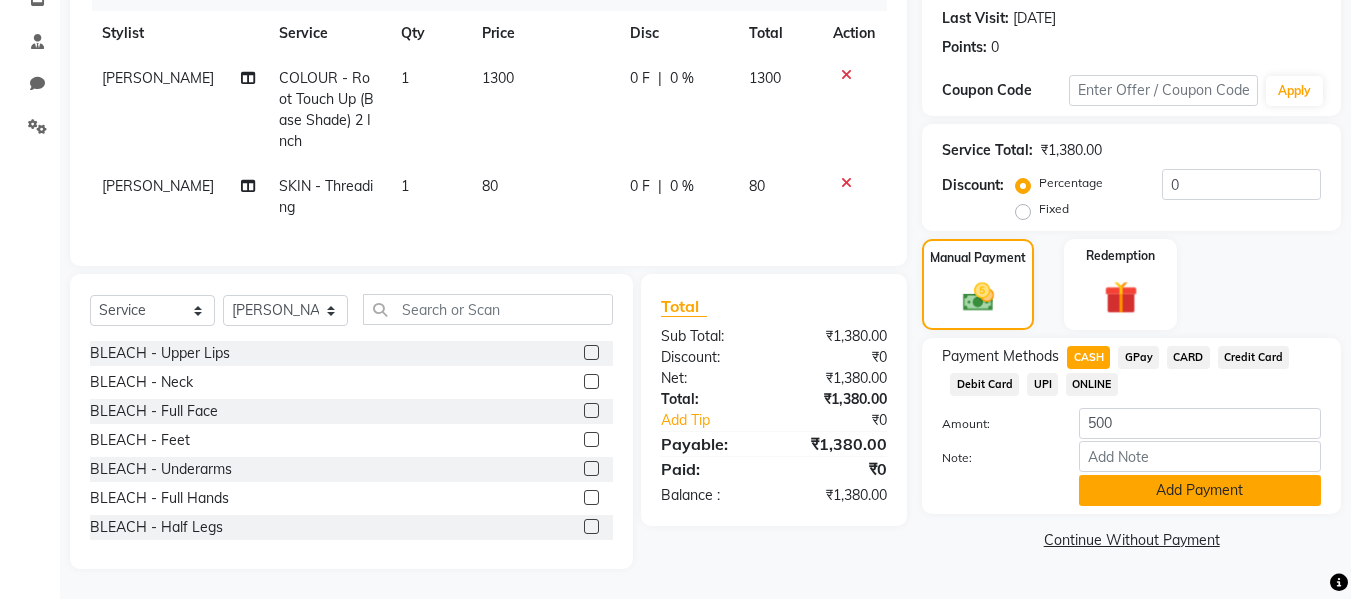 click on "Add Payment" 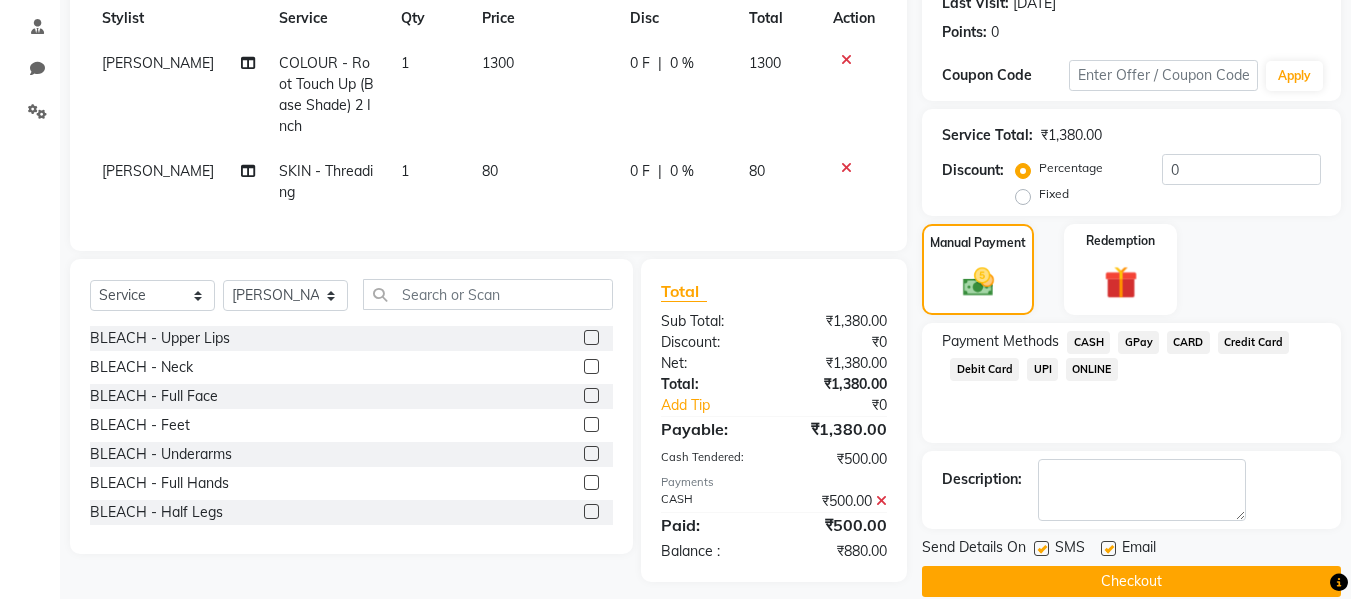 click on "GPay" 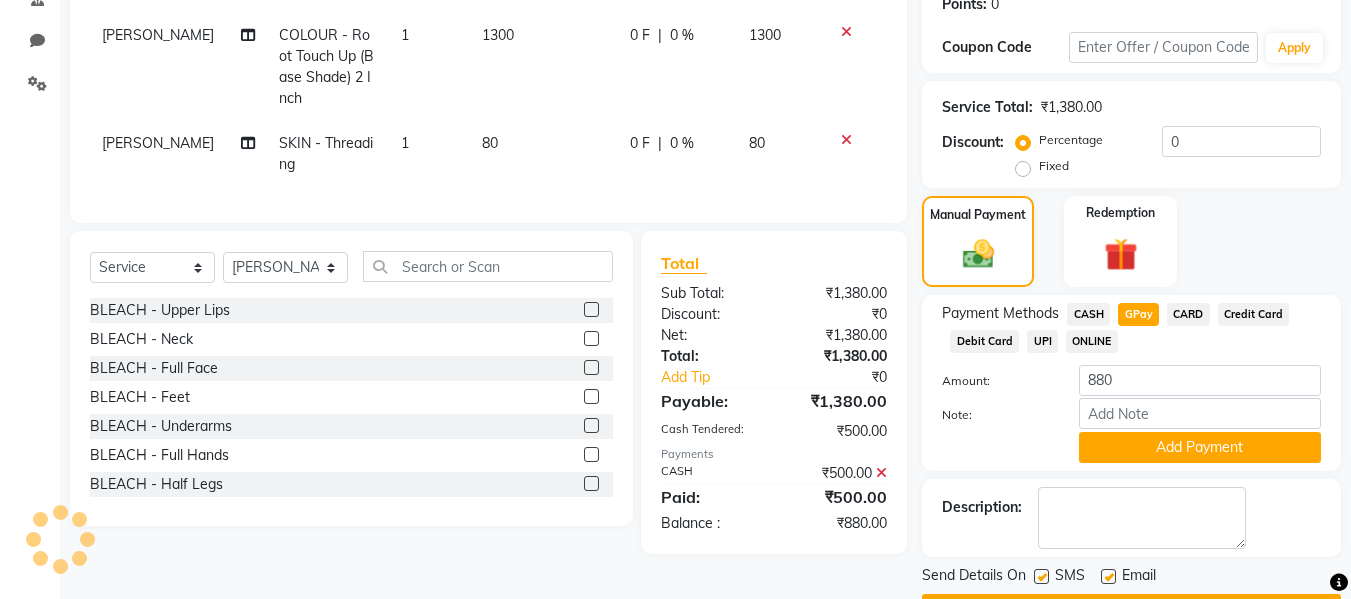 scroll, scrollTop: 373, scrollLeft: 0, axis: vertical 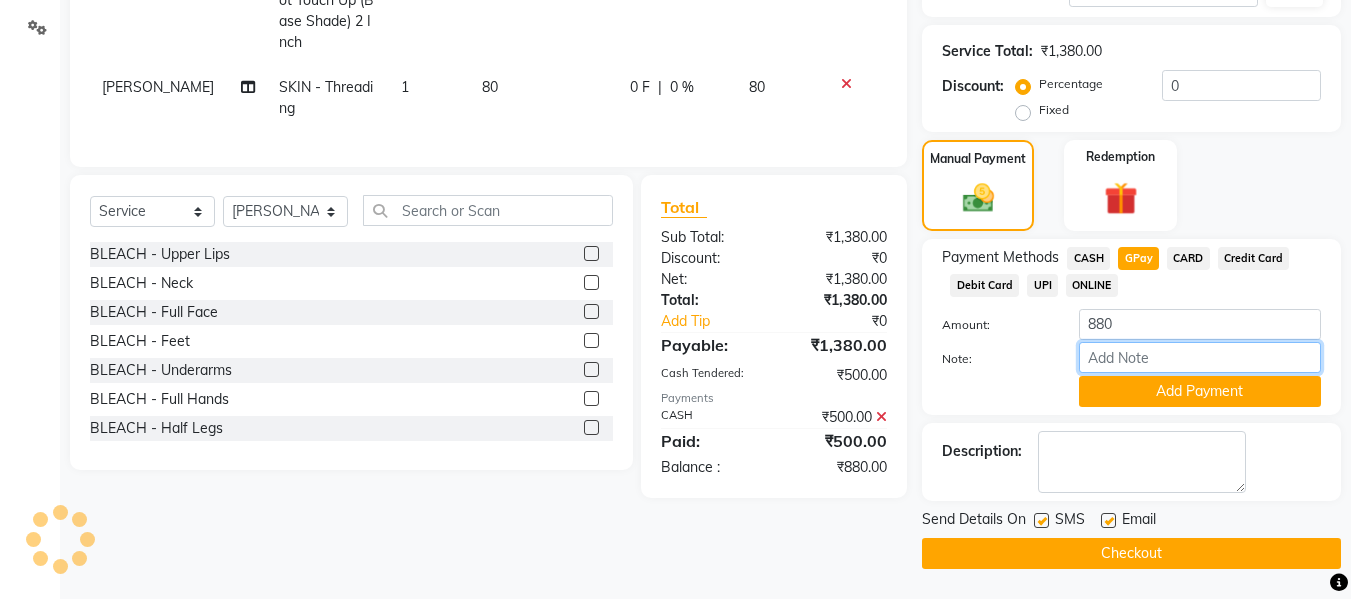 click on "Note:" at bounding box center [1200, 357] 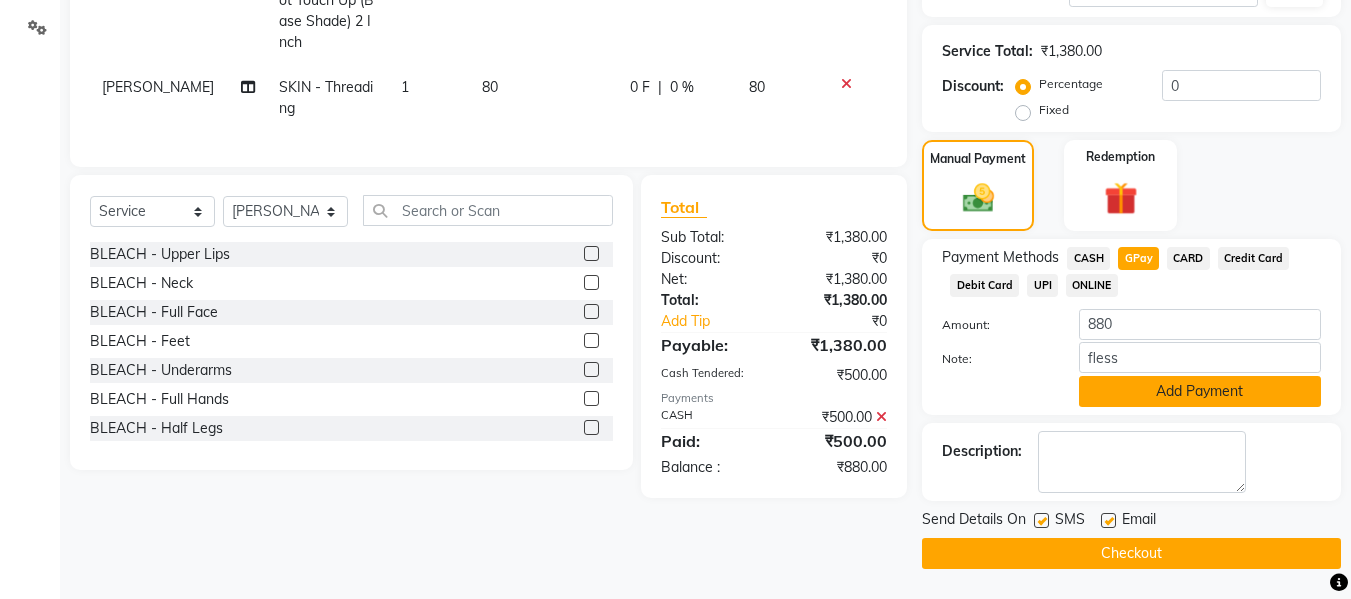 click on "Add Payment" 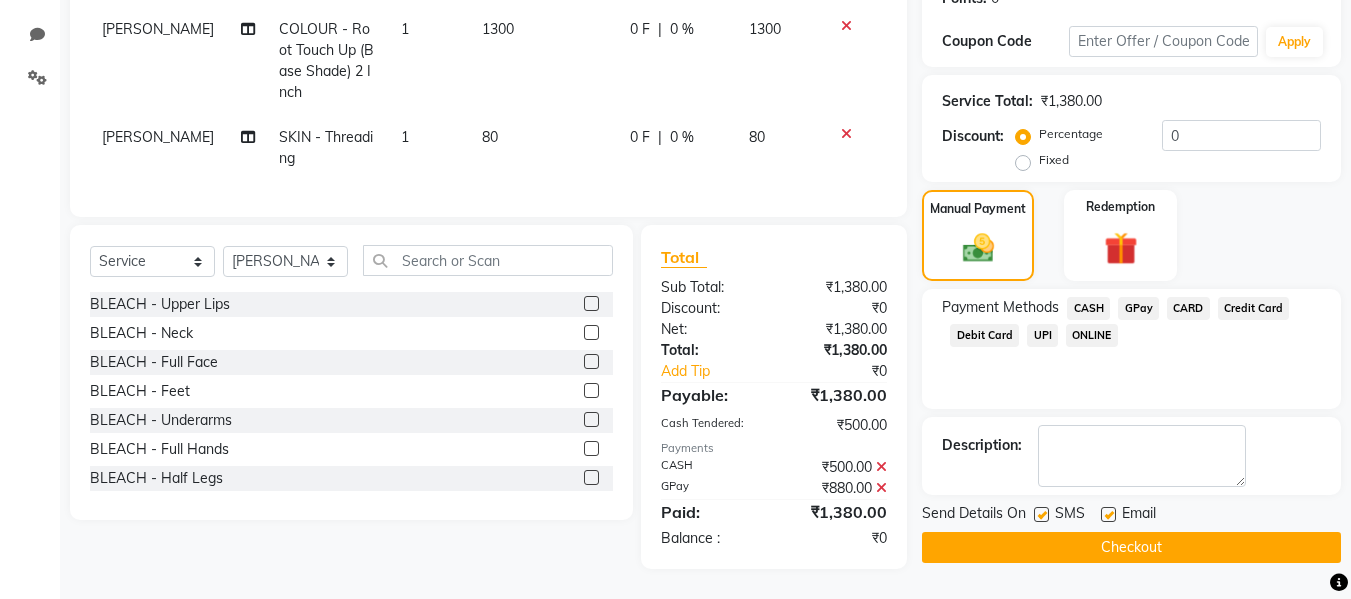 scroll, scrollTop: 338, scrollLeft: 0, axis: vertical 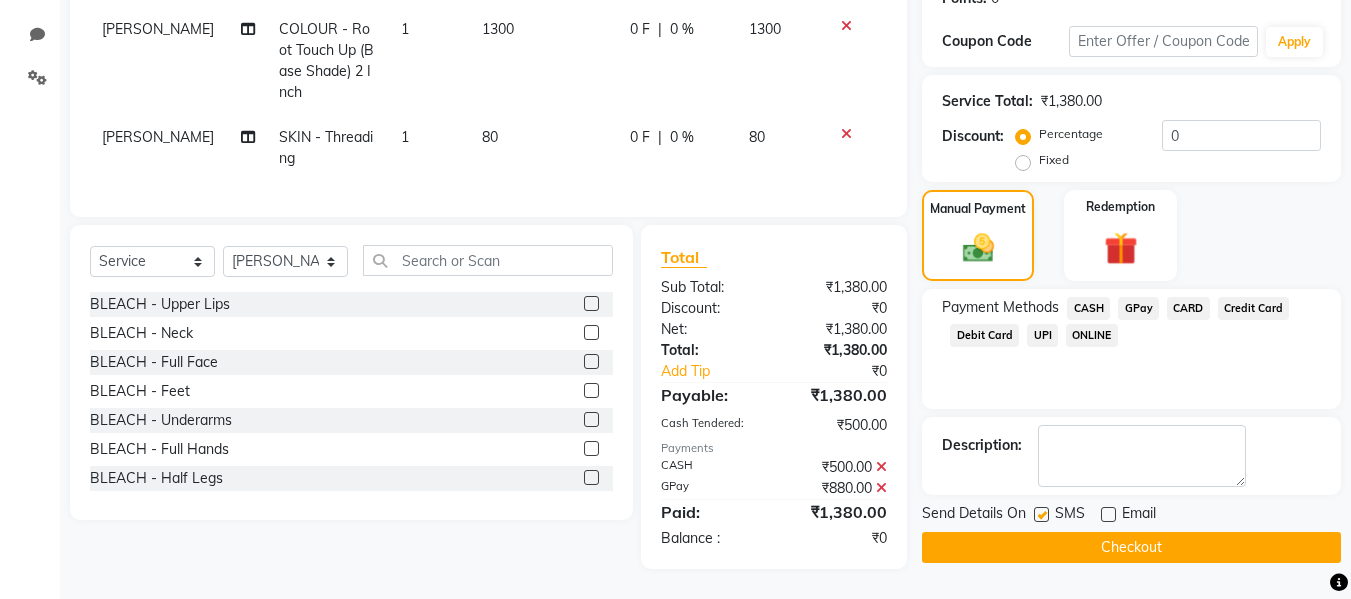 click 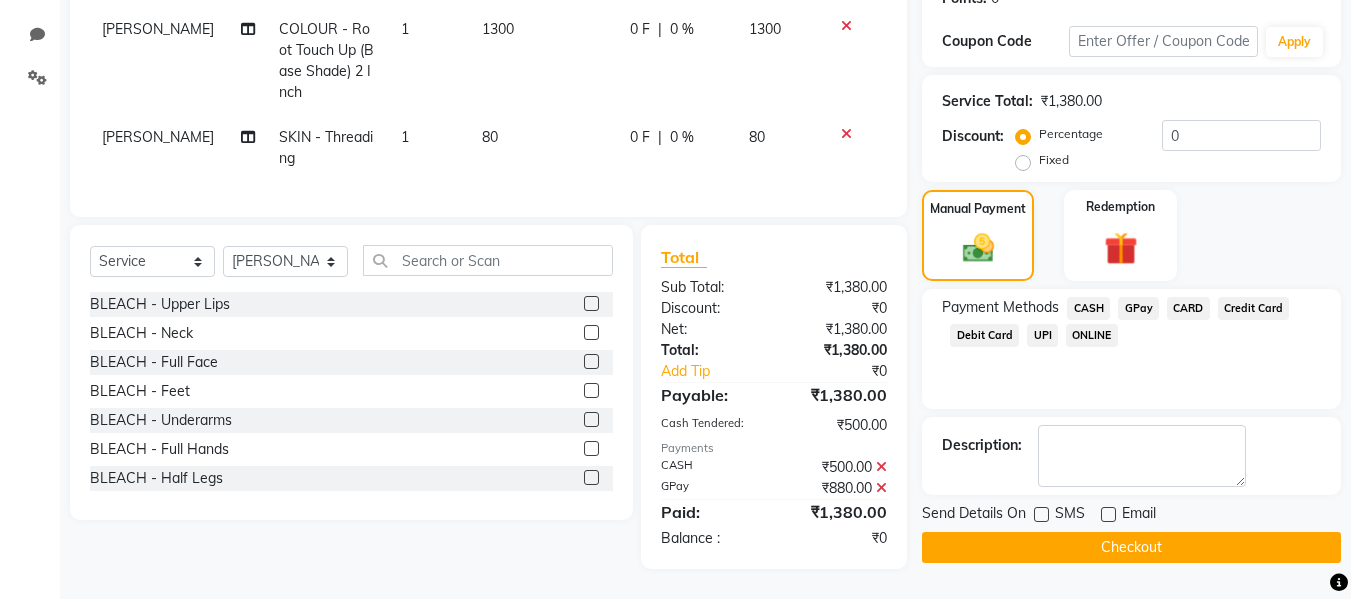 click on "Checkout" 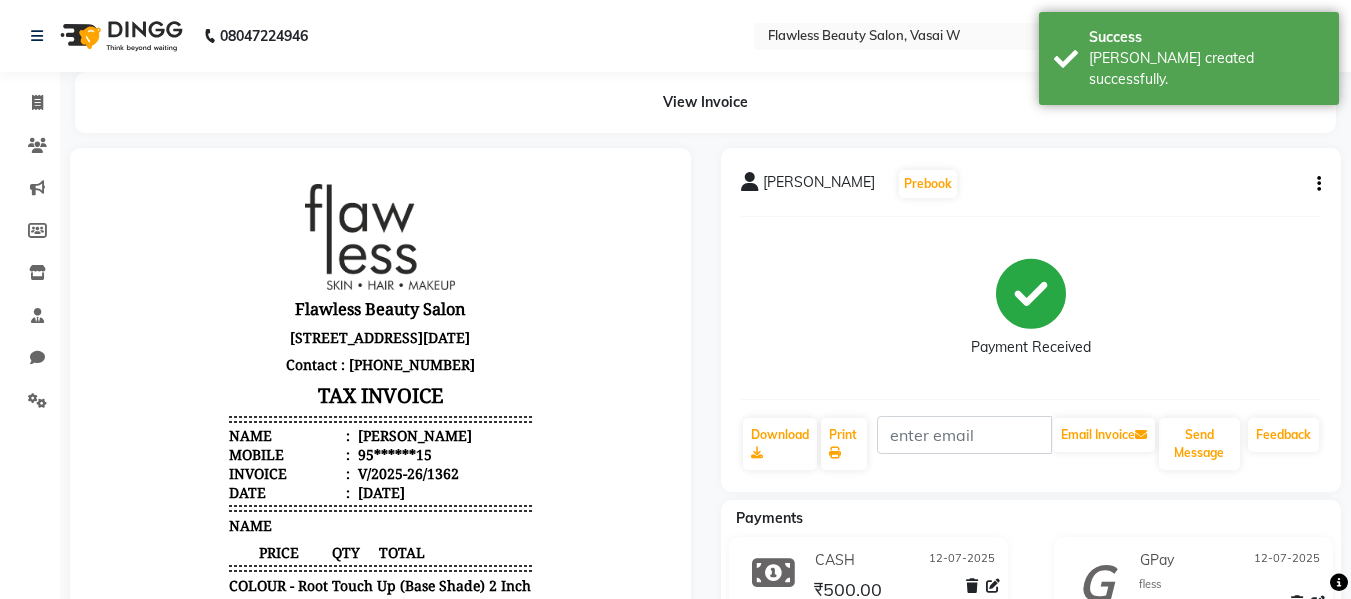 scroll, scrollTop: 0, scrollLeft: 0, axis: both 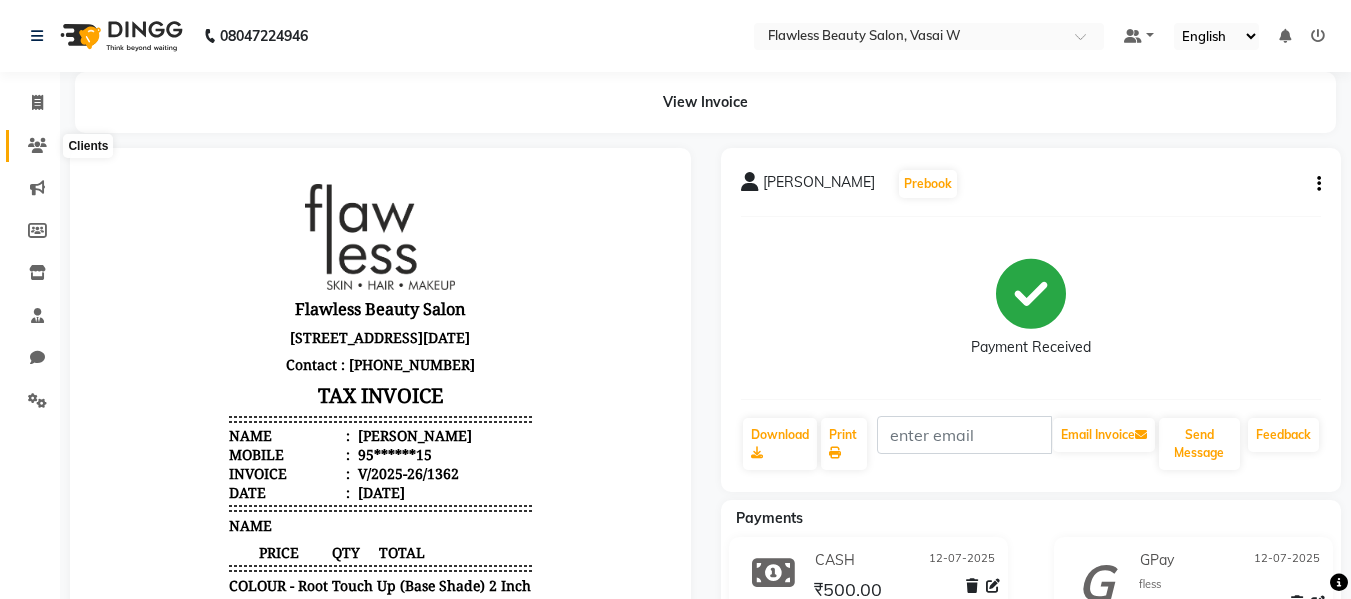 click 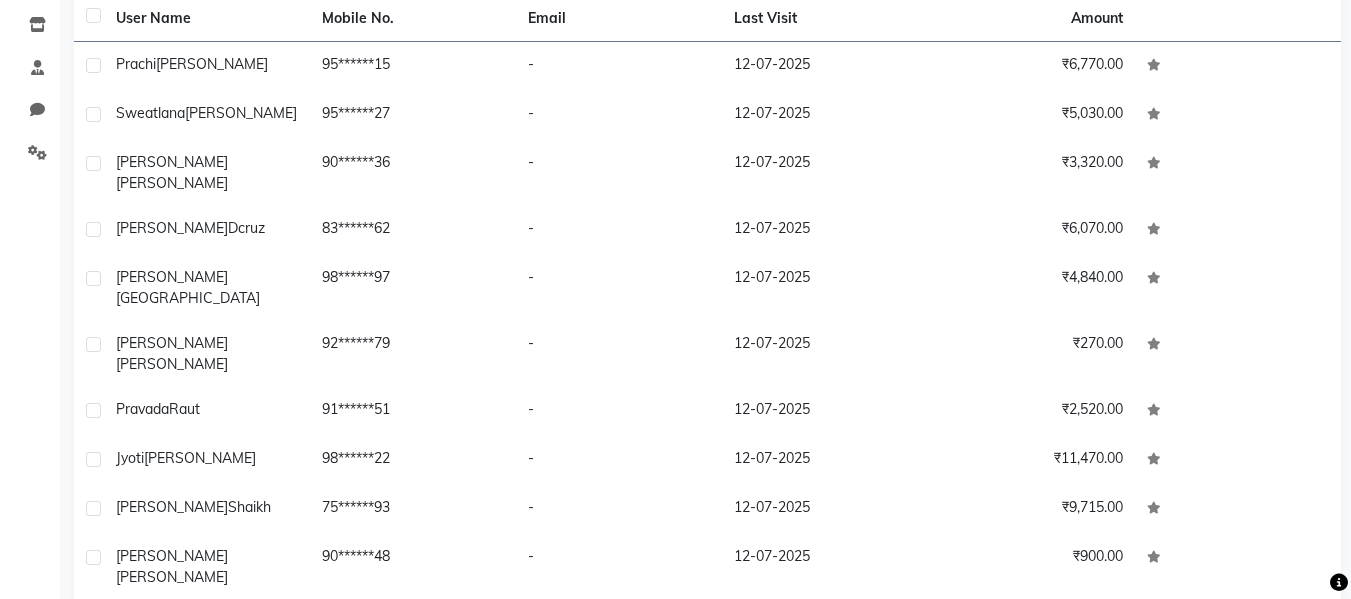 scroll, scrollTop: 267, scrollLeft: 0, axis: vertical 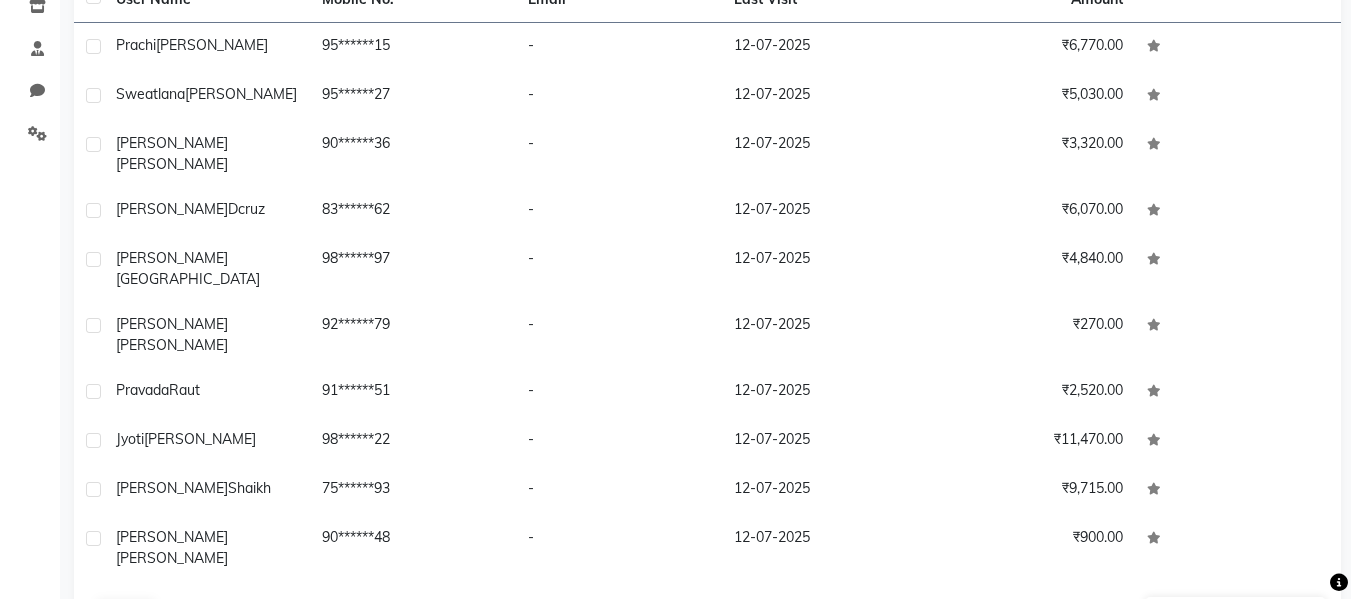 click on "Next" 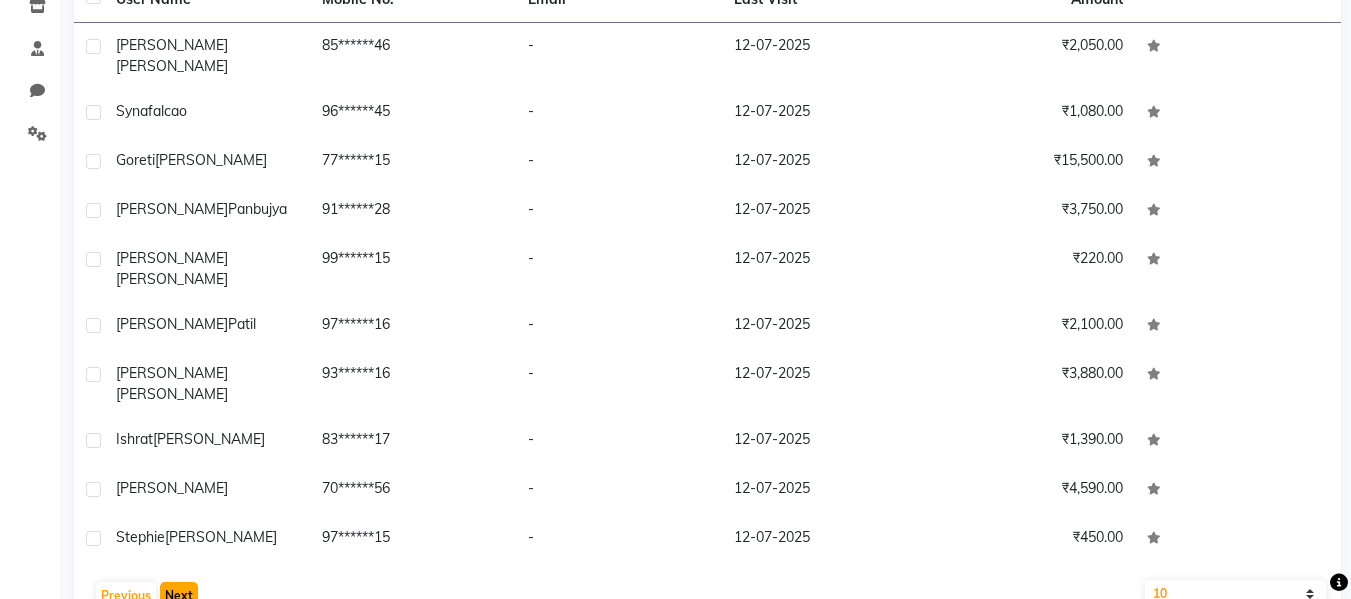 click on "Next" 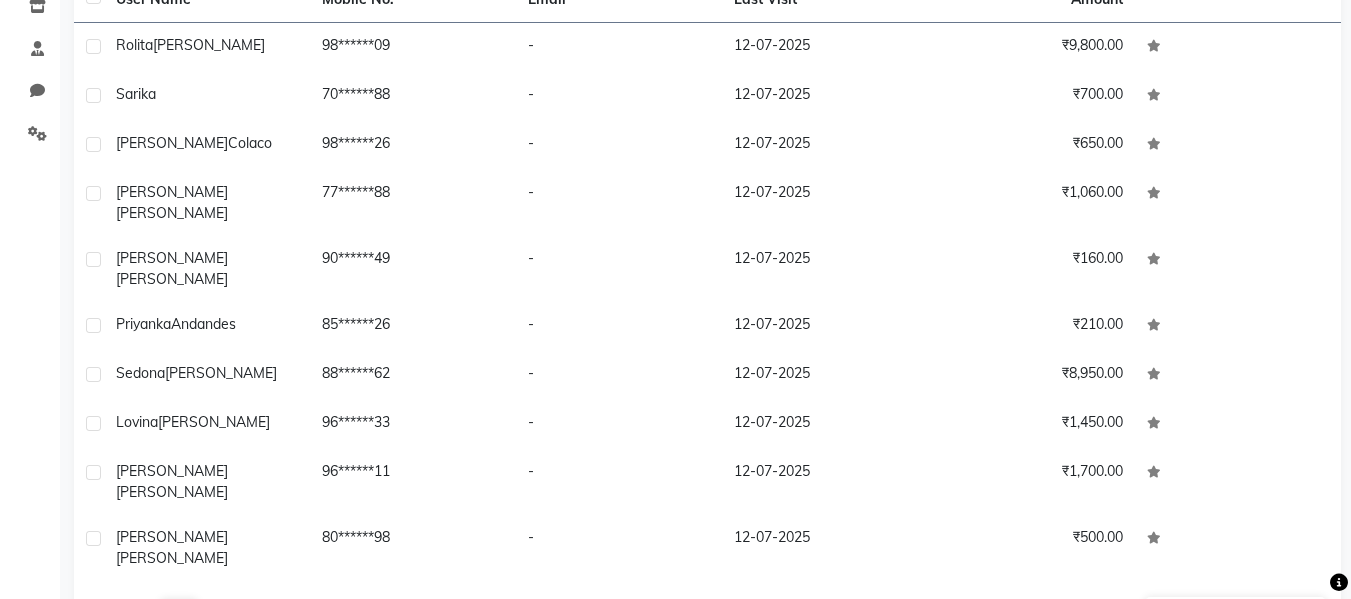 click on "Previous" 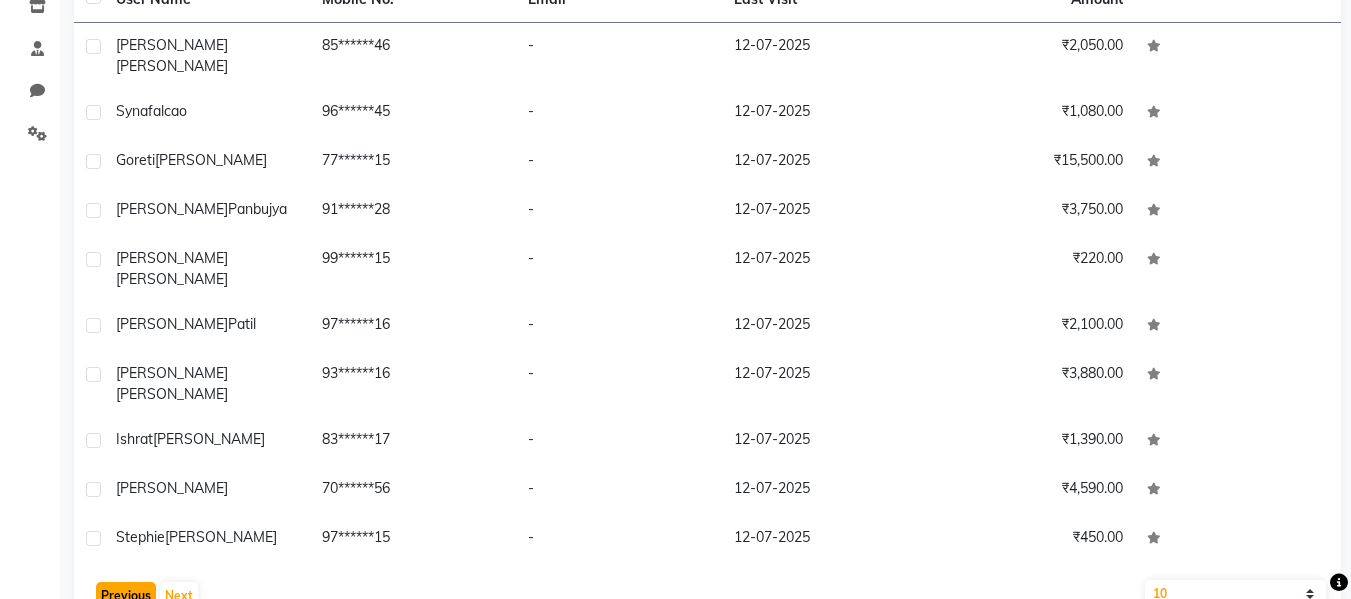 click on "Previous" 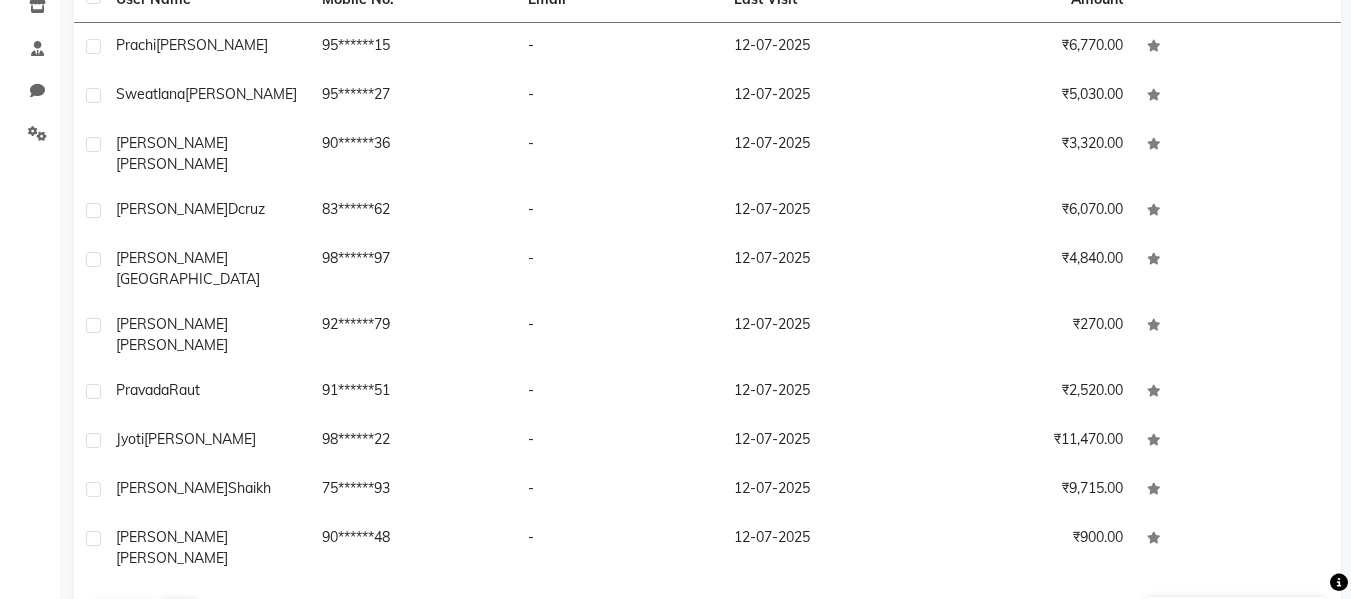 click on "Previous   Next" 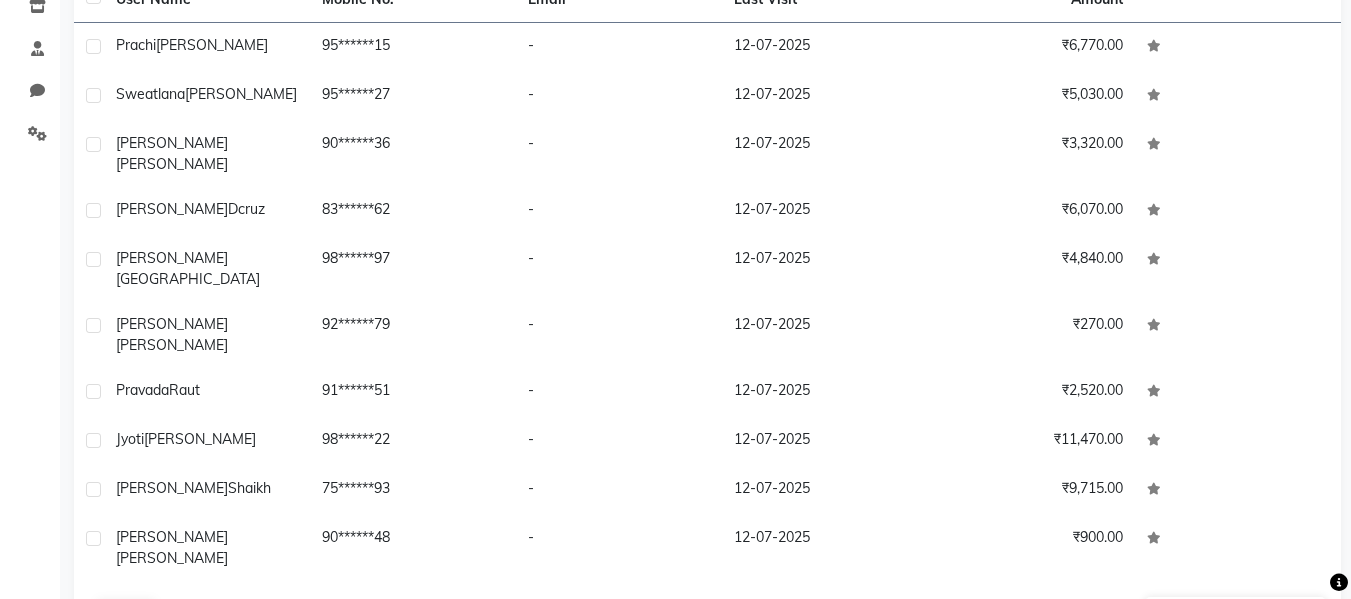 click on "Next" 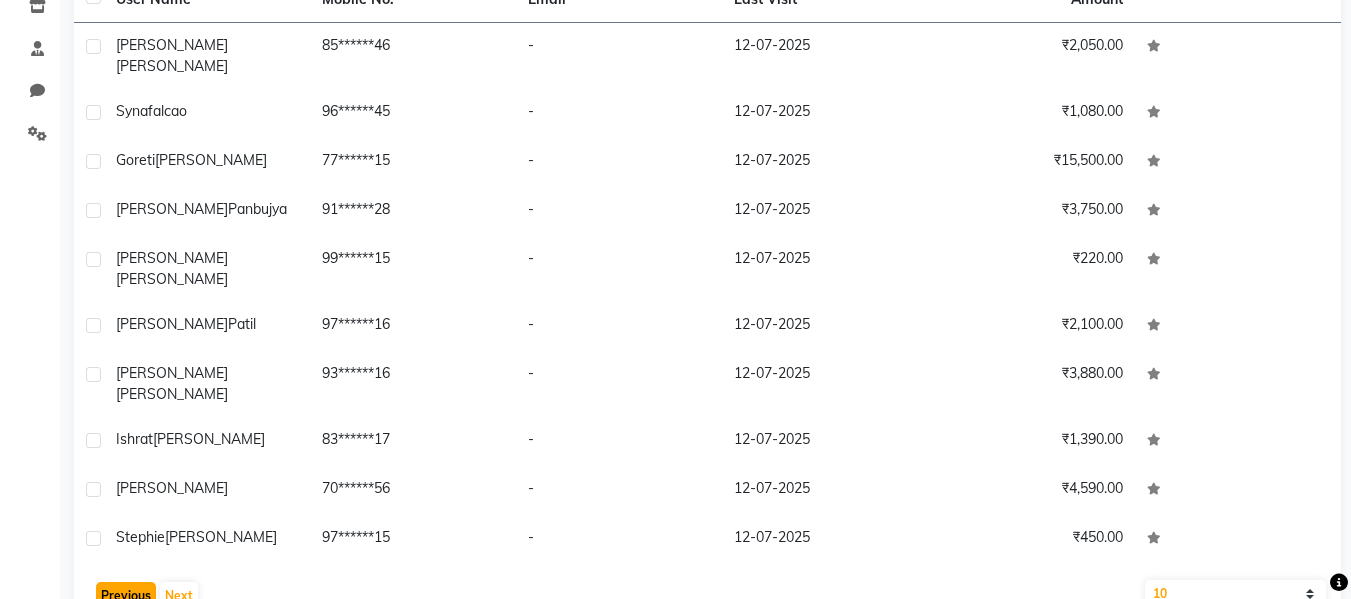 click on "Previous" 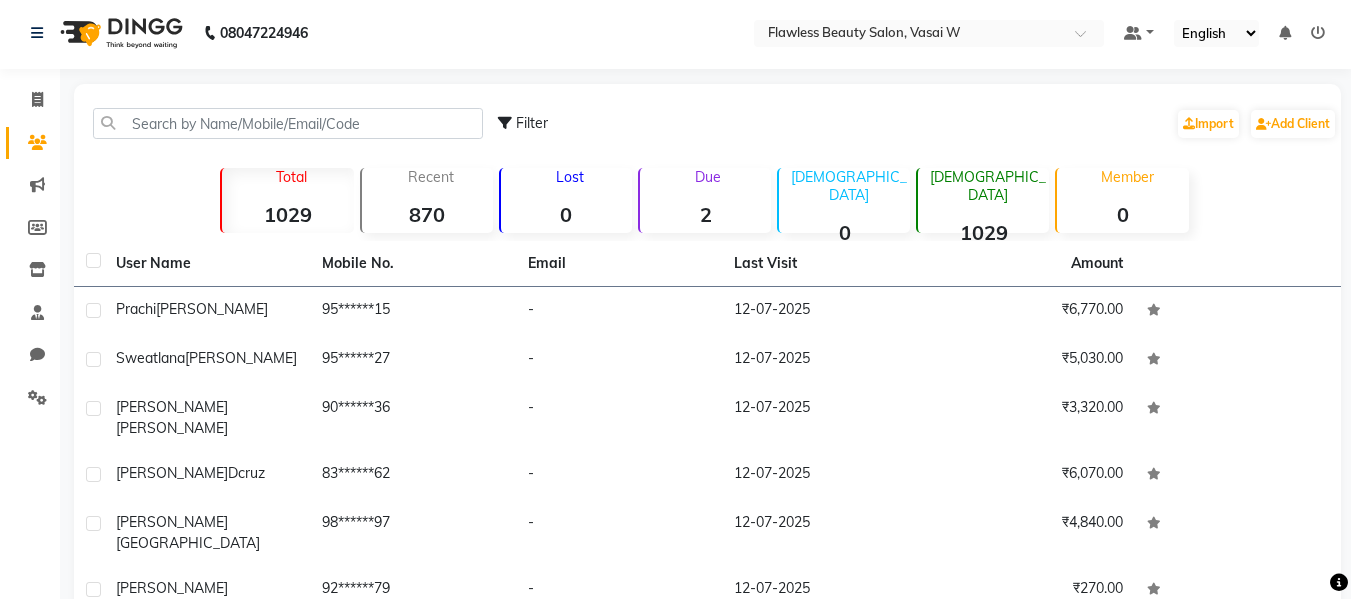 scroll, scrollTop: 0, scrollLeft: 0, axis: both 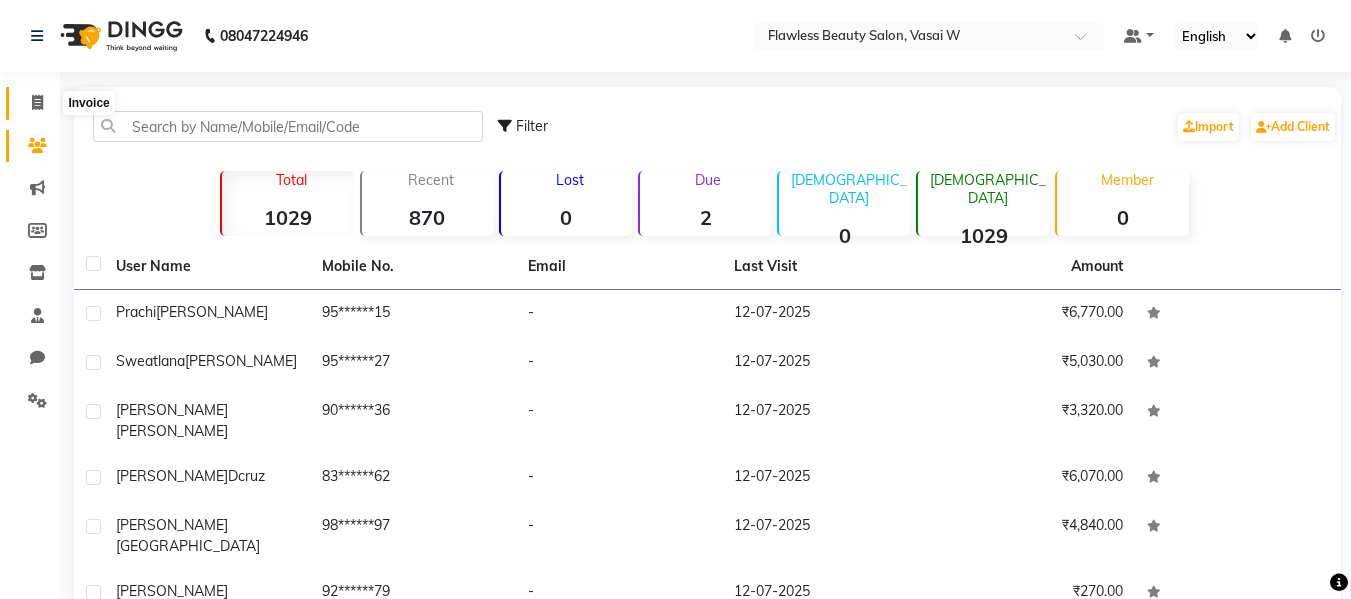 click 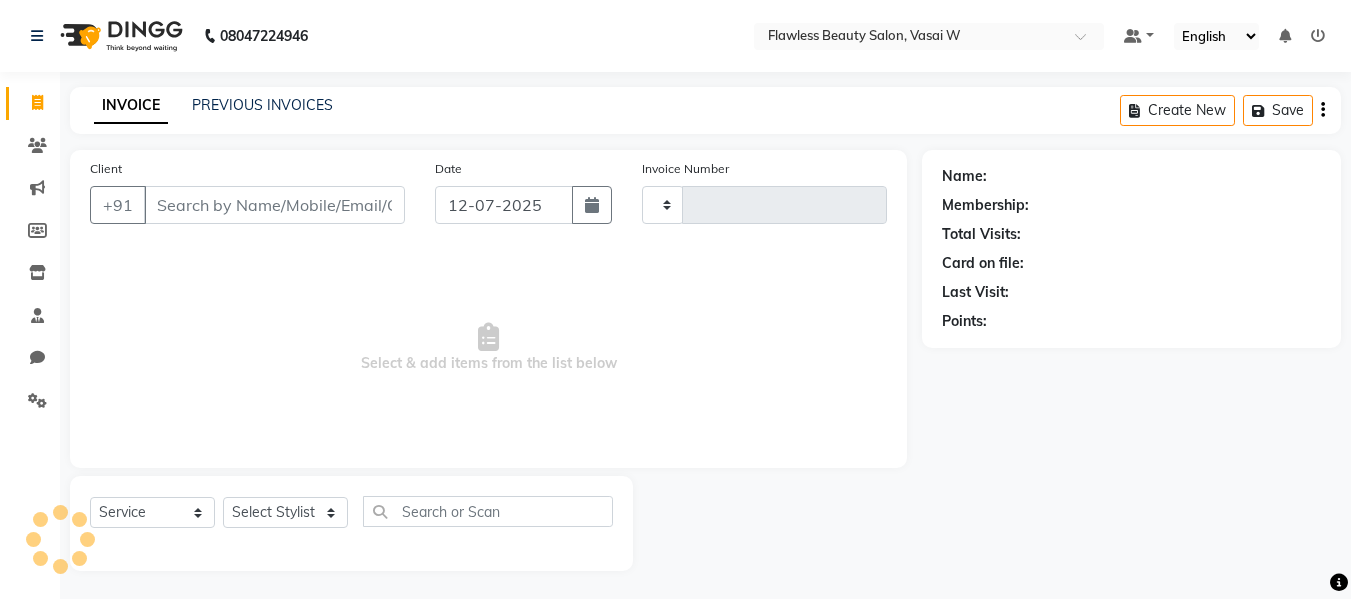 scroll, scrollTop: 2, scrollLeft: 0, axis: vertical 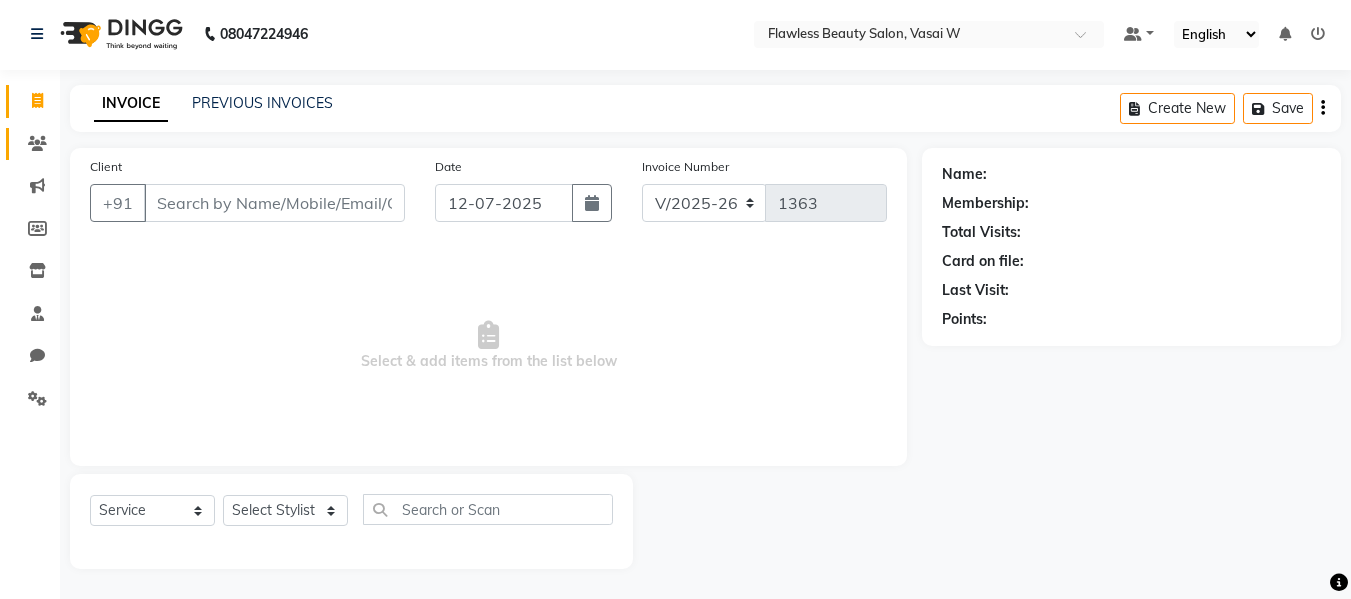 click on "Clients" 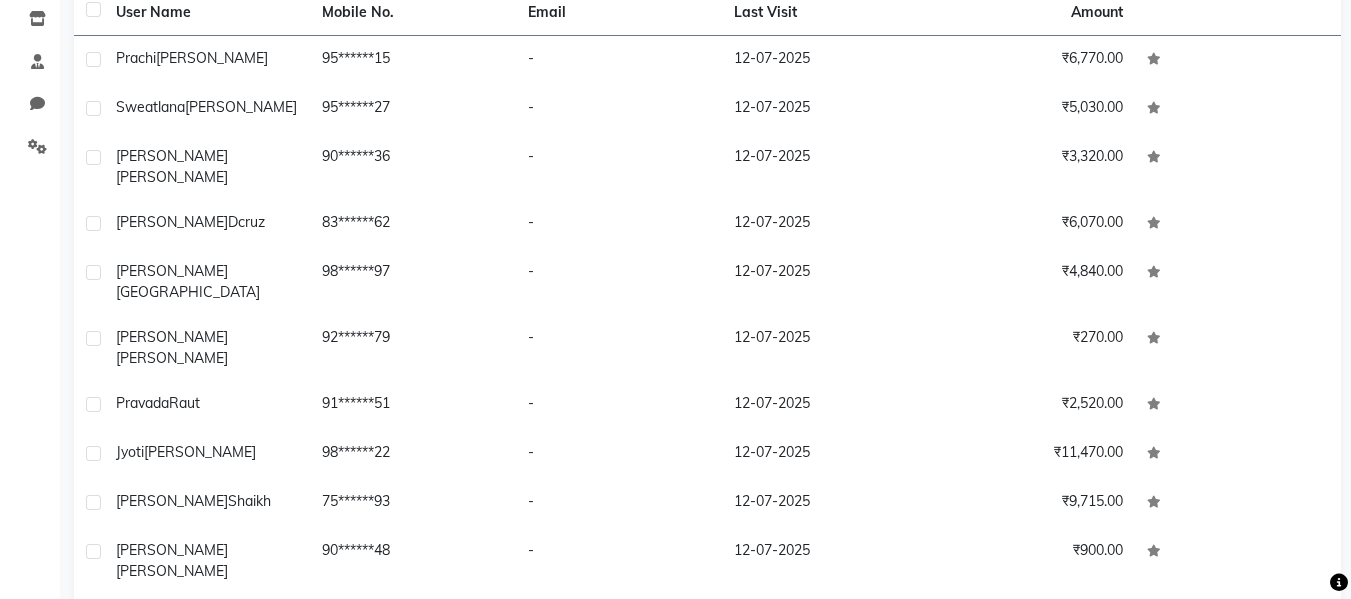 scroll, scrollTop: 267, scrollLeft: 0, axis: vertical 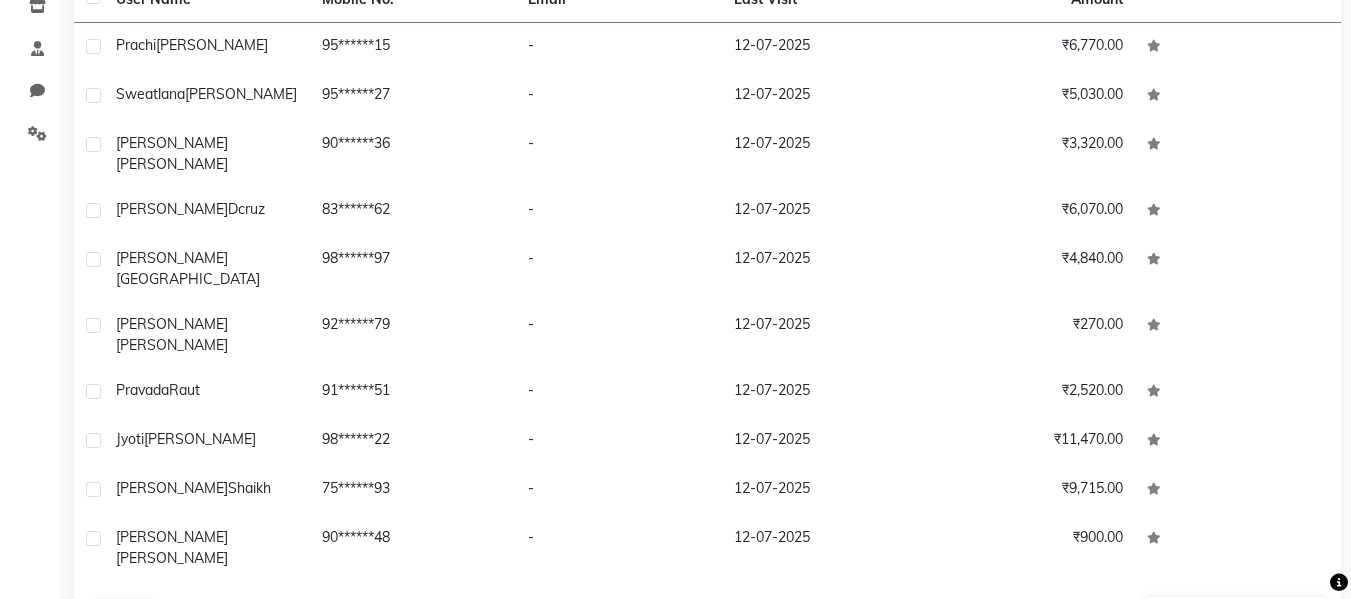 click on "Next" 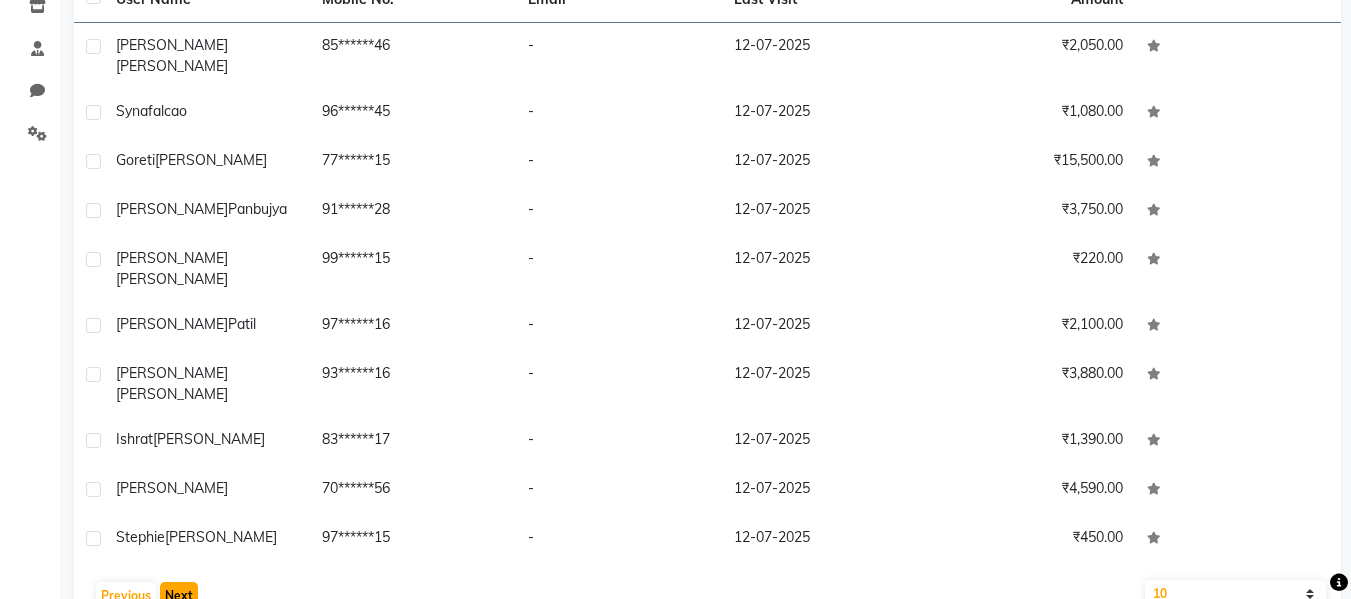 click on "Next" 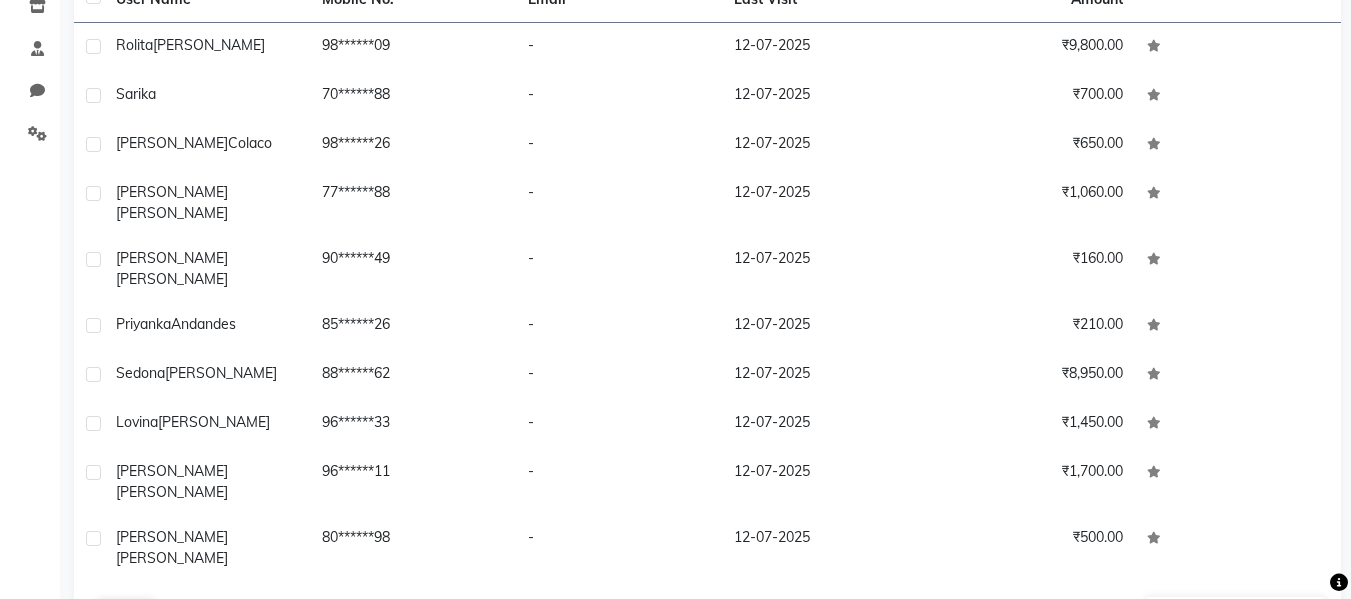click on "Next" 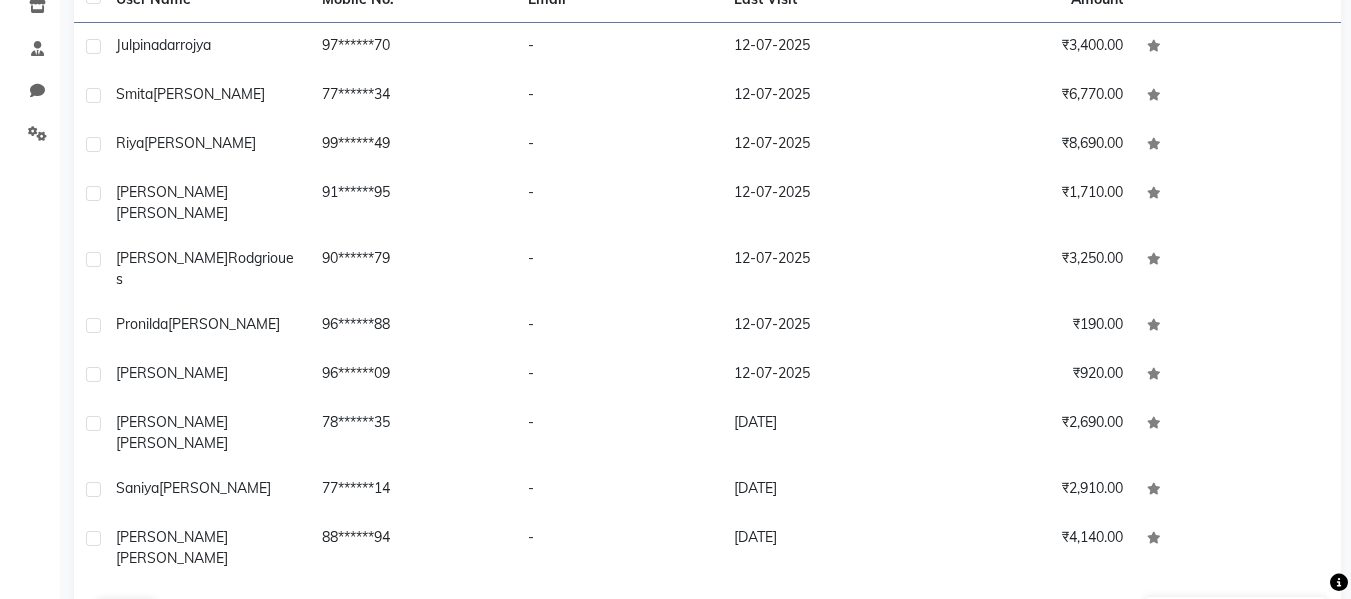 click on "Next" 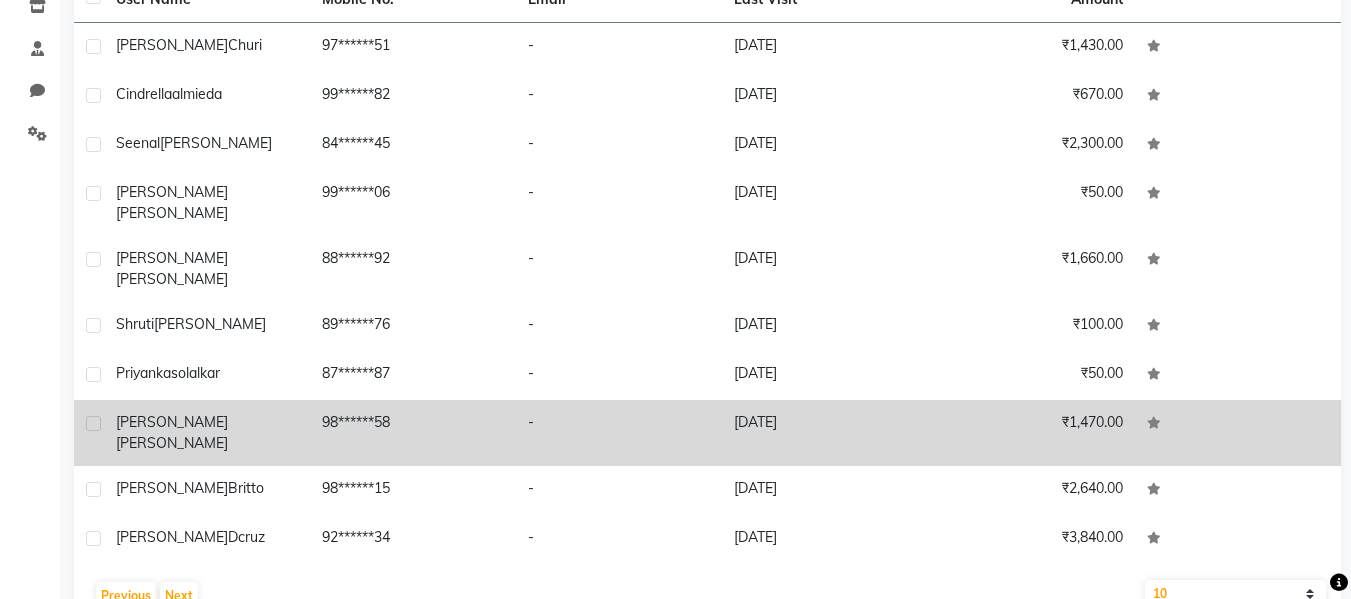 click on "-" 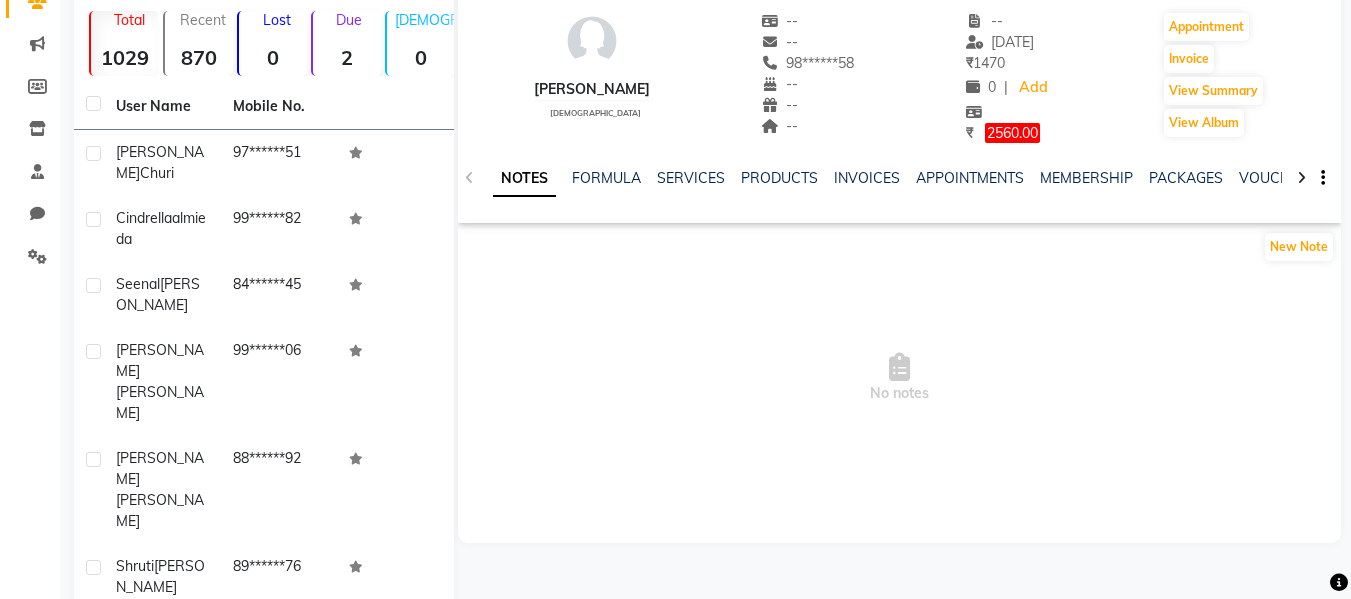 scroll, scrollTop: 41, scrollLeft: 0, axis: vertical 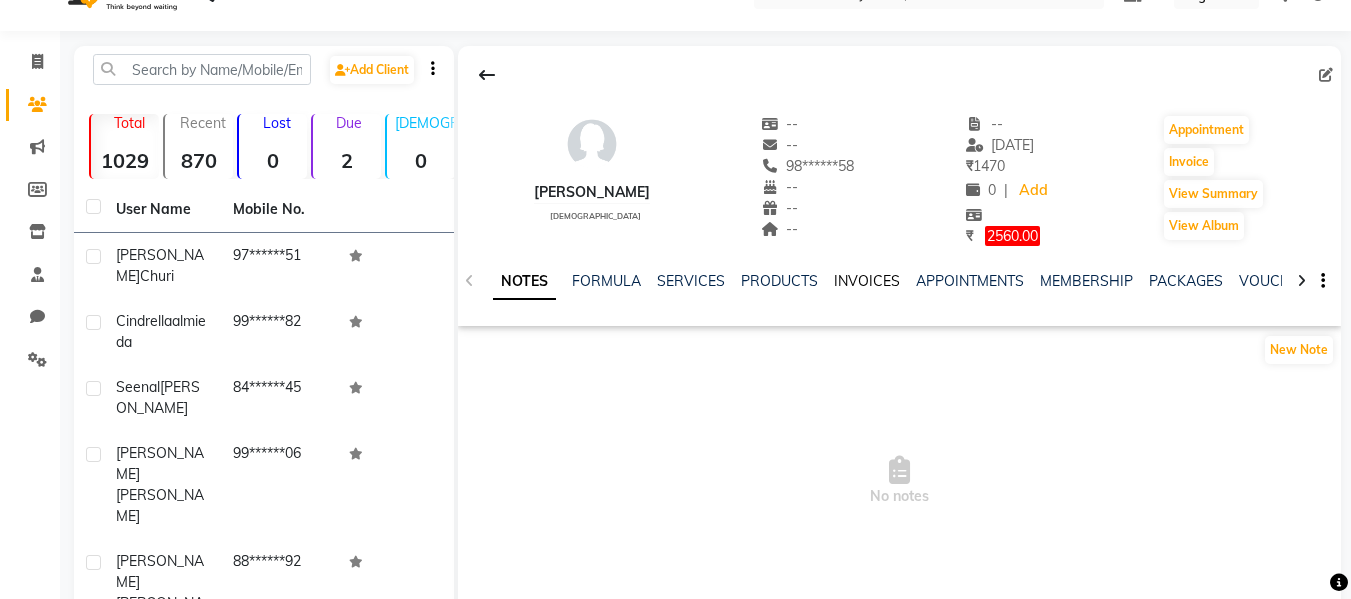 click on "INVOICES" 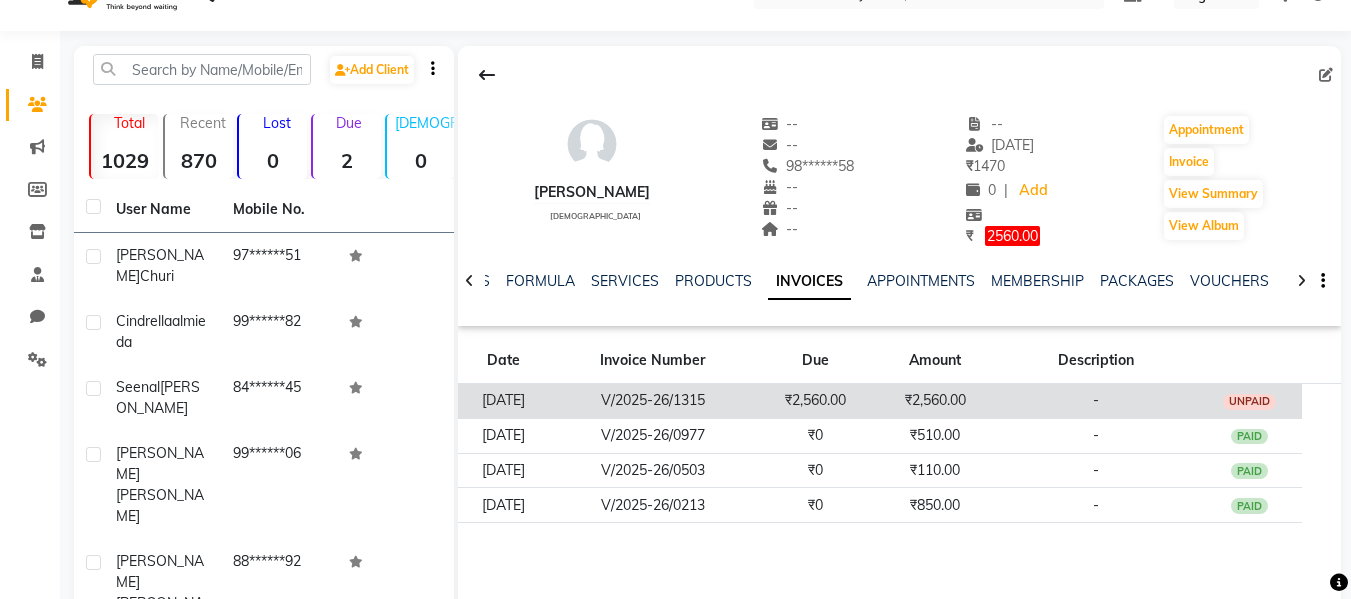 click on "₹2,560.00" 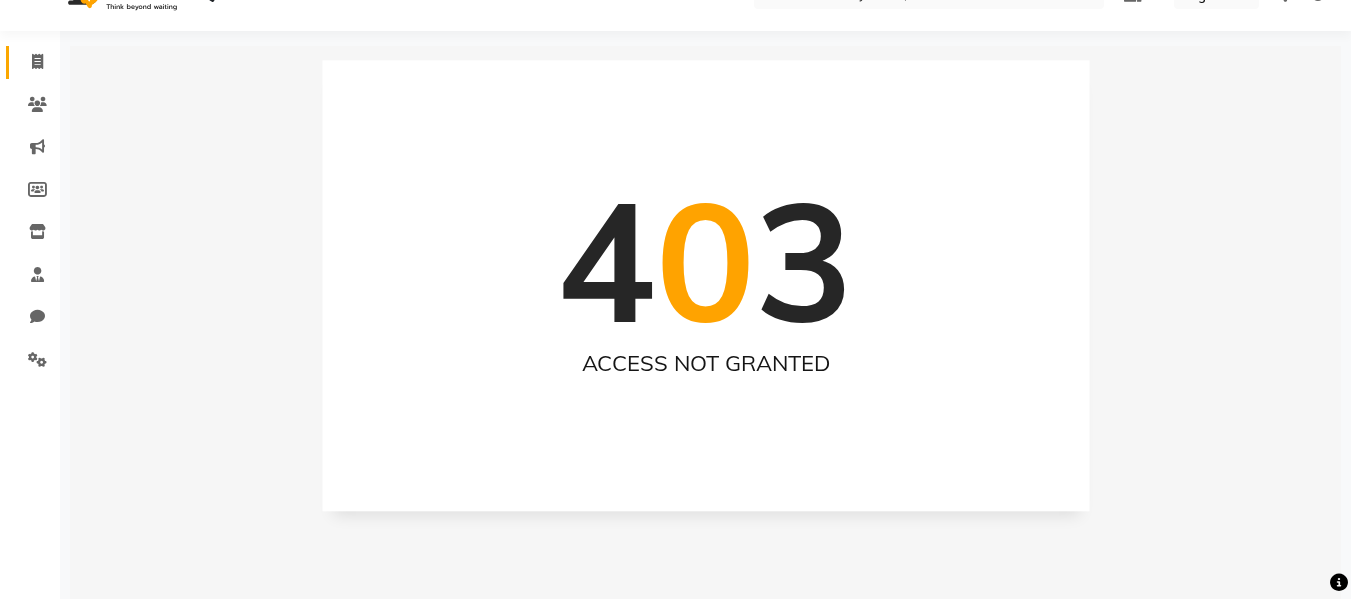 click on "Invoice" 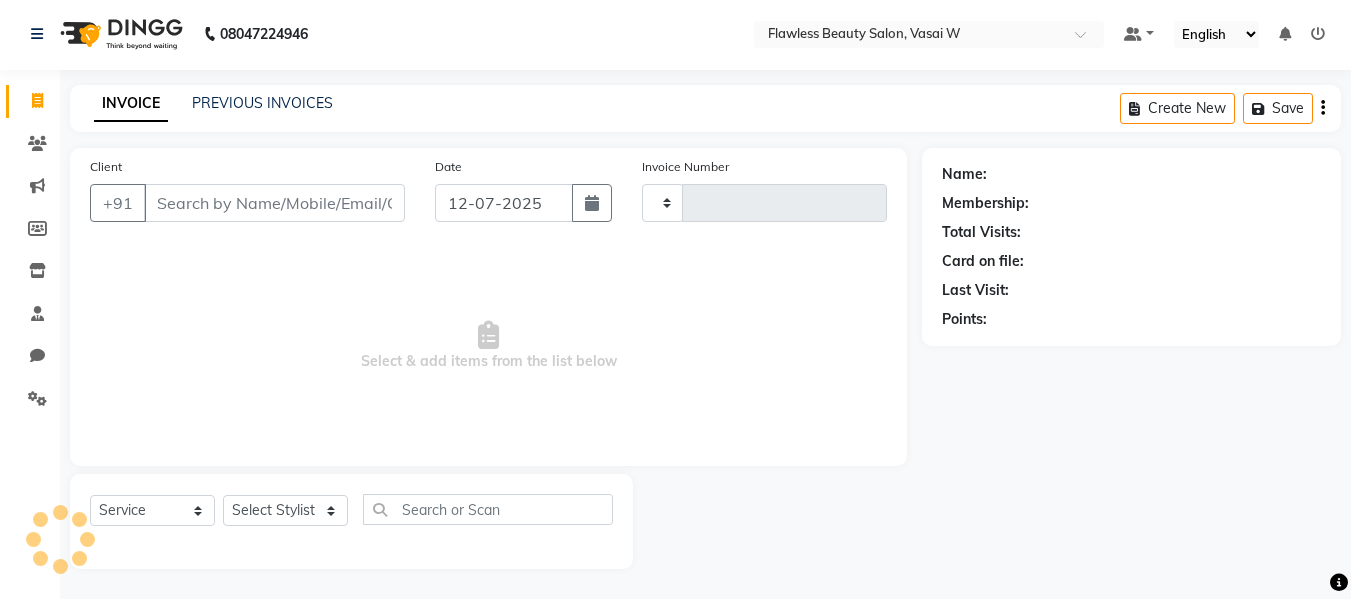 scroll, scrollTop: 2, scrollLeft: 0, axis: vertical 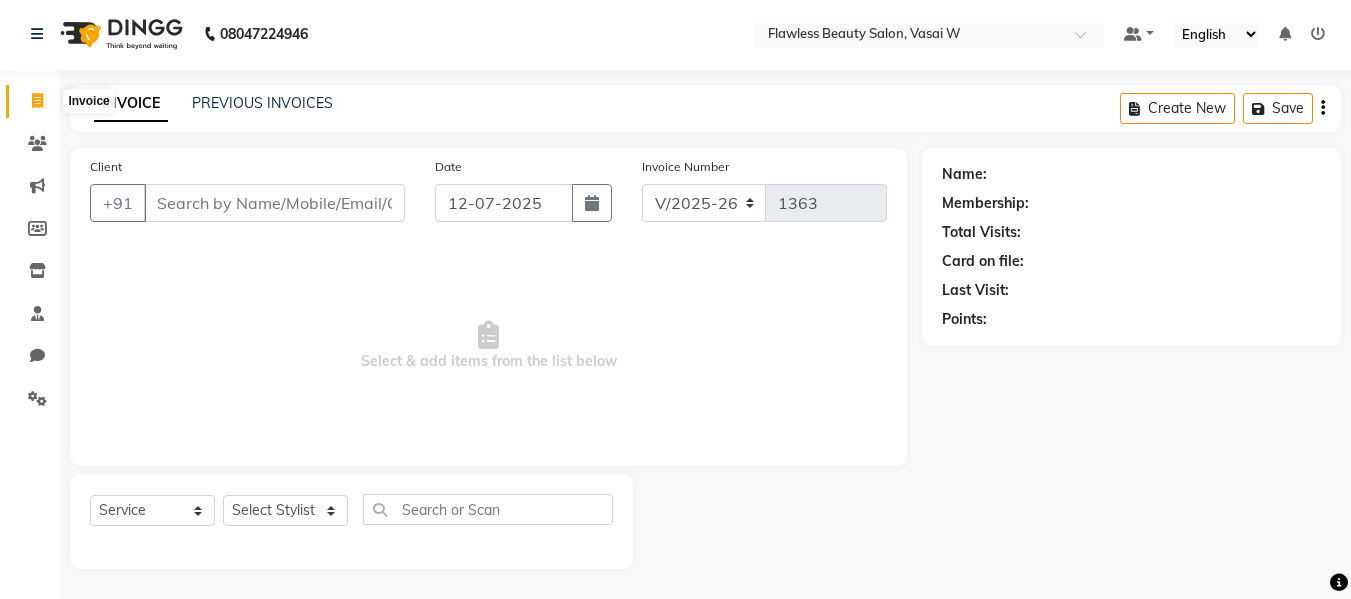 click 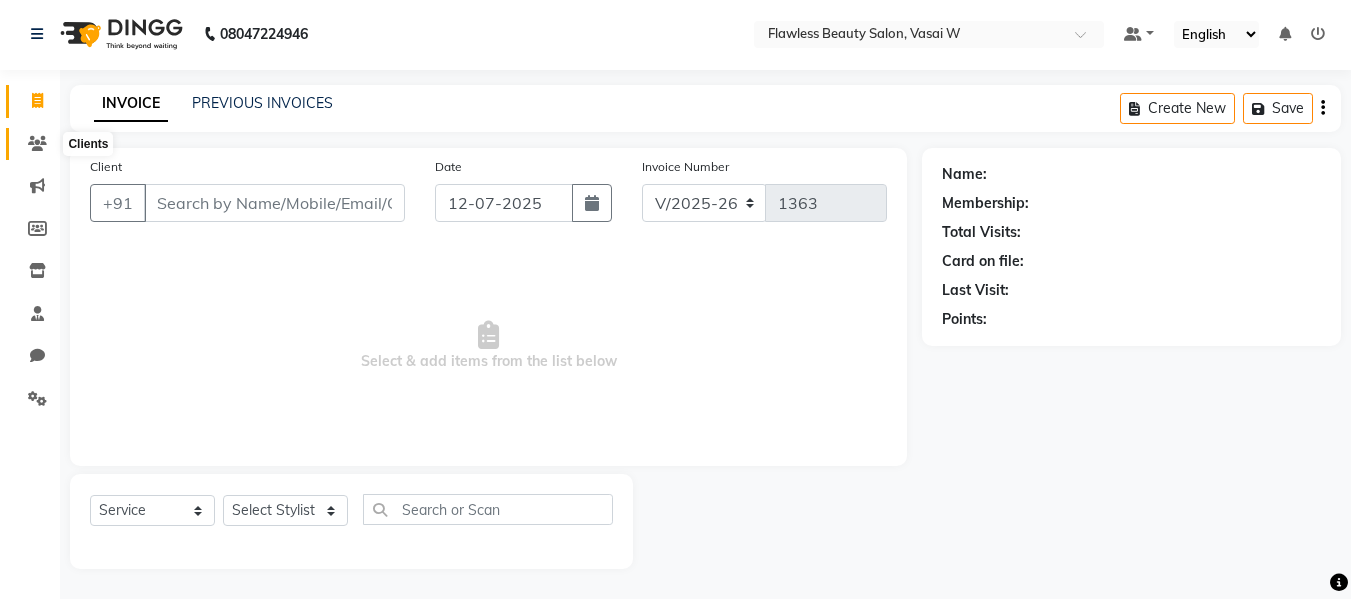 click 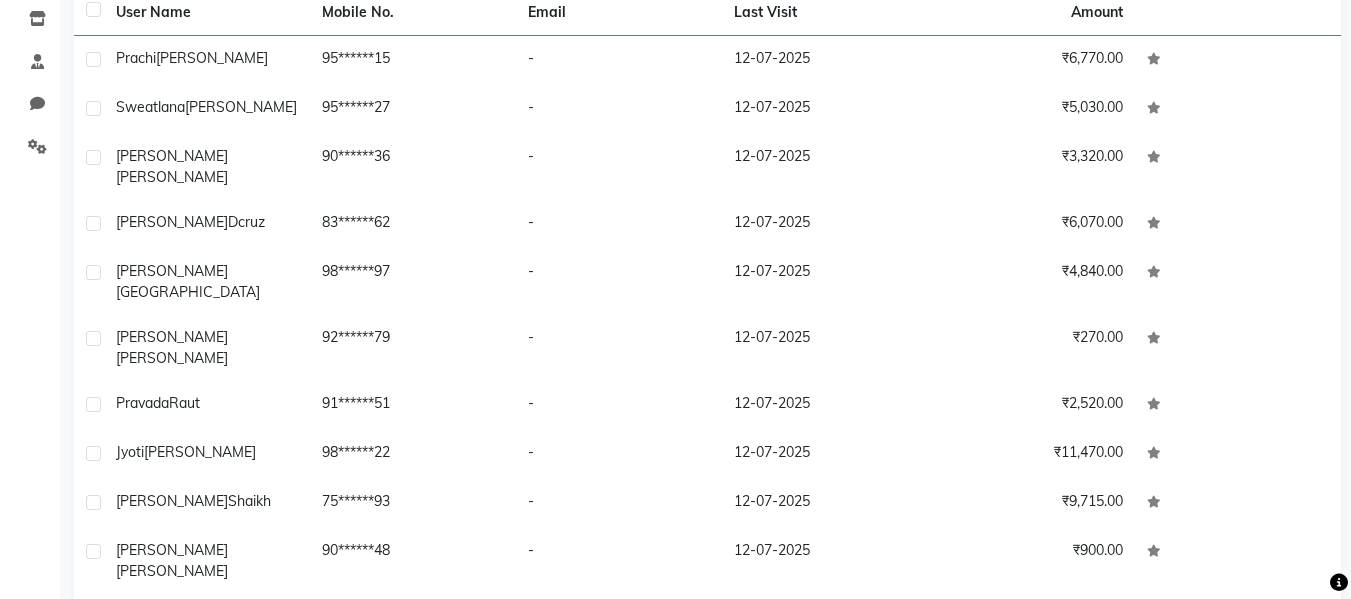 scroll, scrollTop: 267, scrollLeft: 0, axis: vertical 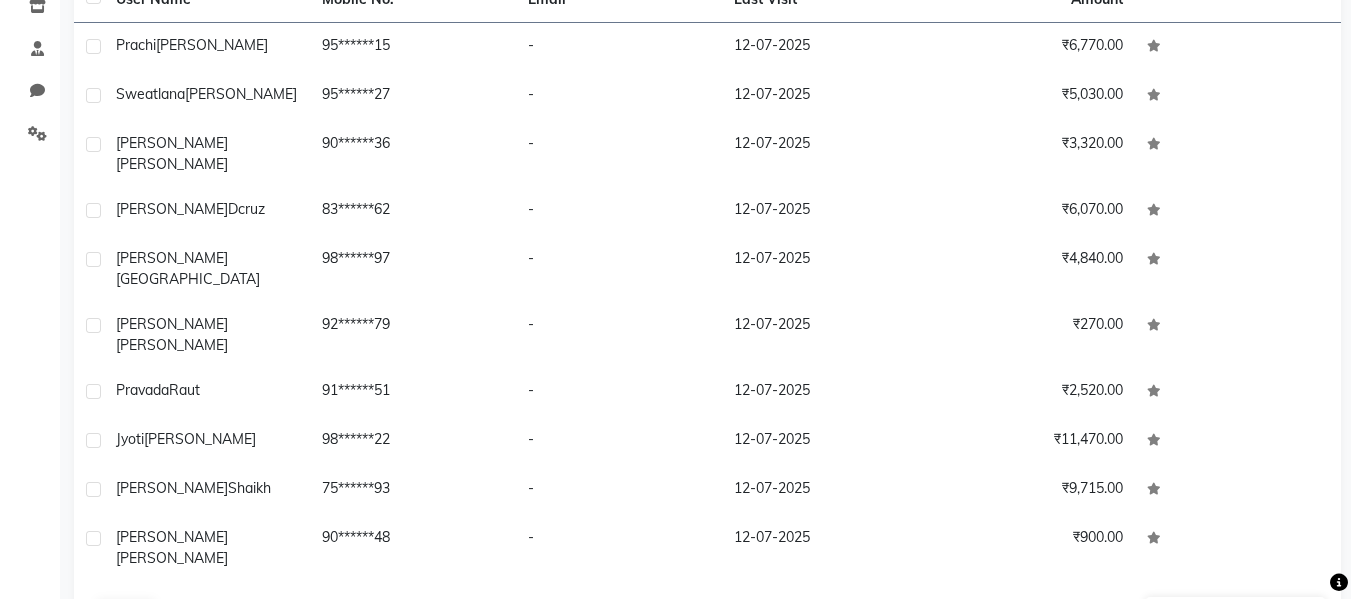 click on "Next" 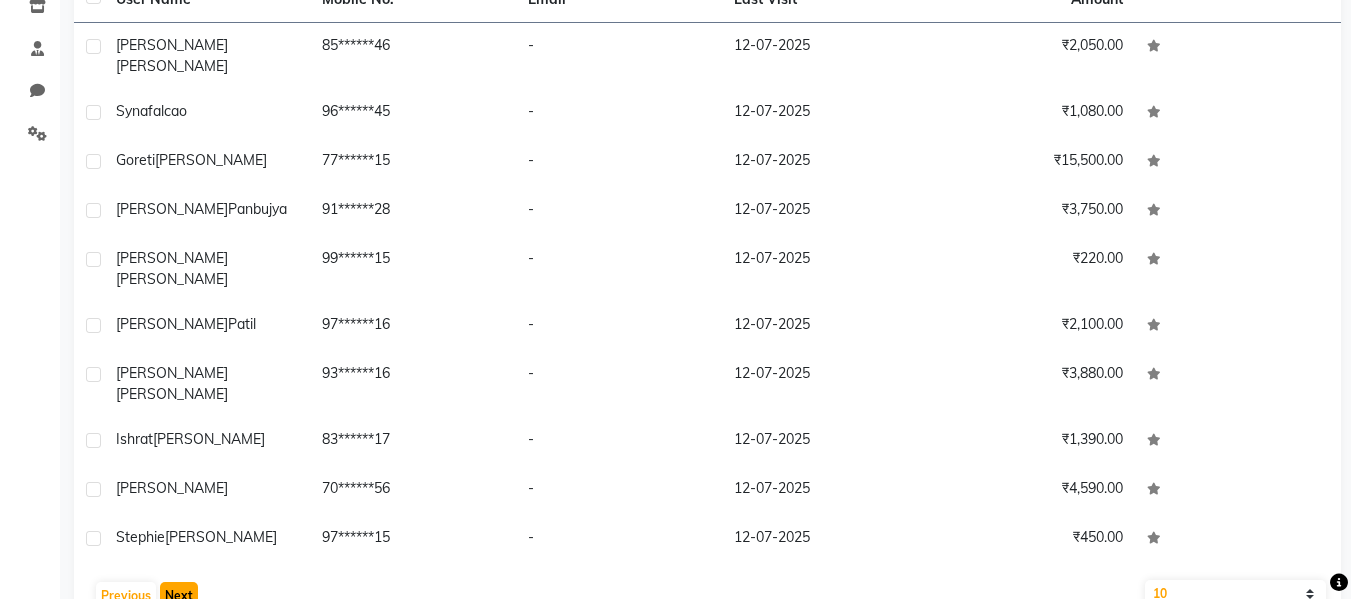 click on "Next" 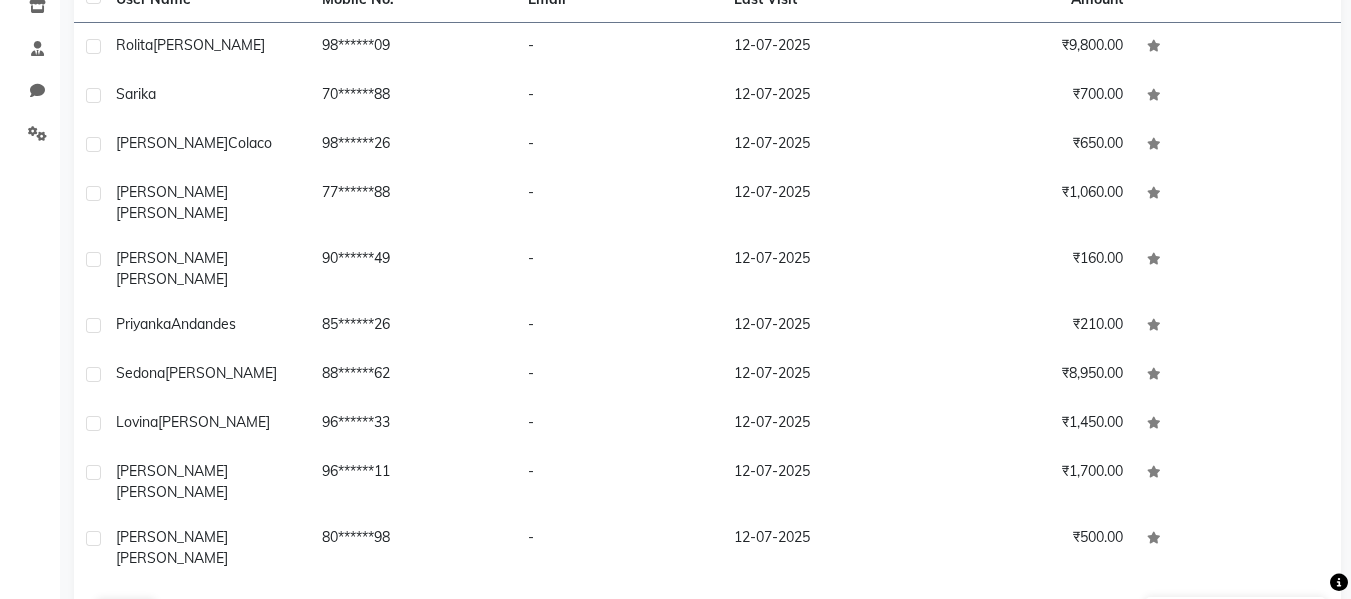 click on "Next" 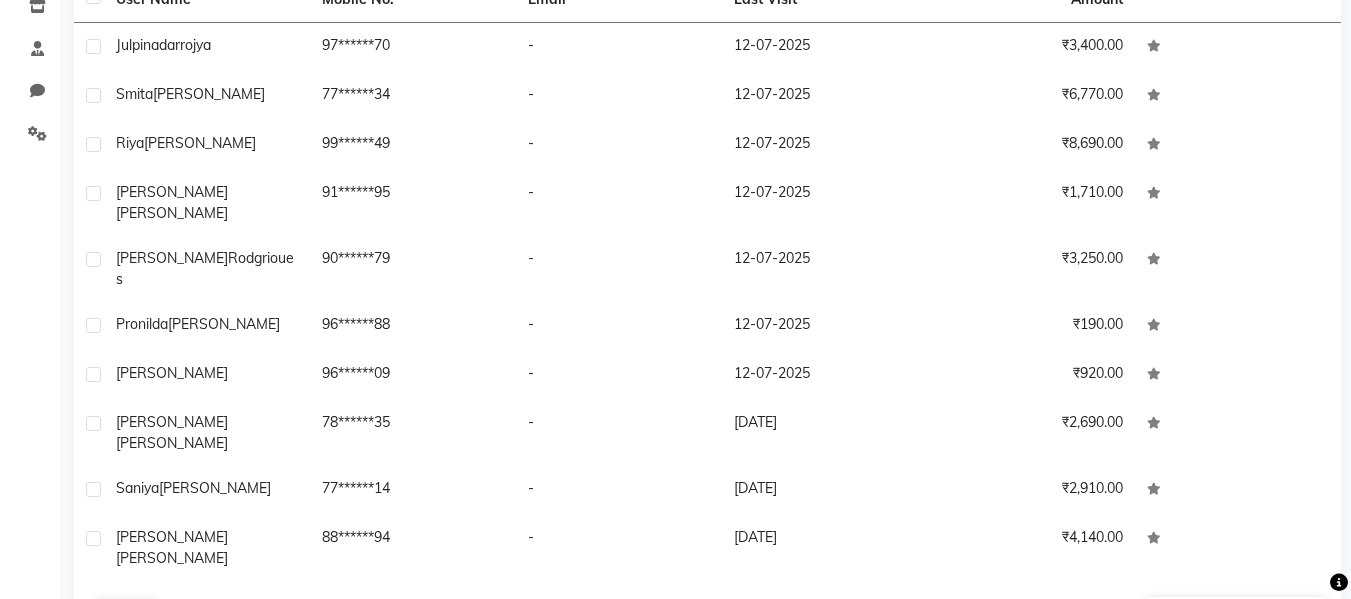 click on "Next" 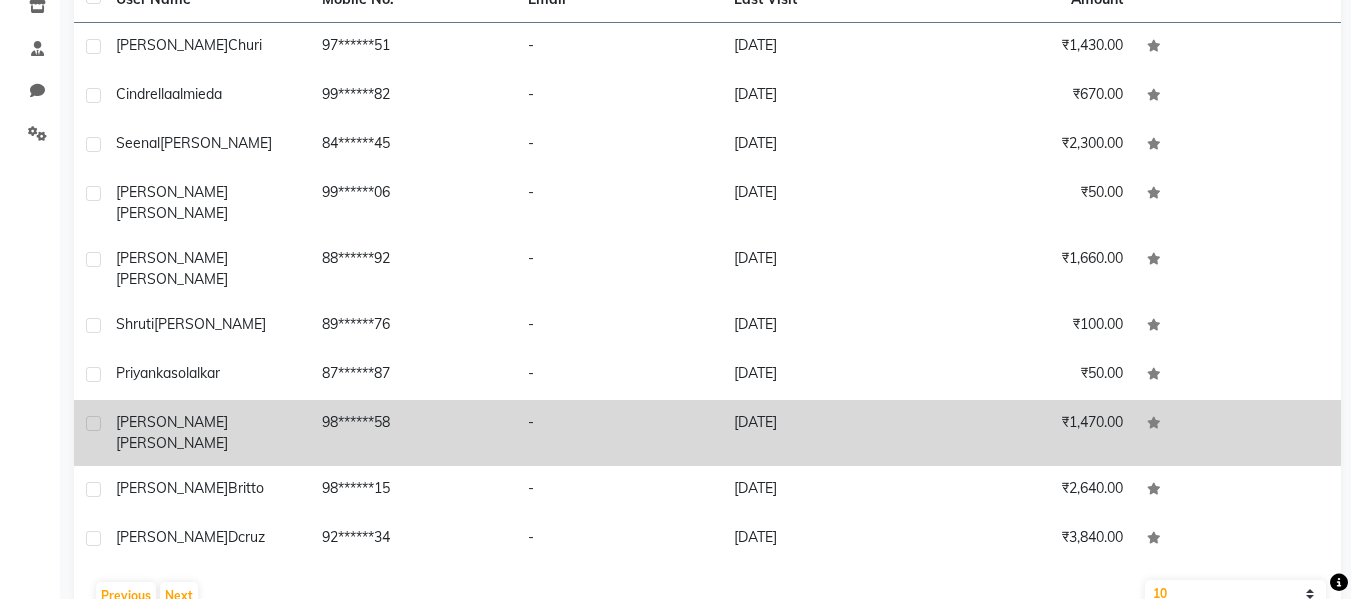 click on "[PERSON_NAME]" 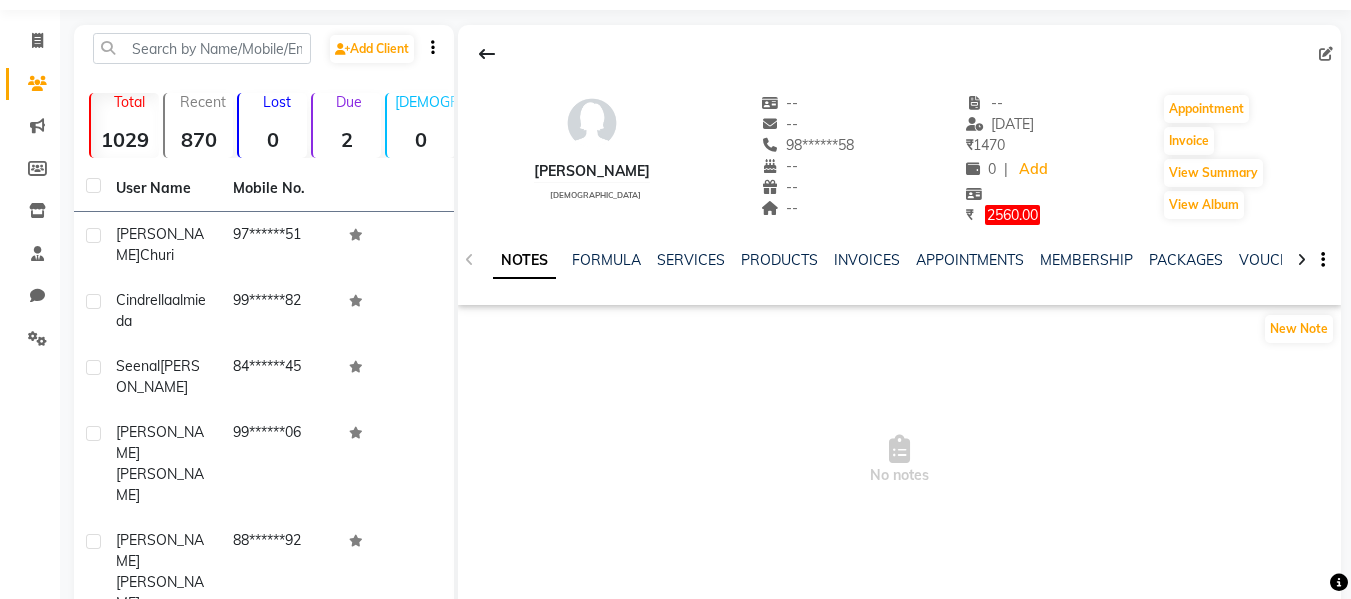 scroll, scrollTop: 0, scrollLeft: 0, axis: both 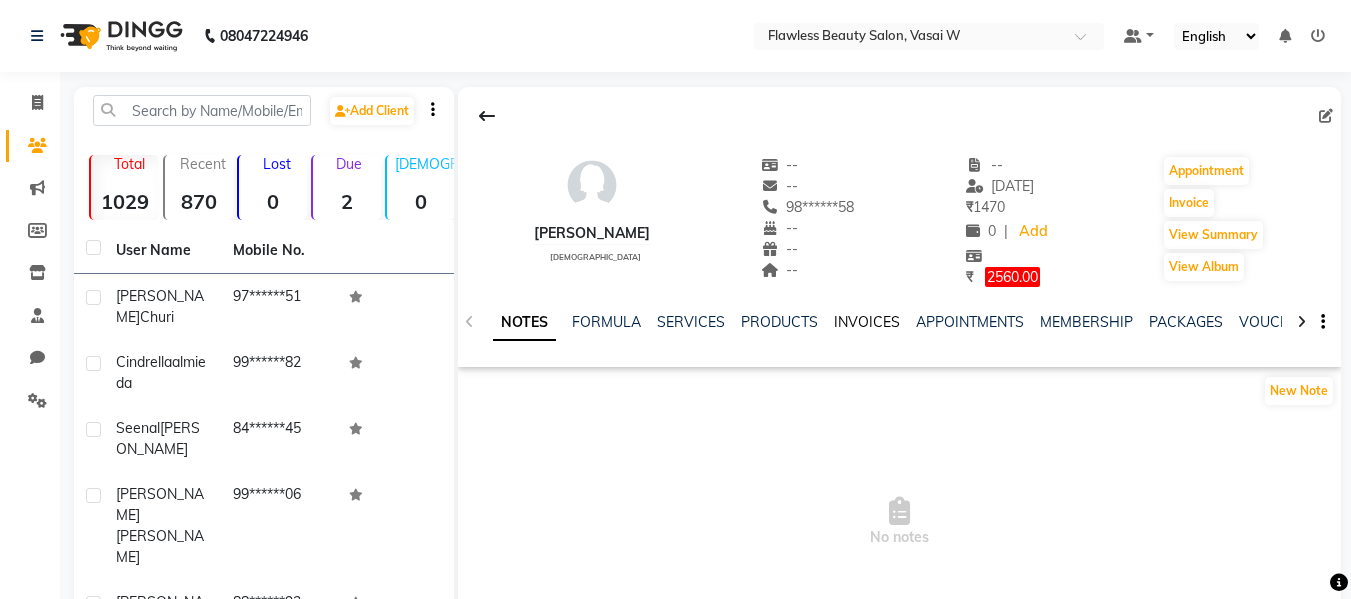 click on "INVOICES" 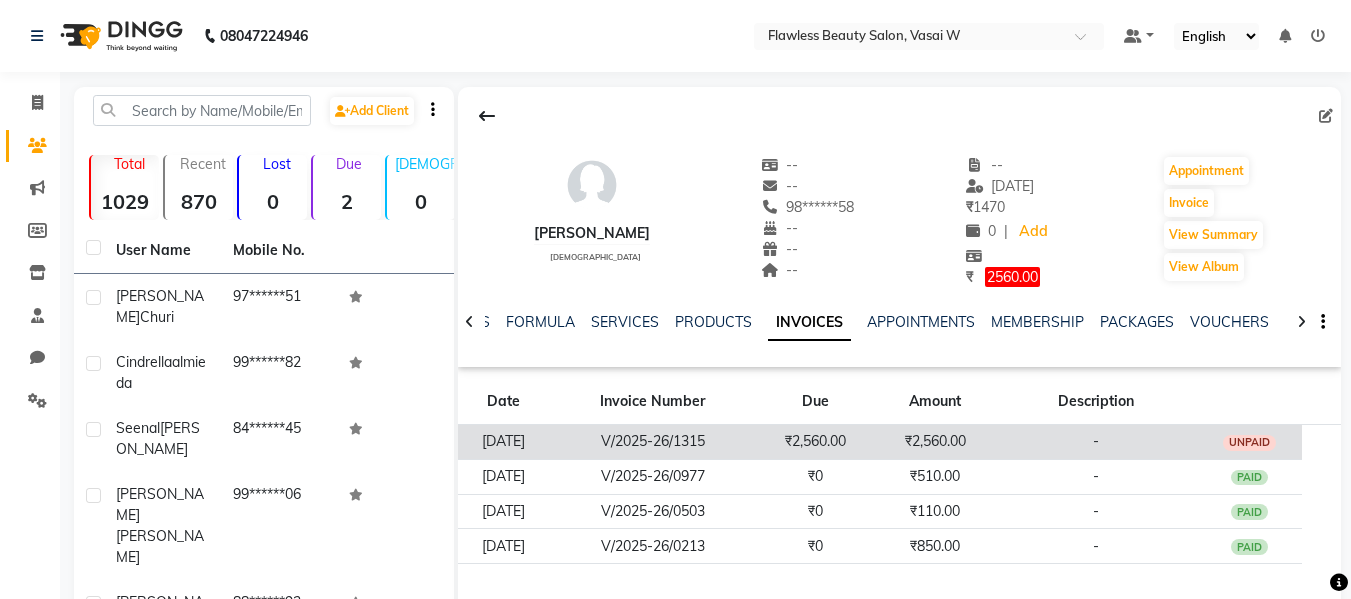 click on "-" 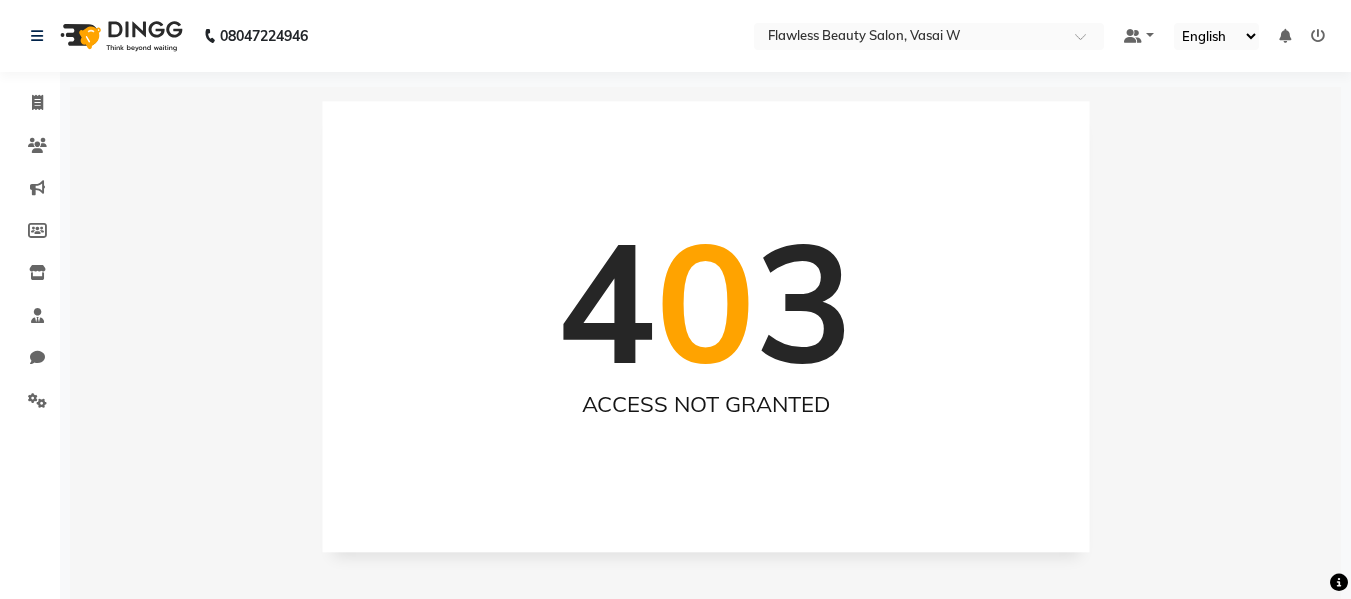 click on "Inventory" 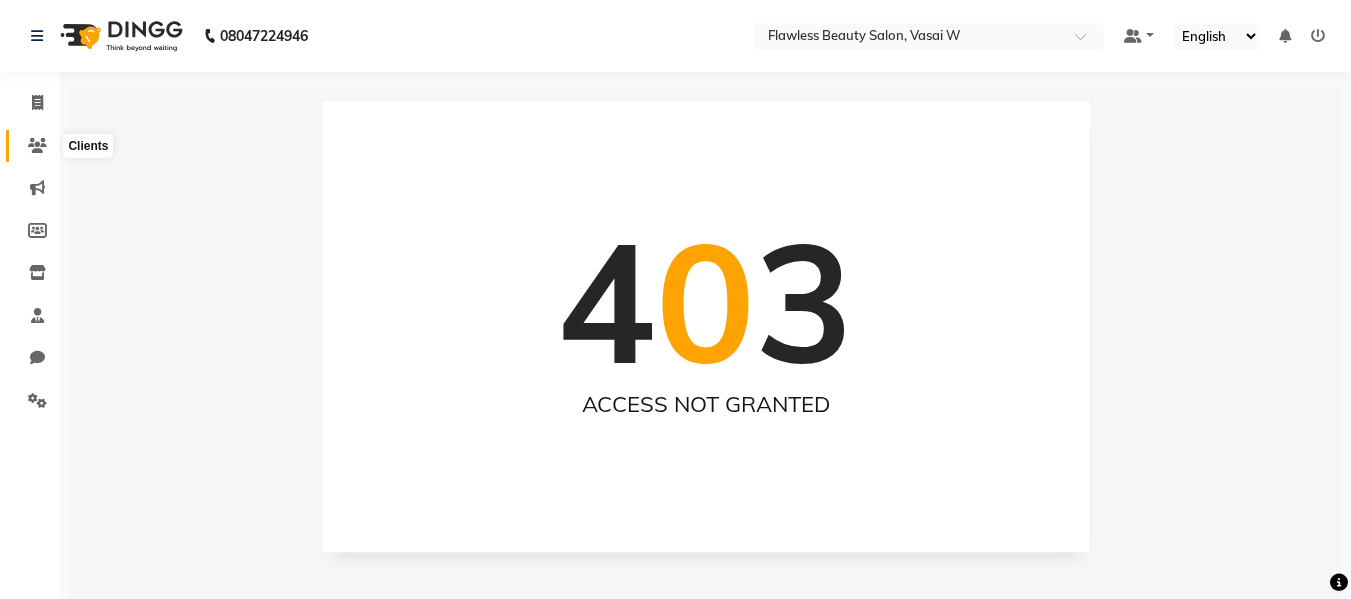 click 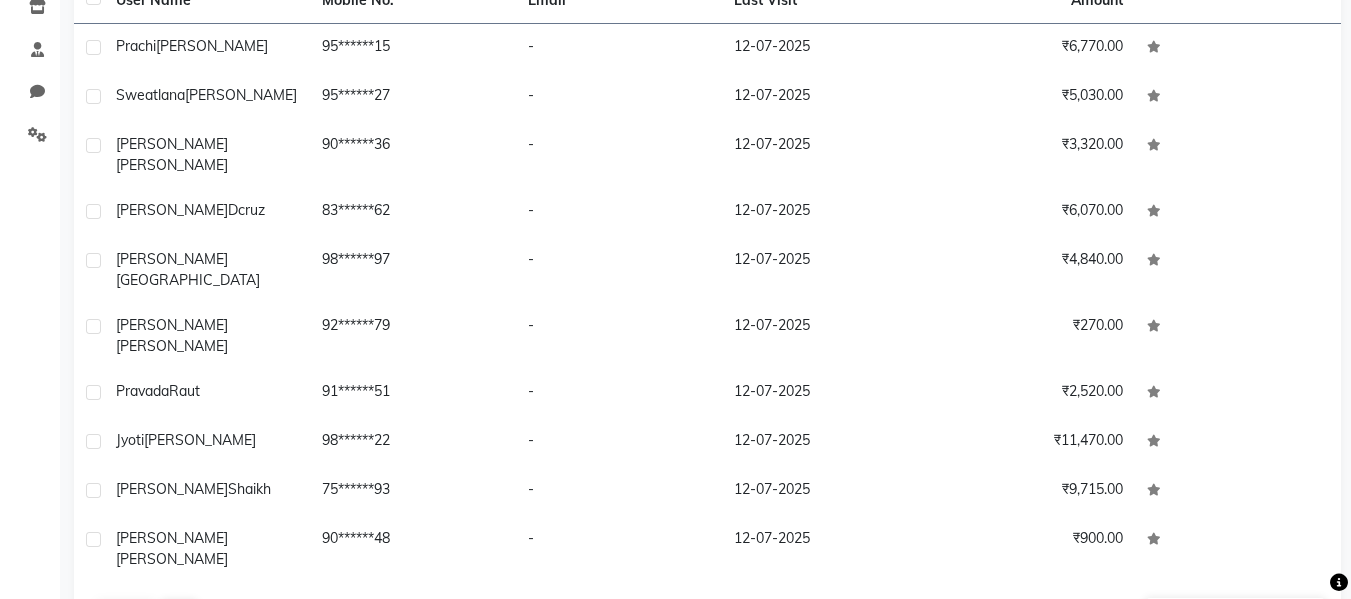 scroll, scrollTop: 267, scrollLeft: 0, axis: vertical 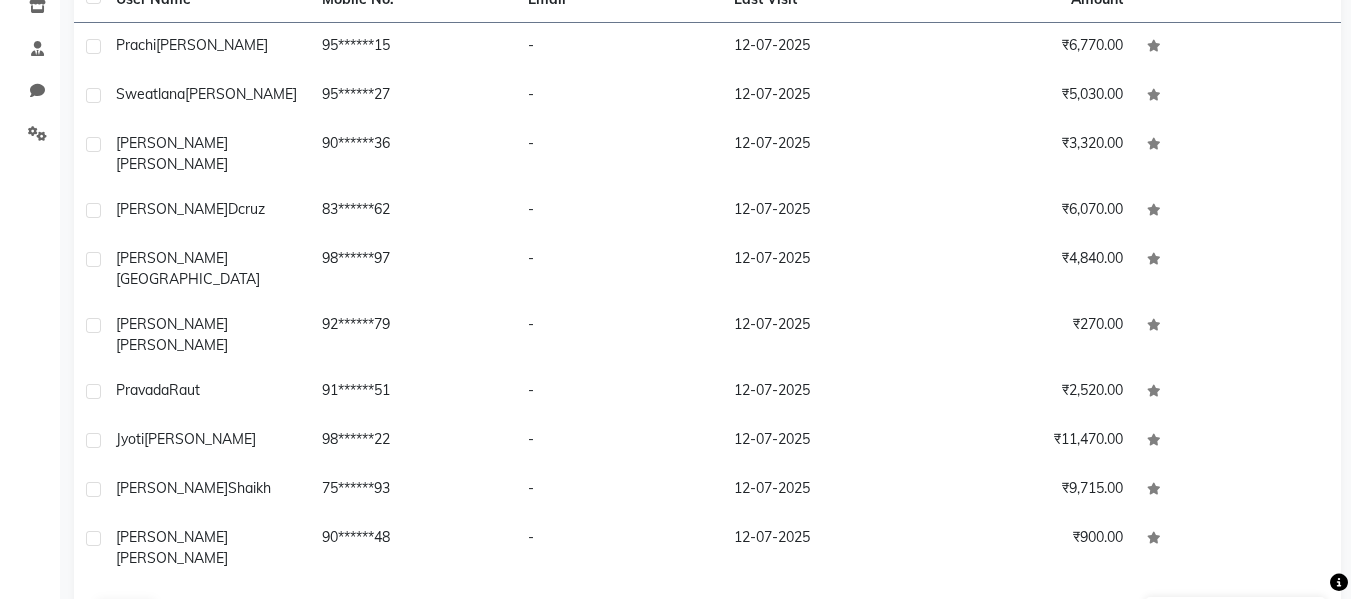 click on "Next" 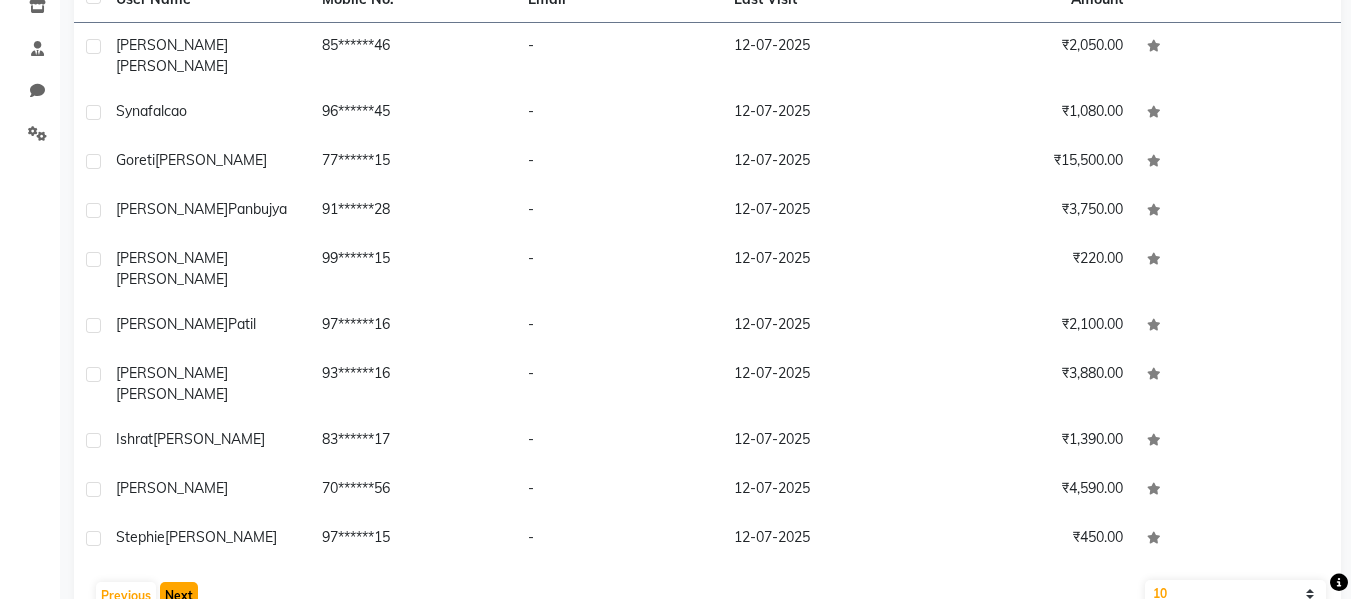click on "Next" 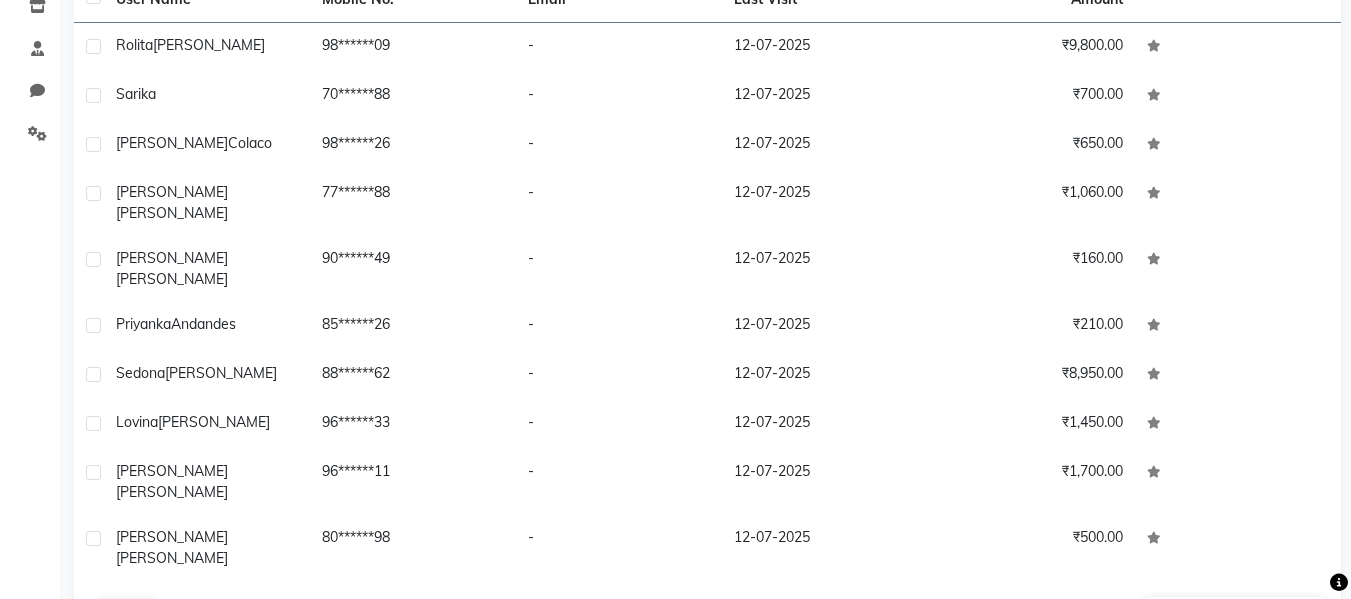 click on "Next" 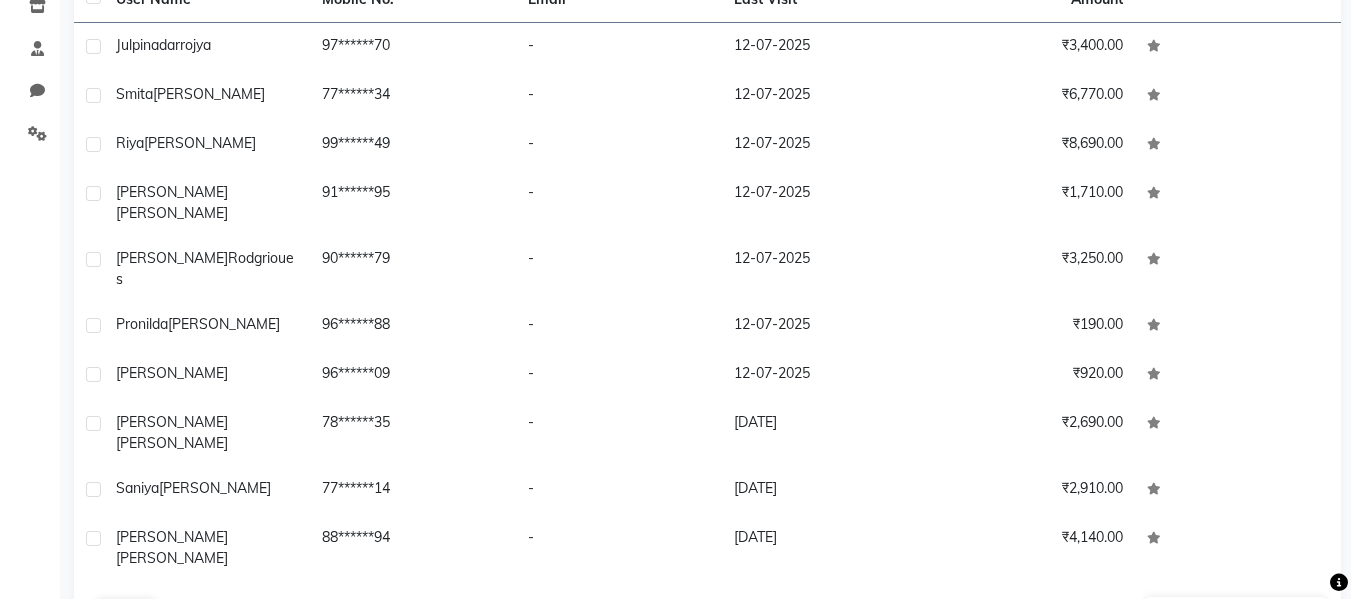 click on "Next" 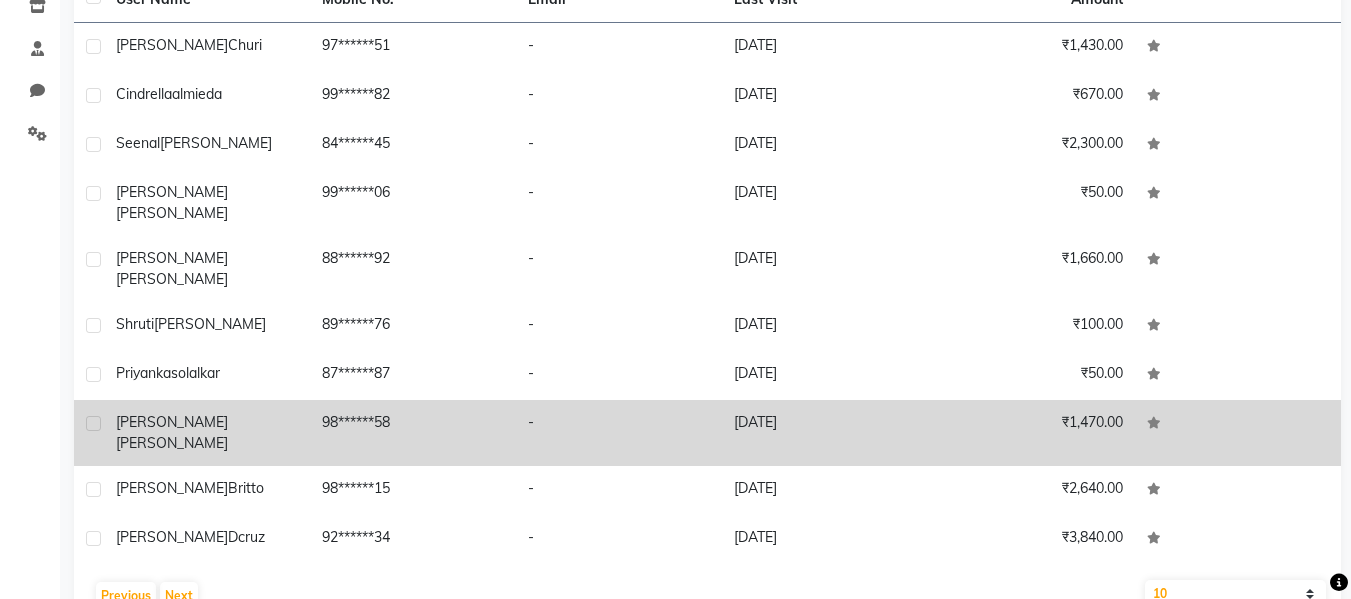 click on "98******58" 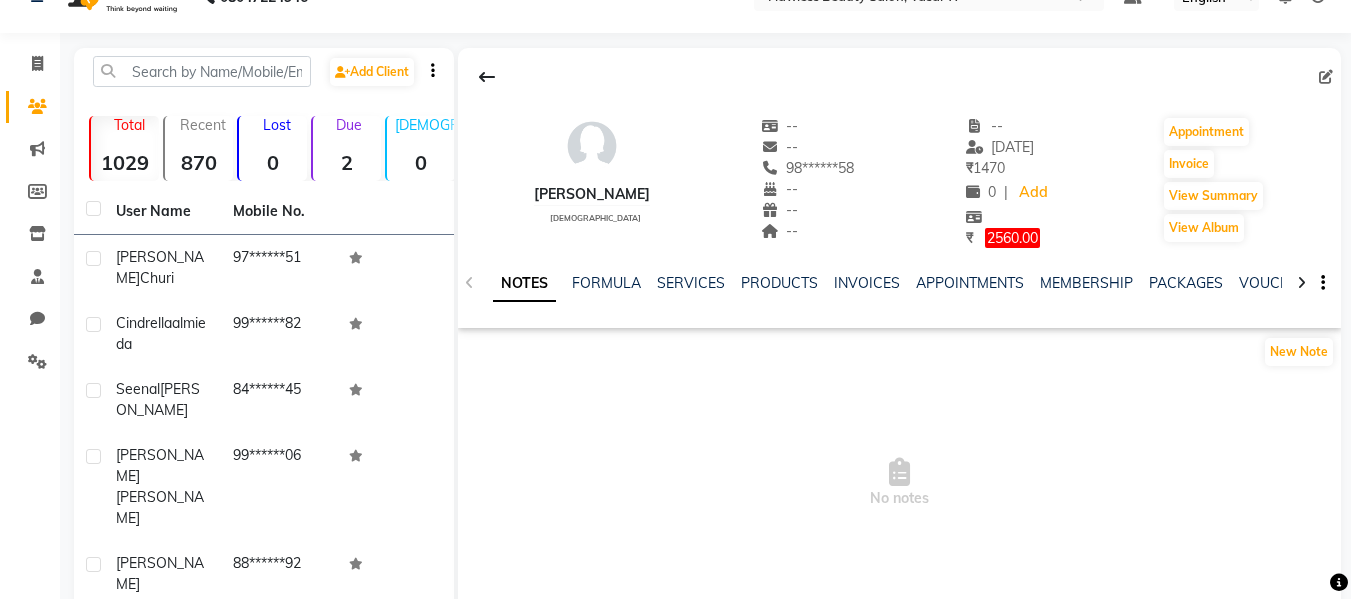 scroll, scrollTop: 37, scrollLeft: 0, axis: vertical 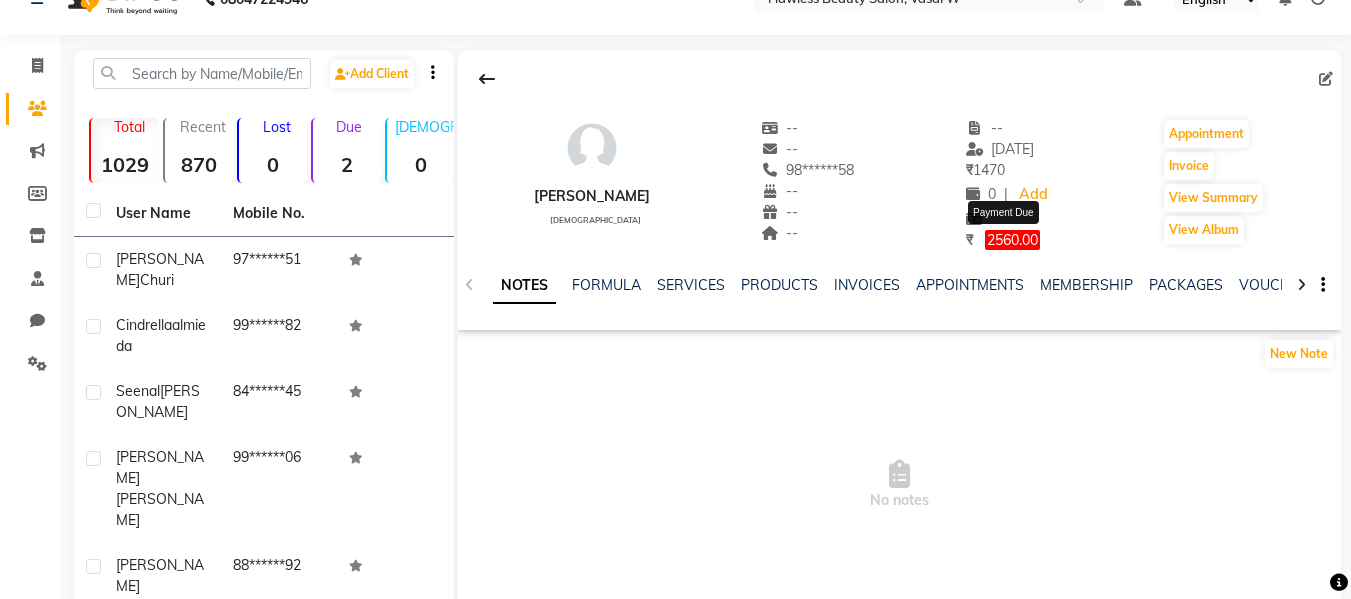 click on "2560.00" 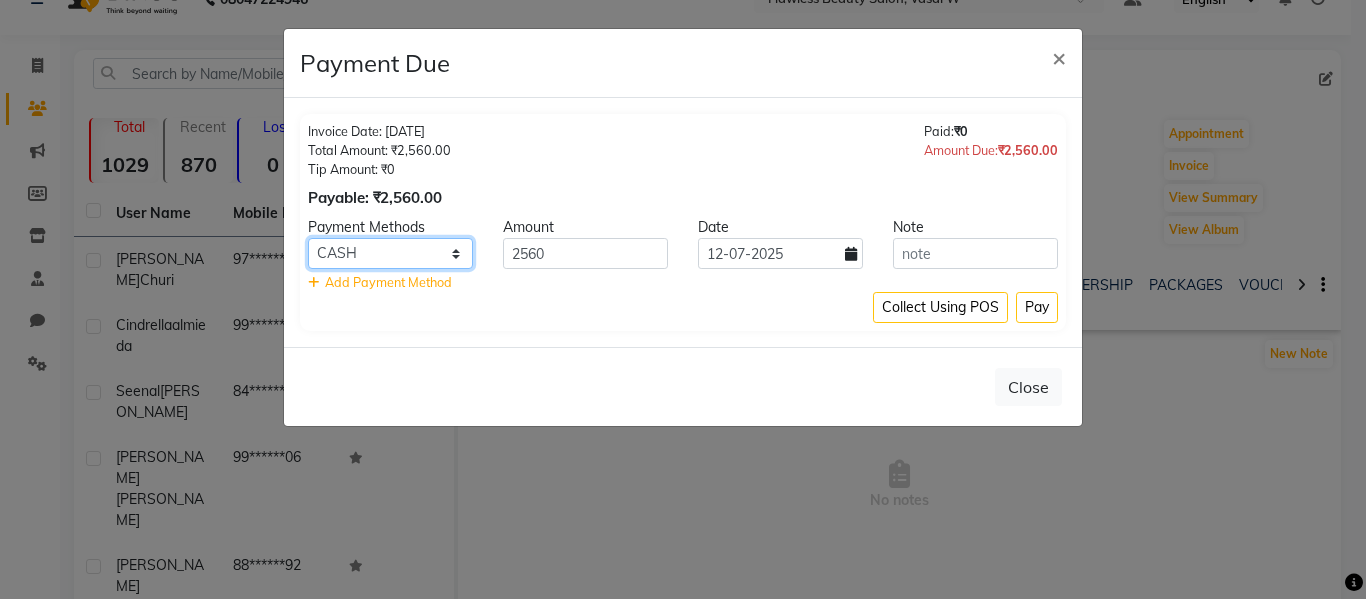 click on "CASH GPay CARD Credit Card Debit Card UPI ONLINE" 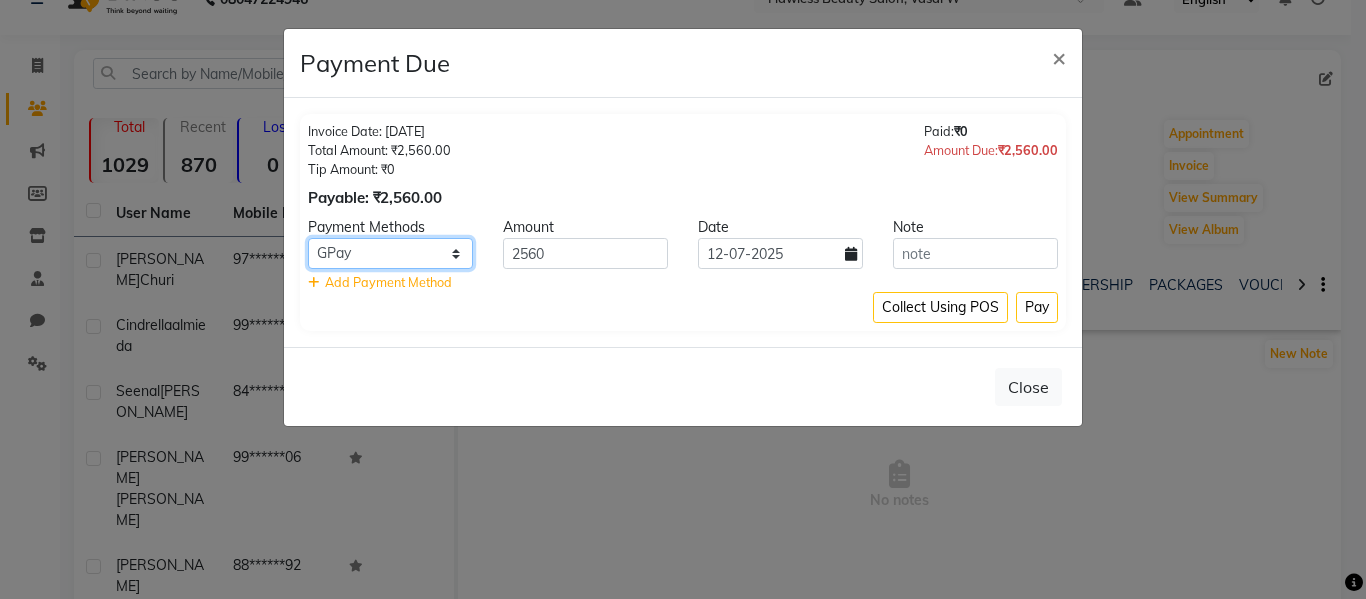 click on "CASH GPay CARD Credit Card Debit Card UPI ONLINE" 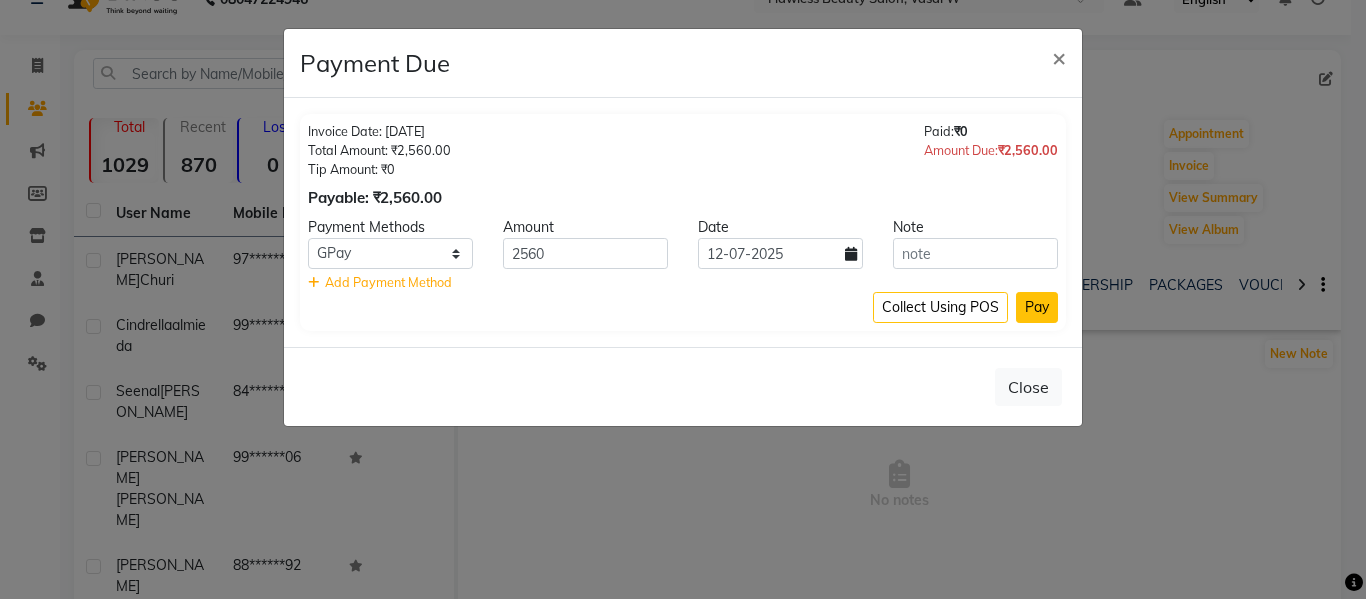 click on "Pay" 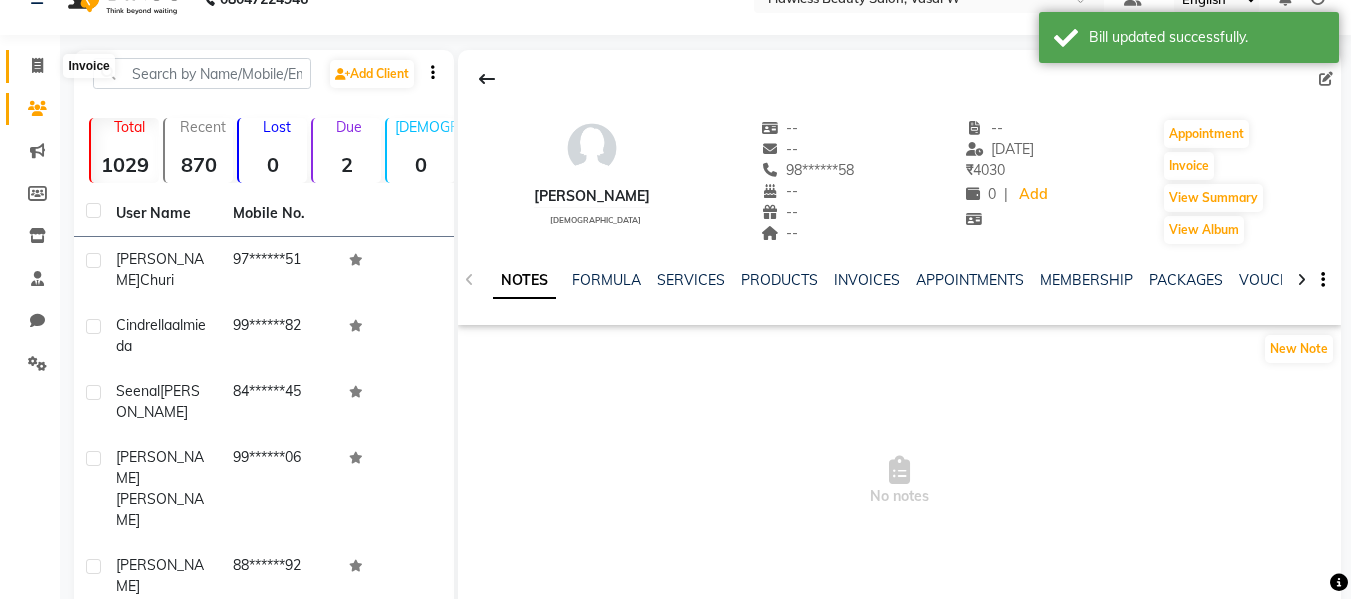 click 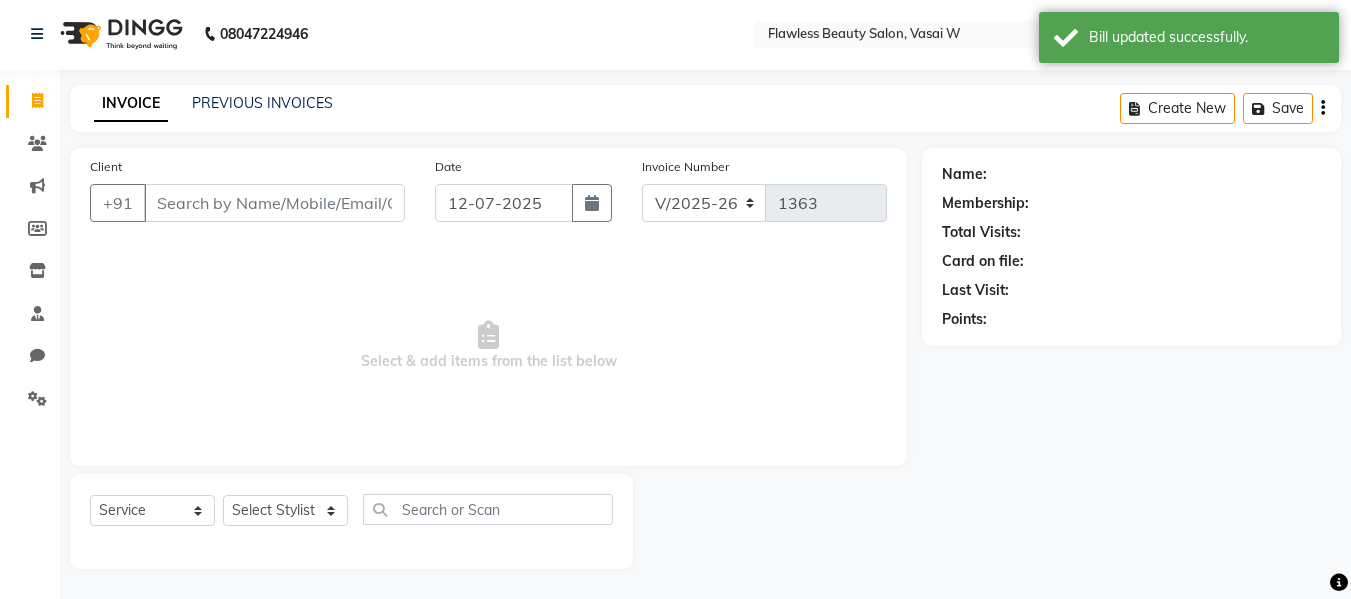 scroll, scrollTop: 2, scrollLeft: 0, axis: vertical 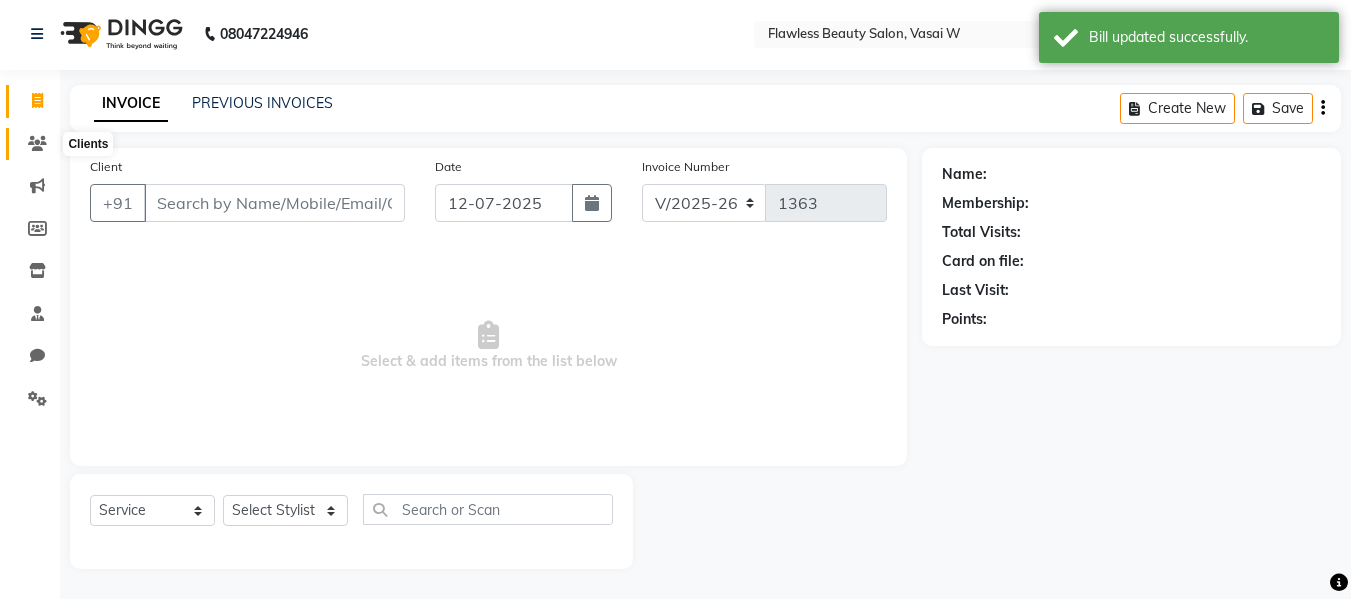 click 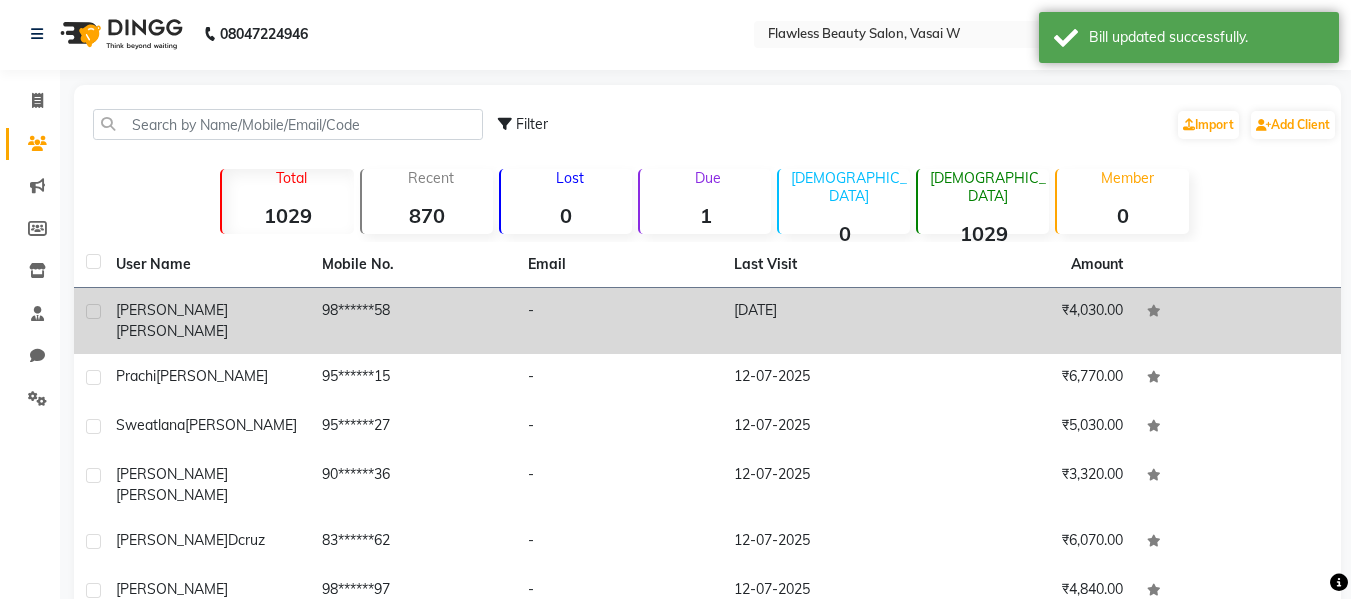 click on "[PERSON_NAME]" 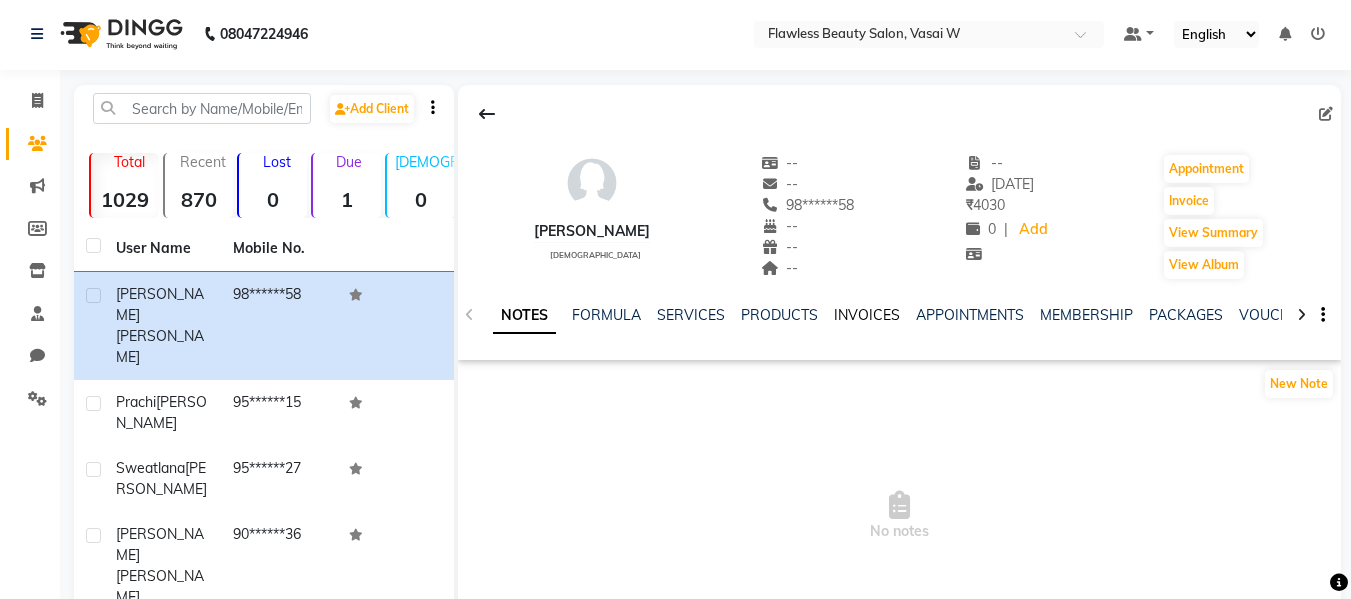 click on "INVOICES" 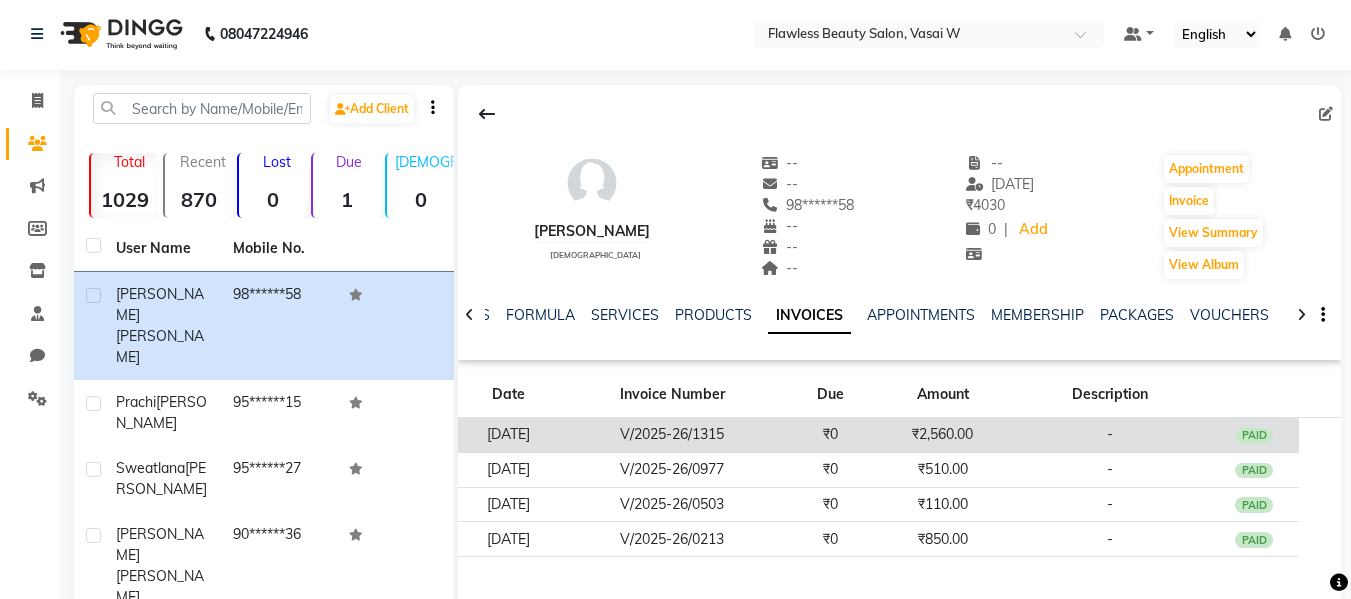 click on "₹0" 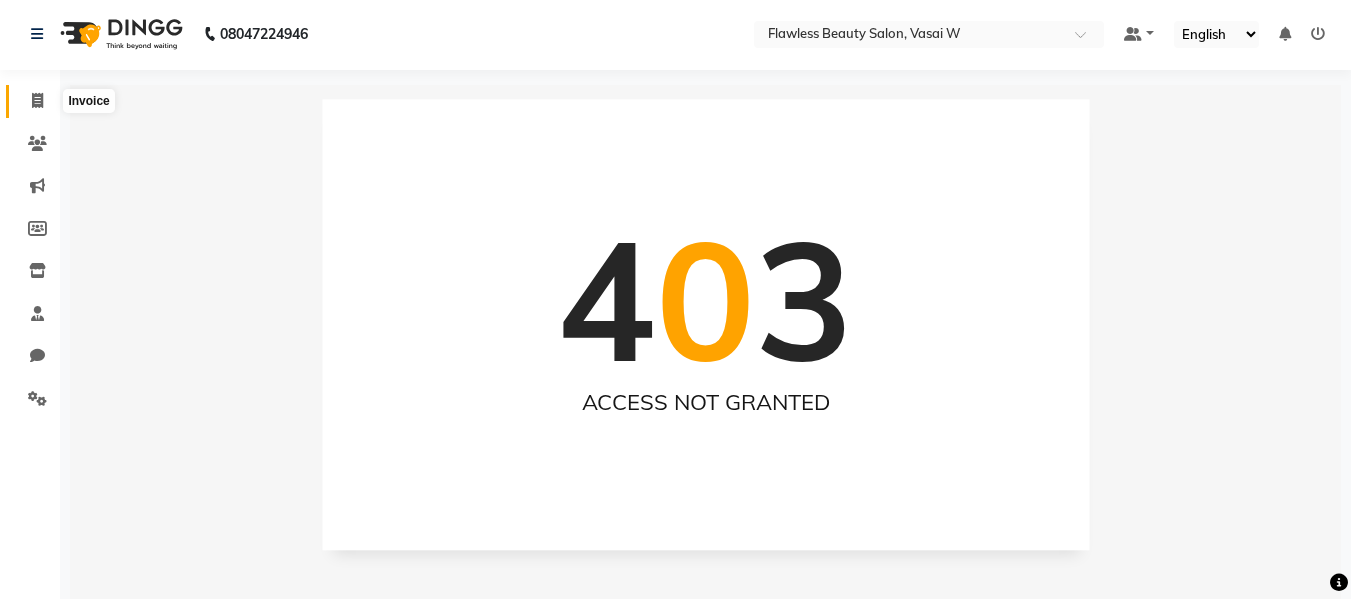 click 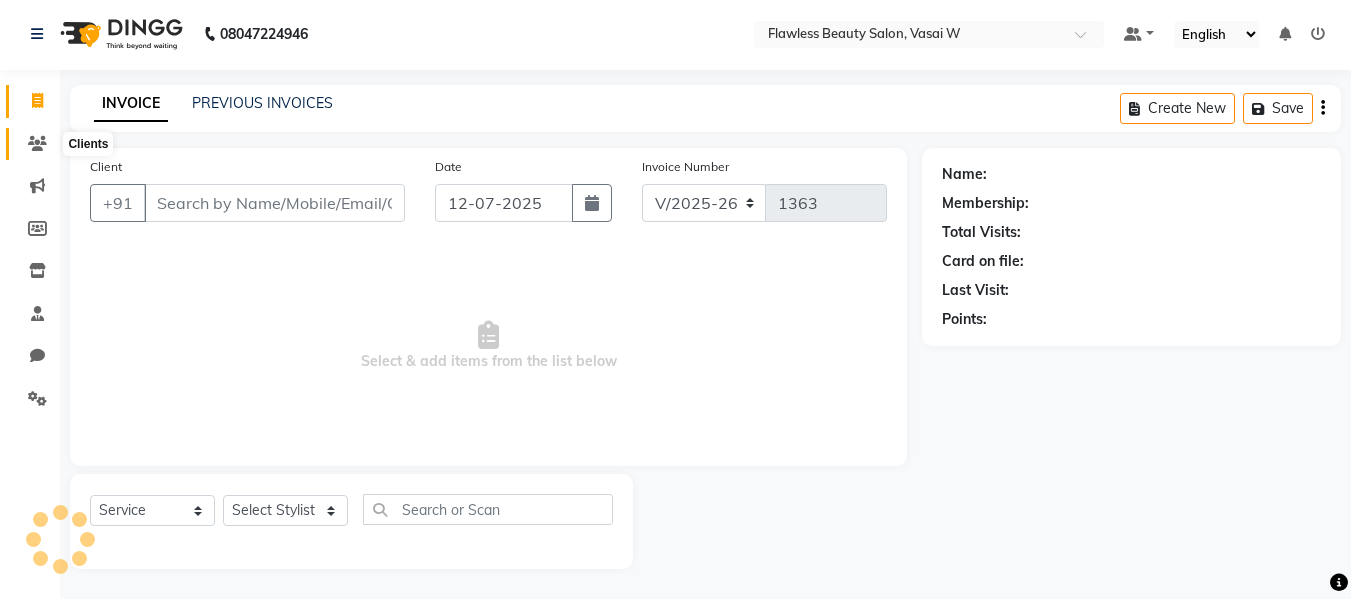 click 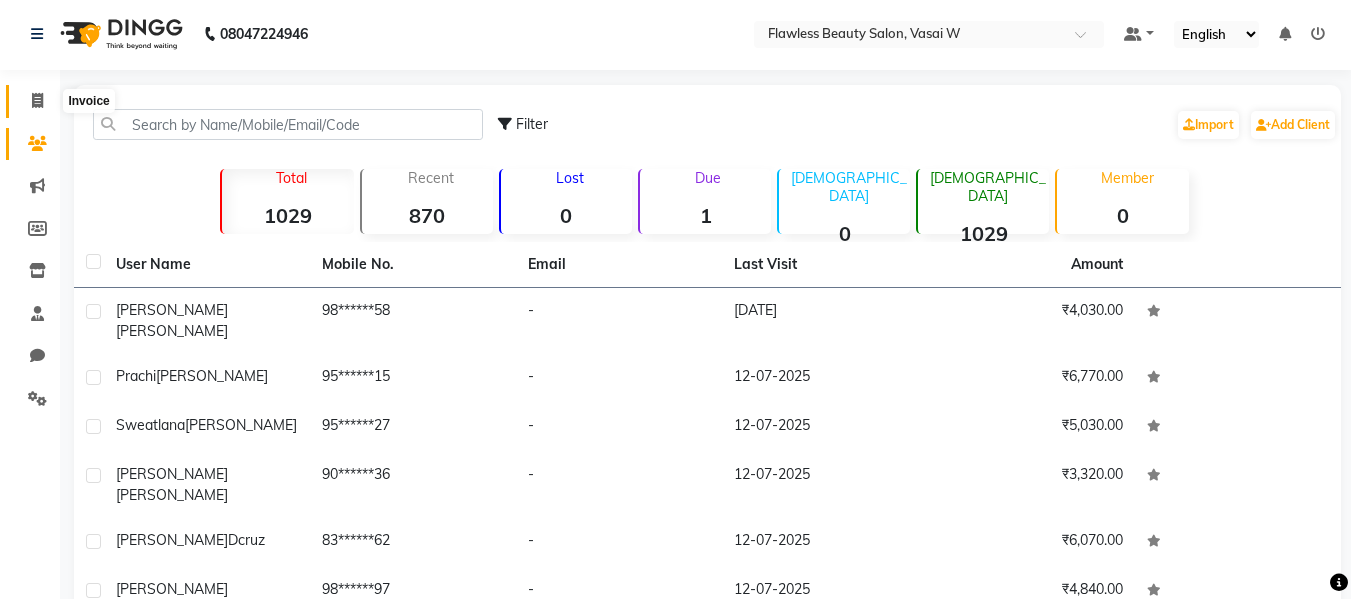 click 